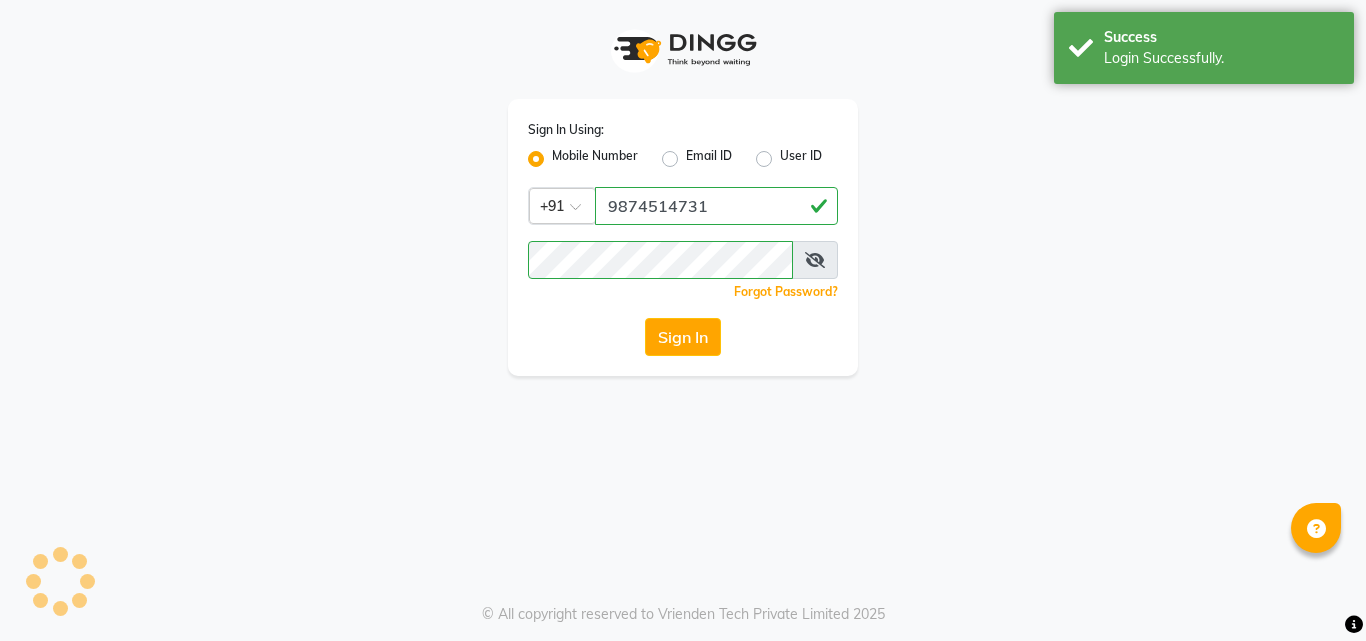 scroll, scrollTop: 0, scrollLeft: 0, axis: both 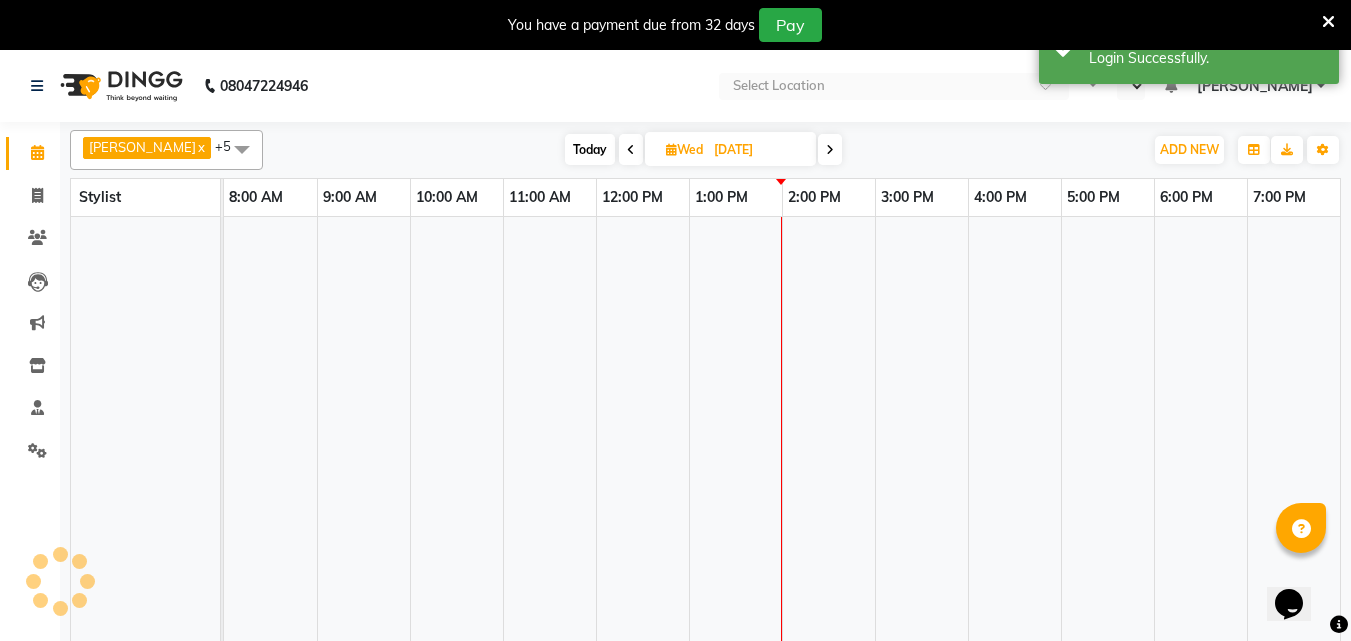 select on "en" 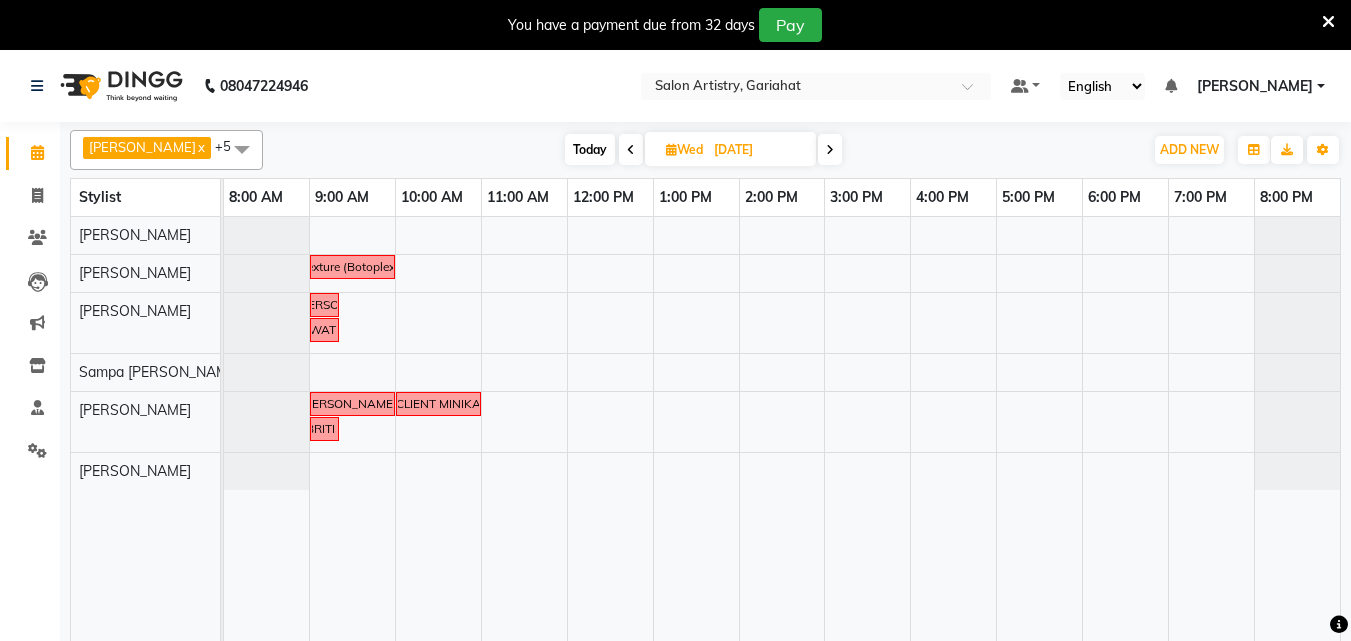scroll, scrollTop: 0, scrollLeft: 0, axis: both 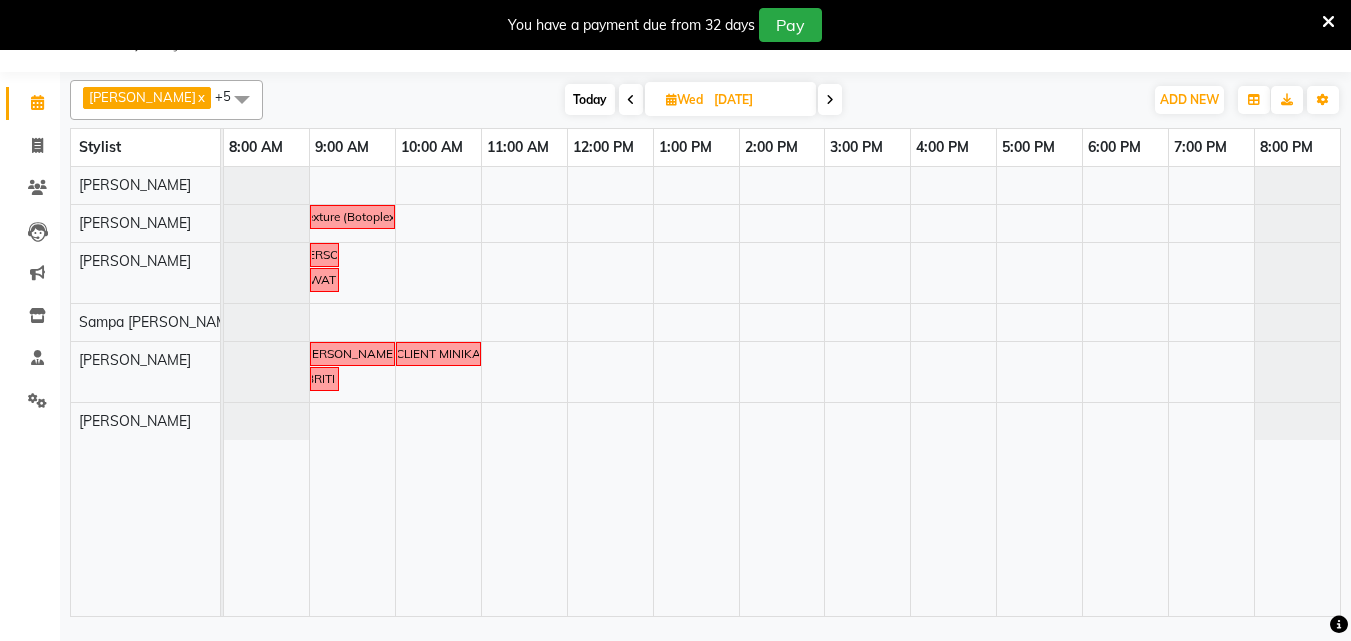 drag, startPoint x: 1338, startPoint y: 14, endPoint x: 1312, endPoint y: 18, distance: 26.305893 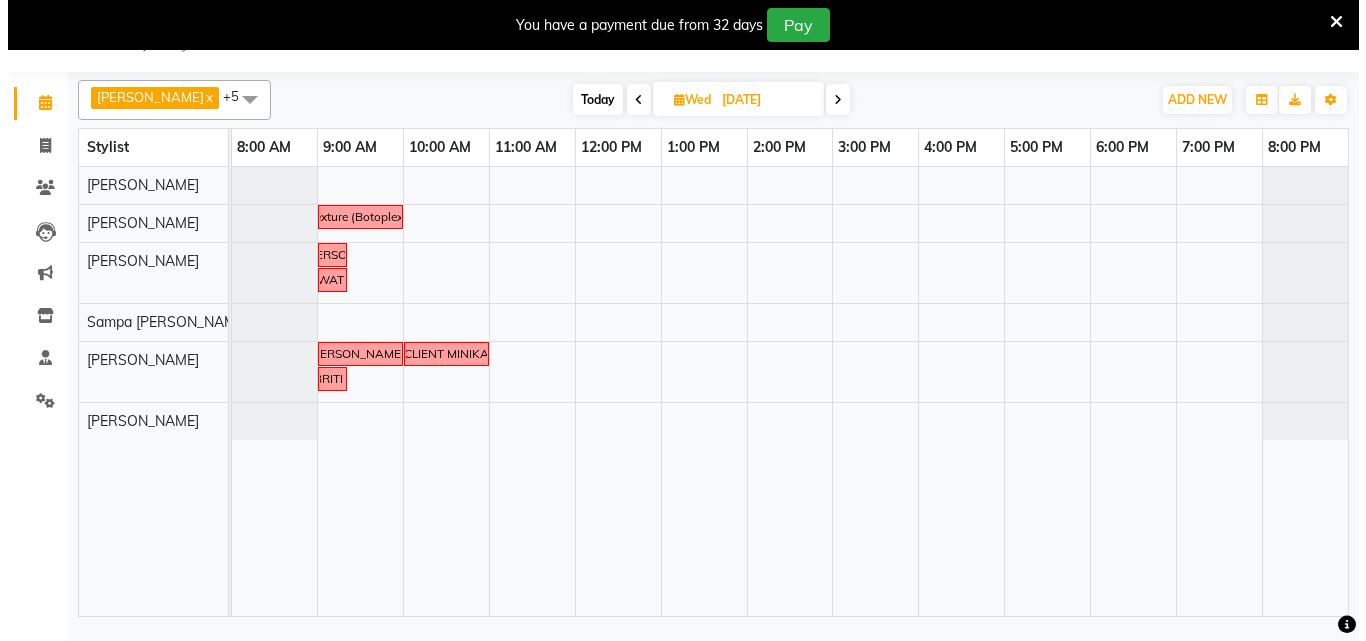 scroll, scrollTop: 0, scrollLeft: 0, axis: both 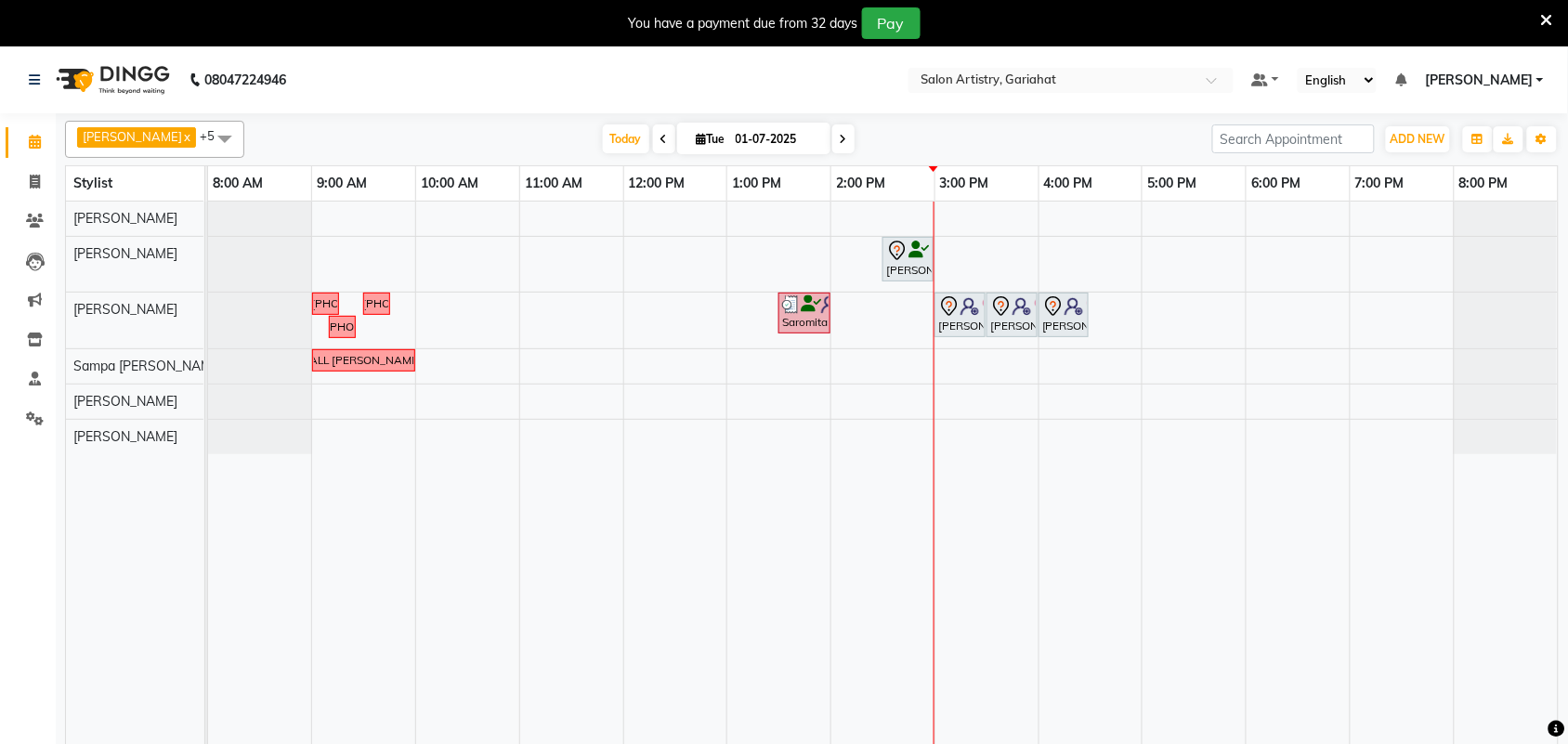 click at bounding box center (1547, 20) 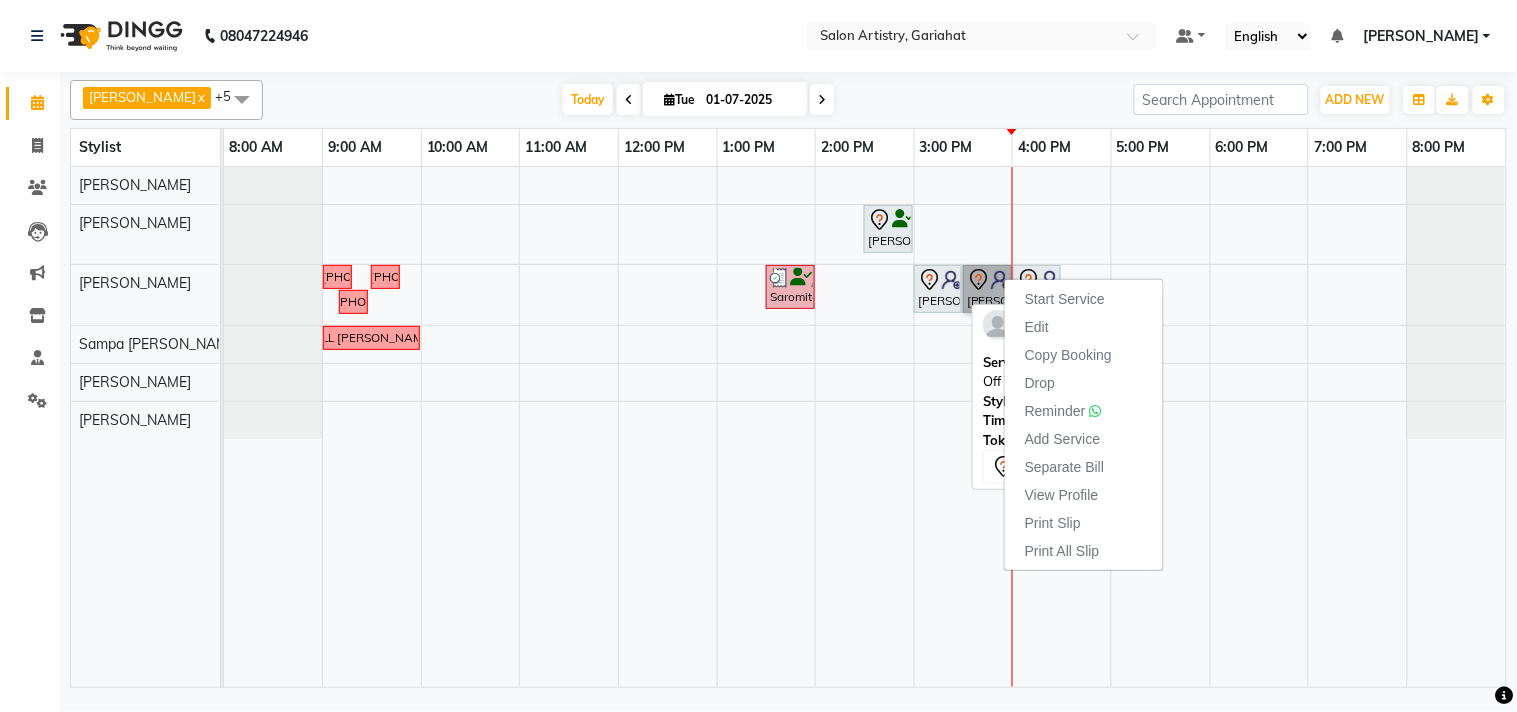 click on "[PERSON_NAME], TK03, 03:00 PM-03:30 PM, Waxing - Peel Off Waxing - Brazilian" at bounding box center (938, 289) 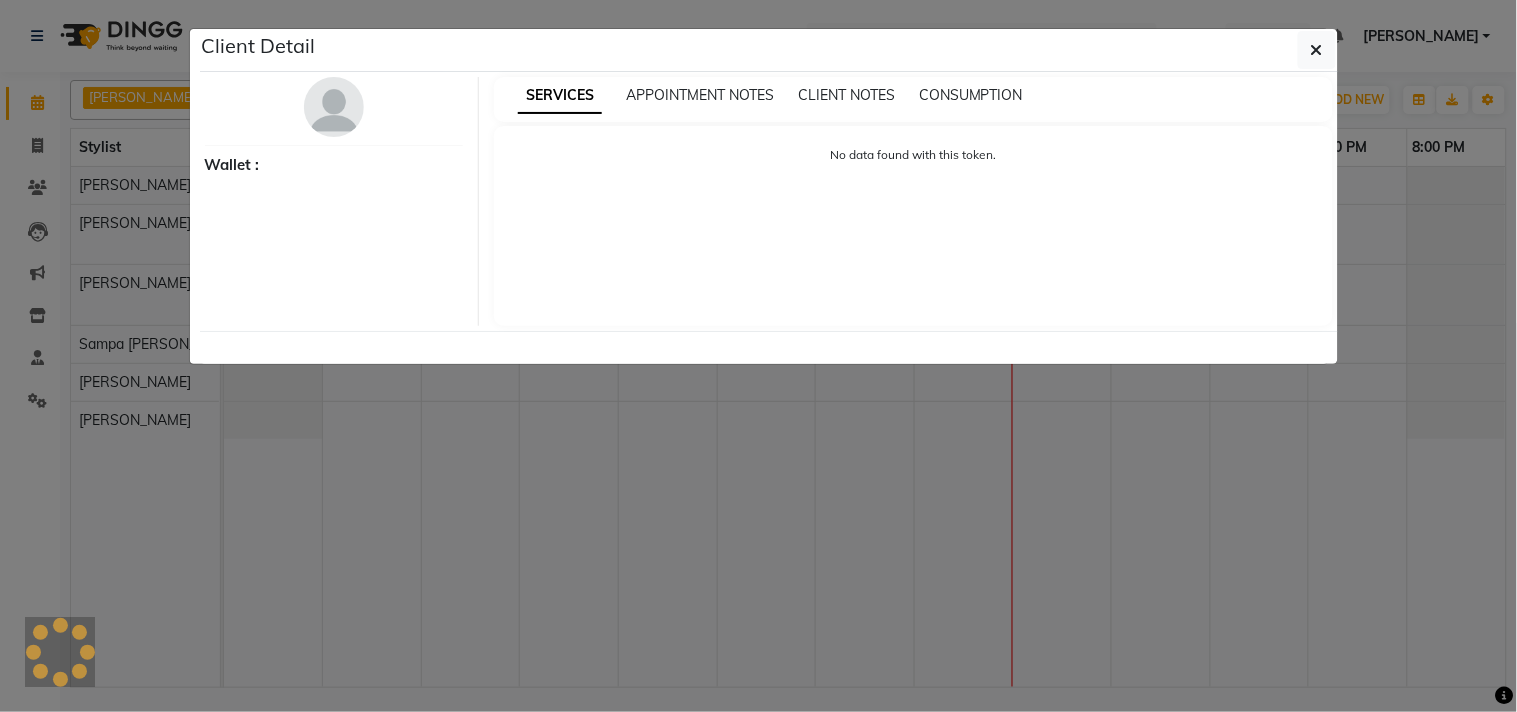 select on "7" 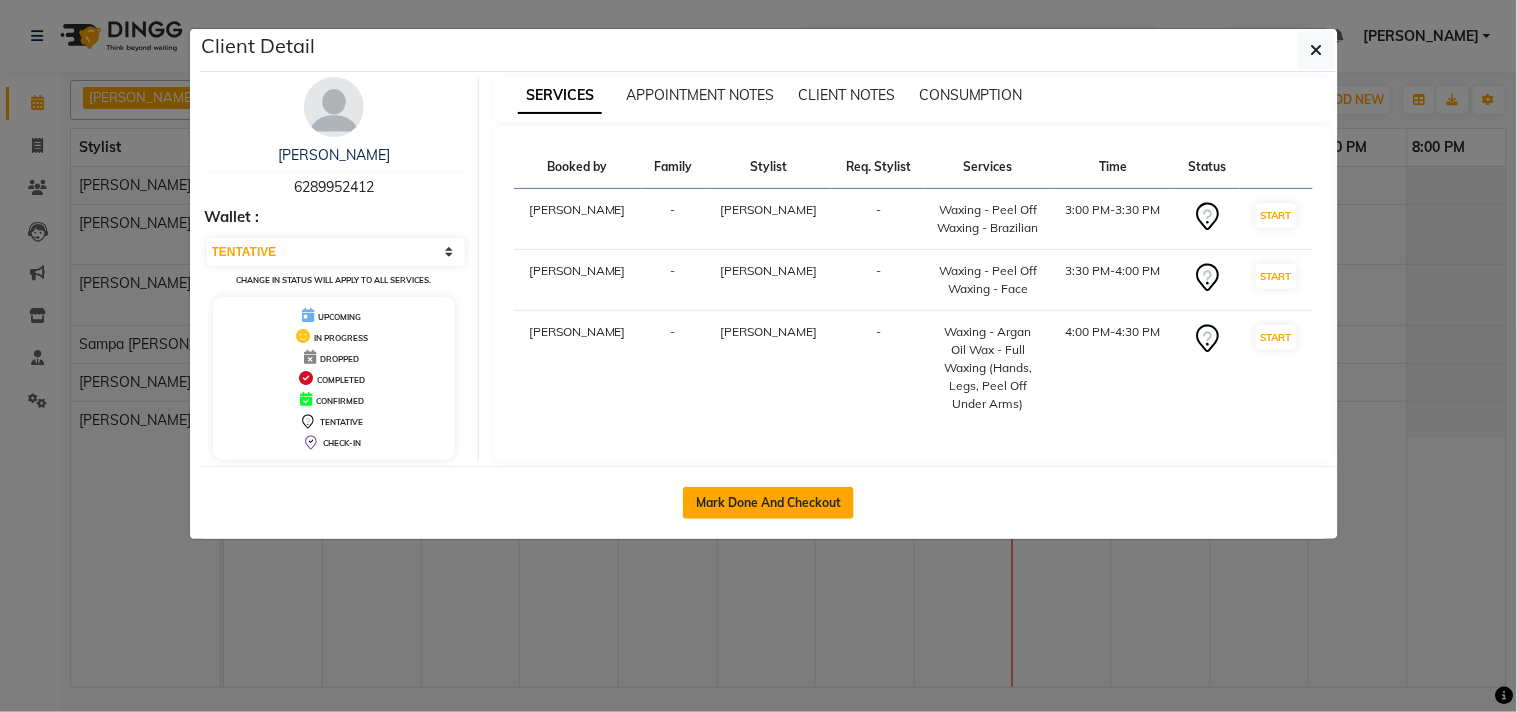 click on "Mark Done And Checkout" 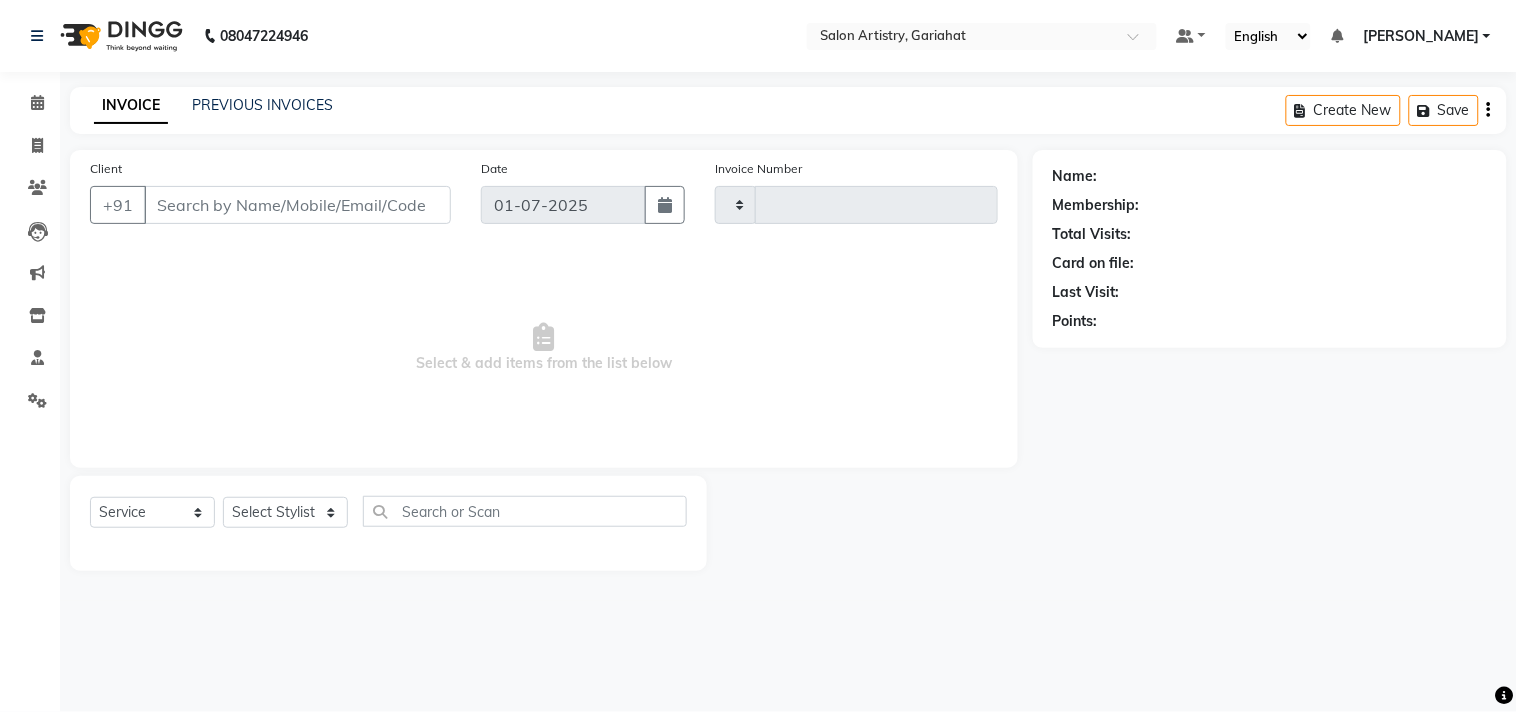 type on "0330" 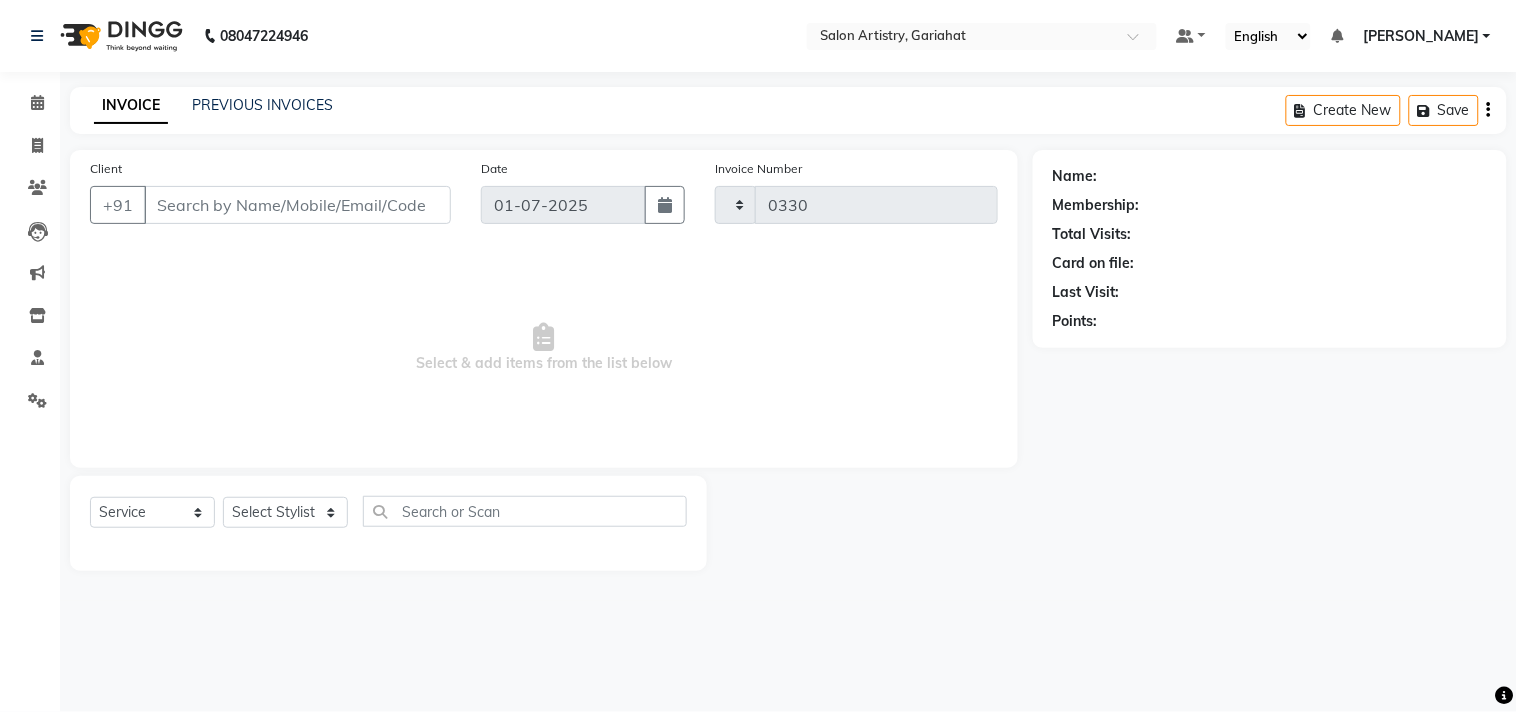 select on "8368" 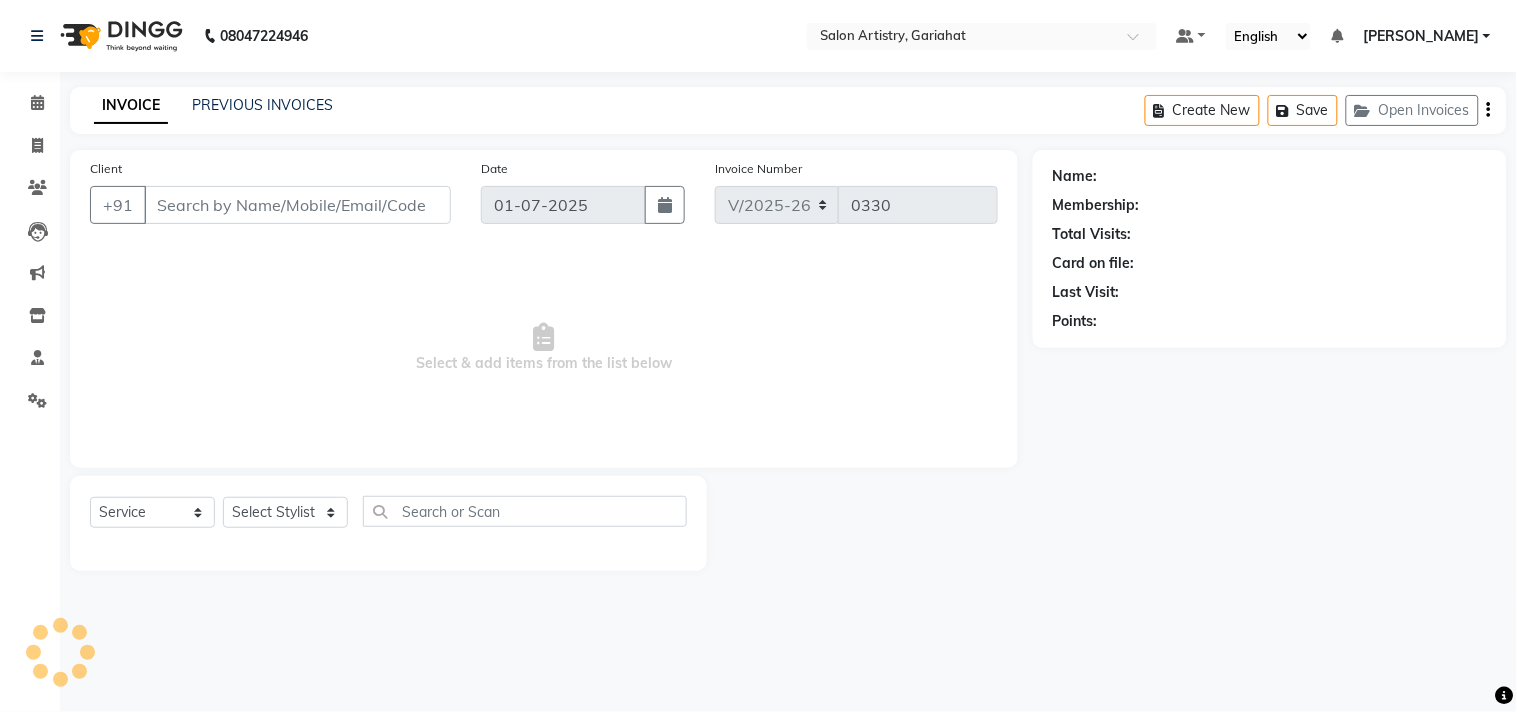 type on "6289952412" 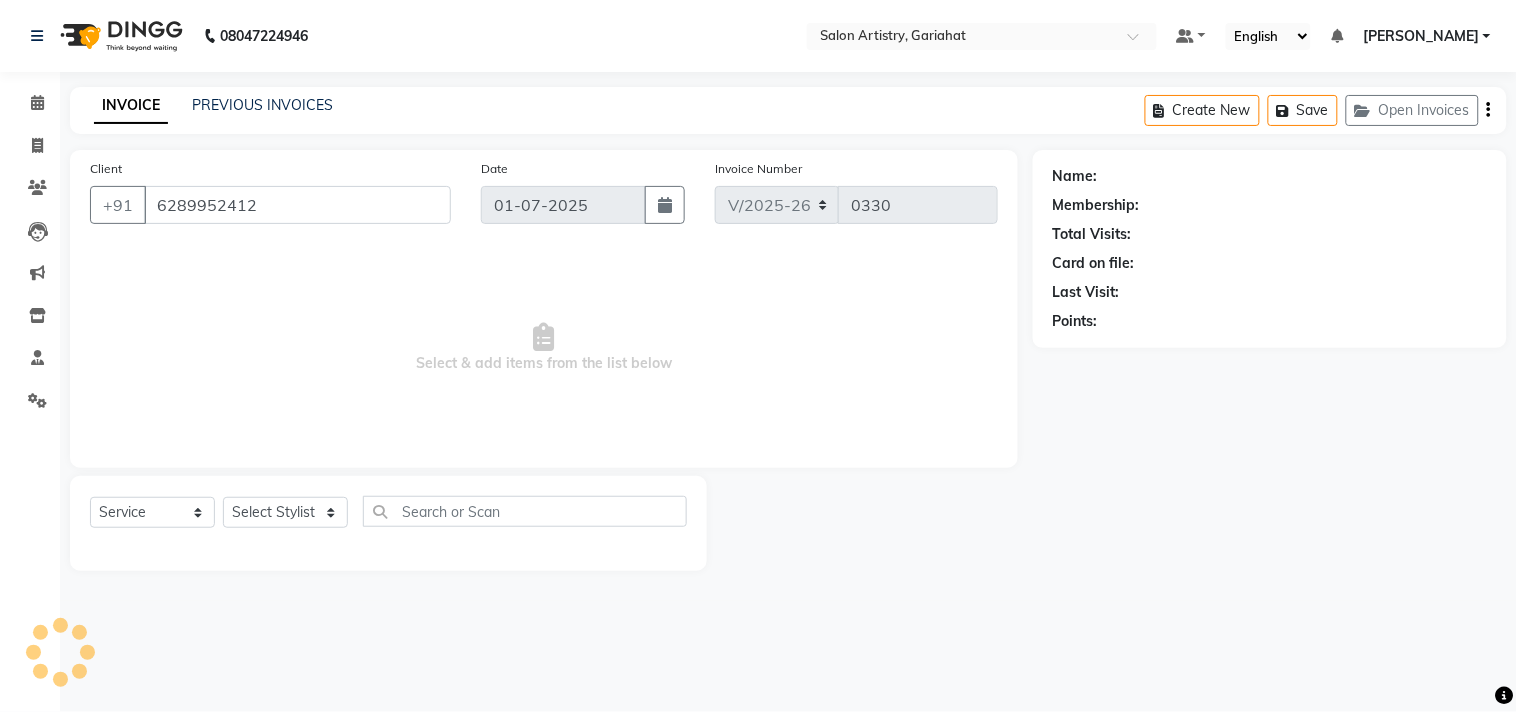 select on "82200" 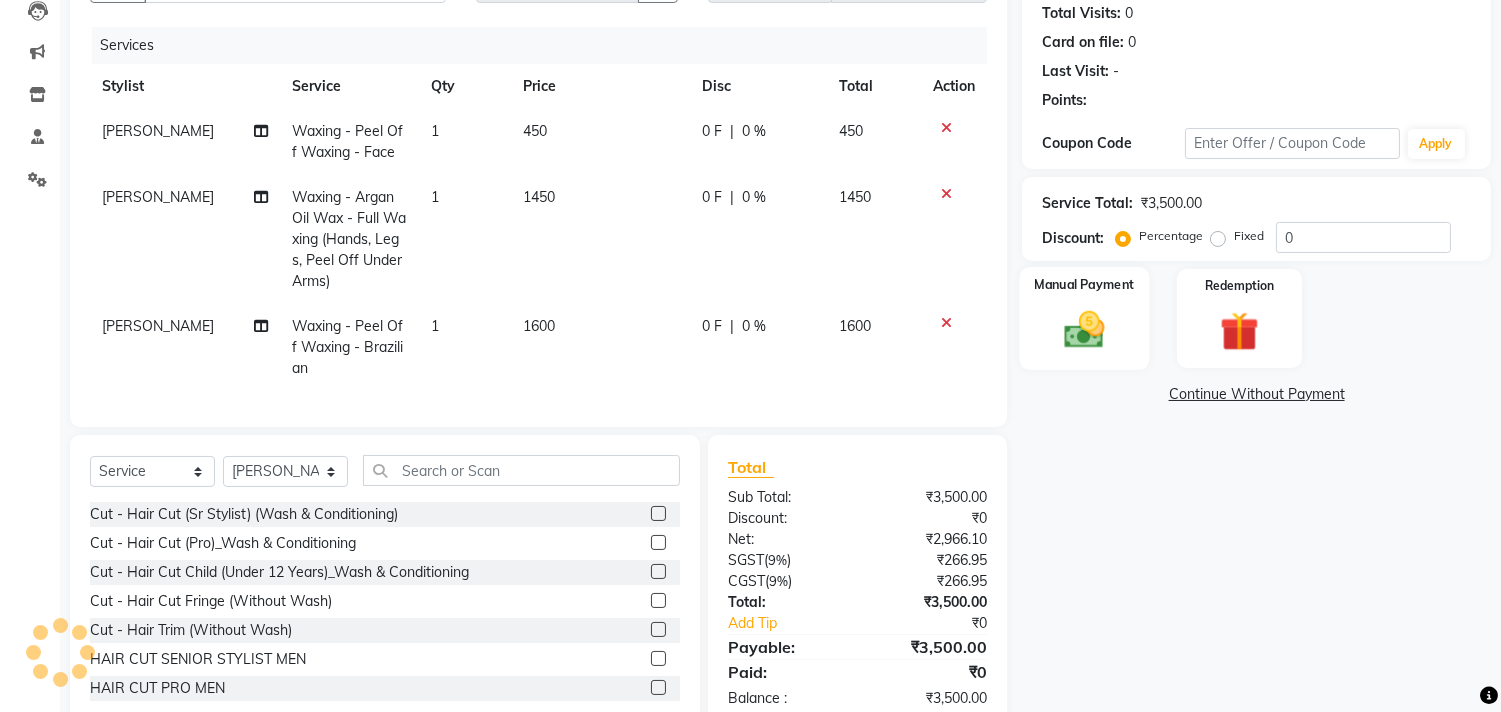 scroll, scrollTop: 222, scrollLeft: 0, axis: vertical 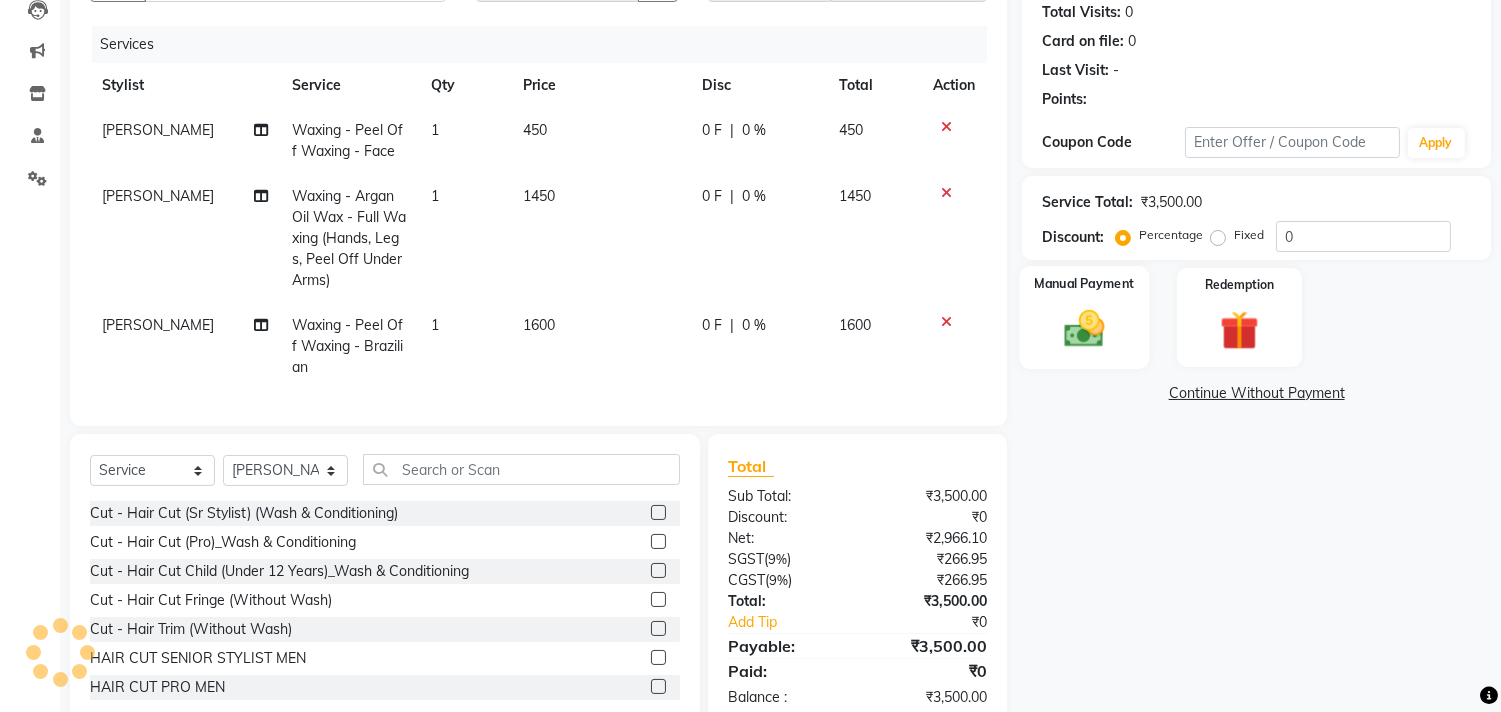 select on "1: Object" 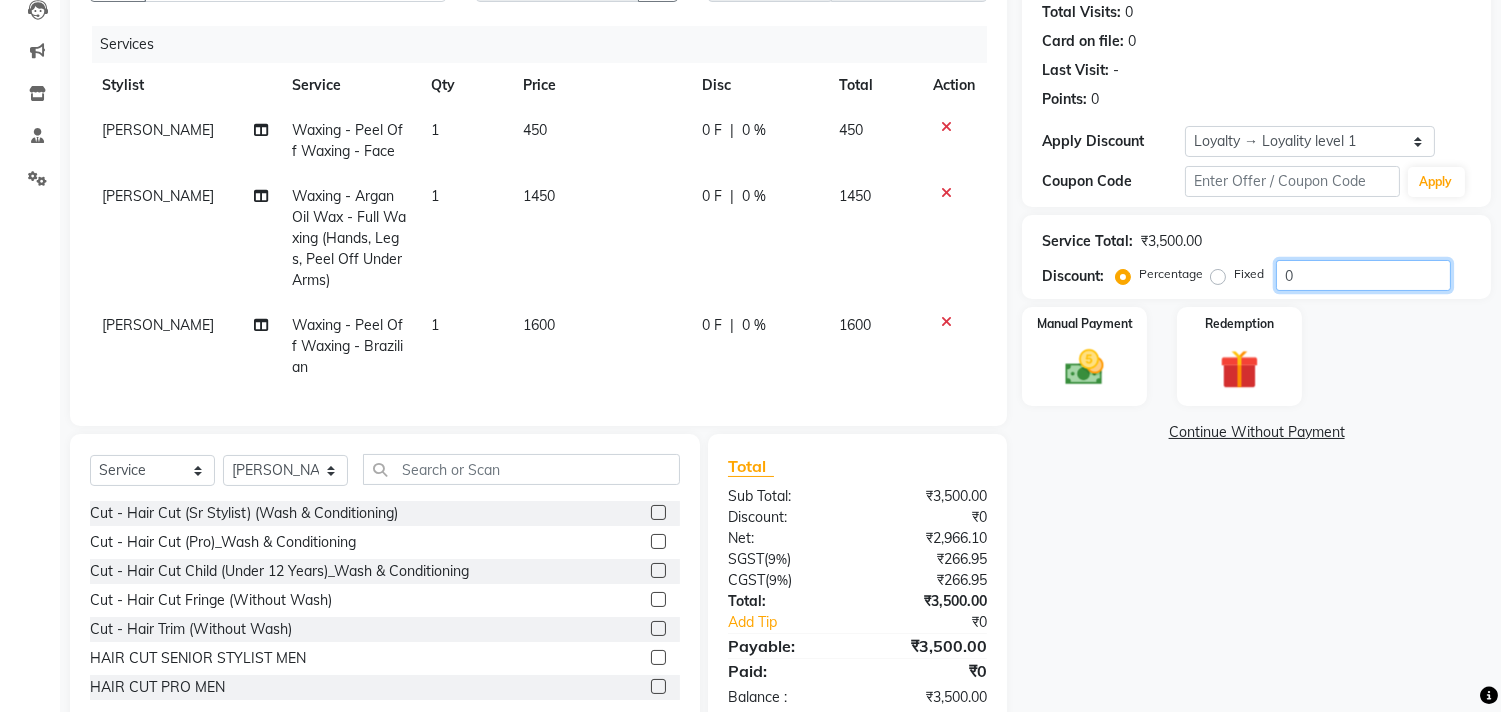 click on "0" 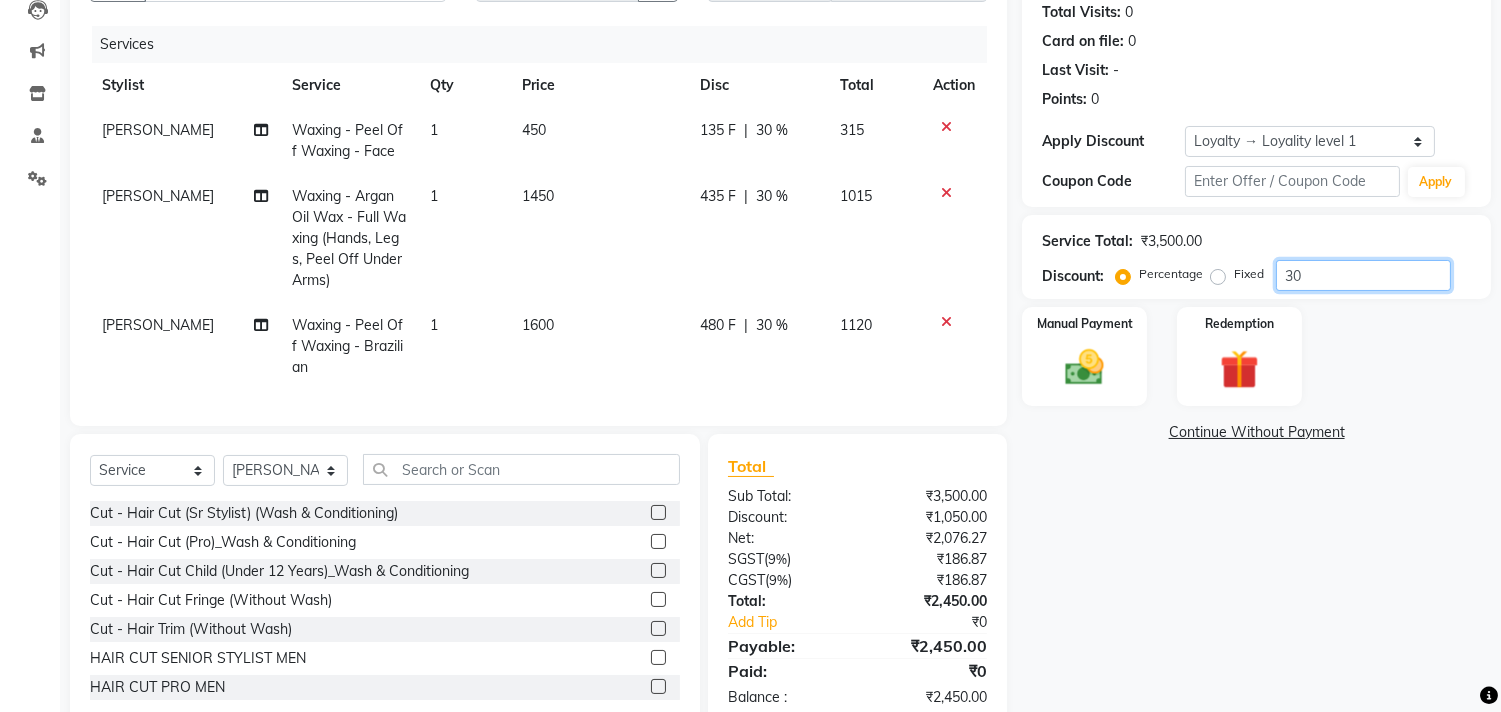 scroll, scrollTop: 0, scrollLeft: 0, axis: both 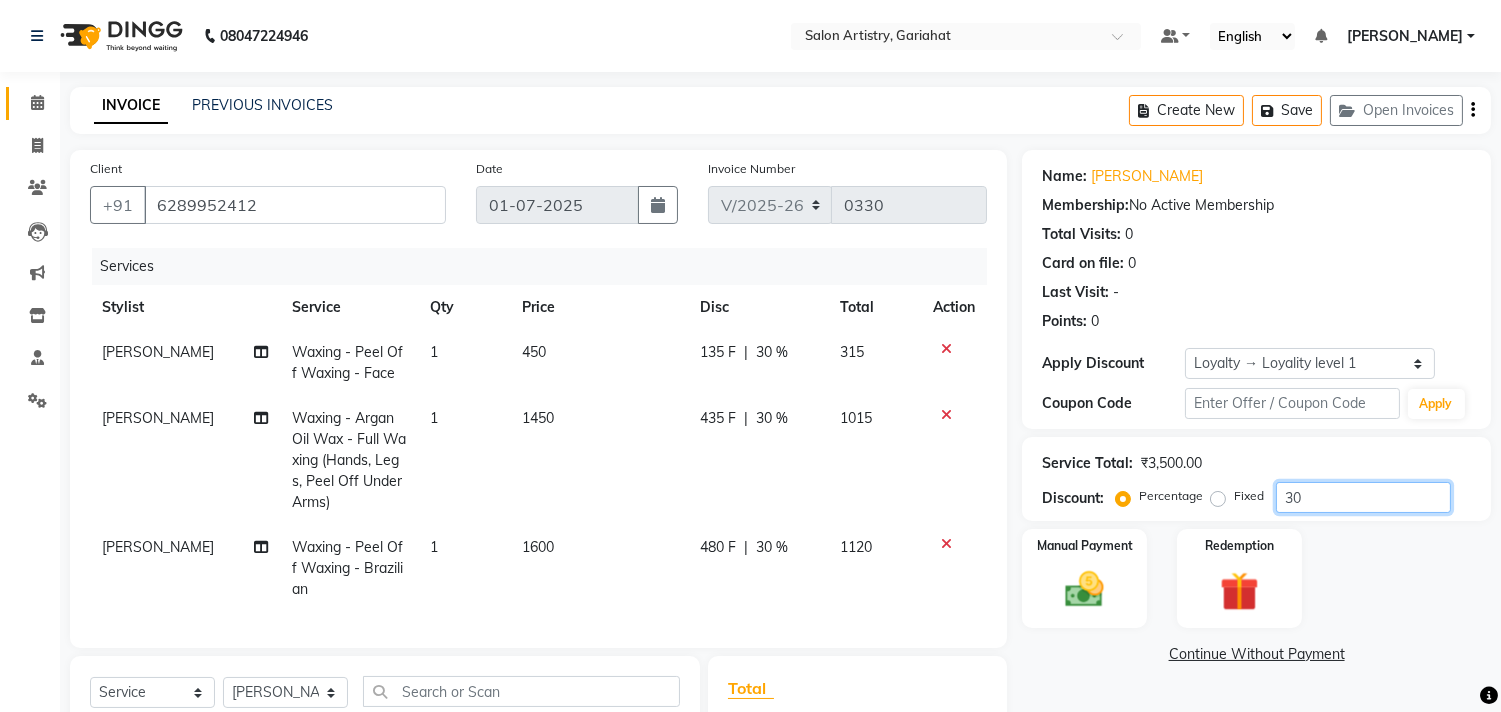 type on "30" 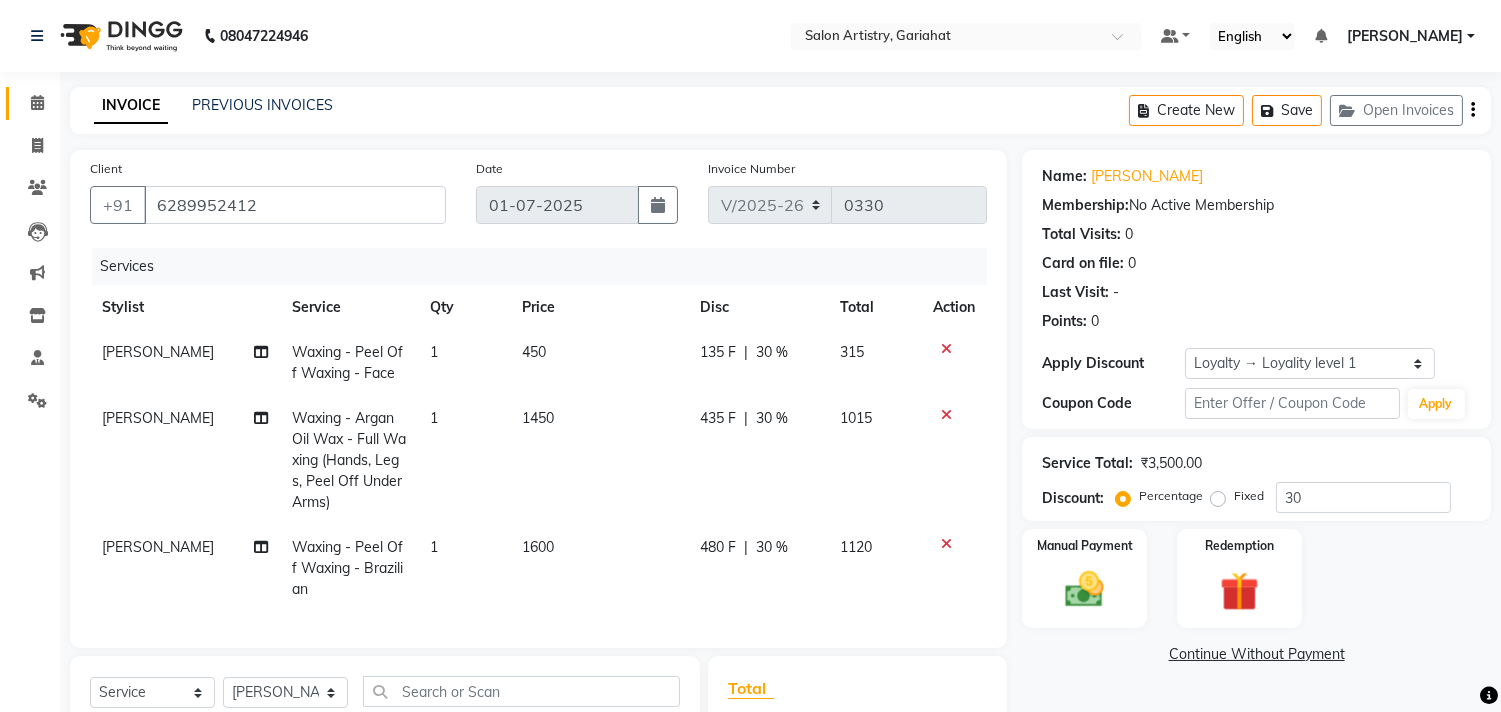 click 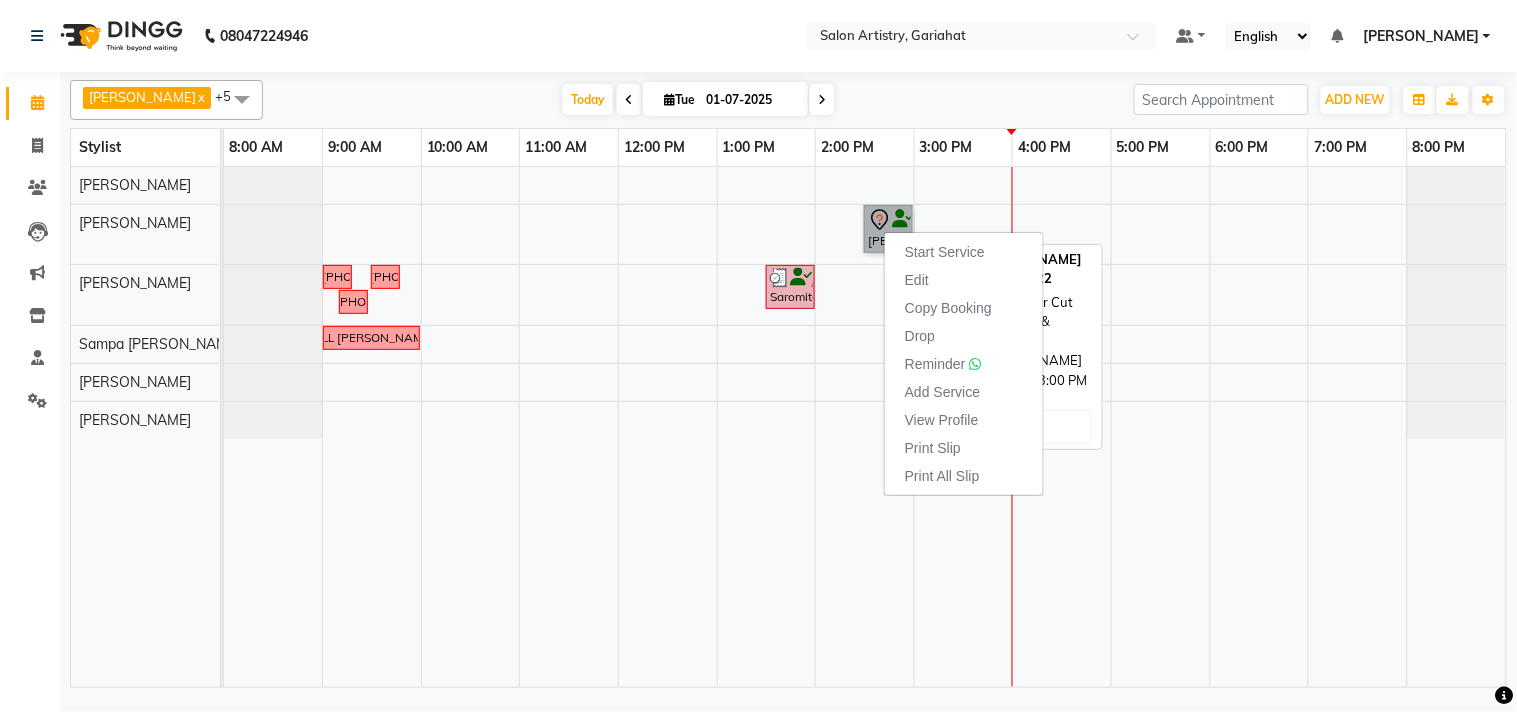 click on "[PERSON_NAME], TK02, 02:30 PM-03:00 PM, Cut - Hair Cut (Sr Stylist) (Wash & Conditioning)" at bounding box center [888, 229] 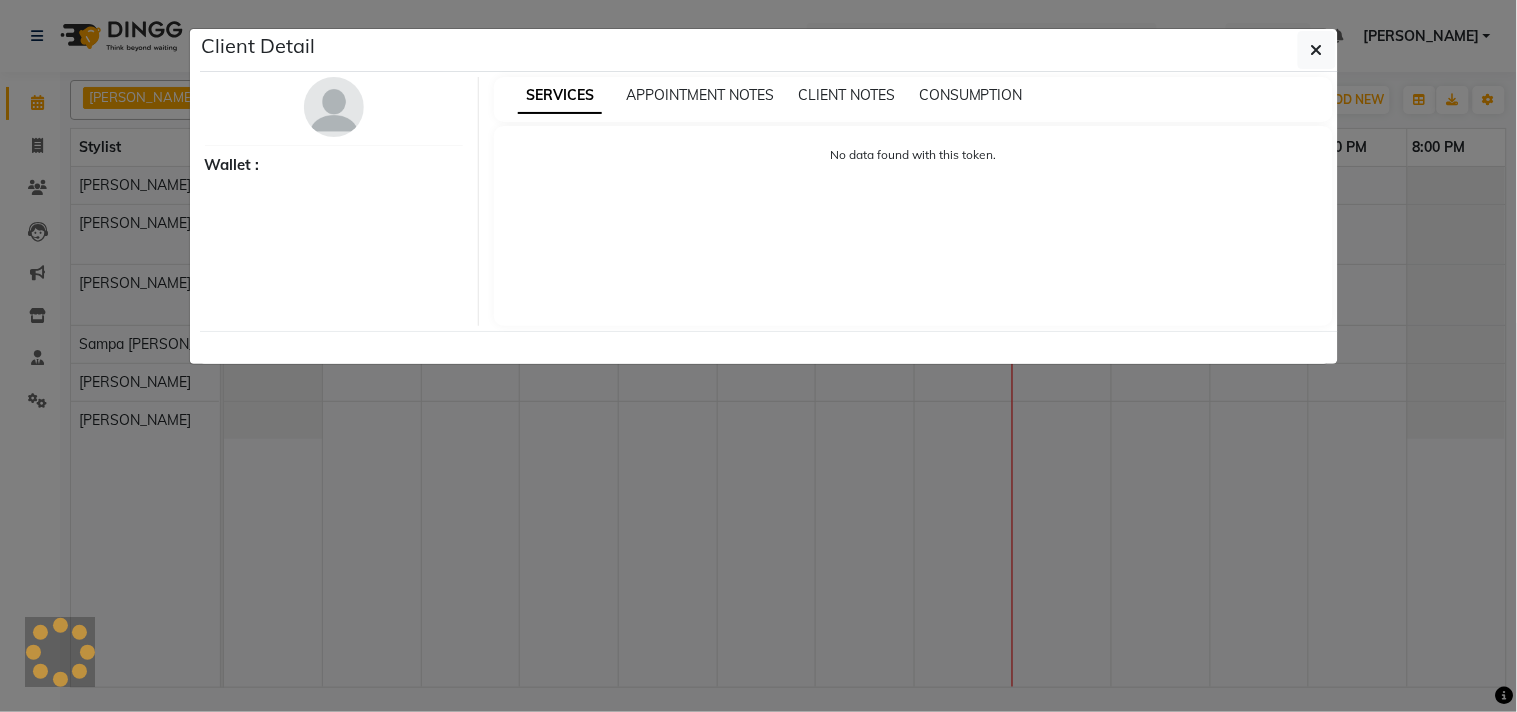 select on "7" 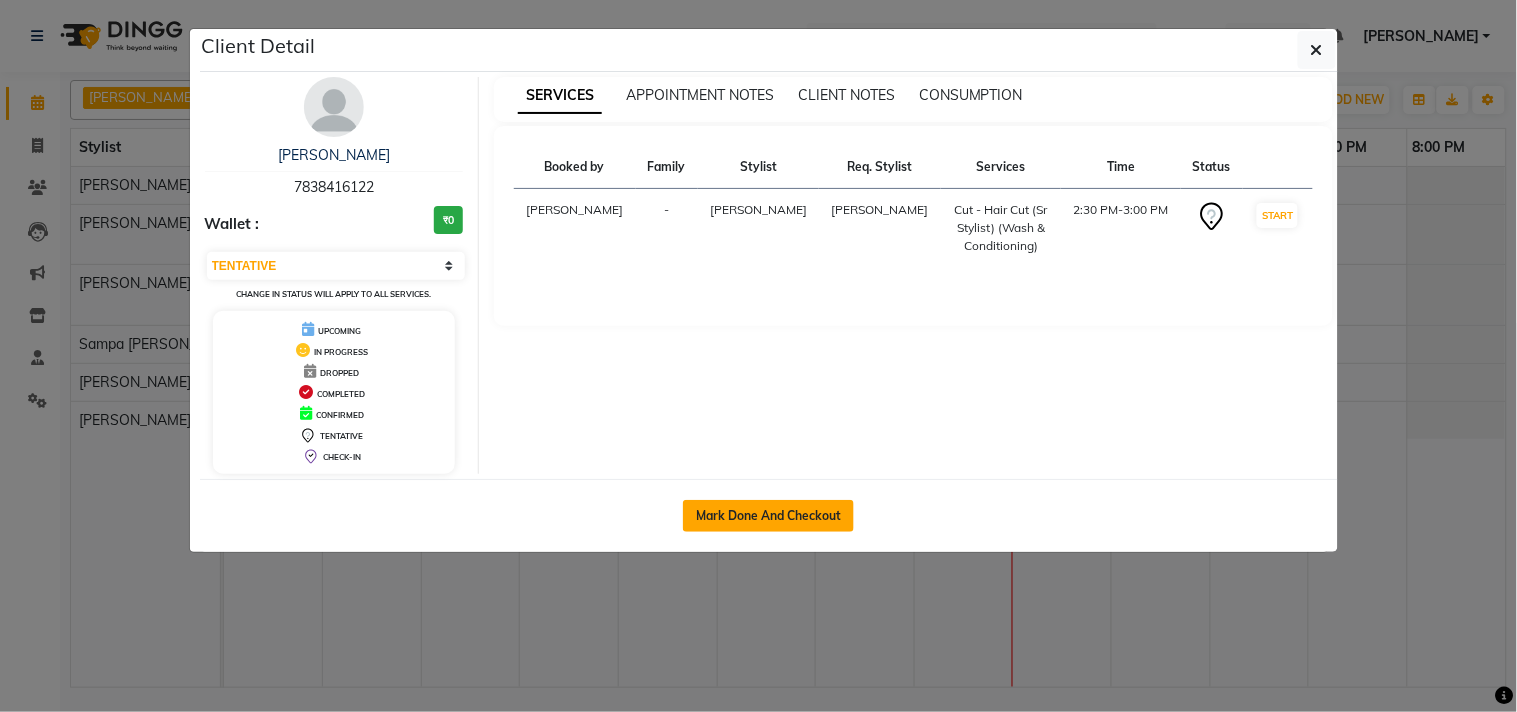 drag, startPoint x: 767, startPoint y: 523, endPoint x: 781, endPoint y: 525, distance: 14.142136 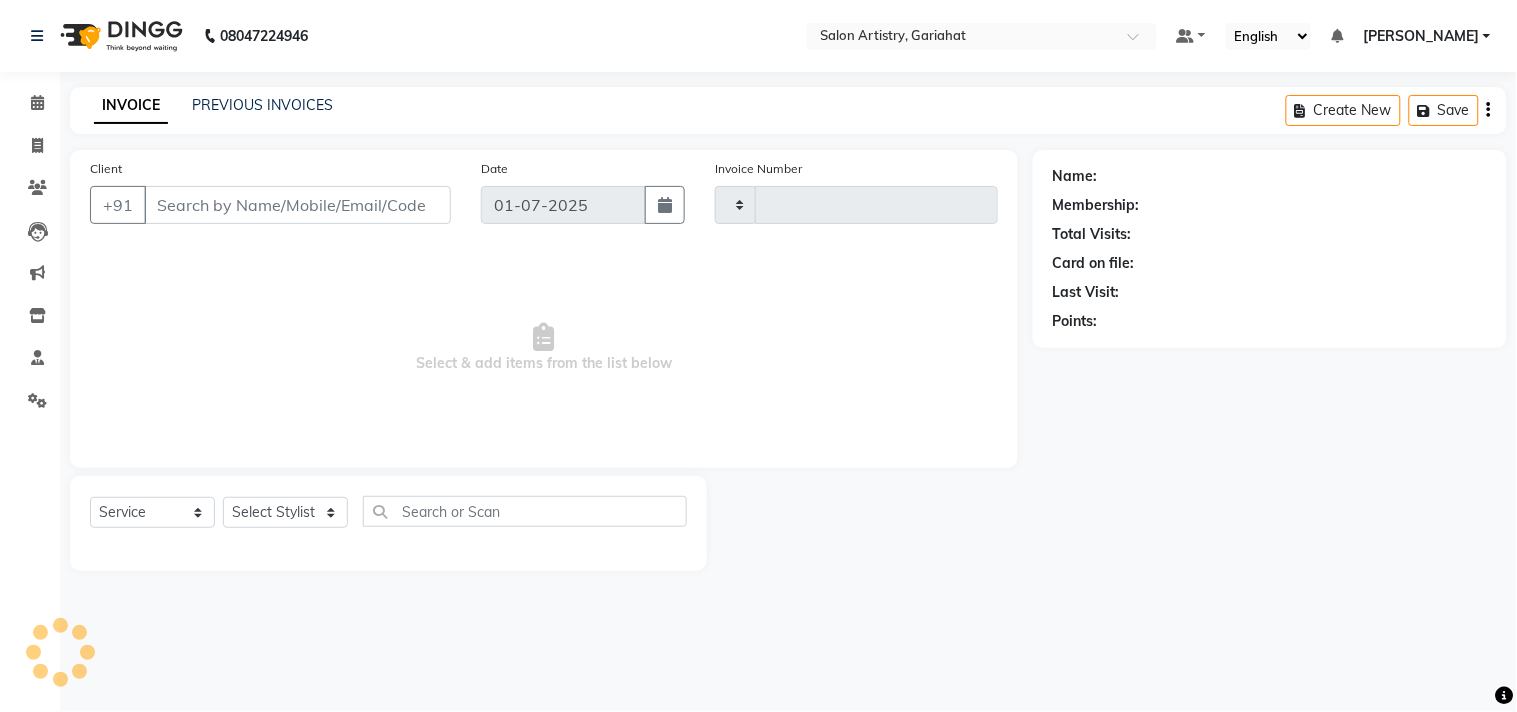 type on "0330" 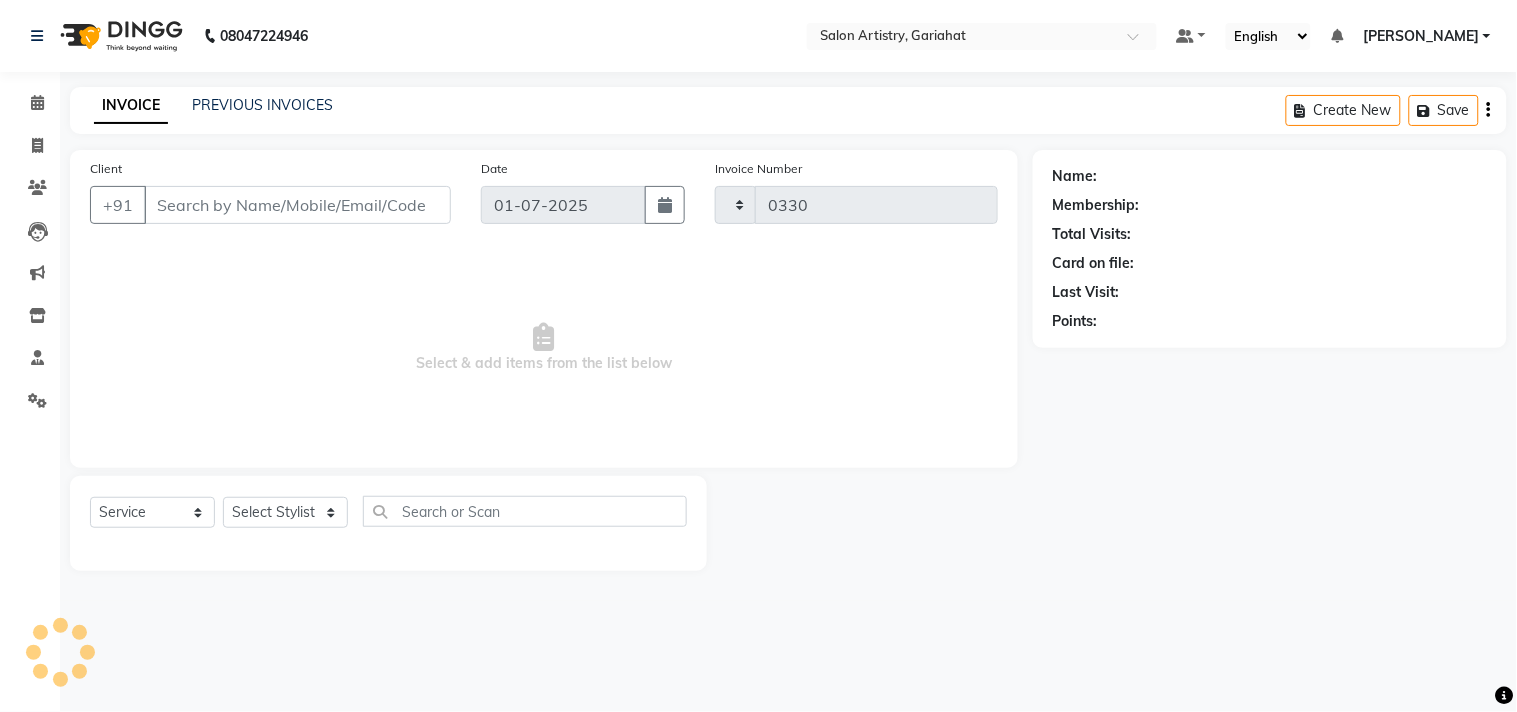 select on "8368" 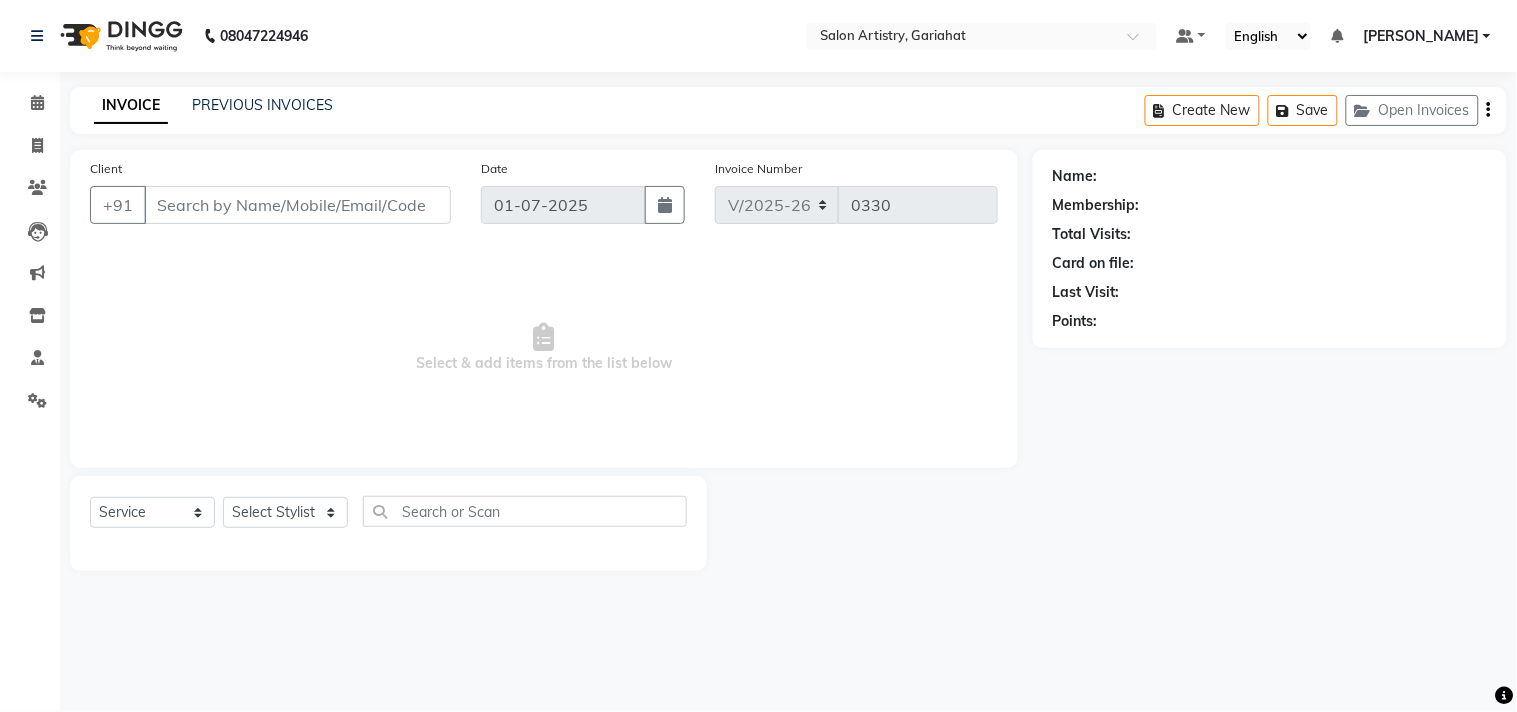 type on "7838416122" 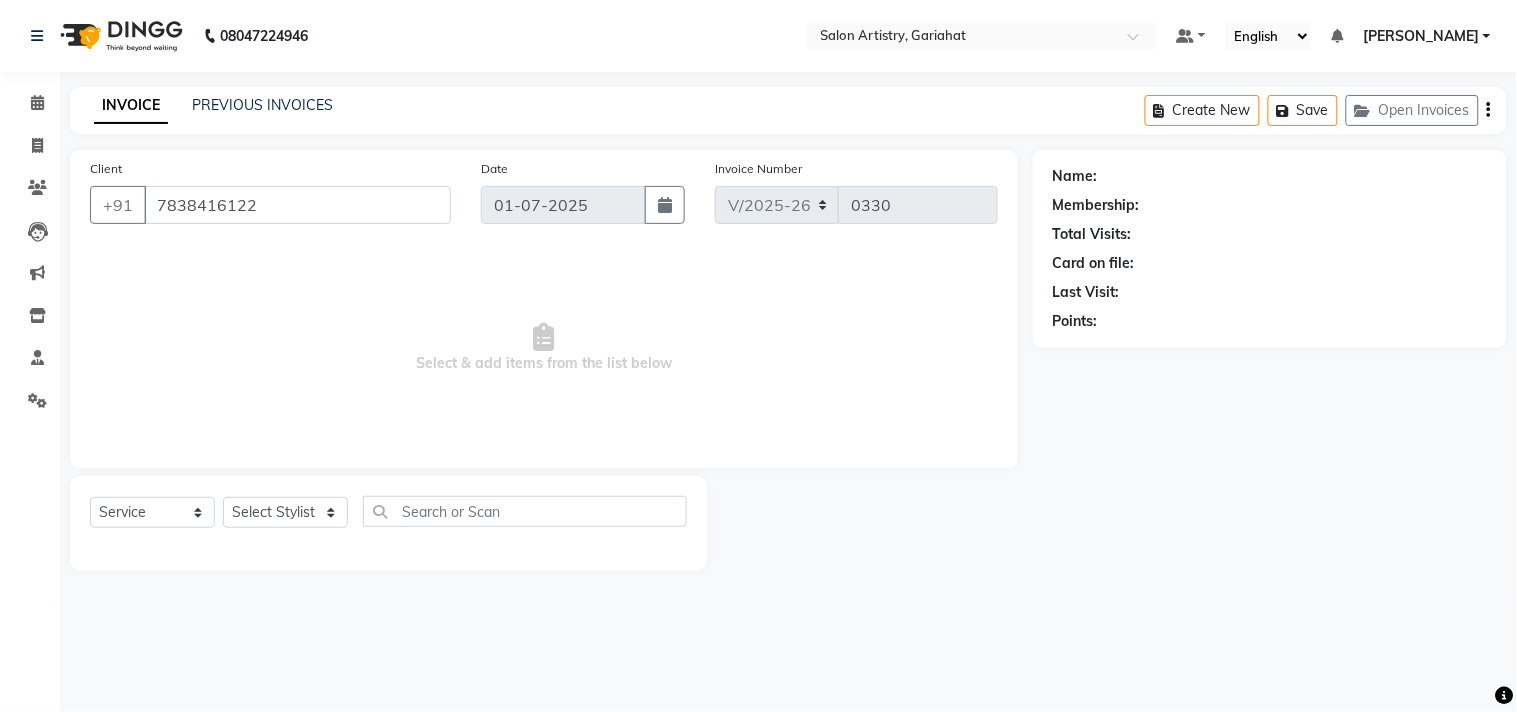 select on "82199" 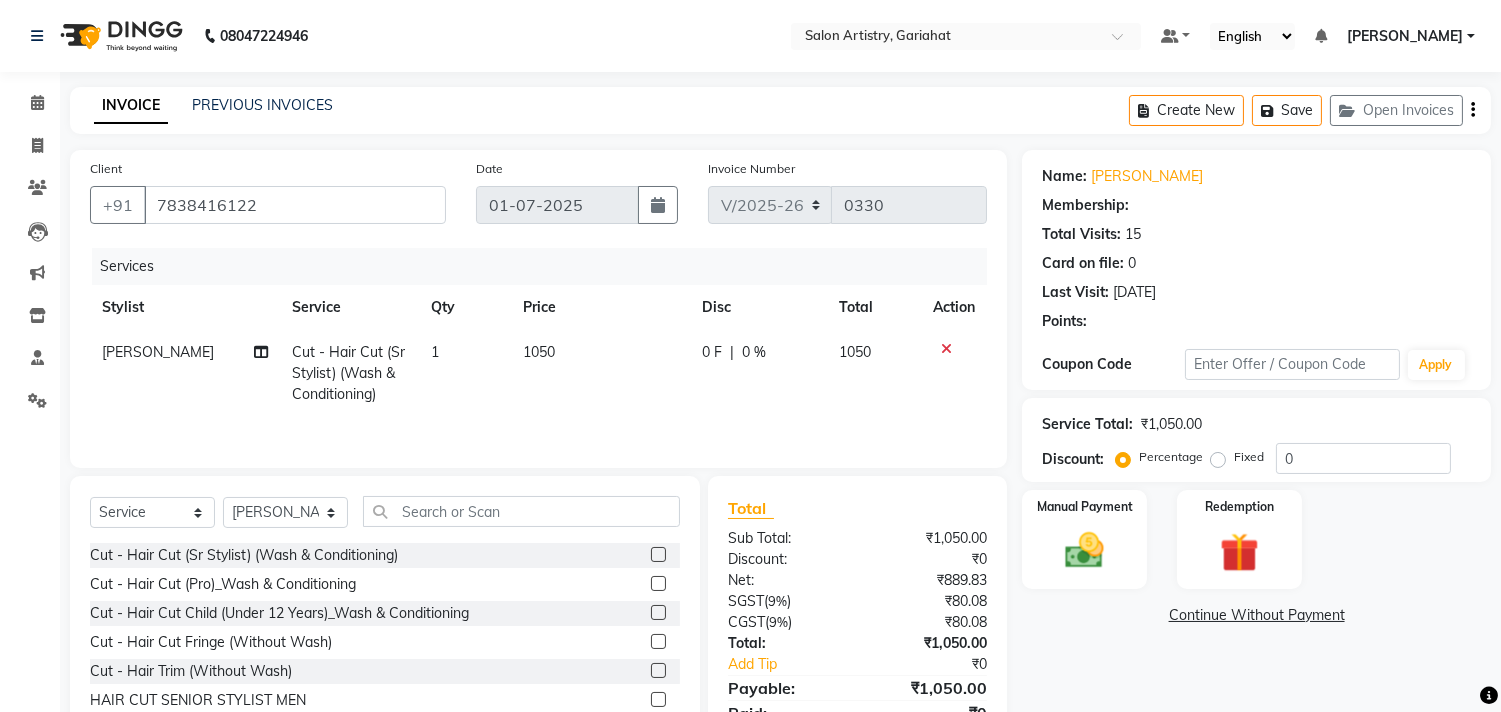 select on "1: Object" 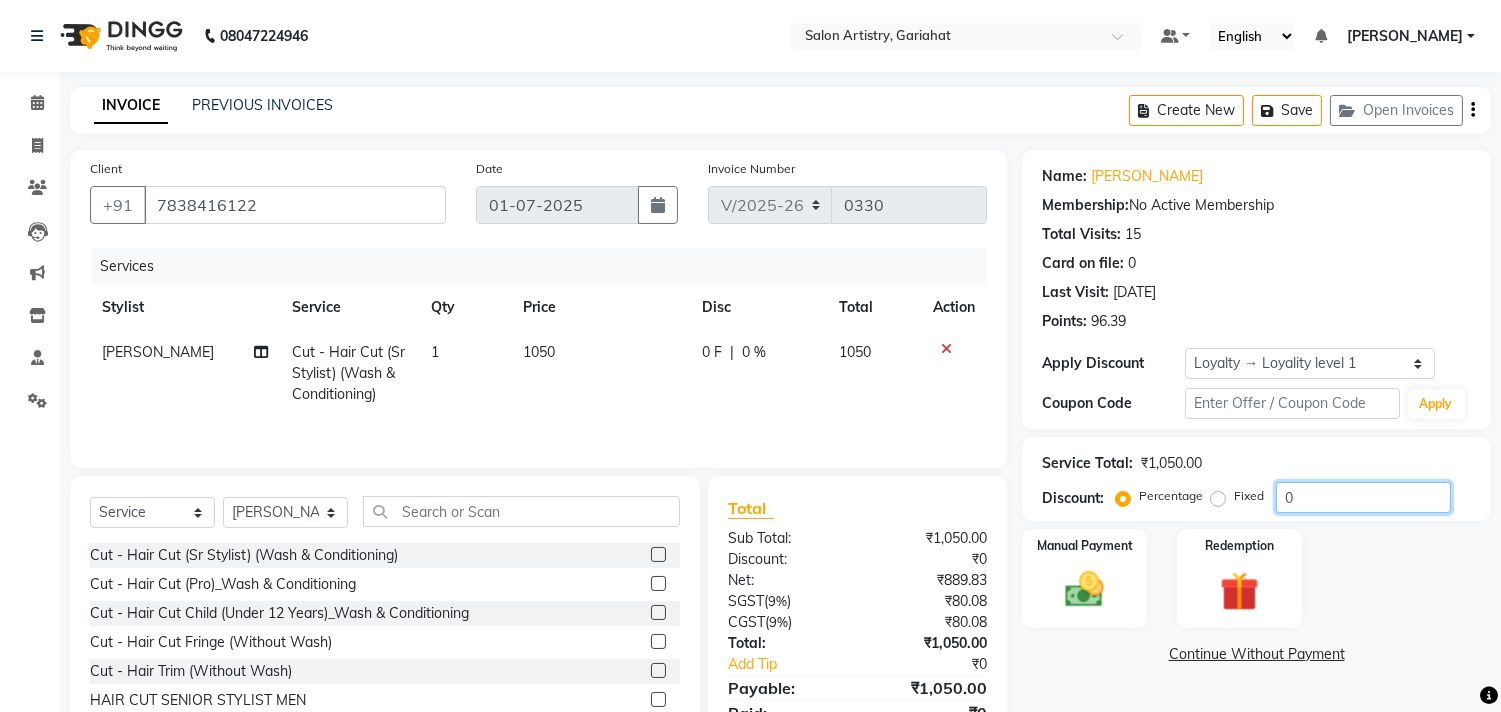 click on "0" 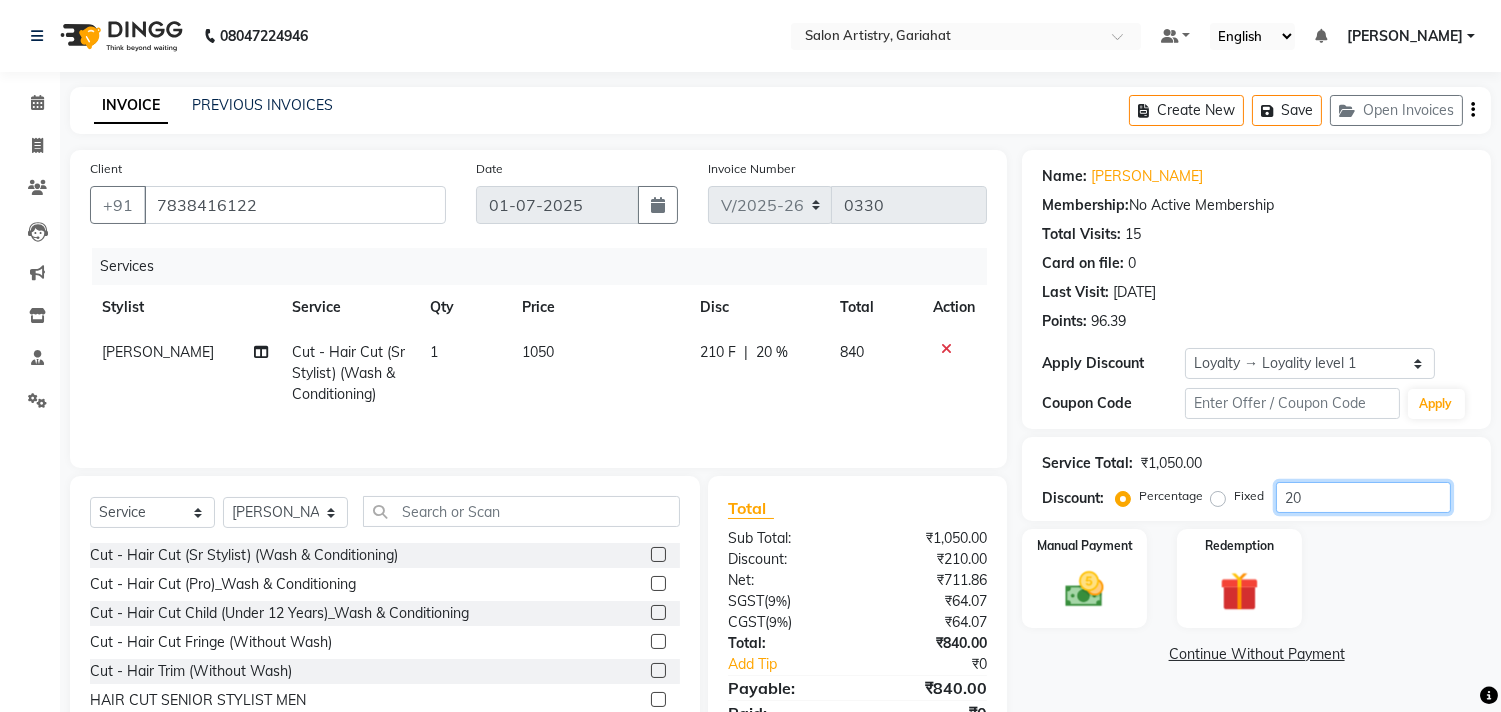type on "2" 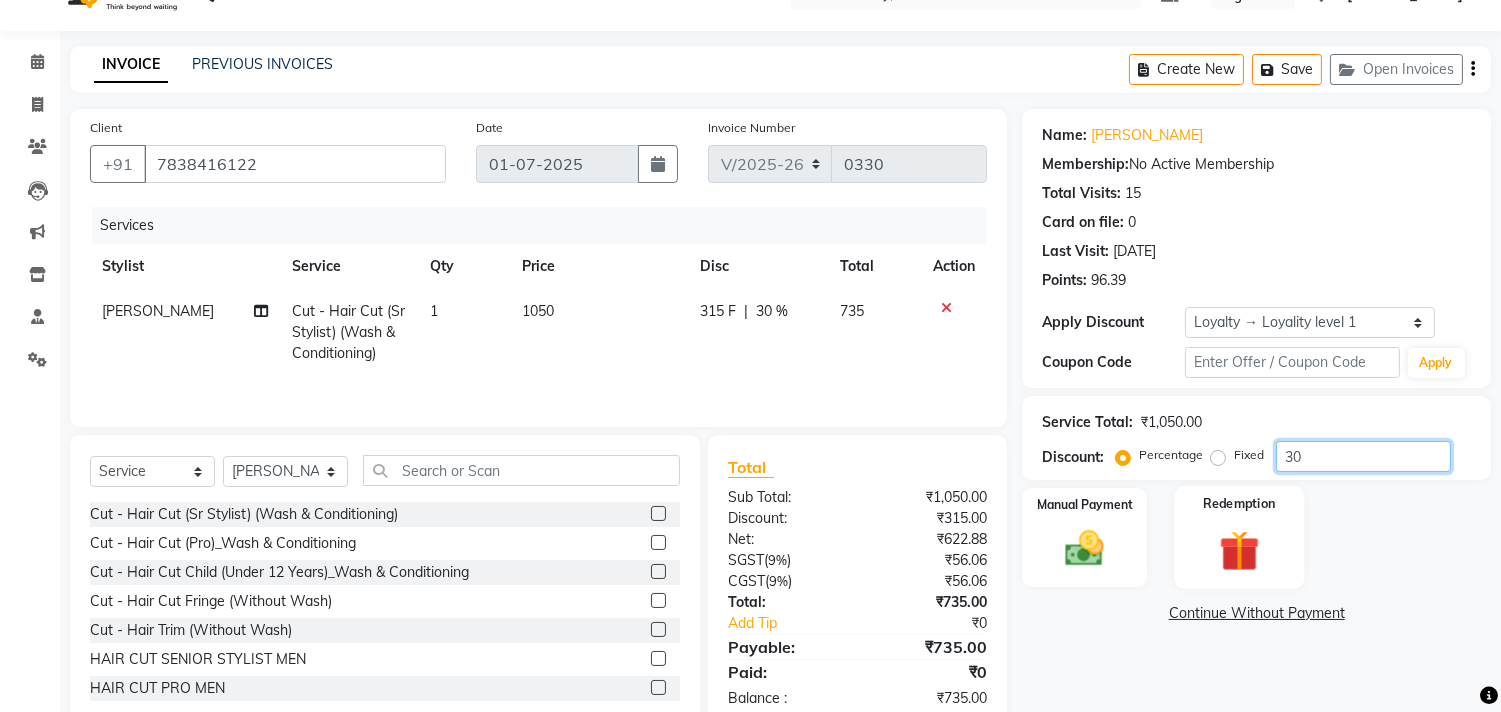 scroll, scrollTop: 91, scrollLeft: 0, axis: vertical 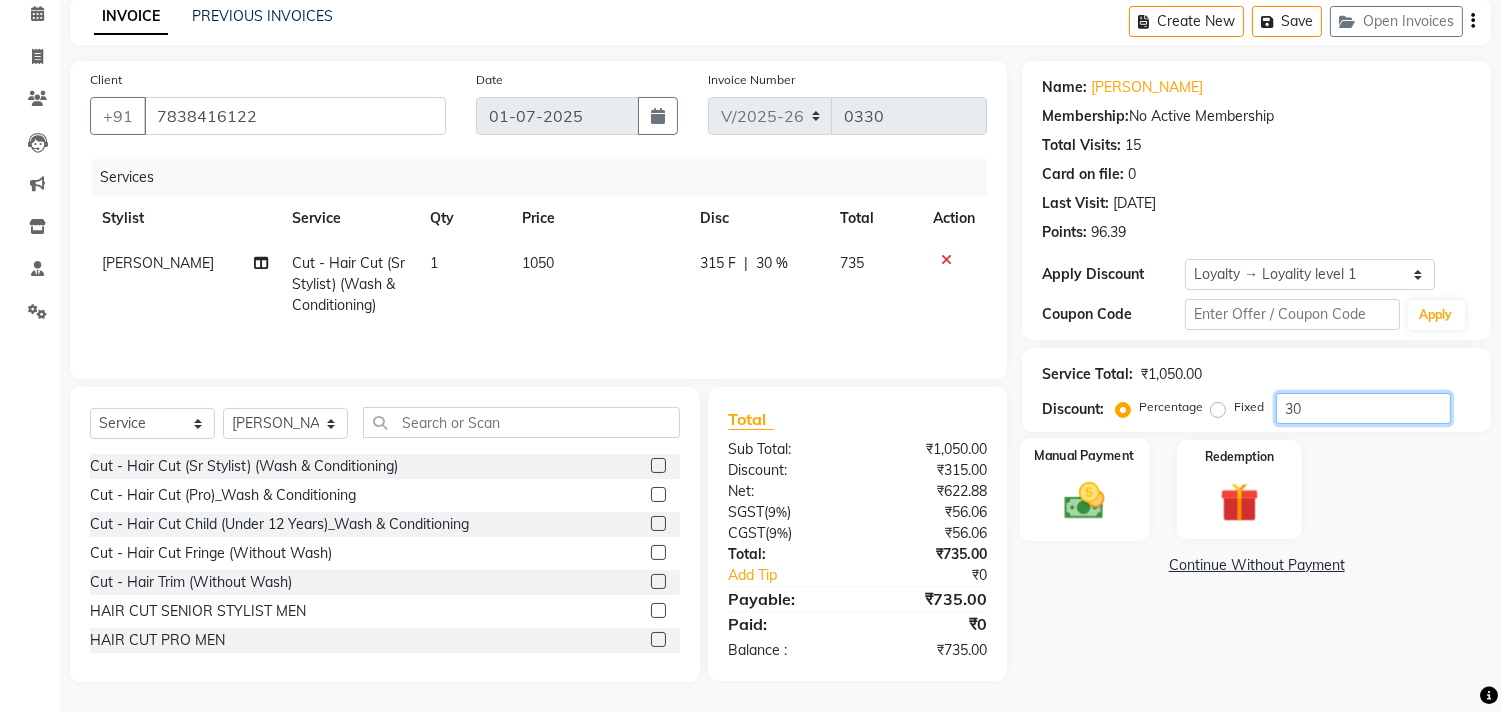 type on "30" 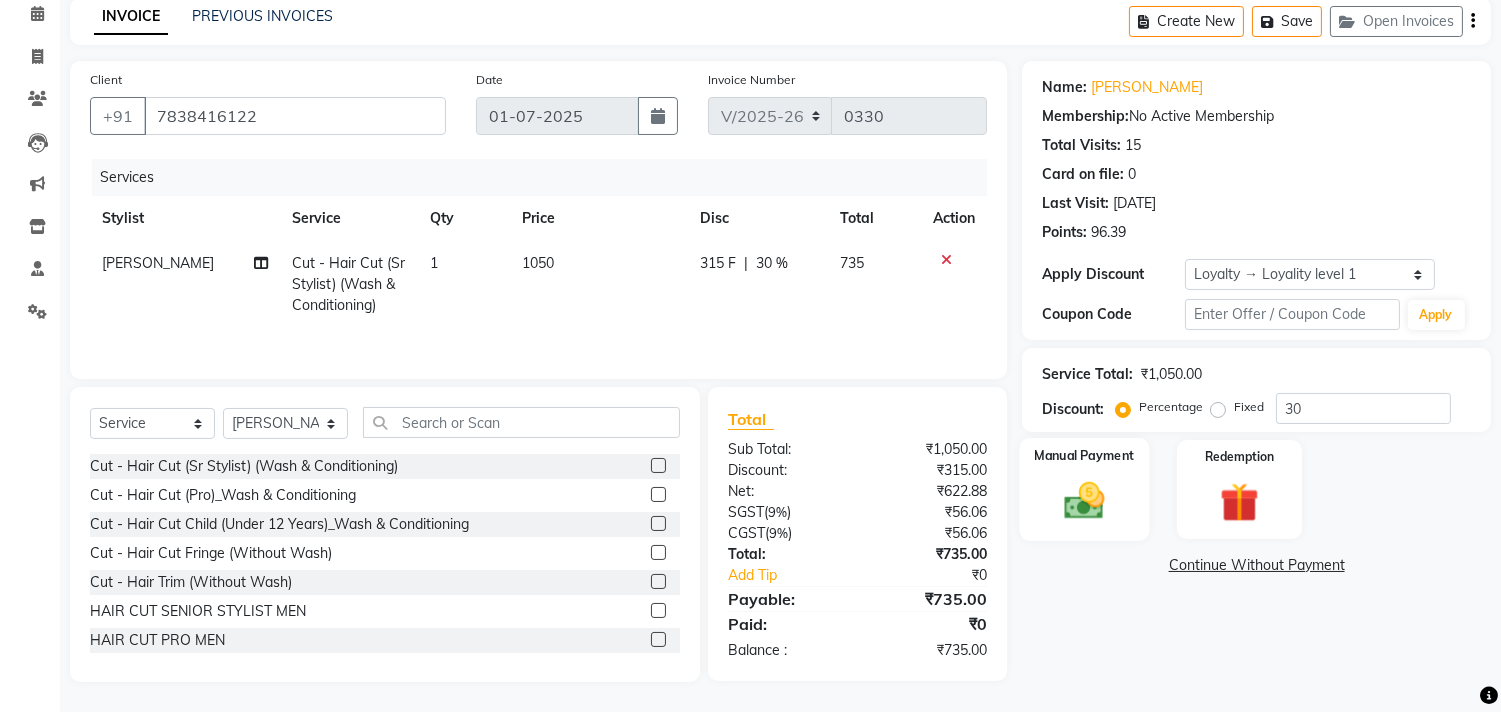 click 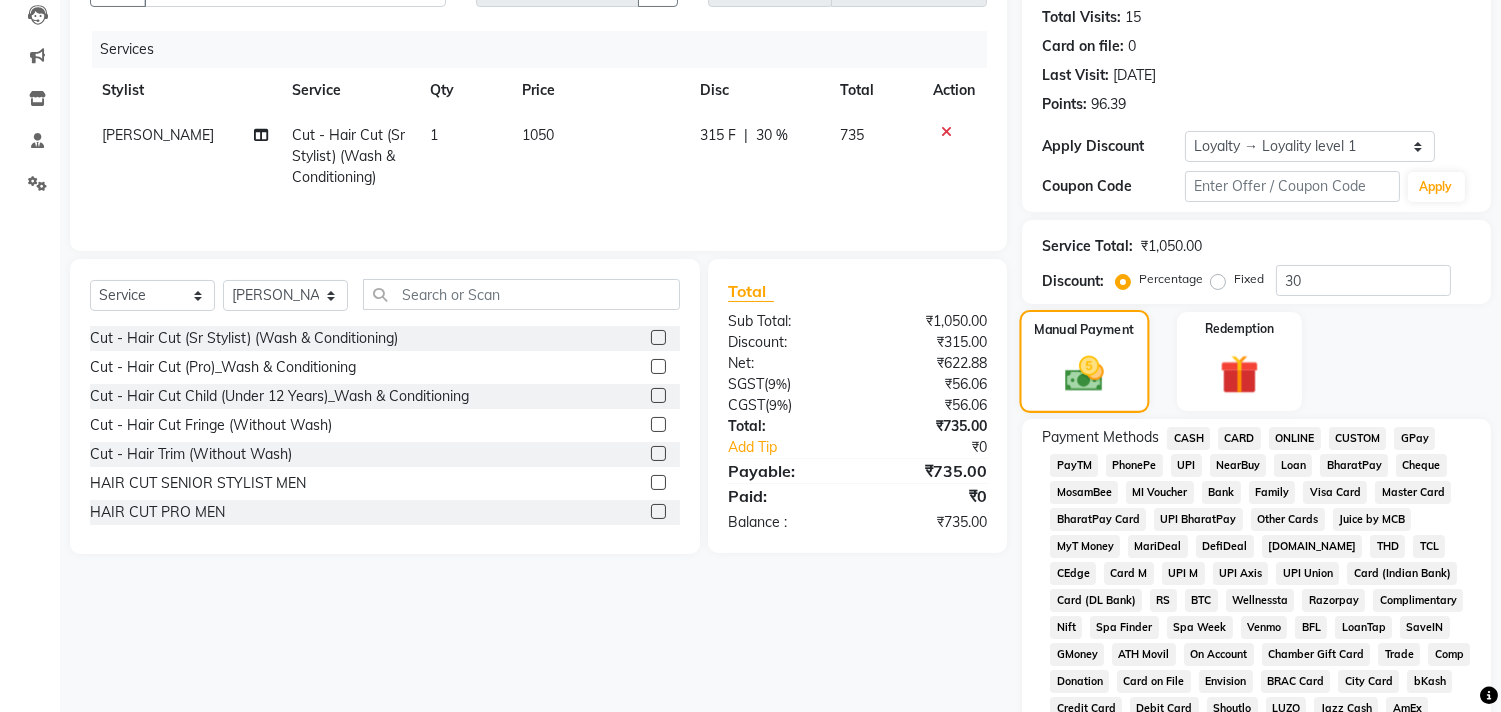 scroll, scrollTop: 424, scrollLeft: 0, axis: vertical 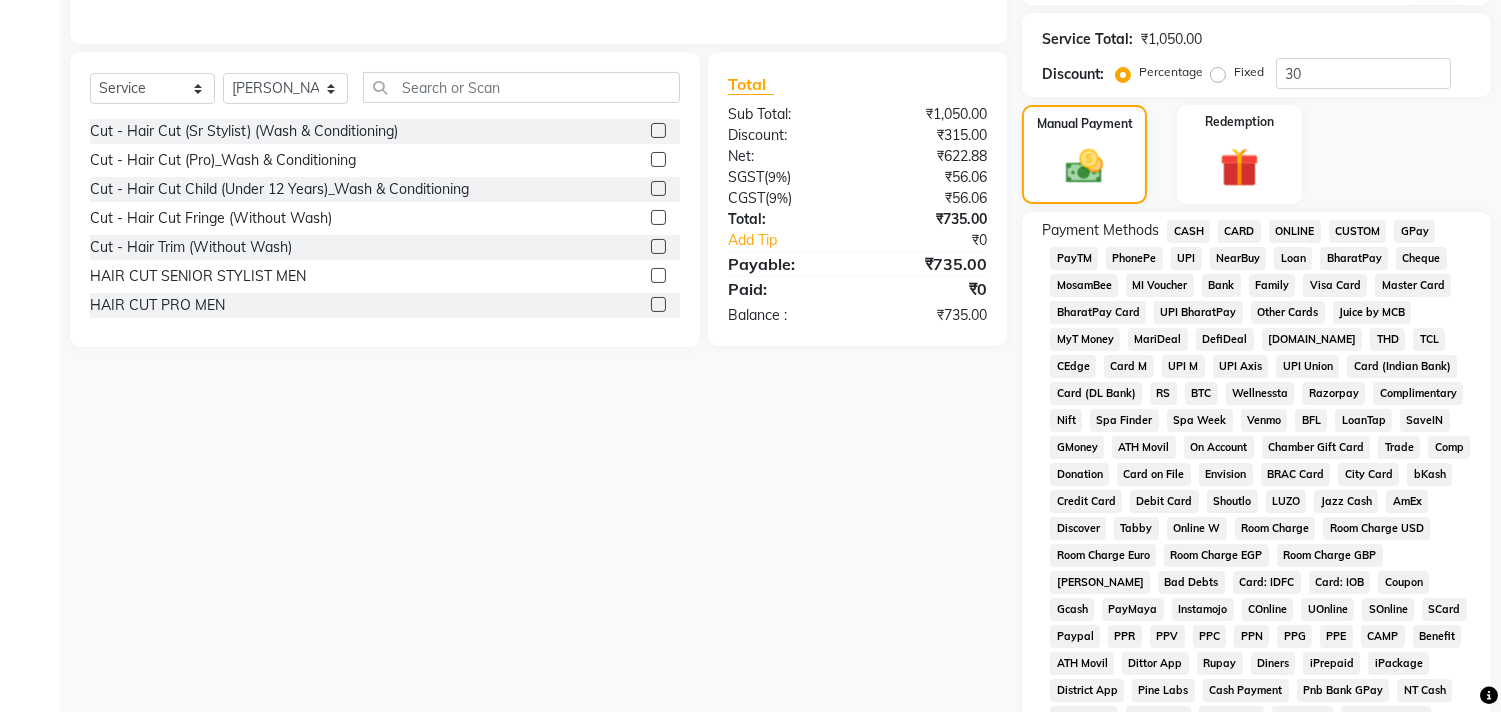 click on "CASH" 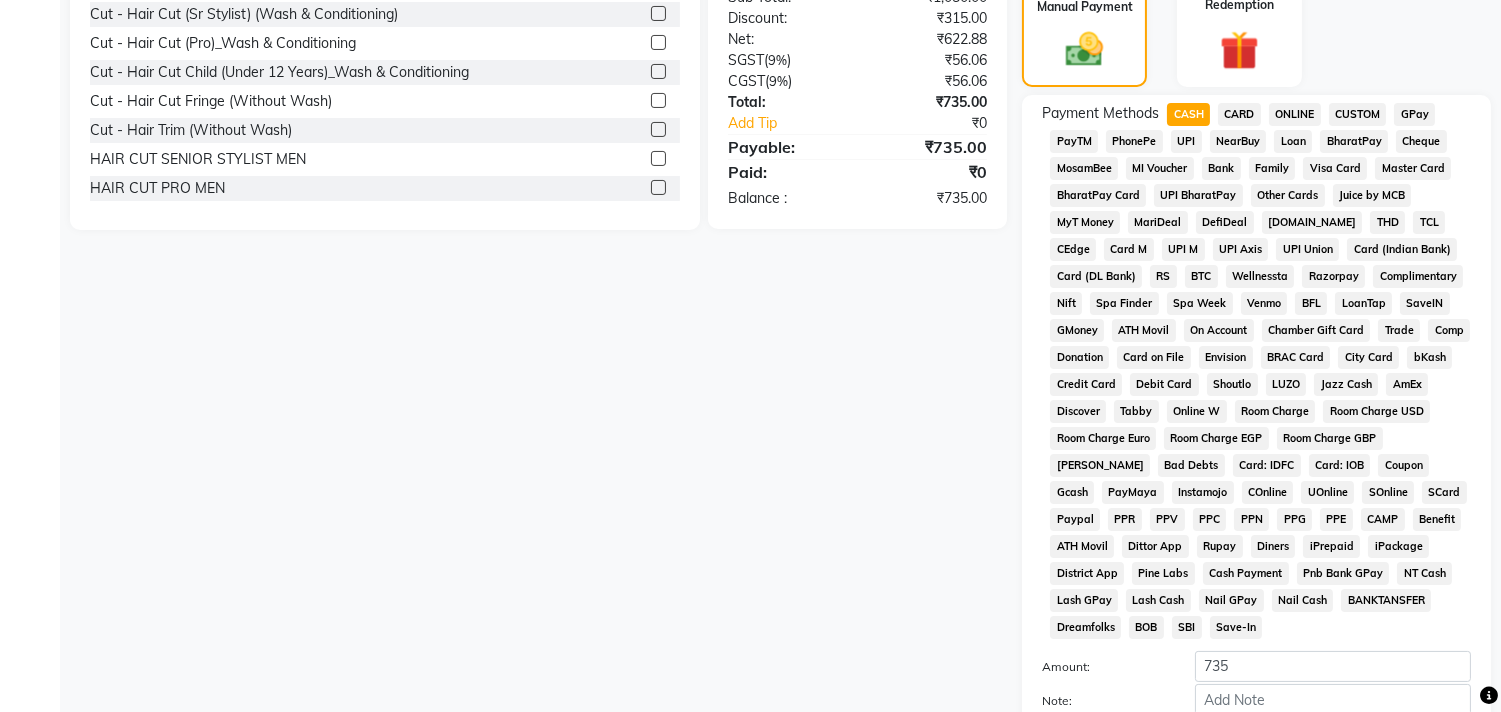 scroll, scrollTop: 737, scrollLeft: 0, axis: vertical 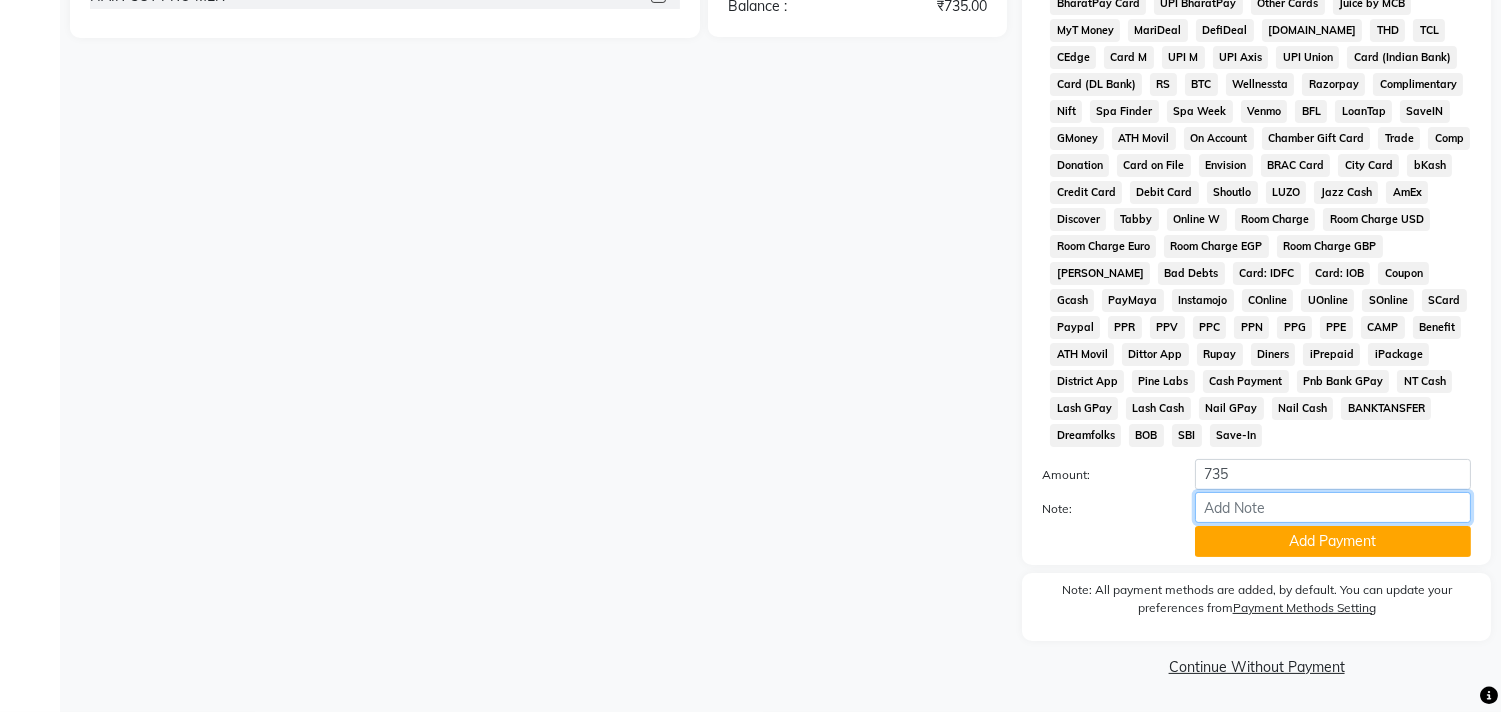 click on "Note:" at bounding box center (1333, 507) 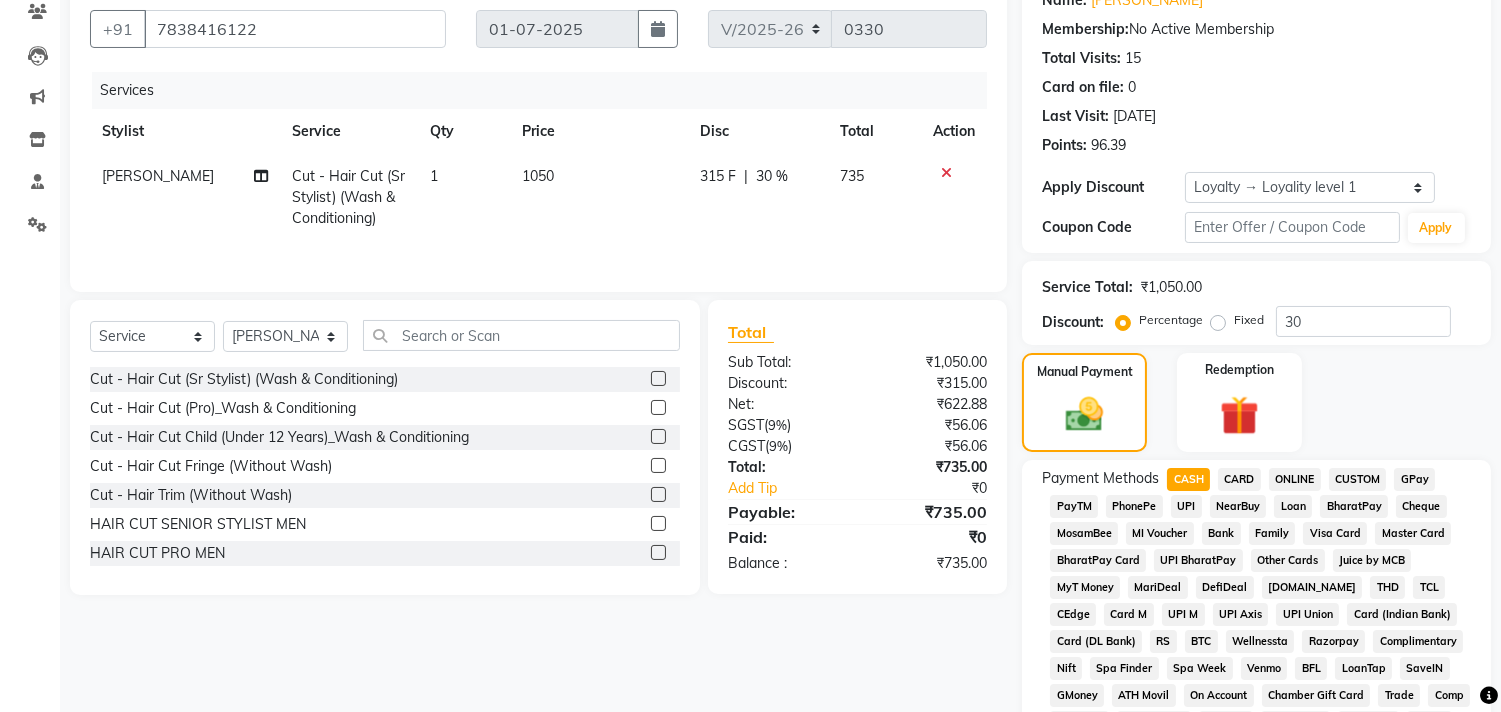 scroll, scrollTop: 222, scrollLeft: 0, axis: vertical 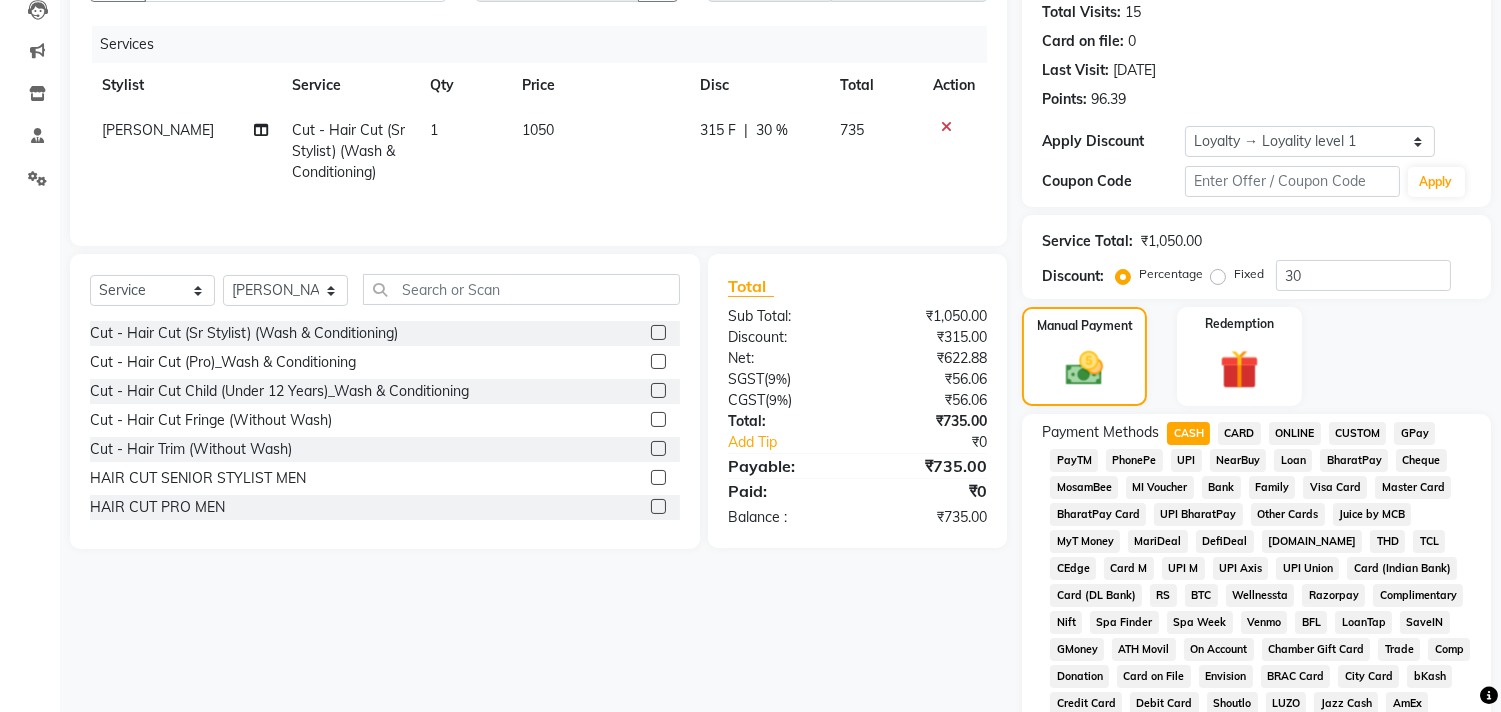 type on "9623" 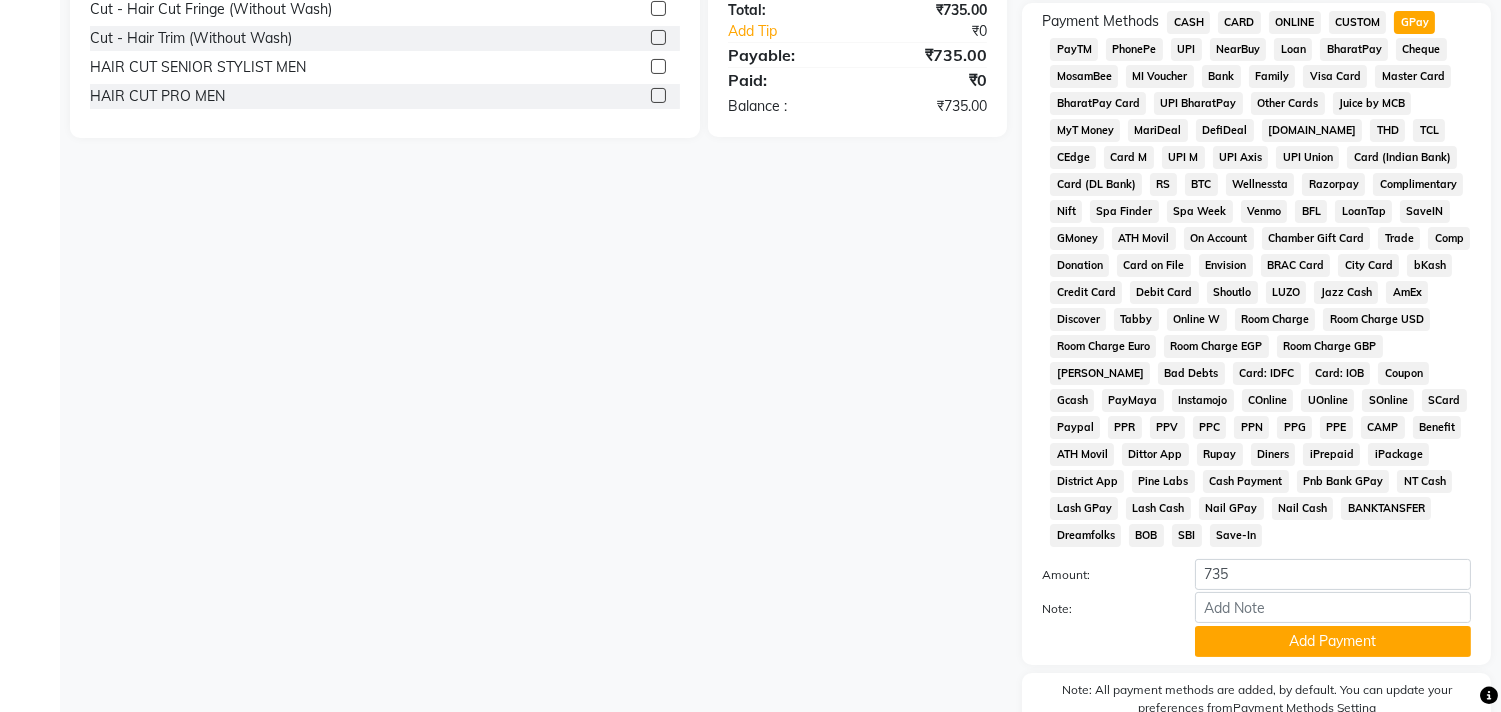 scroll, scrollTop: 737, scrollLeft: 0, axis: vertical 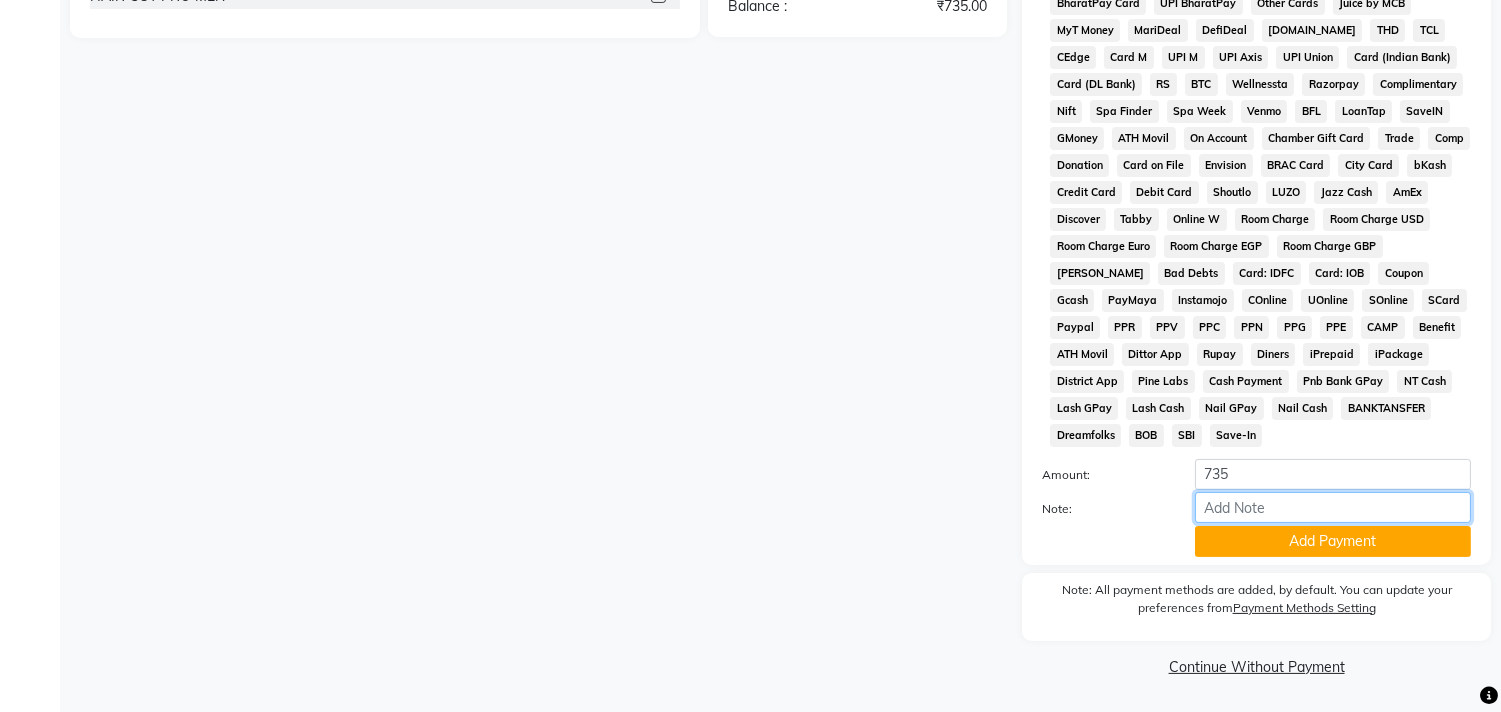 click on "Note:" at bounding box center (1333, 507) 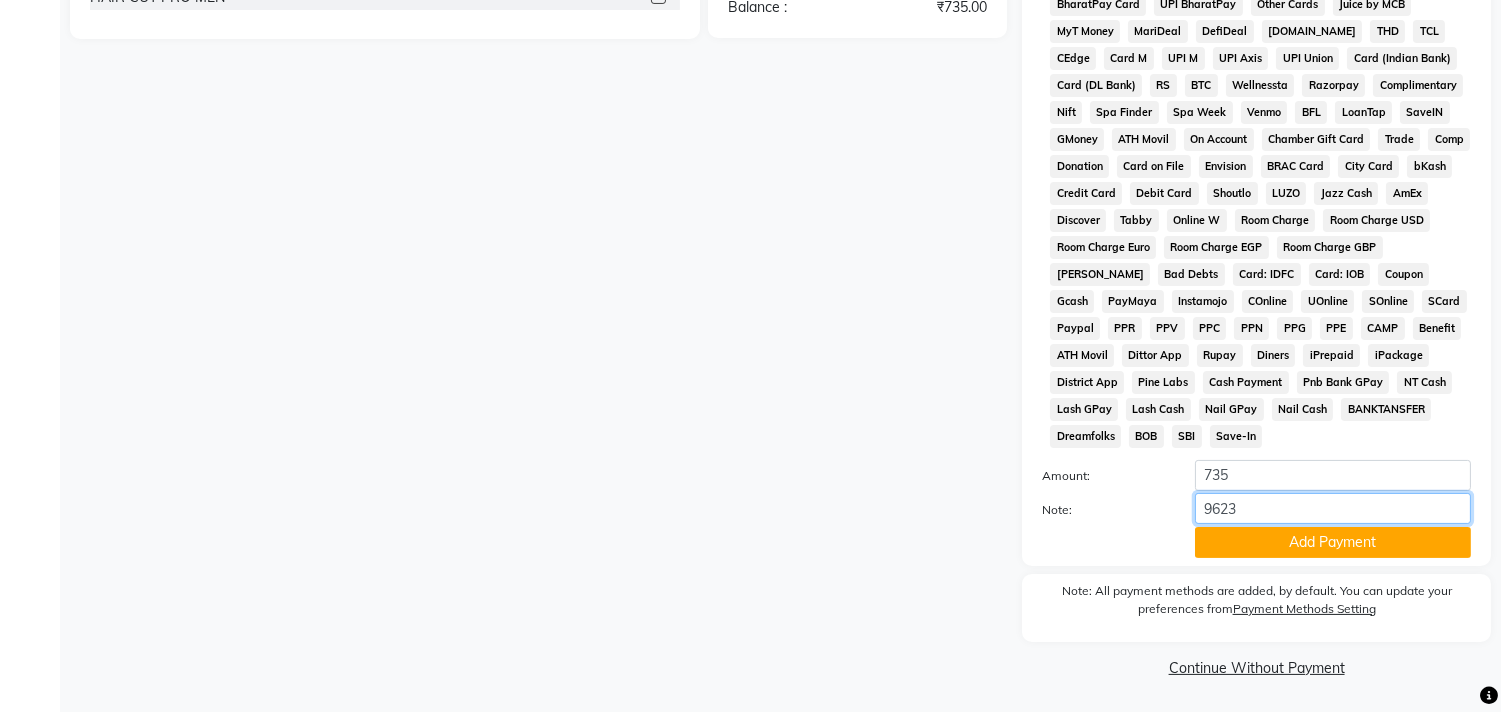 scroll, scrollTop: 737, scrollLeft: 0, axis: vertical 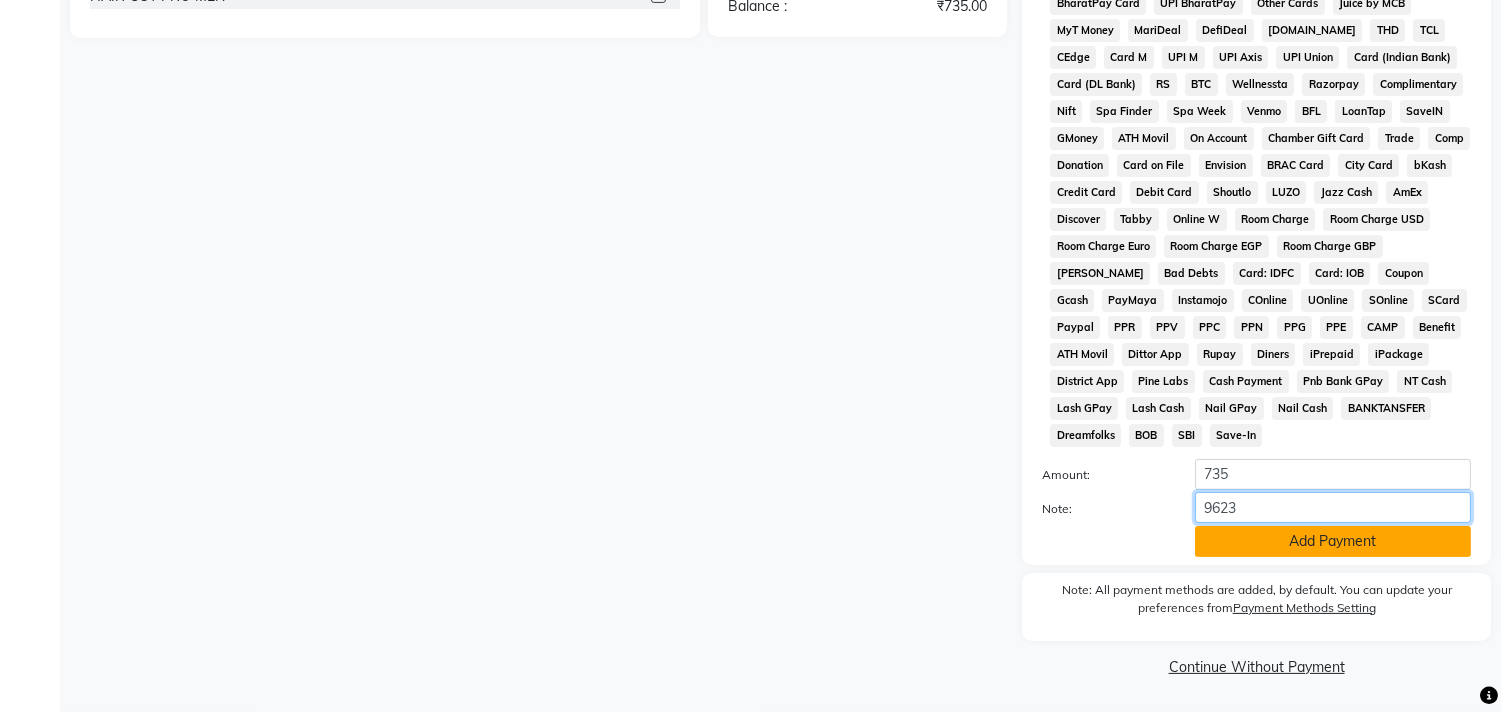 type on "9623" 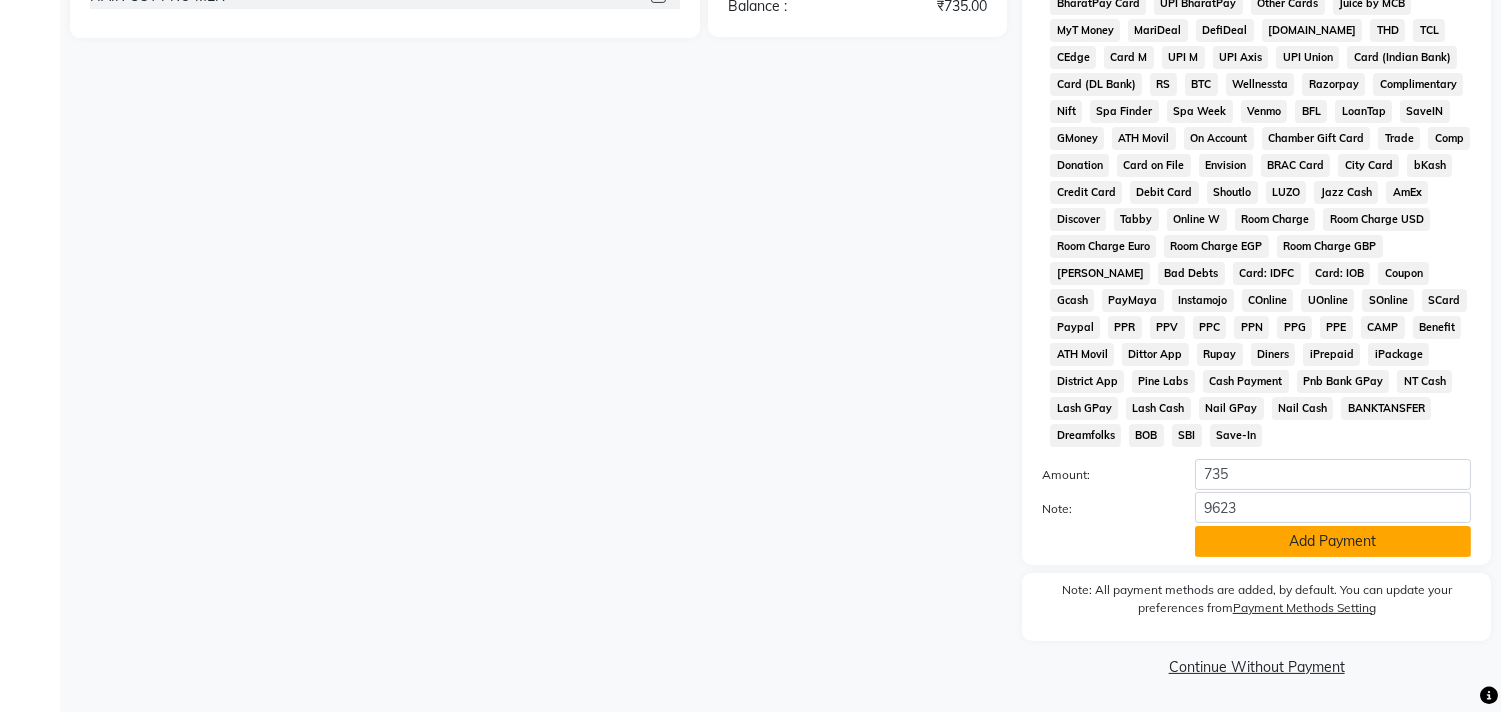 click on "Add Payment" 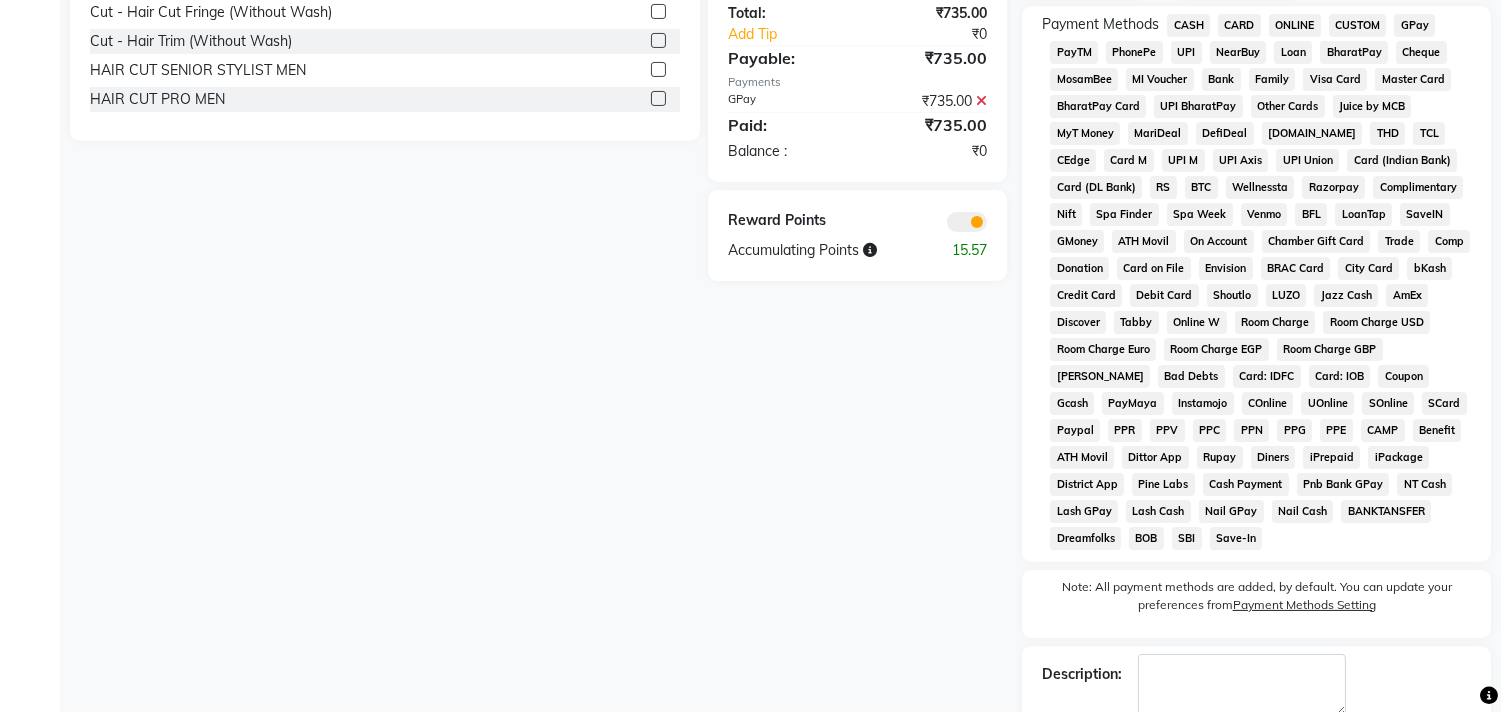 scroll, scrollTop: 744, scrollLeft: 0, axis: vertical 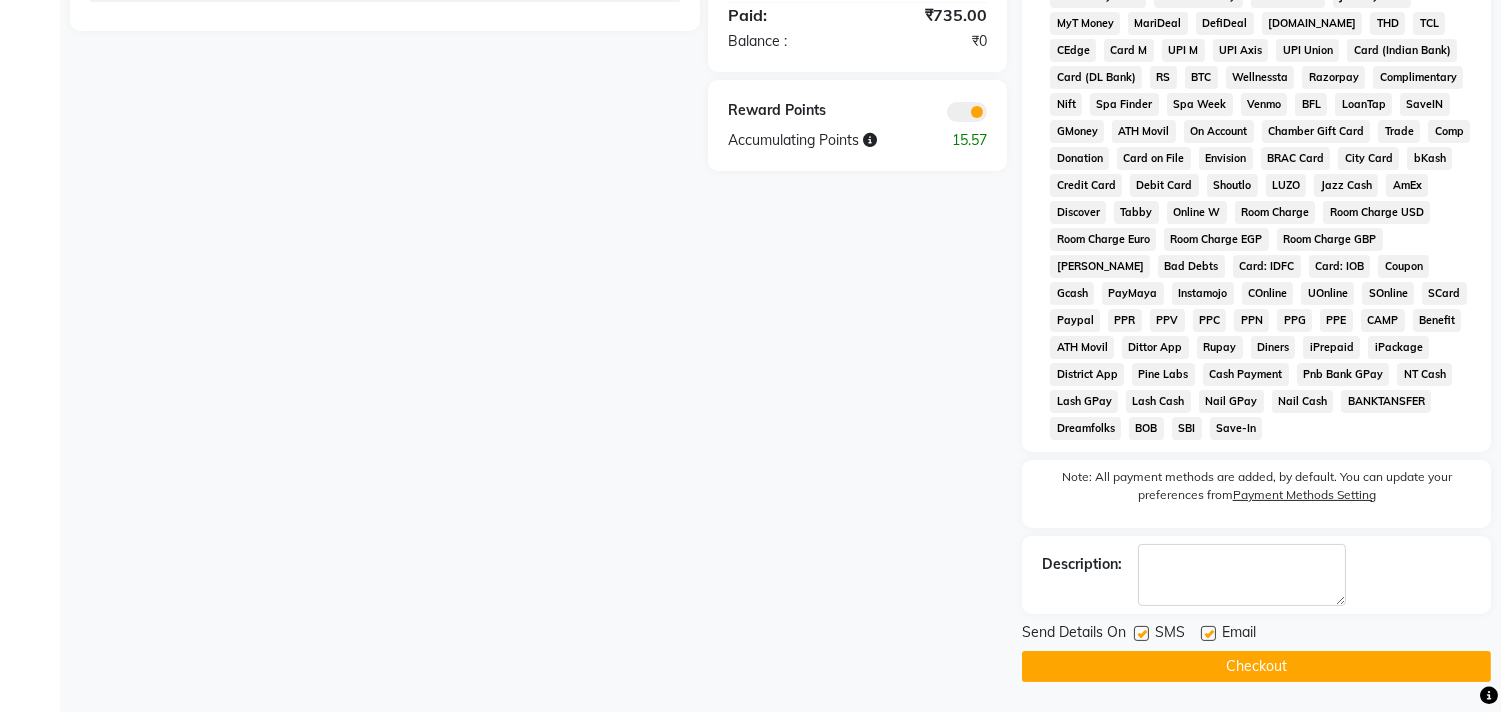 click on "Checkout" 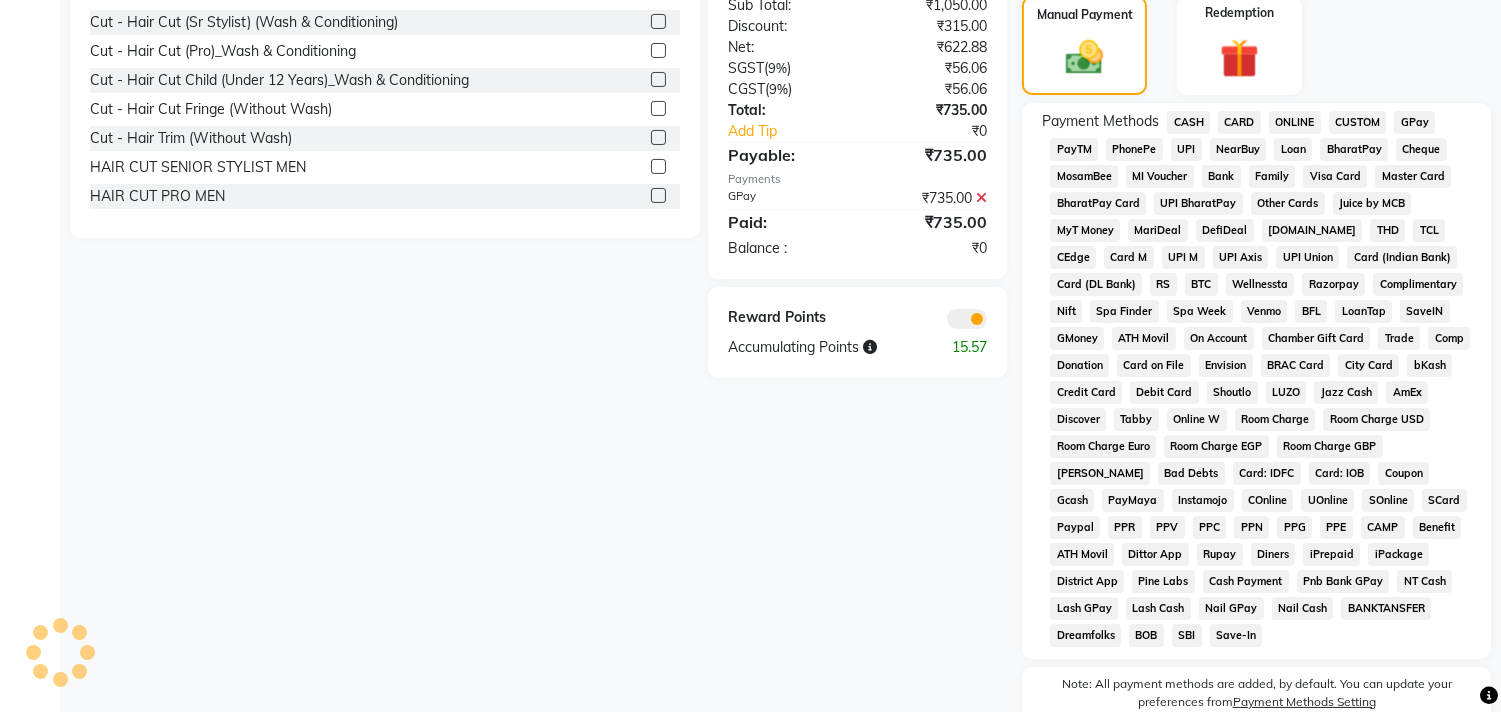 scroll, scrollTop: 411, scrollLeft: 0, axis: vertical 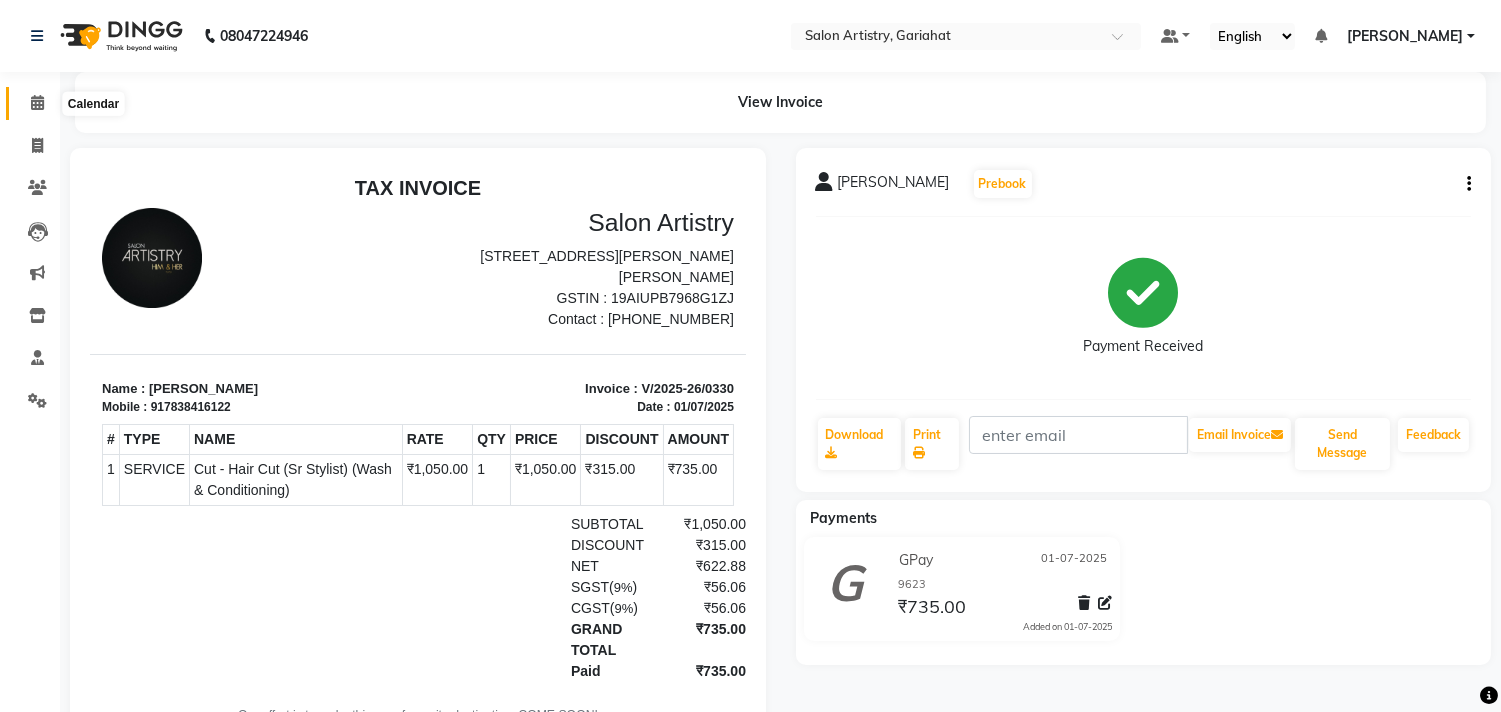 click 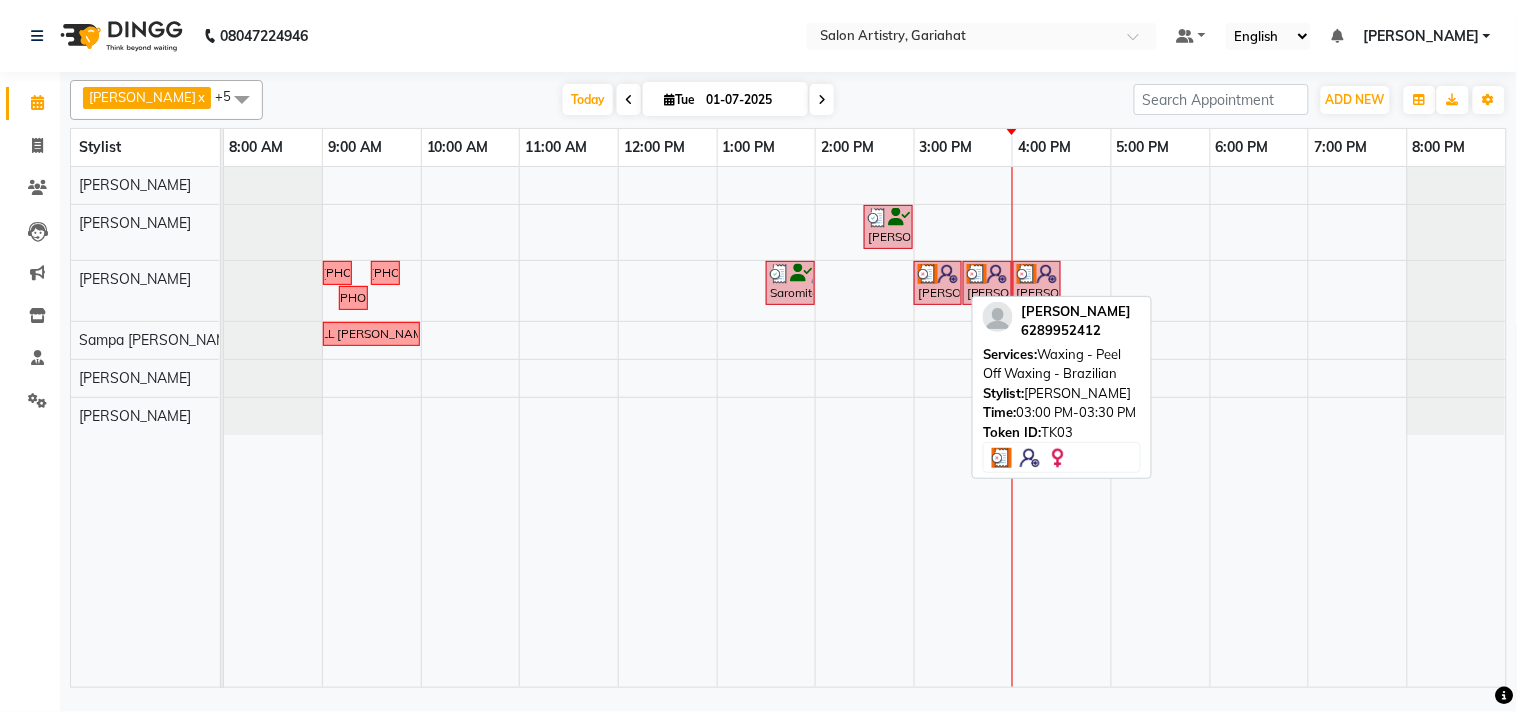 click on "[PERSON_NAME], TK03, 03:00 PM-03:30 PM, Waxing - Peel Off Waxing - Brazilian" at bounding box center (938, 283) 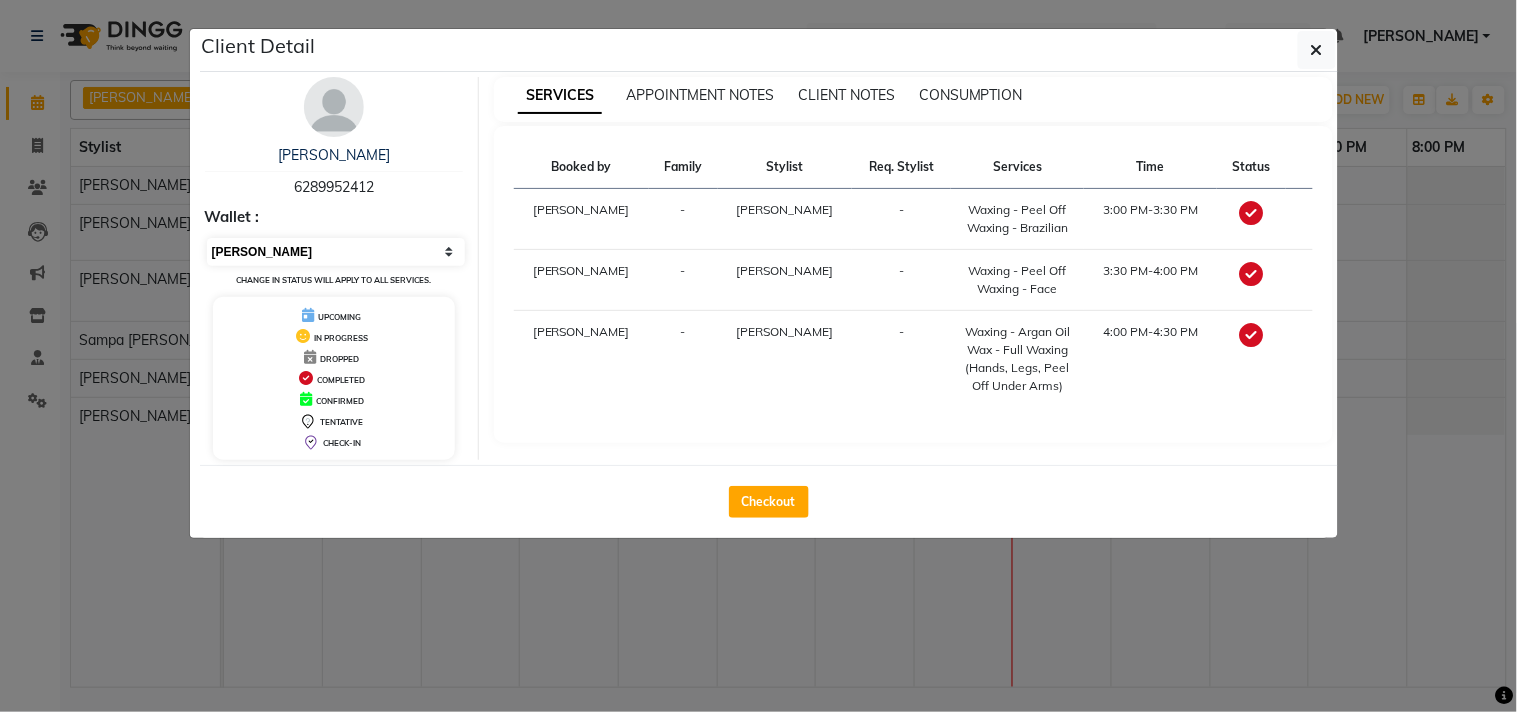 click on "Select MARK DONE UPCOMING" at bounding box center (336, 252) 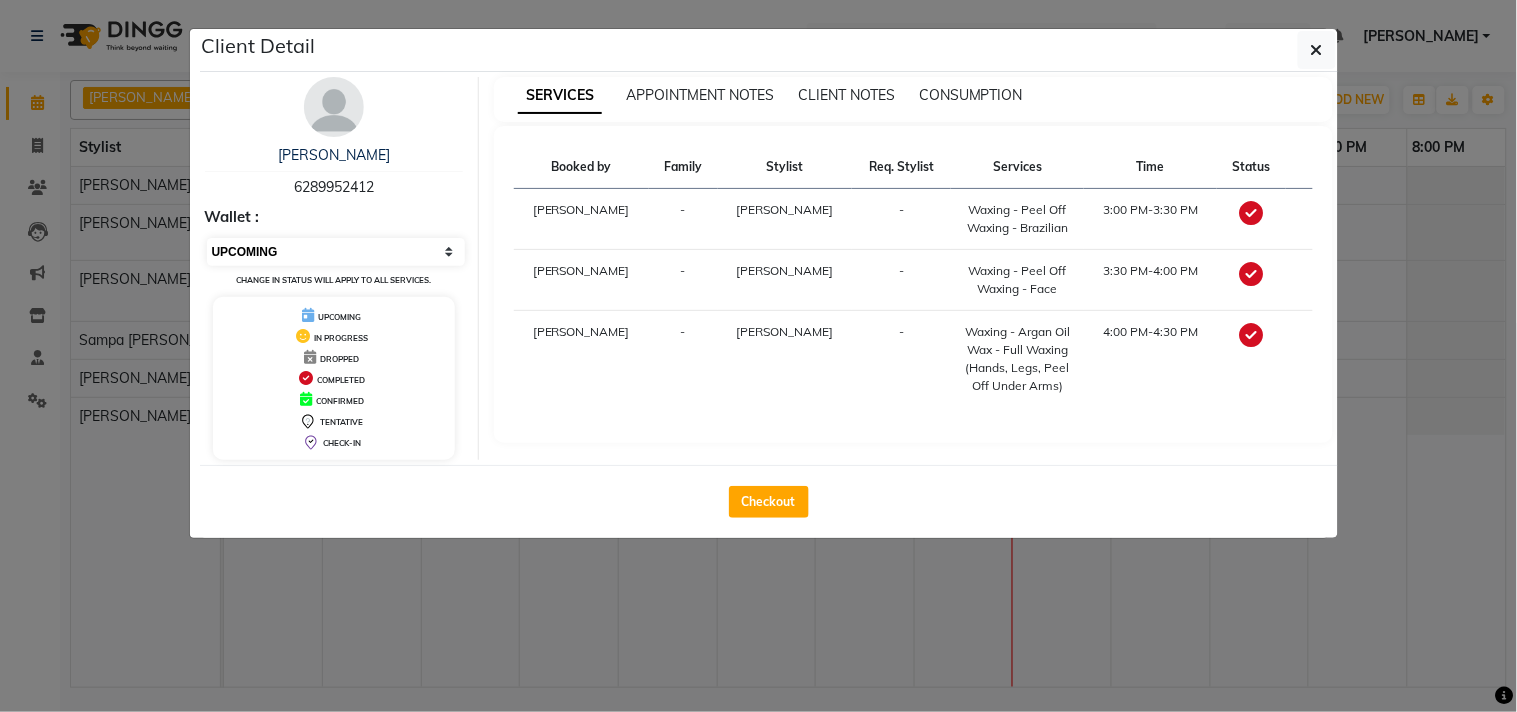 click on "Select MARK DONE UPCOMING" at bounding box center [336, 252] 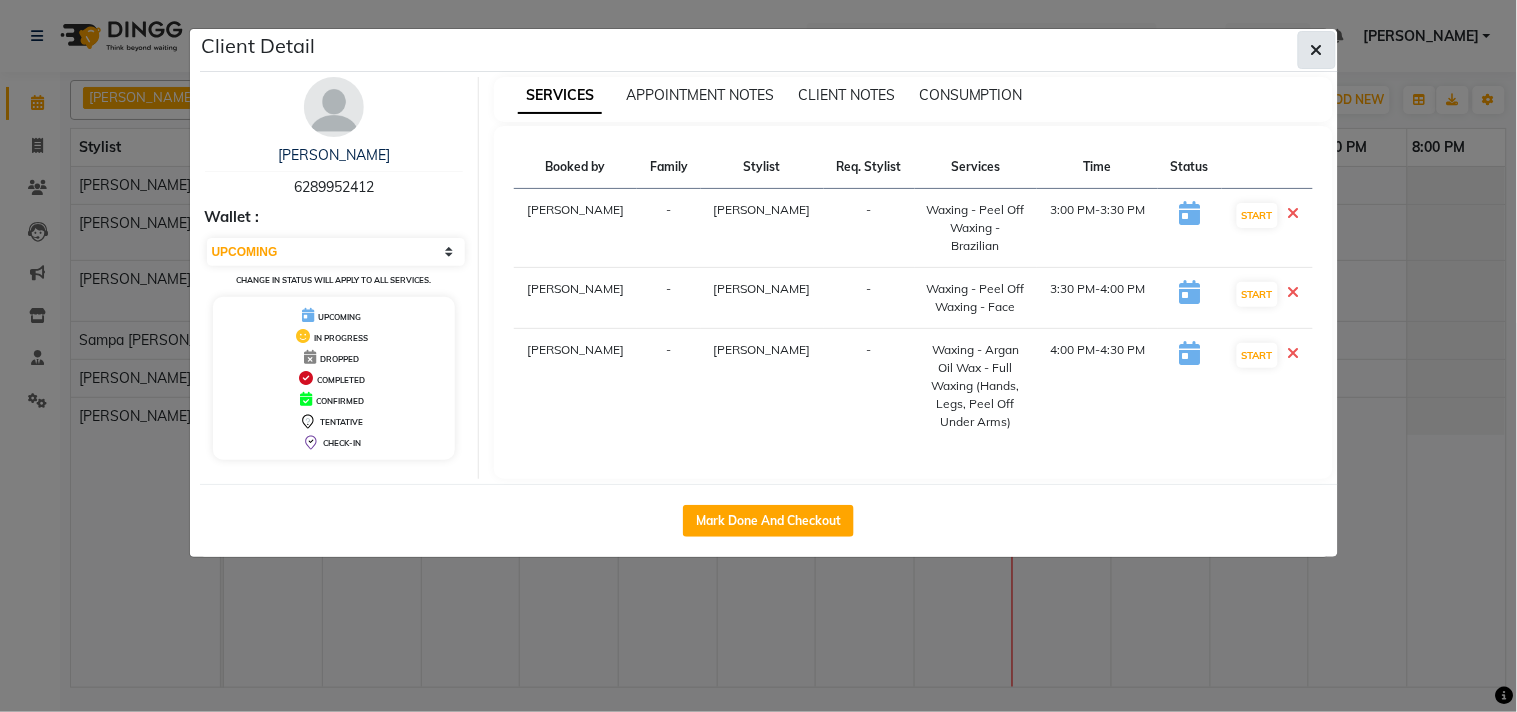 click 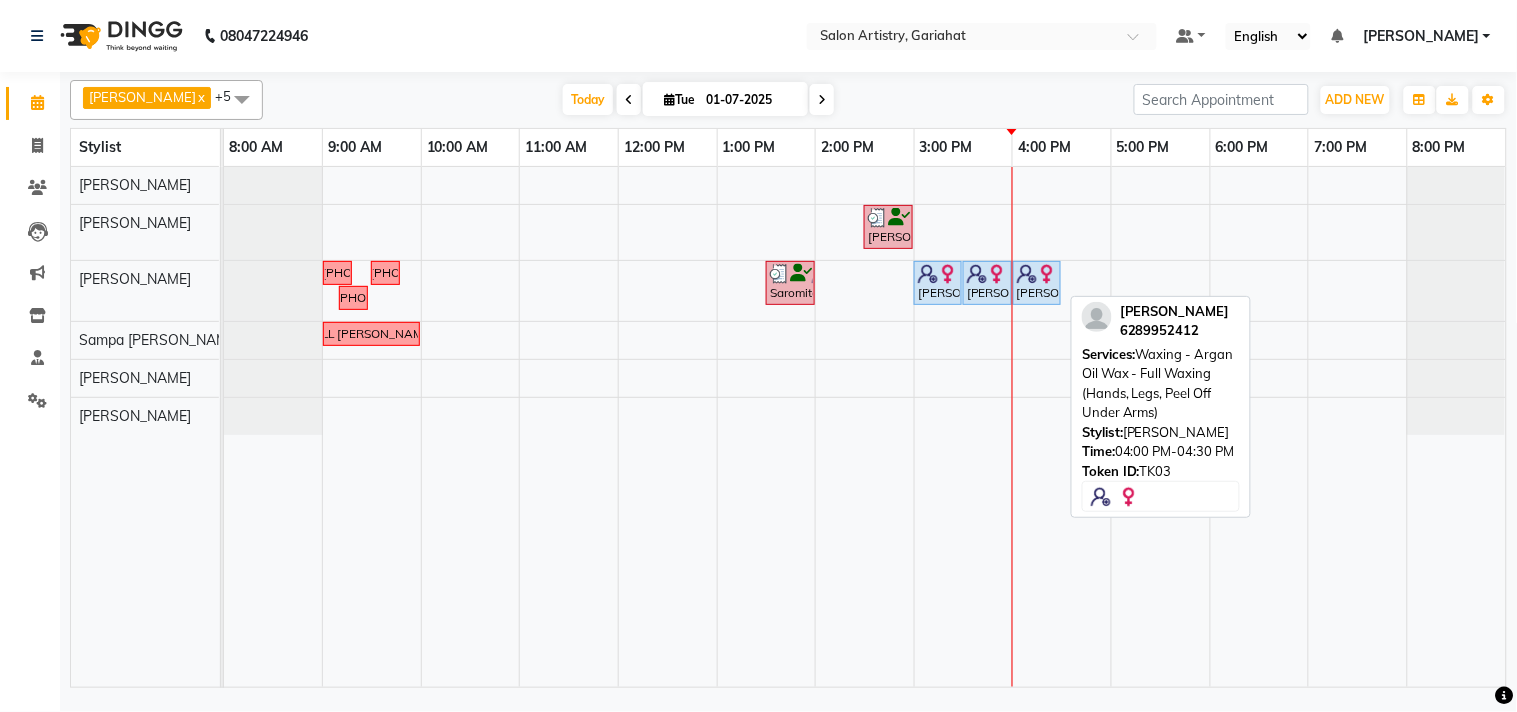 click on "[PERSON_NAME], TK03, 04:00 PM-04:30 PM, Waxing - Argan Oil Wax - Full Waxing (Hands, Legs, Peel Off Under Arms)" at bounding box center (1037, 283) 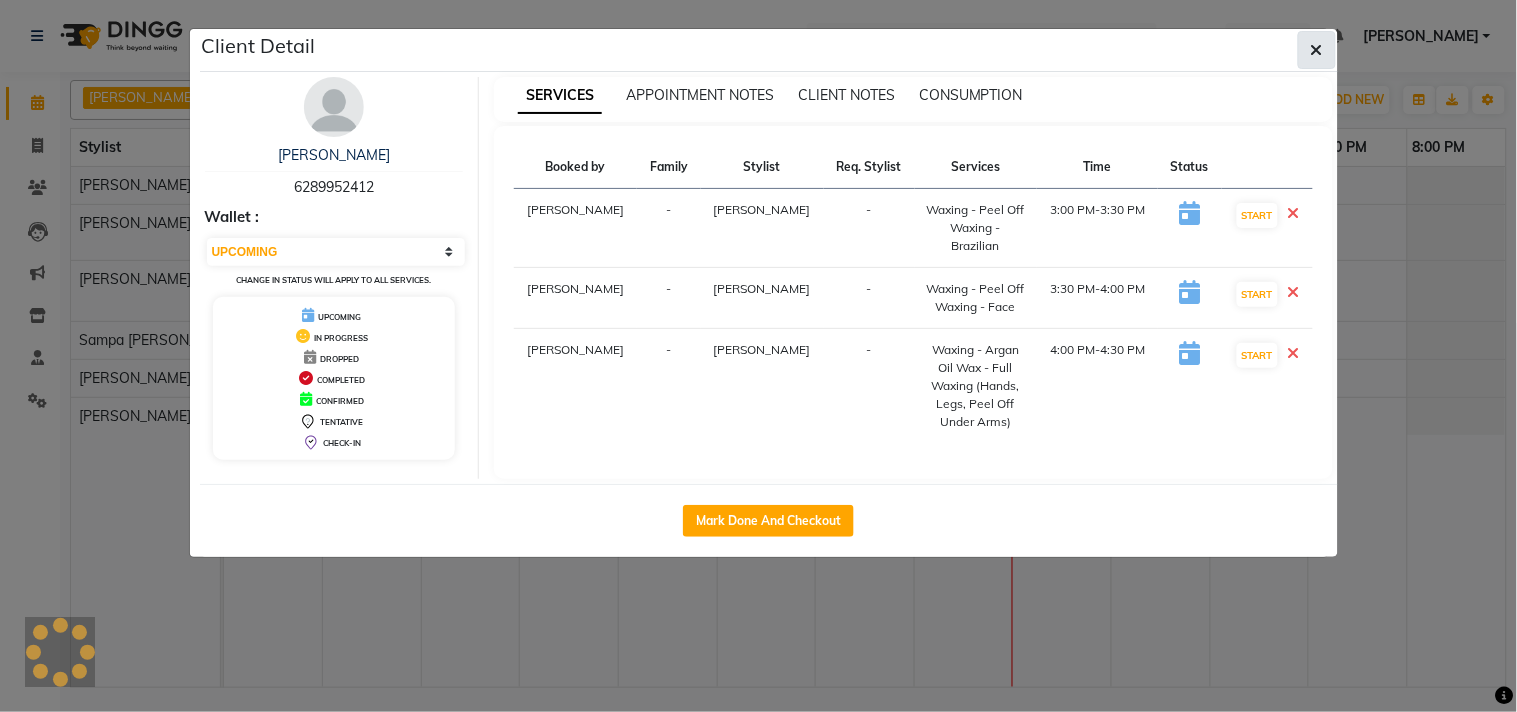 click 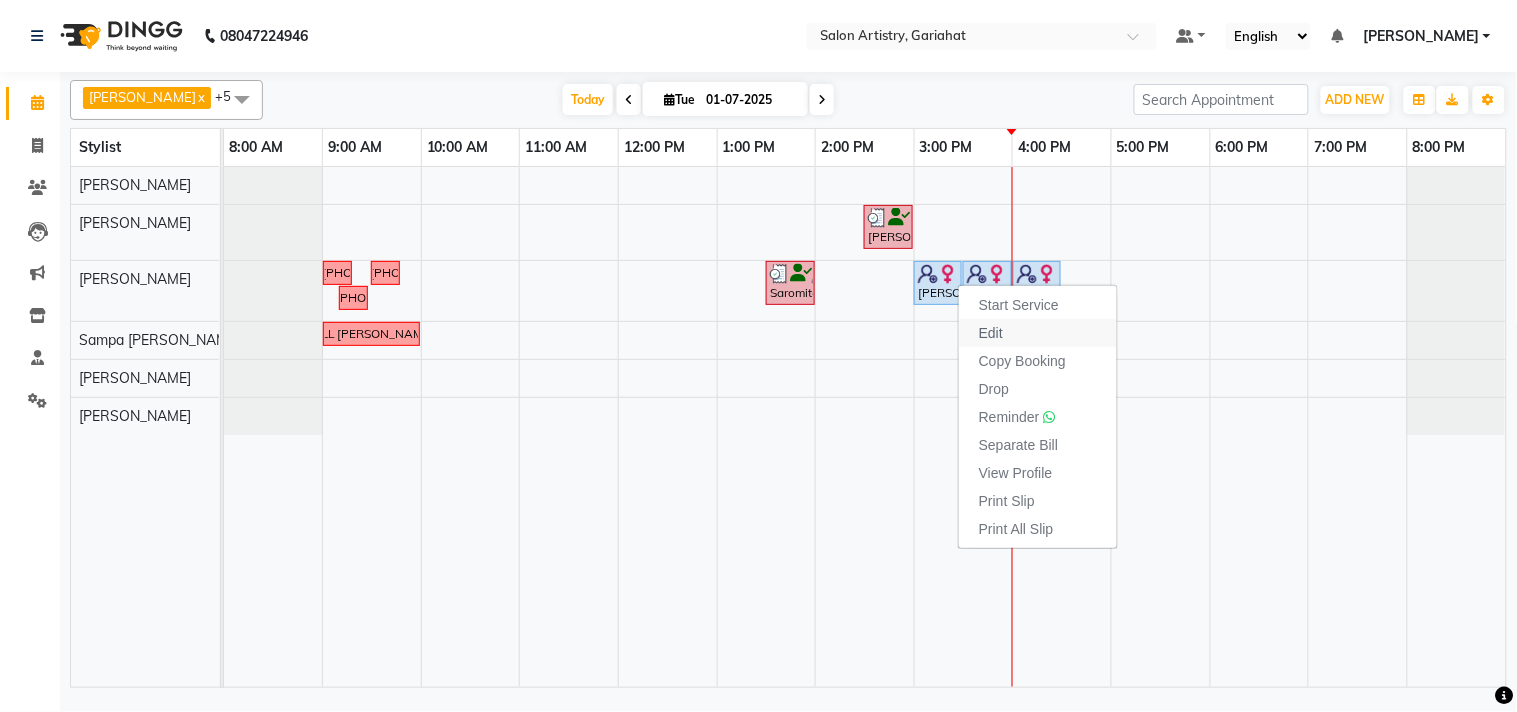 click on "Edit" at bounding box center (991, 333) 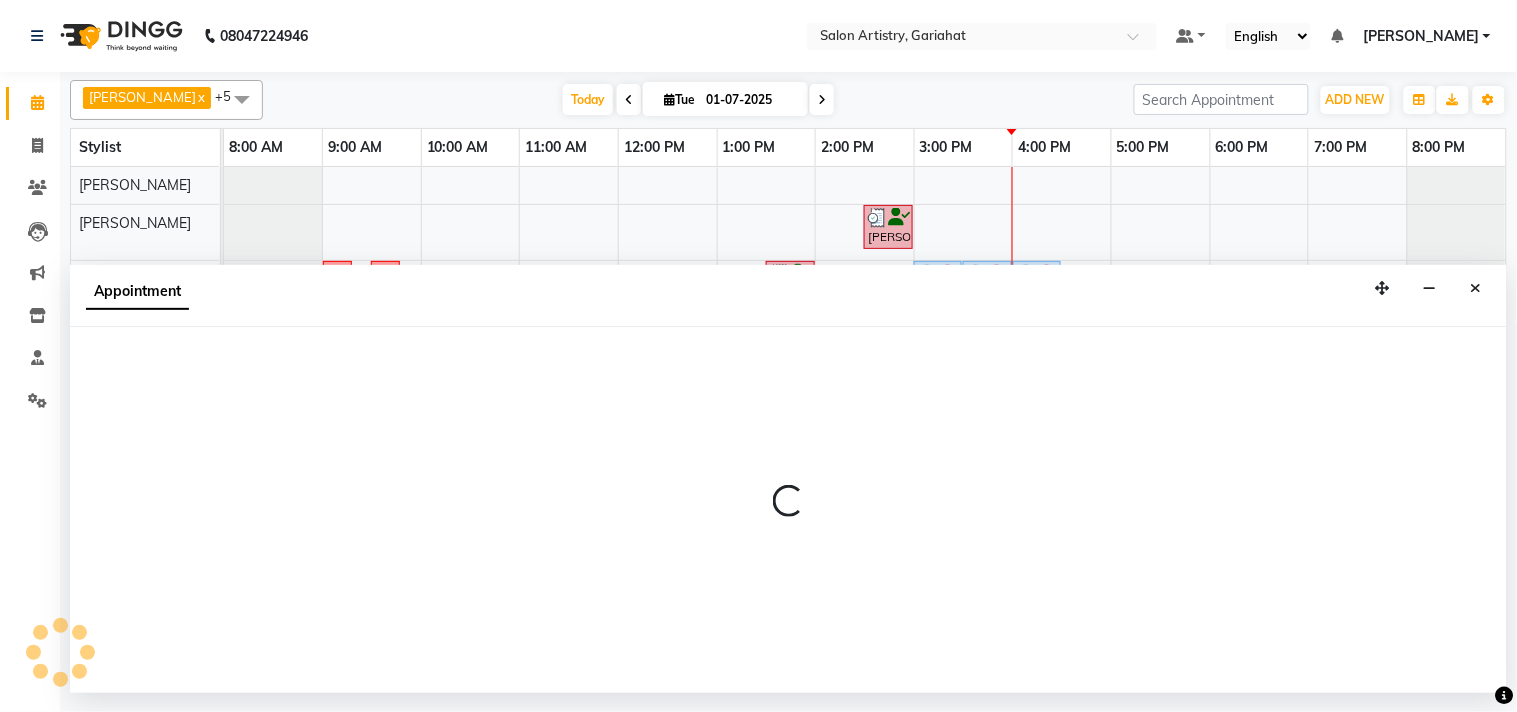 select on "upcoming" 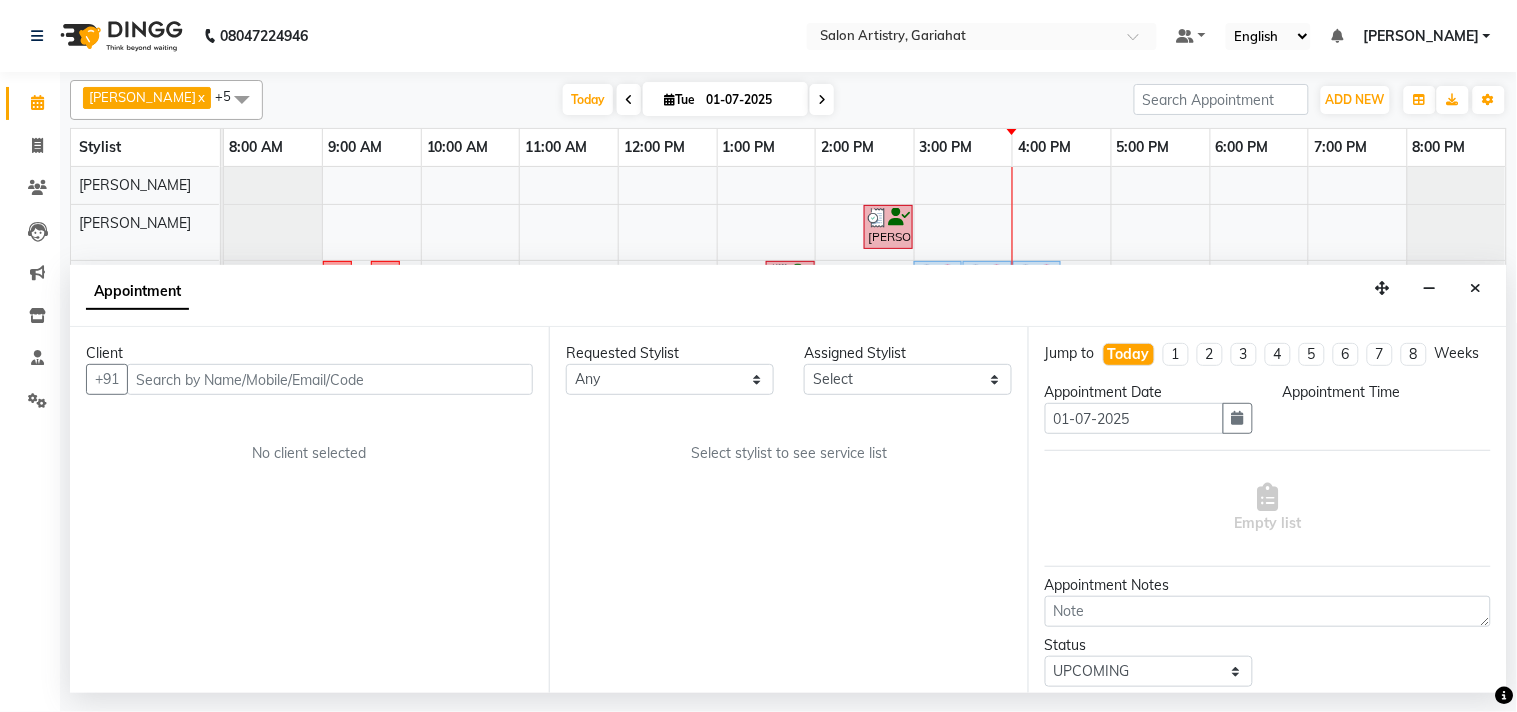 select on "82200" 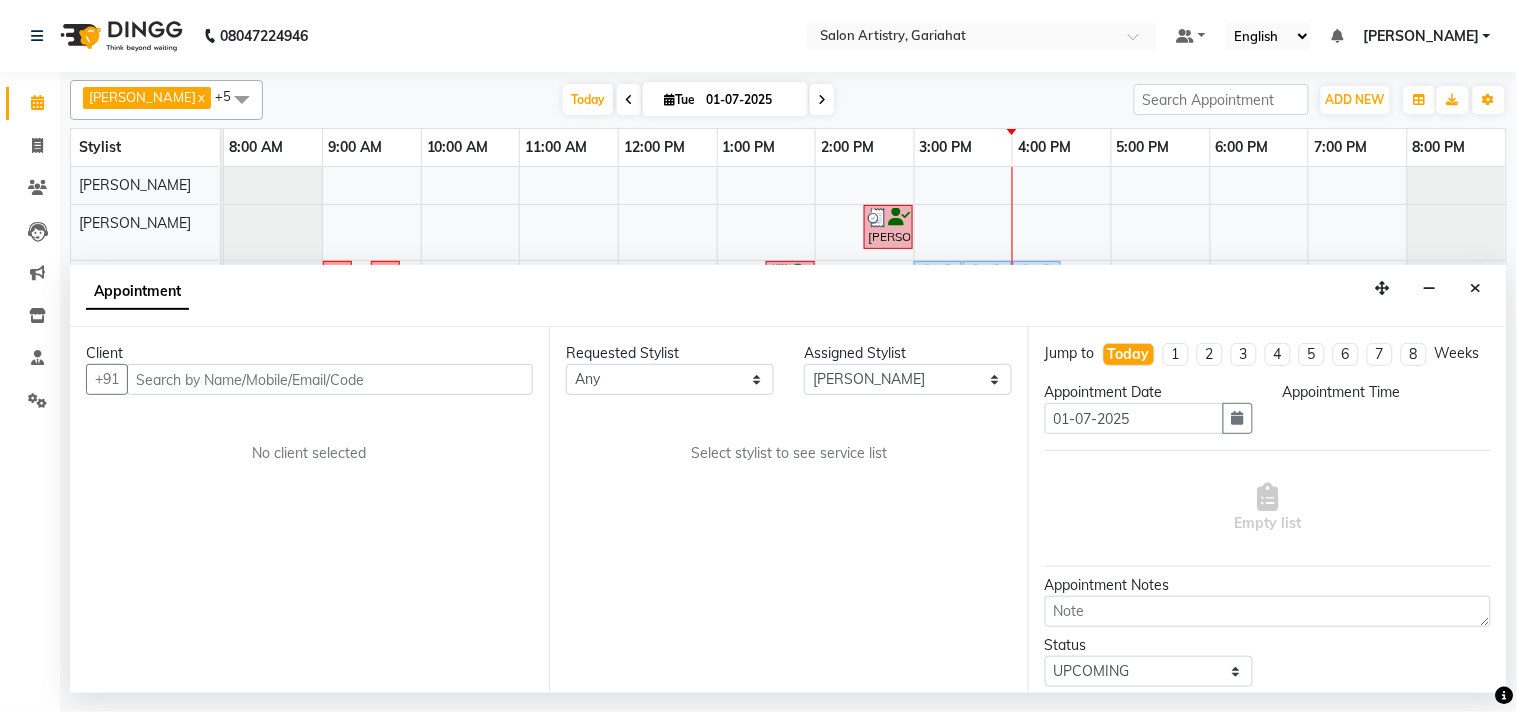 select on "900" 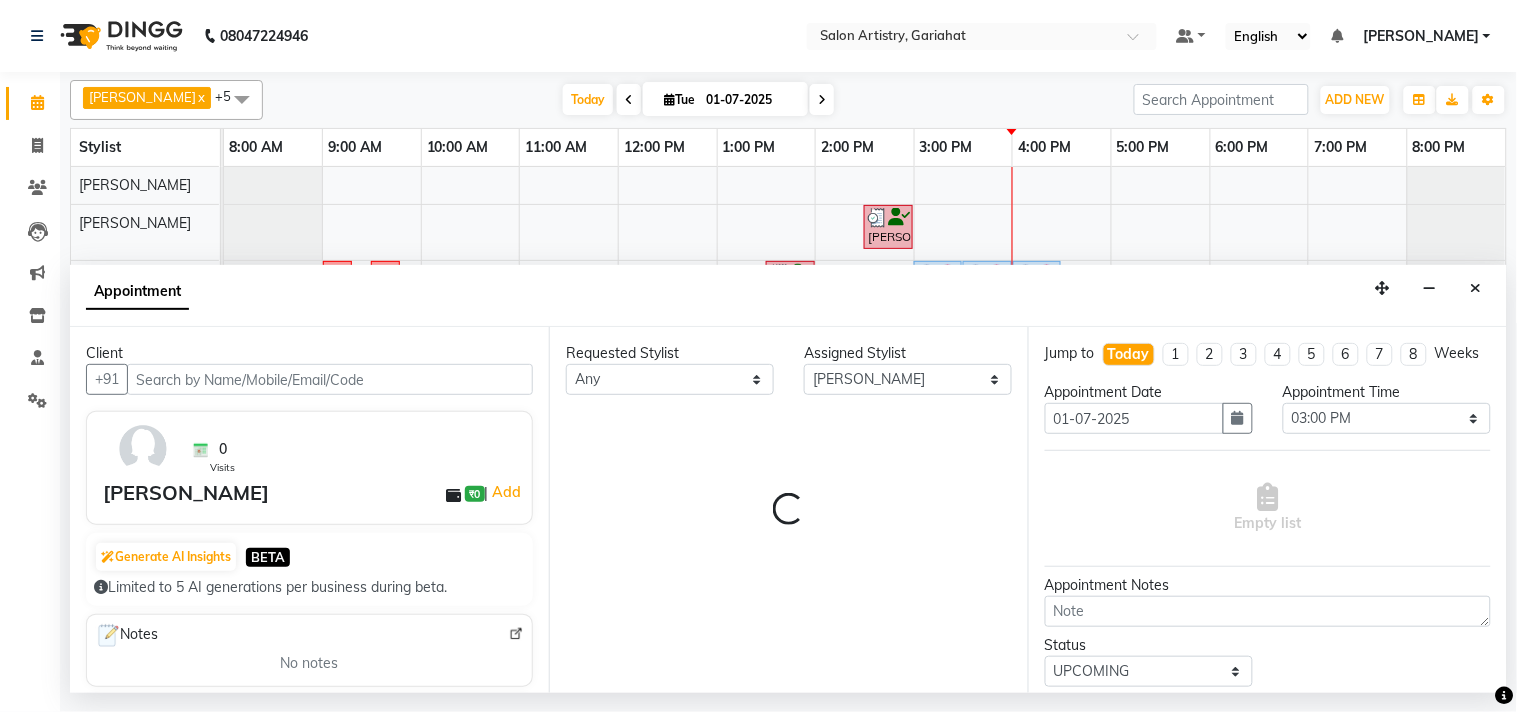 select on "4230" 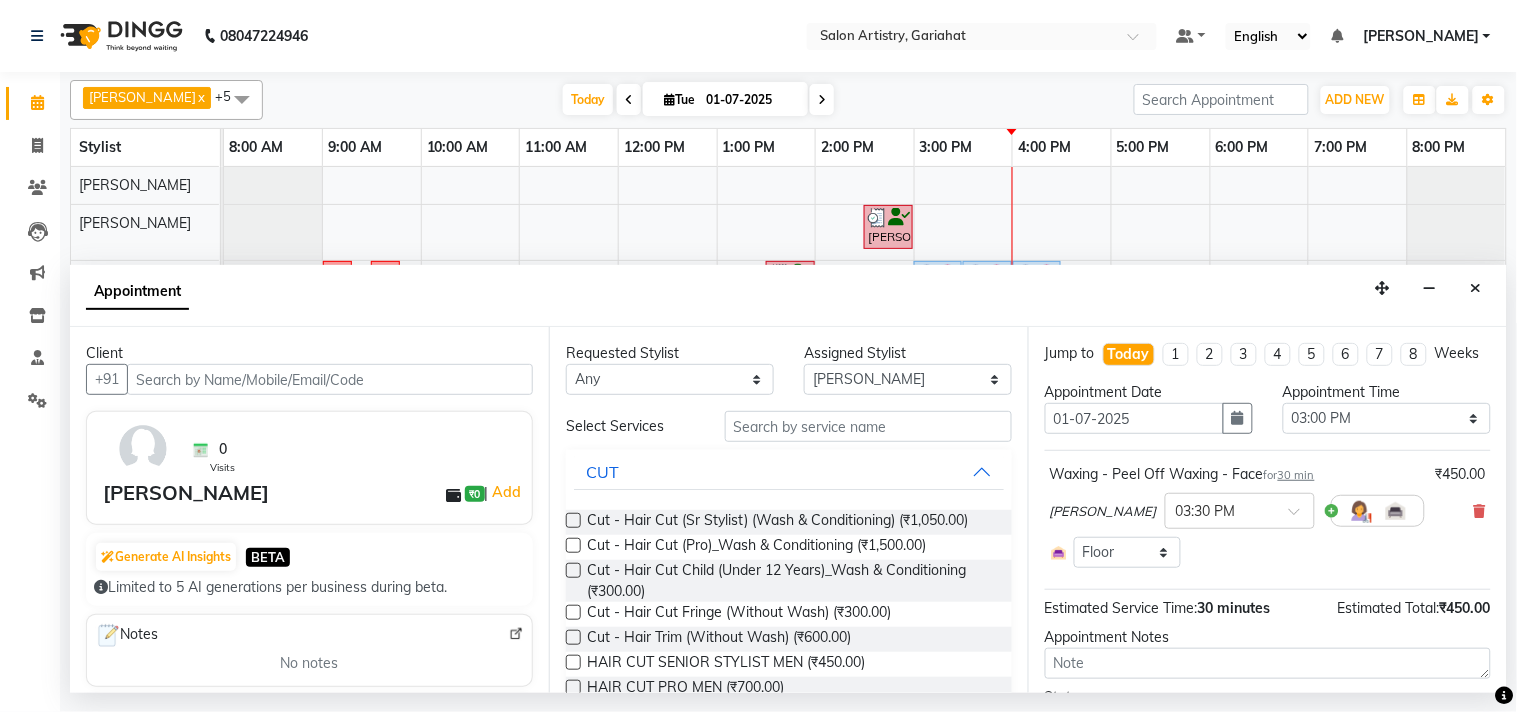 select on "4230" 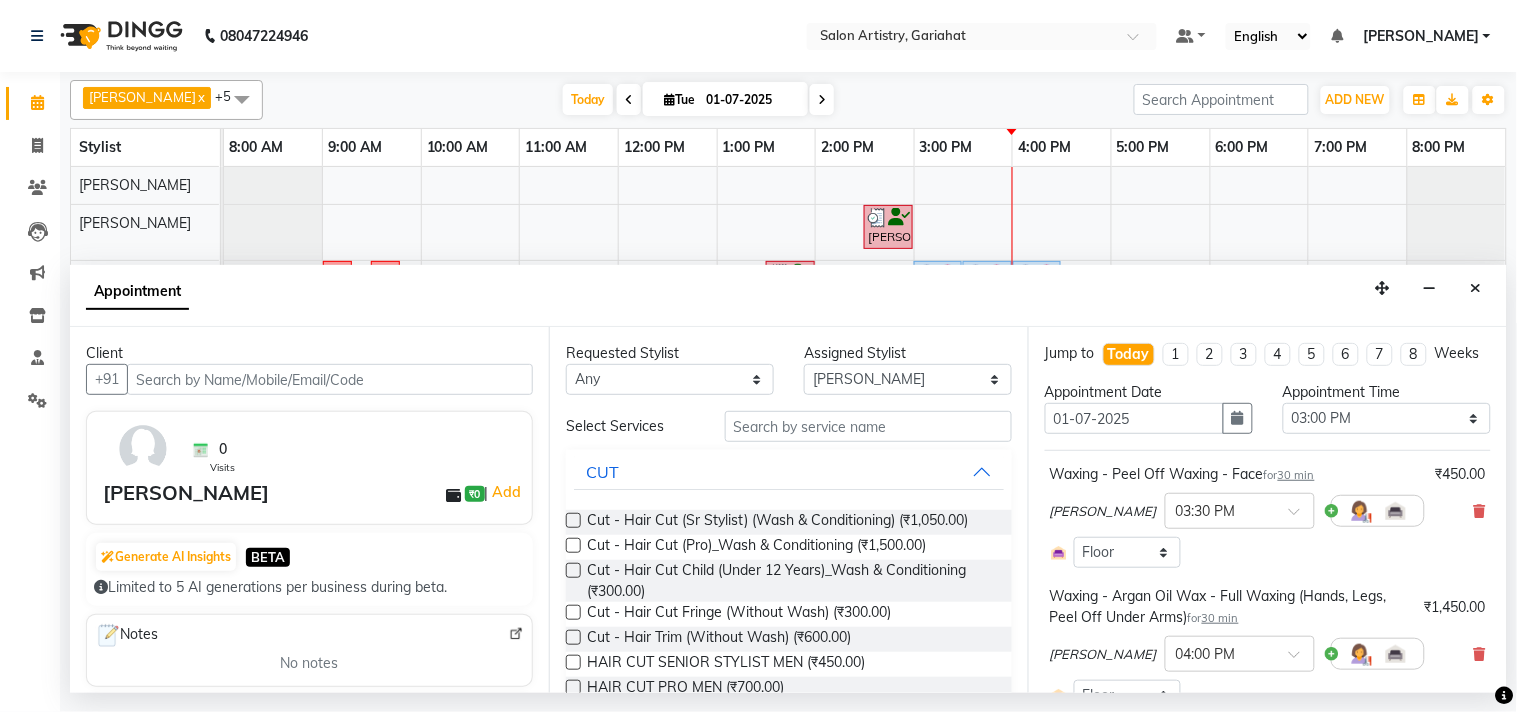 select on "4230" 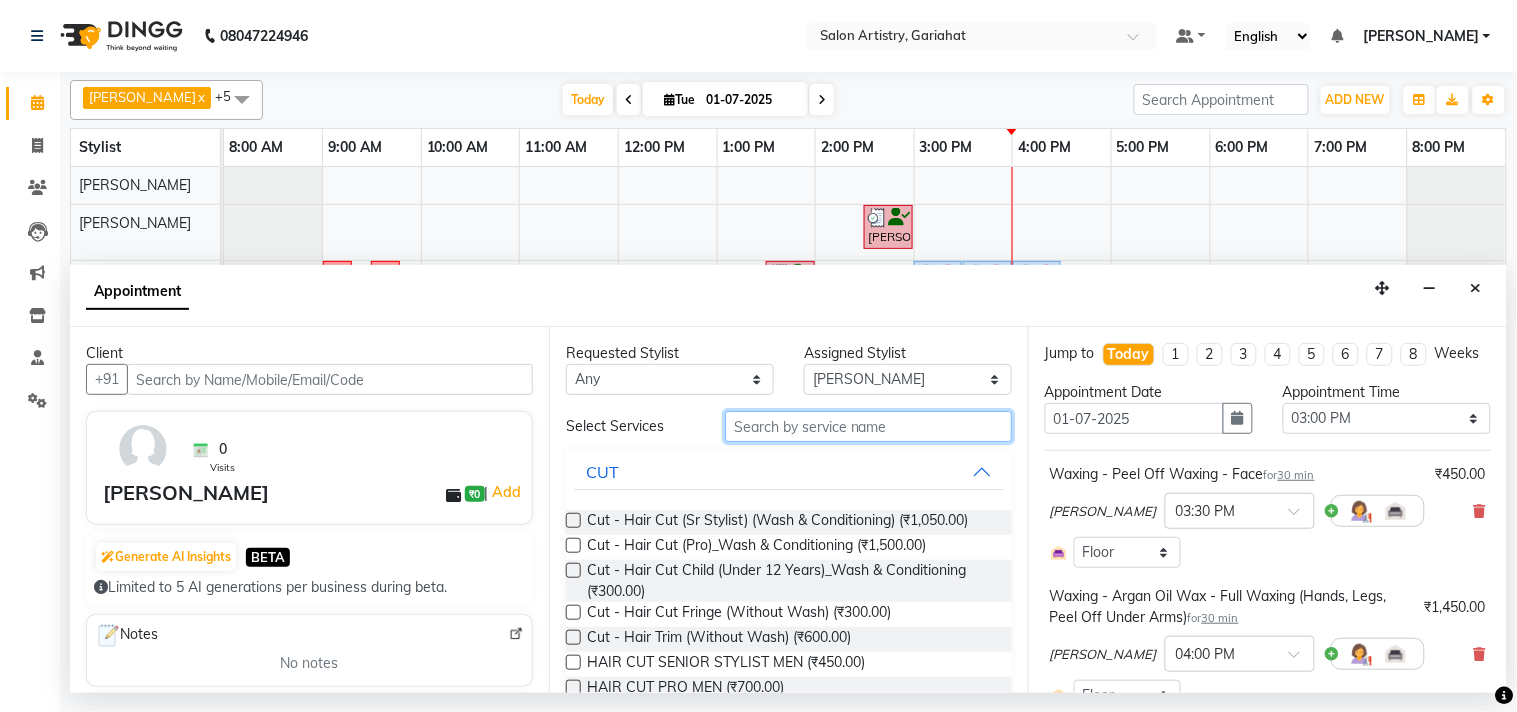 click at bounding box center [868, 426] 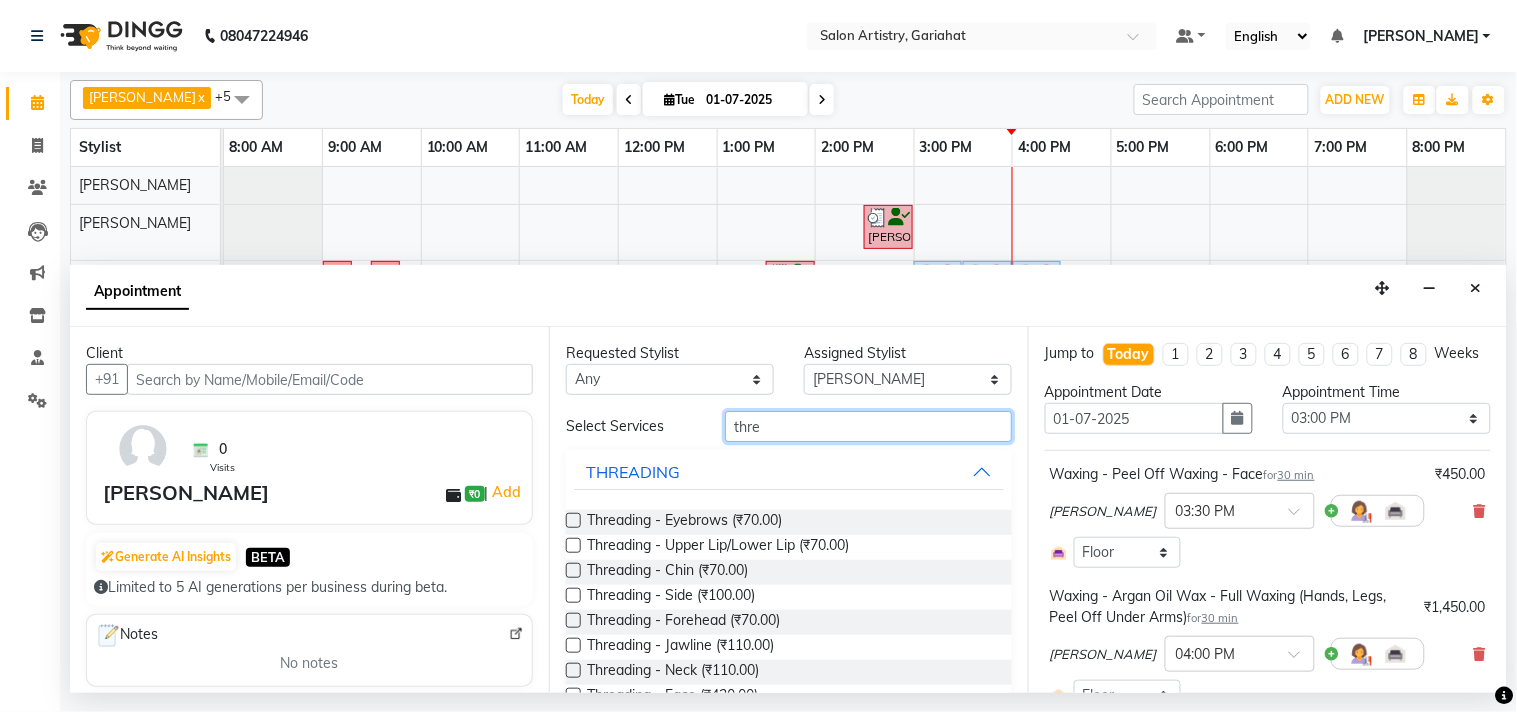 type on "thre" 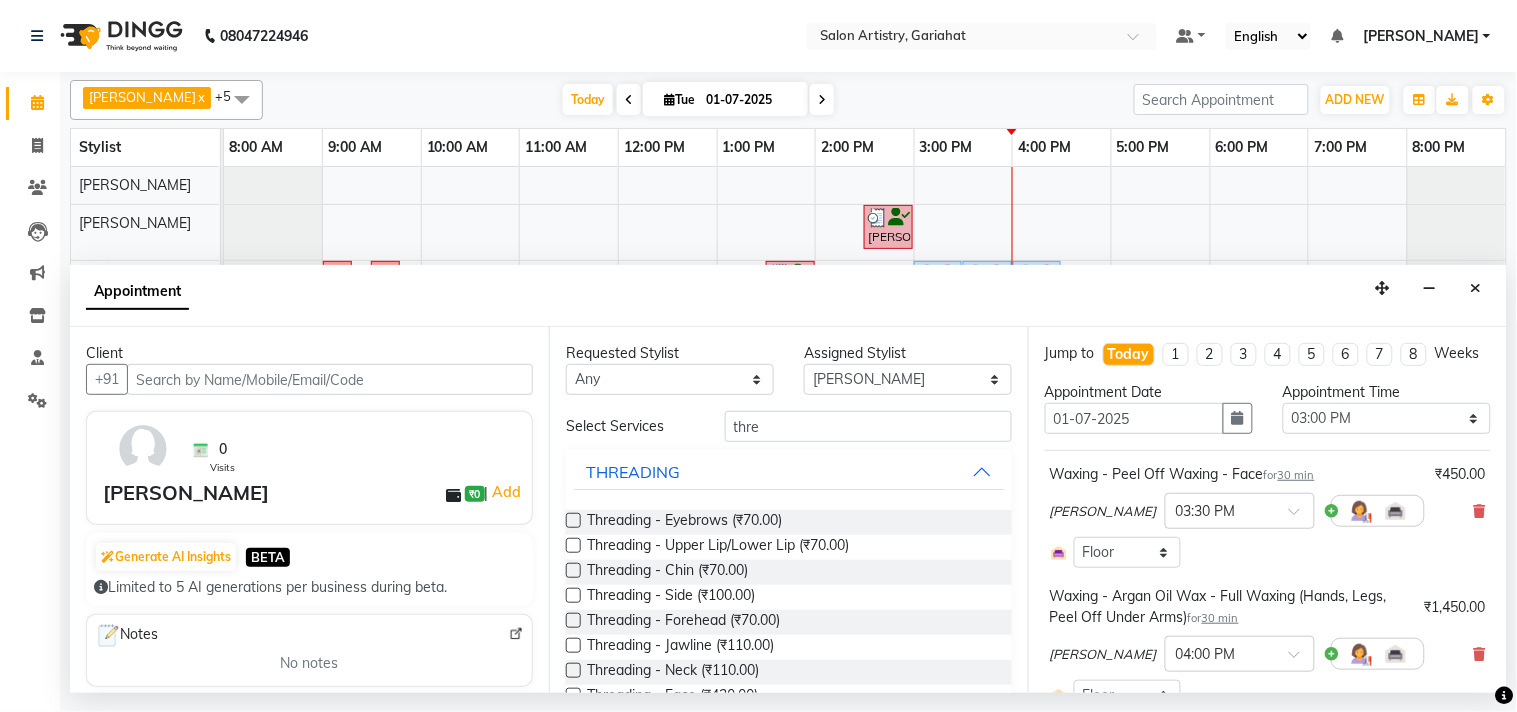 click on "Threading - Eyebrows (₹70.00)" at bounding box center (789, 522) 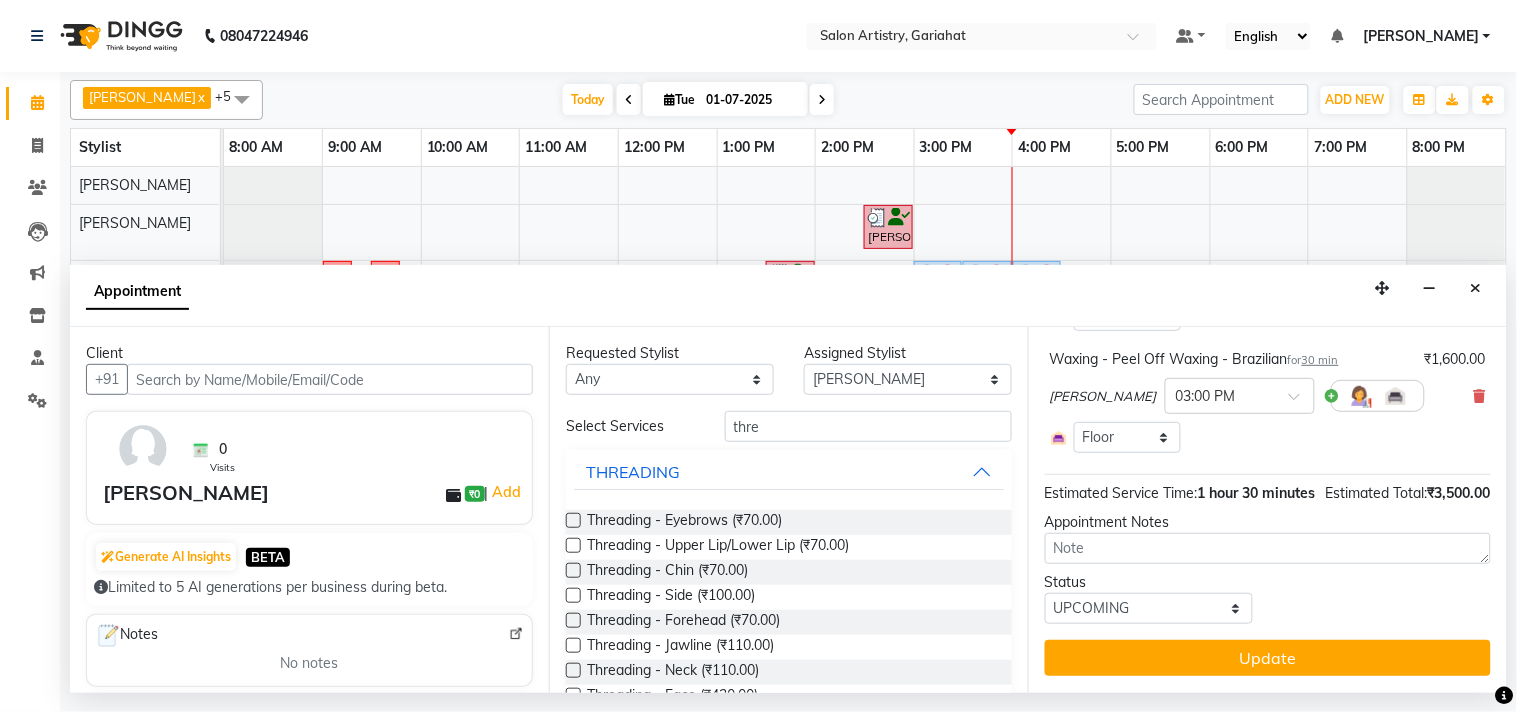 scroll, scrollTop: 420, scrollLeft: 0, axis: vertical 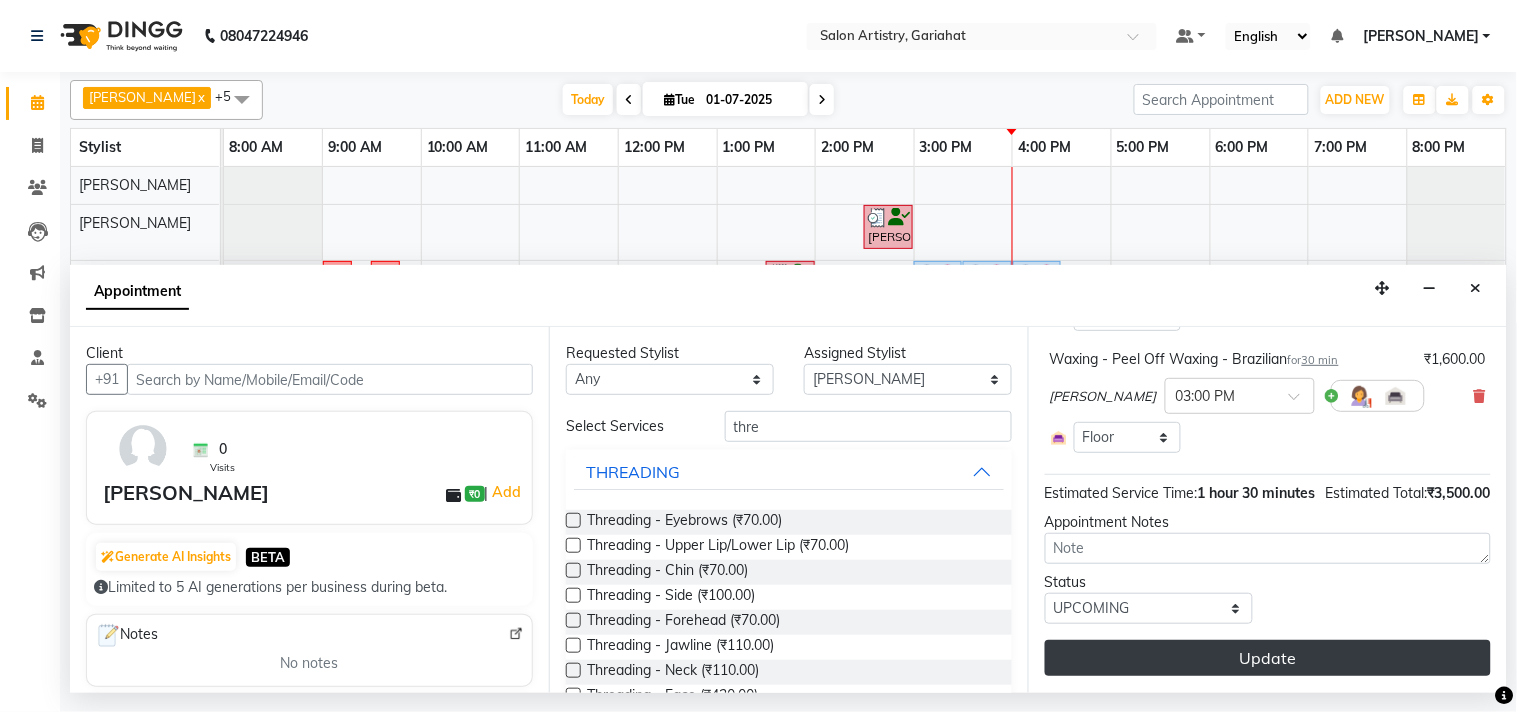 click on "Update" at bounding box center [1268, 658] 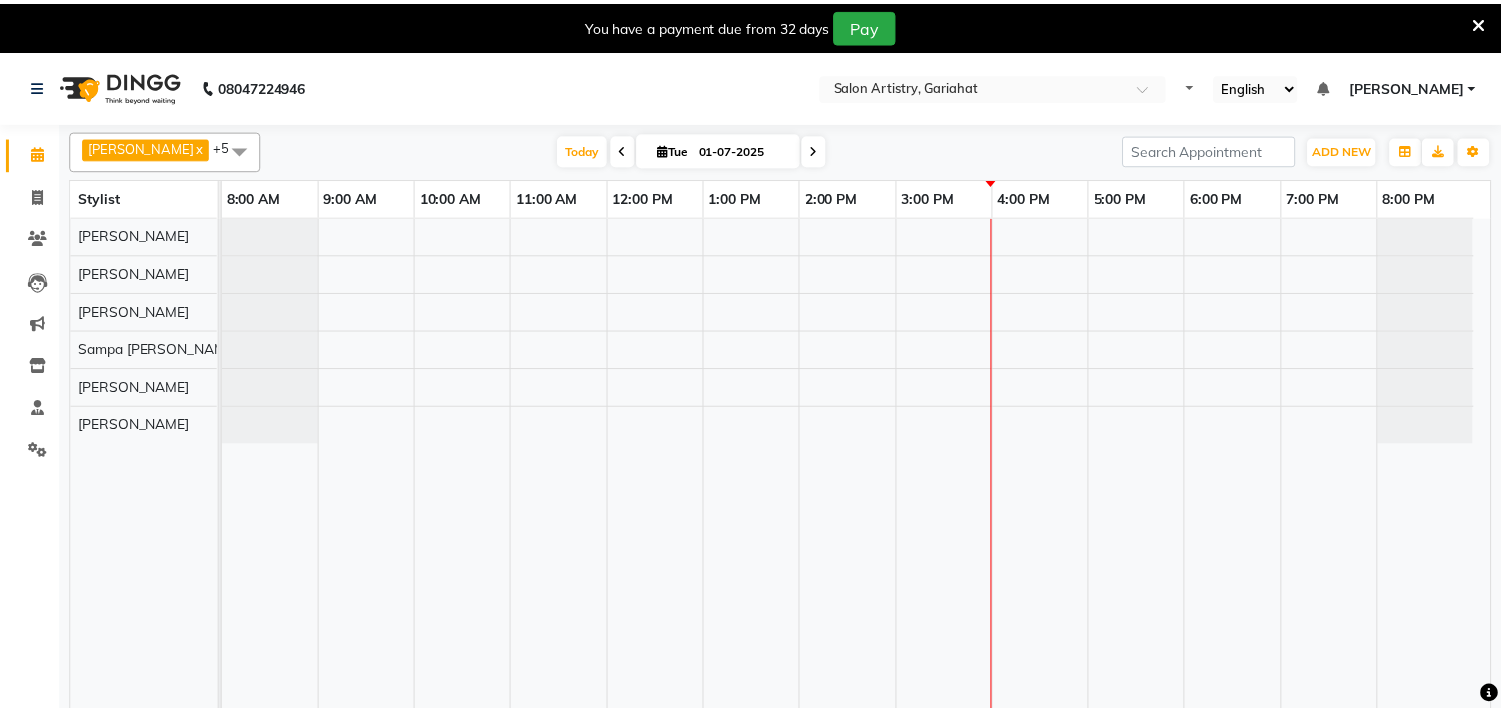 scroll, scrollTop: 0, scrollLeft: 0, axis: both 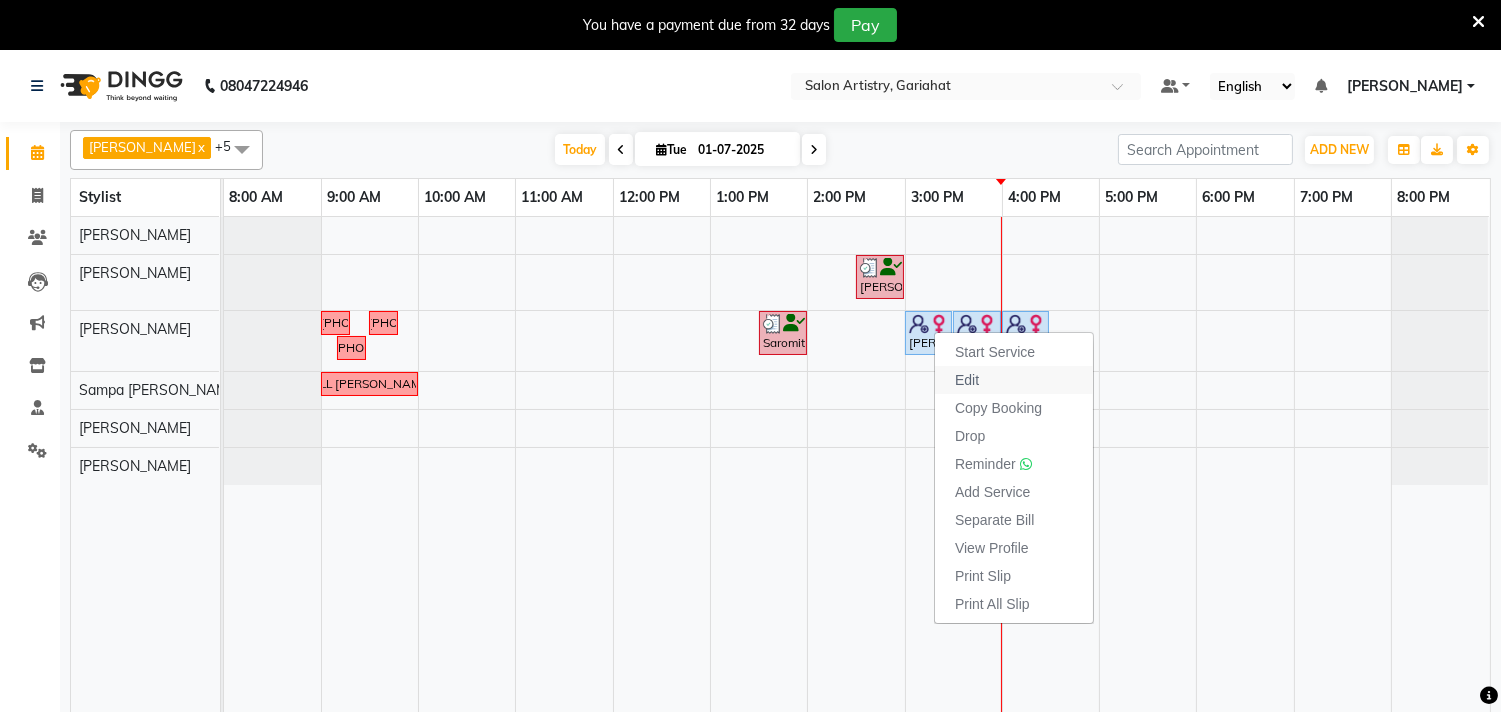click on "Edit" at bounding box center (1014, 380) 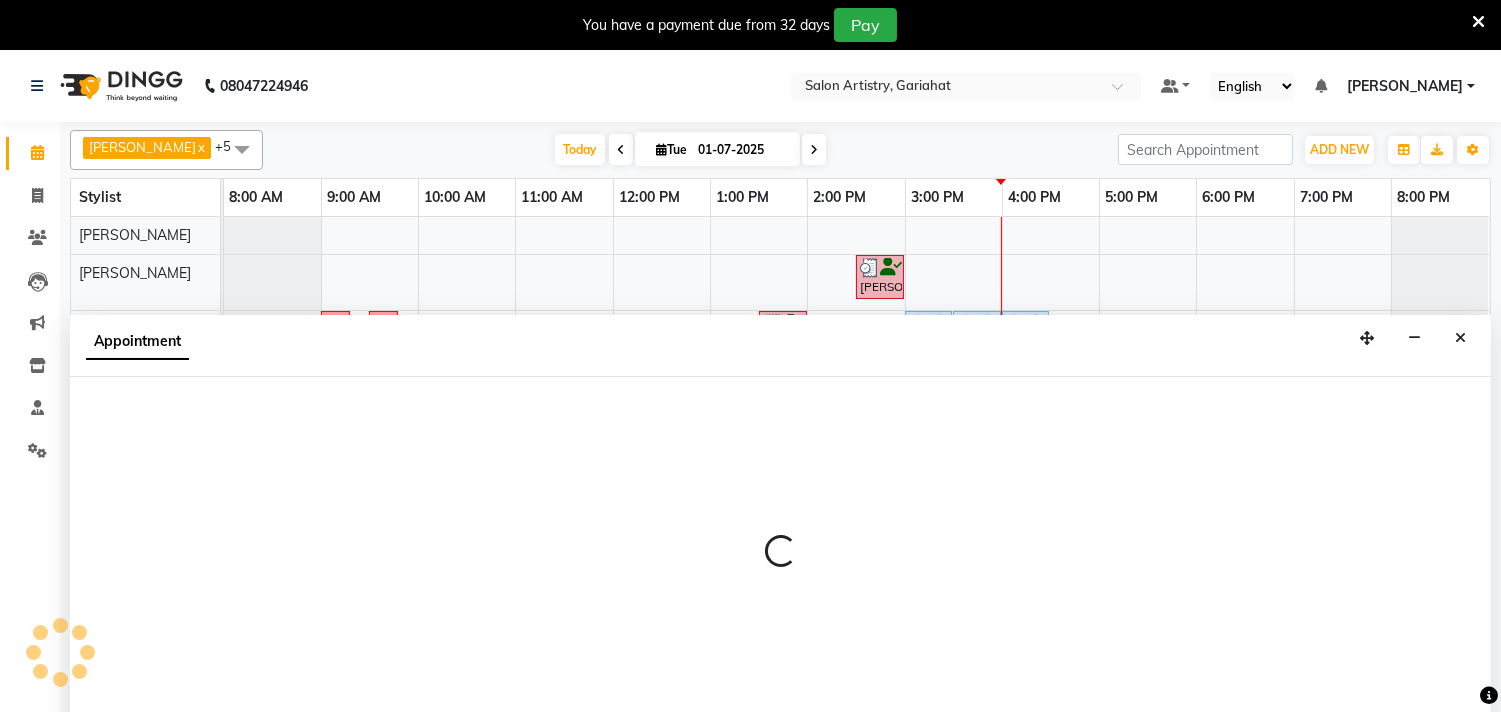 scroll, scrollTop: 50, scrollLeft: 0, axis: vertical 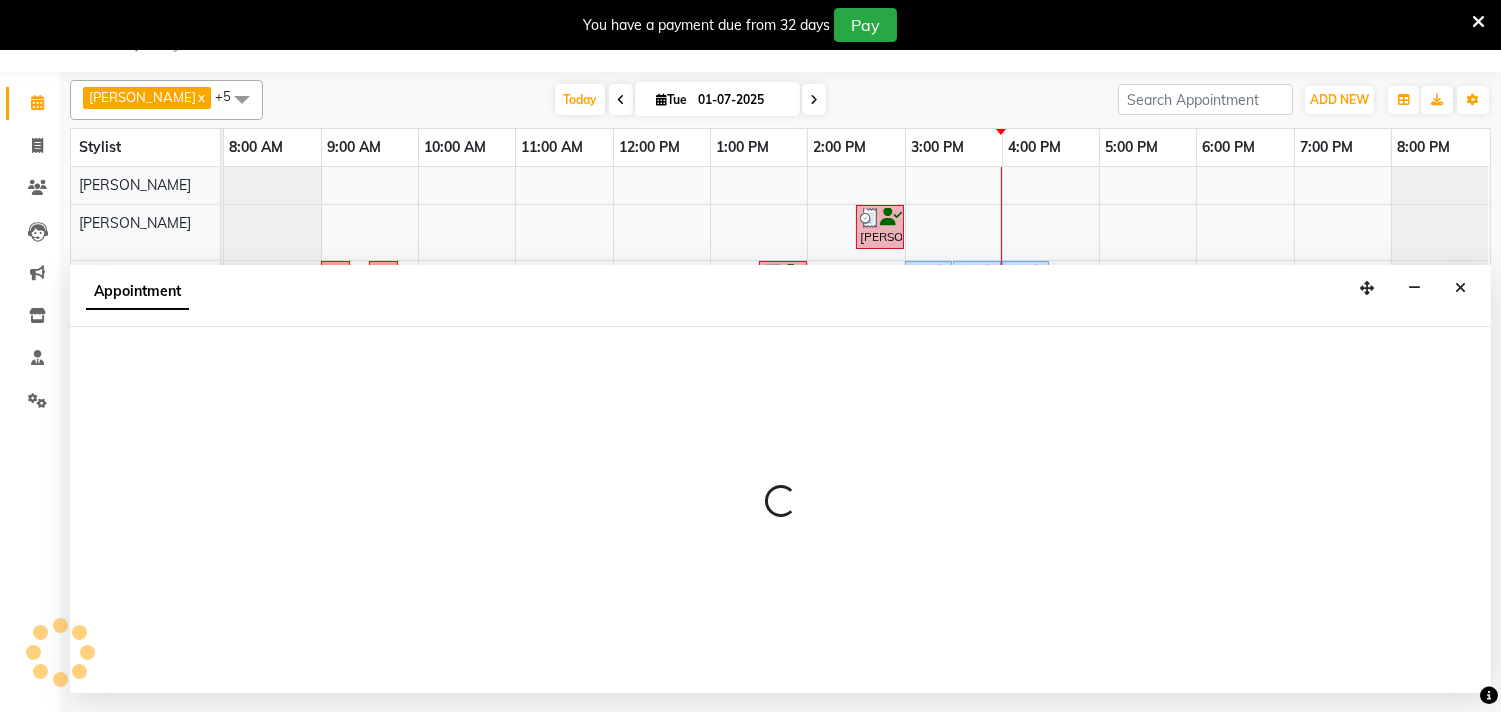 select on "tentative" 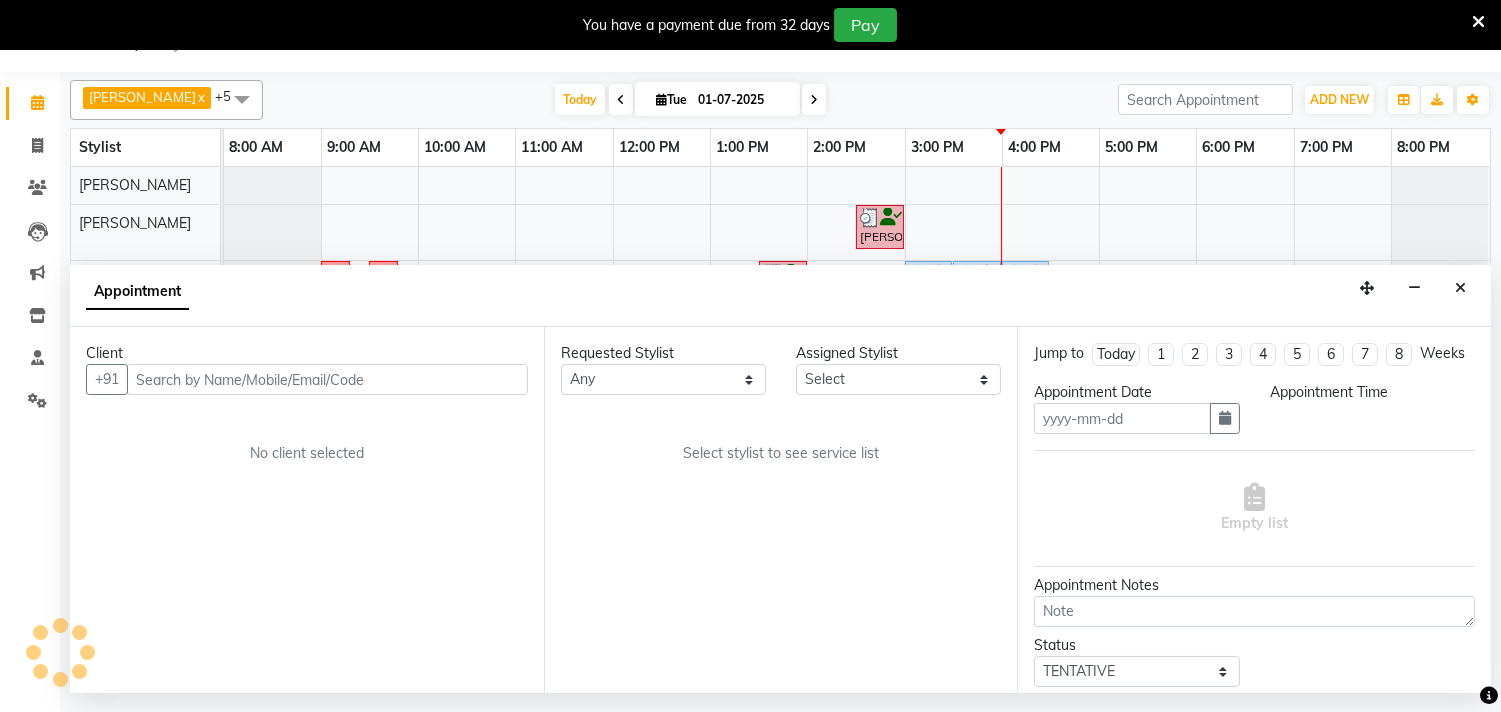 type on "01-07-2025" 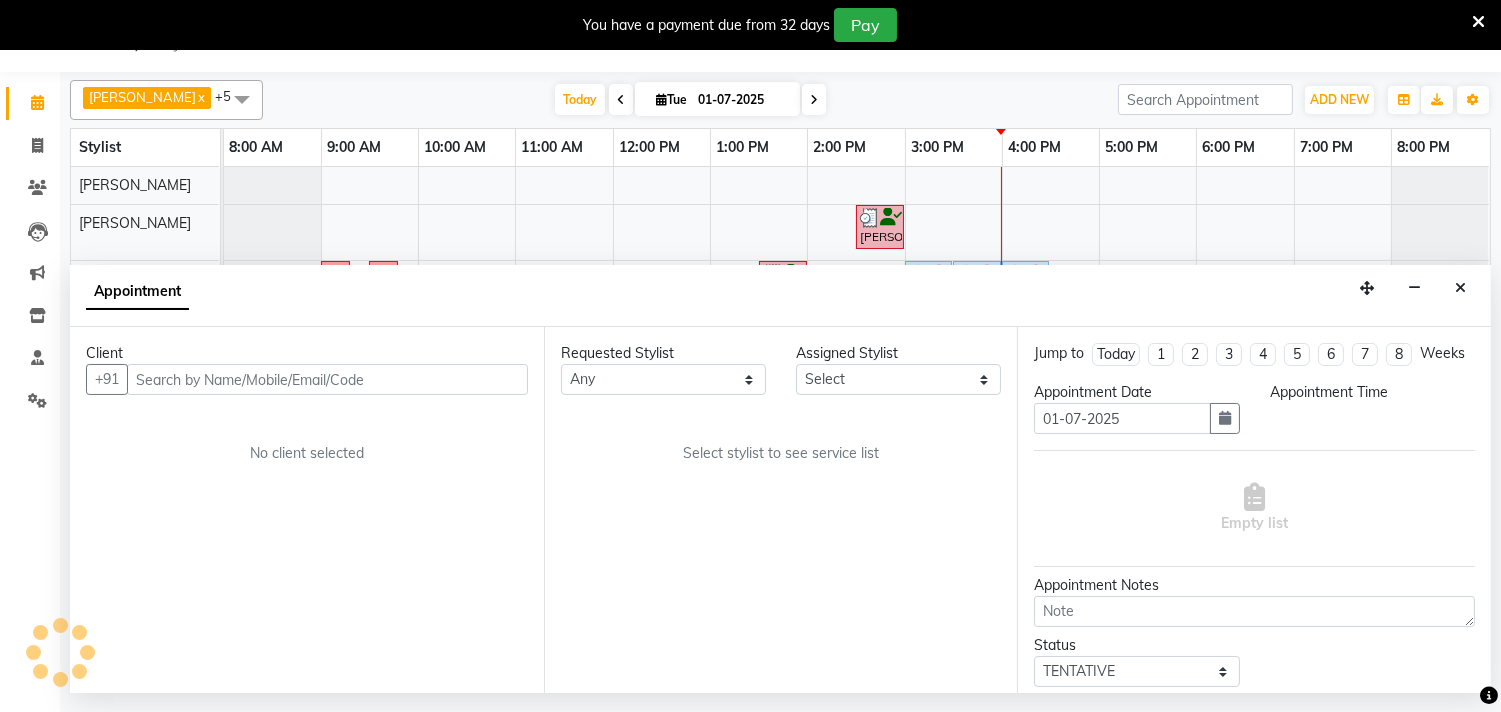 select on "82200" 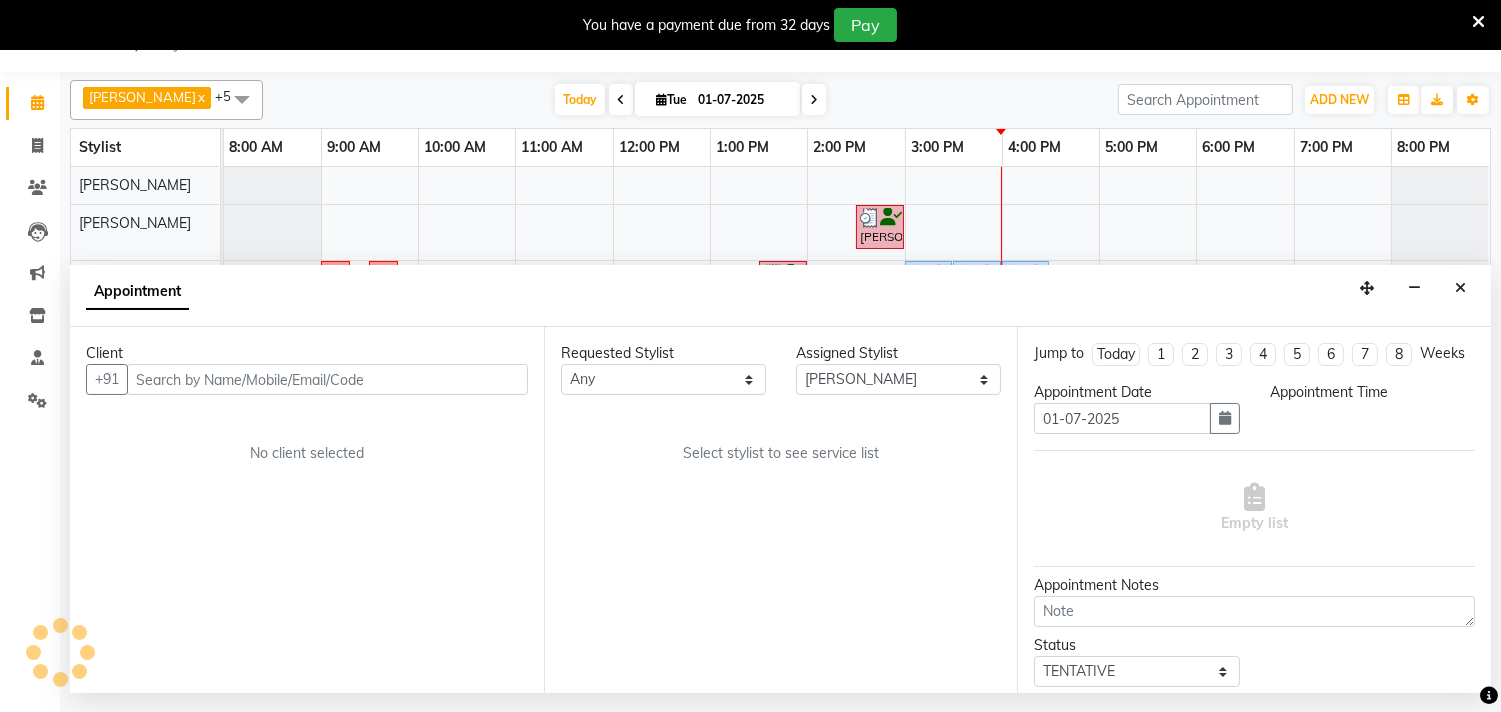 select on "upcoming" 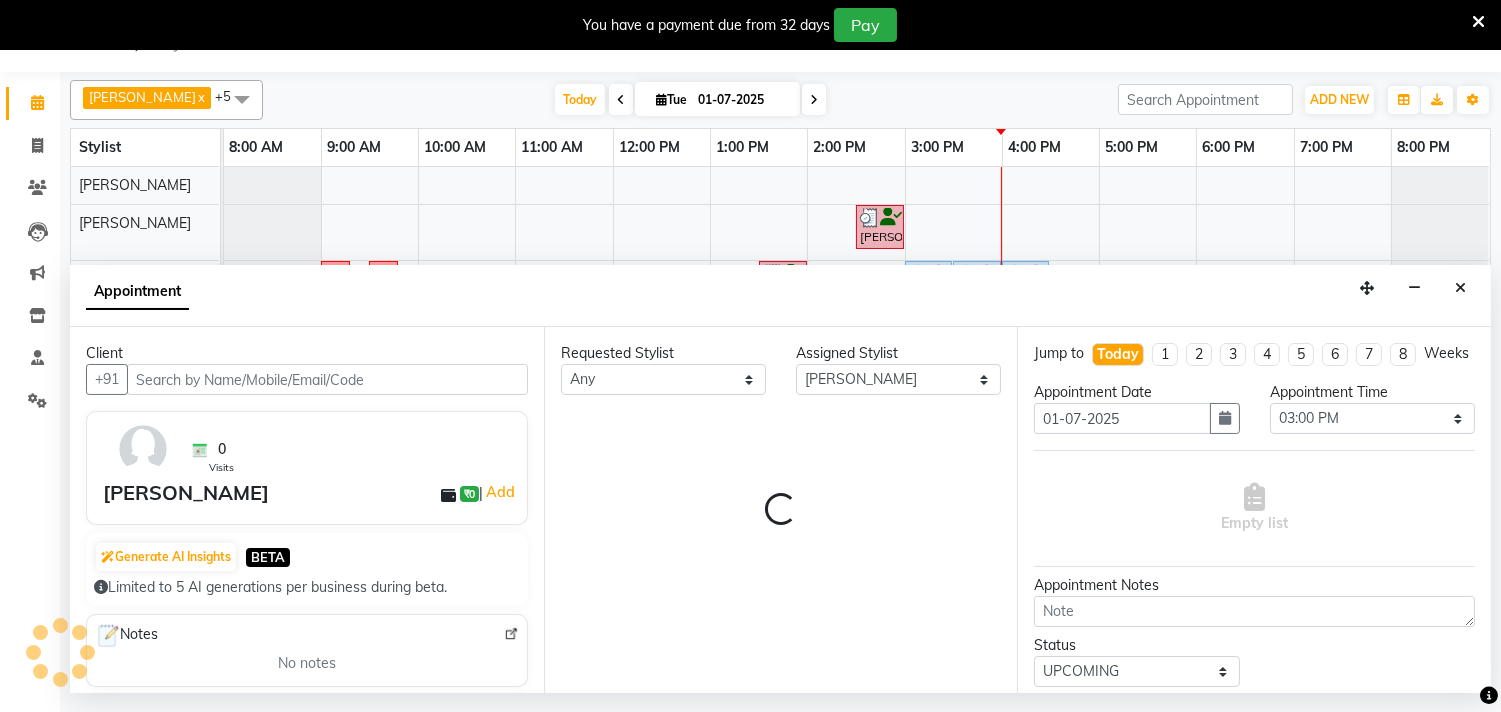 select on "4230" 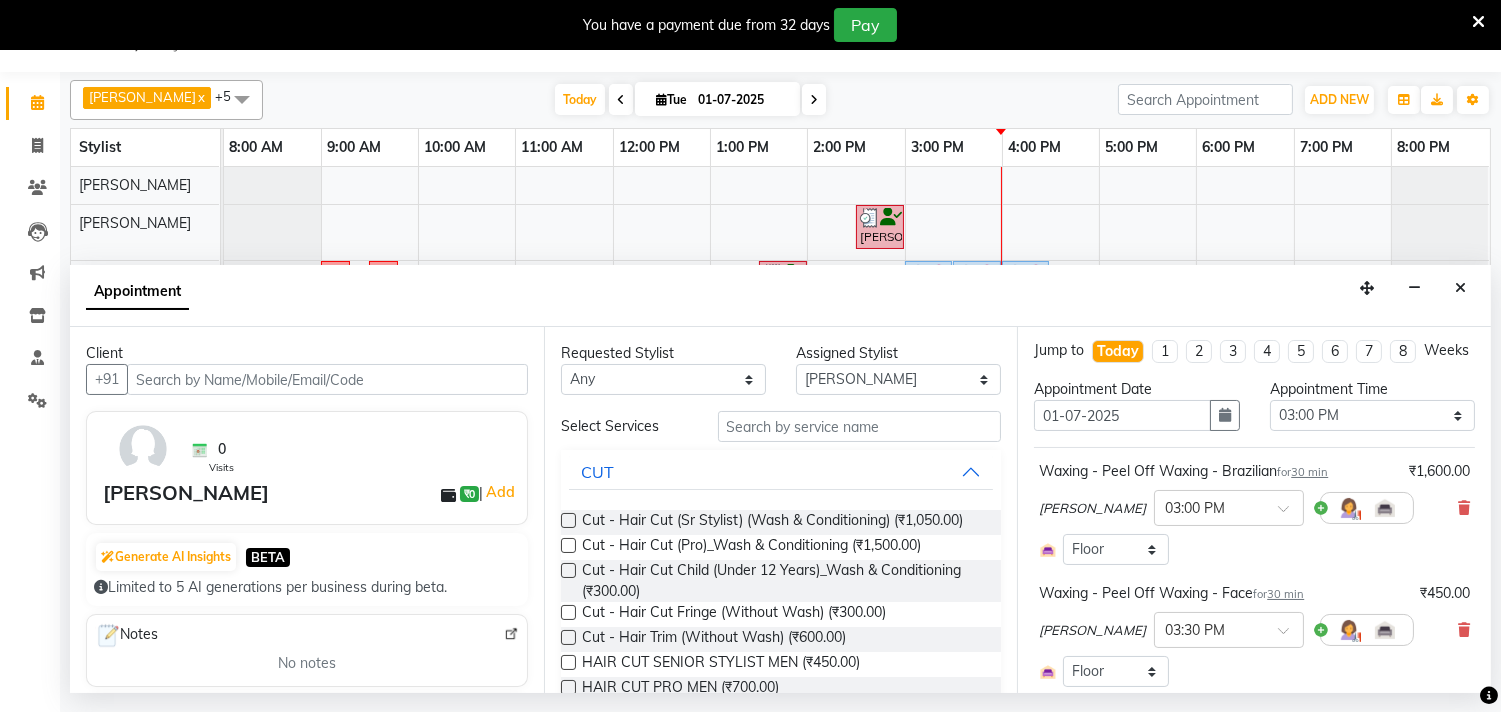 scroll, scrollTop: 0, scrollLeft: 0, axis: both 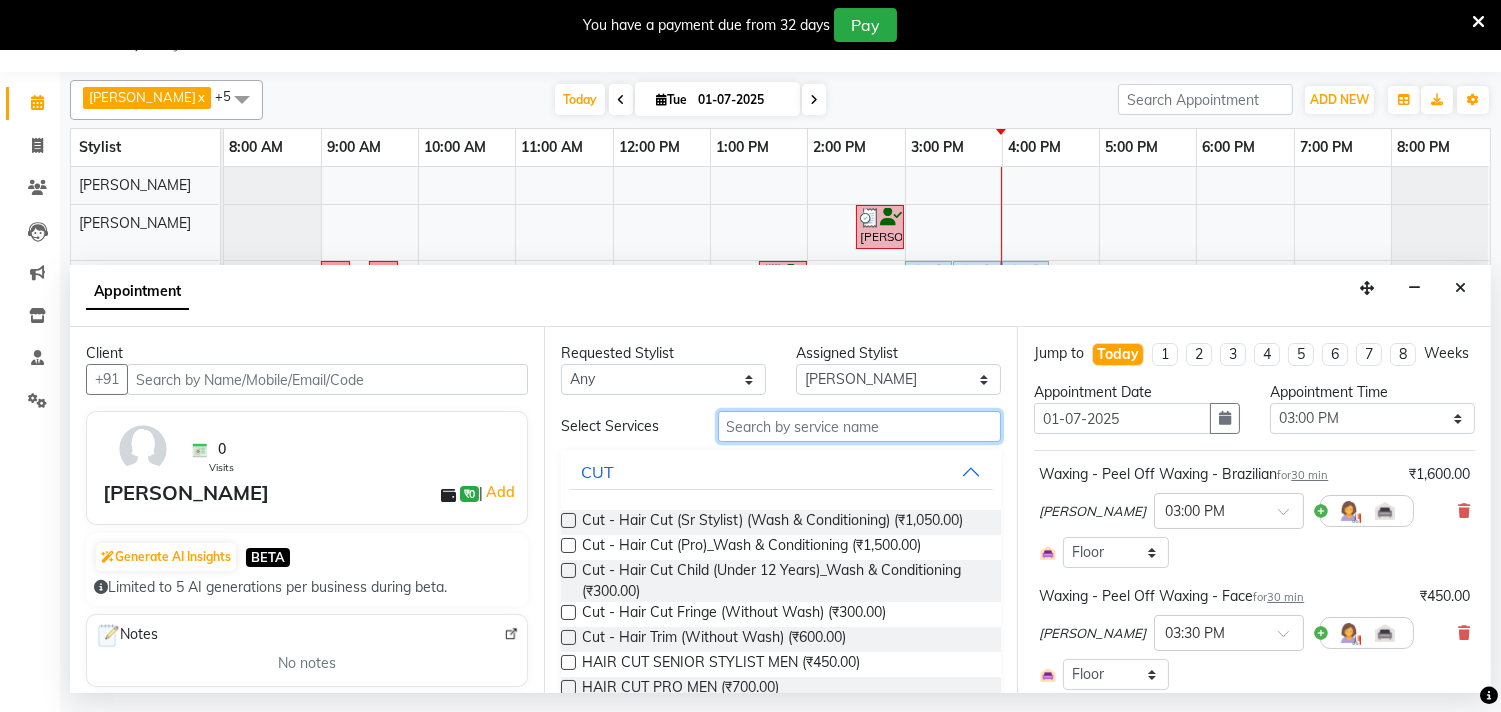 click at bounding box center [860, 426] 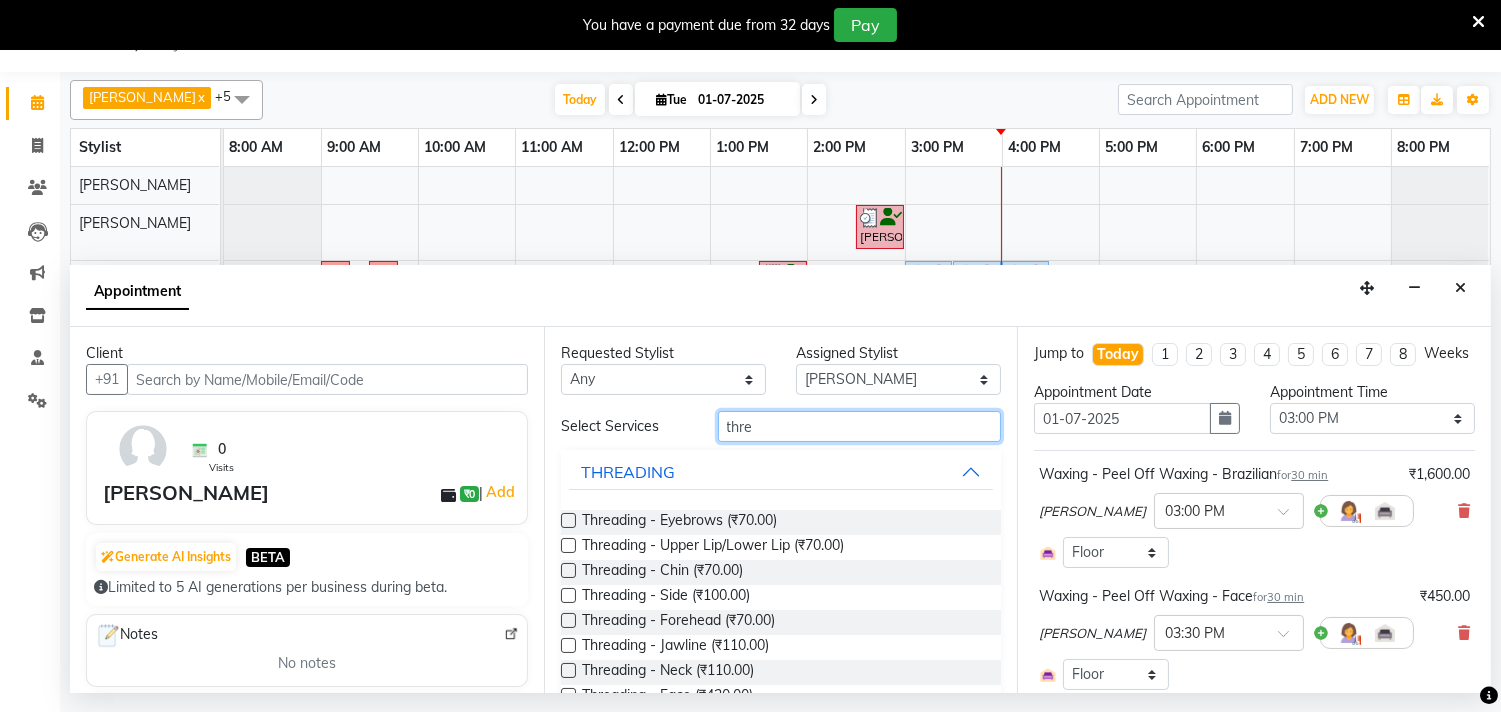 type on "thre" 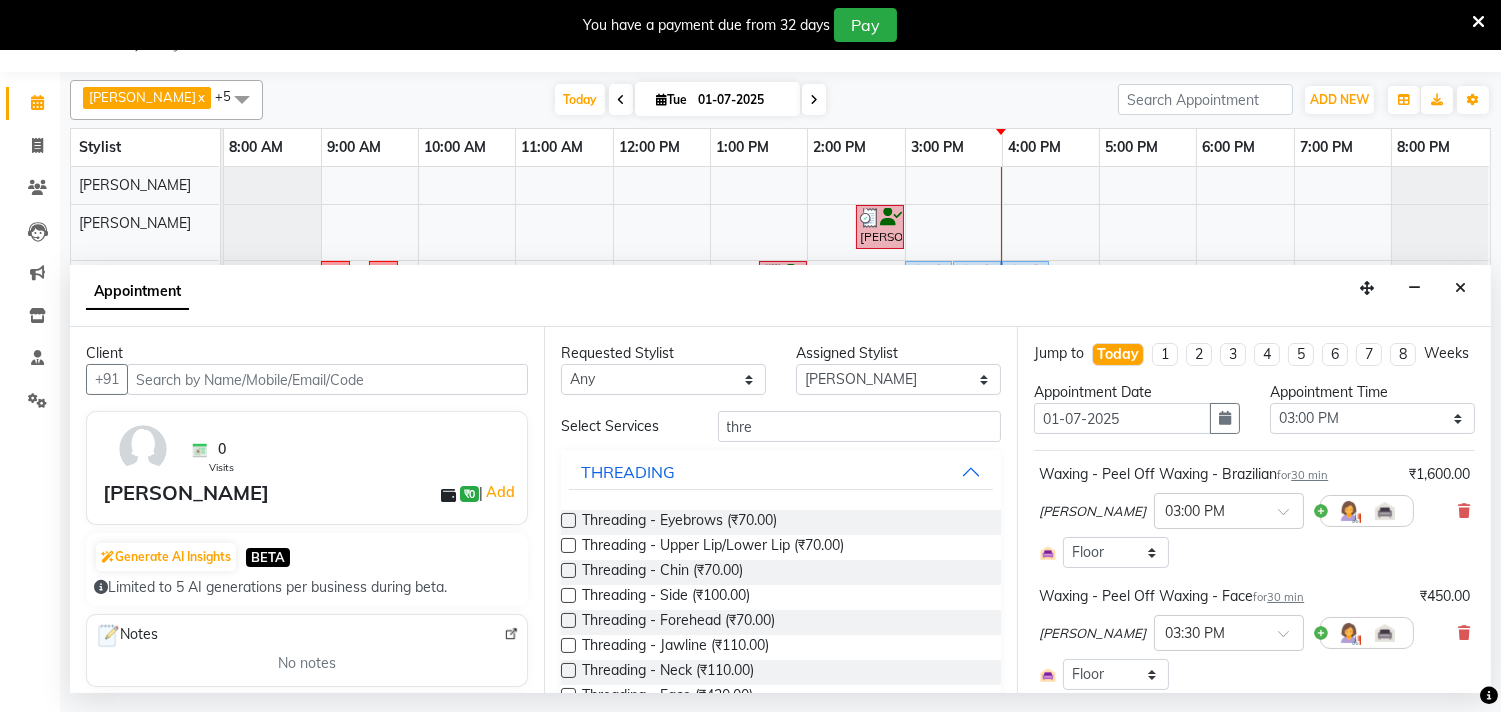 click on "Threading - Eyebrows (₹70.00)" at bounding box center [781, 522] 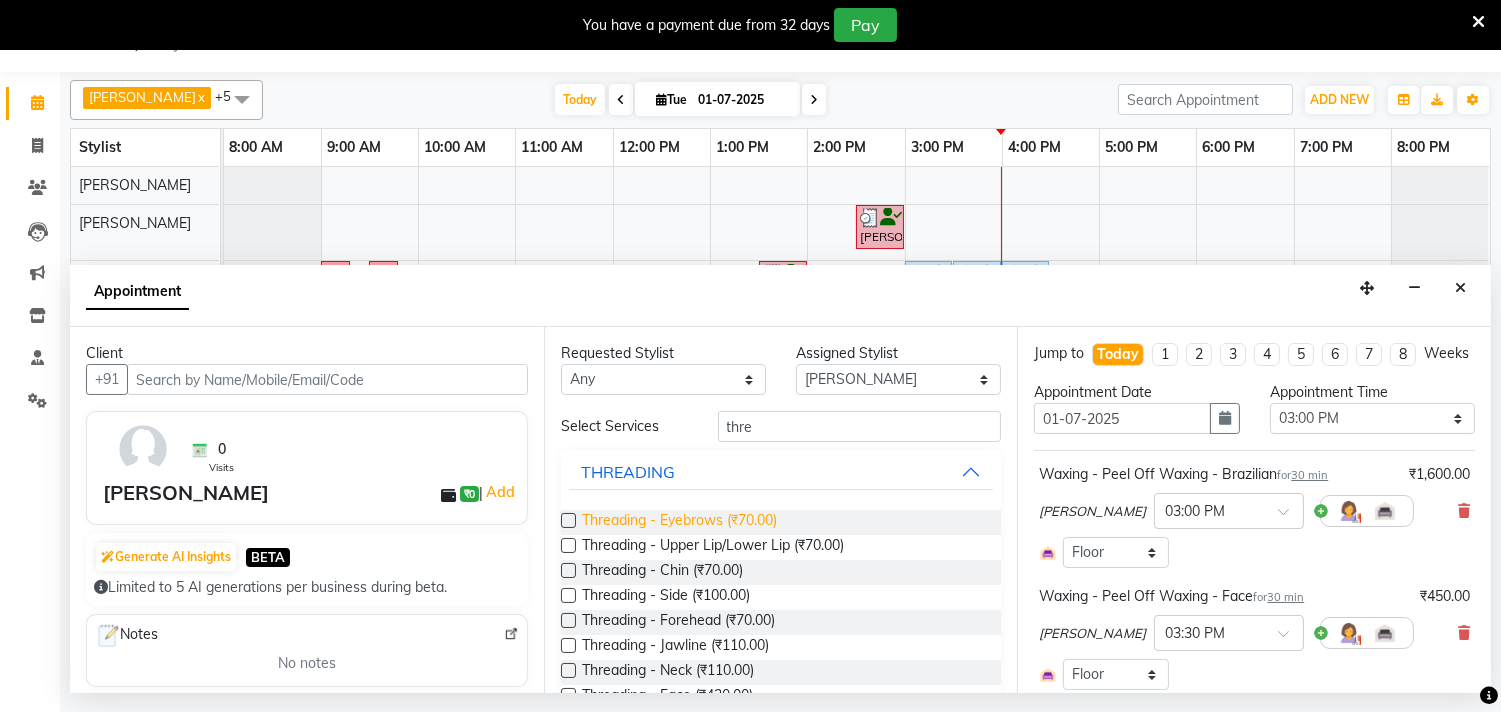 click on "Threading - Eyebrows (₹70.00)" at bounding box center (679, 522) 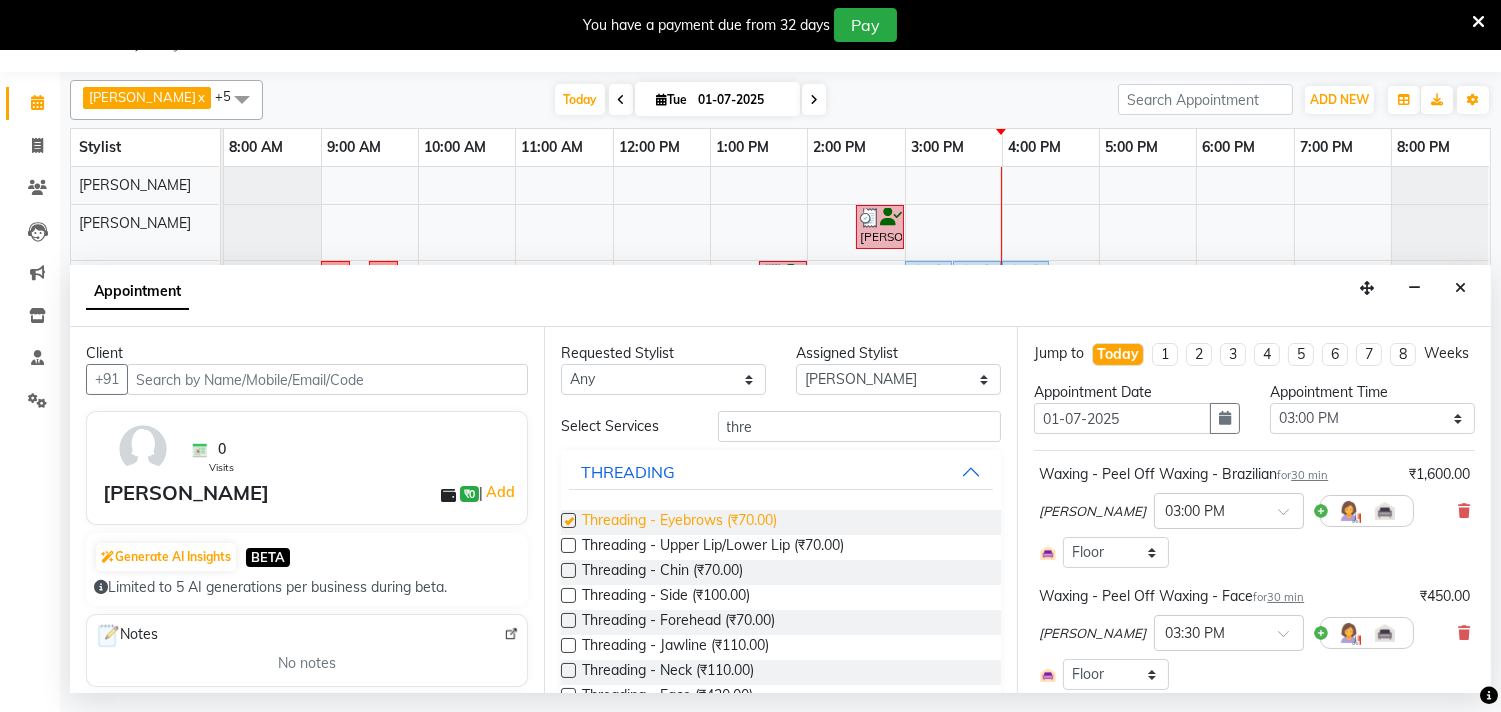 checkbox on "false" 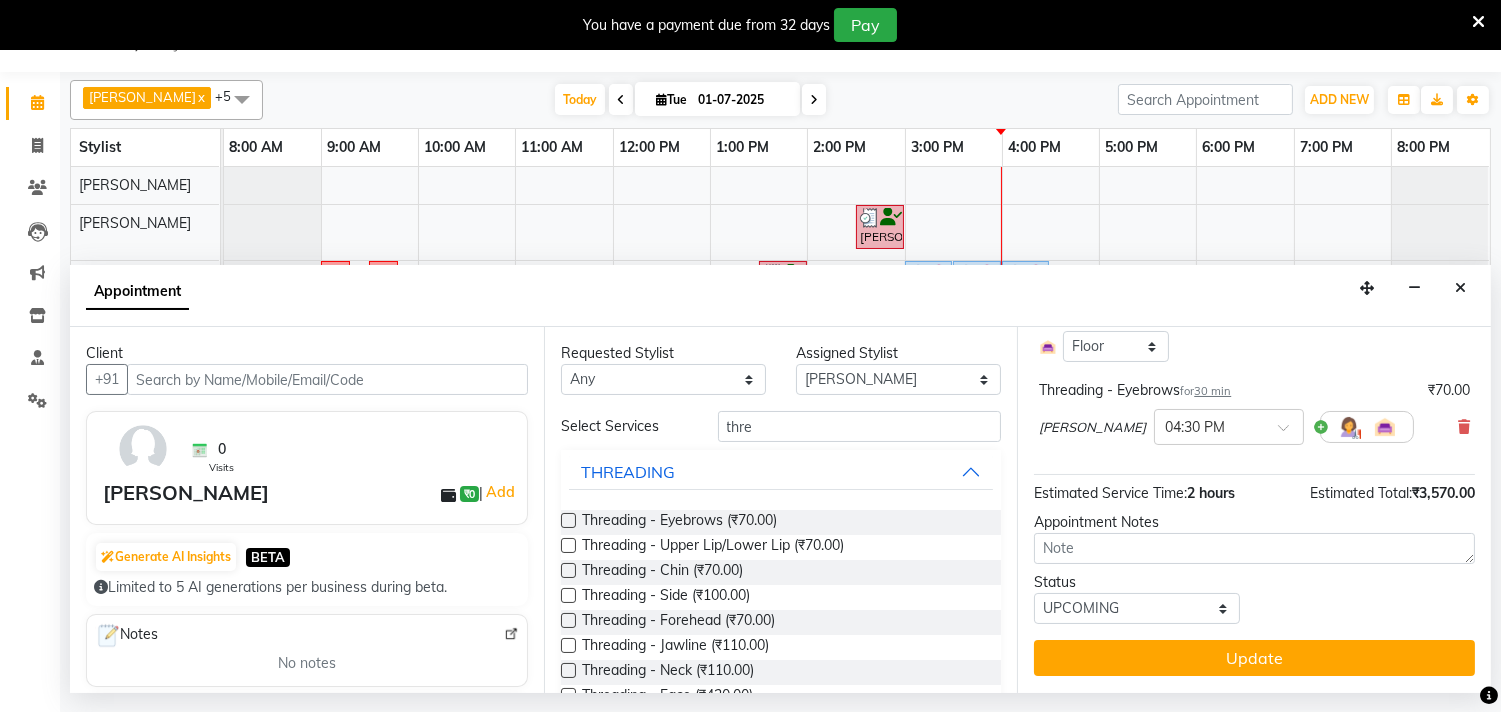 scroll, scrollTop: 490, scrollLeft: 0, axis: vertical 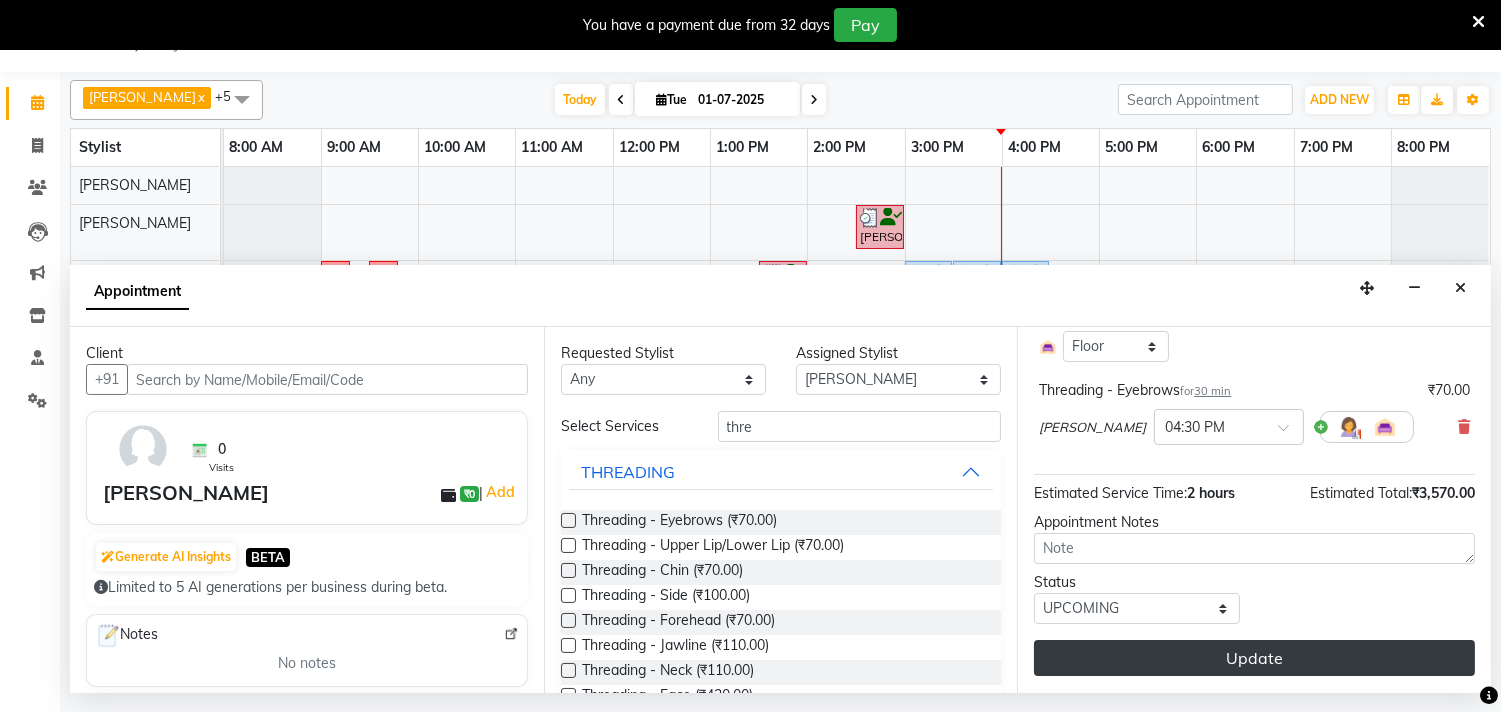 click on "Update" at bounding box center [1254, 658] 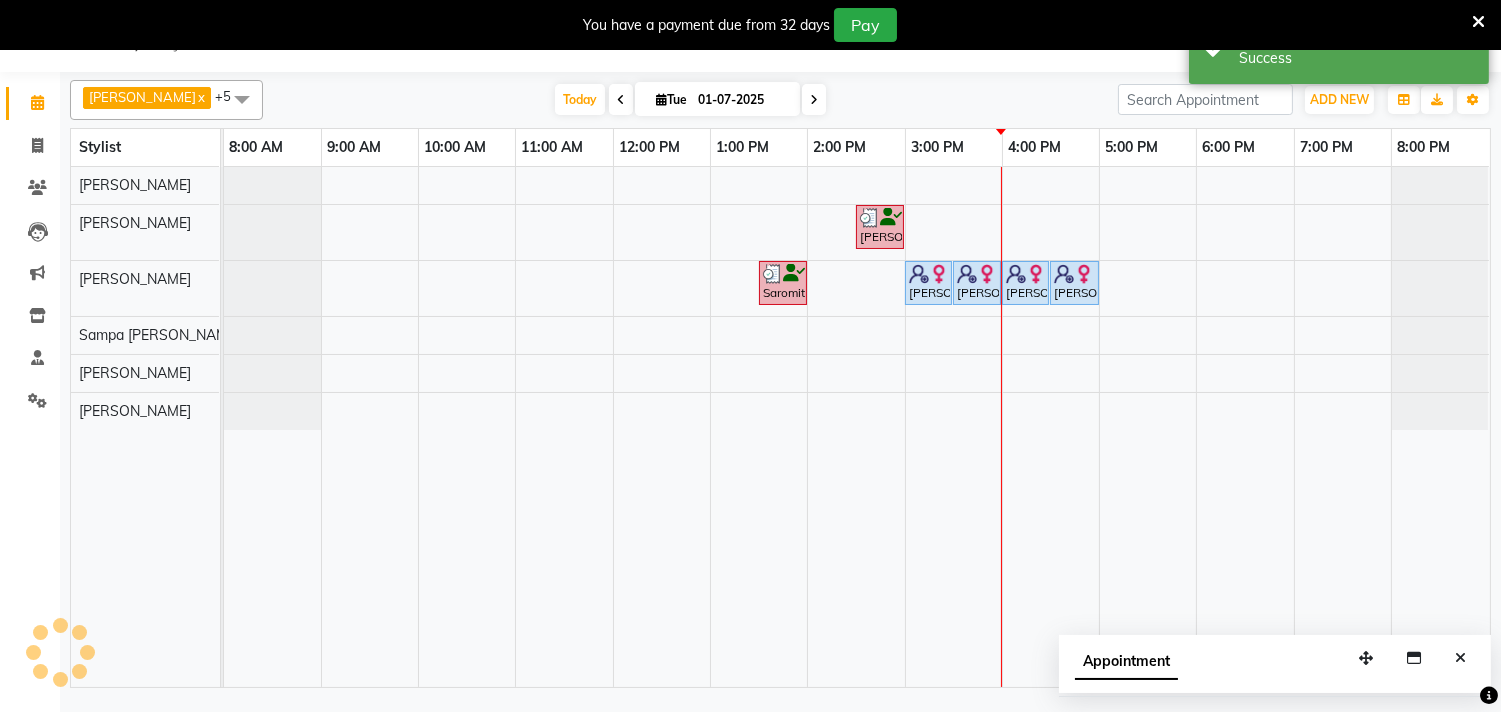 scroll, scrollTop: 0, scrollLeft: 0, axis: both 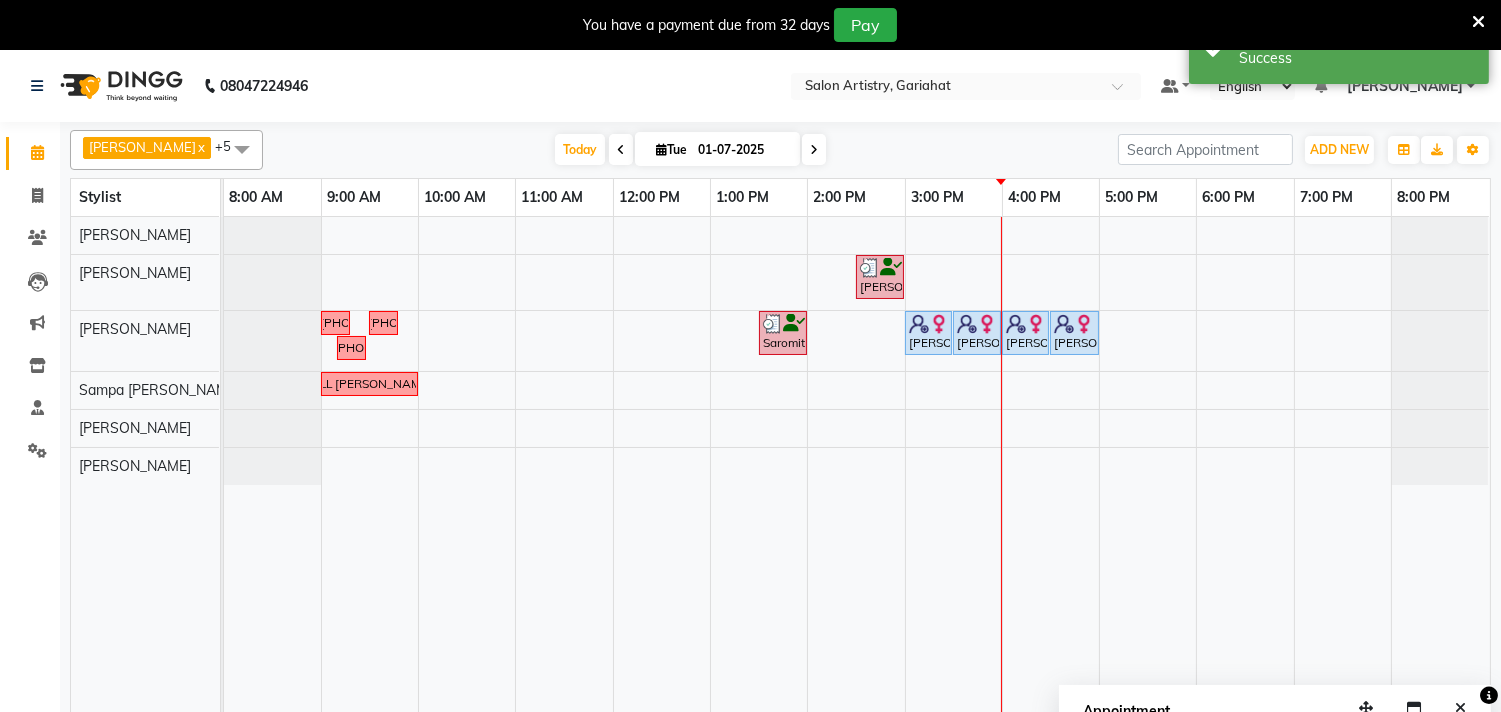 click on "Alka Pandey, TK02, 02:30 PM-03:00 PM, Cut - Hair Cut (Sr Stylist) (Wash & Conditioning)  followup call..9147712536   follow up call
9836552194      Saromita Mazumder, TK01, 01:30 PM-02:00 PM, Waxing - Argan Oil Wax - Full Waxing (Hands, Legs, Peel Off Under Arms)     Priyanka Karan, TK03, 03:00 PM-03:30 PM, Waxing - Peel Off Waxing - Brazilian     Priyanka Karan, TK03, 03:30 PM-04:00 PM, Waxing - Peel Off Waxing - Face     Priyanka Karan, TK03, 04:00 PM-04:30 PM, Waxing - Argan Oil Wax - Full Waxing (Hands, Legs, Peel Off Under Arms)     Priyanka Karan, TK03, 04:30 PM-05:00 PM, Threading - Eyebrows  followup call
8800448370   FOLLOWUP CALL  TIYASHA MUKHERJEE 8420718101" at bounding box center [857, 477] 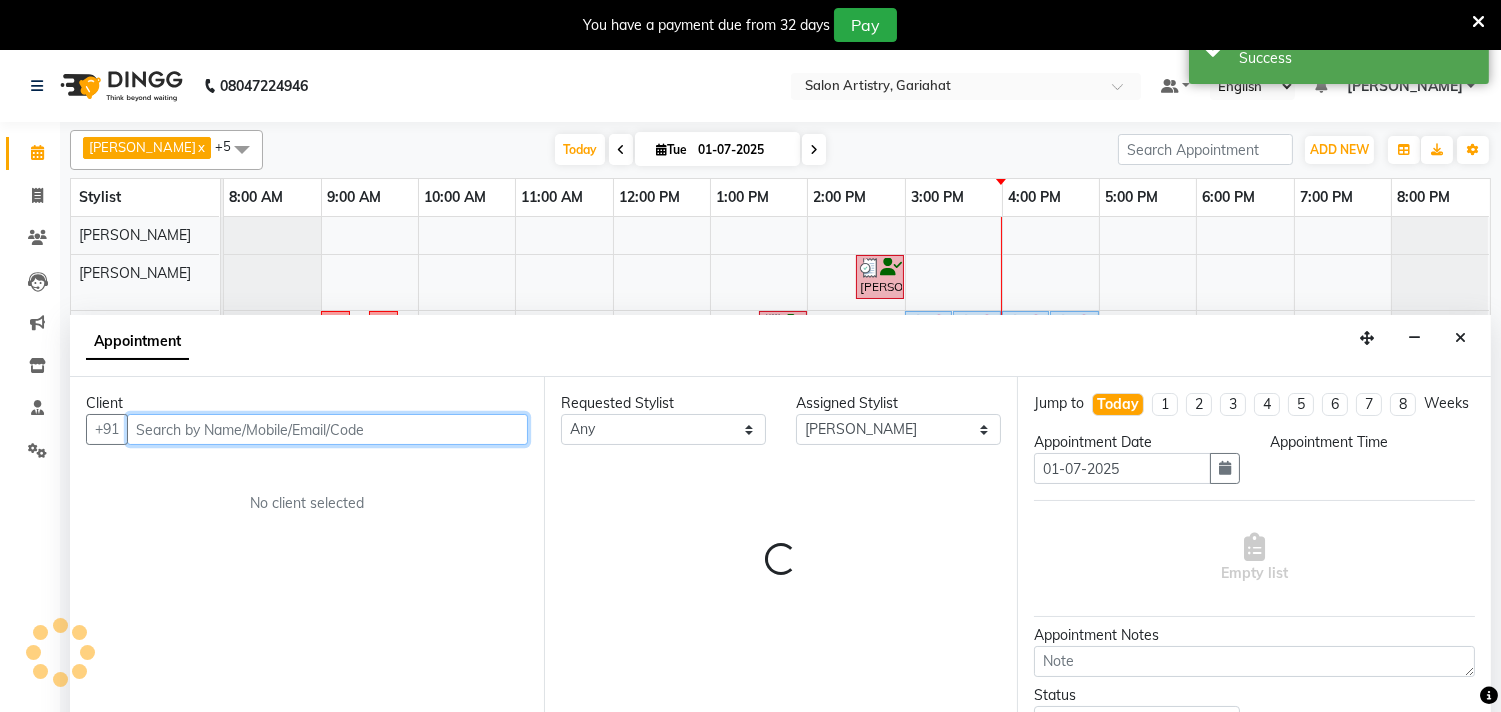 scroll, scrollTop: 50, scrollLeft: 0, axis: vertical 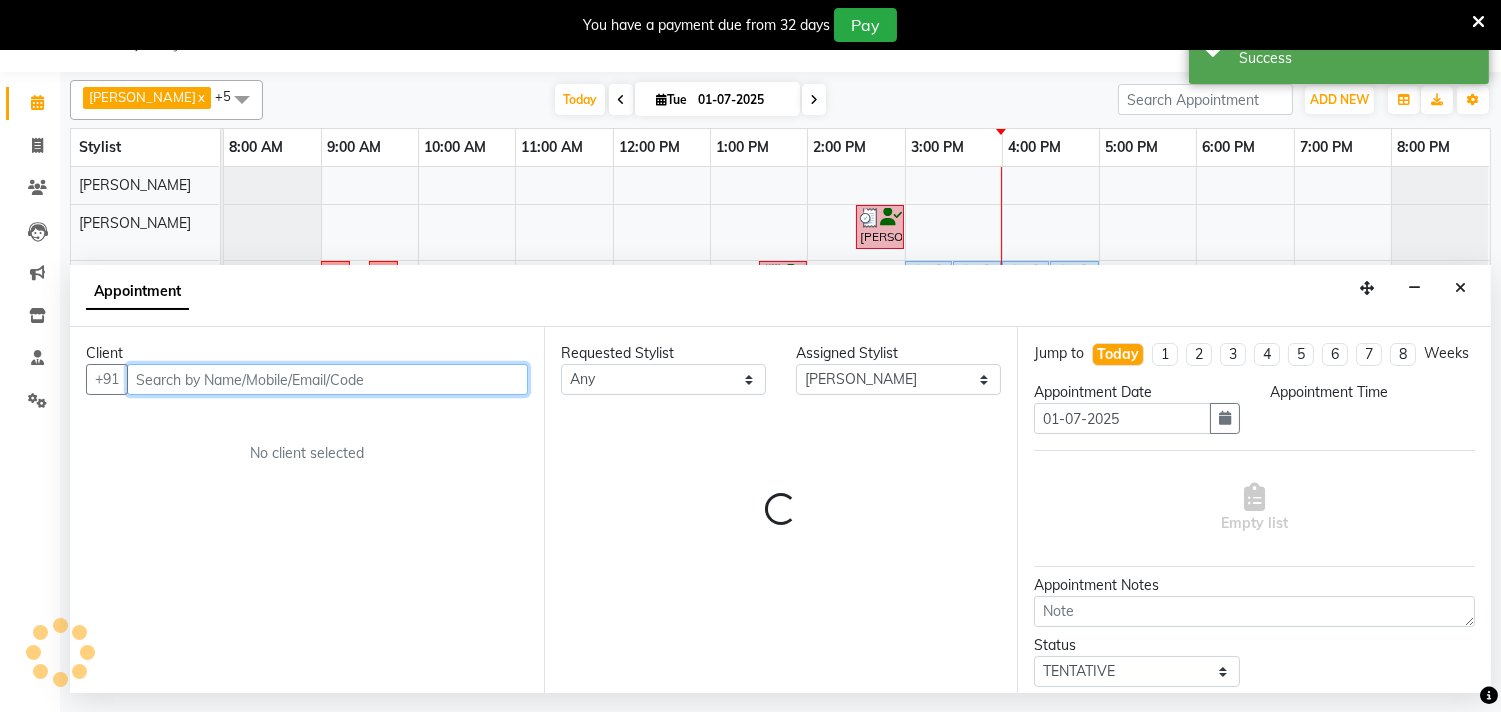 select on "840" 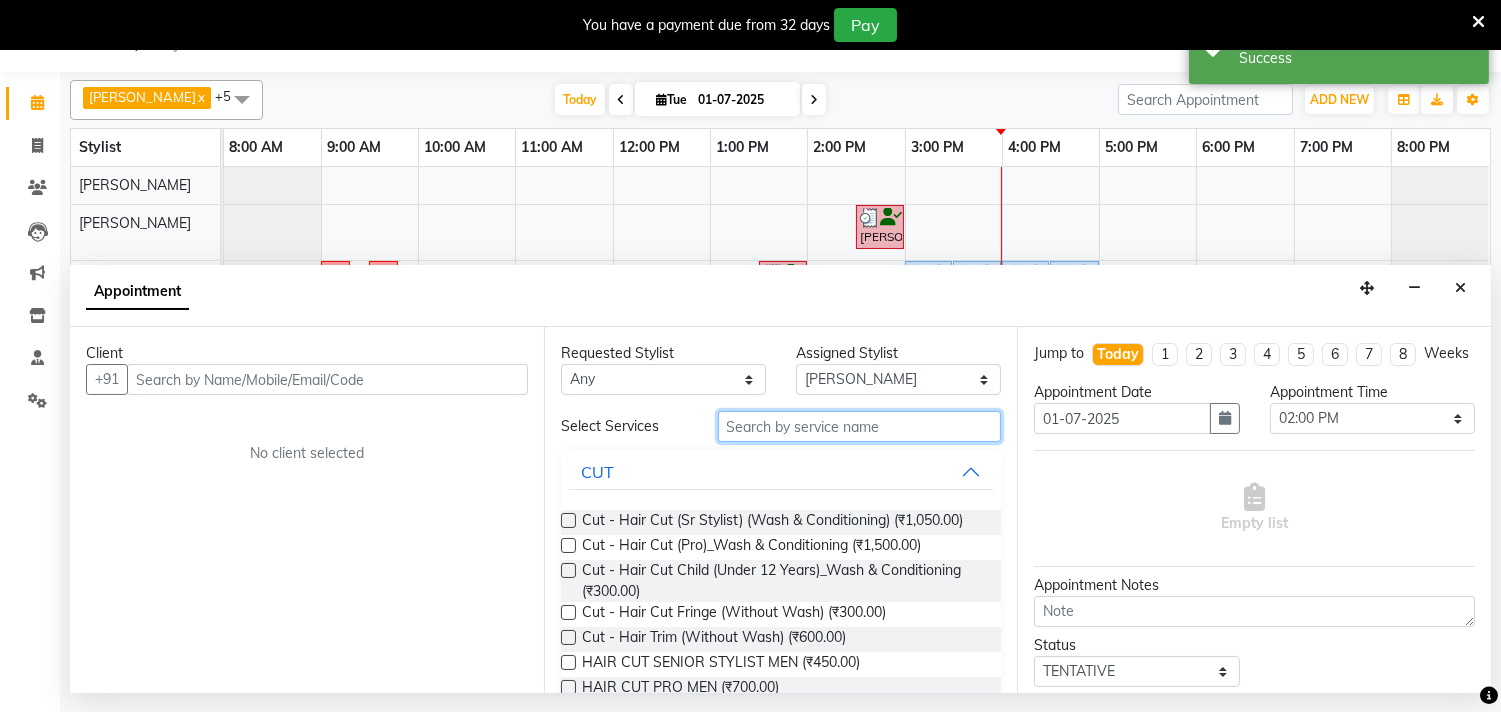 drag, startPoint x: 872, startPoint y: 418, endPoint x: 848, endPoint y: 397, distance: 31.890438 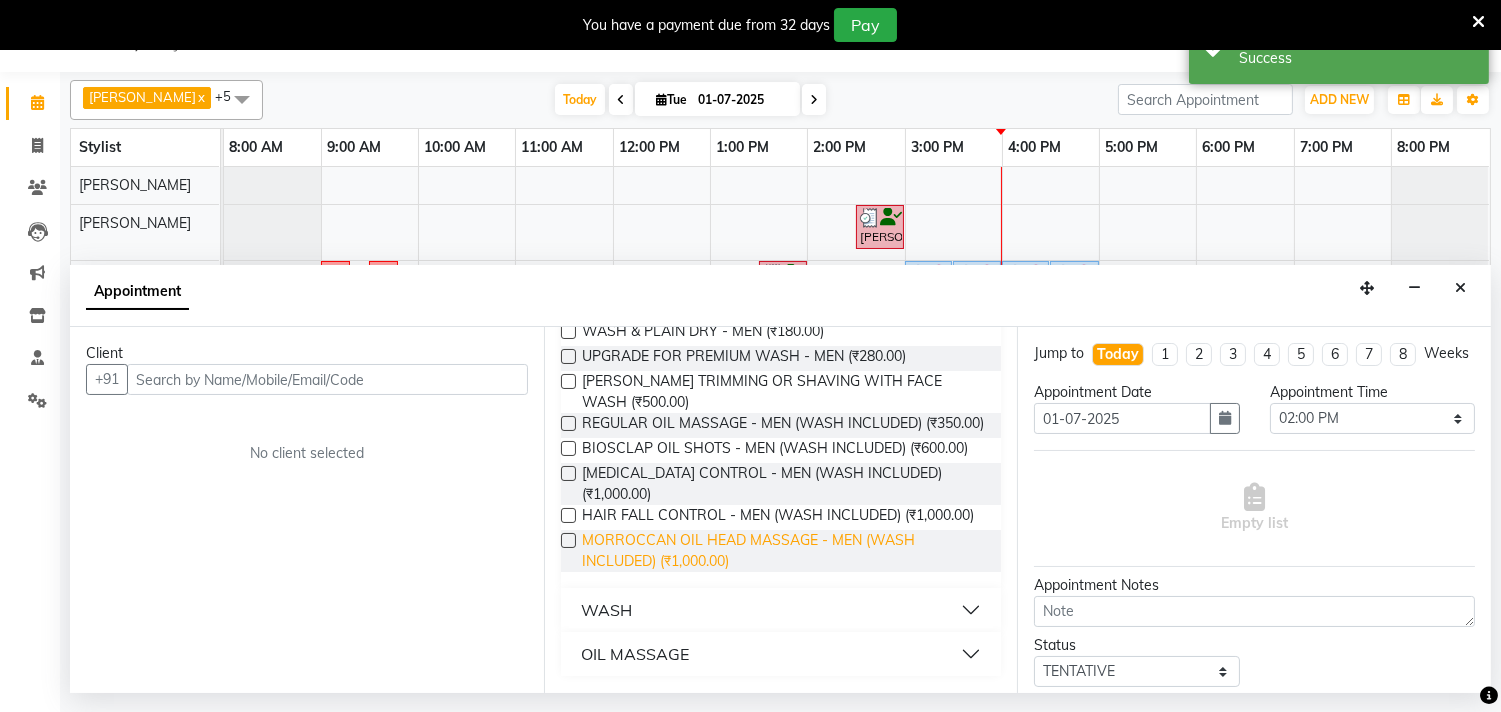 scroll, scrollTop: 364, scrollLeft: 0, axis: vertical 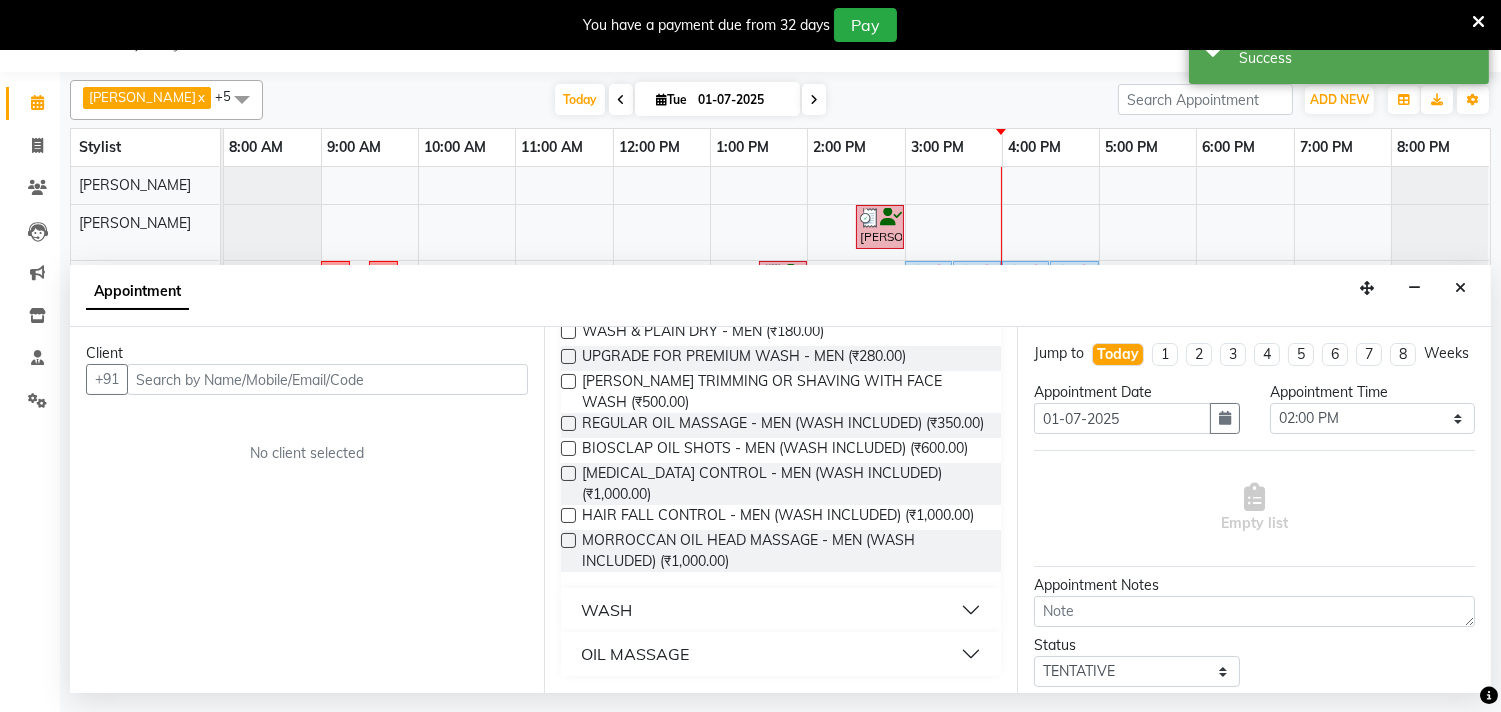 type on "wash" 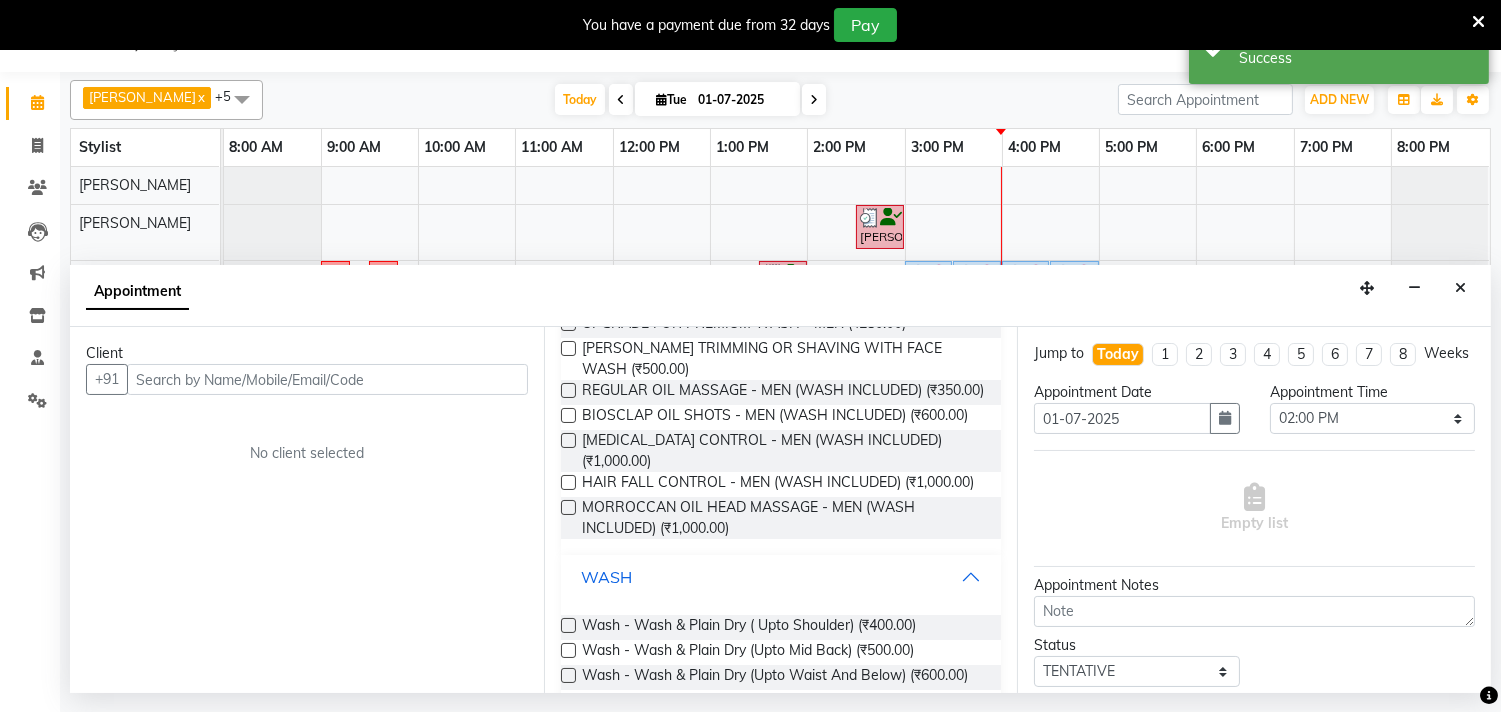 scroll, scrollTop: 475, scrollLeft: 0, axis: vertical 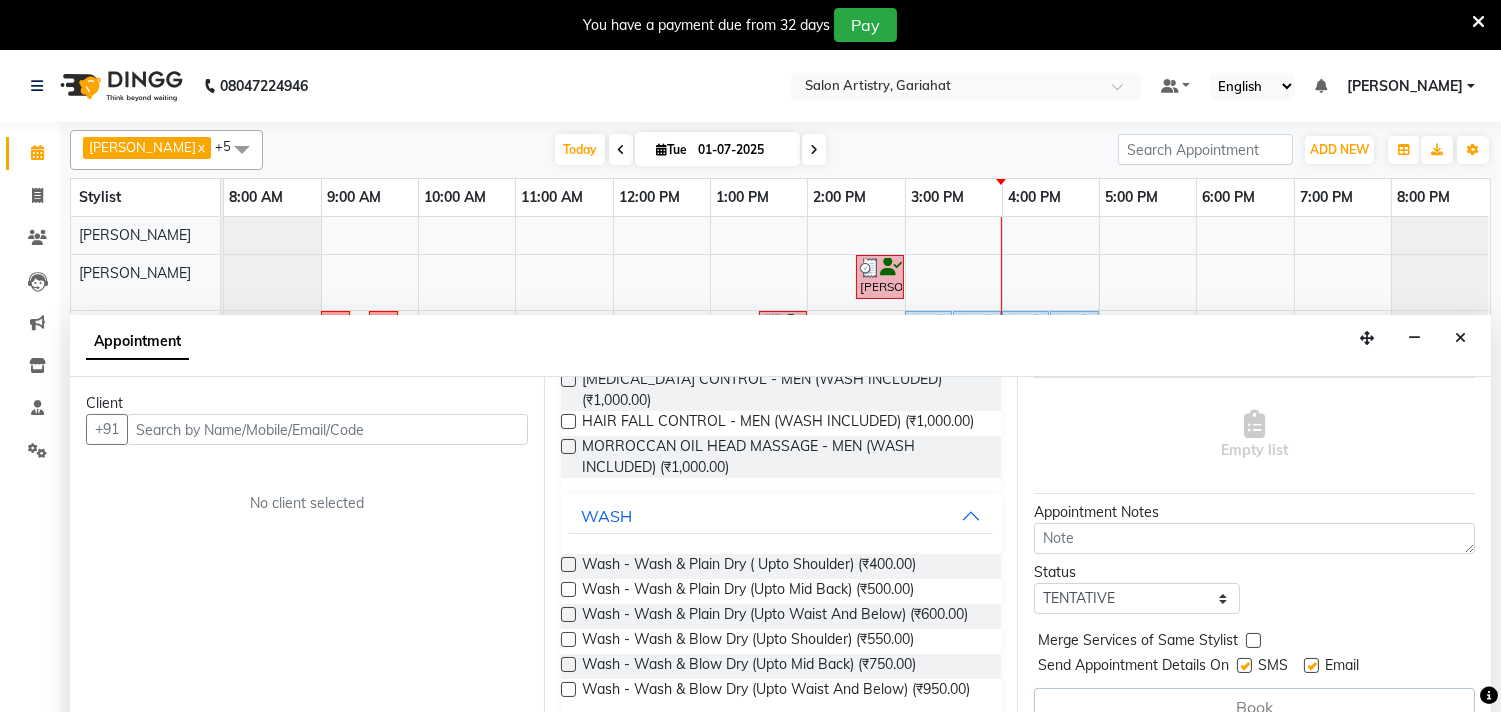 click at bounding box center [1460, 338] 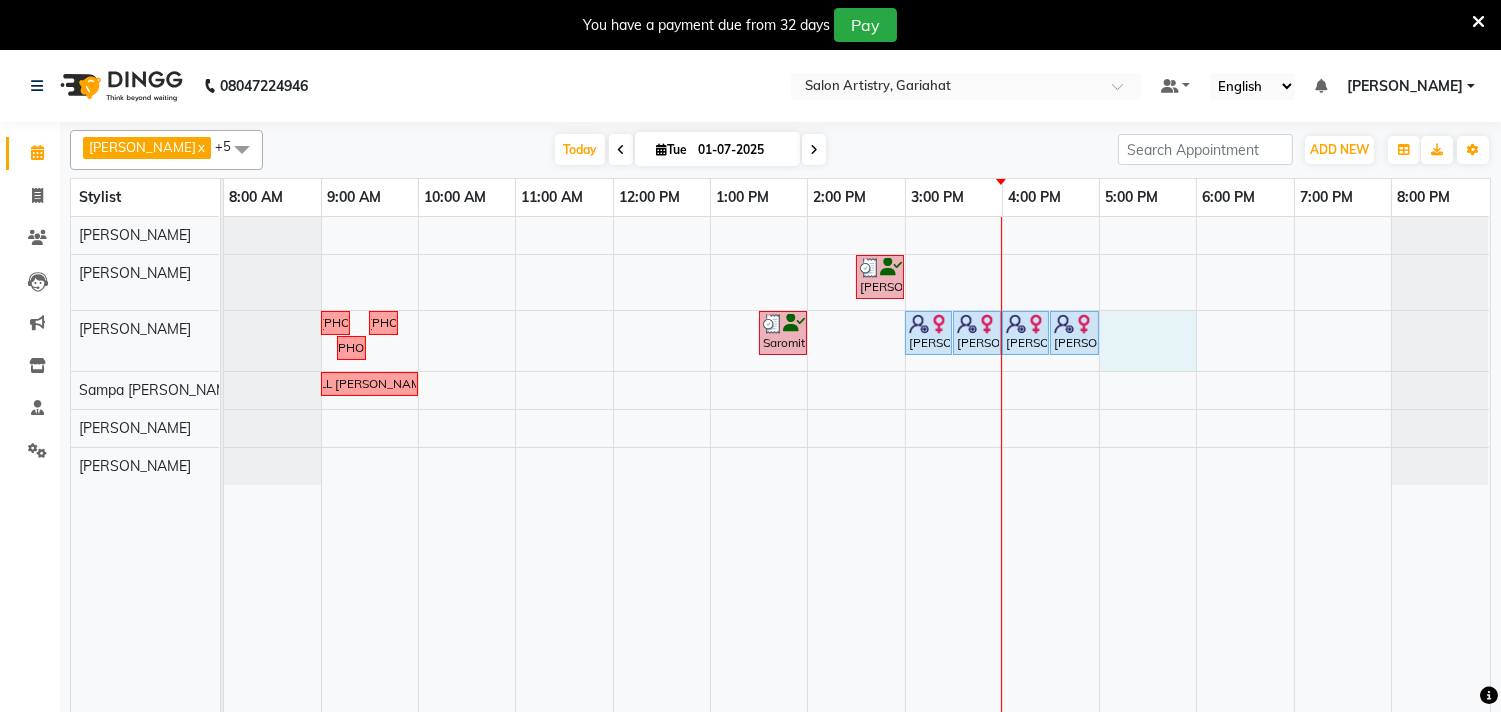 click on "Alka Pandey, TK02, 02:30 PM-03:00 PM, Cut - Hair Cut (Sr Stylist) (Wash & Conditioning)  followup call..9147712536   follow up call
9836552194      Saromita Mazumder, TK01, 01:30 PM-02:00 PM, Waxing - Argan Oil Wax - Full Waxing (Hands, Legs, Peel Off Under Arms)     Priyanka Karan, TK03, 03:00 PM-03:30 PM, Waxing - Peel Off Waxing - Brazilian     Priyanka Karan, TK03, 03:30 PM-04:00 PM, Waxing - Peel Off Waxing - Face     Priyanka Karan, TK03, 04:00 PM-04:30 PM, Waxing - Argan Oil Wax - Full Waxing (Hands, Legs, Peel Off Under Arms)     Priyanka Karan, TK03, 04:30 PM-05:00 PM, Threading - Eyebrows  followup call
8800448370   FOLLOWUP CALL  TIYASHA MUKHERJEE 8420718101" at bounding box center [857, 477] 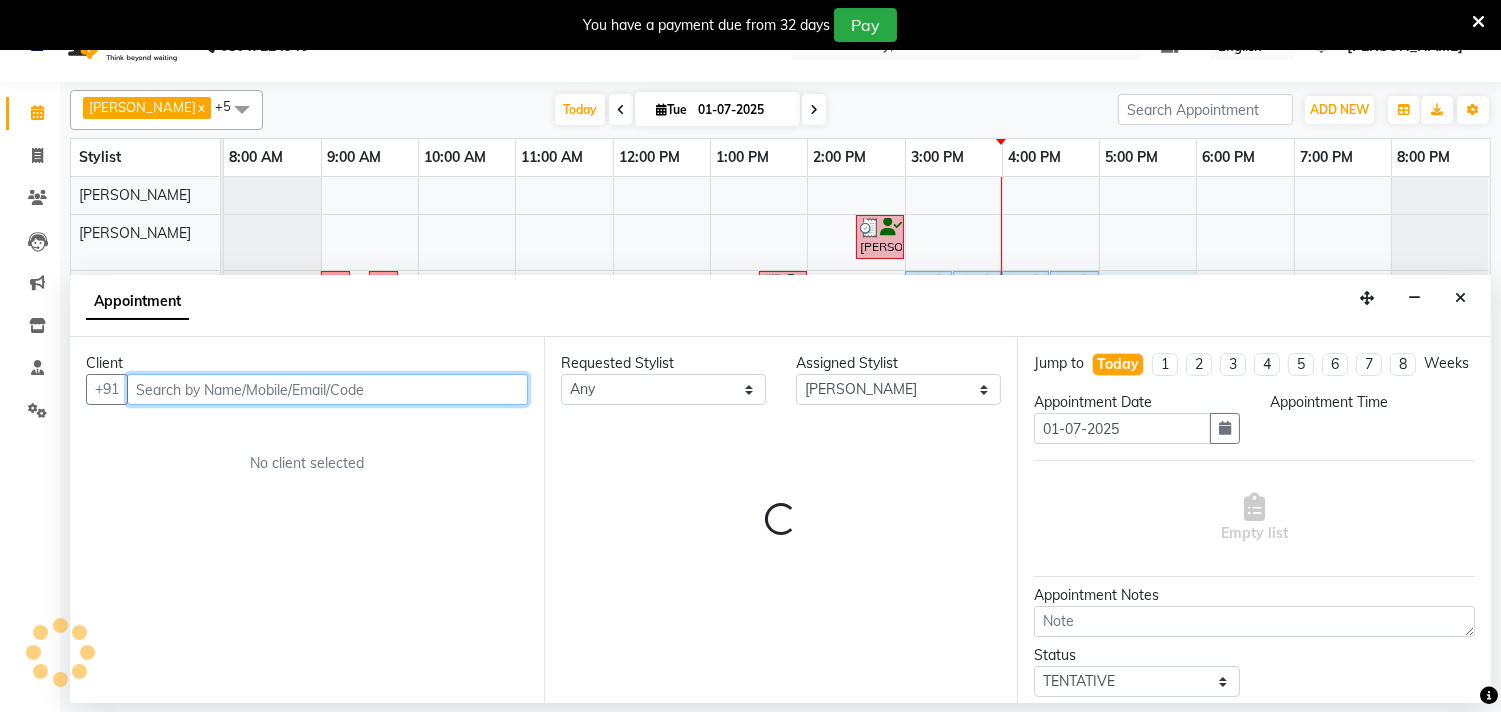 scroll, scrollTop: 50, scrollLeft: 0, axis: vertical 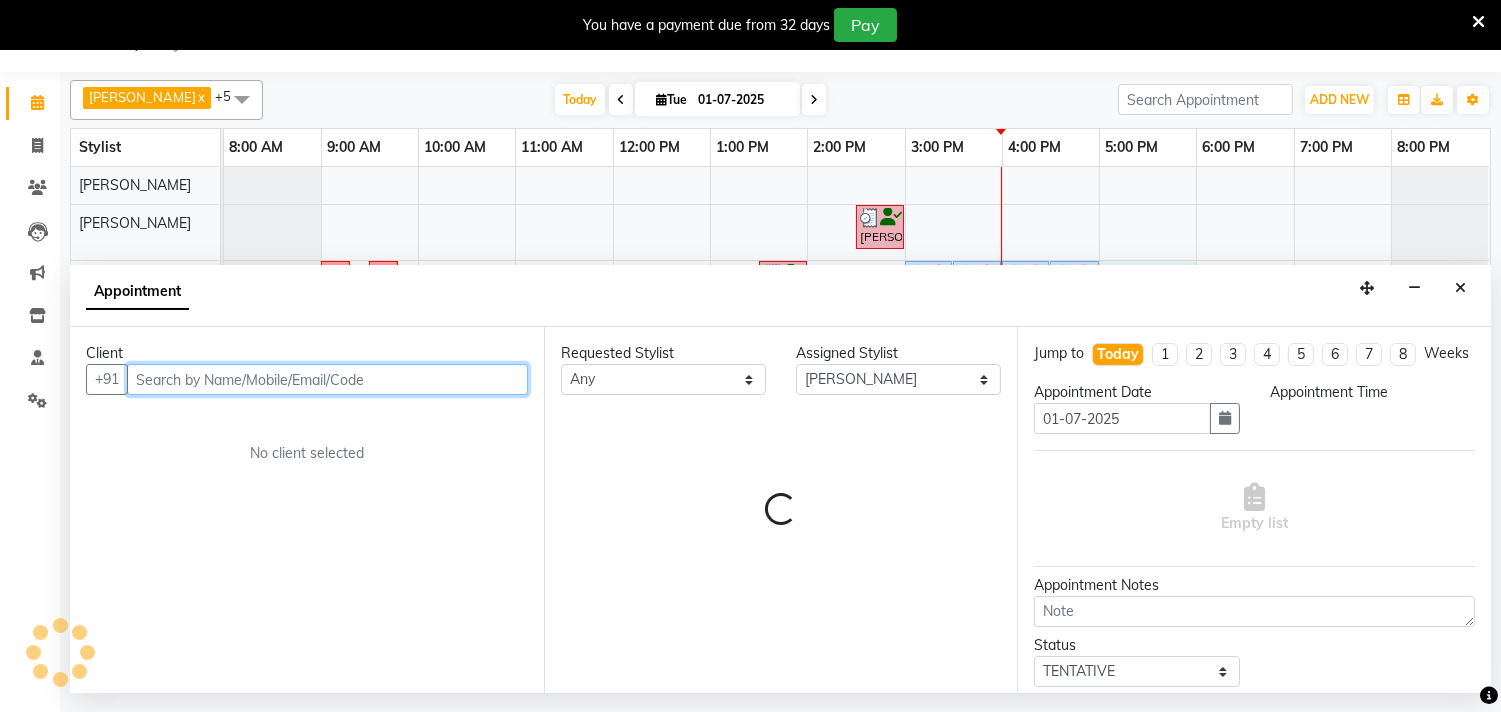 select on "1020" 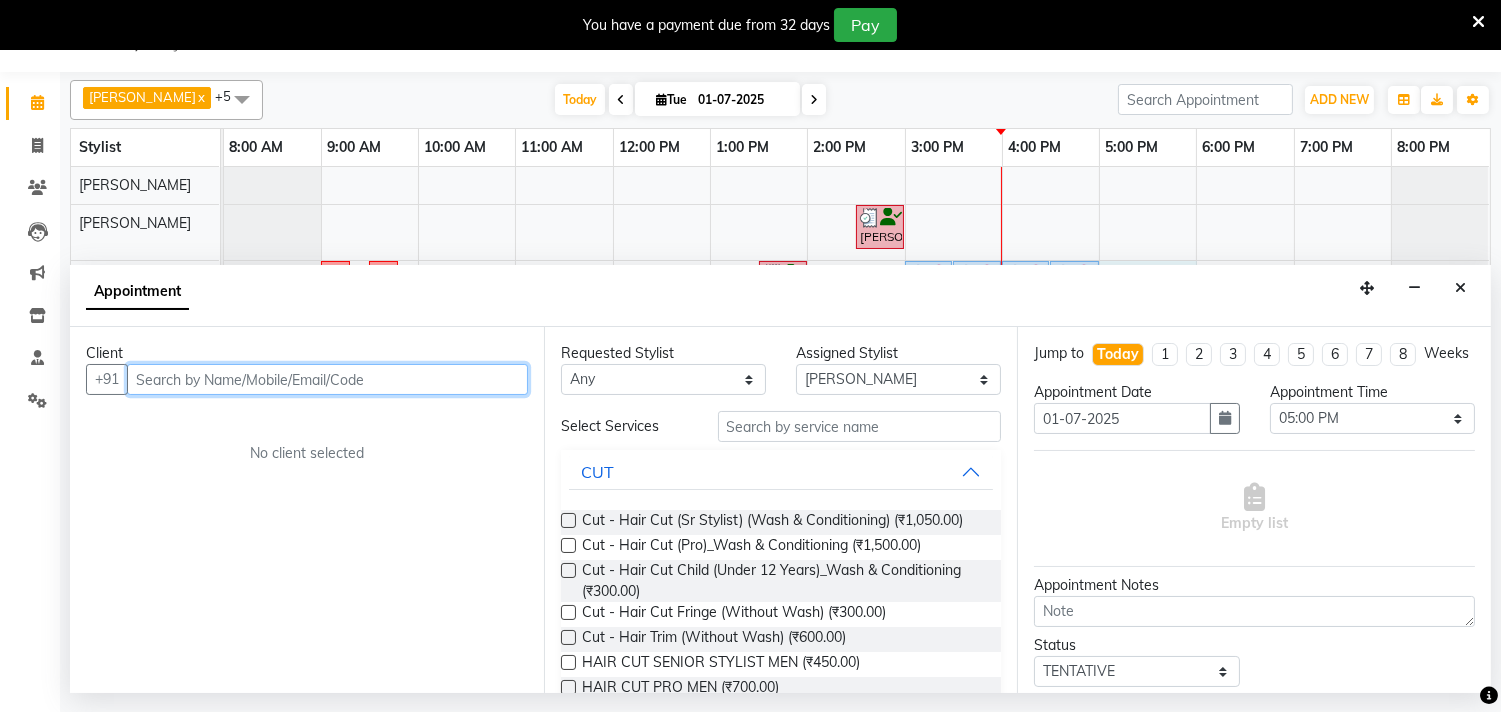 click at bounding box center [327, 379] 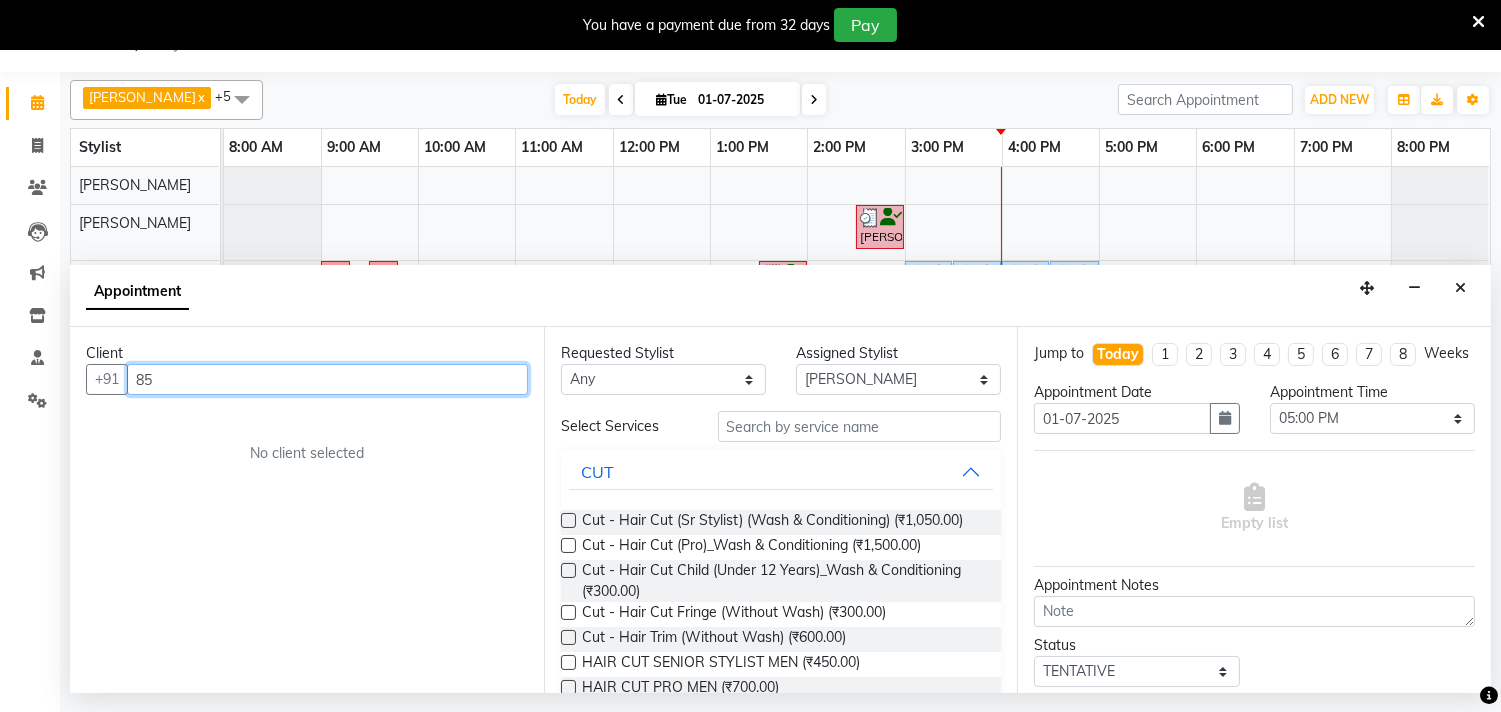 type on "8" 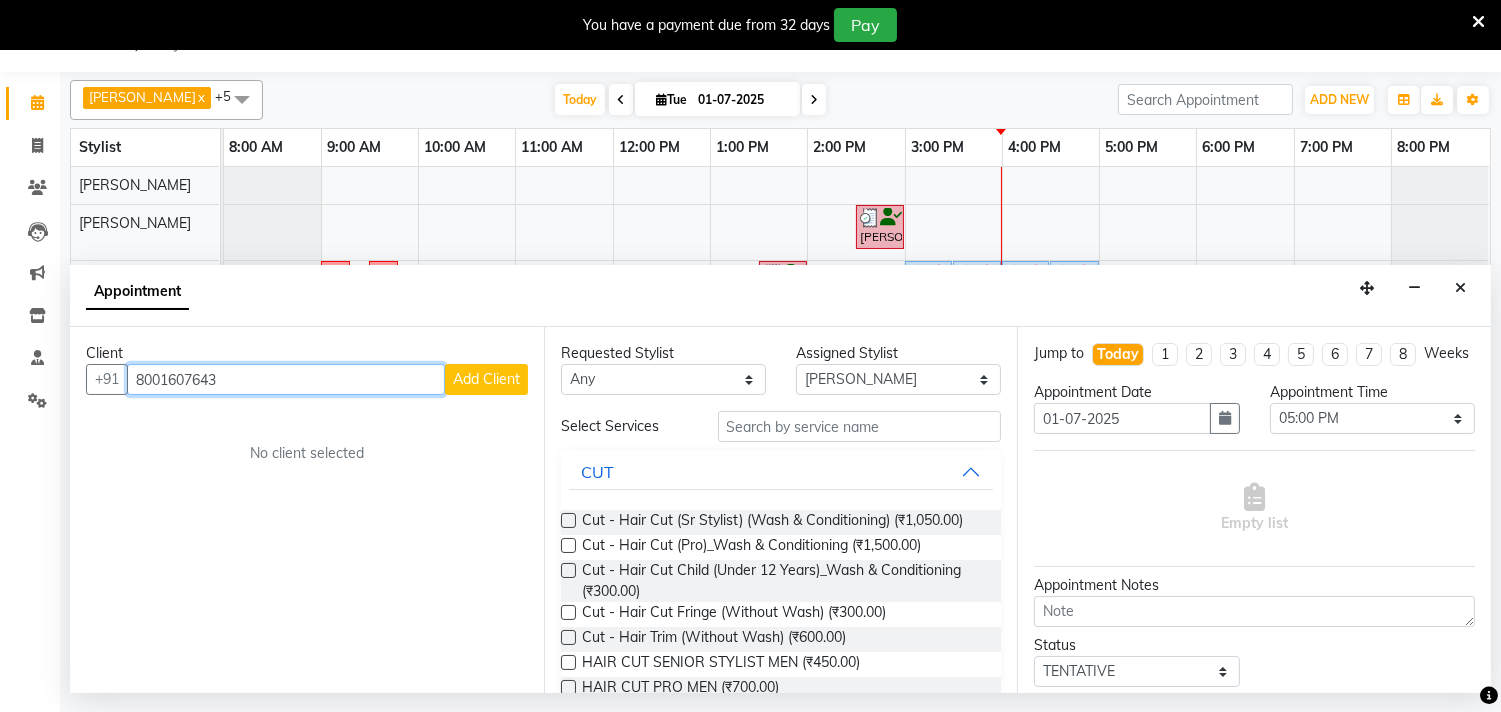 drag, startPoint x: 132, startPoint y: 381, endPoint x: 274, endPoint y: 381, distance: 142 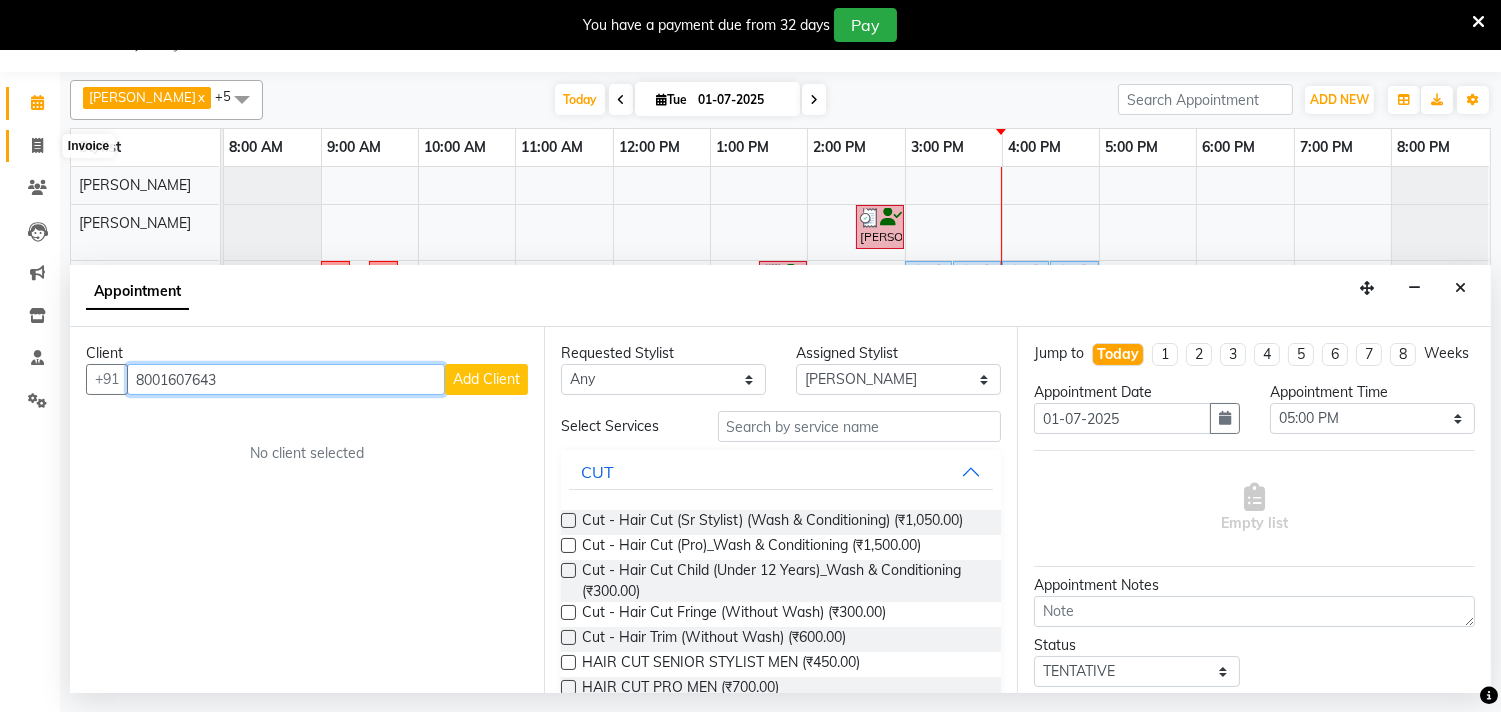type on "8001607643" 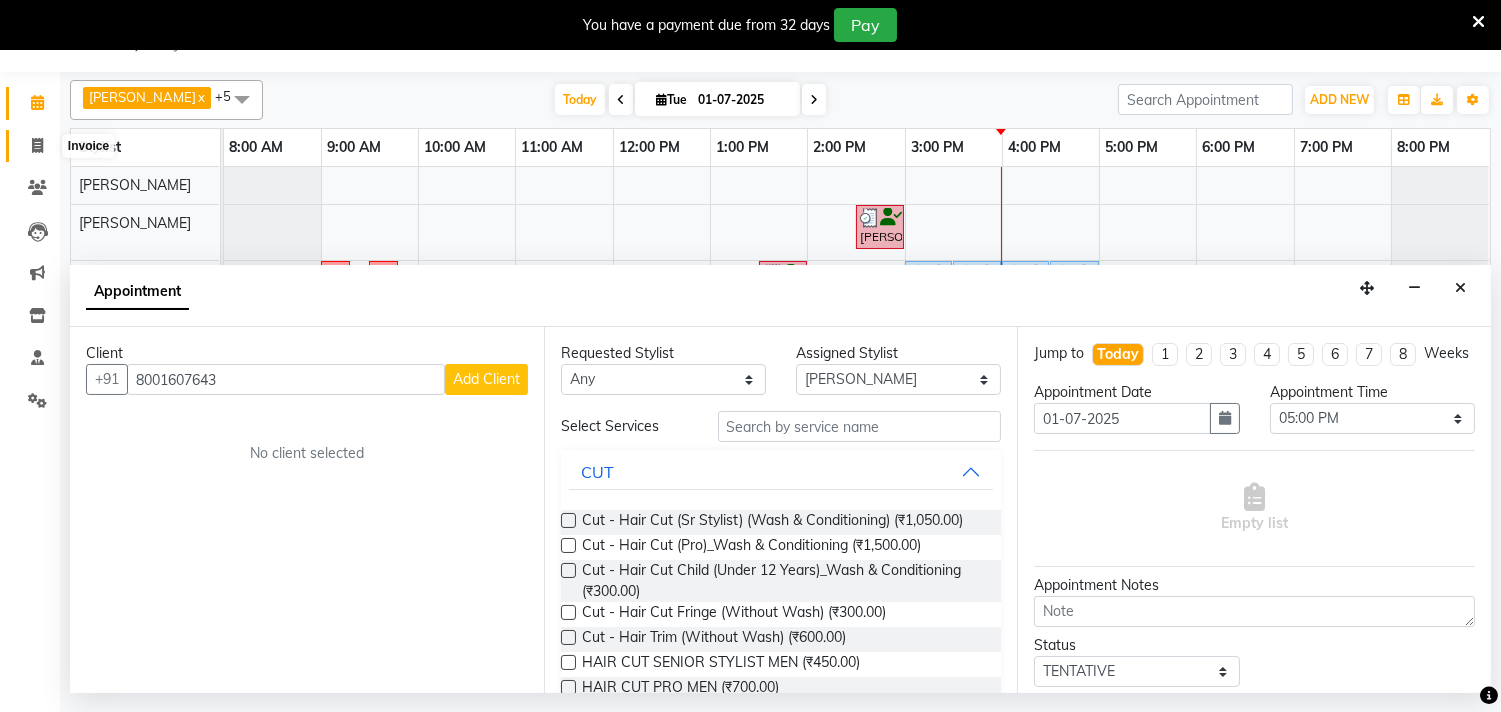 click 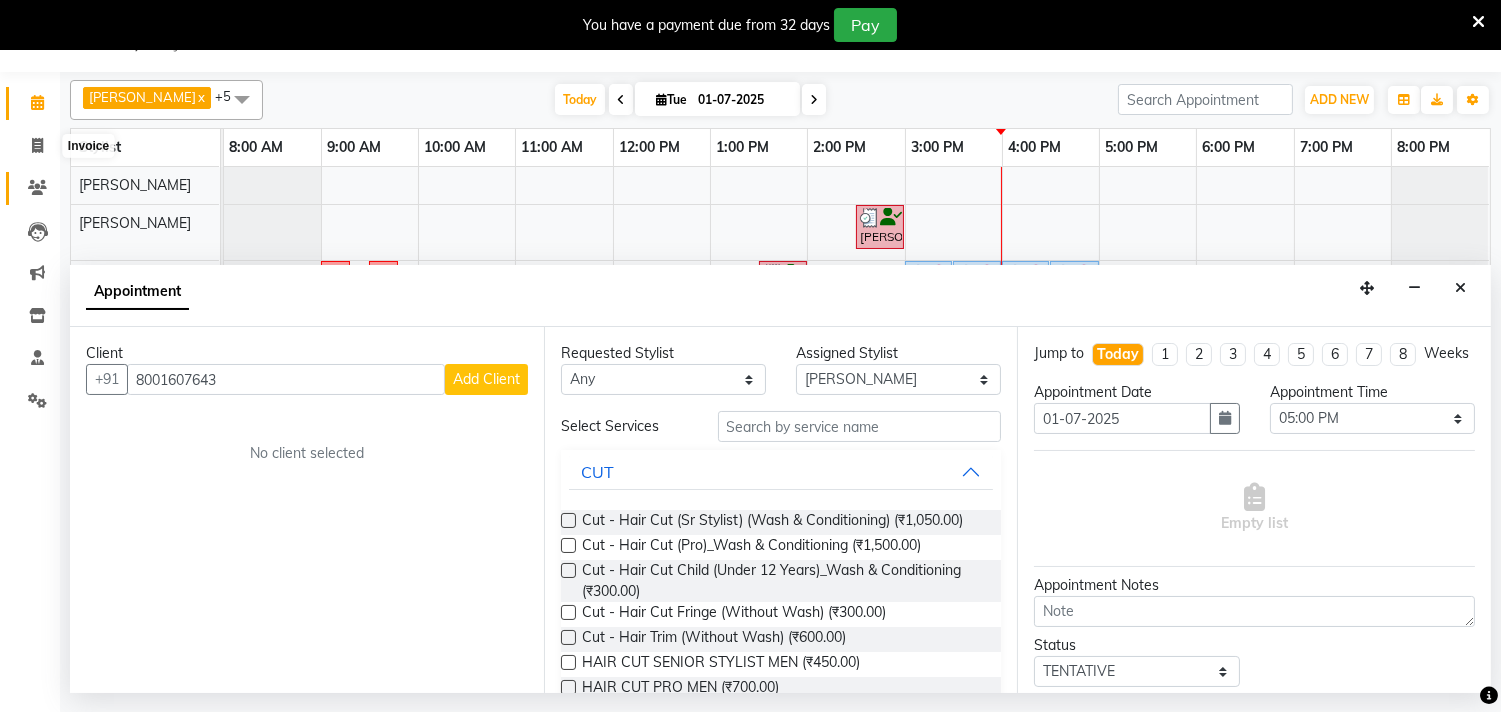 select on "service" 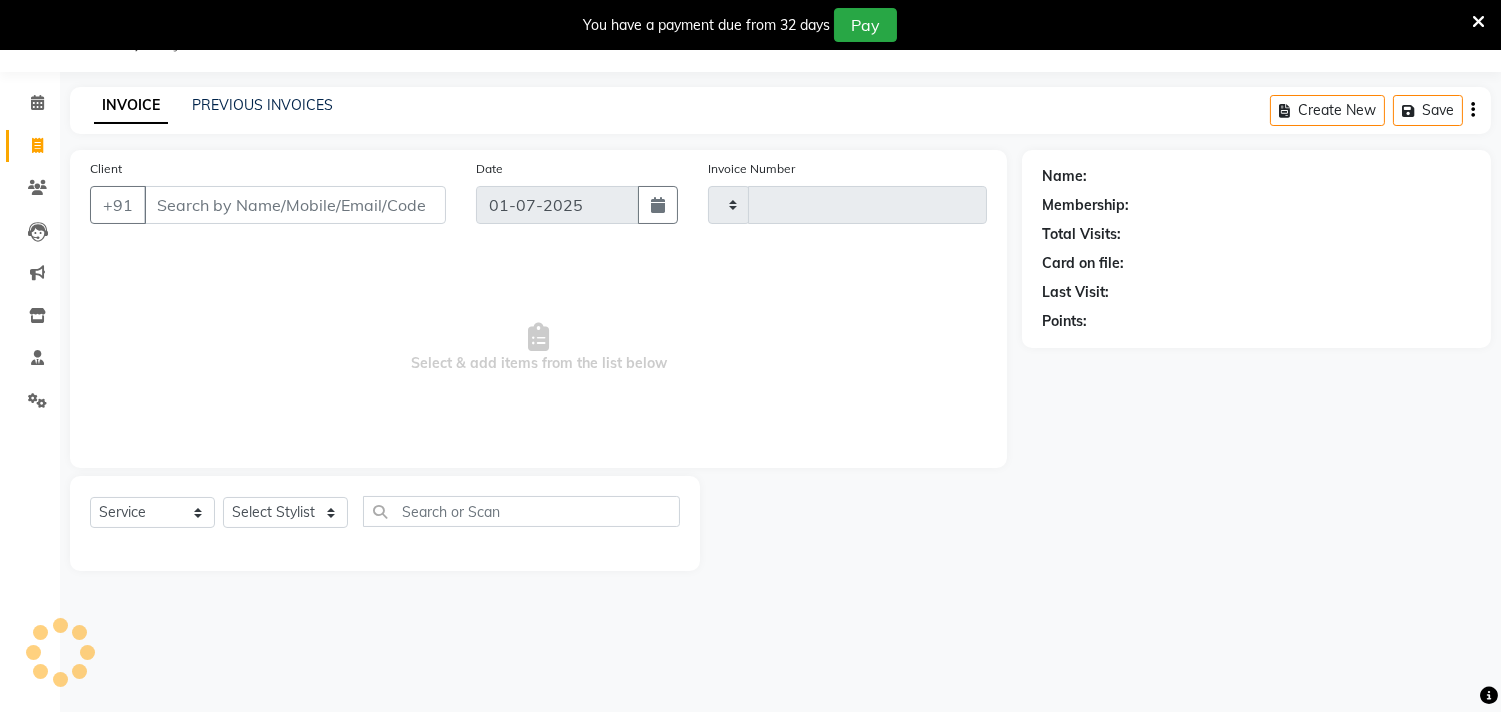 type on "0331" 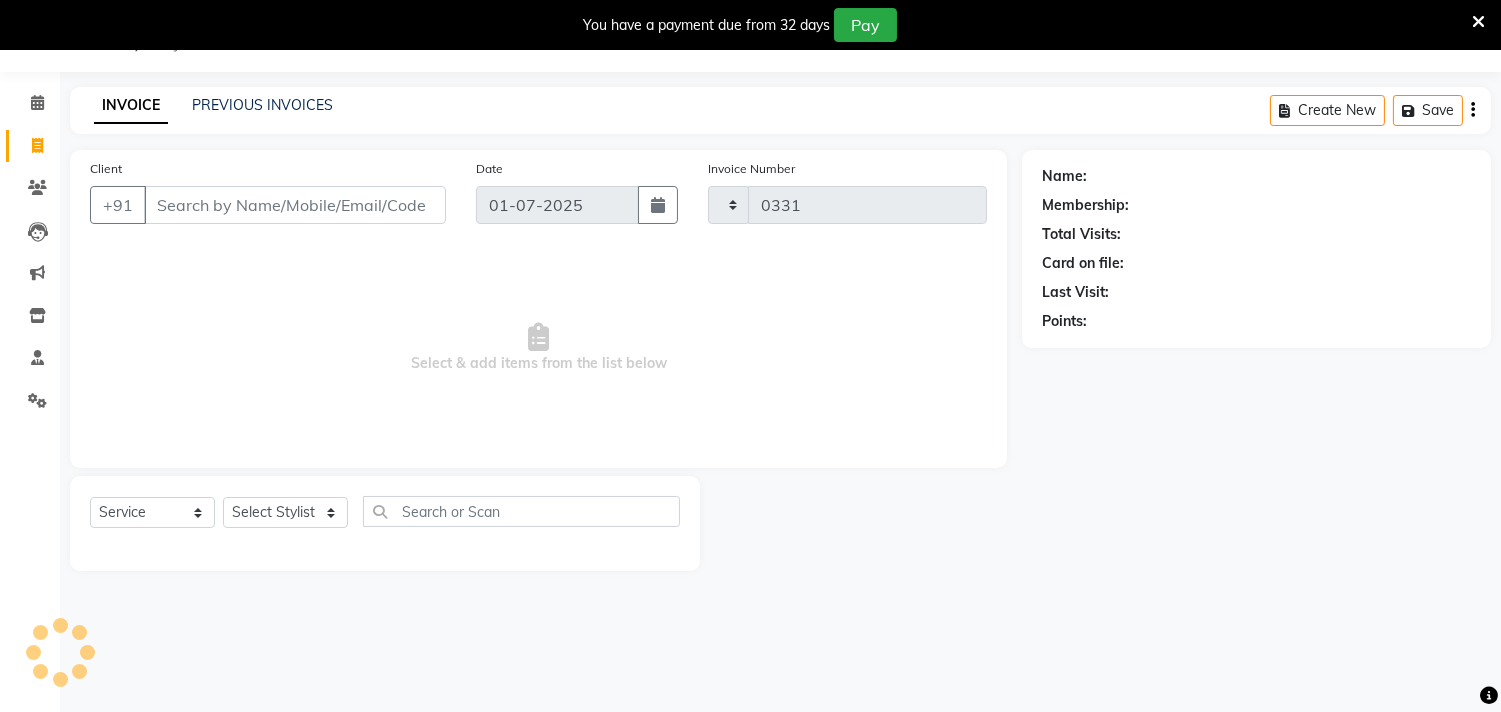 scroll, scrollTop: 10, scrollLeft: 0, axis: vertical 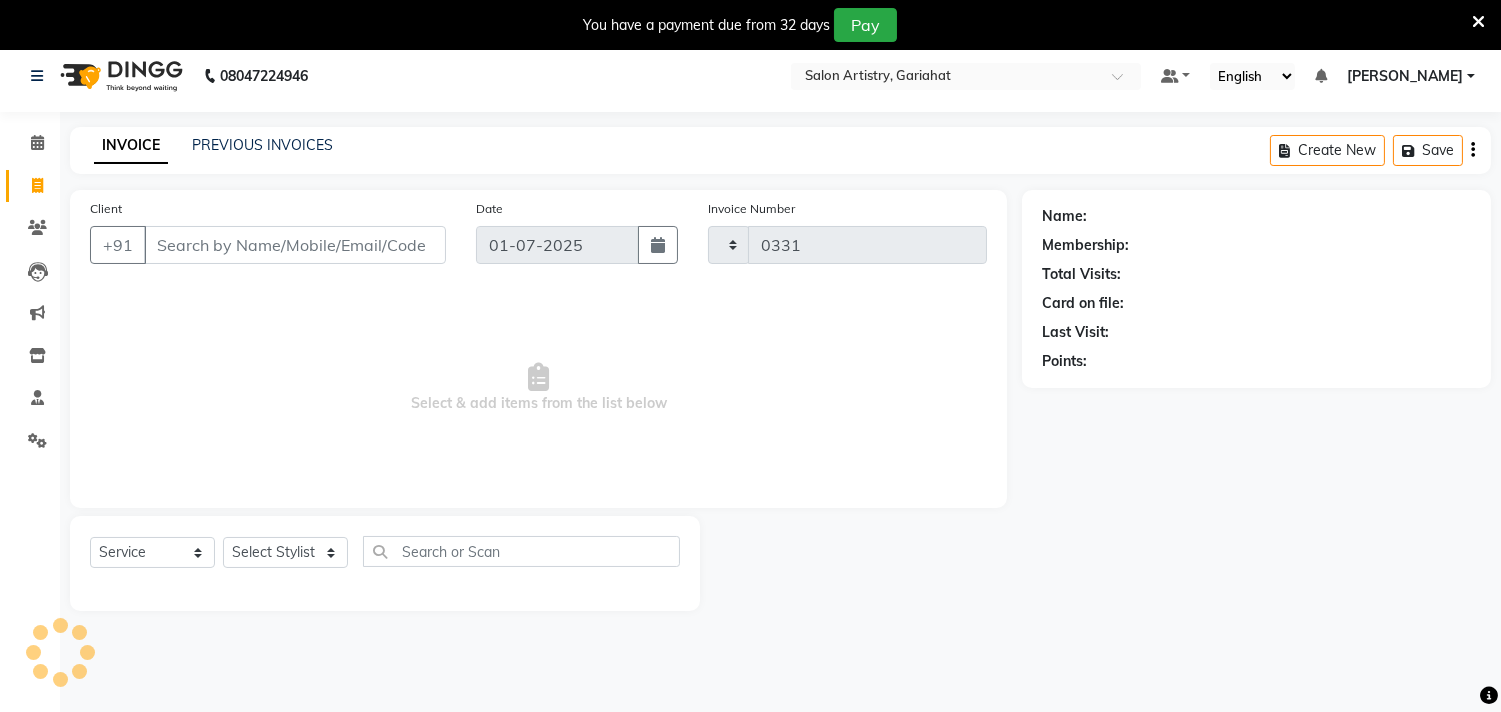 select on "8368" 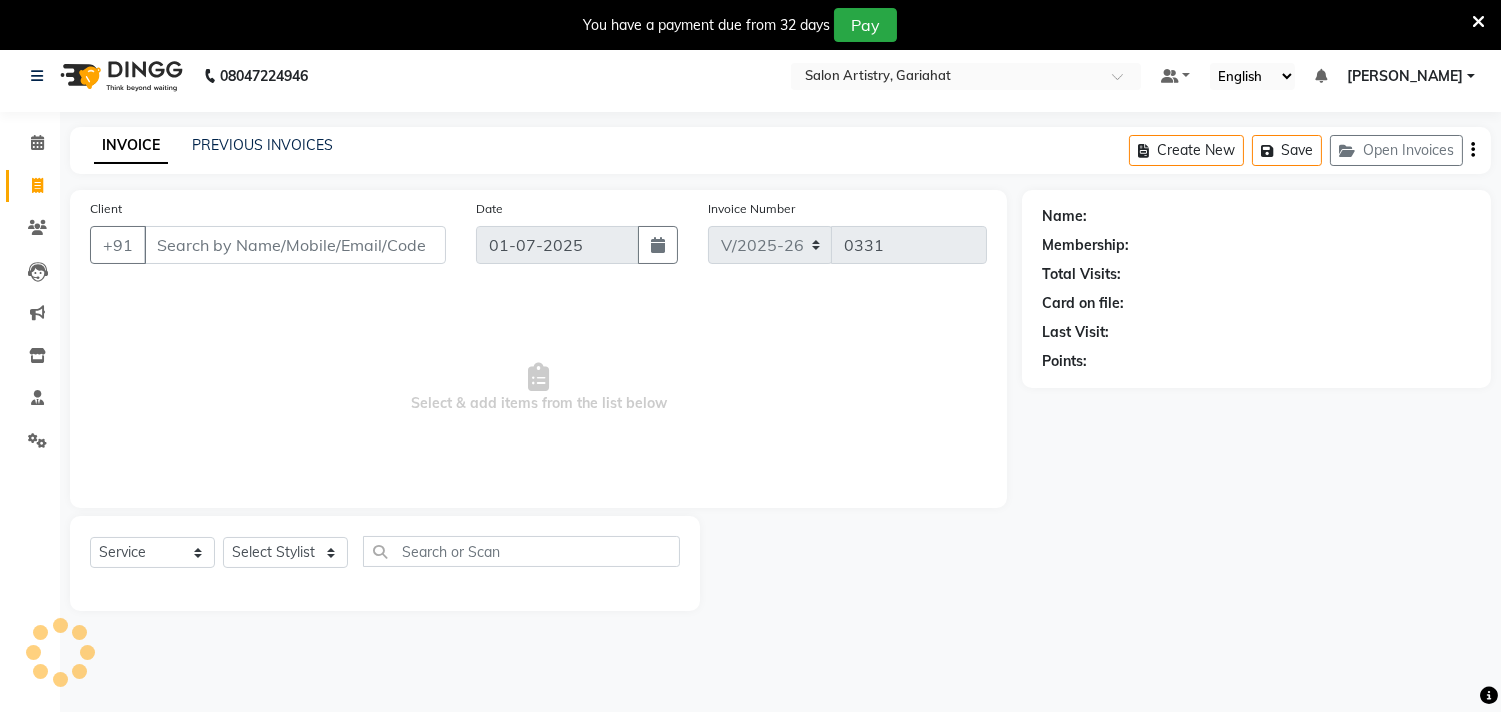 scroll, scrollTop: 0, scrollLeft: 0, axis: both 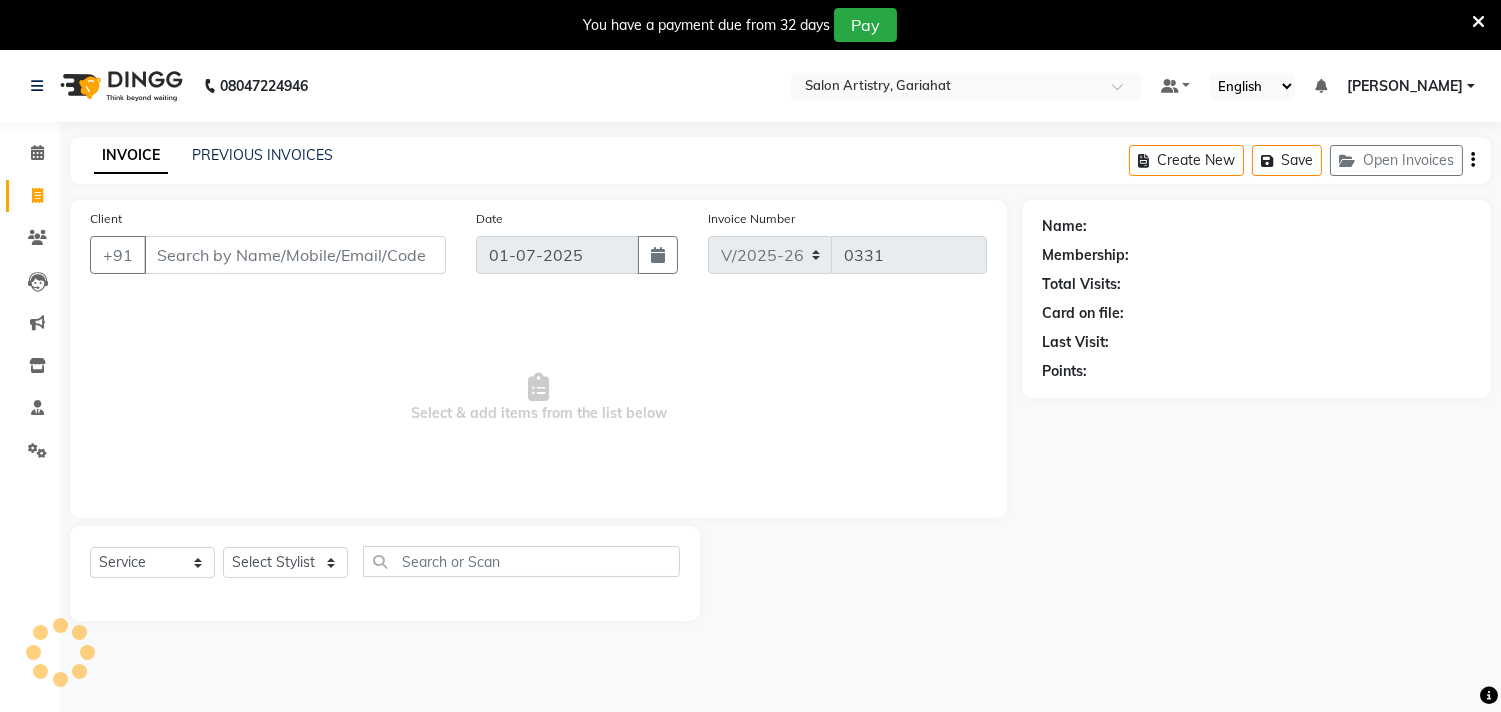 click on "Client" at bounding box center (295, 255) 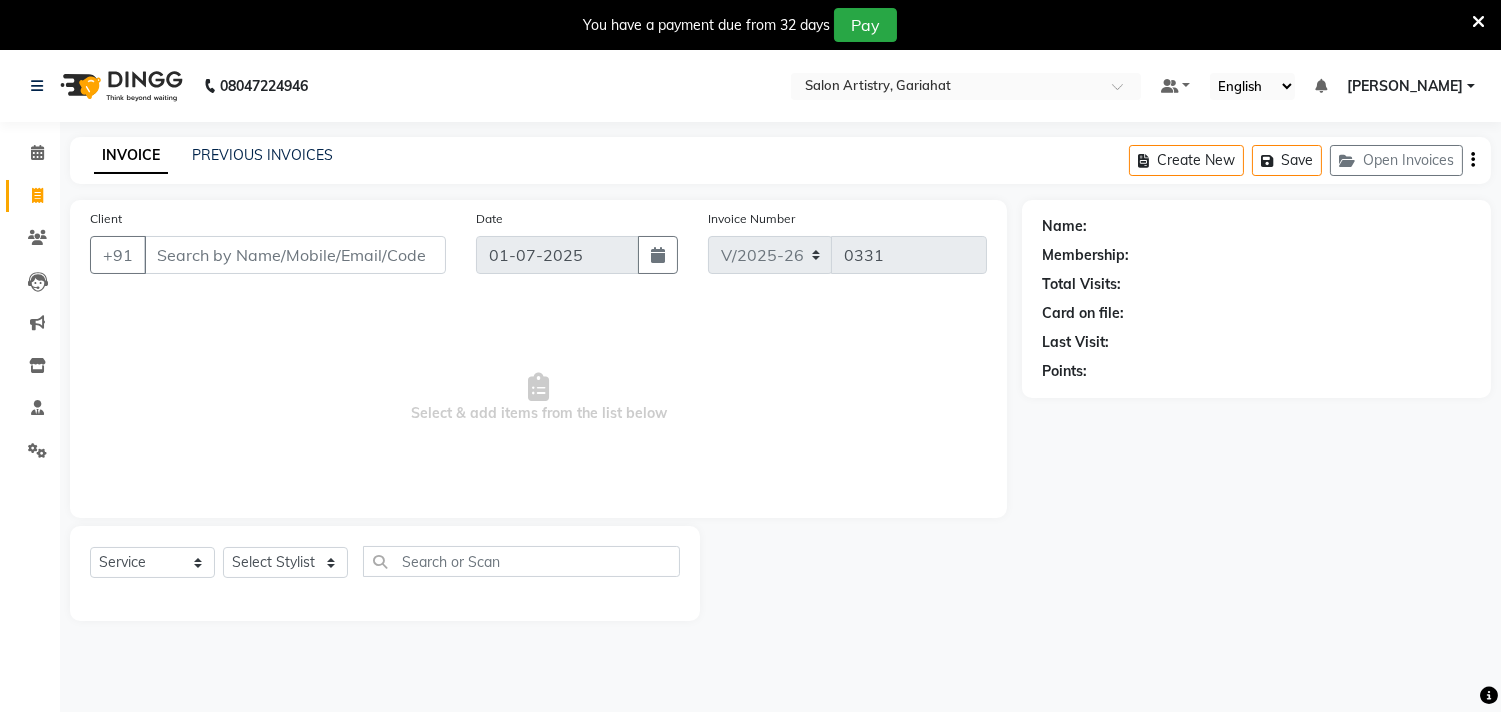 click on "Client" at bounding box center [295, 255] 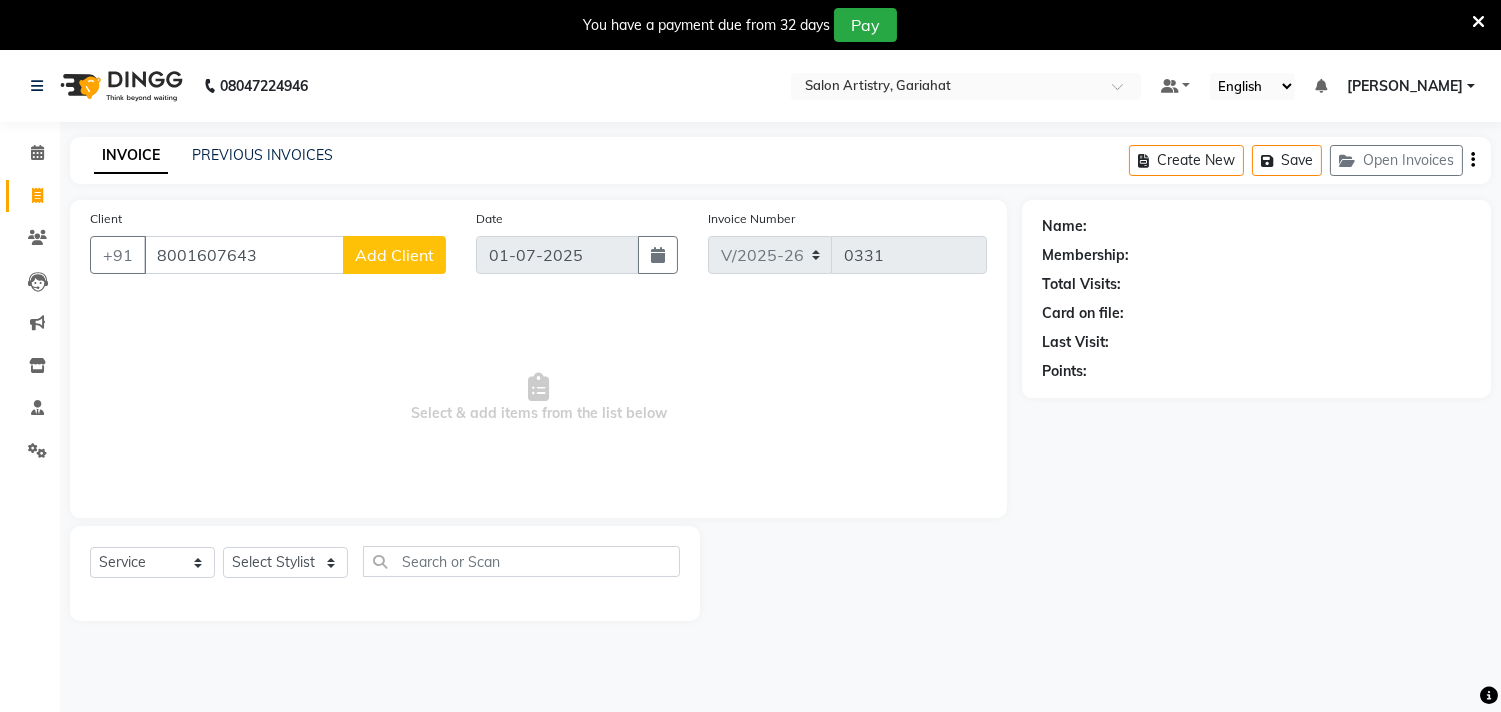 click on "8001607643" at bounding box center [244, 255] 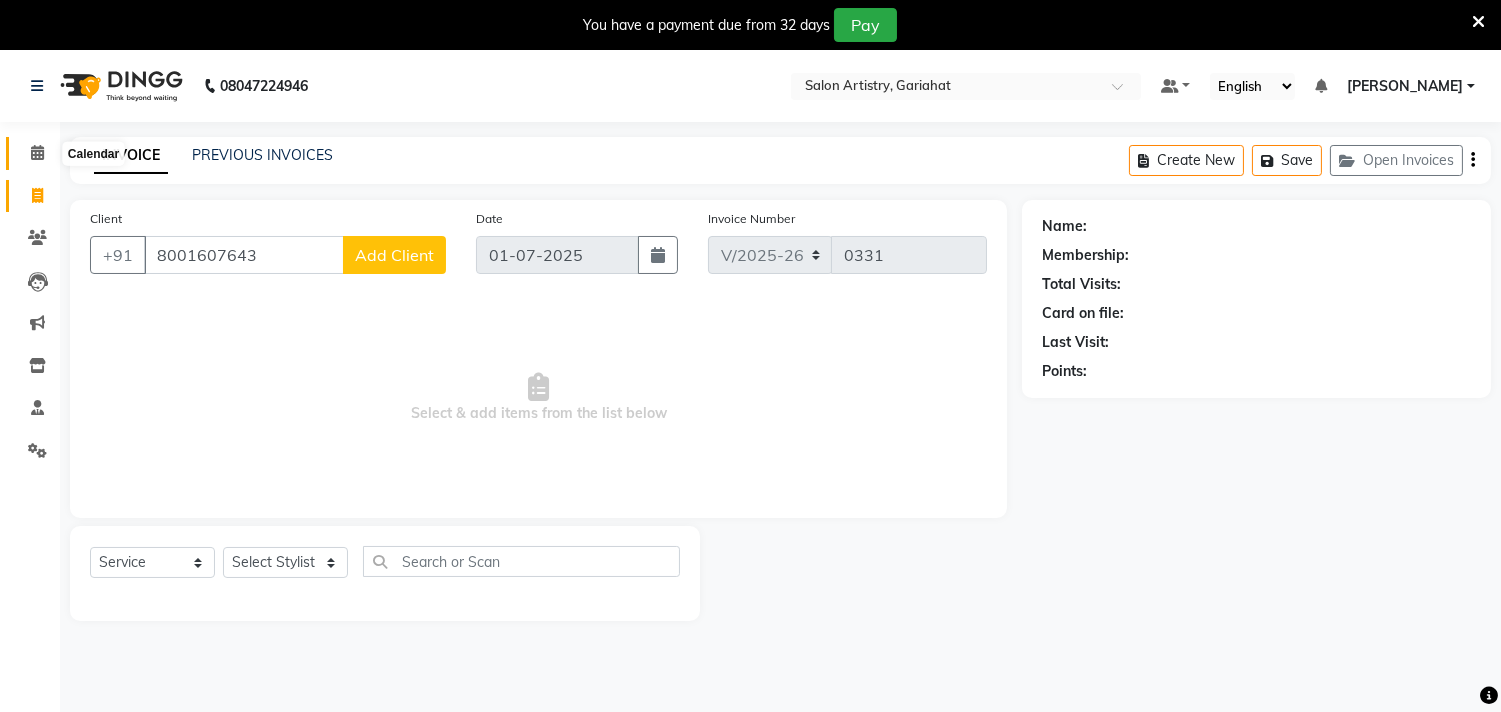 type on "8001607643" 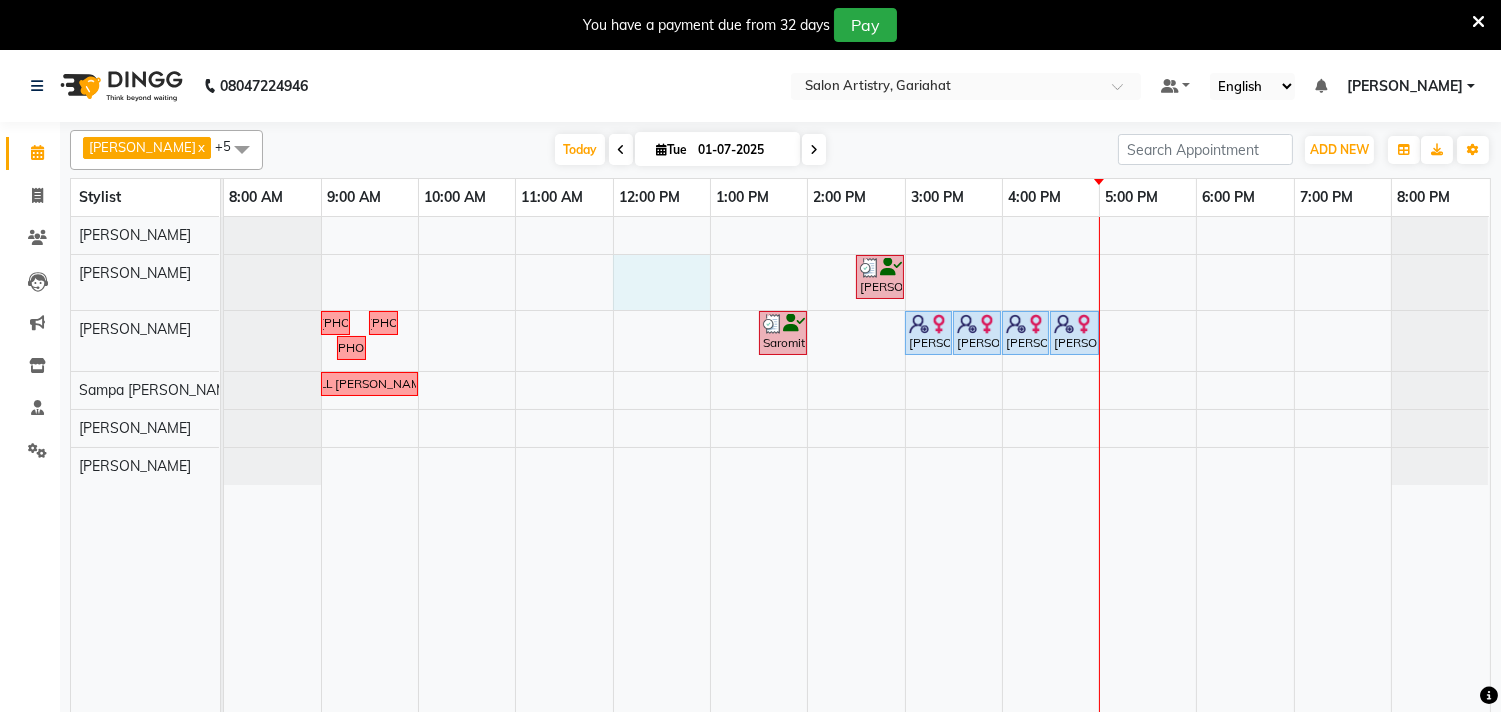 click on "Alka Pandey, TK02, 02:30 PM-03:00 PM, Cut - Hair Cut (Sr Stylist) (Wash & Conditioning)  followup call..9147712536   follow up call
9836552194      Saromita Mazumder, TK01, 01:30 PM-02:00 PM, Waxing - Argan Oil Wax - Full Waxing (Hands, Legs, Peel Off Under Arms)     Priyanka Karan, TK03, 03:00 PM-03:30 PM, Waxing - Peel Off Waxing - Brazilian     Priyanka Karan, TK03, 03:30 PM-04:00 PM, Waxing - Peel Off Waxing - Face     Priyanka Karan, TK03, 04:00 PM-04:30 PM, Waxing - Argan Oil Wax - Full Waxing (Hands, Legs, Peel Off Under Arms)     Priyanka Karan, TK03, 04:30 PM-05:00 PM, Threading - Eyebrows  followup call
8800448370   FOLLOWUP CALL  TIYASHA MUKHERJEE 8420718101" at bounding box center (857, 477) 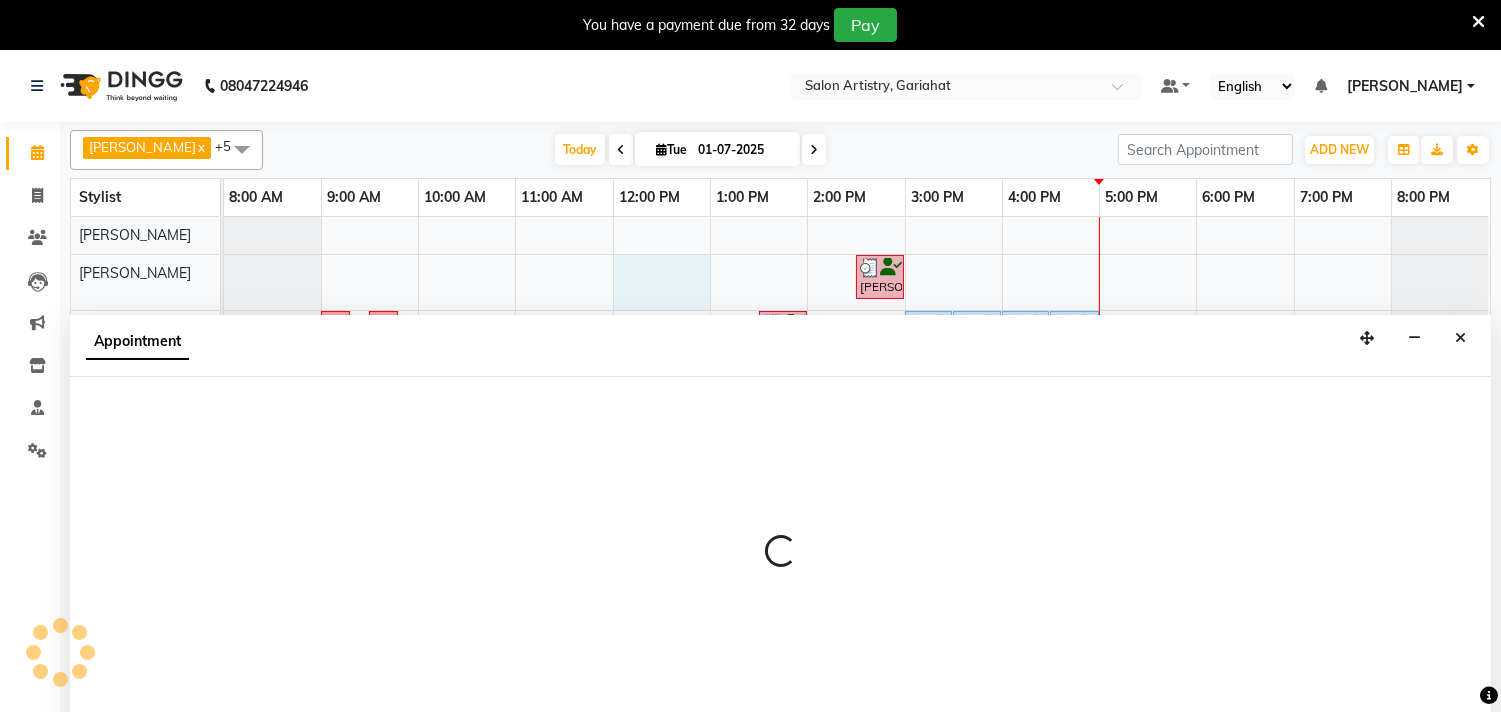 scroll, scrollTop: 50, scrollLeft: 0, axis: vertical 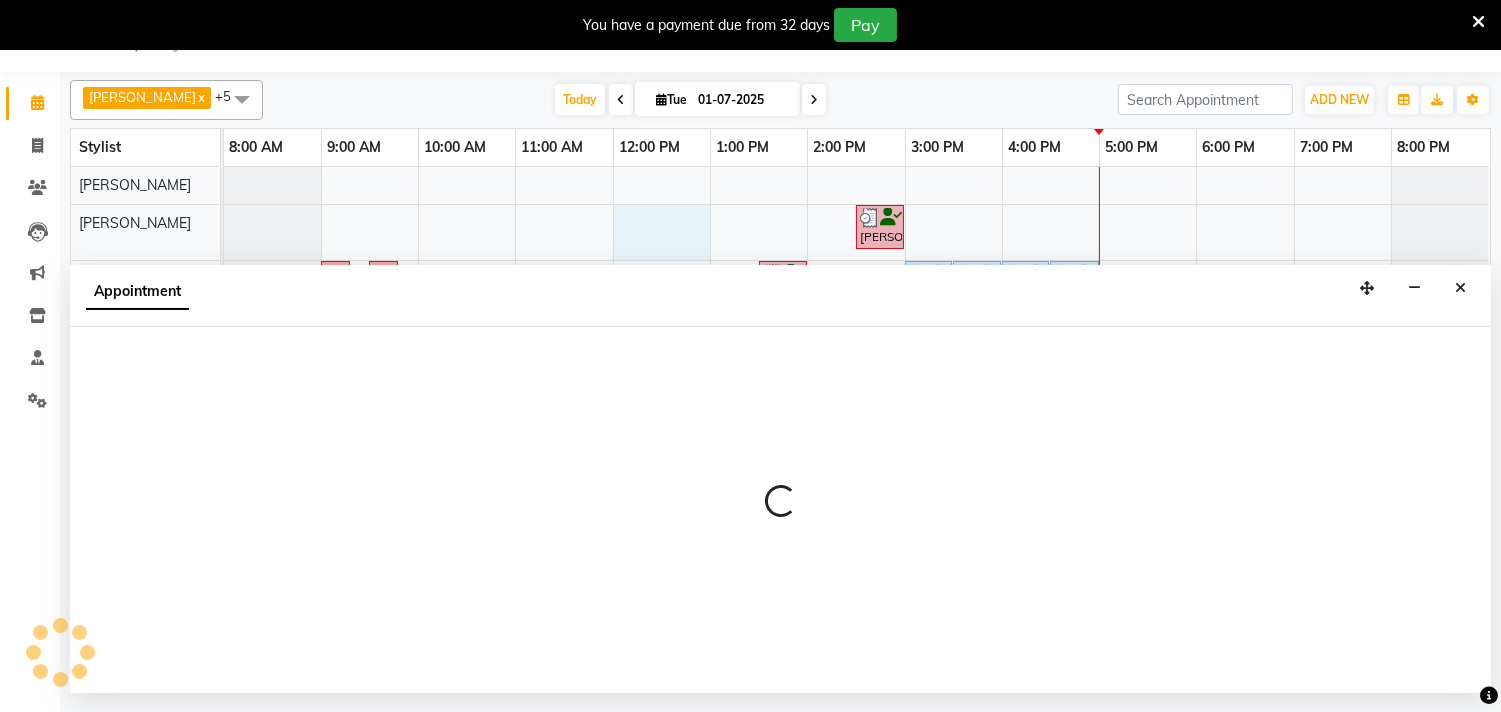 select on "82199" 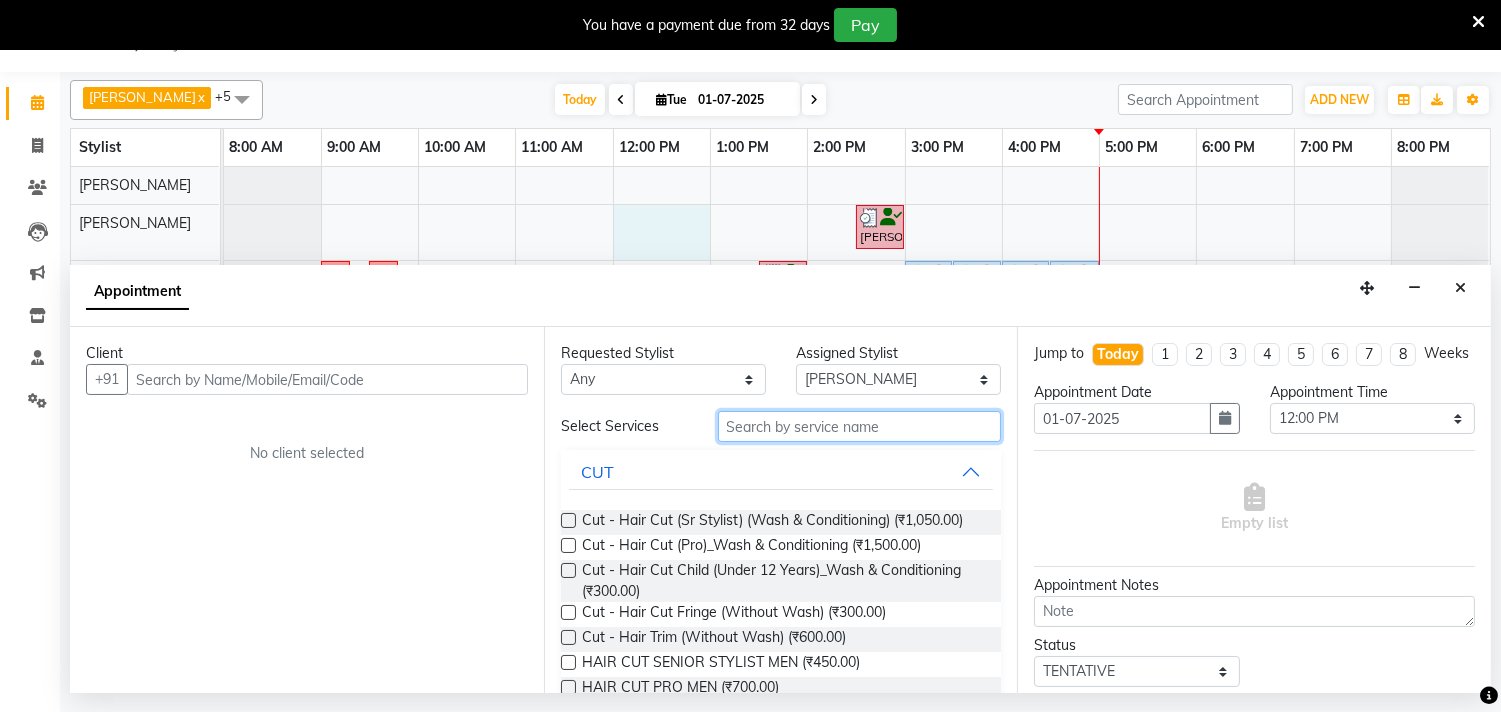 click at bounding box center (860, 426) 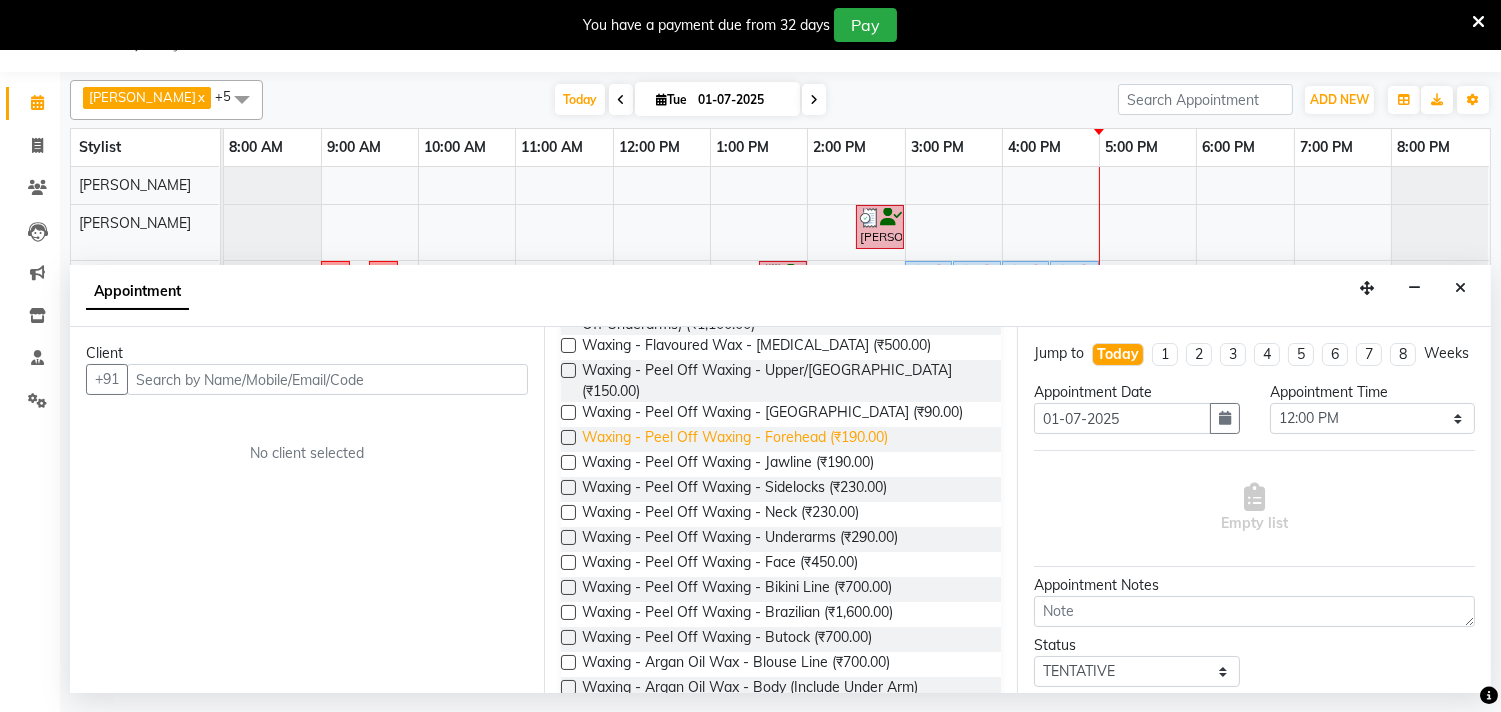 scroll, scrollTop: 444, scrollLeft: 0, axis: vertical 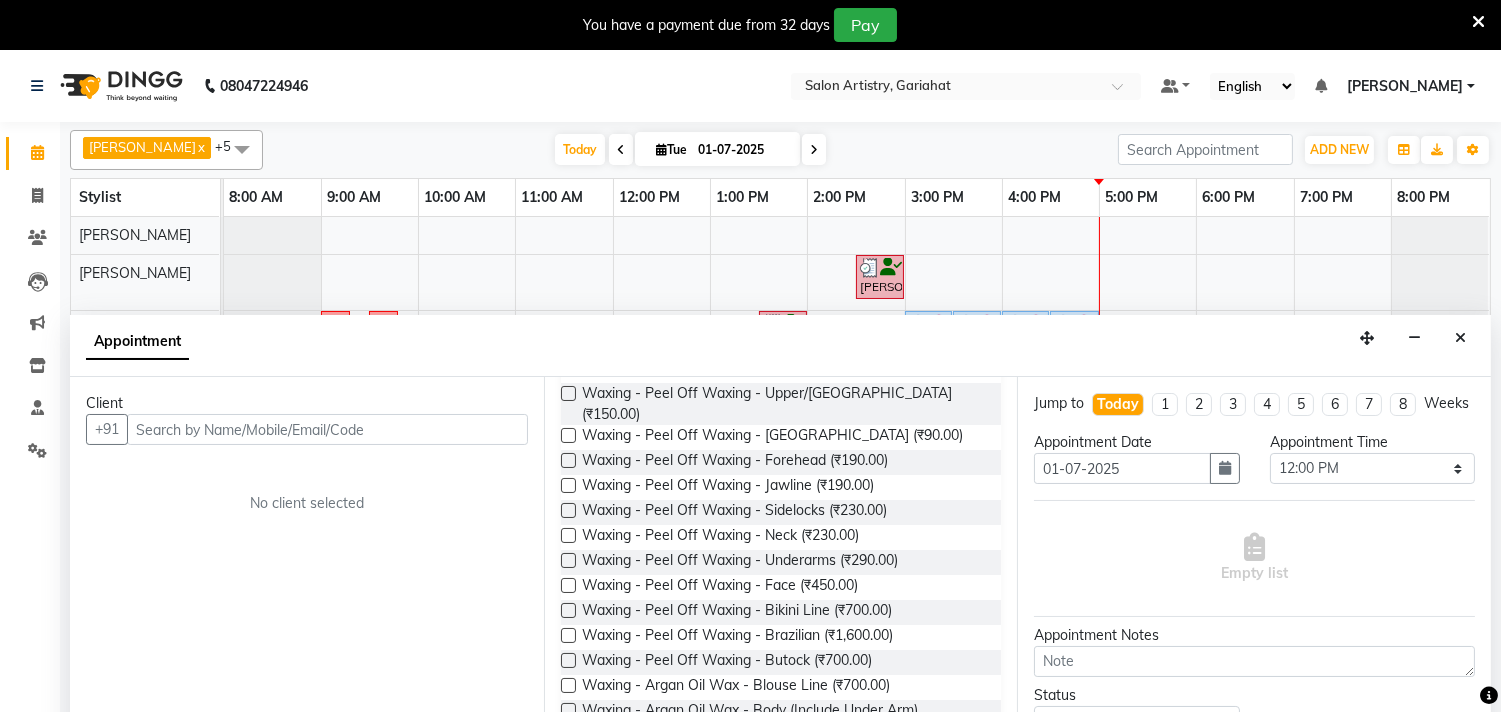 type on "wax" 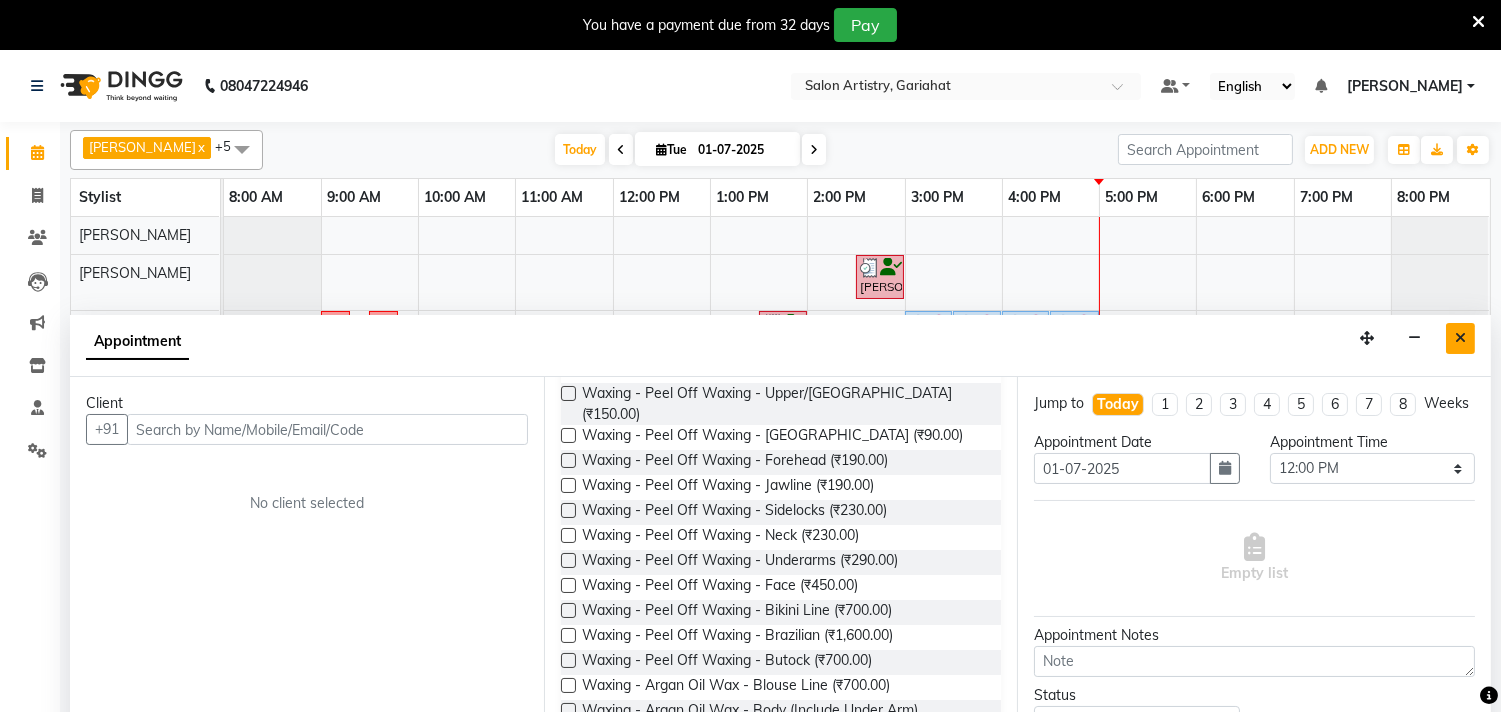 click at bounding box center [1460, 338] 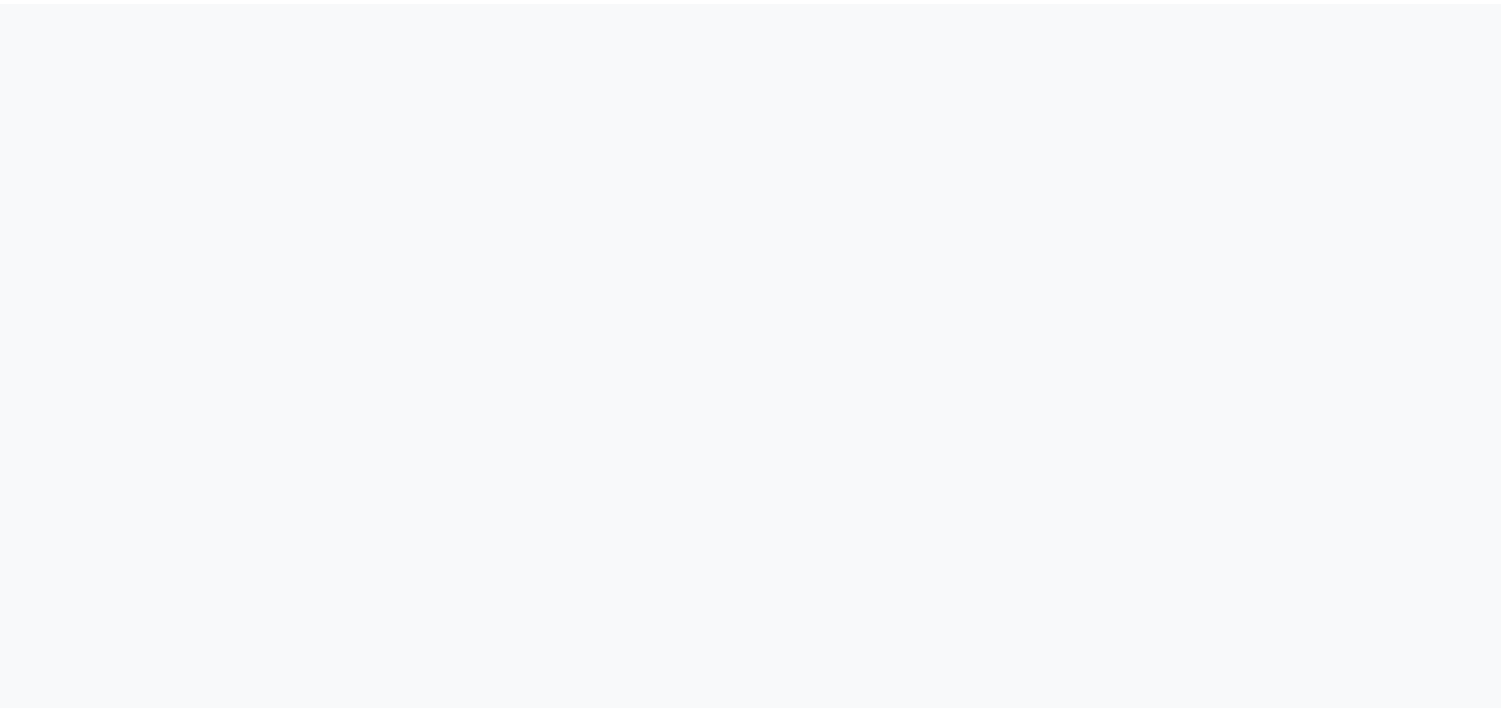 scroll, scrollTop: 0, scrollLeft: 0, axis: both 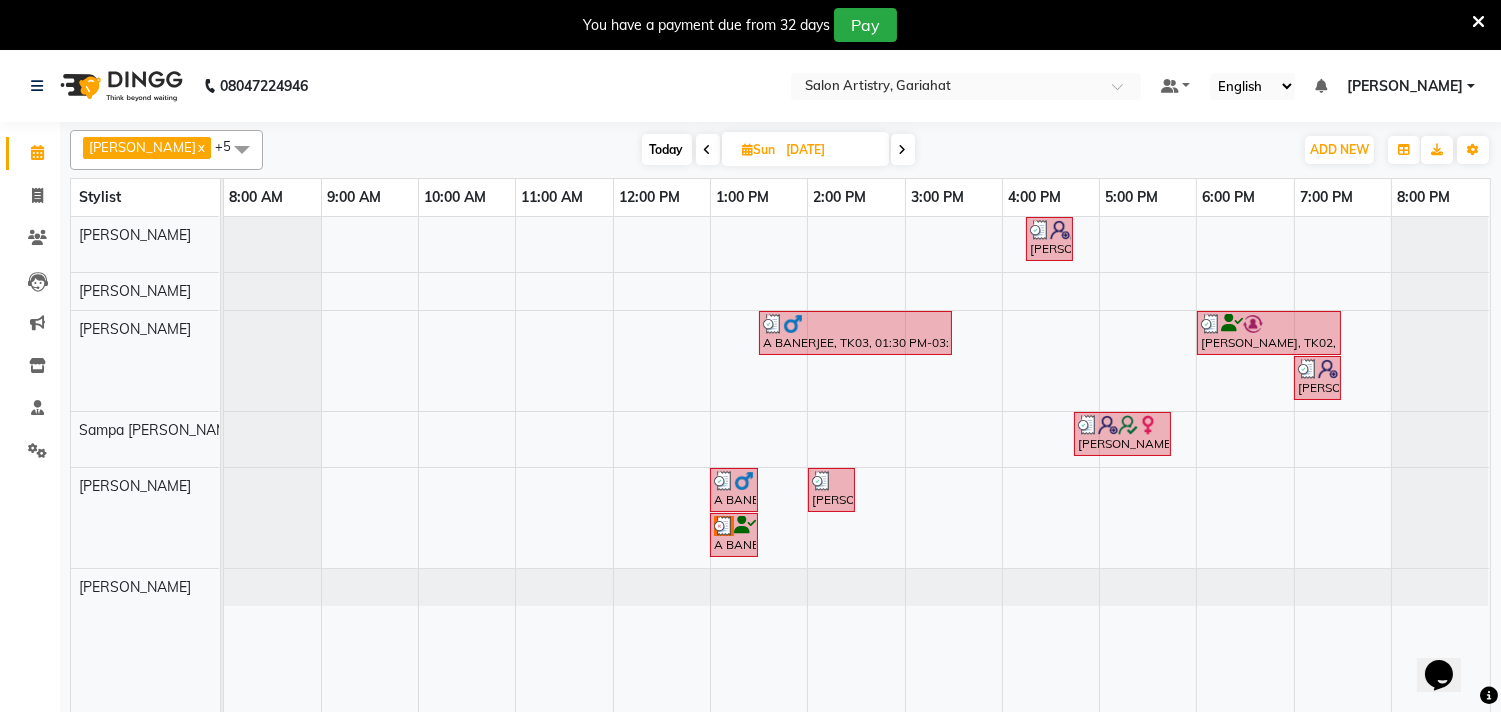 drag, startPoint x: 0, startPoint y: 0, endPoint x: 1221, endPoint y: 114, distance: 1226.3103 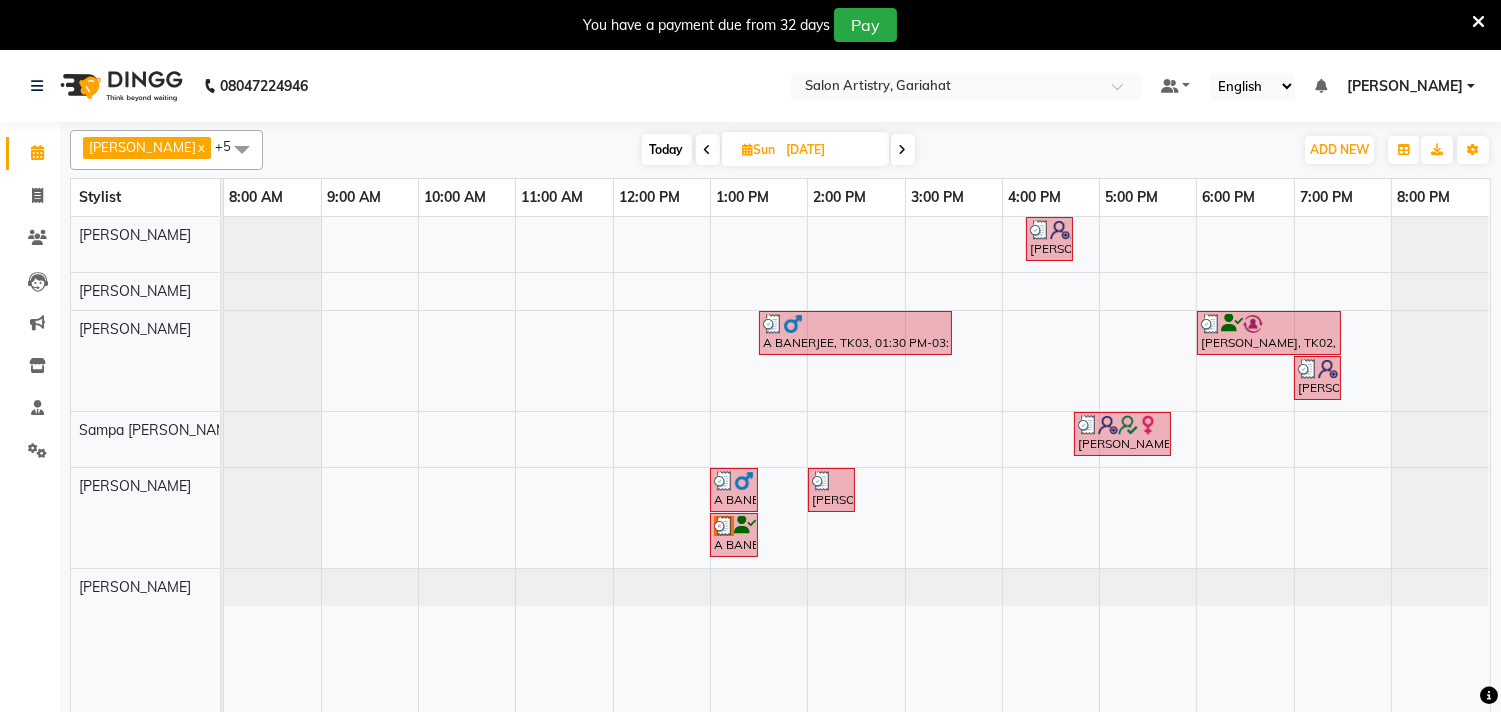 click on "[DATE]" at bounding box center [831, 150] 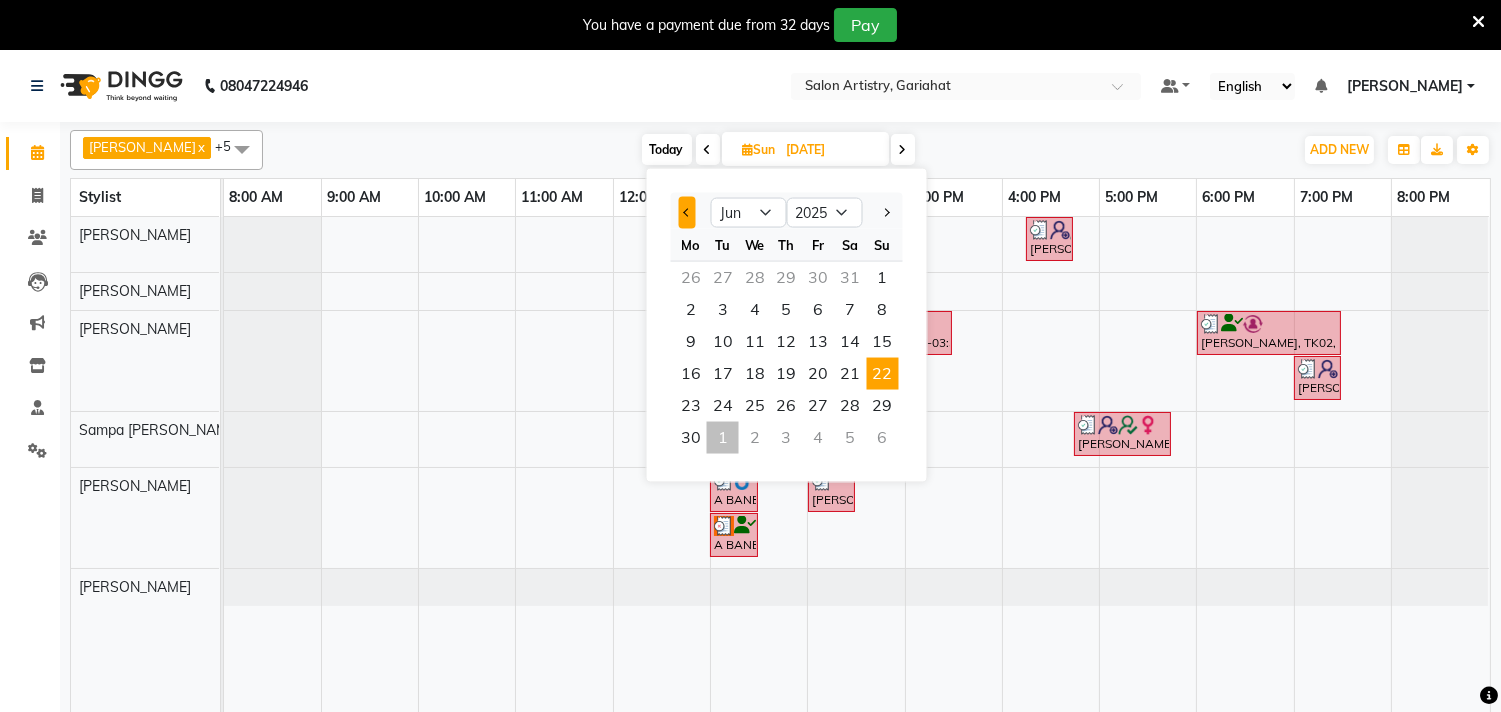click at bounding box center [687, 213] 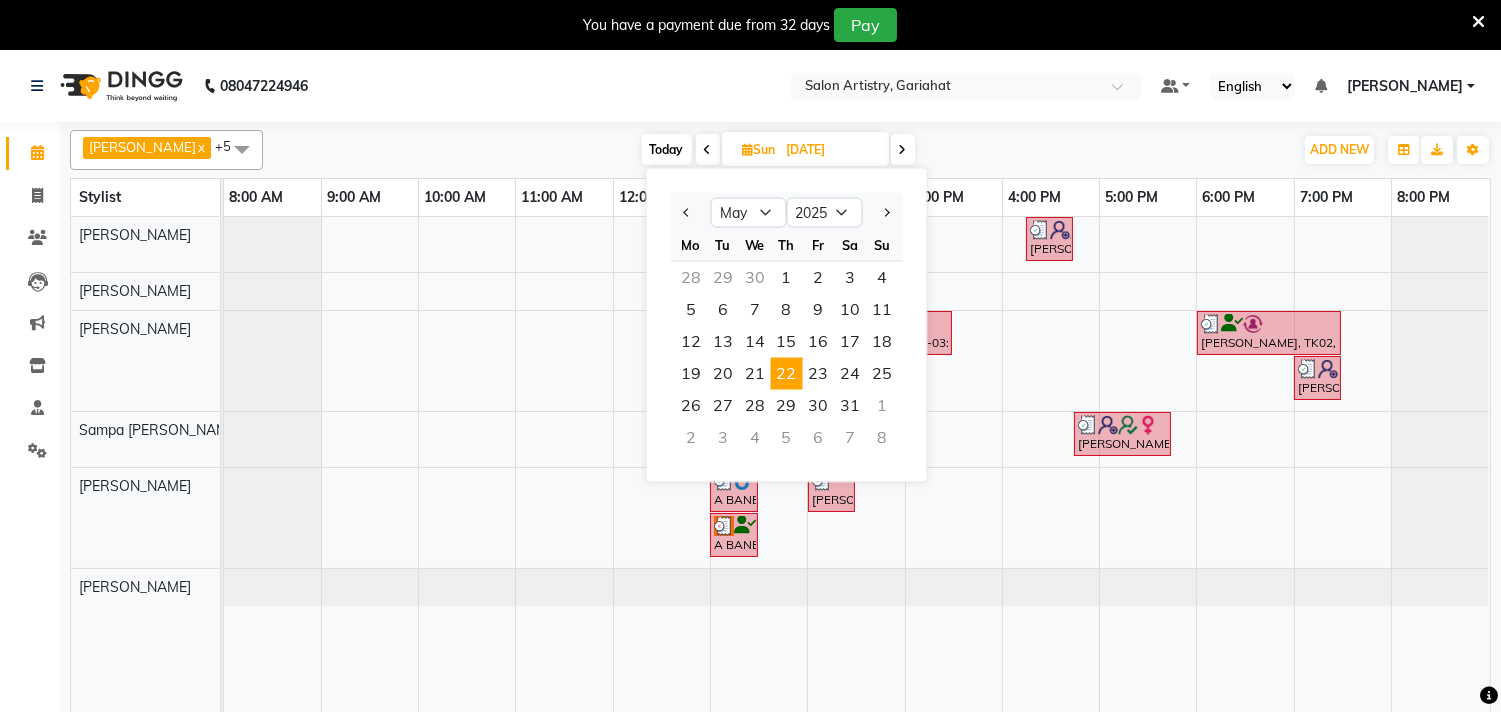 click on "22" at bounding box center (787, 374) 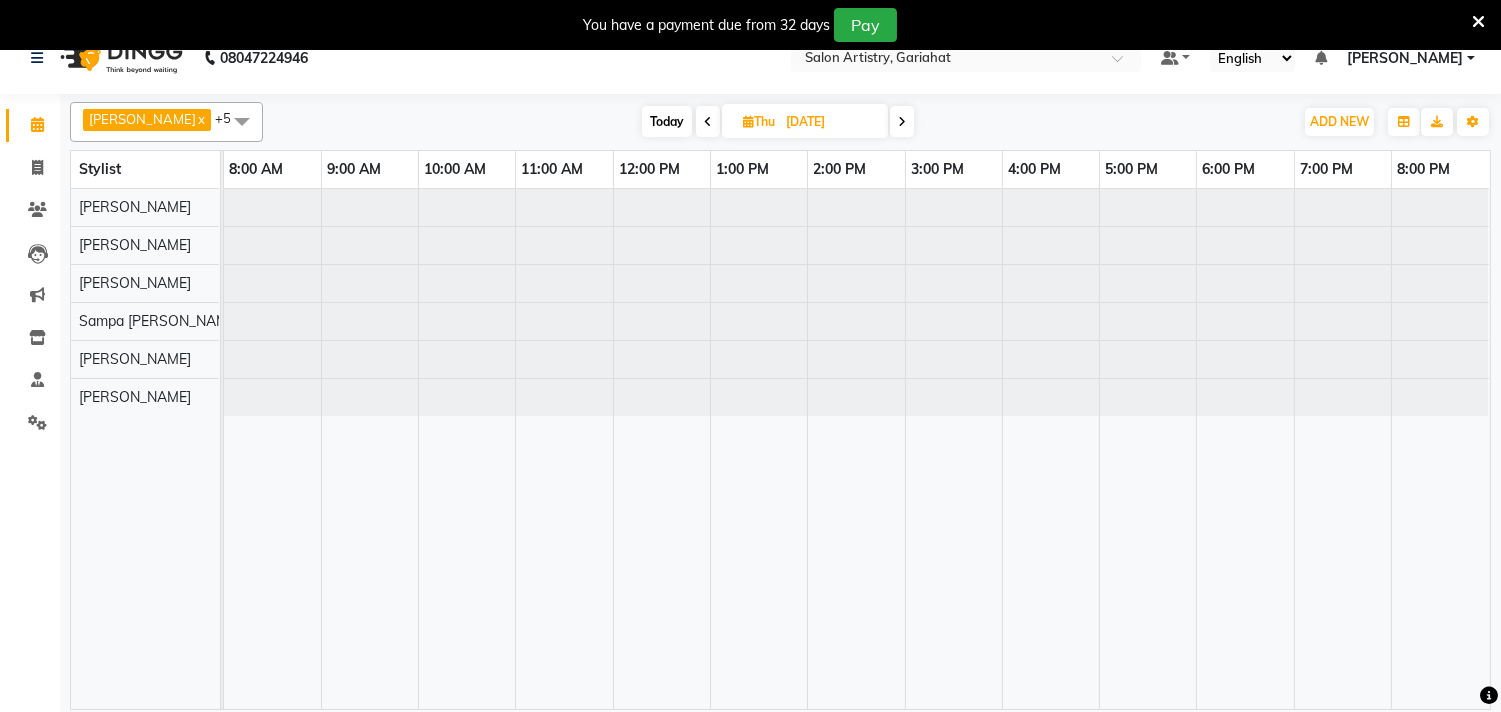 scroll, scrollTop: 50, scrollLeft: 0, axis: vertical 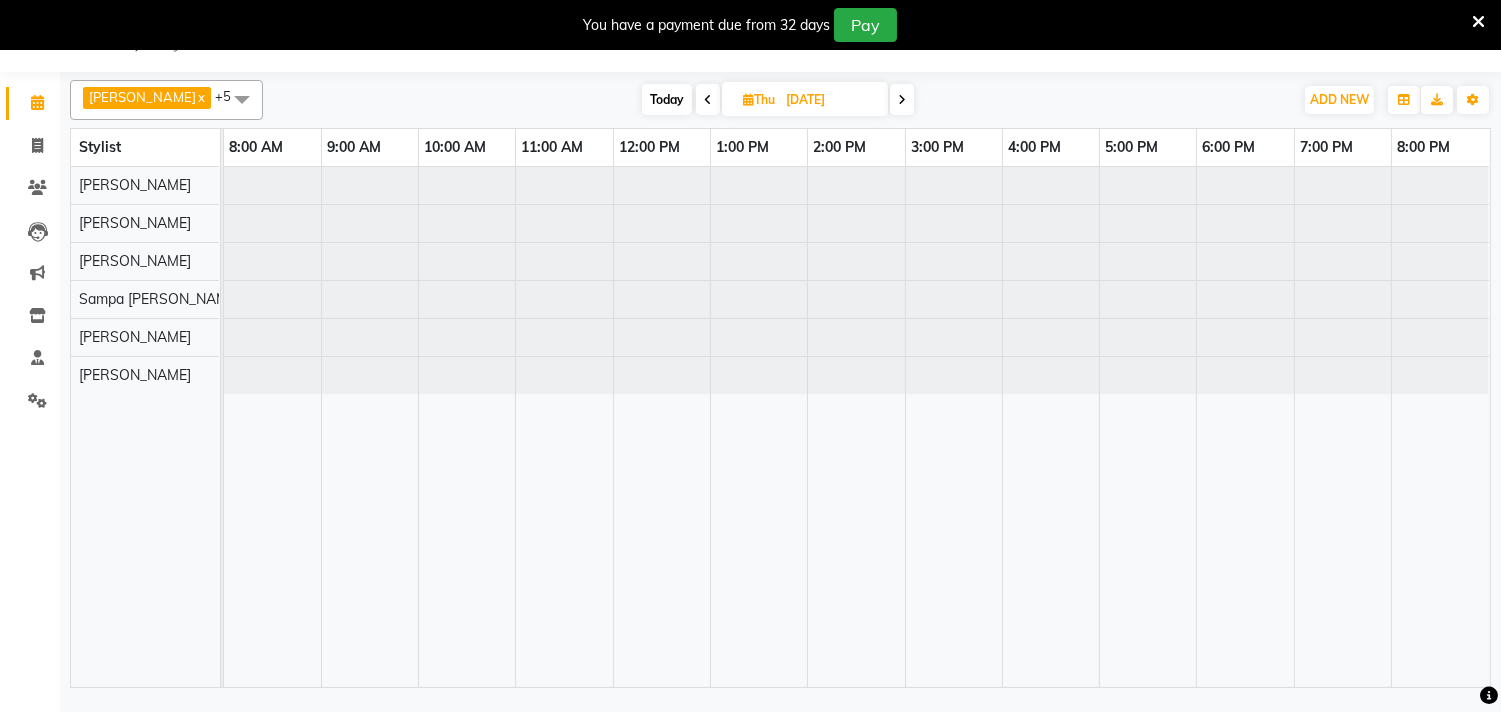 click on "[DATE]" at bounding box center (830, 100) 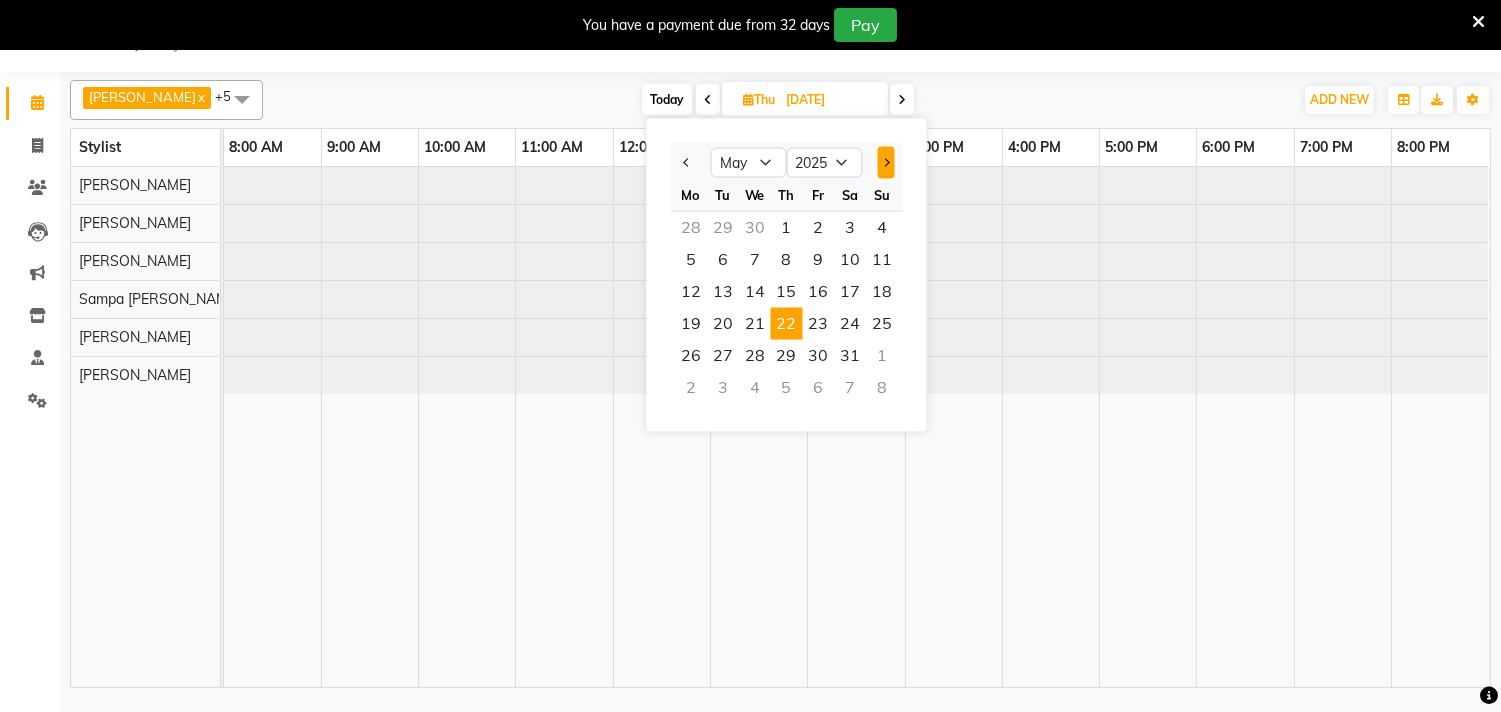 click at bounding box center (885, 162) 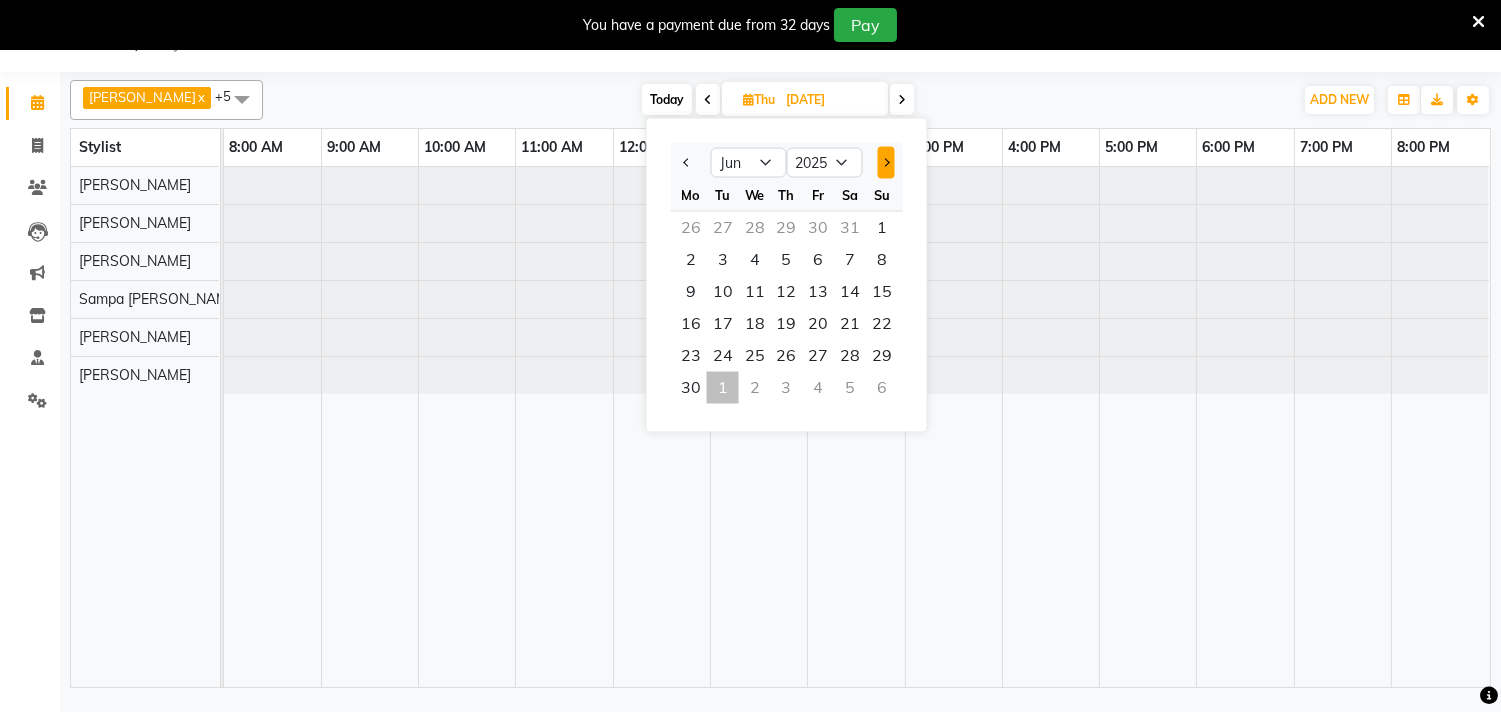click at bounding box center [885, 162] 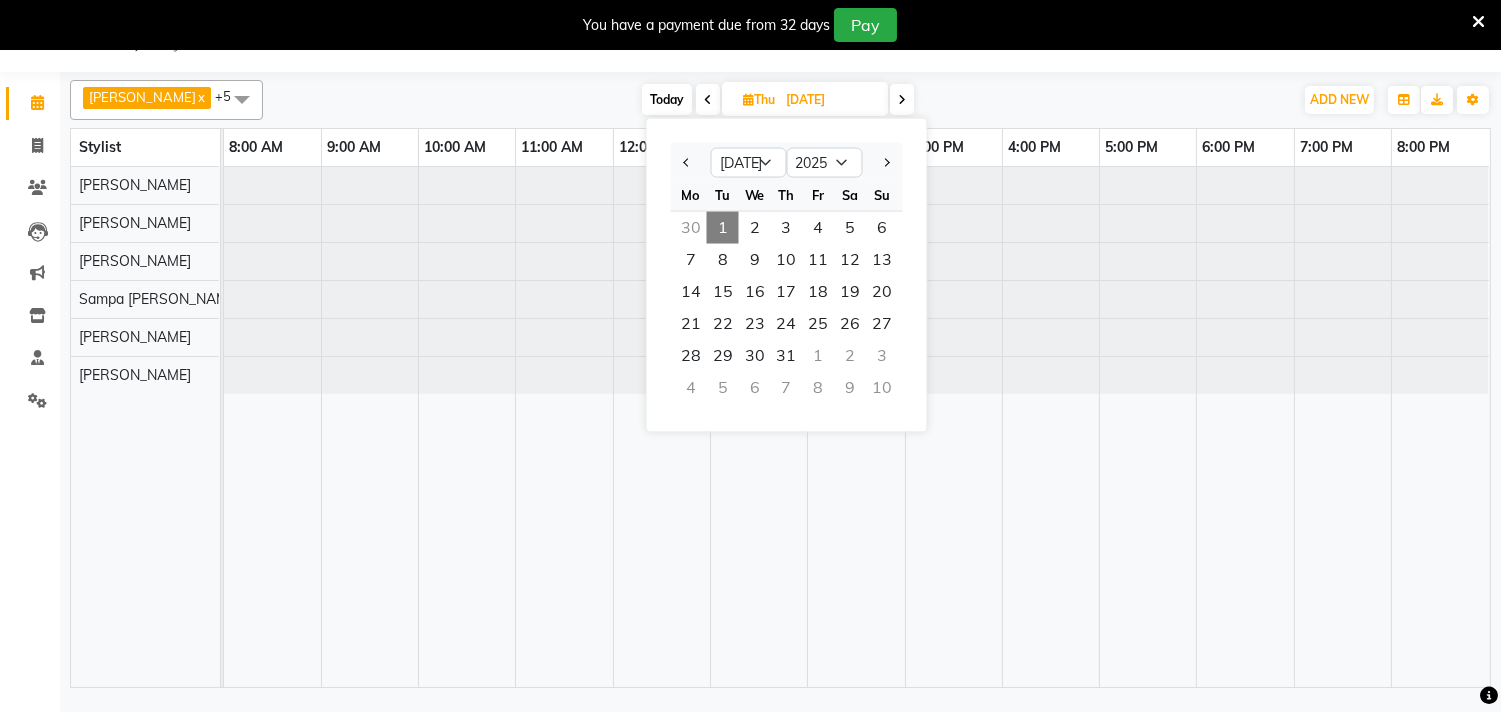 click on "1" at bounding box center (723, 228) 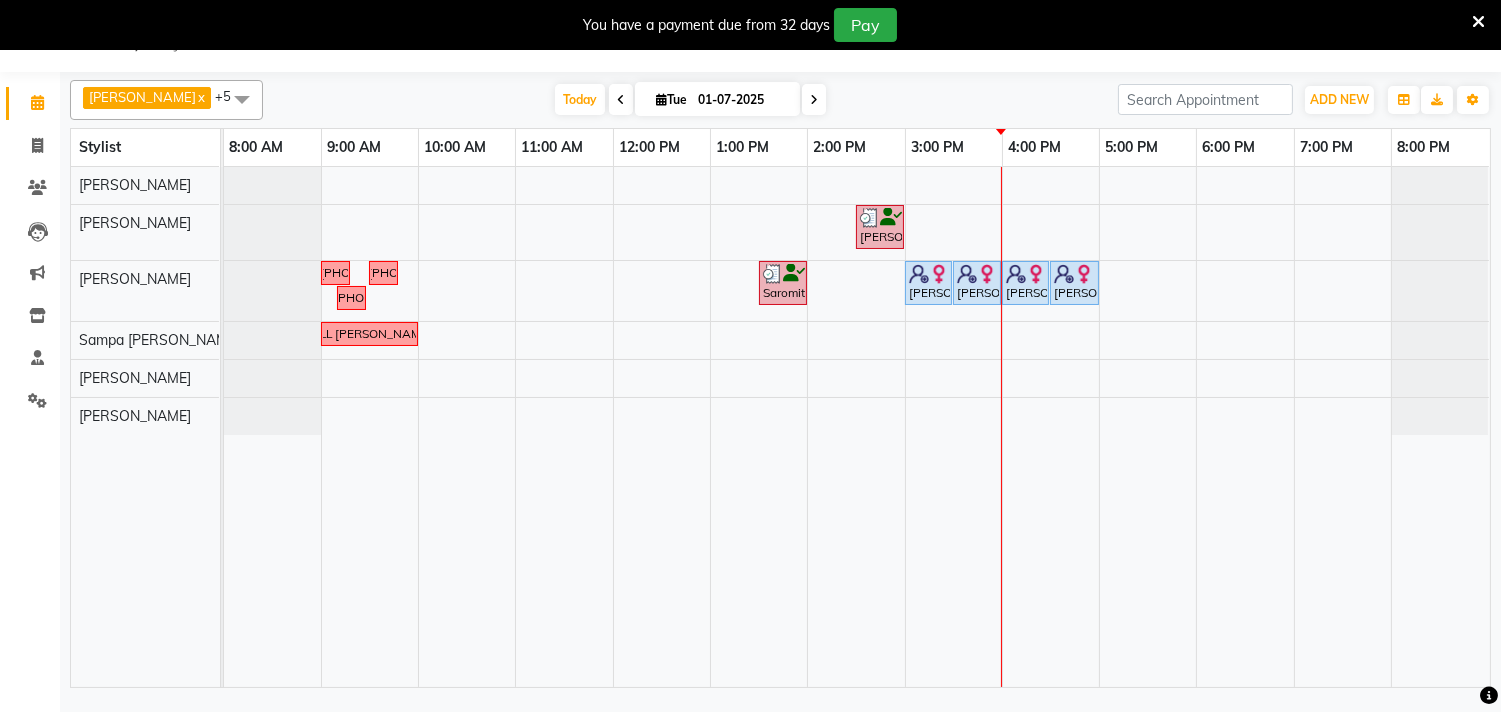 click at bounding box center [1478, 22] 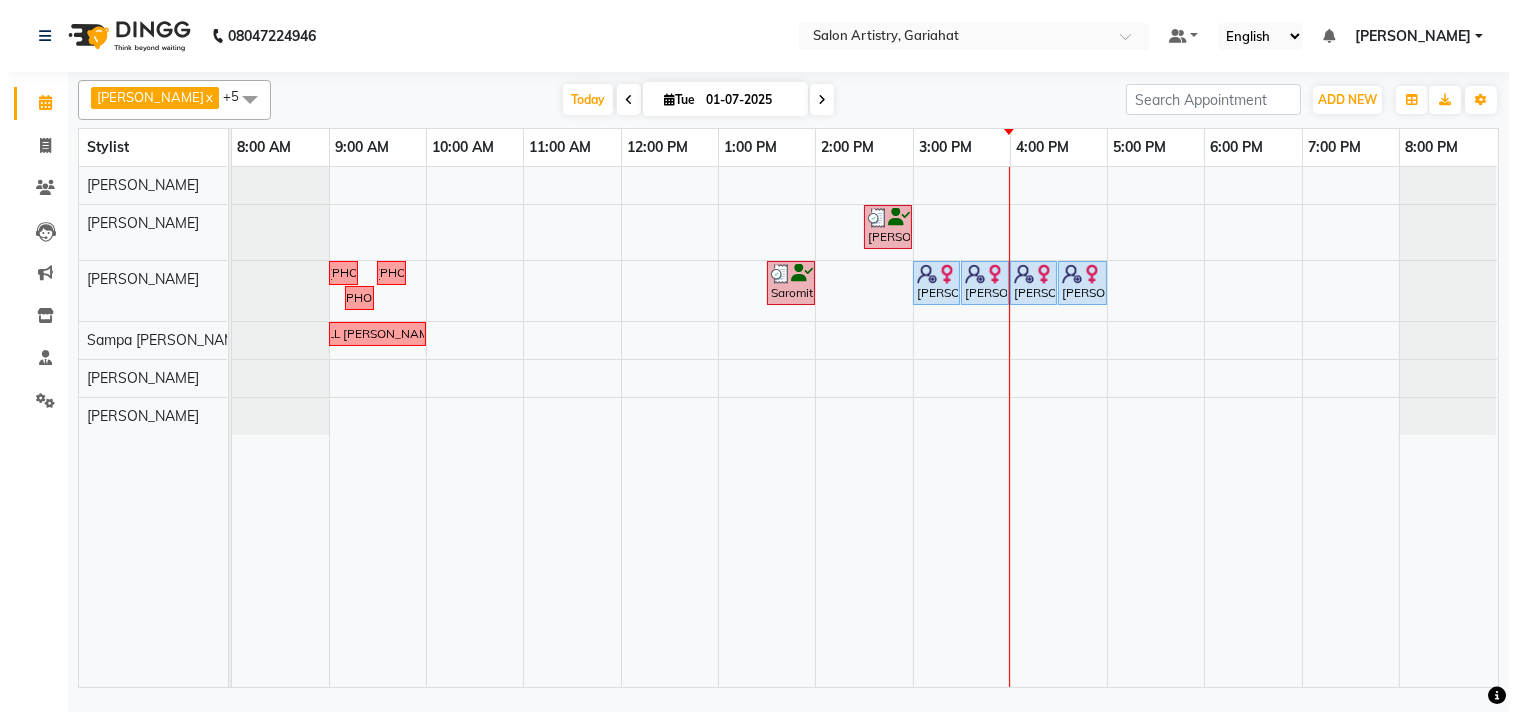 scroll, scrollTop: 0, scrollLeft: 0, axis: both 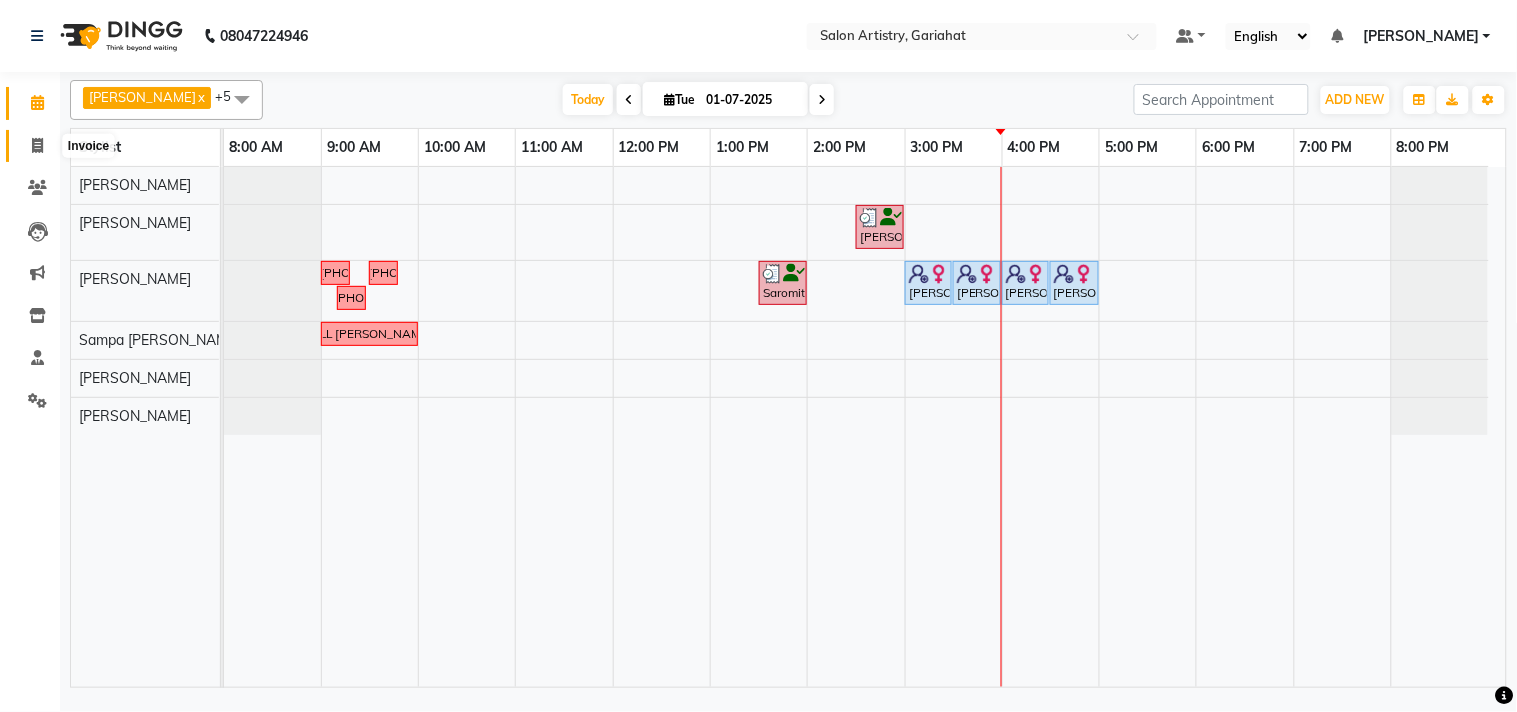 click 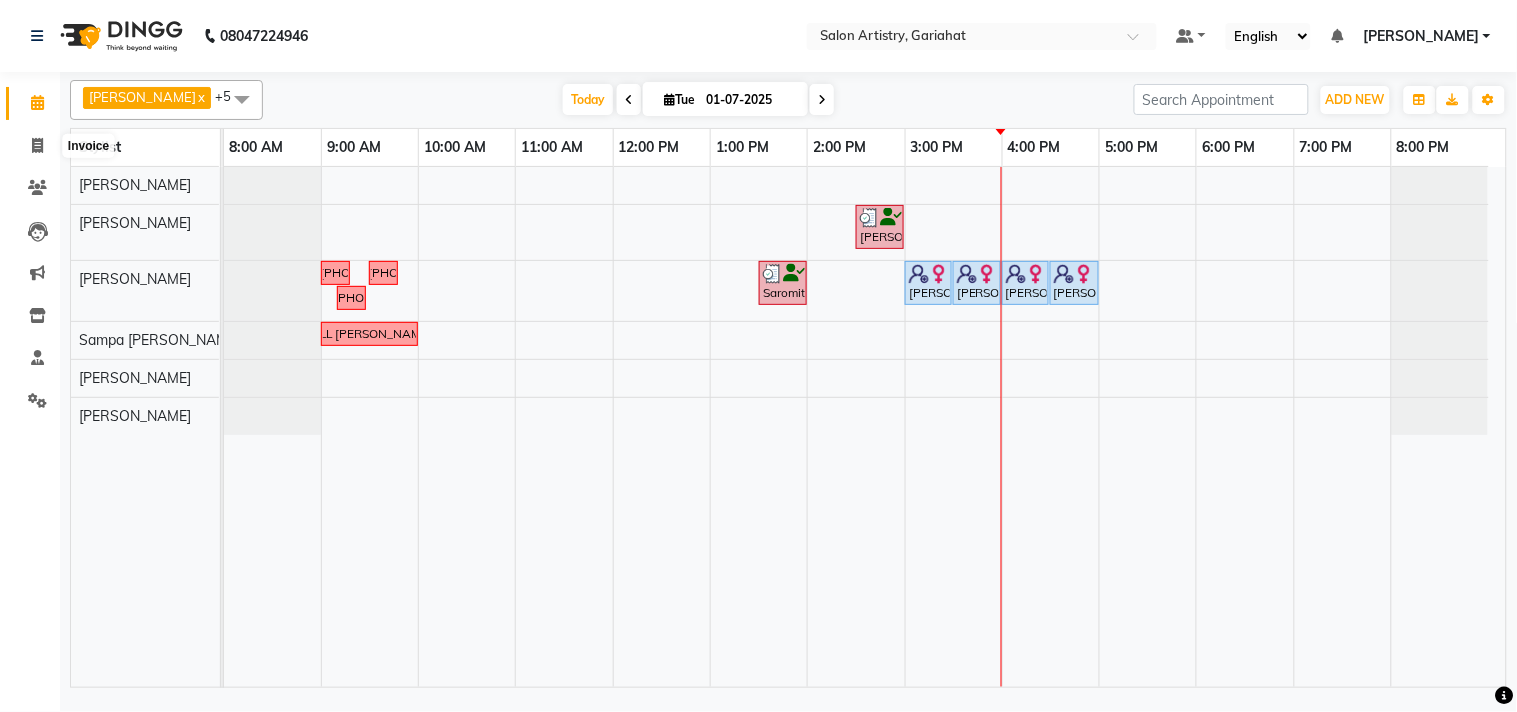select on "8368" 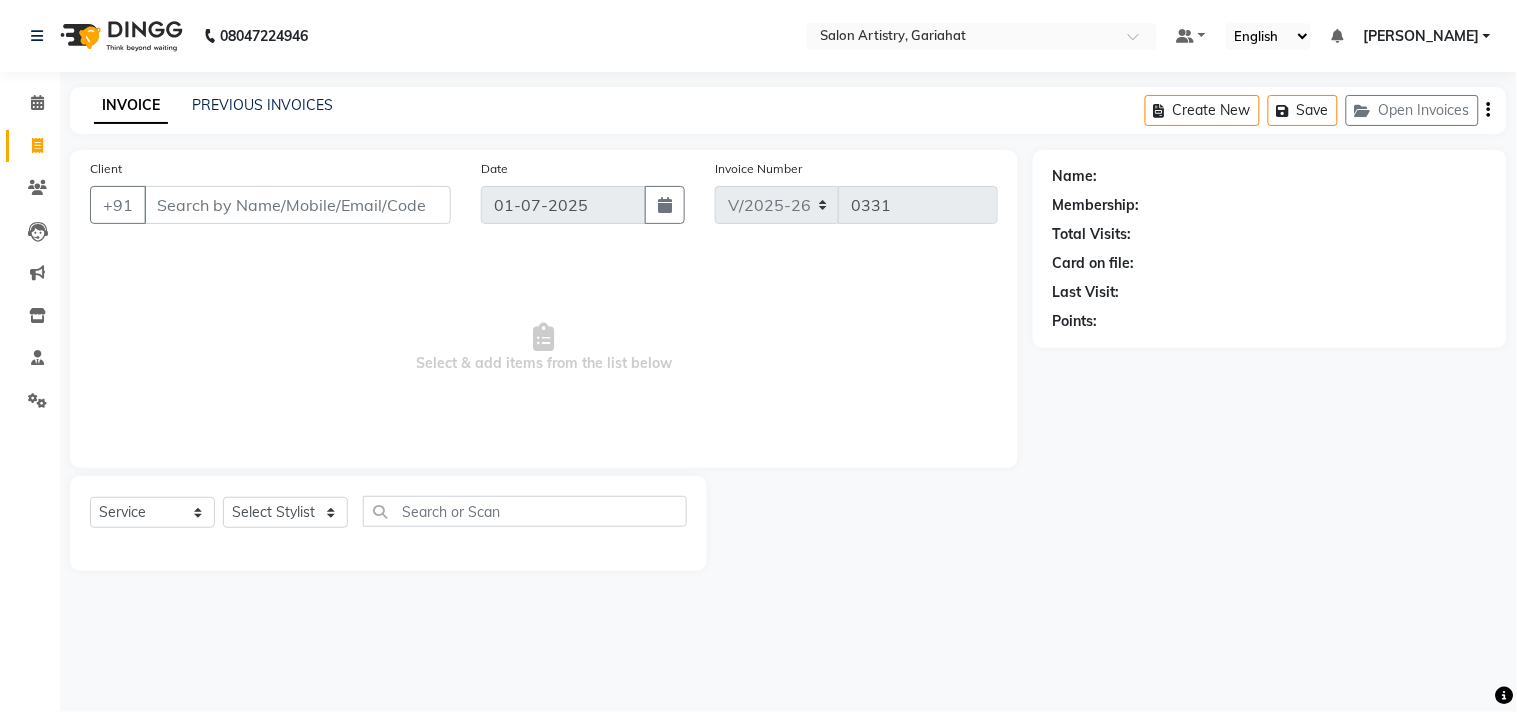 click on "Client" at bounding box center (297, 205) 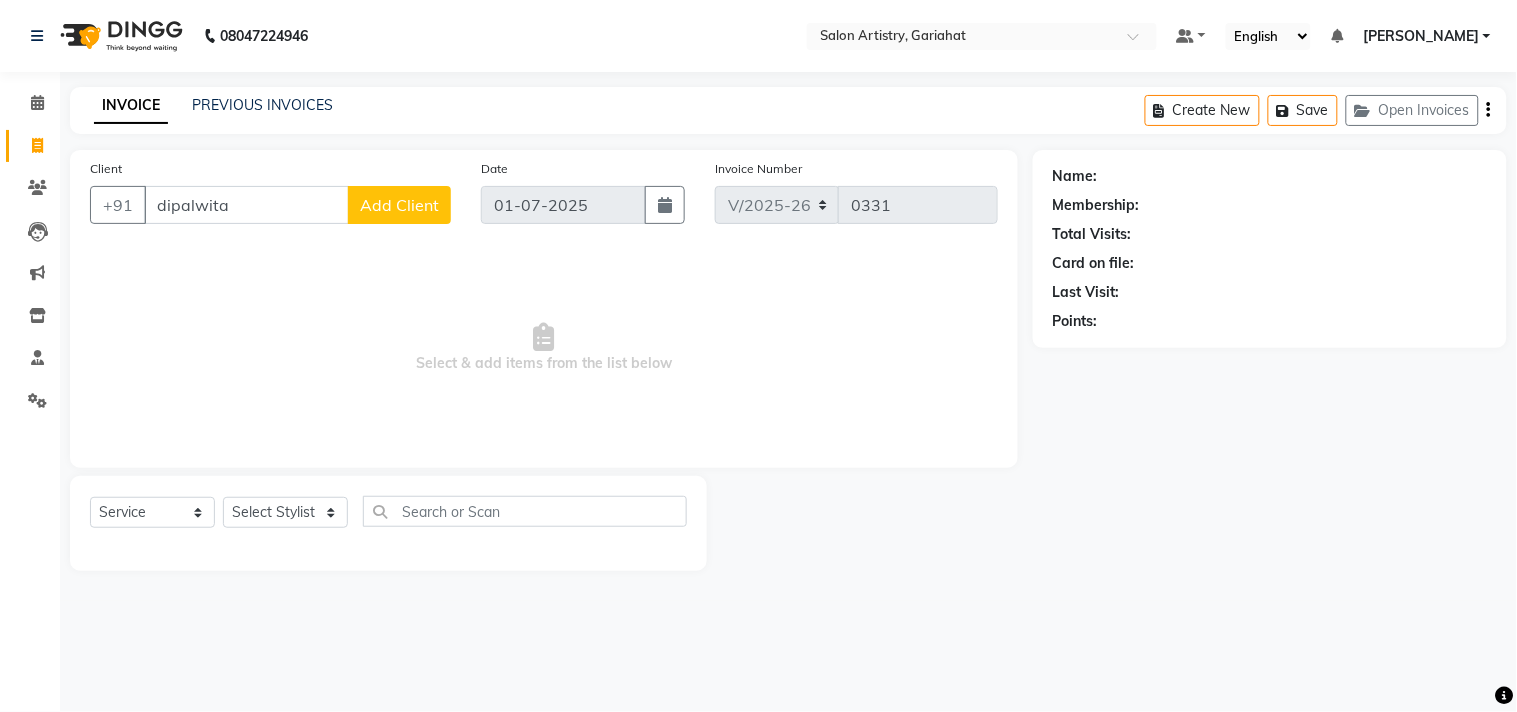 click on "dipalwita" at bounding box center [246, 205] 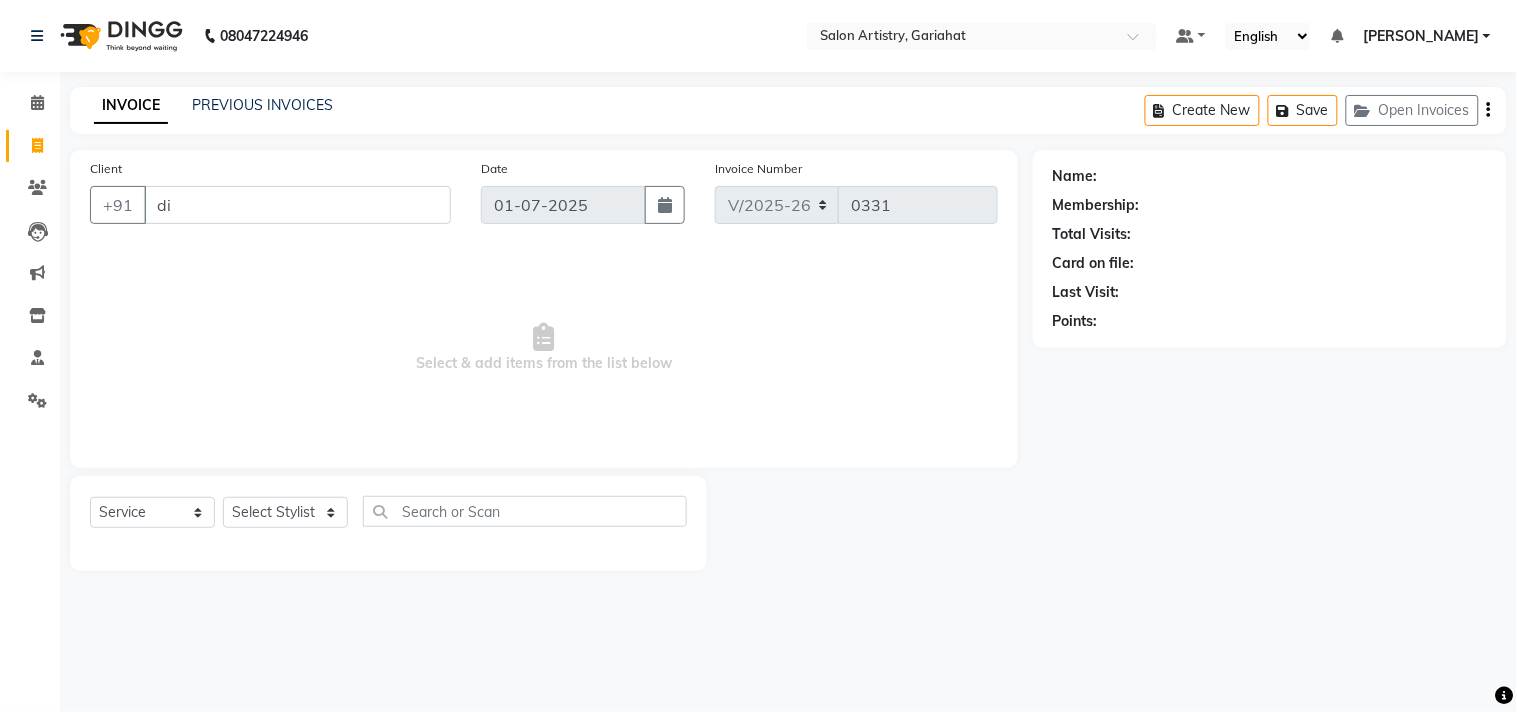 type on "d" 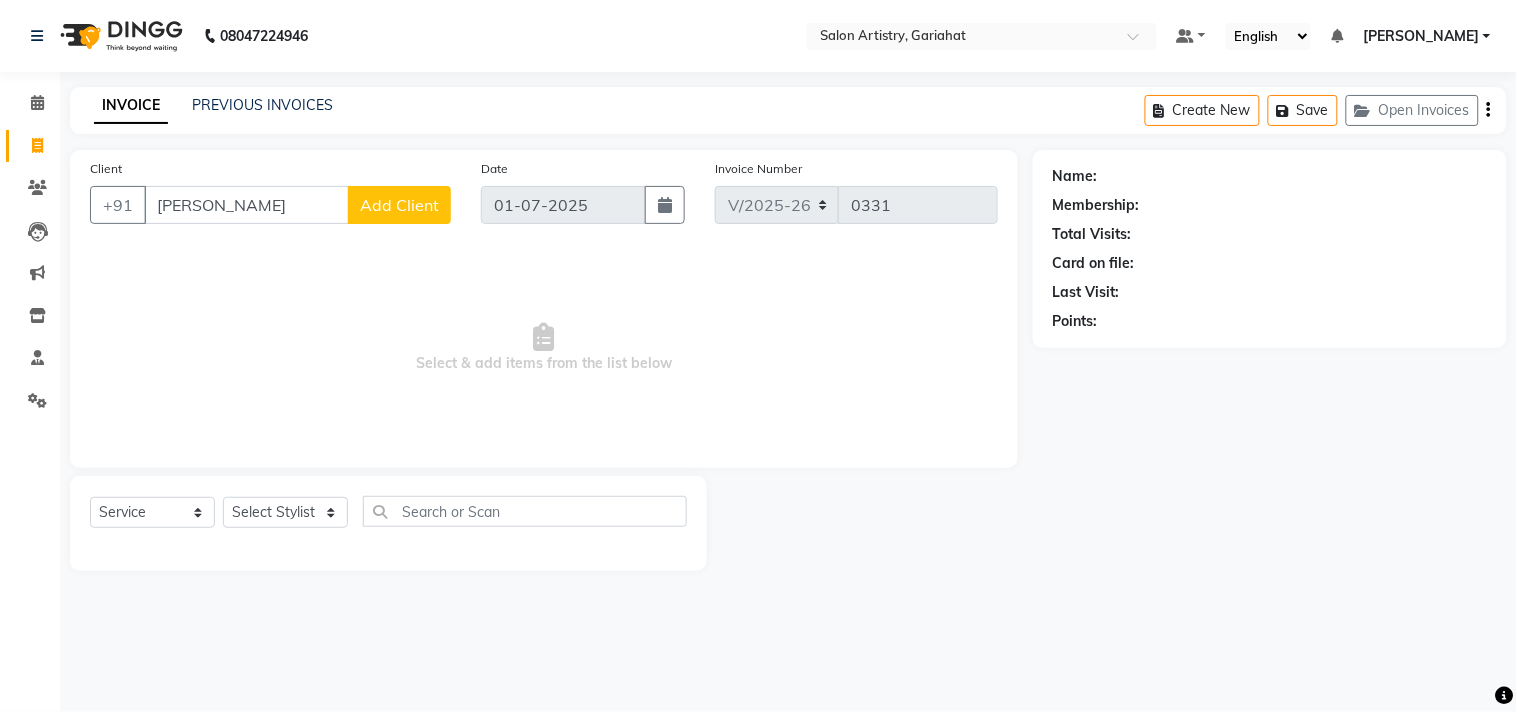click on "[PERSON_NAME]" at bounding box center [246, 205] 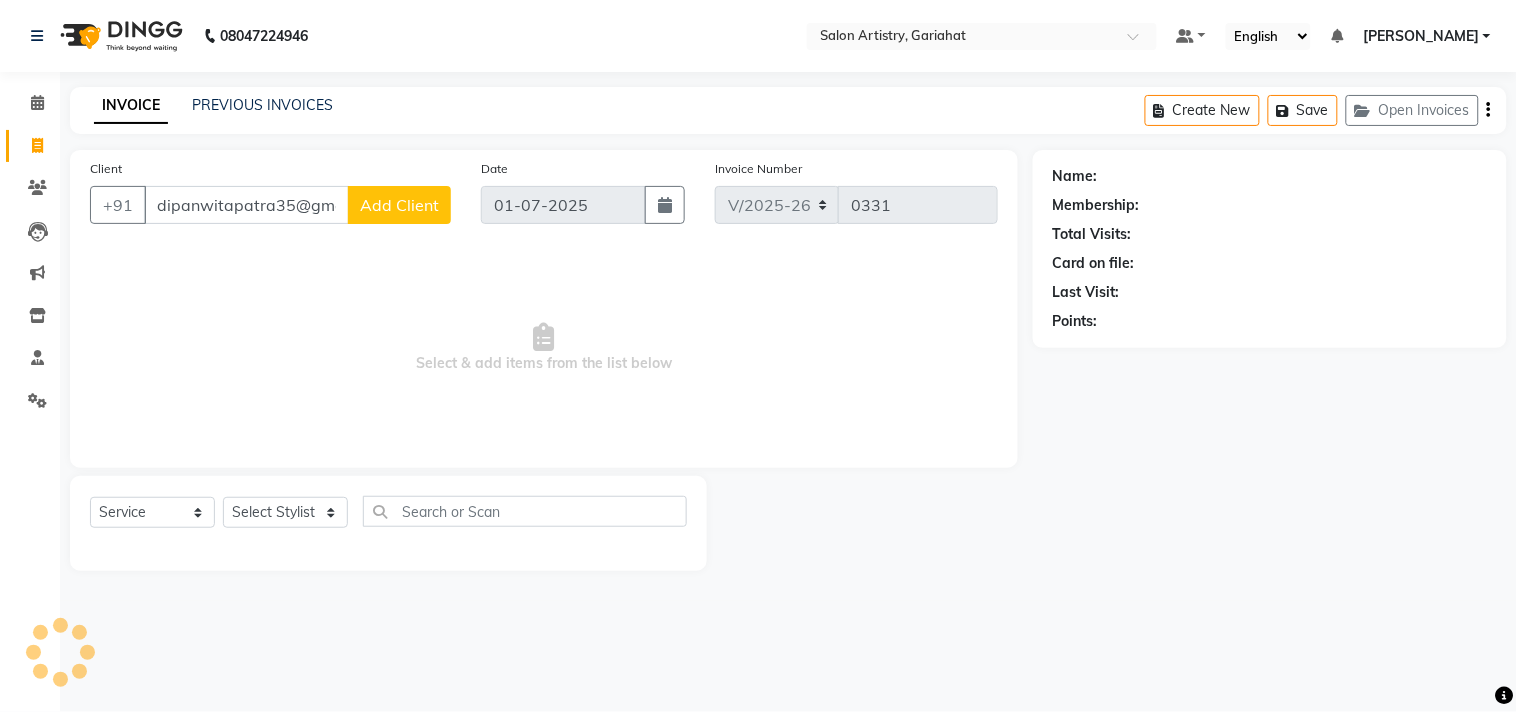 scroll, scrollTop: 0, scrollLeft: 5, axis: horizontal 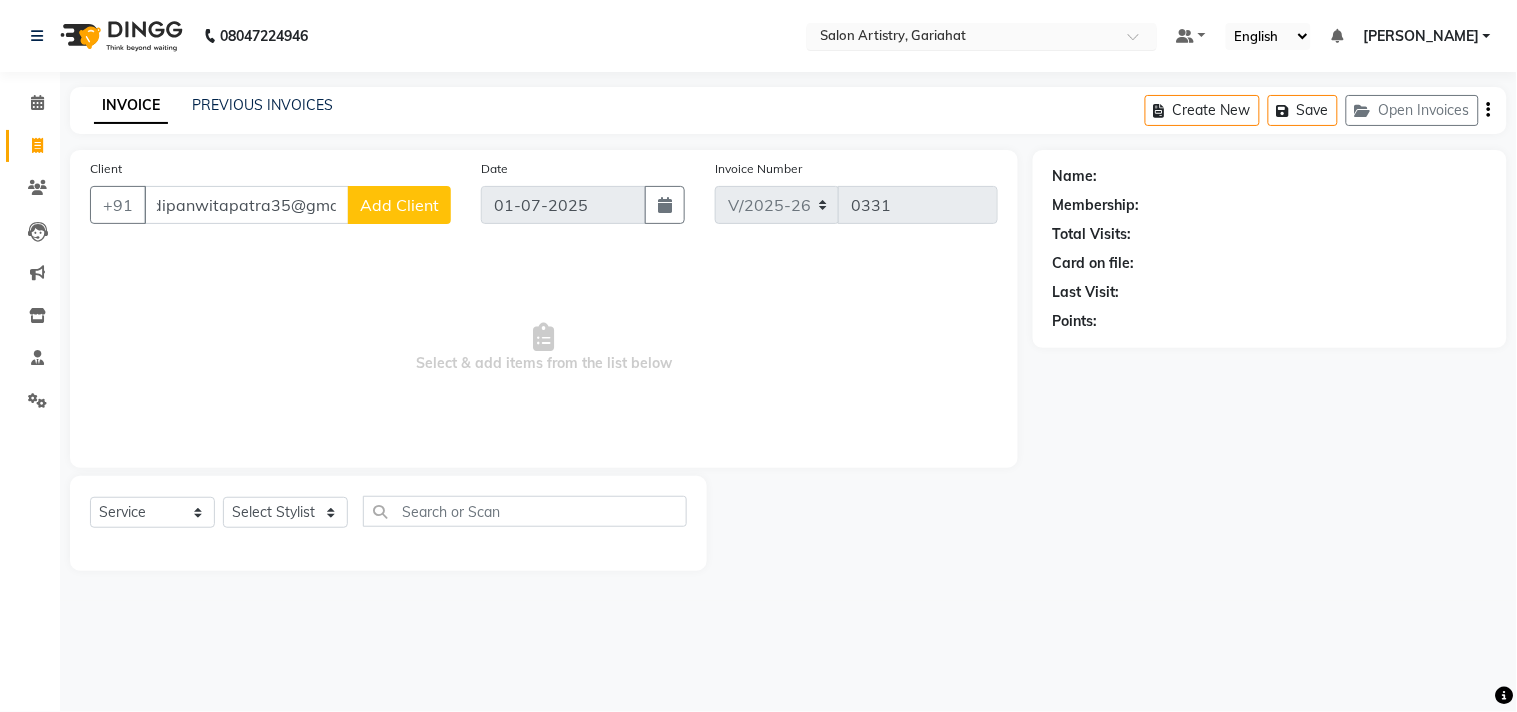 type on "dipanwitapatra35@gma" 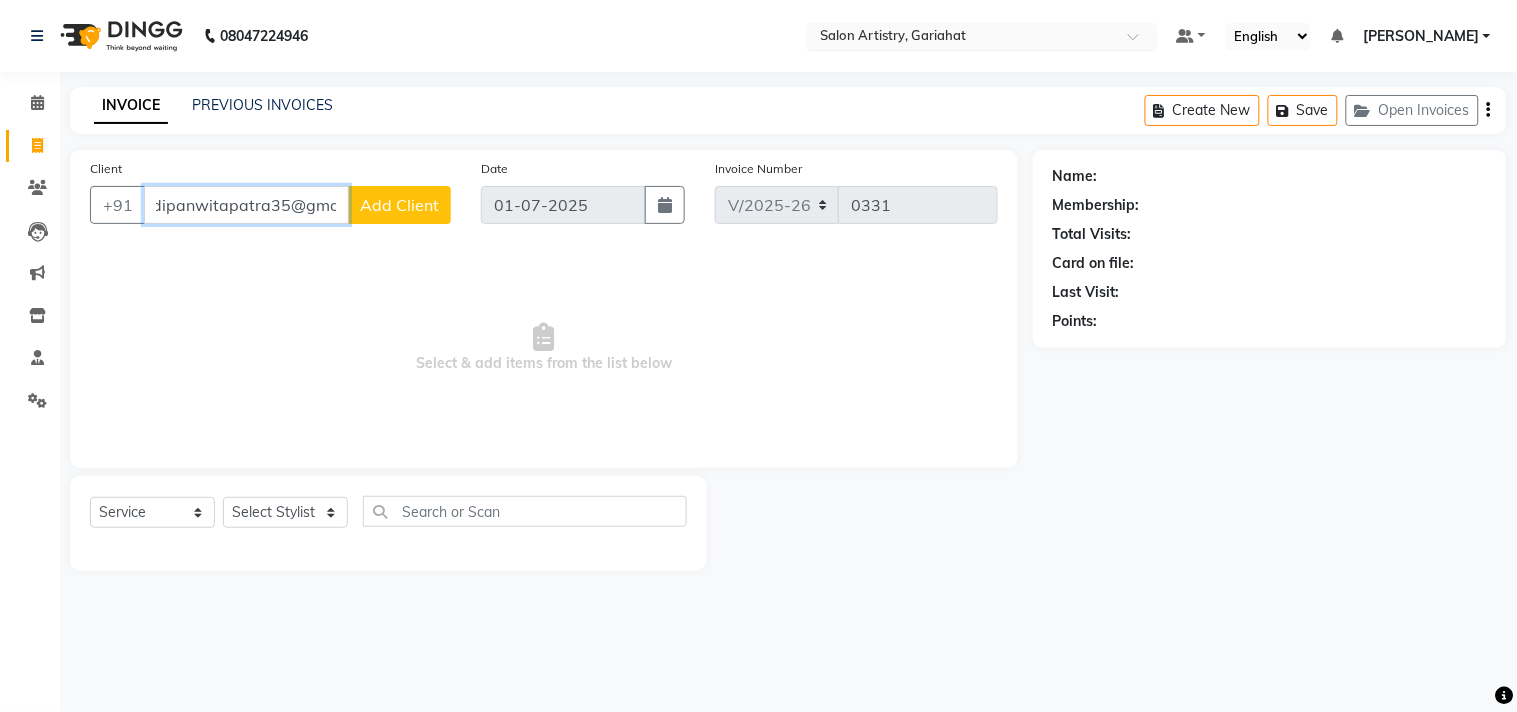 scroll, scrollTop: 0, scrollLeft: 0, axis: both 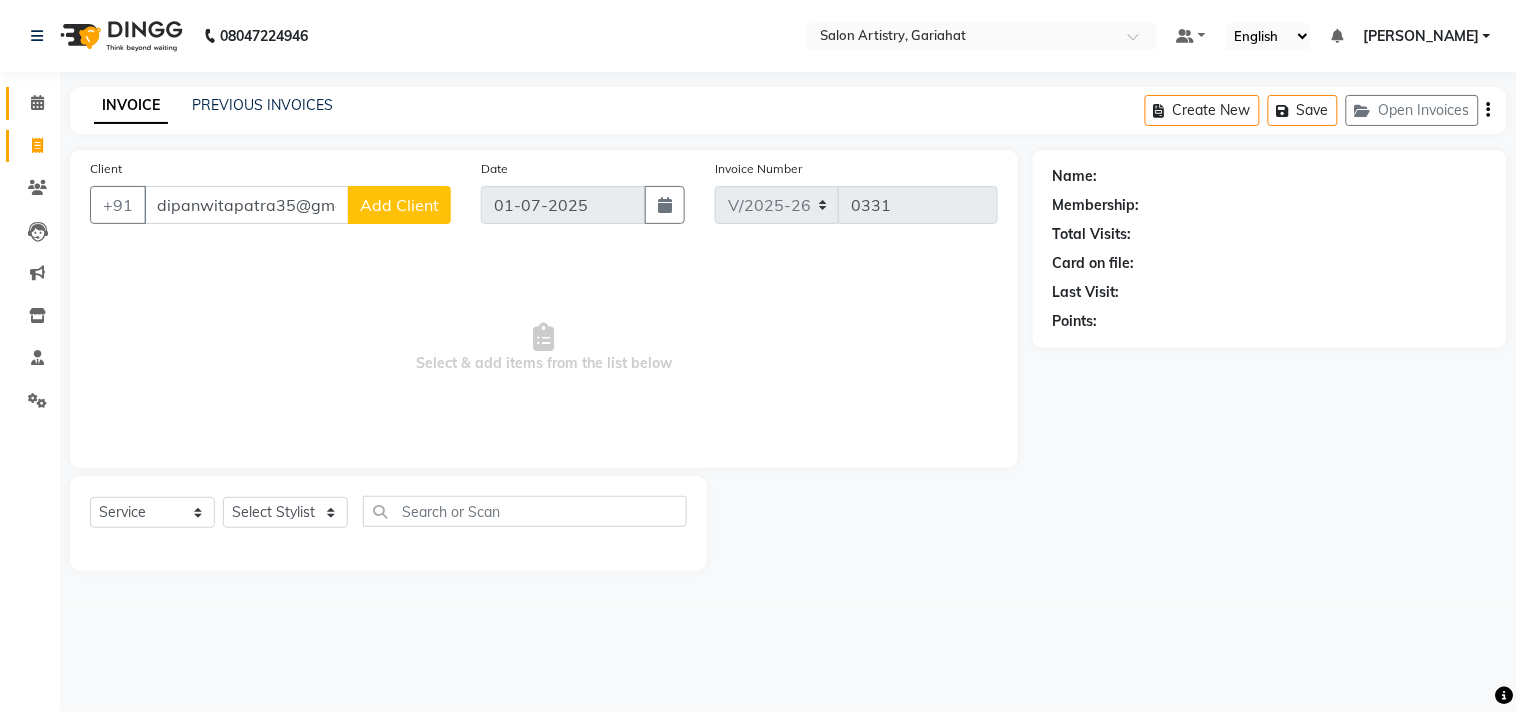 click on "Calendar" 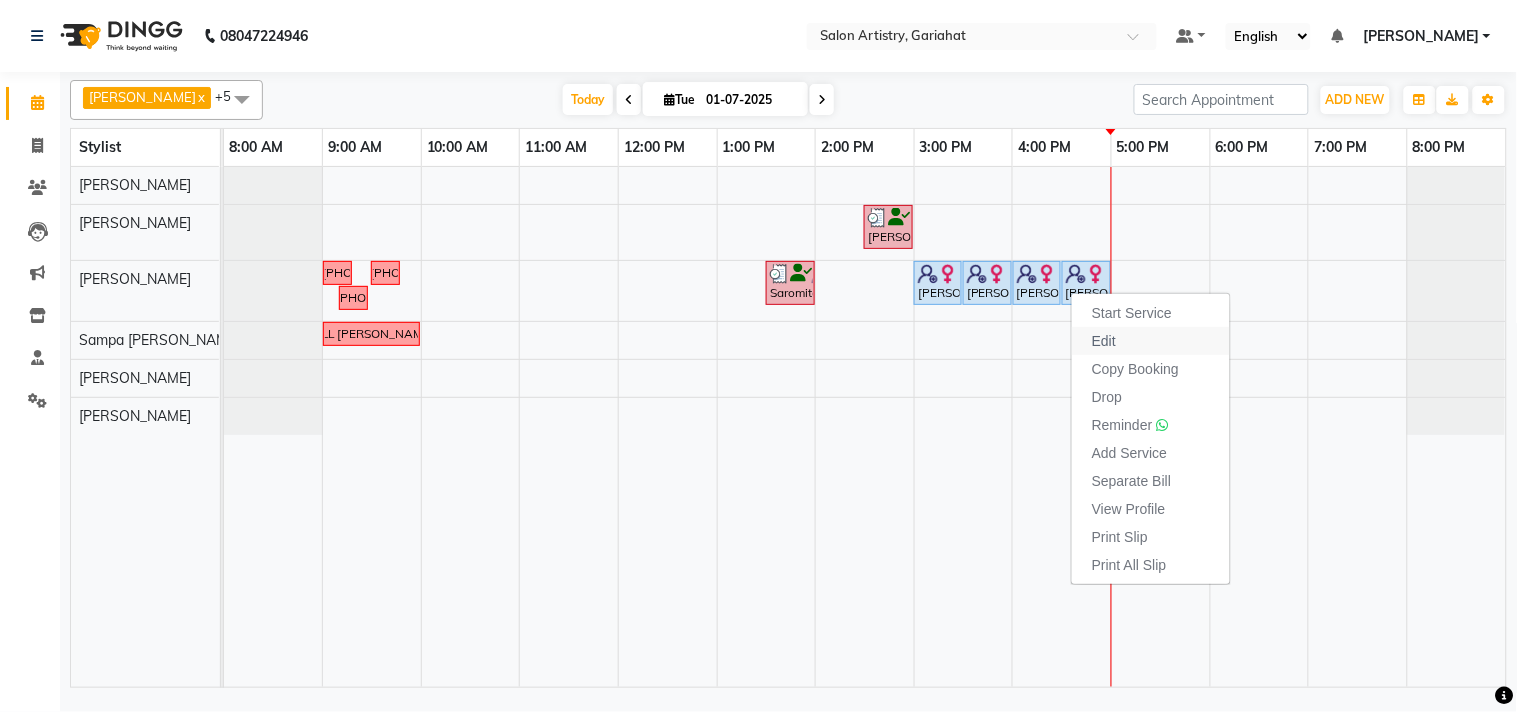 click on "Edit" at bounding box center (1104, 341) 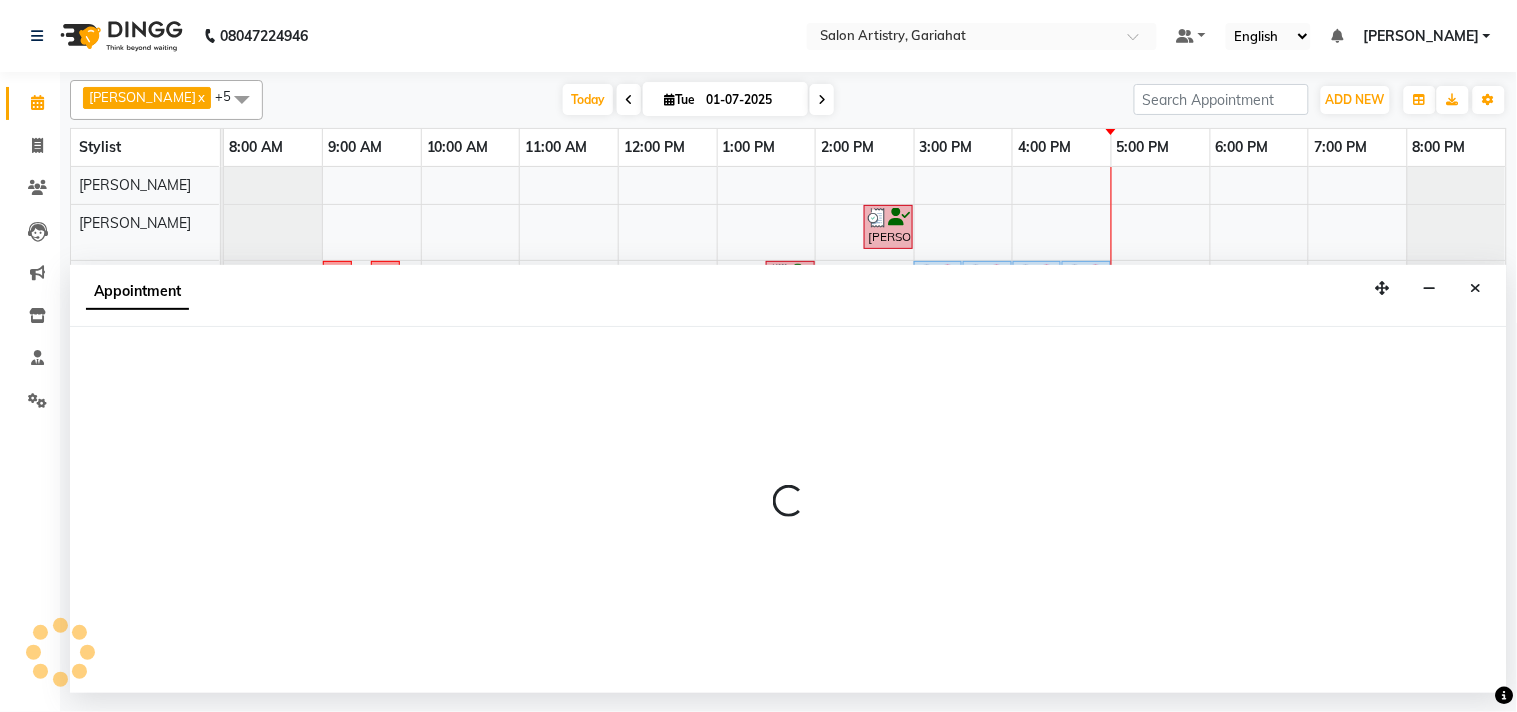 select on "tentative" 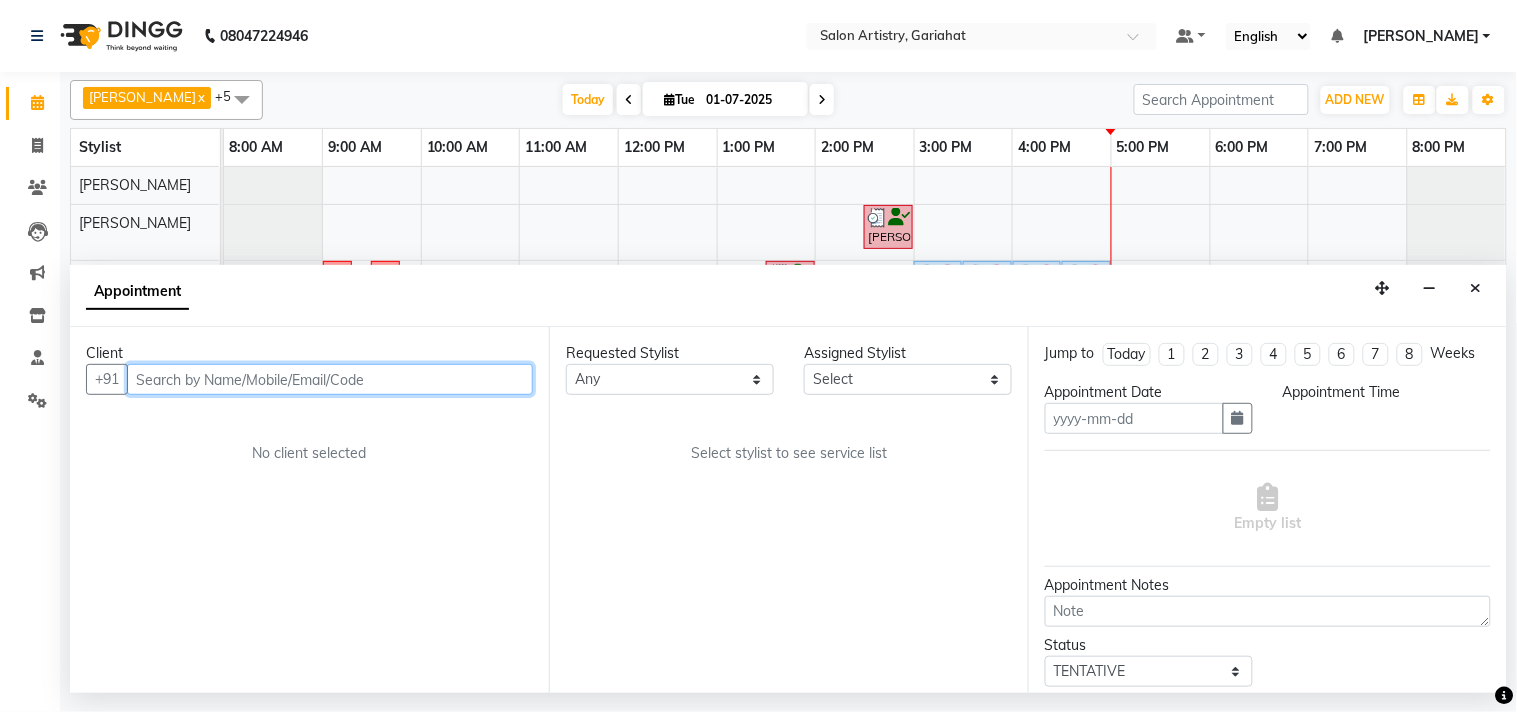 type on "01-07-2025" 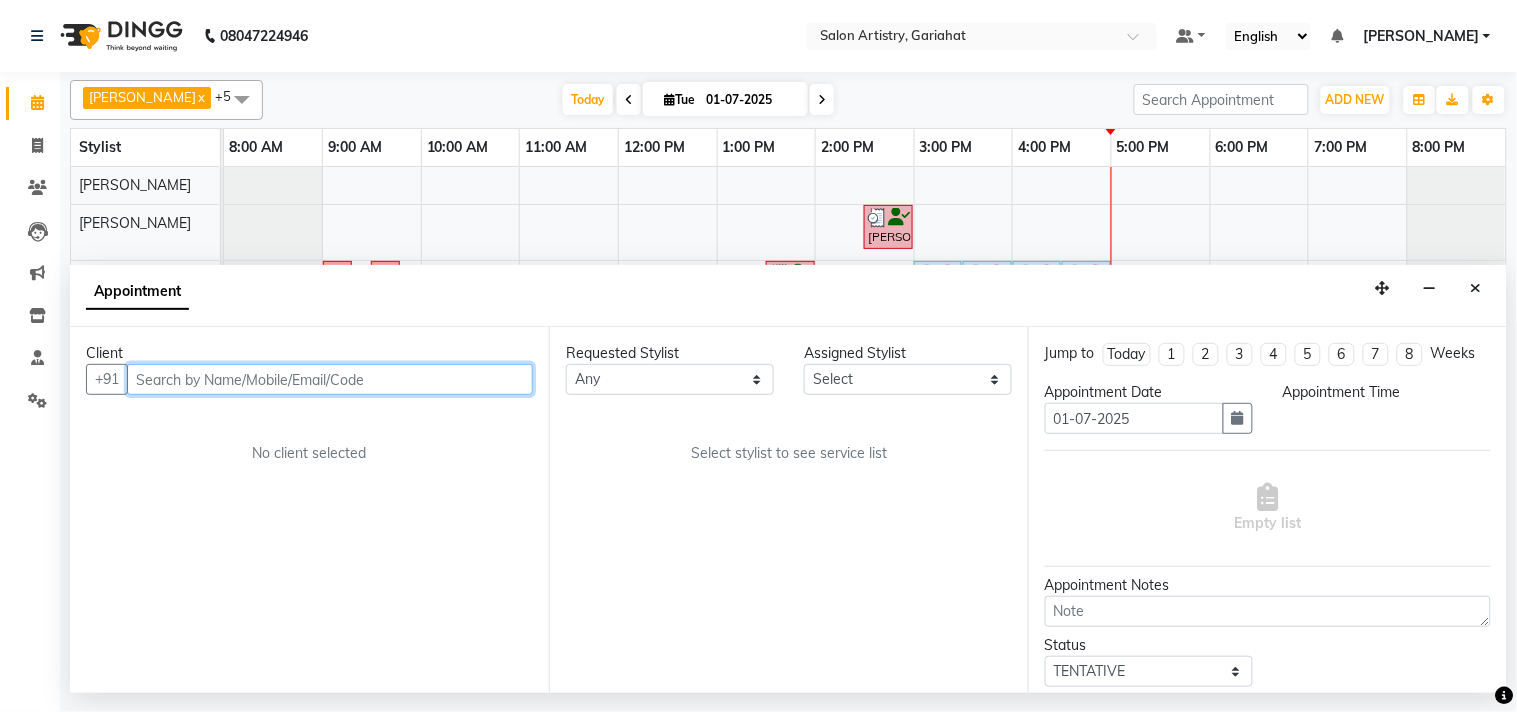 select on "upcoming" 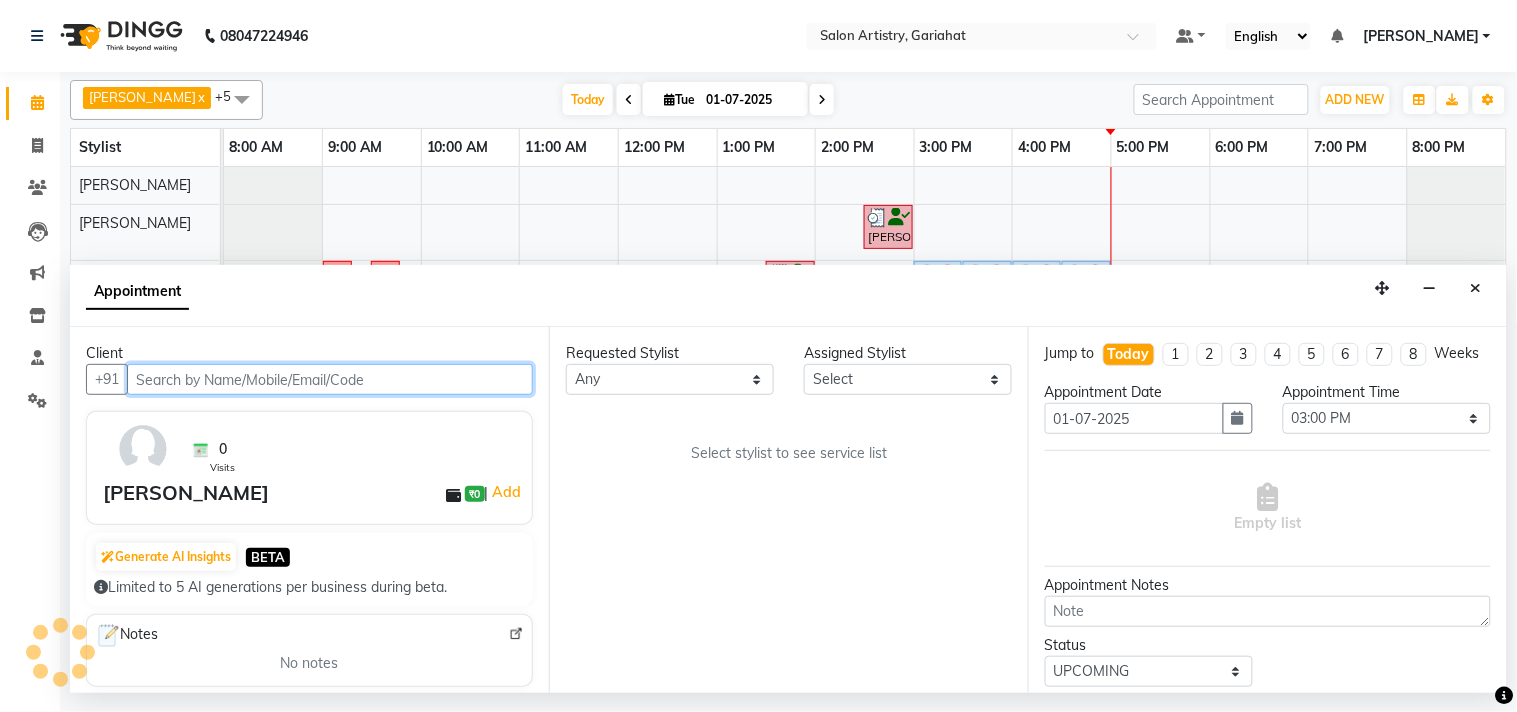 select on "82200" 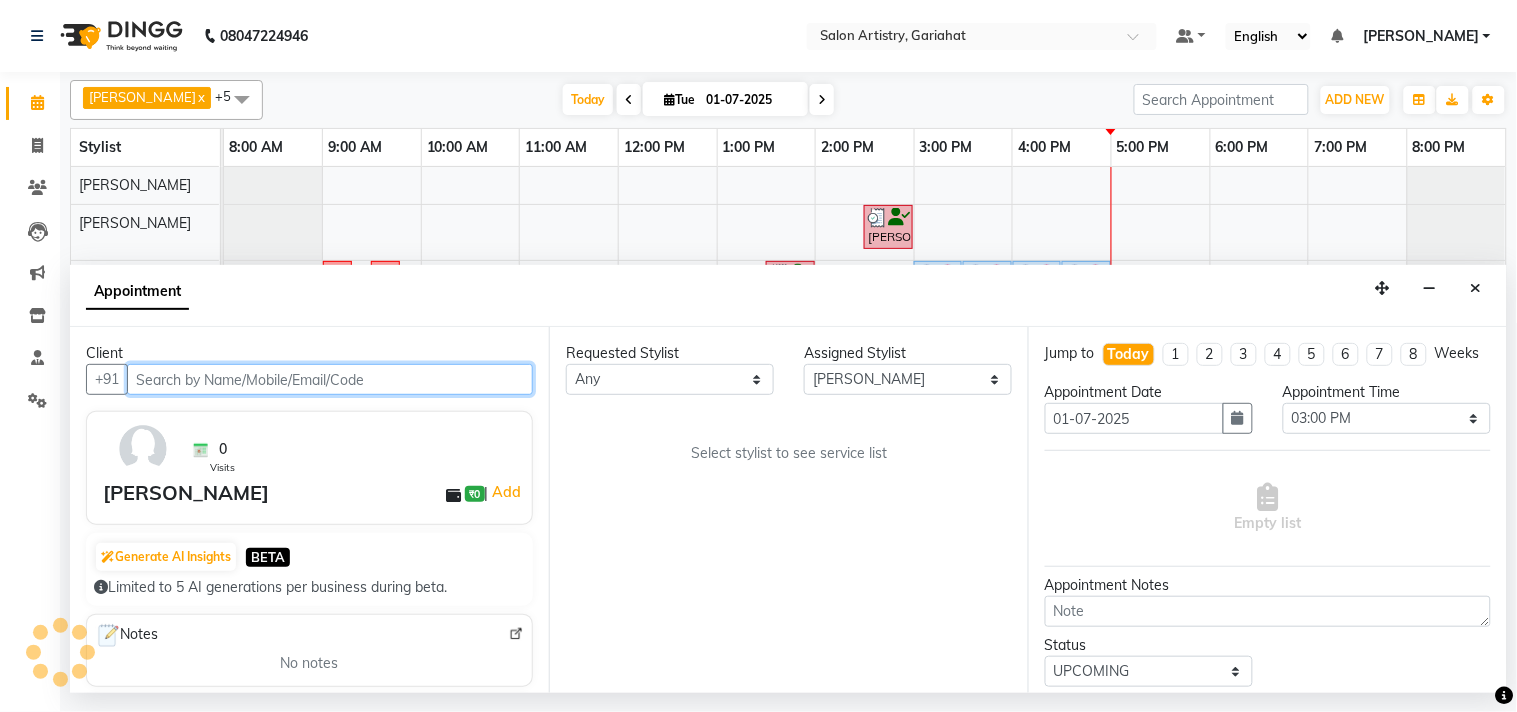 select on "4230" 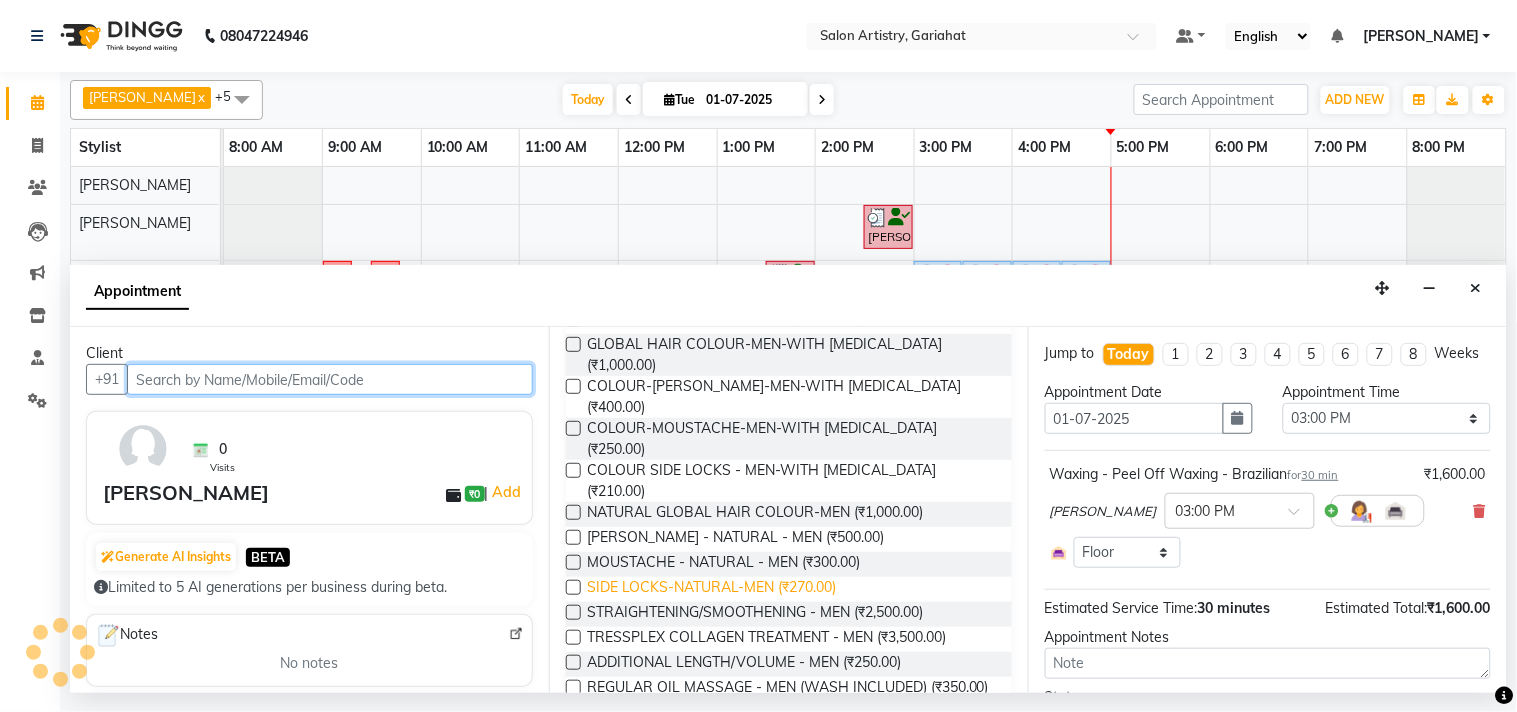 select on "4230" 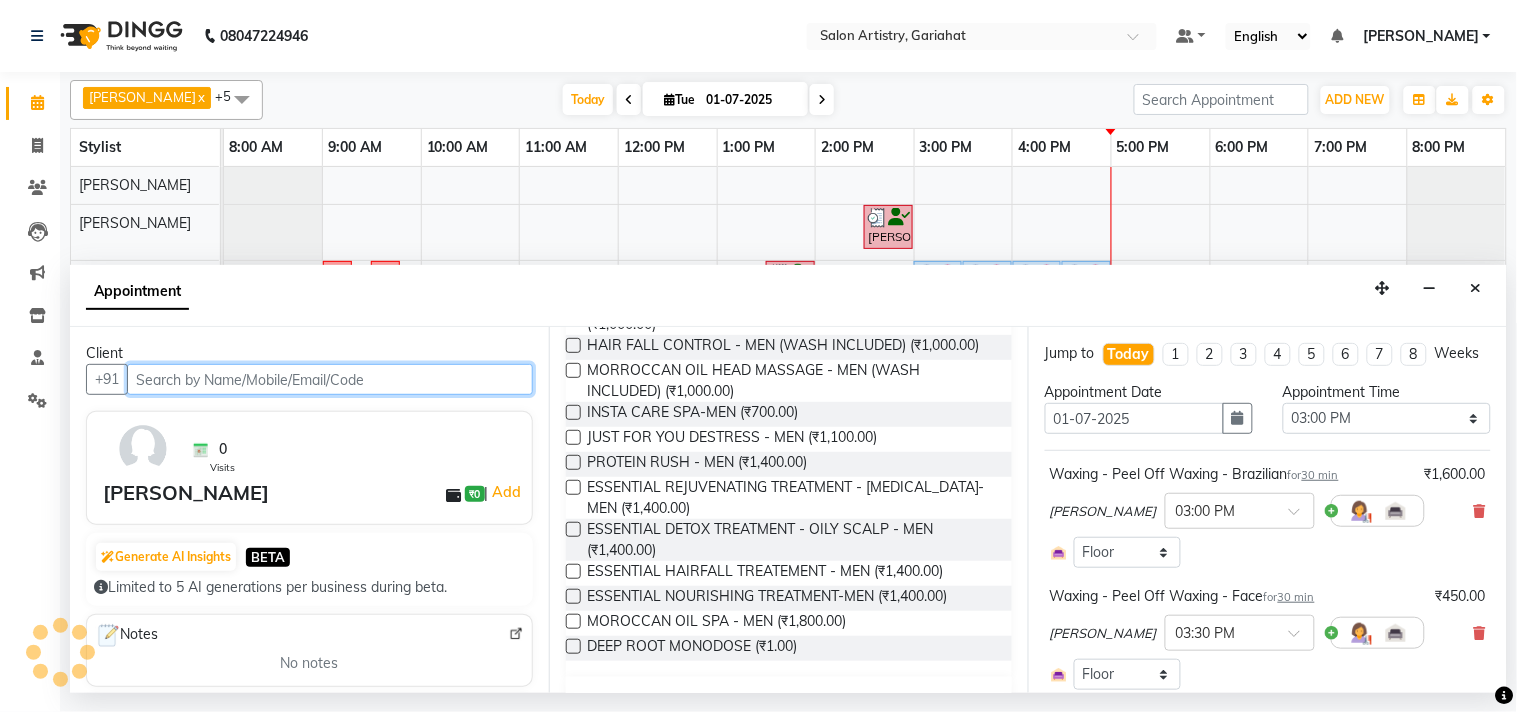 select on "4230" 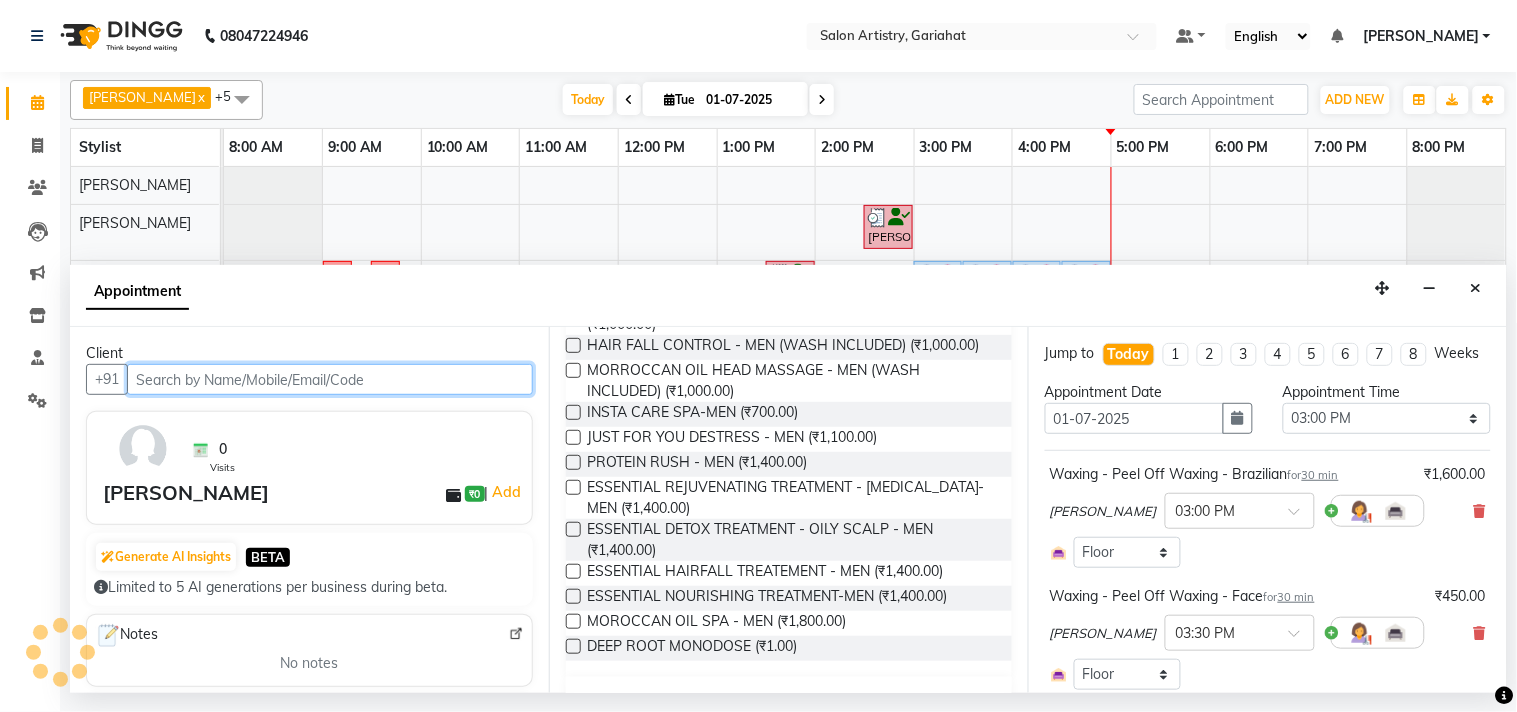 select on "4230" 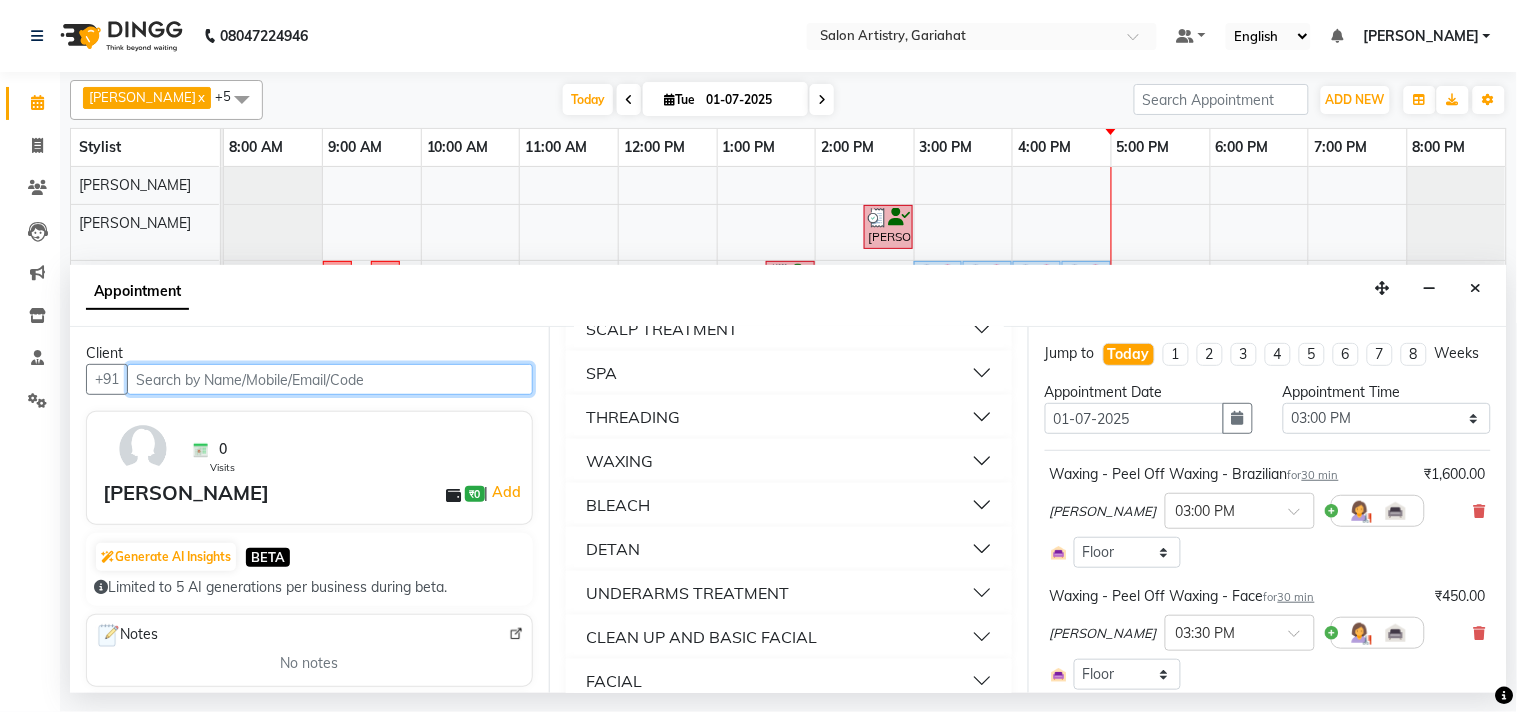 scroll, scrollTop: 2222, scrollLeft: 0, axis: vertical 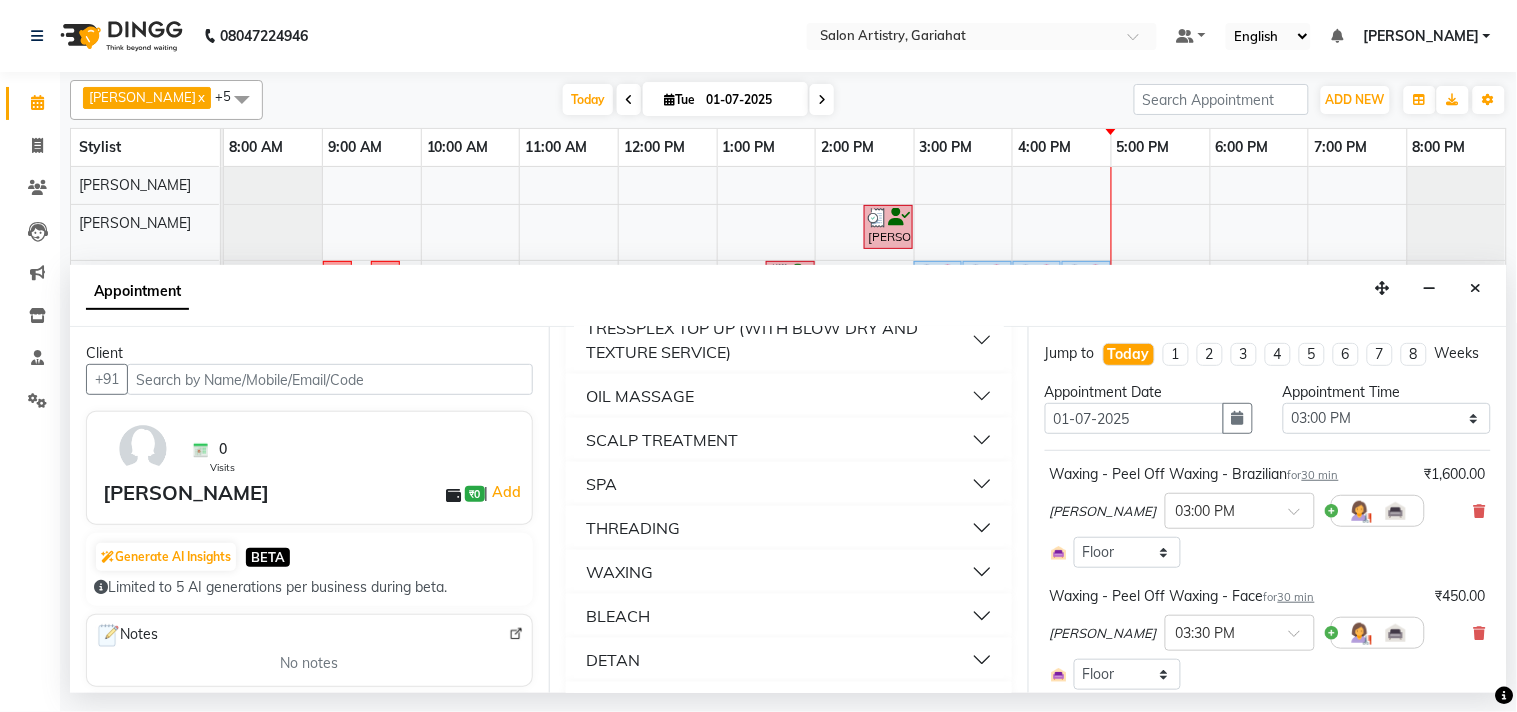 click on "OIL MASSAGE" at bounding box center [789, 396] 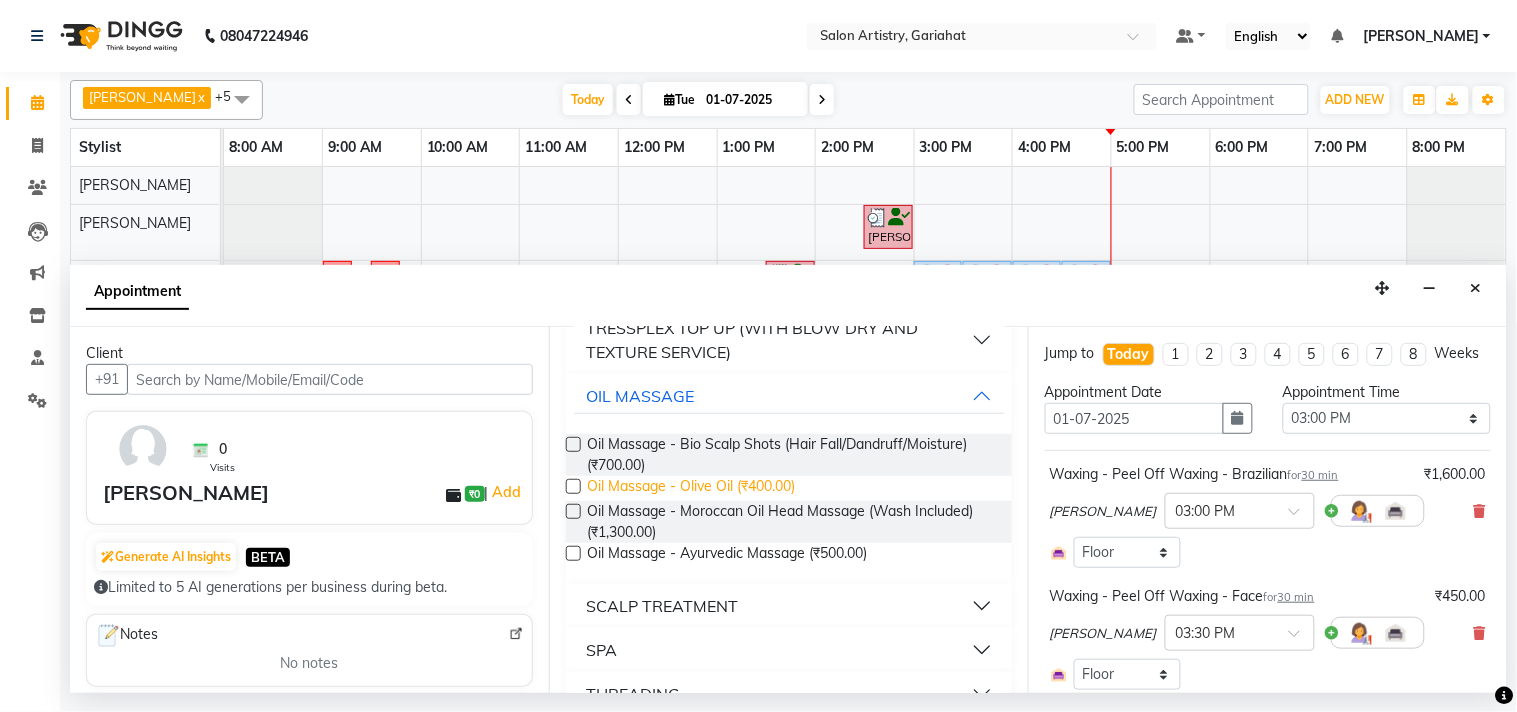 click on "Oil Massage - Olive Oil (₹400.00)" at bounding box center (691, 488) 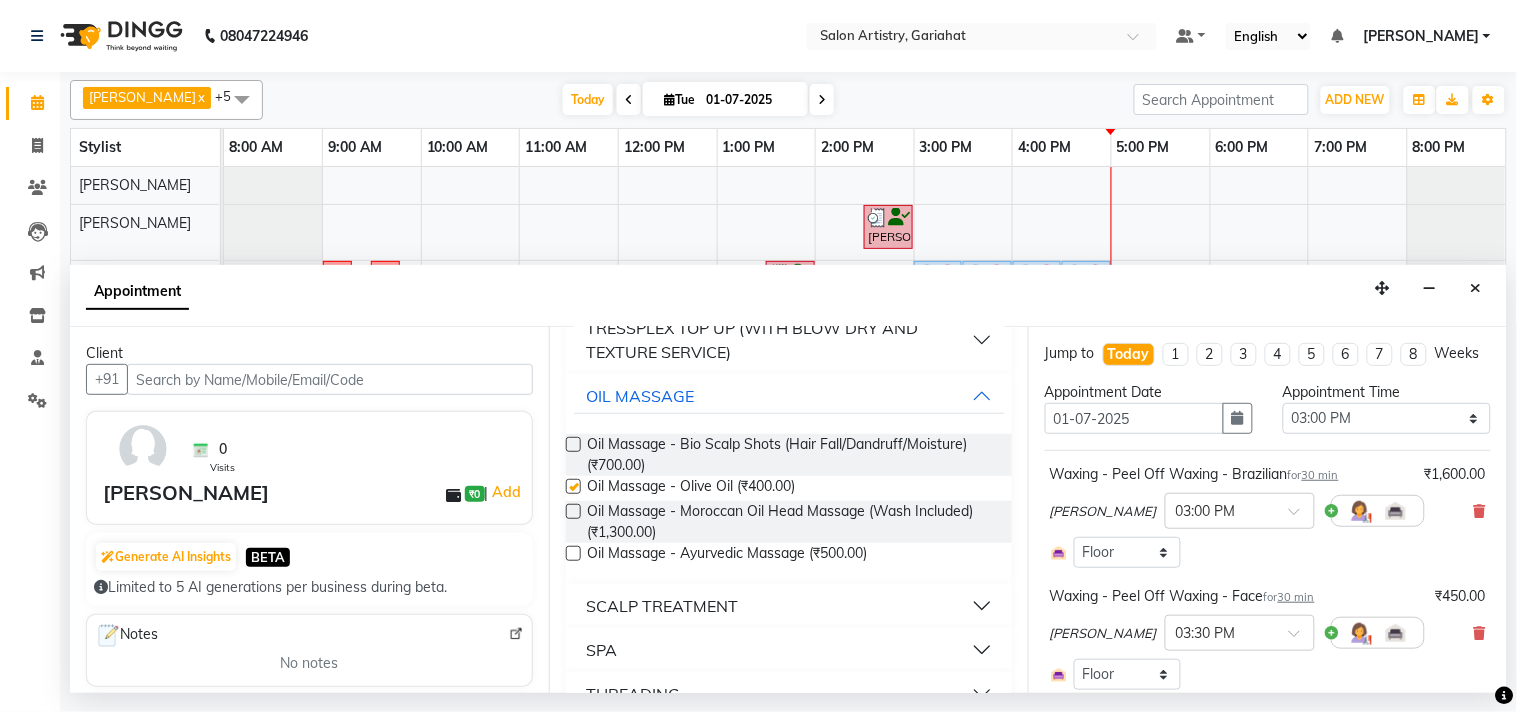 checkbox on "false" 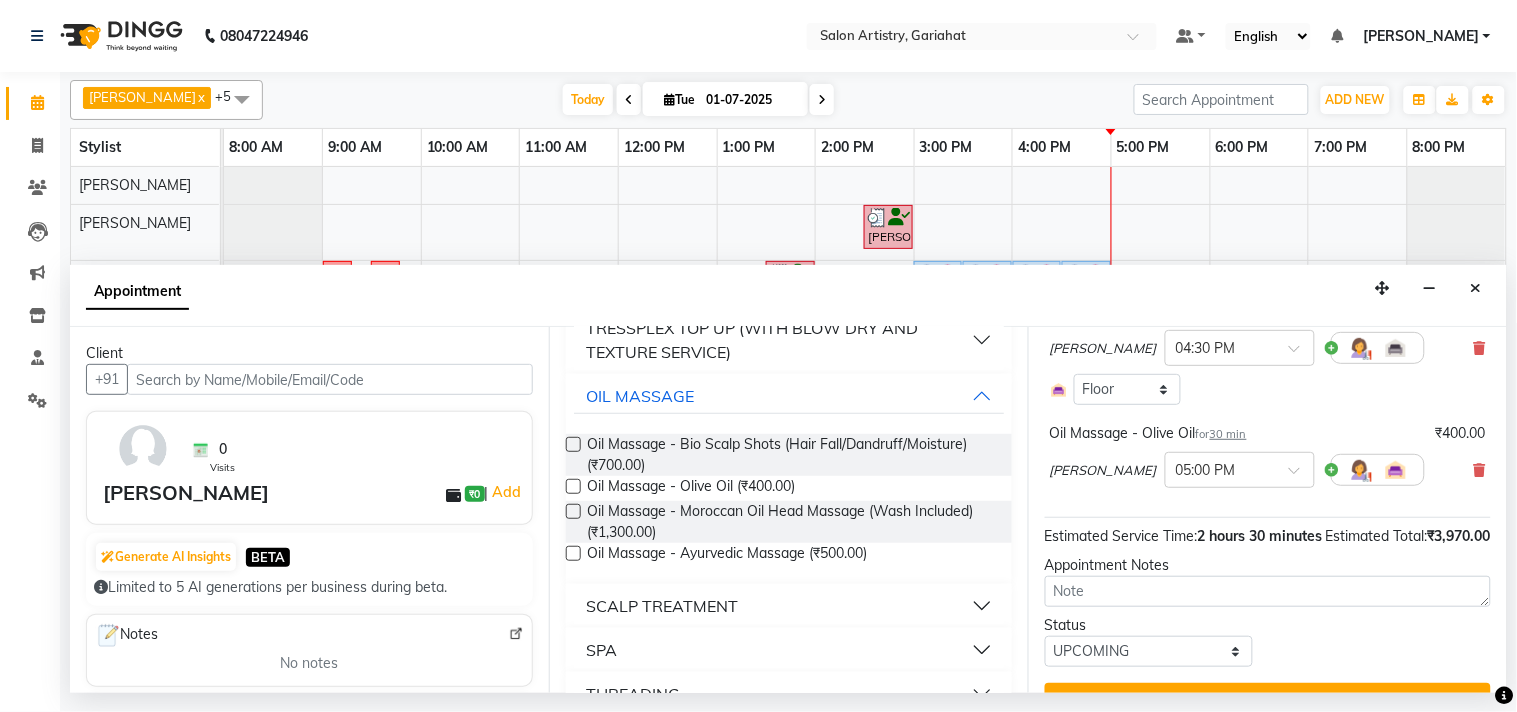 scroll, scrollTop: 632, scrollLeft: 0, axis: vertical 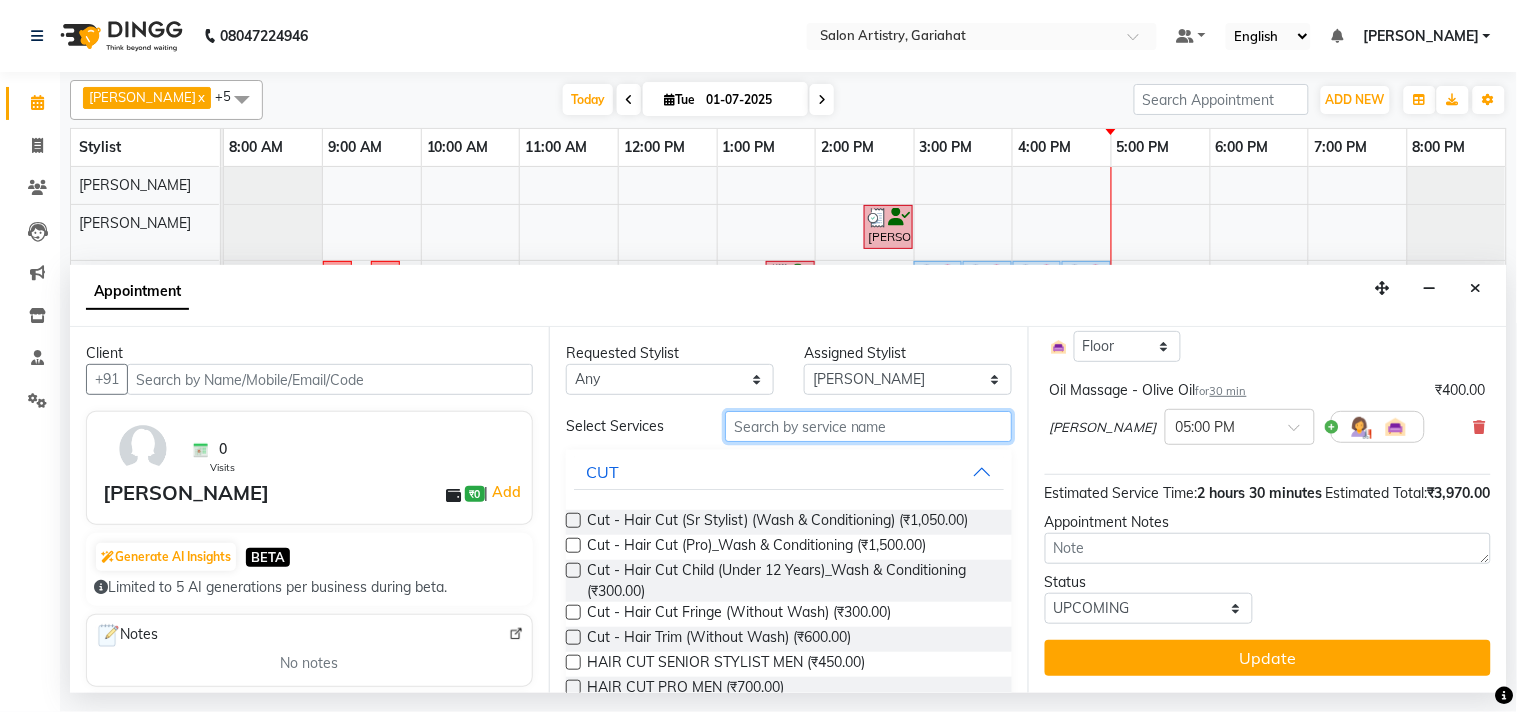 click at bounding box center (868, 426) 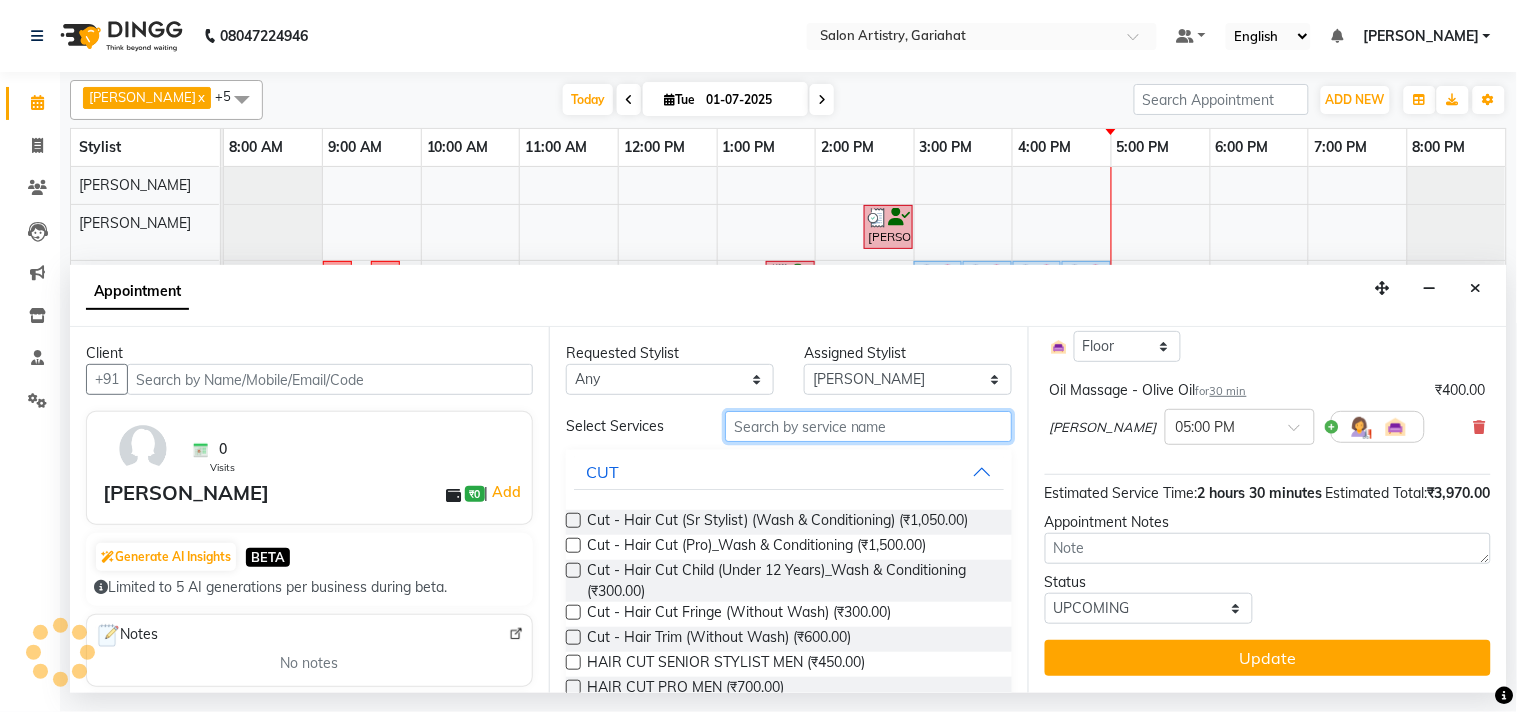 type on "p" 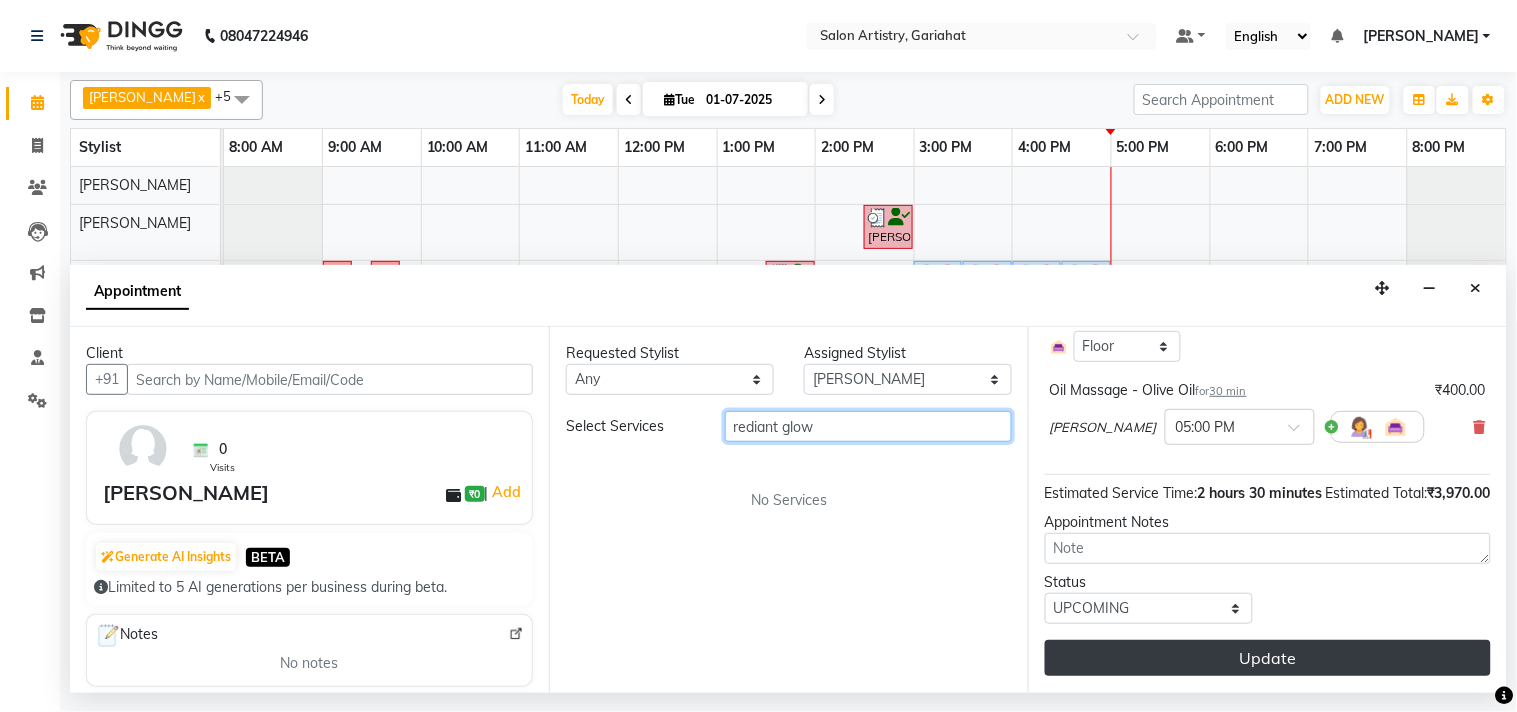 type on "rediant glow" 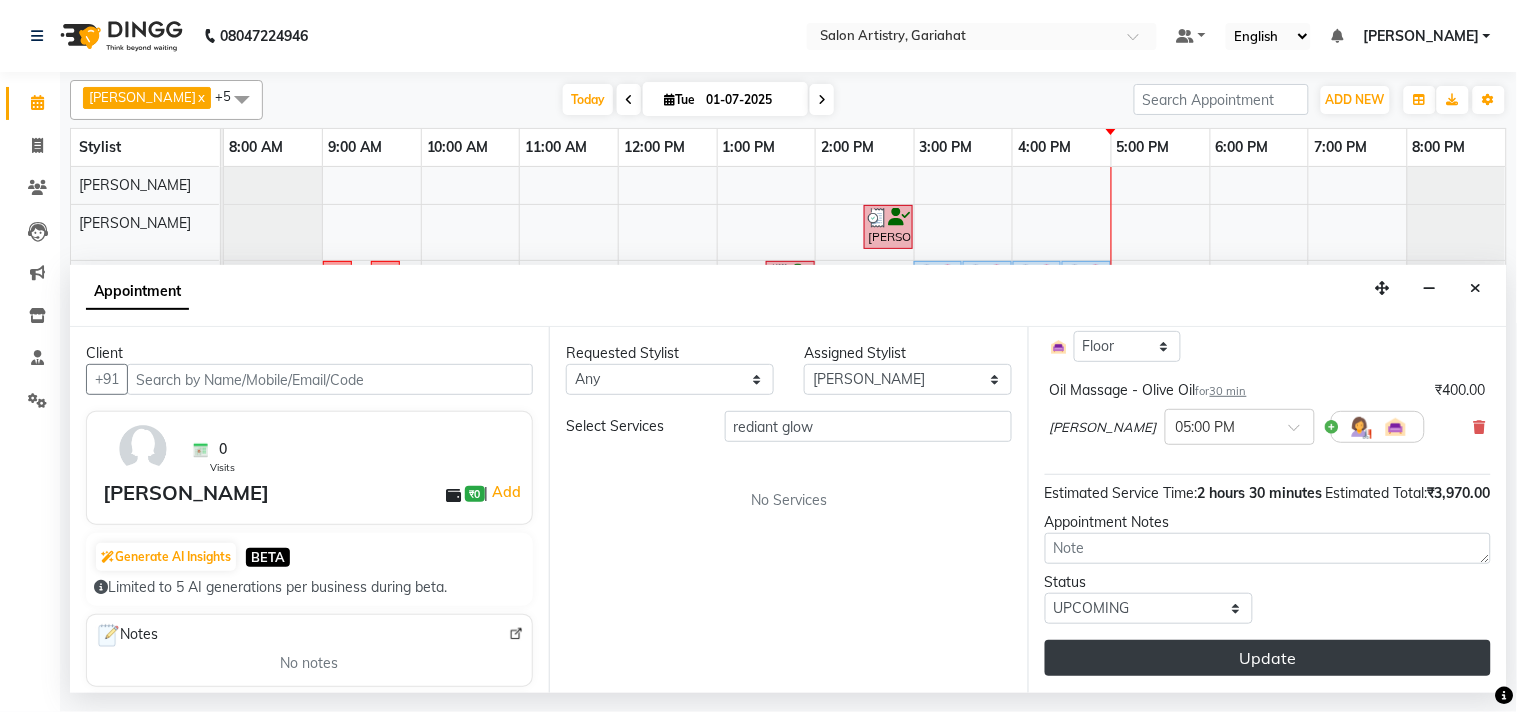 click on "Update" at bounding box center (1268, 658) 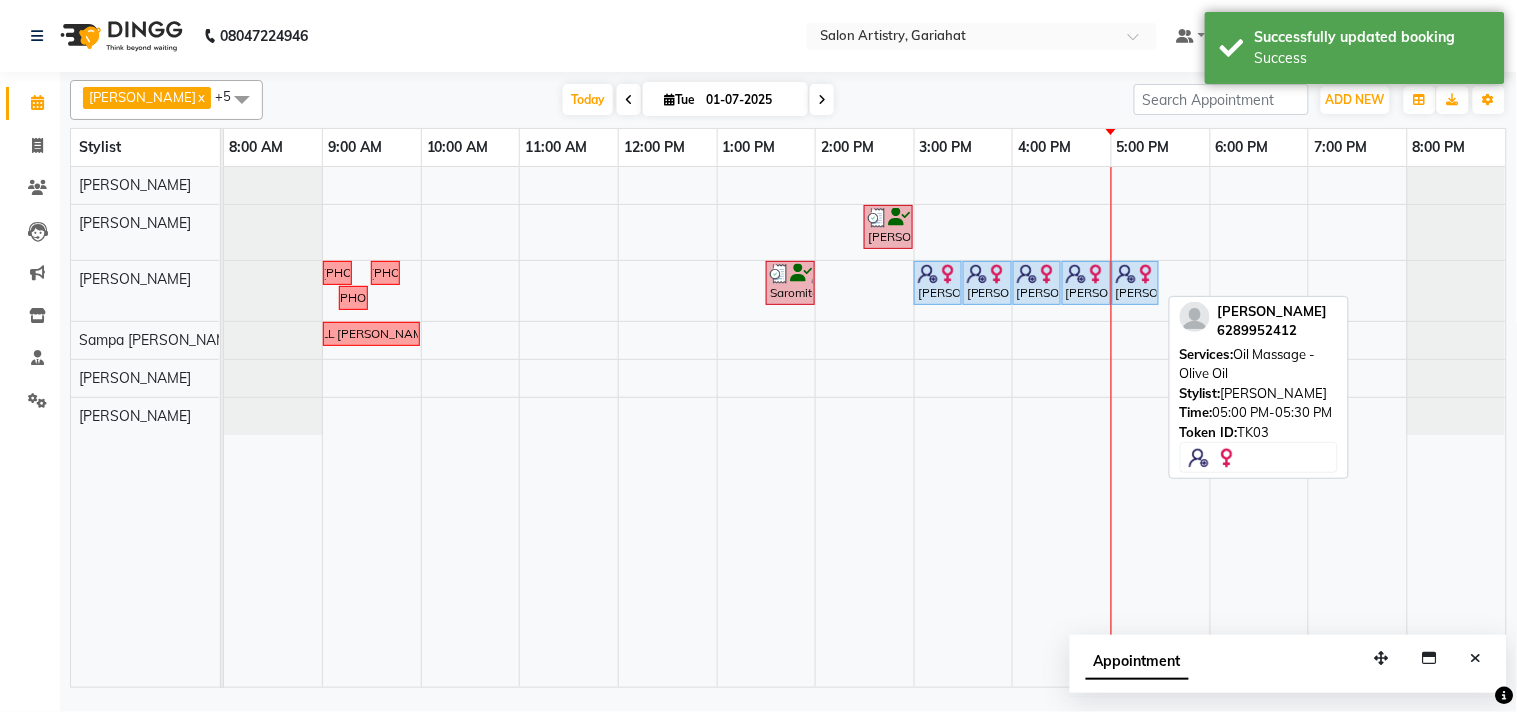 click on "[PERSON_NAME], TK03, 05:00 PM-05:30 PM, Oil Massage - Olive Oil" at bounding box center [1135, 283] 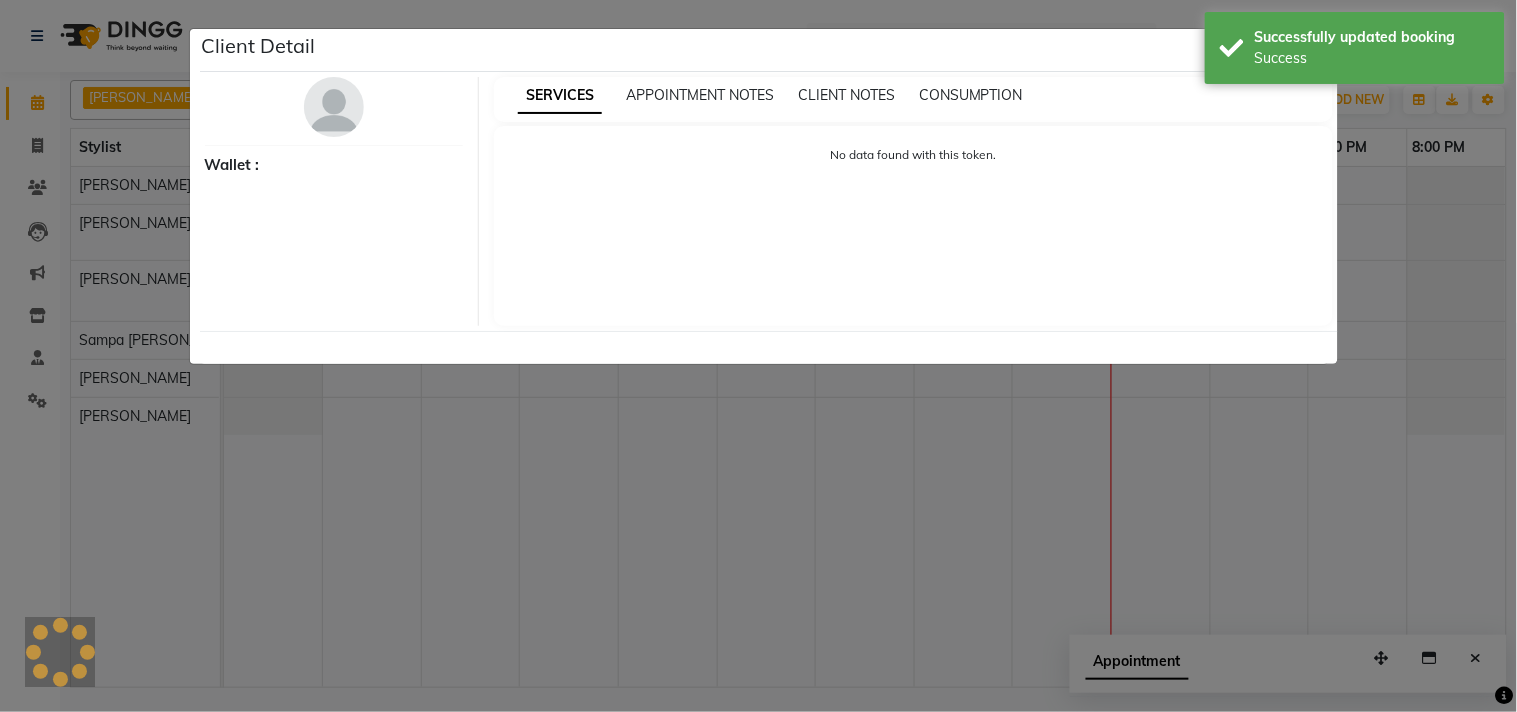 select on "5" 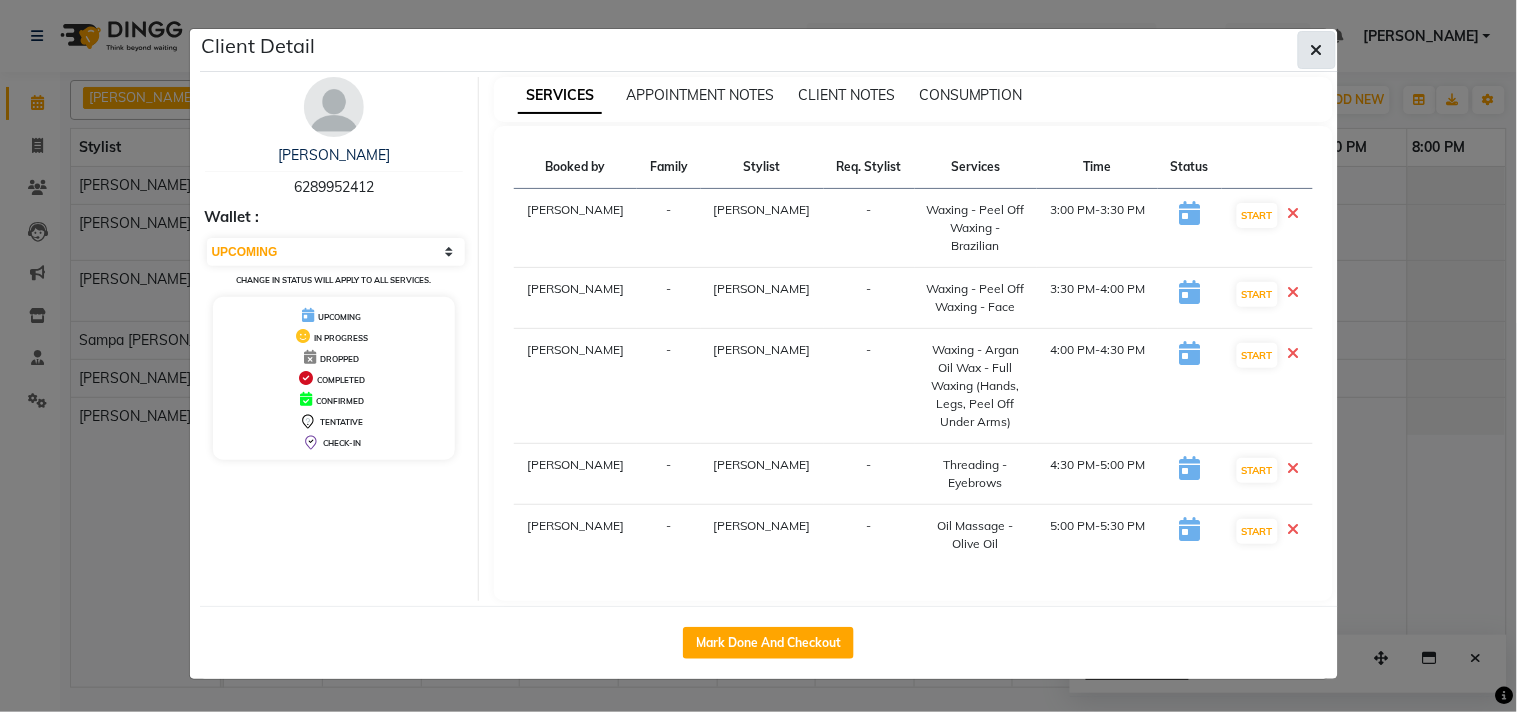 click 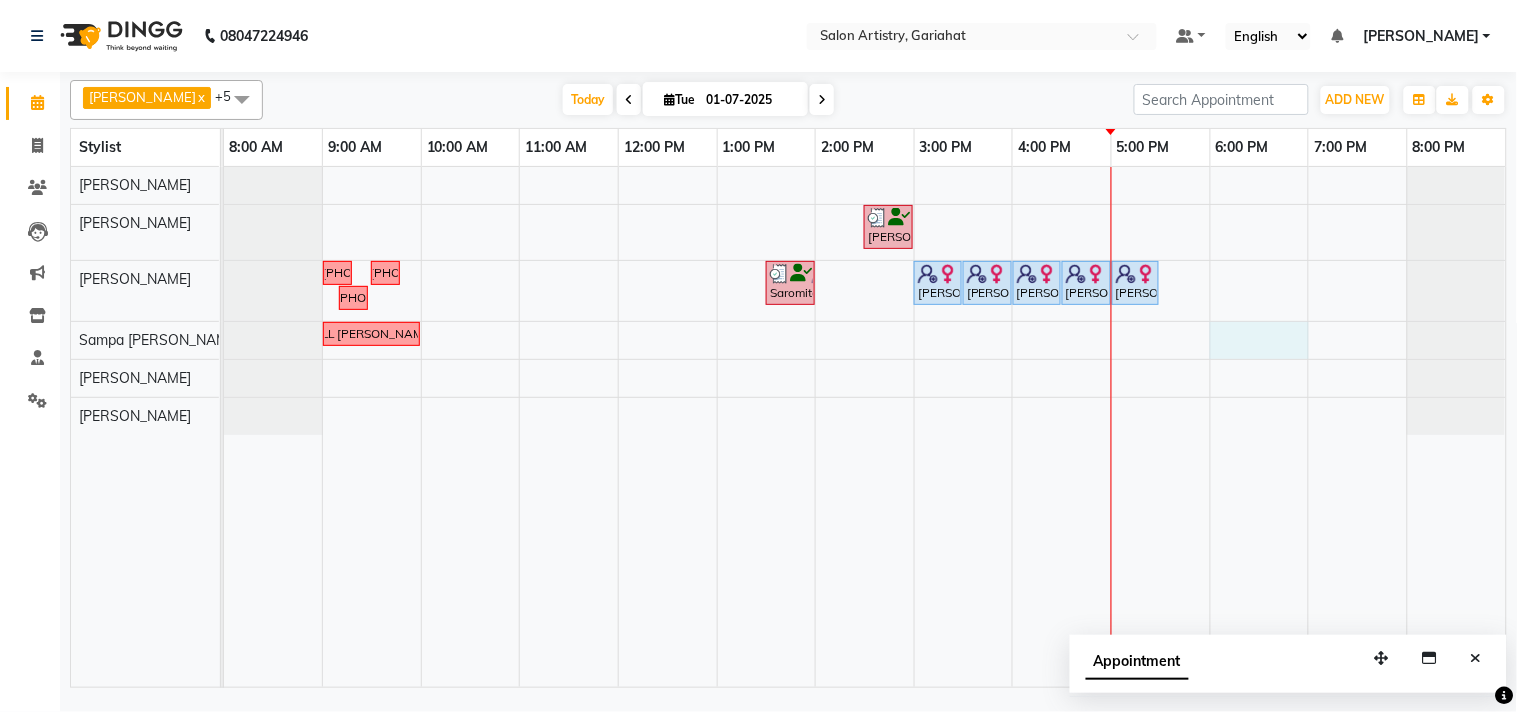 click on "[PERSON_NAME], TK02, 02:30 PM-03:00 PM, Cut - Hair Cut (Sr Stylist) (Wash & Conditioning)  followup call..[PHONE_NUMBER]   follow up call
[PHONE_NUMBER]      Saromita [PERSON_NAME], TK01, 01:30 PM-02:00 PM, Waxing - Argan Oil Wax - Full Waxing (Hands, Legs, Peel Off Under Arms)     Priyanka Karan, TK03, 03:00 PM-03:30 PM, Waxing - Peel Off Waxing - Brazilian     Priyanka Karan, TK03, 03:30 PM-04:00 PM, Waxing - Peel Off Waxing - Face     [PERSON_NAME], TK03, 04:00 PM-04:30 PM, Waxing - Argan Oil Wax - Full Waxing (Hands, Legs, Peel Off Under Arms)     Priyanka Karan, TK03, 04:30 PM-05:00 PM, Threading - Eyebrows     Priyanka Karan, TK03, 05:00 PM-05:30 PM, Oil Massage - Olive Oil  followup call
[PHONE_NUMBER]   FOLLOWUP CALL  [PERSON_NAME] 8420718101" at bounding box center (865, 427) 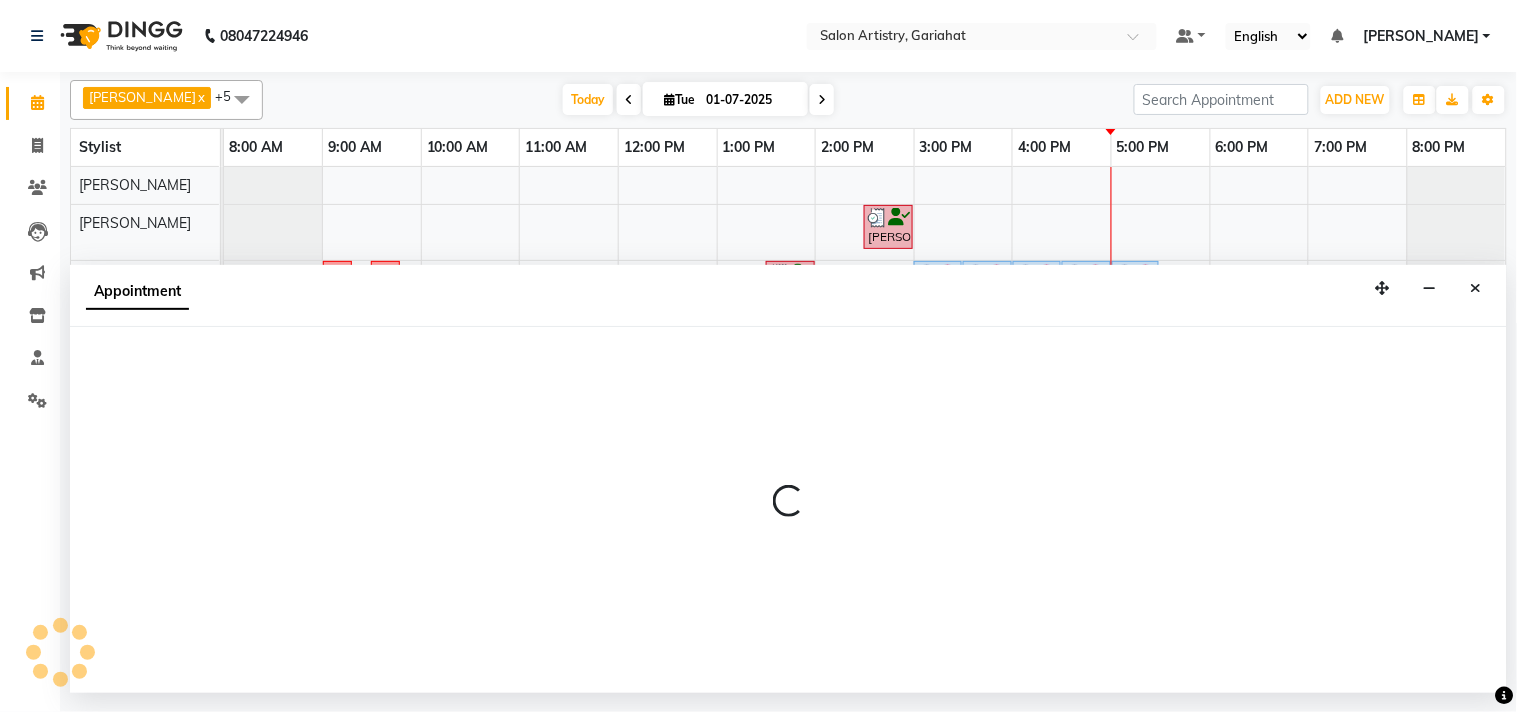 select on "82201" 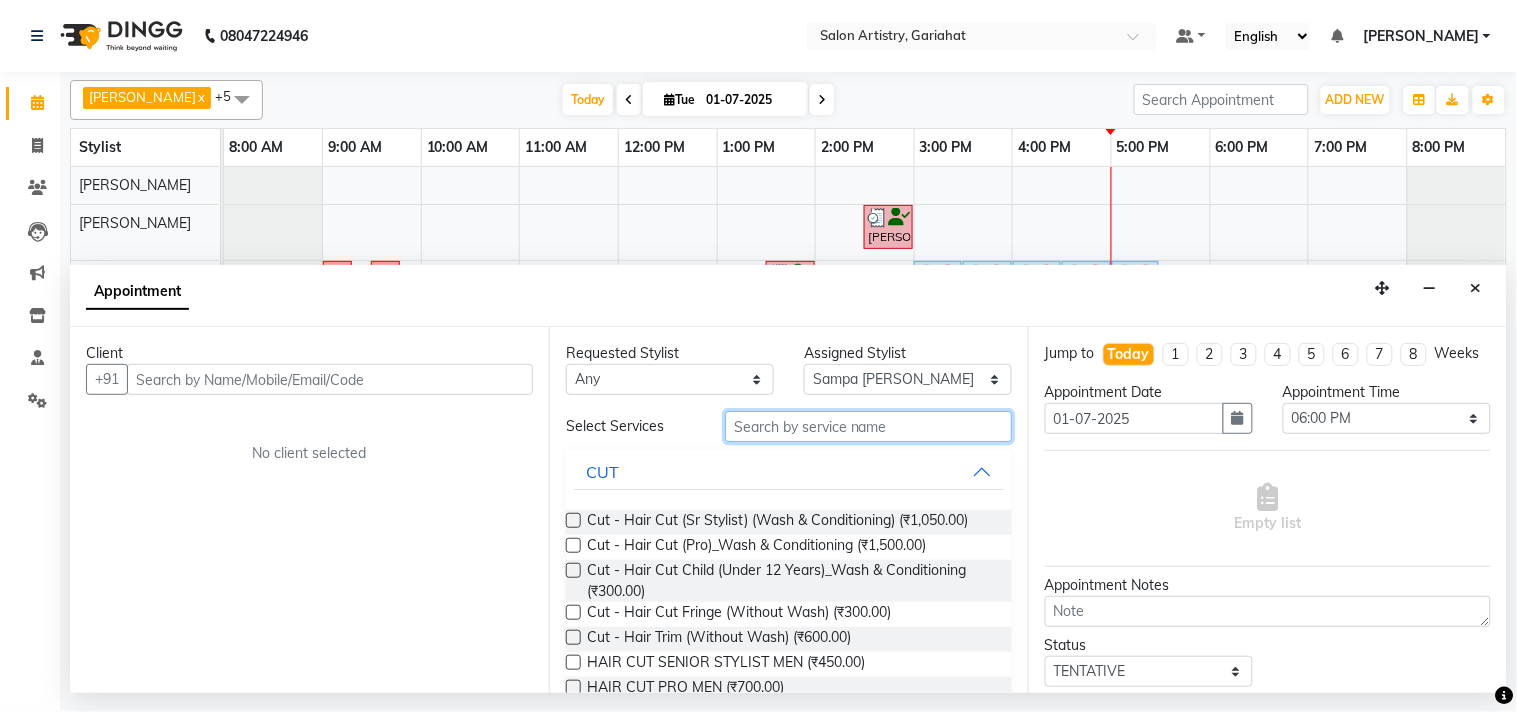 click at bounding box center [868, 426] 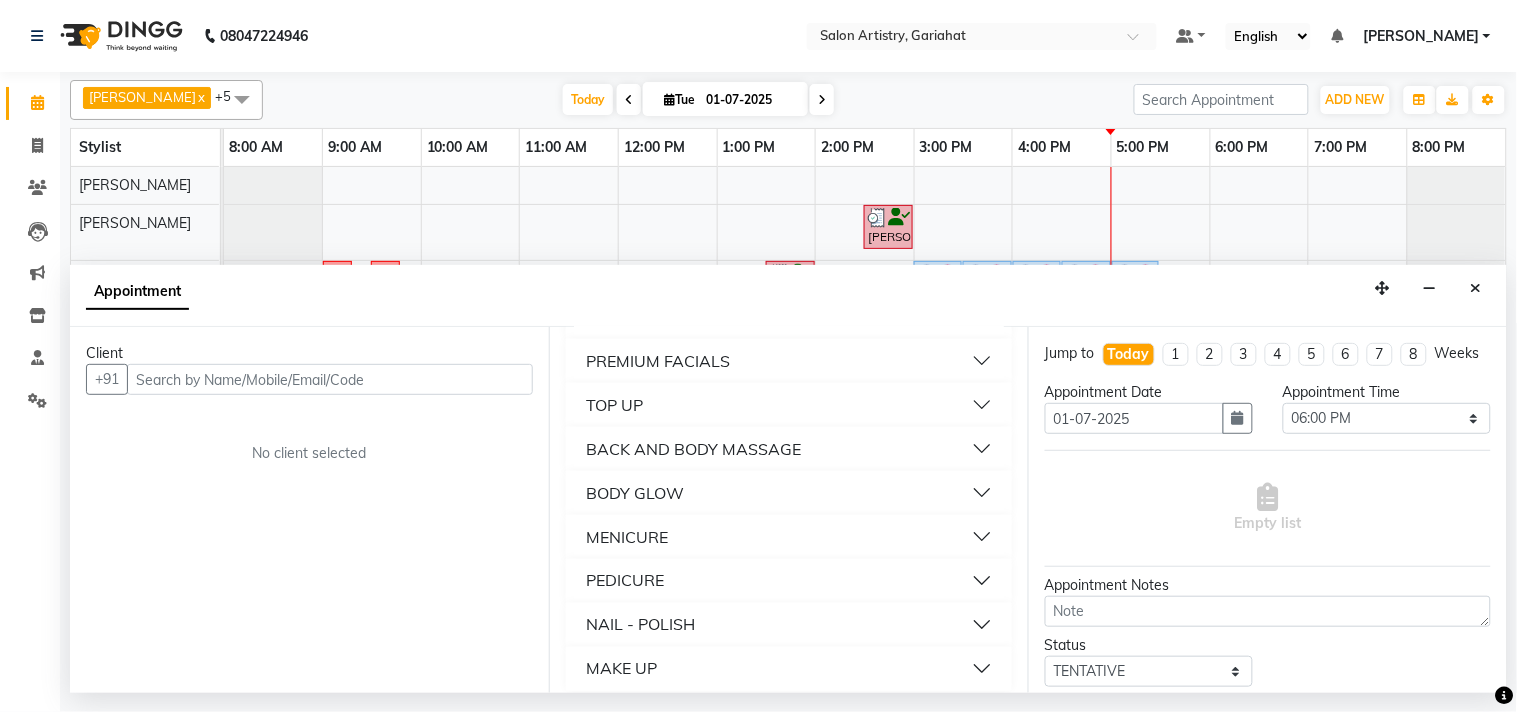 scroll, scrollTop: 2700, scrollLeft: 0, axis: vertical 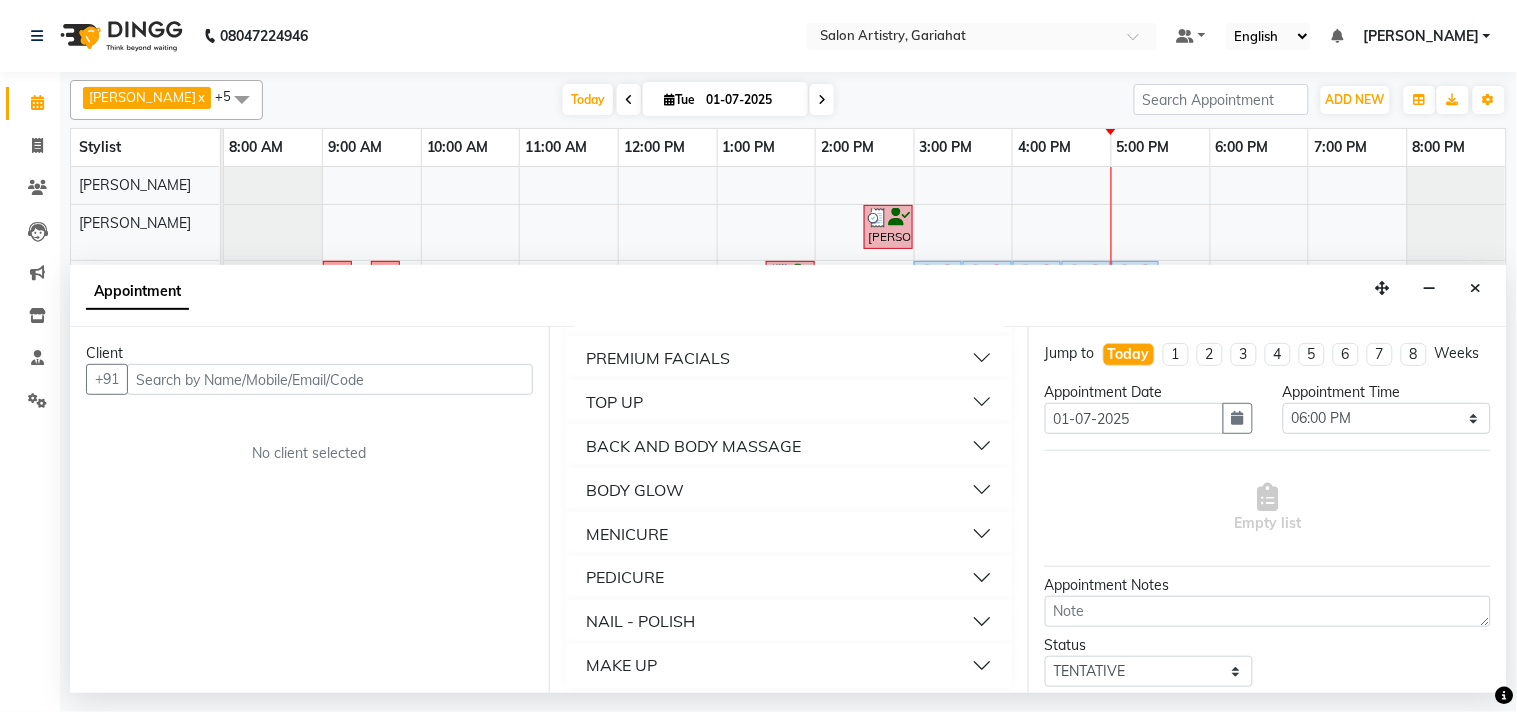click on "PEDICURE" at bounding box center [625, 578] 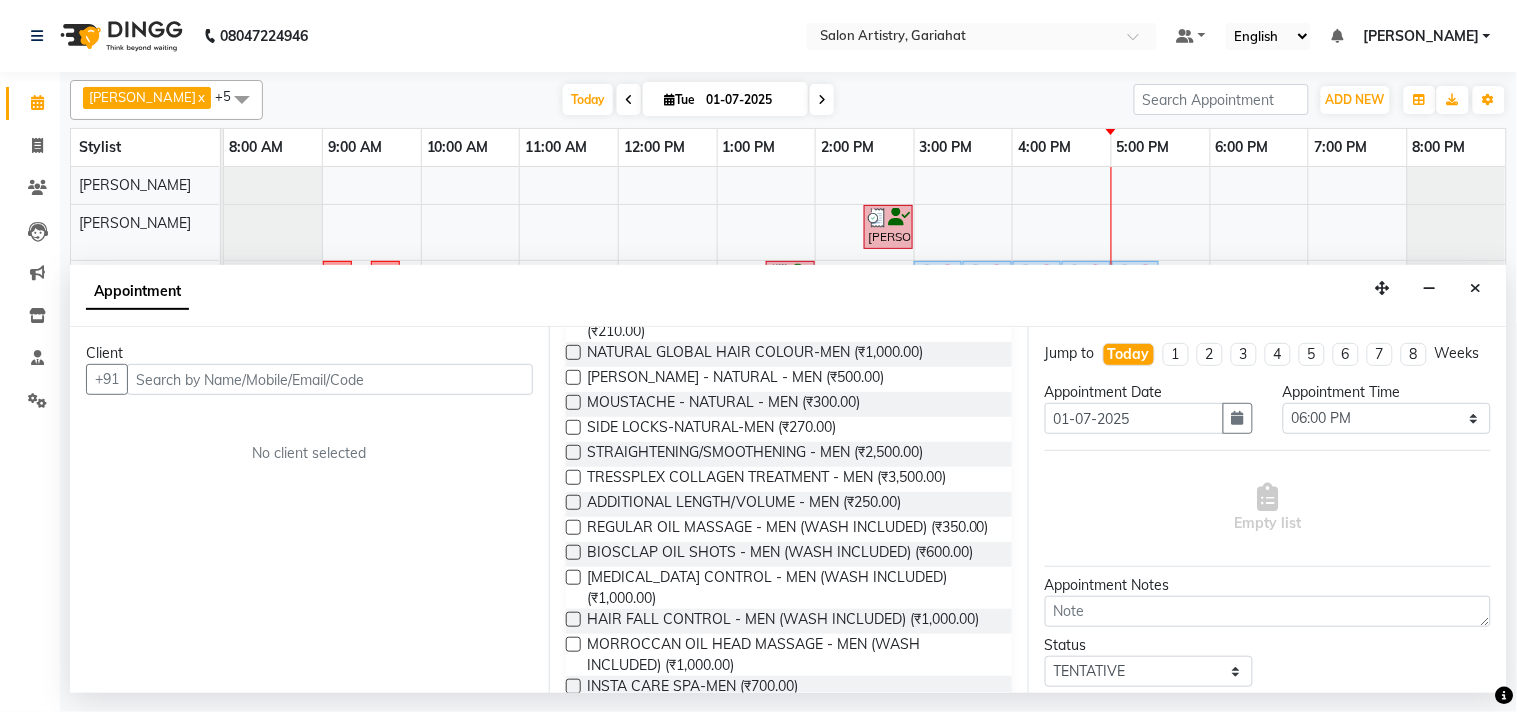 scroll, scrollTop: 881, scrollLeft: 0, axis: vertical 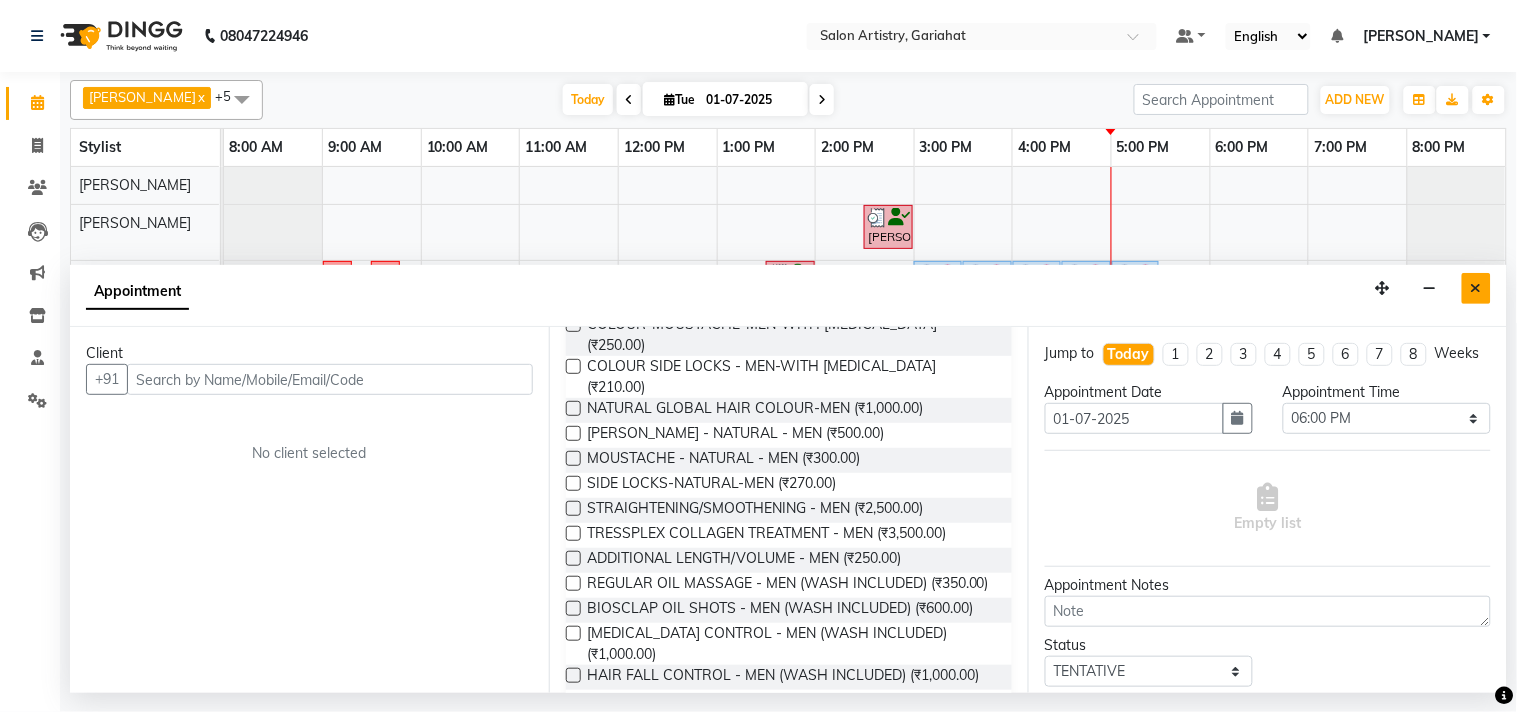 click at bounding box center [1476, 288] 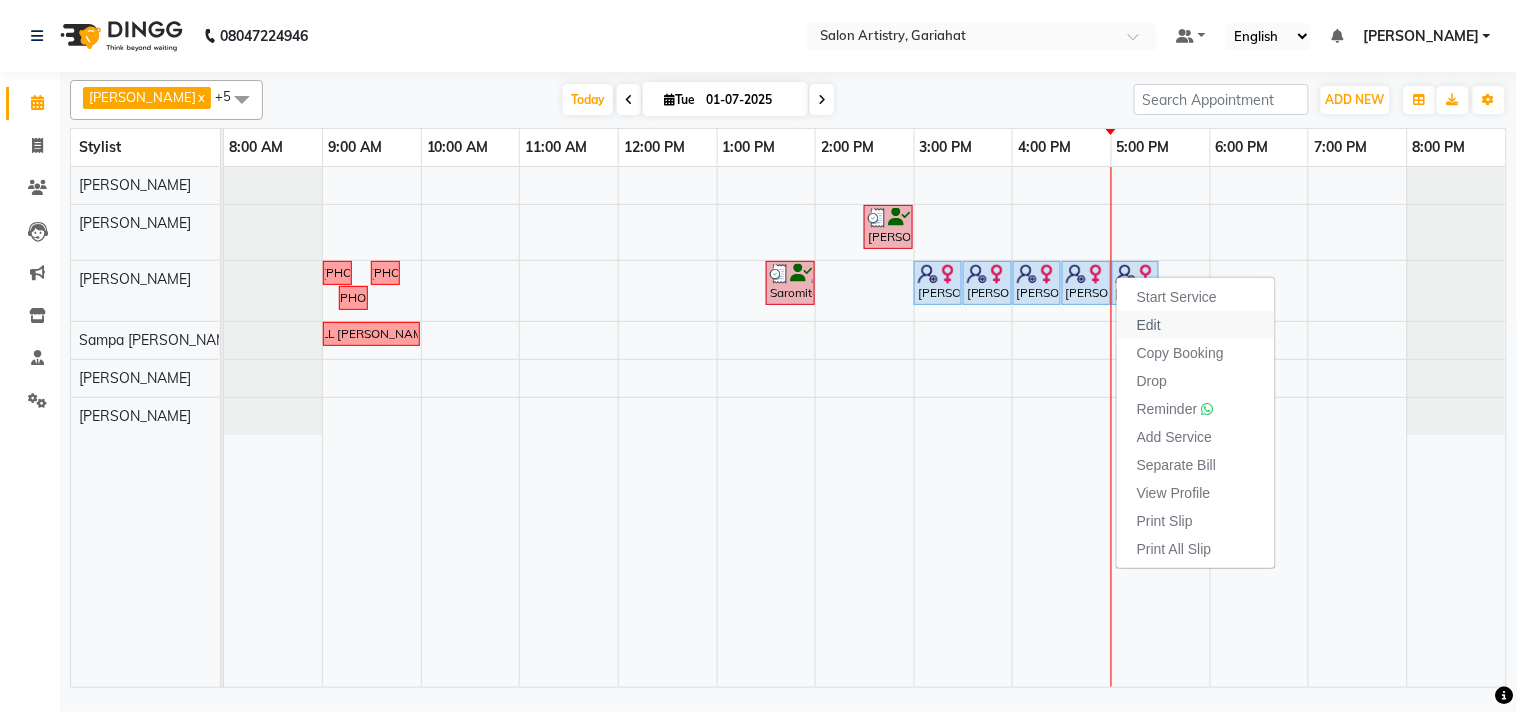 click on "Edit" at bounding box center [1196, 325] 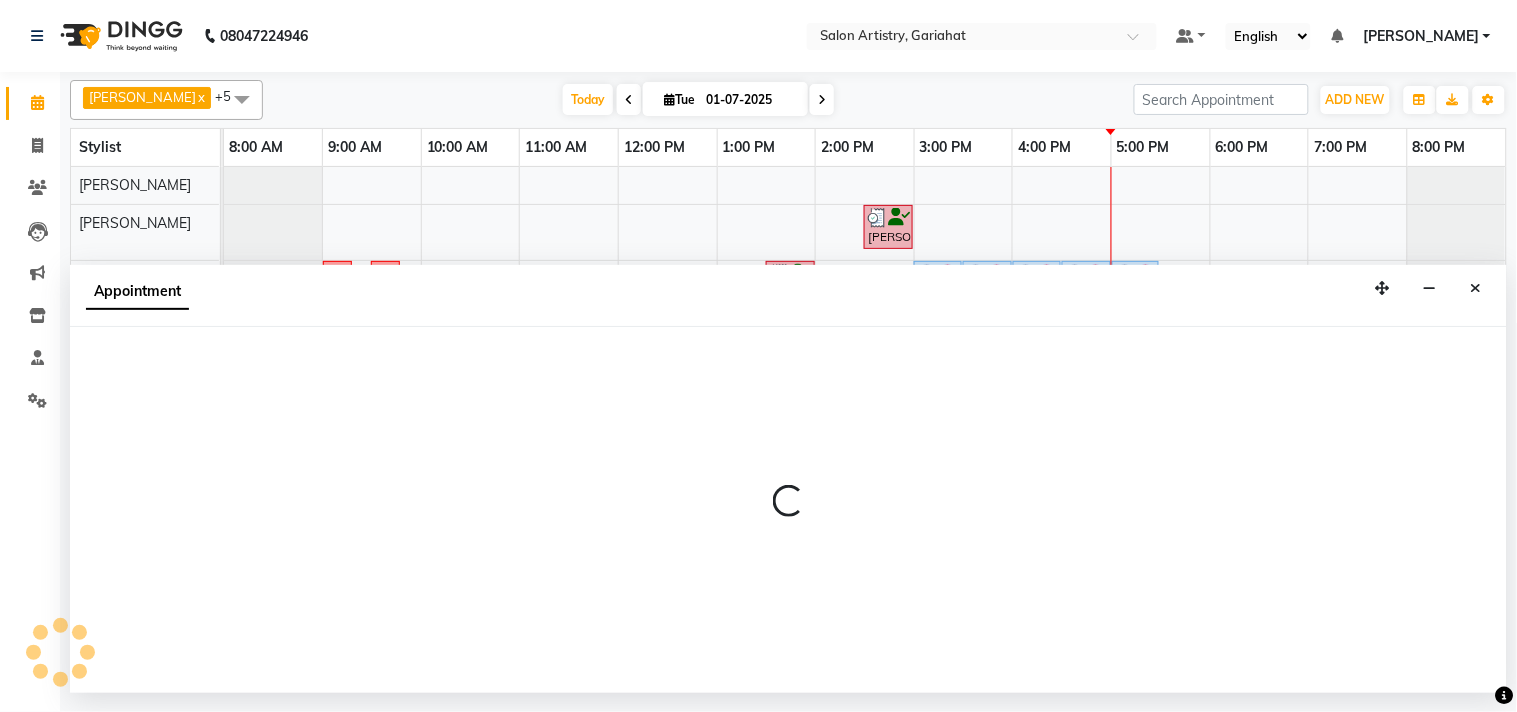 select on "tentative" 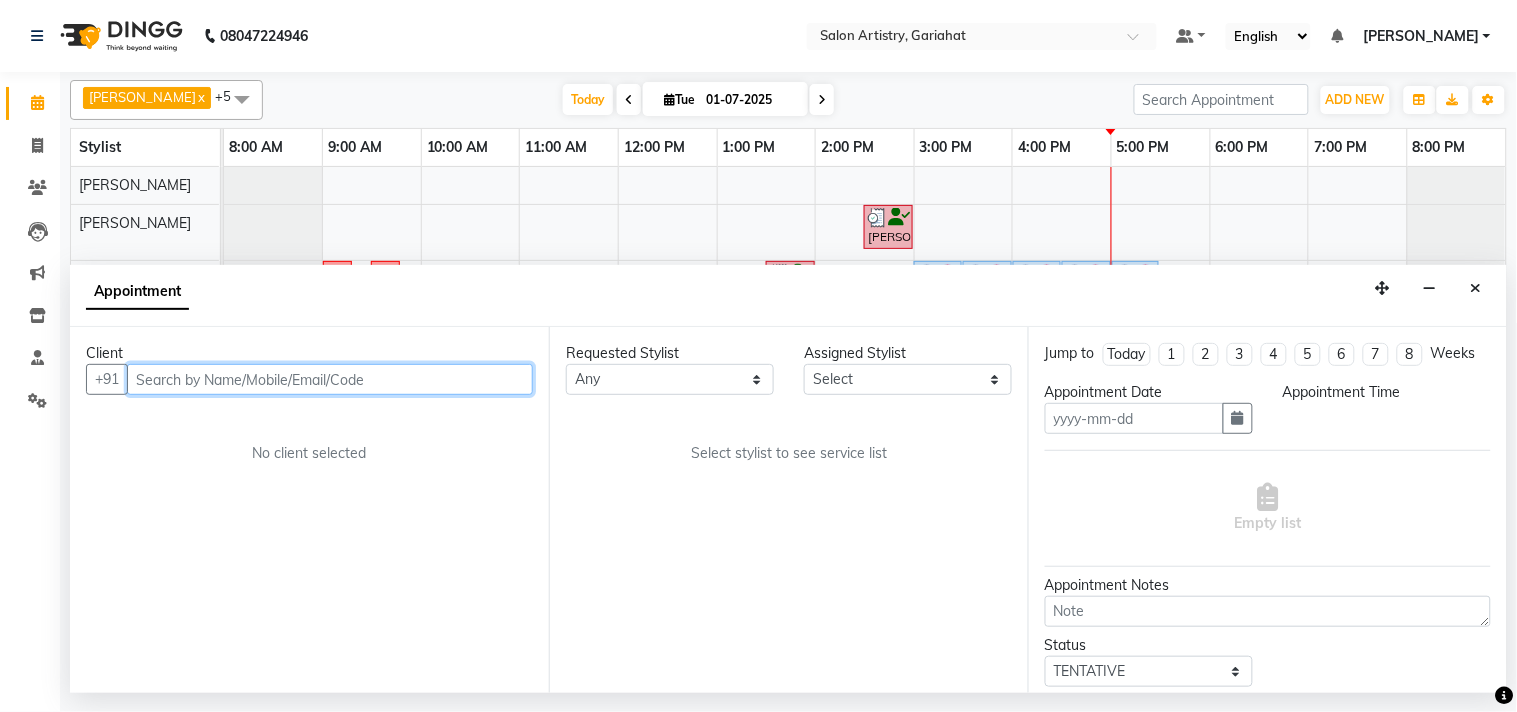 type on "01-07-2025" 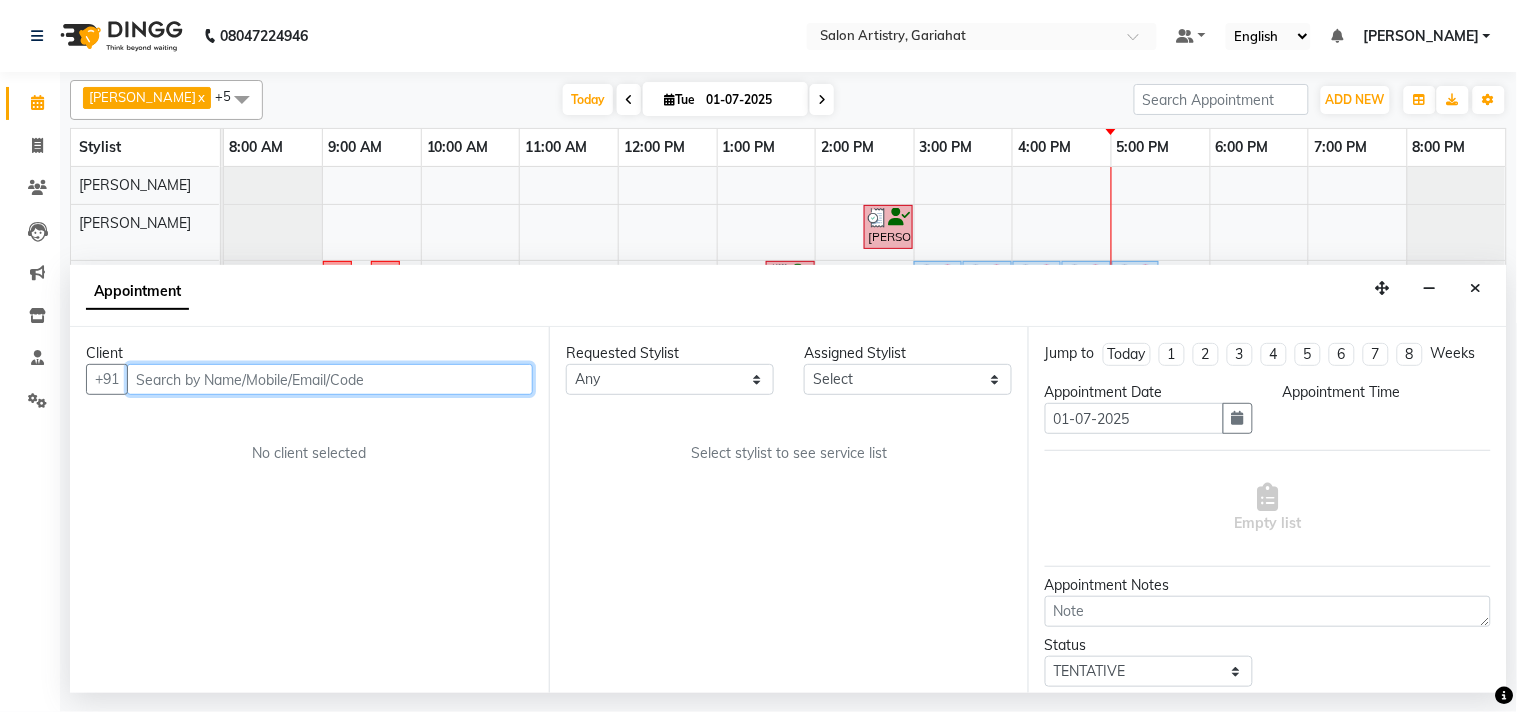 select on "upcoming" 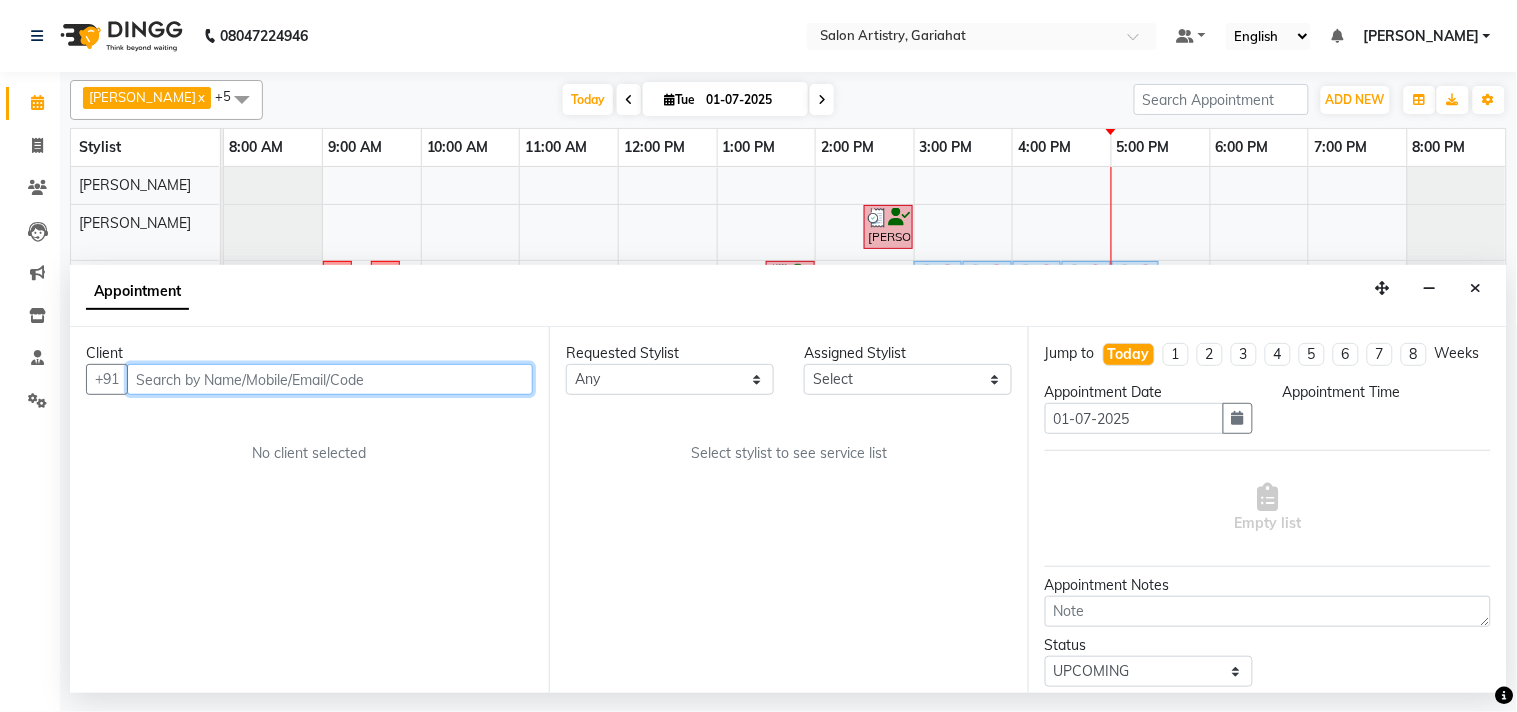 select on "900" 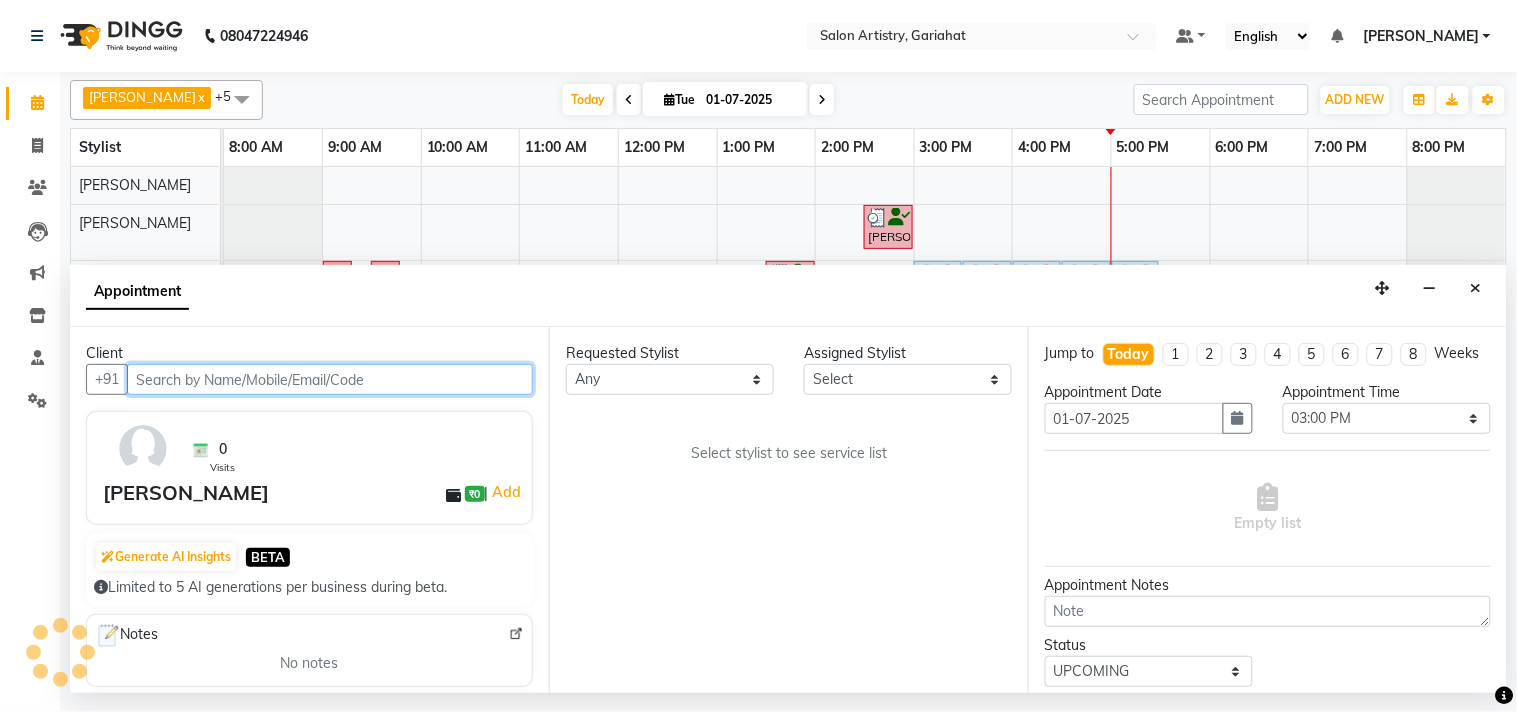 select on "82200" 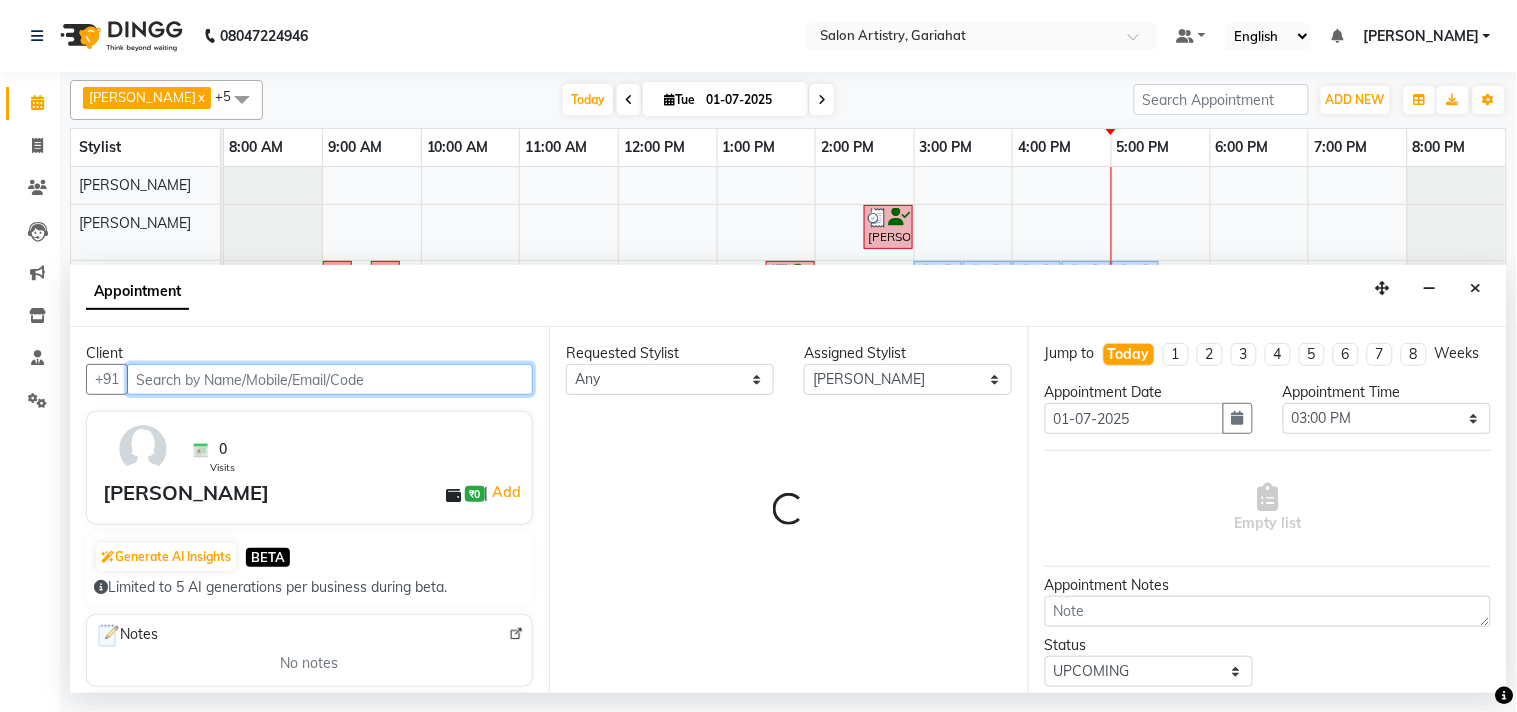 select on "4230" 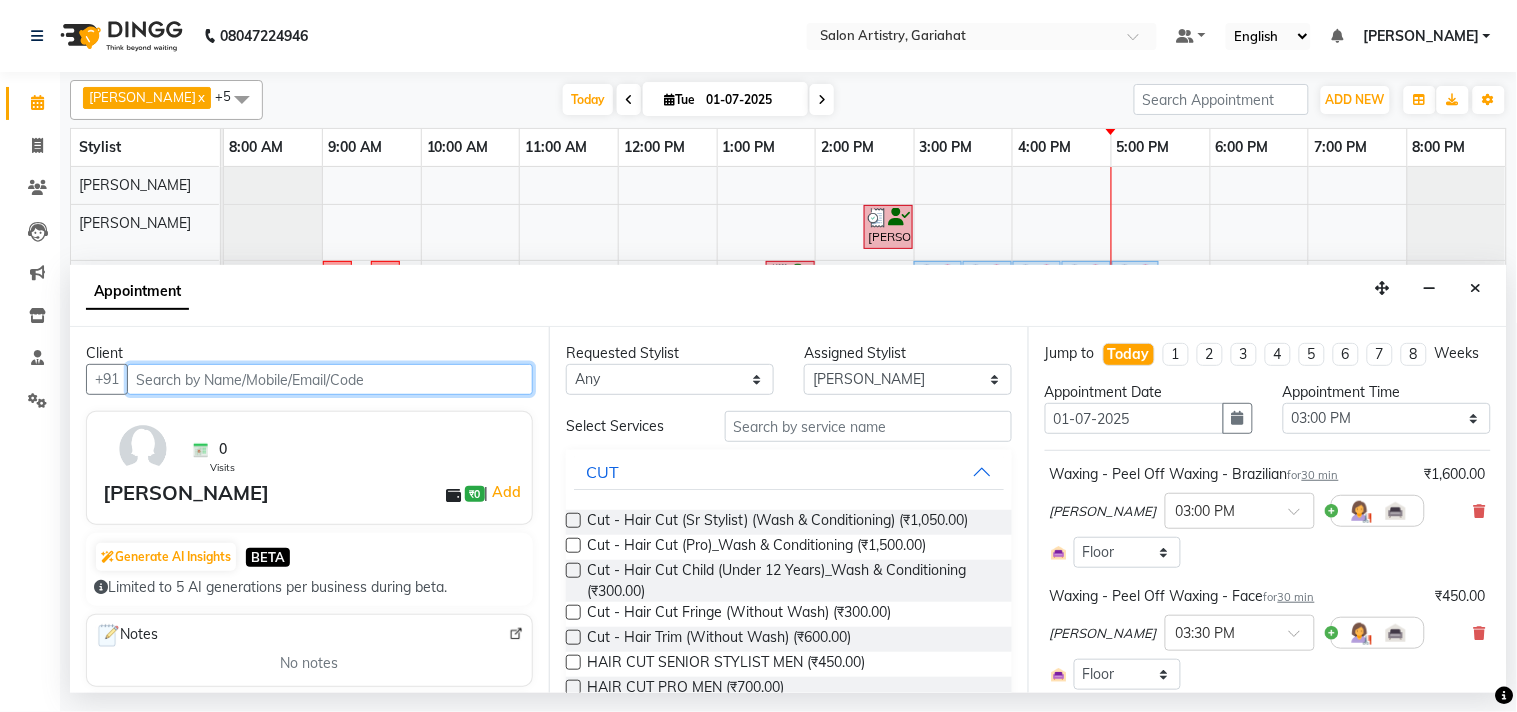 select on "4230" 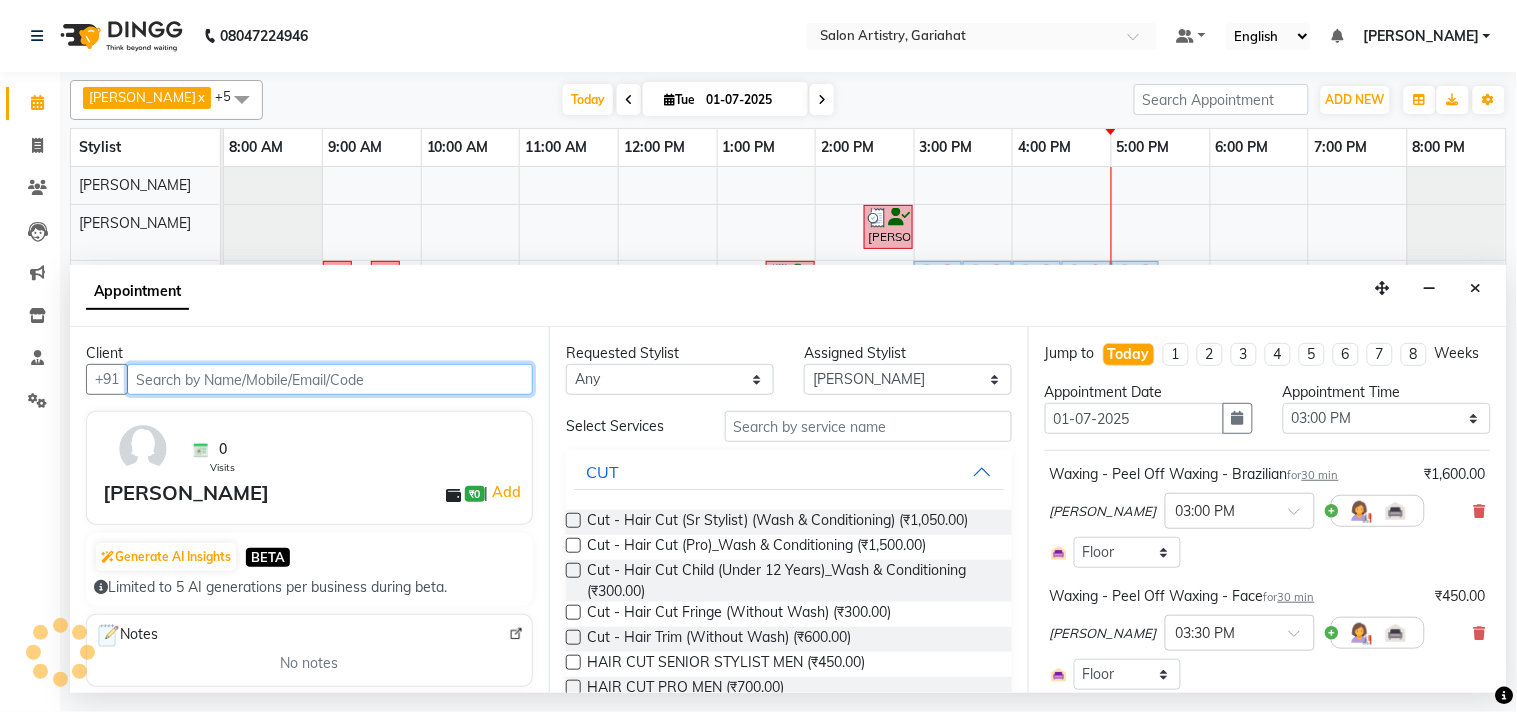 select on "4230" 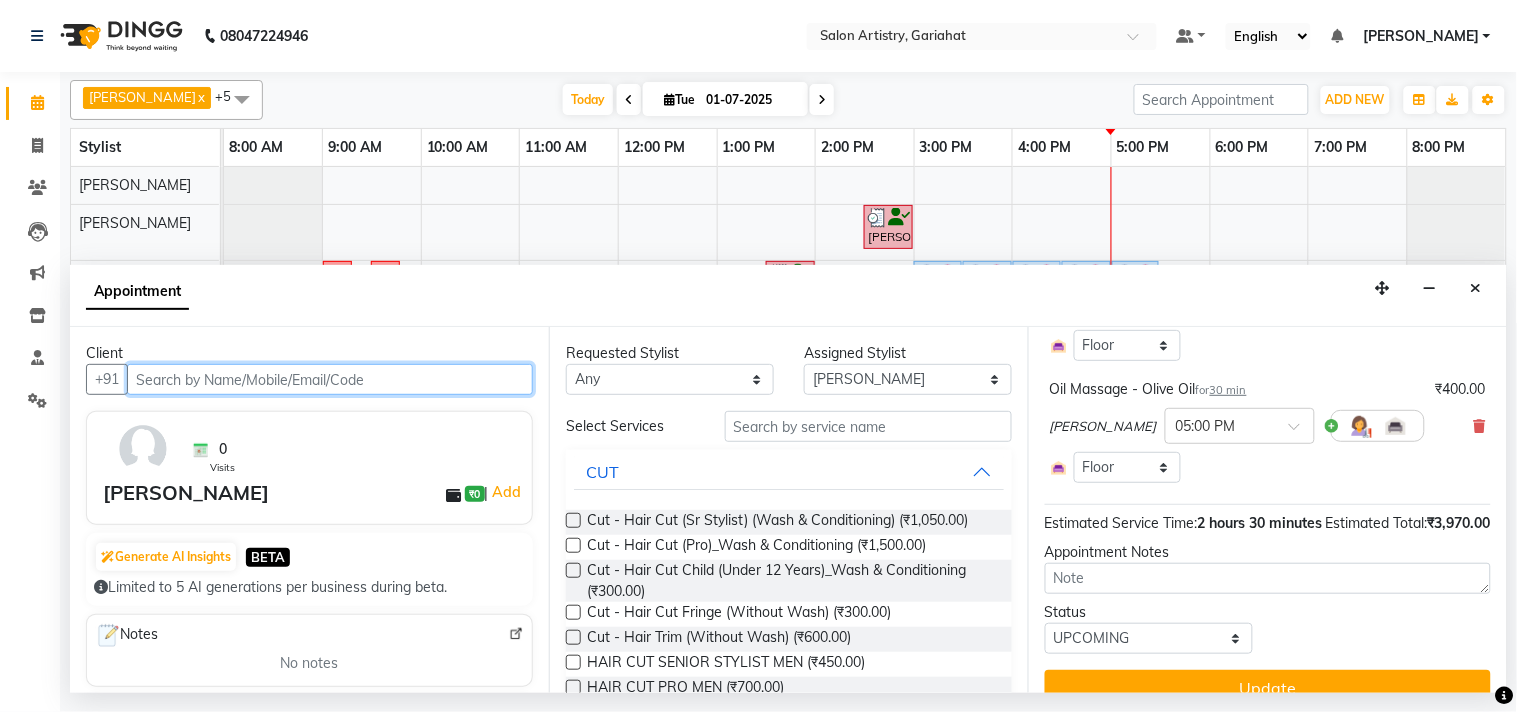 scroll, scrollTop: 552, scrollLeft: 0, axis: vertical 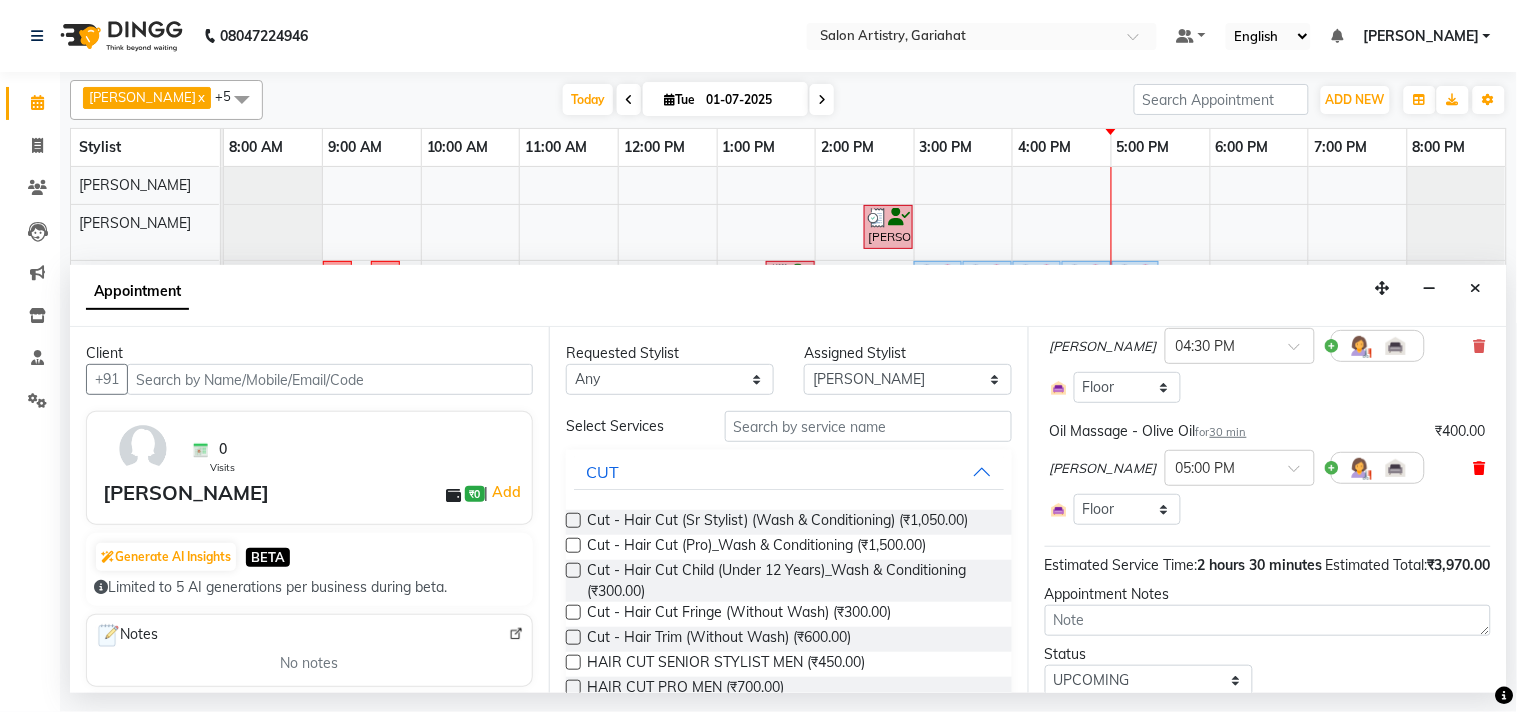 click at bounding box center (1480, 468) 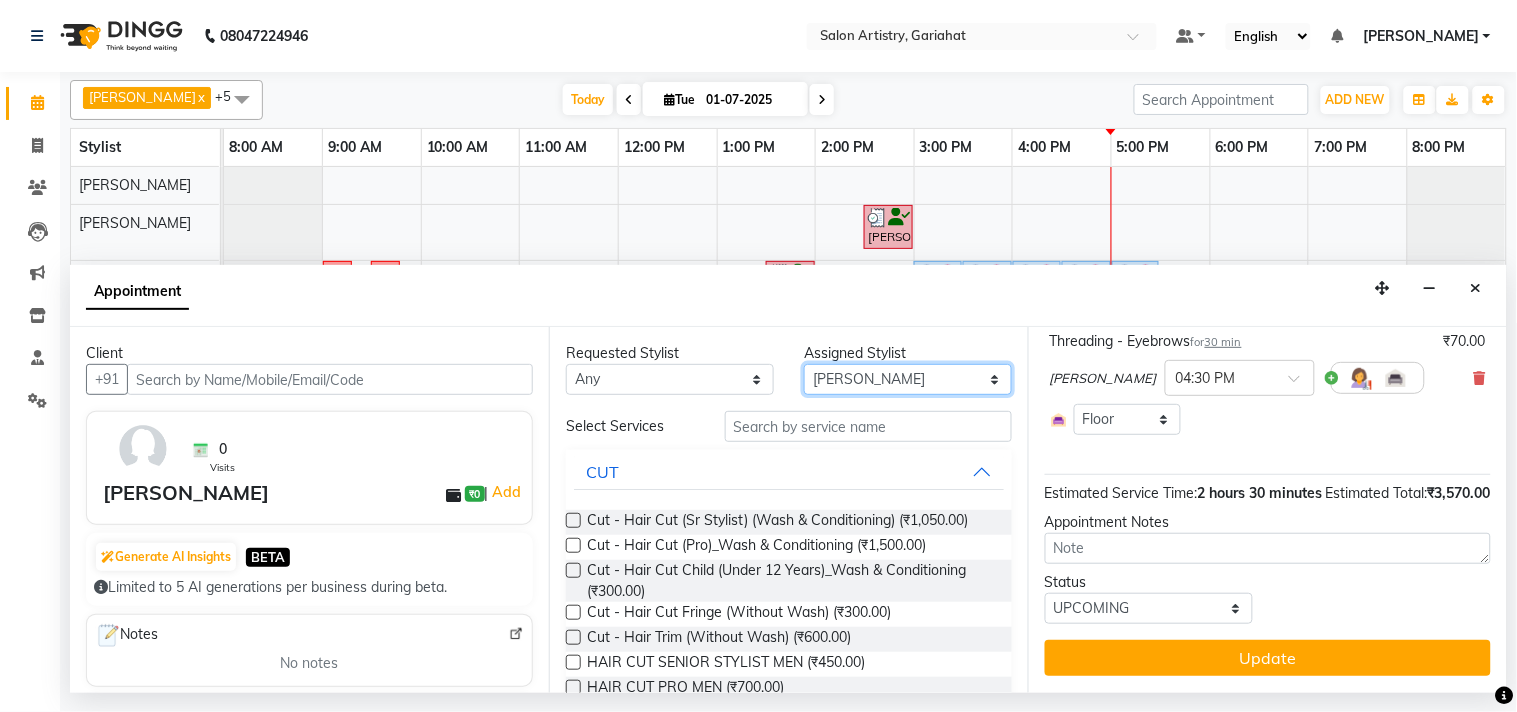 click on "Select [PERSON_NAME] Puja [PERSON_NAME] [PERSON_NAME] [PERSON_NAME] [PERSON_NAME] [PERSON_NAME] [PERSON_NAME]" at bounding box center [908, 379] 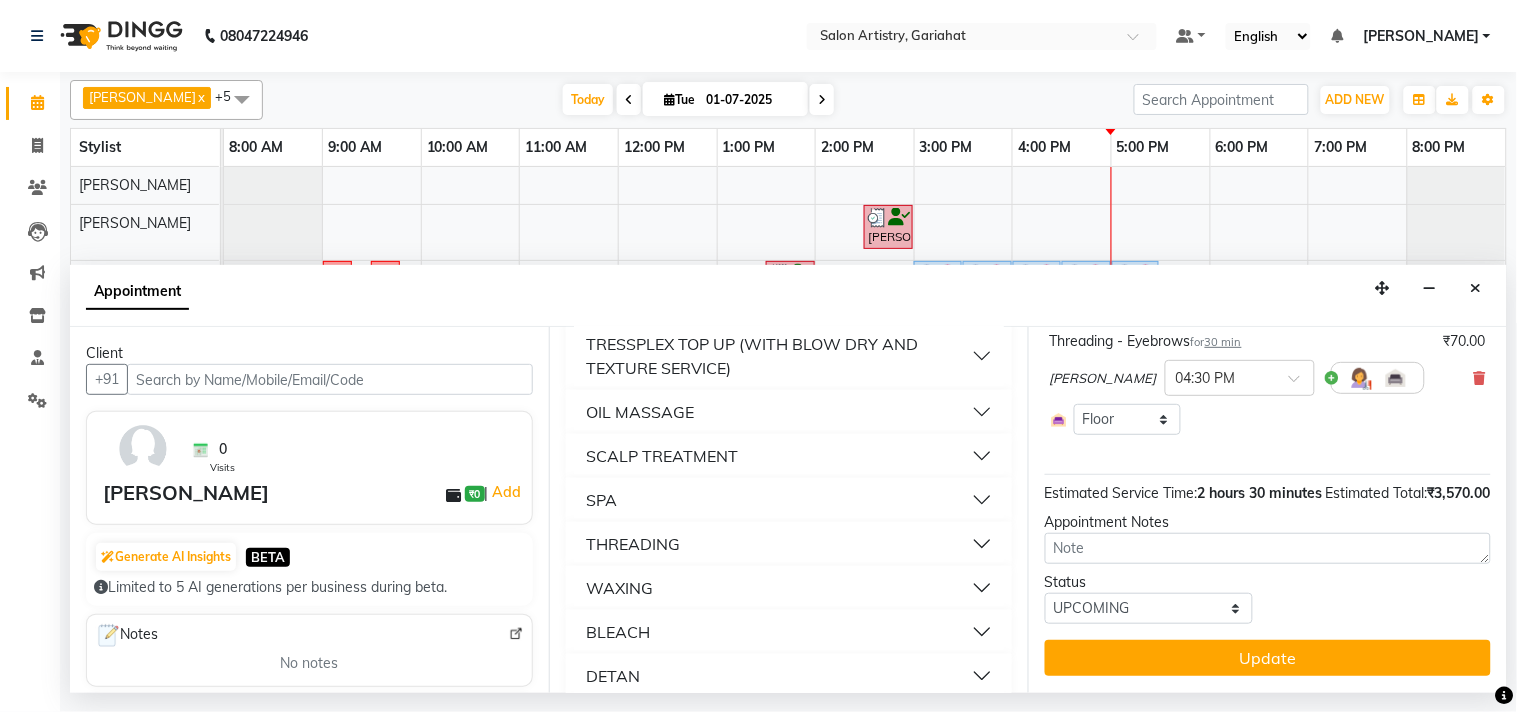 scroll, scrollTop: 2222, scrollLeft: 0, axis: vertical 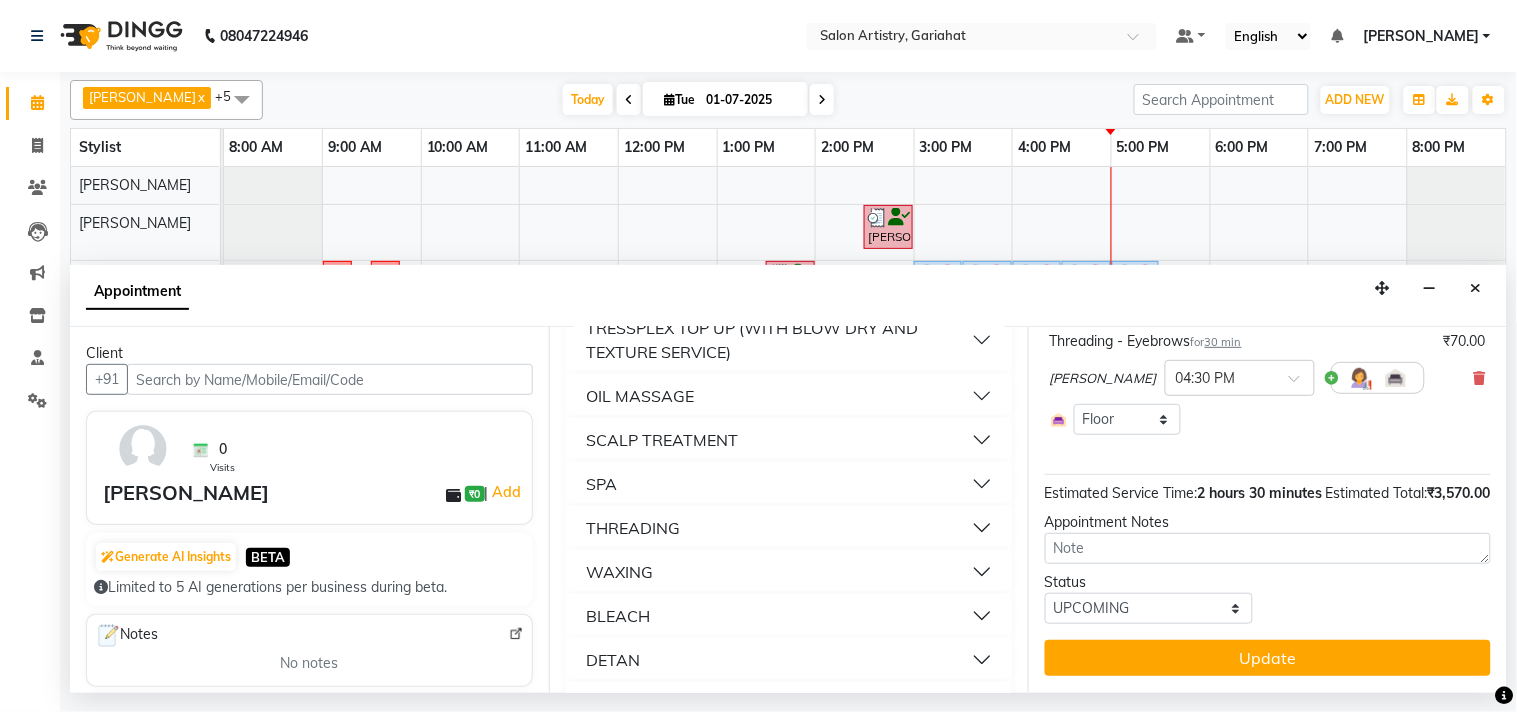 click on "OIL MASSAGE" at bounding box center (789, 396) 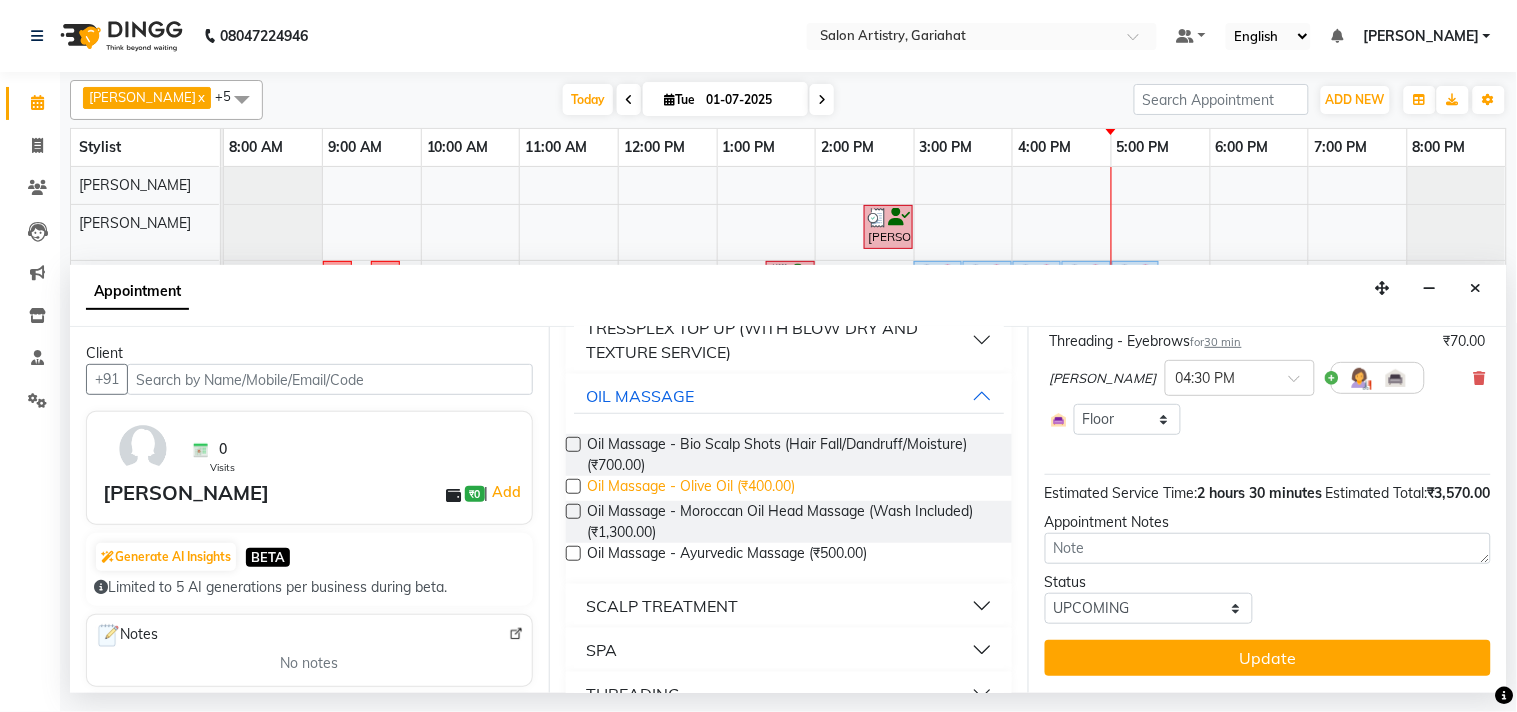 click on "Oil Massage - Olive Oil (₹400.00)" at bounding box center [691, 488] 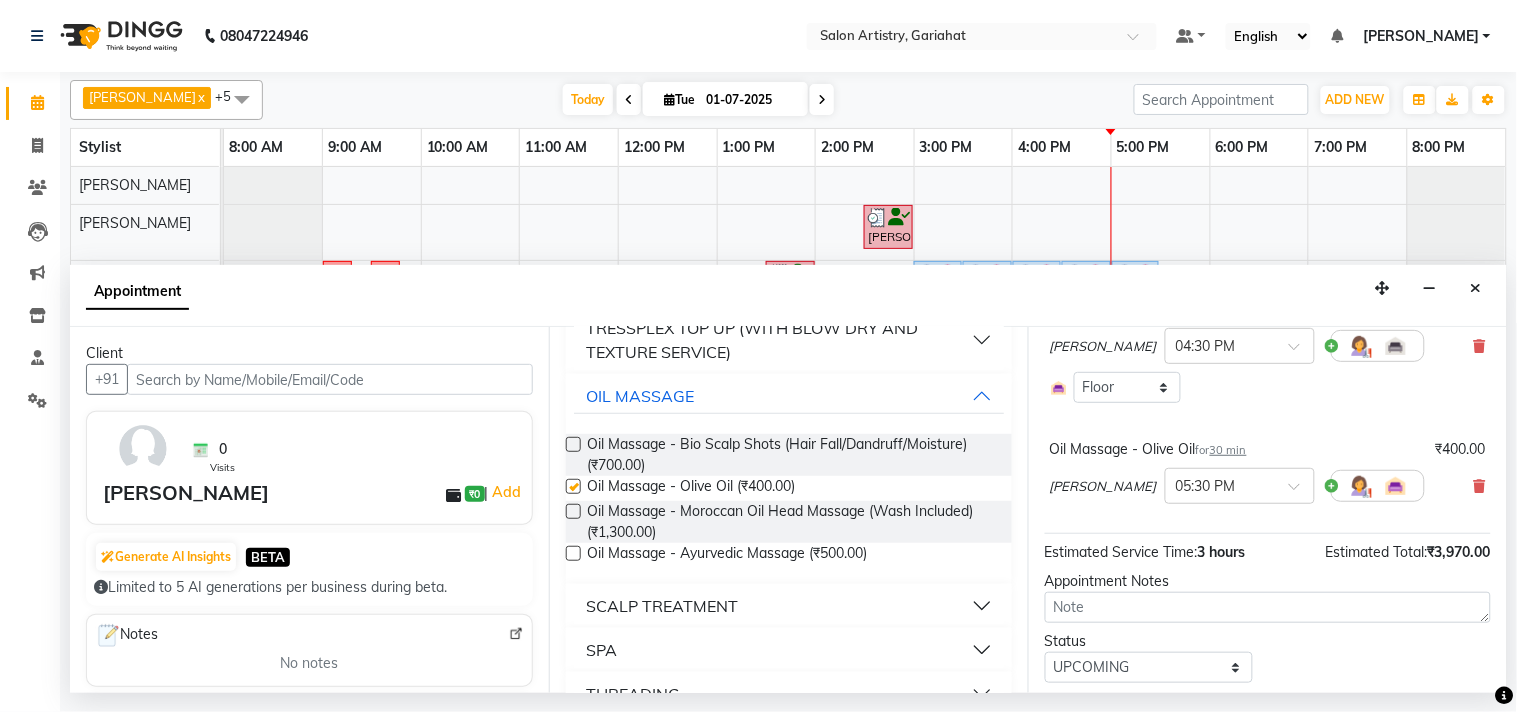 checkbox on "false" 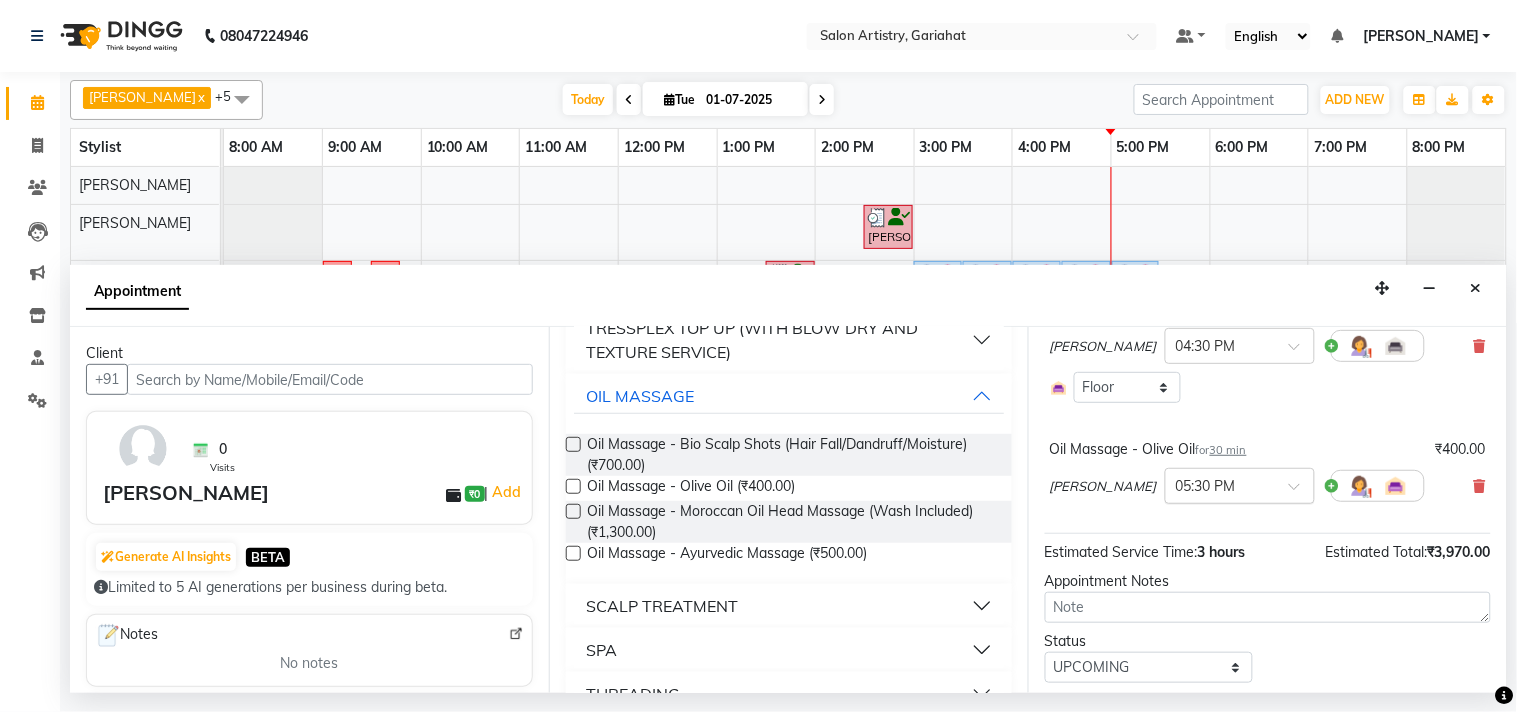 scroll, scrollTop: 628, scrollLeft: 0, axis: vertical 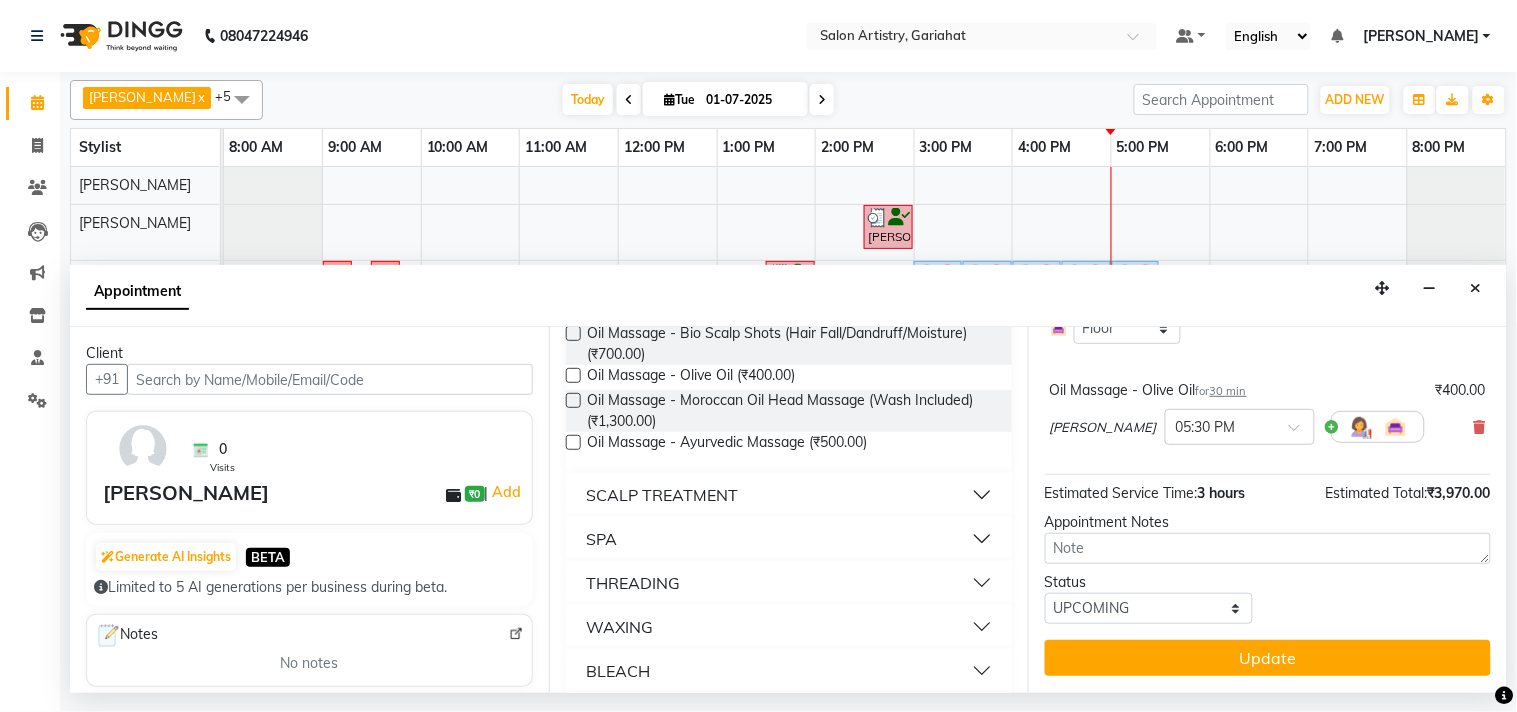 click on "Update" at bounding box center (1268, 658) 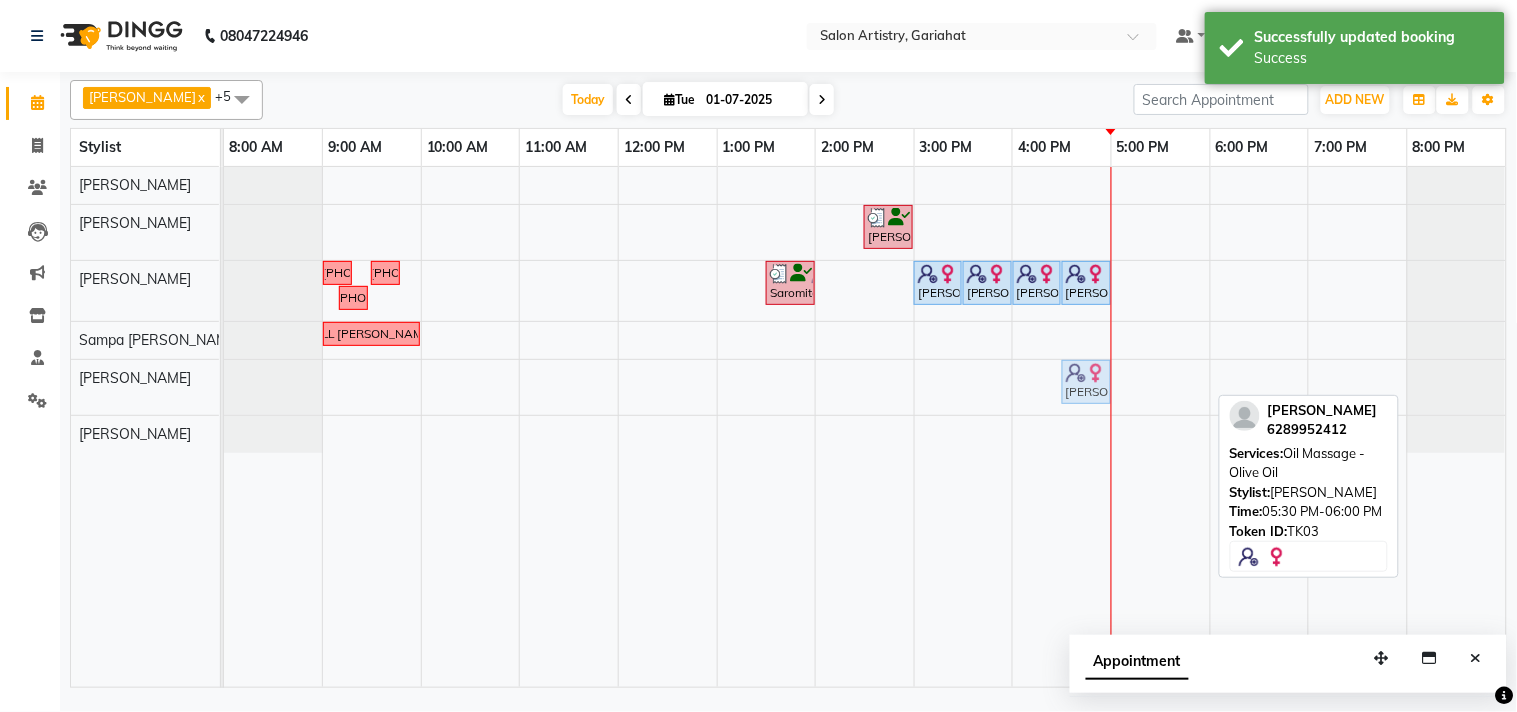 drag, startPoint x: 1182, startPoint y: 381, endPoint x: 1087, endPoint y: 397, distance: 96.337944 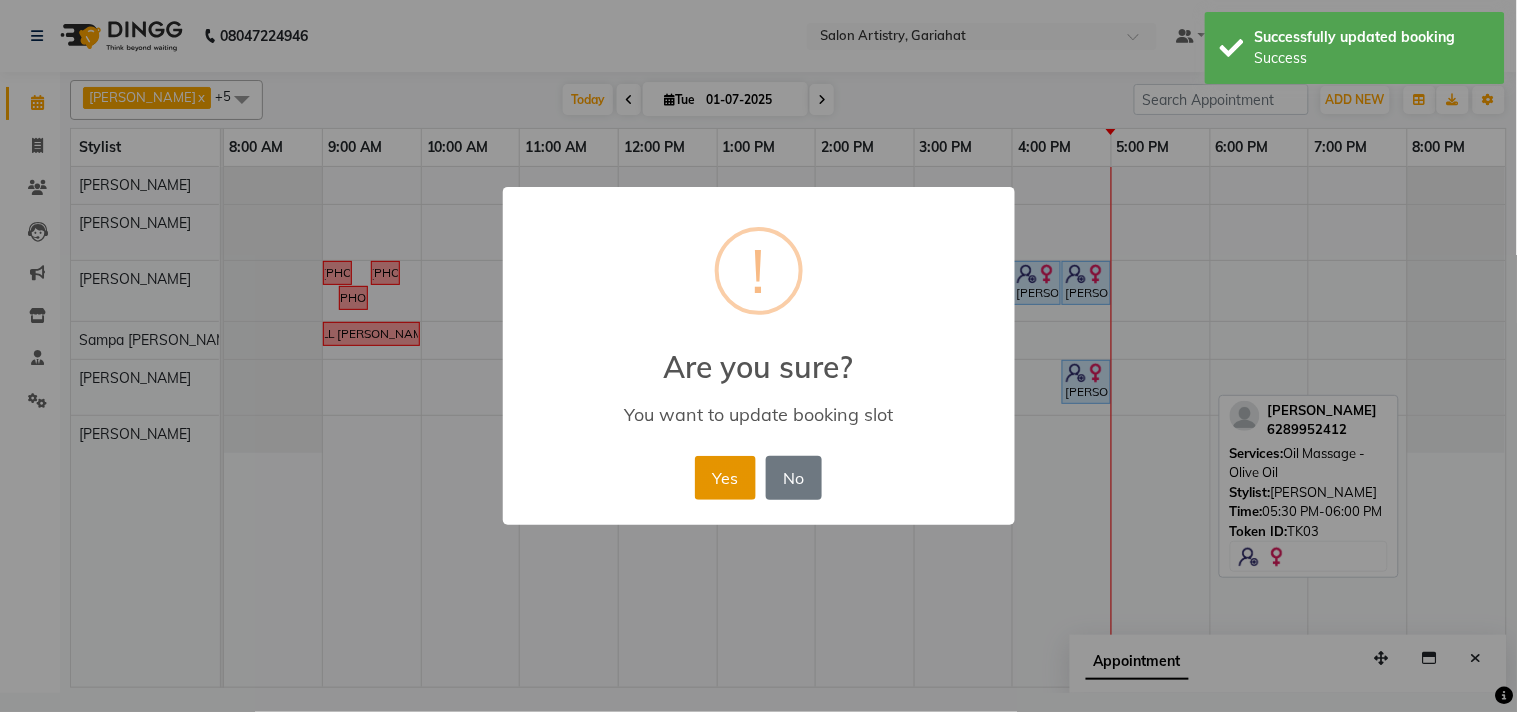 click on "Yes" at bounding box center [725, 478] 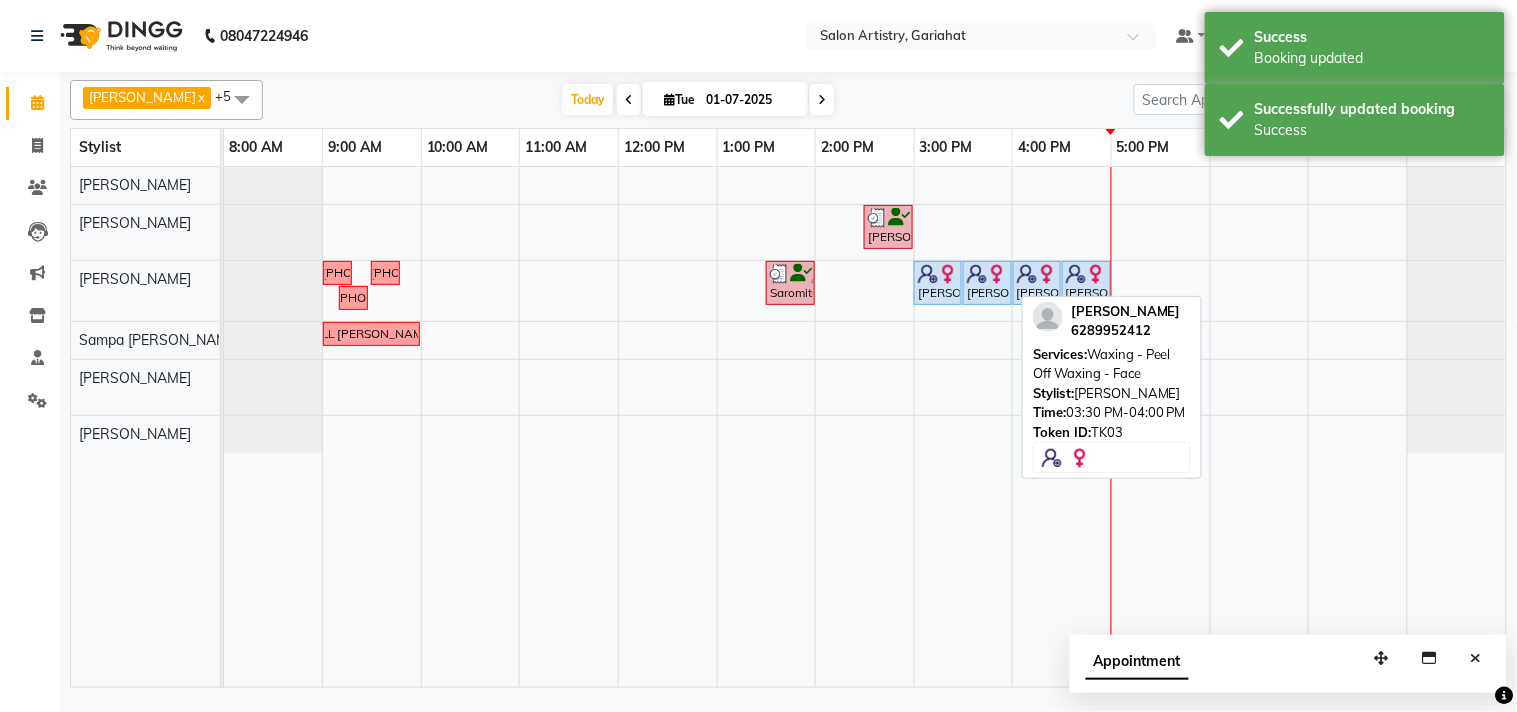 click at bounding box center (997, 274) 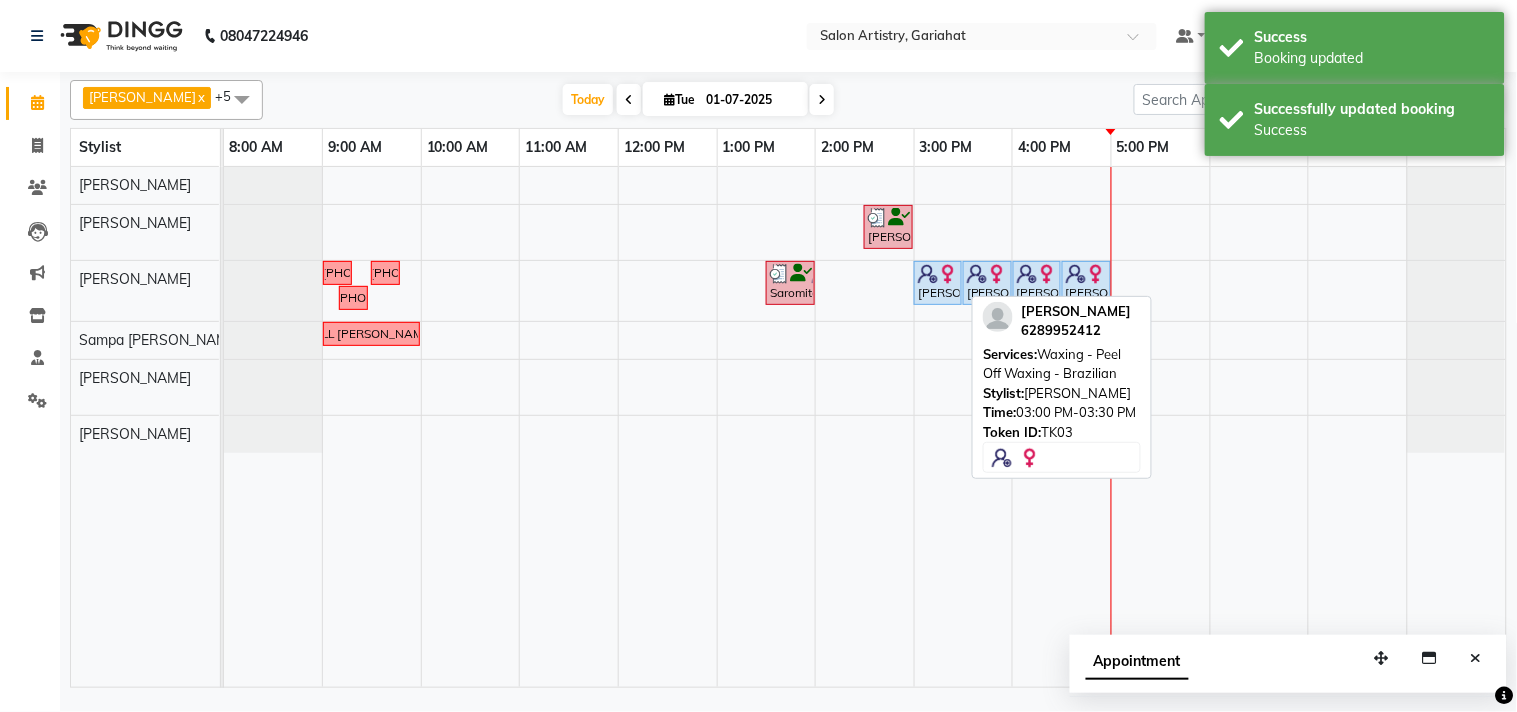 click on "[PERSON_NAME], TK03, 03:00 PM-03:30 PM, Waxing - Peel Off Waxing - Brazilian" at bounding box center [938, 283] 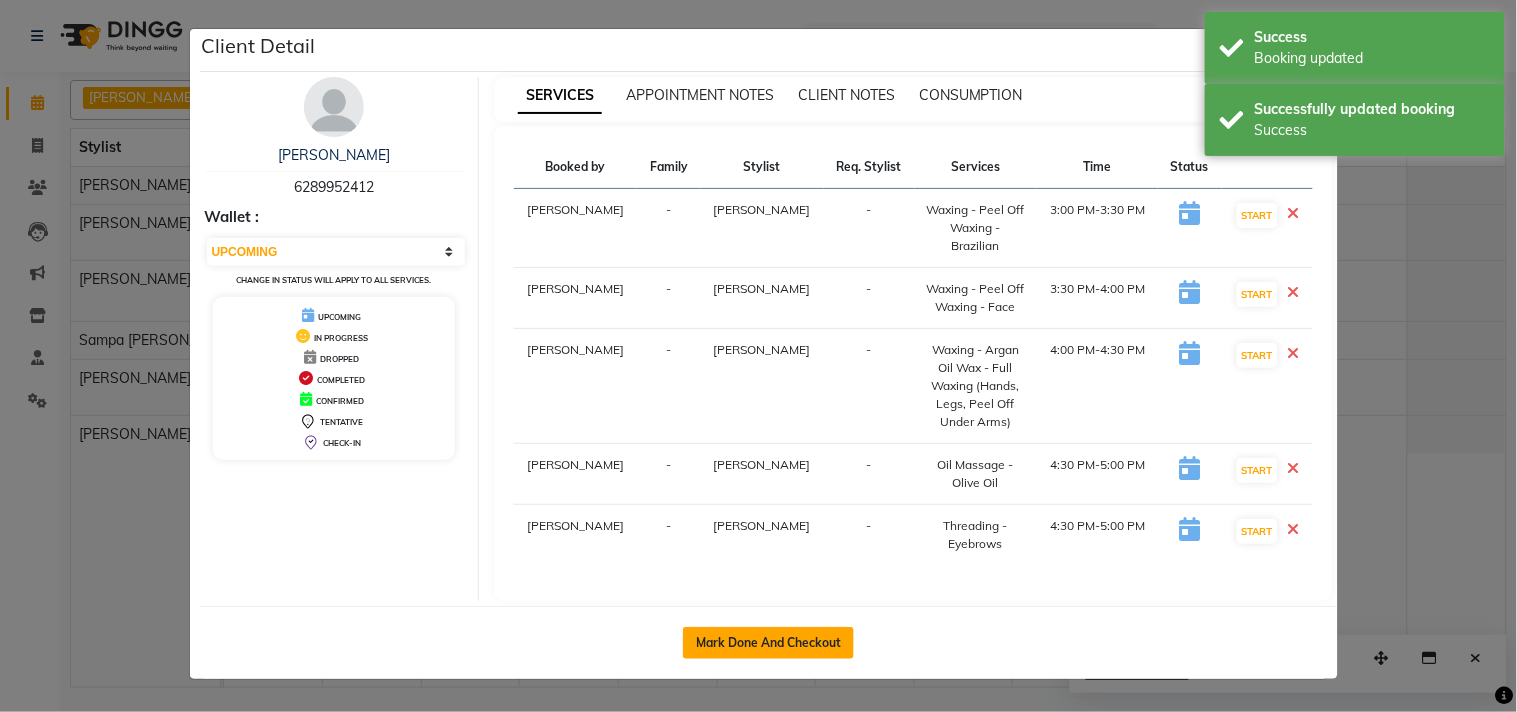 click on "Mark Done And Checkout" 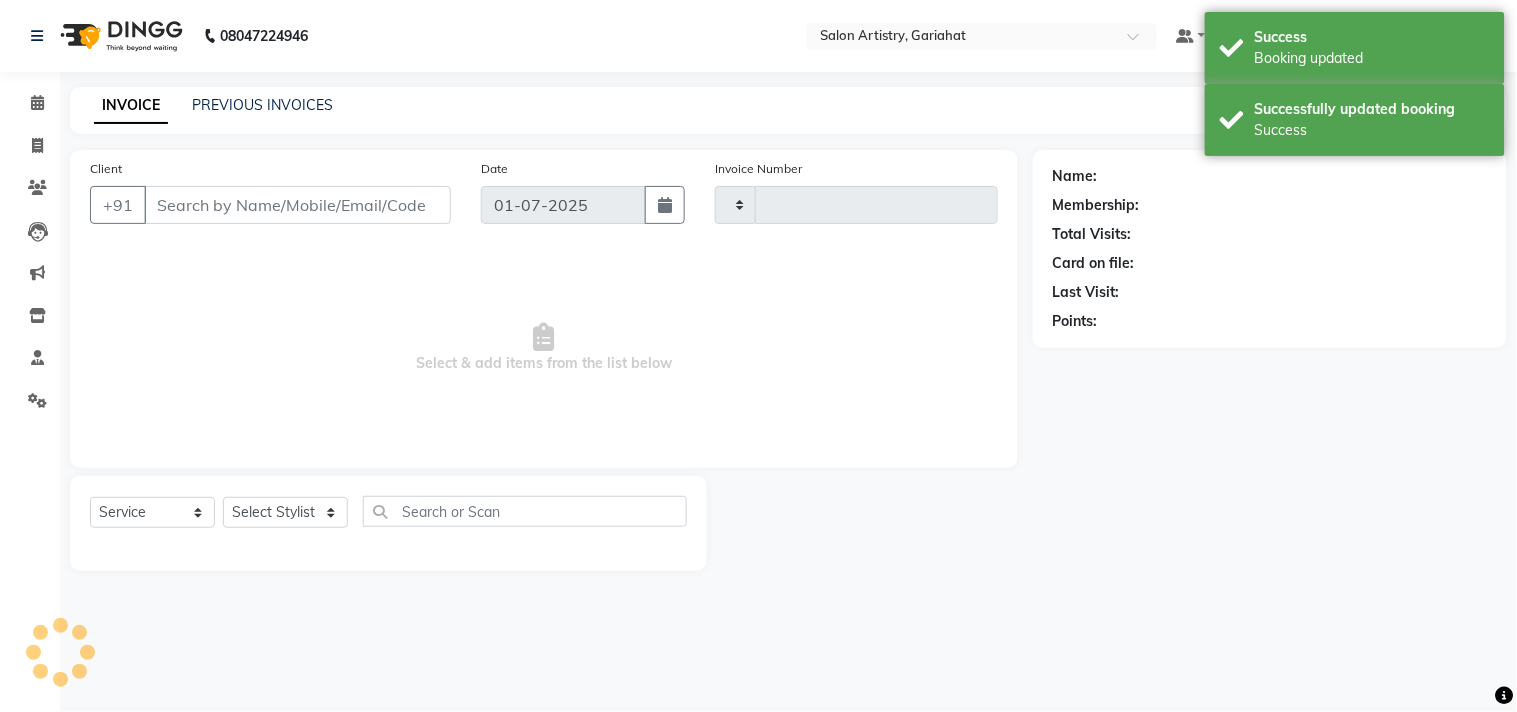 type on "0331" 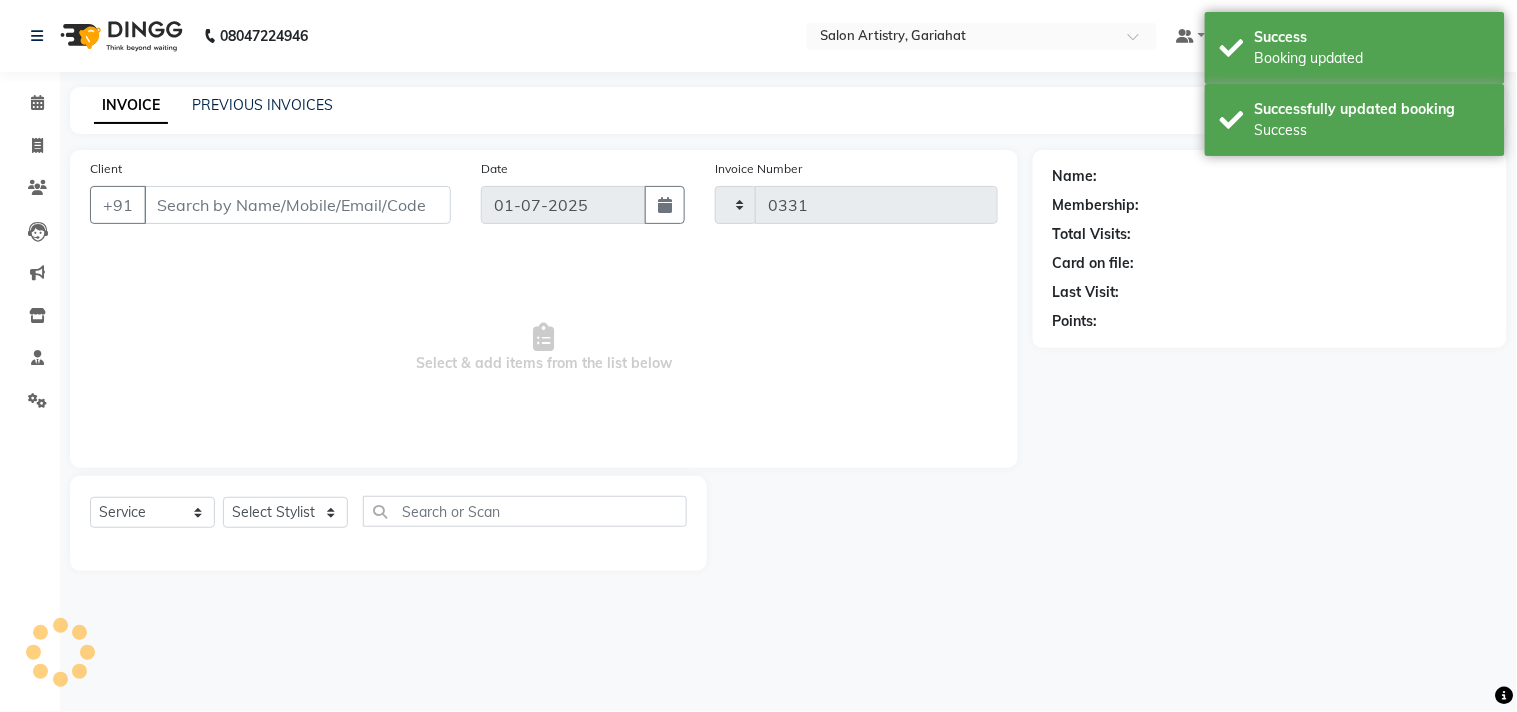select on "8368" 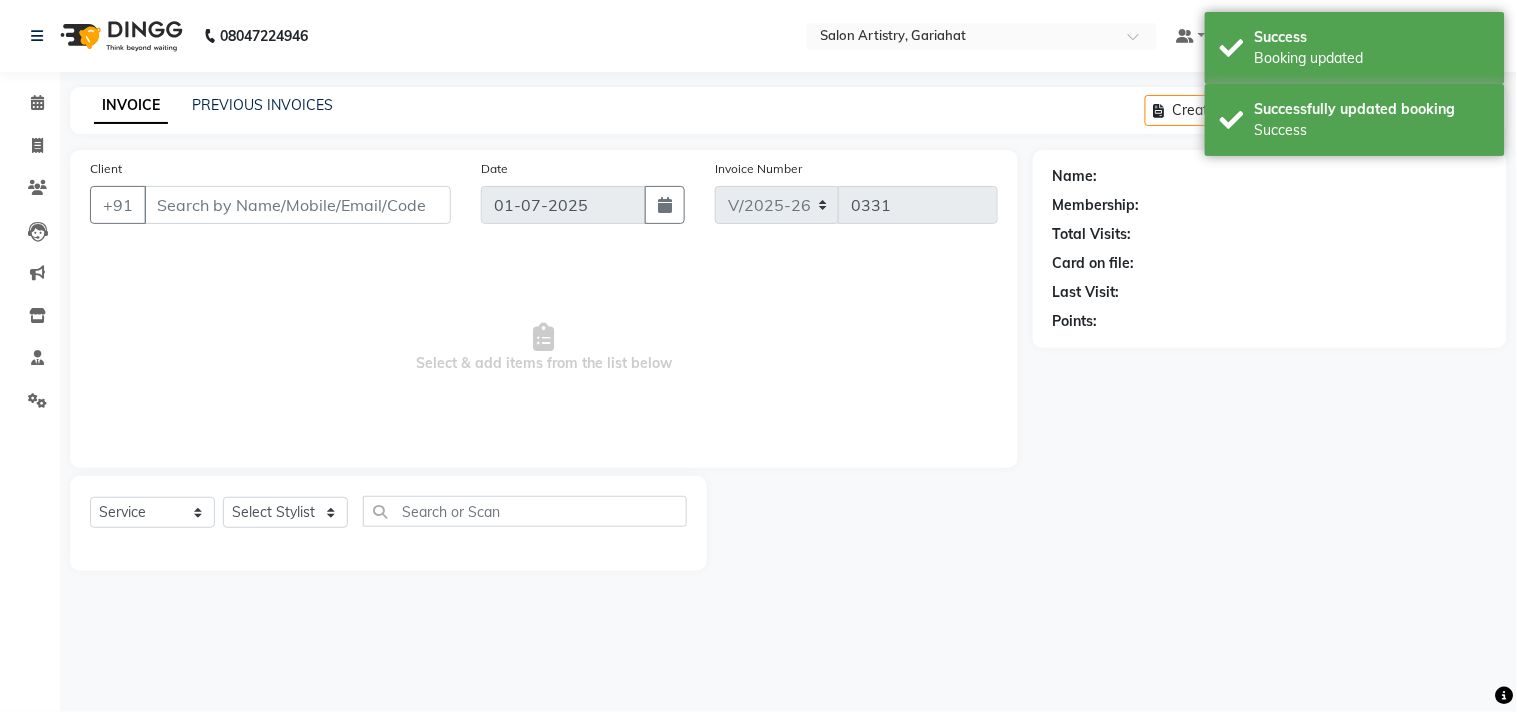 type on "6289952412" 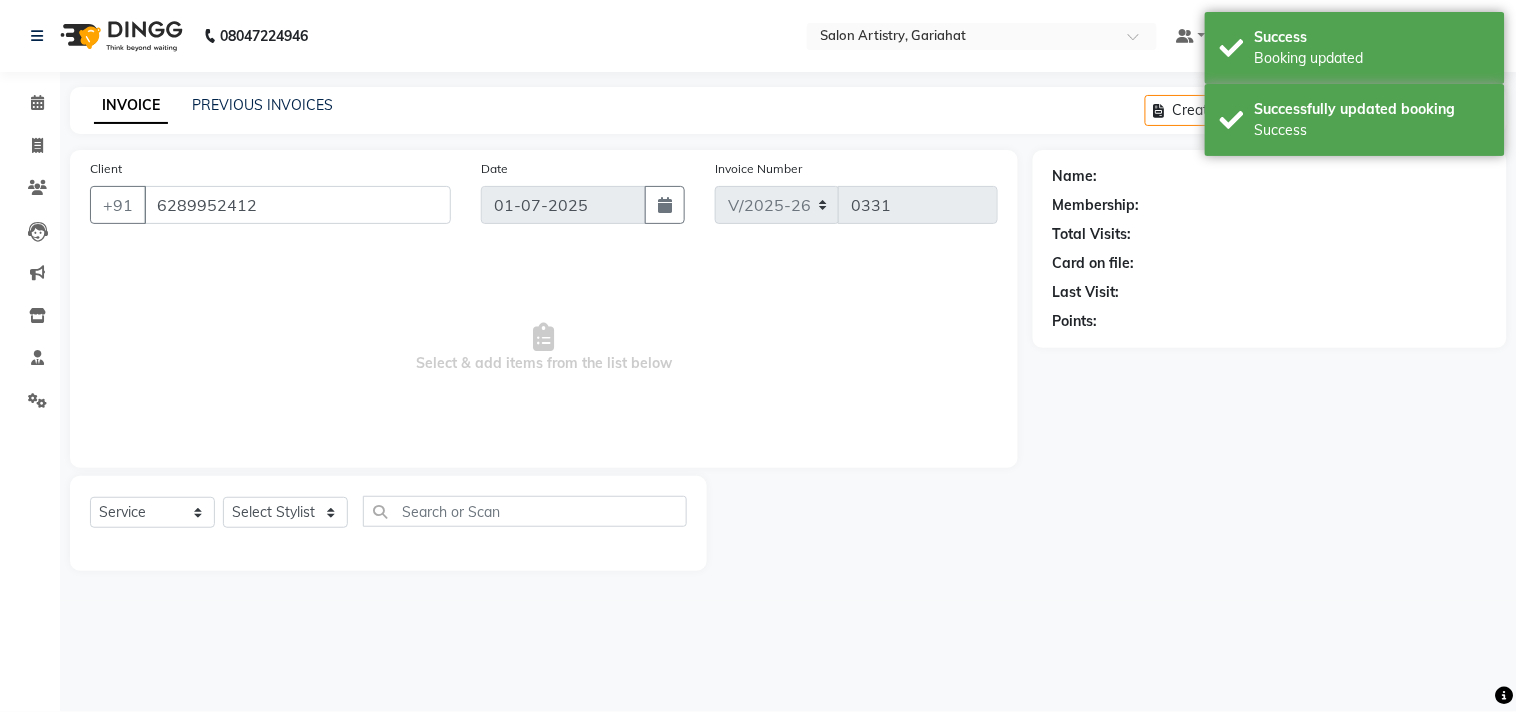 select on "82202" 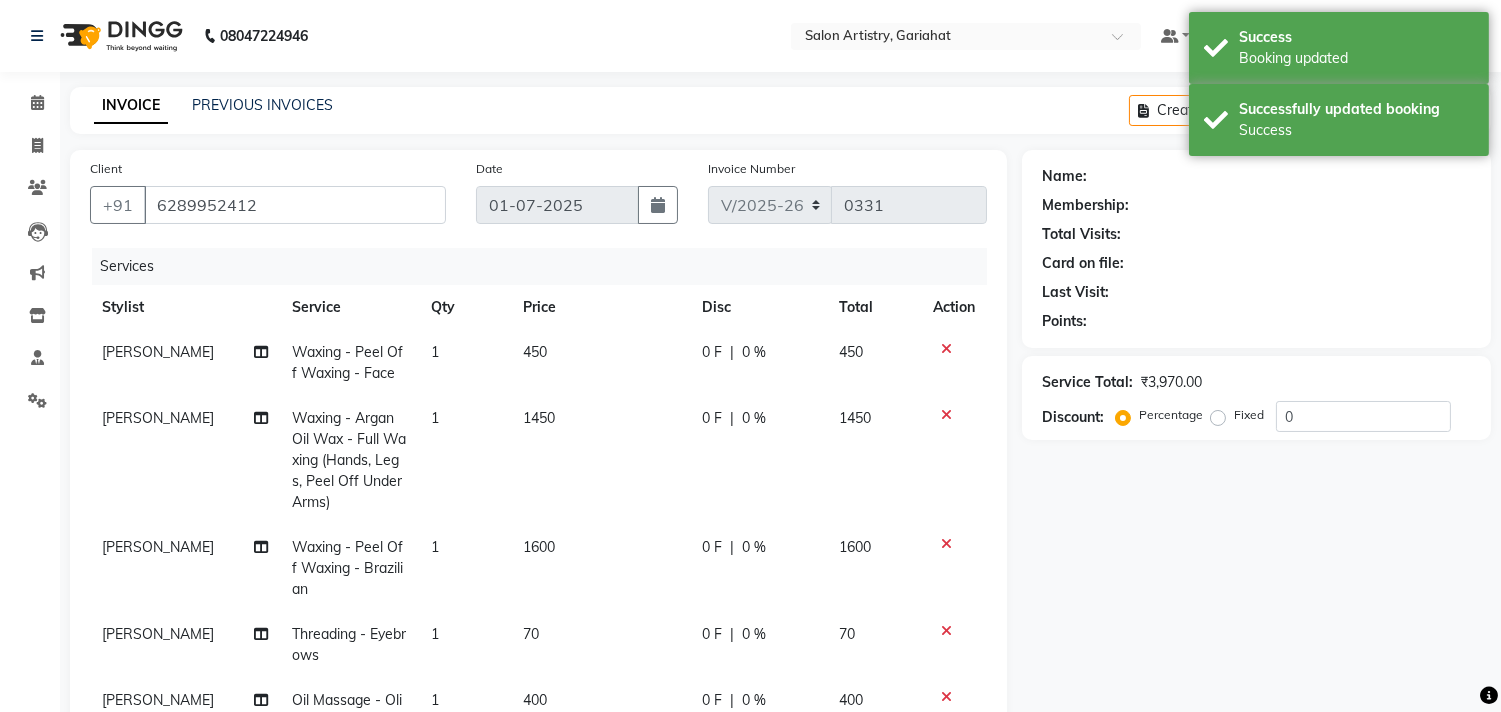 select on "1: Object" 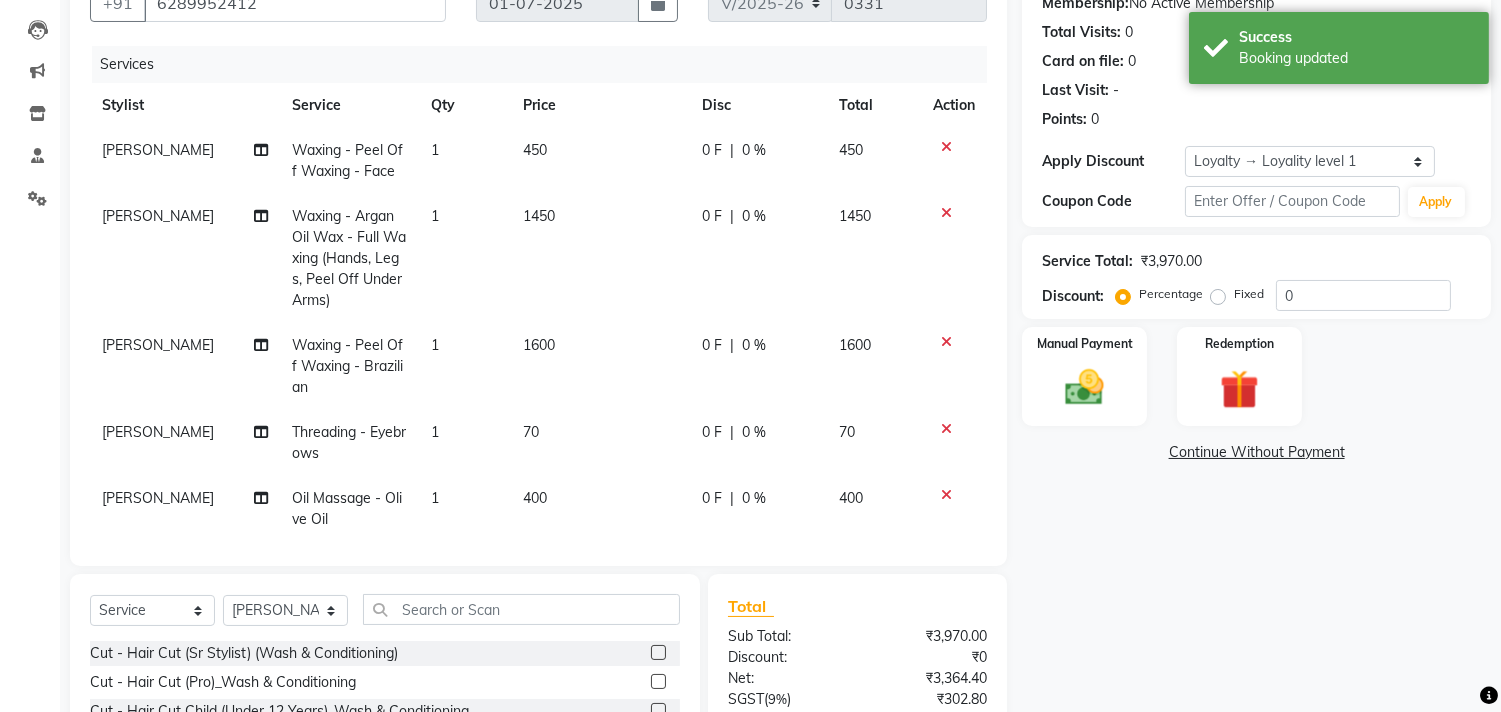 scroll, scrollTop: 0, scrollLeft: 0, axis: both 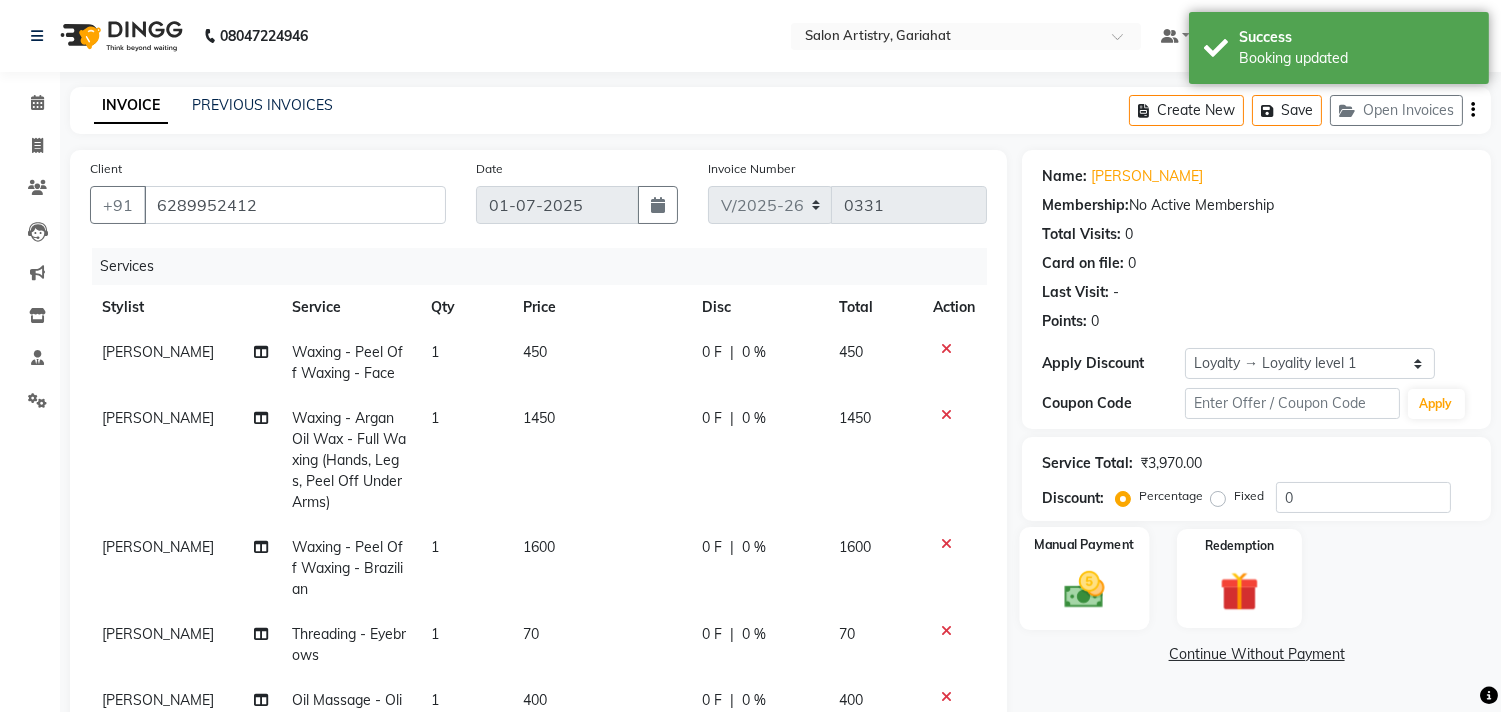 click 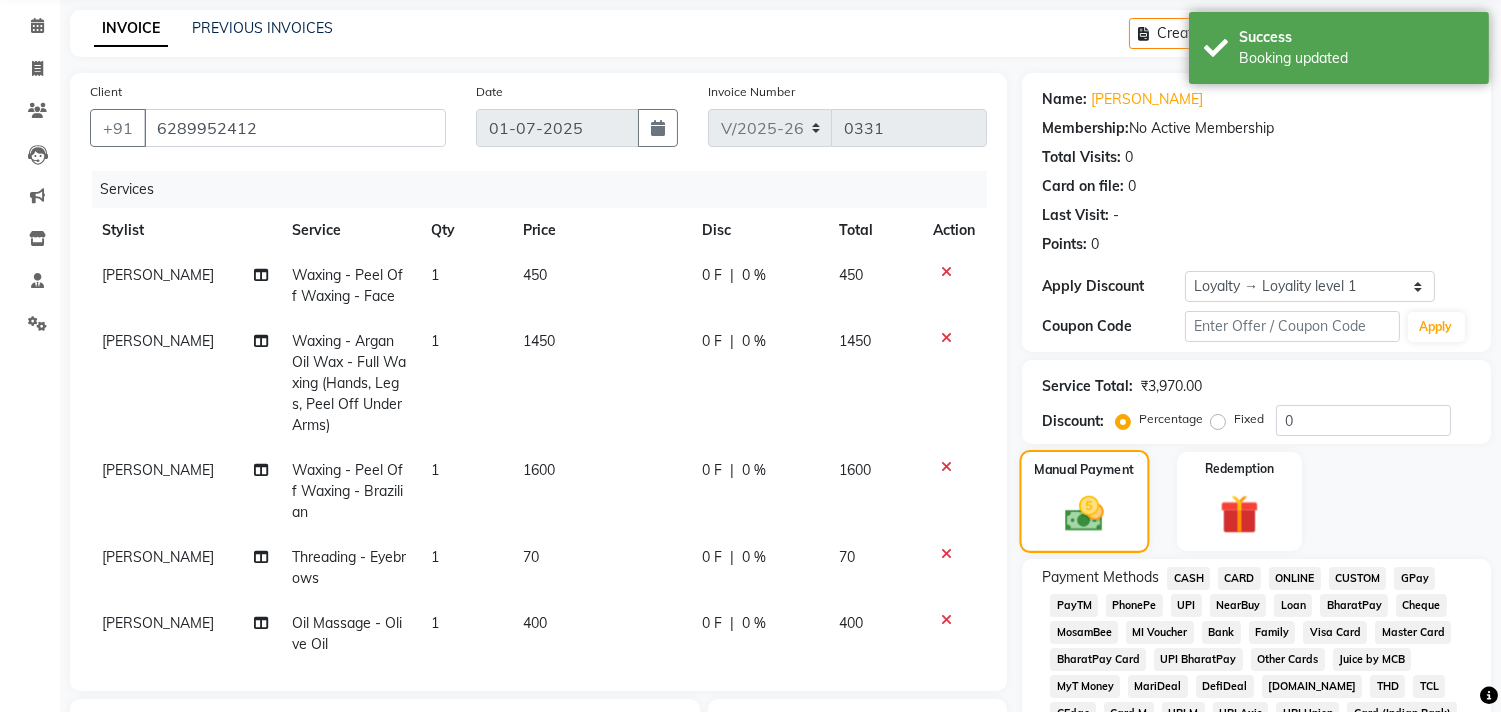 scroll, scrollTop: 222, scrollLeft: 0, axis: vertical 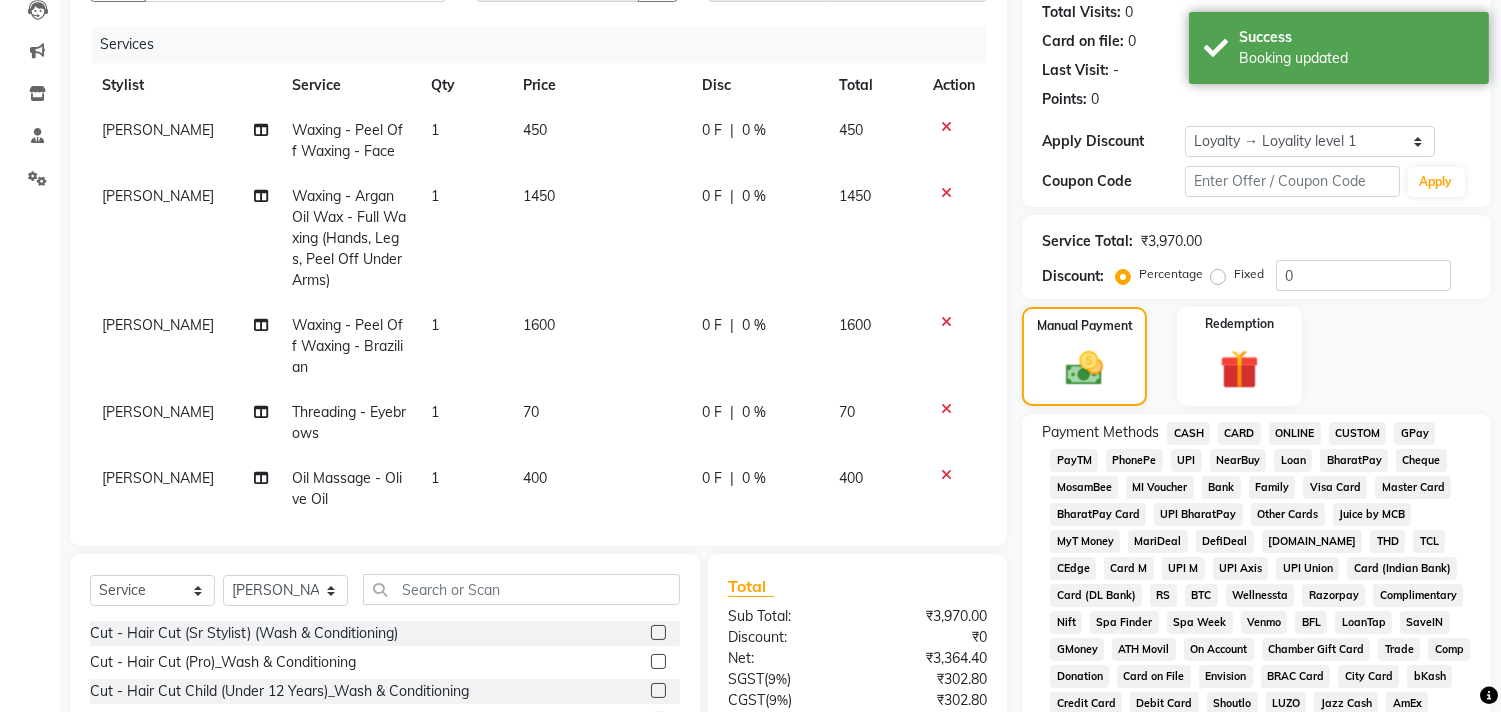 click on "CARD" 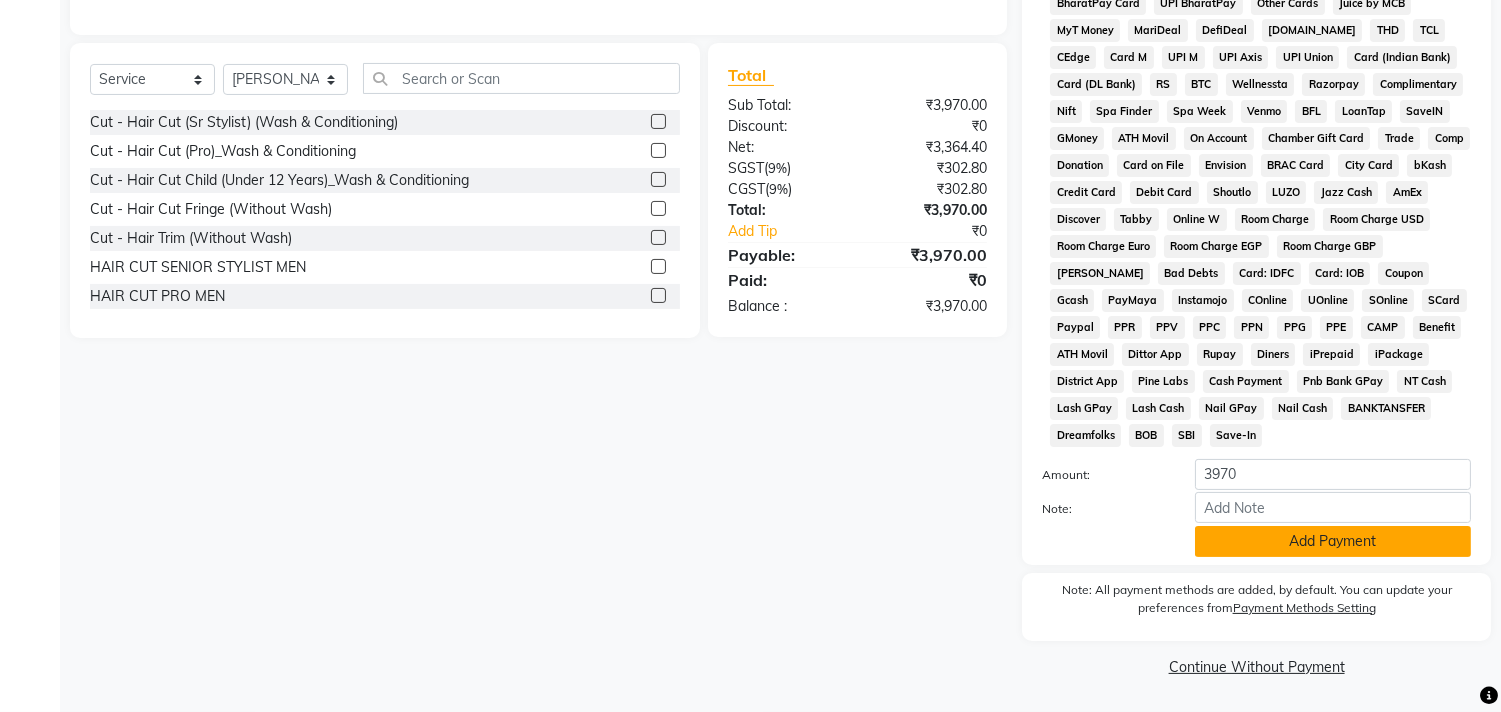 scroll, scrollTop: 737, scrollLeft: 0, axis: vertical 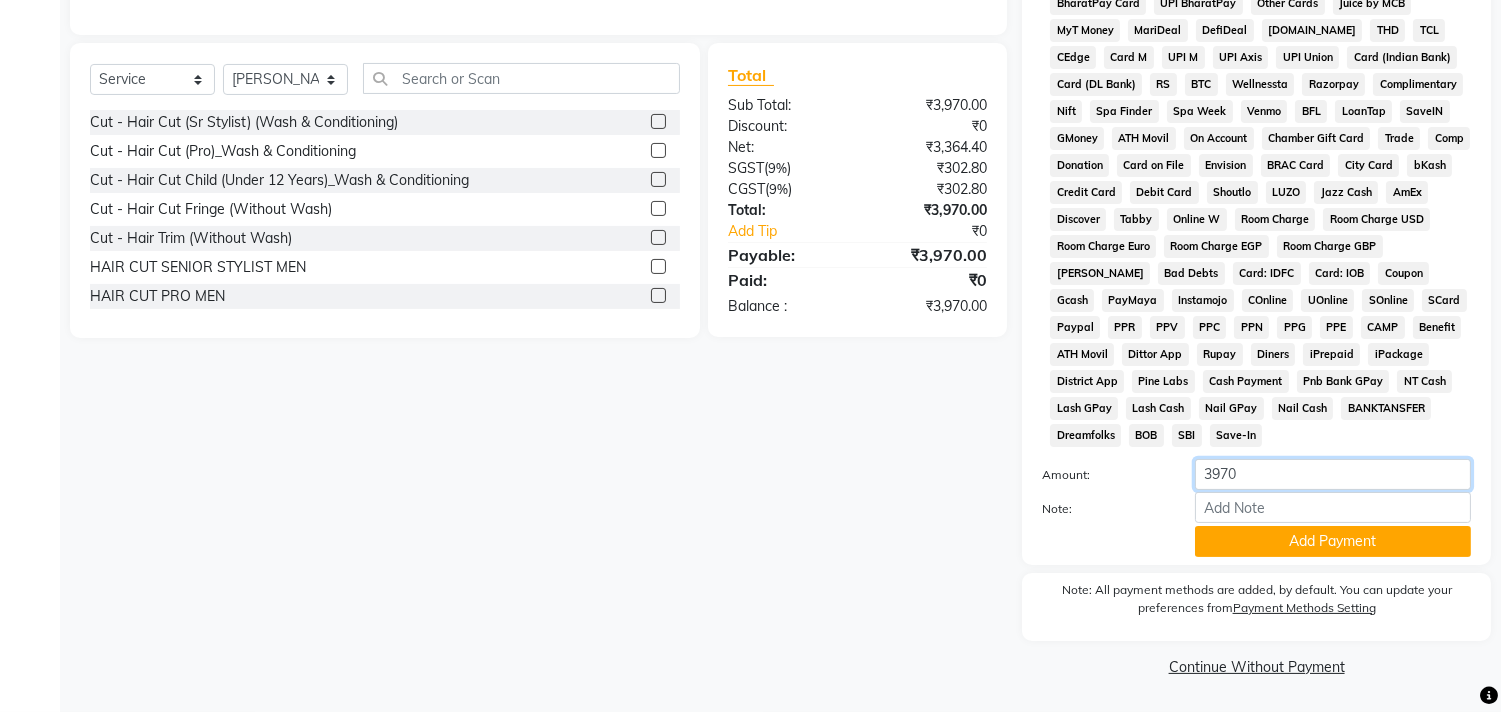 click on "3970" 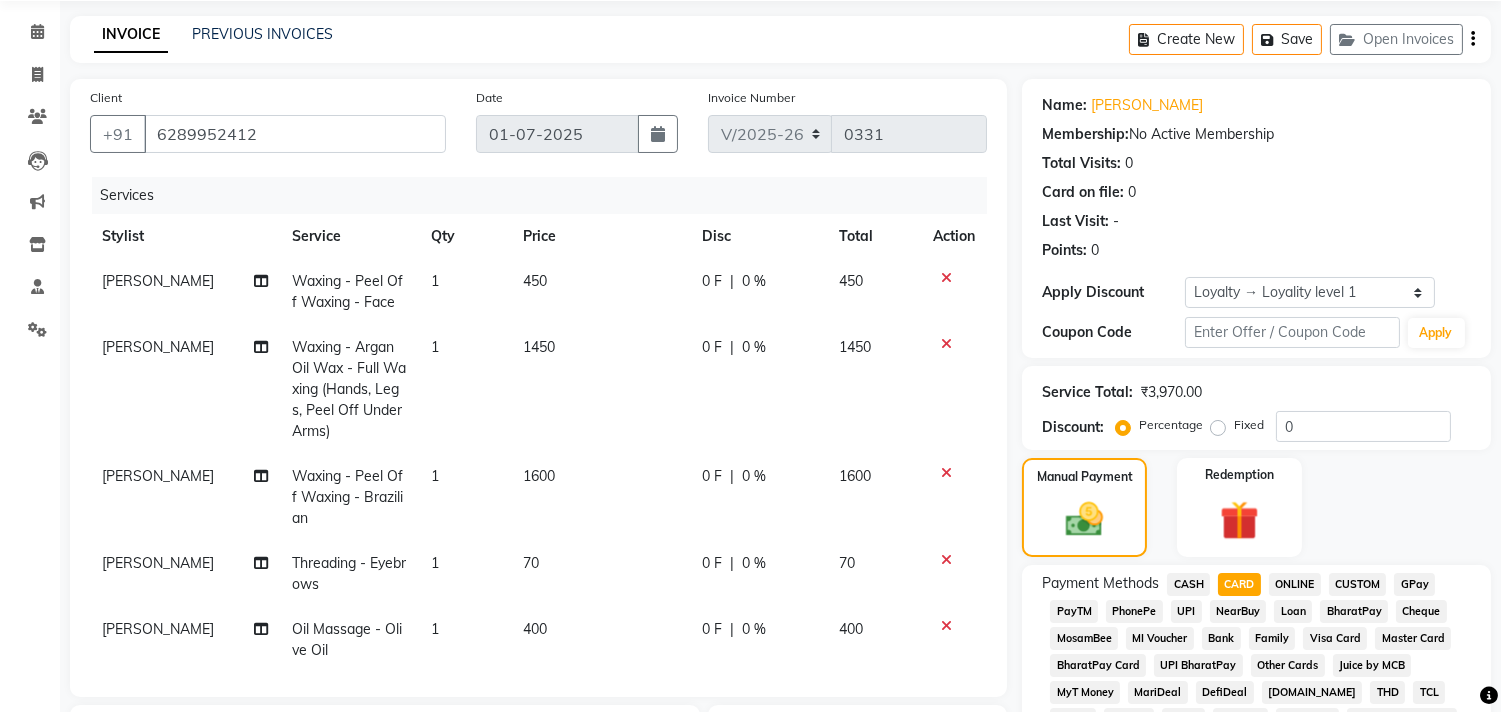 scroll, scrollTop: 0, scrollLeft: 0, axis: both 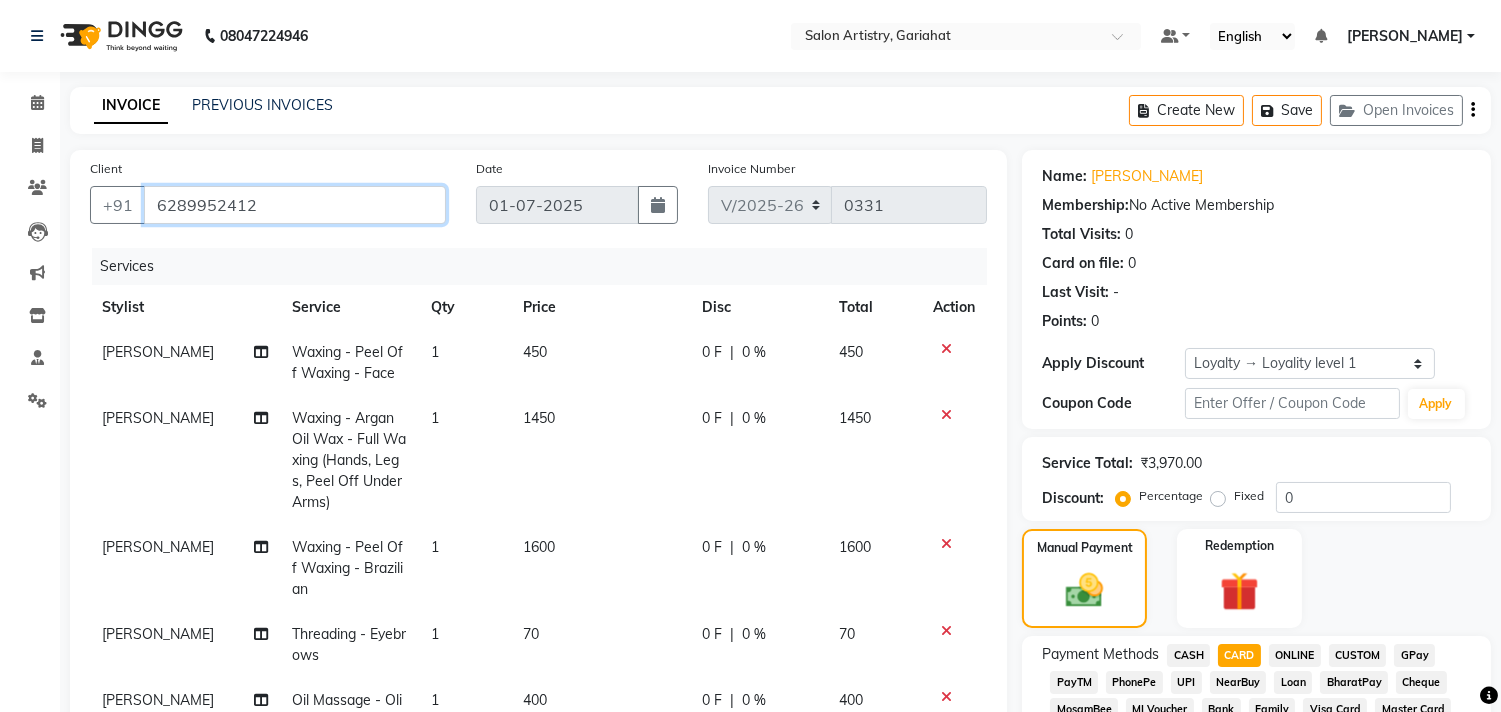 drag, startPoint x: 157, startPoint y: 200, endPoint x: 260, endPoint y: 202, distance: 103.01942 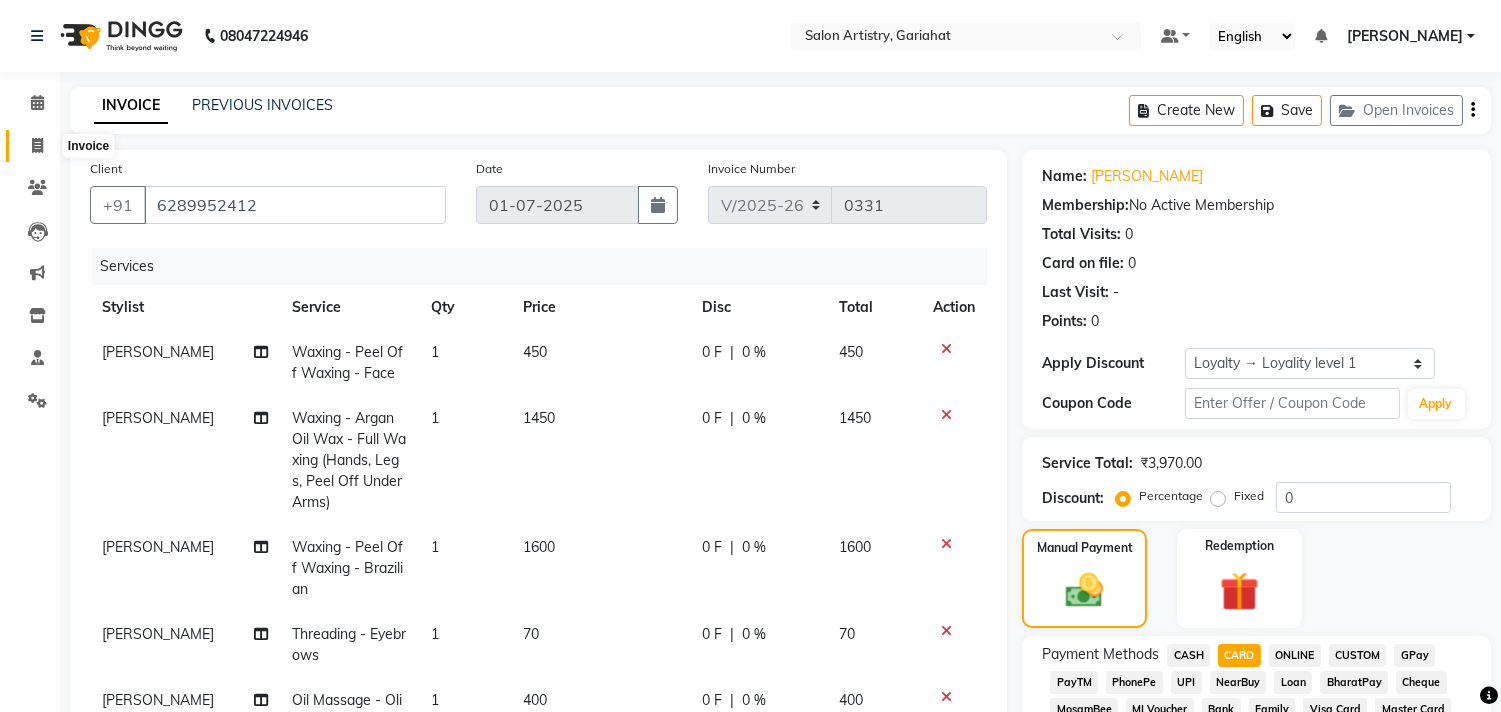 click 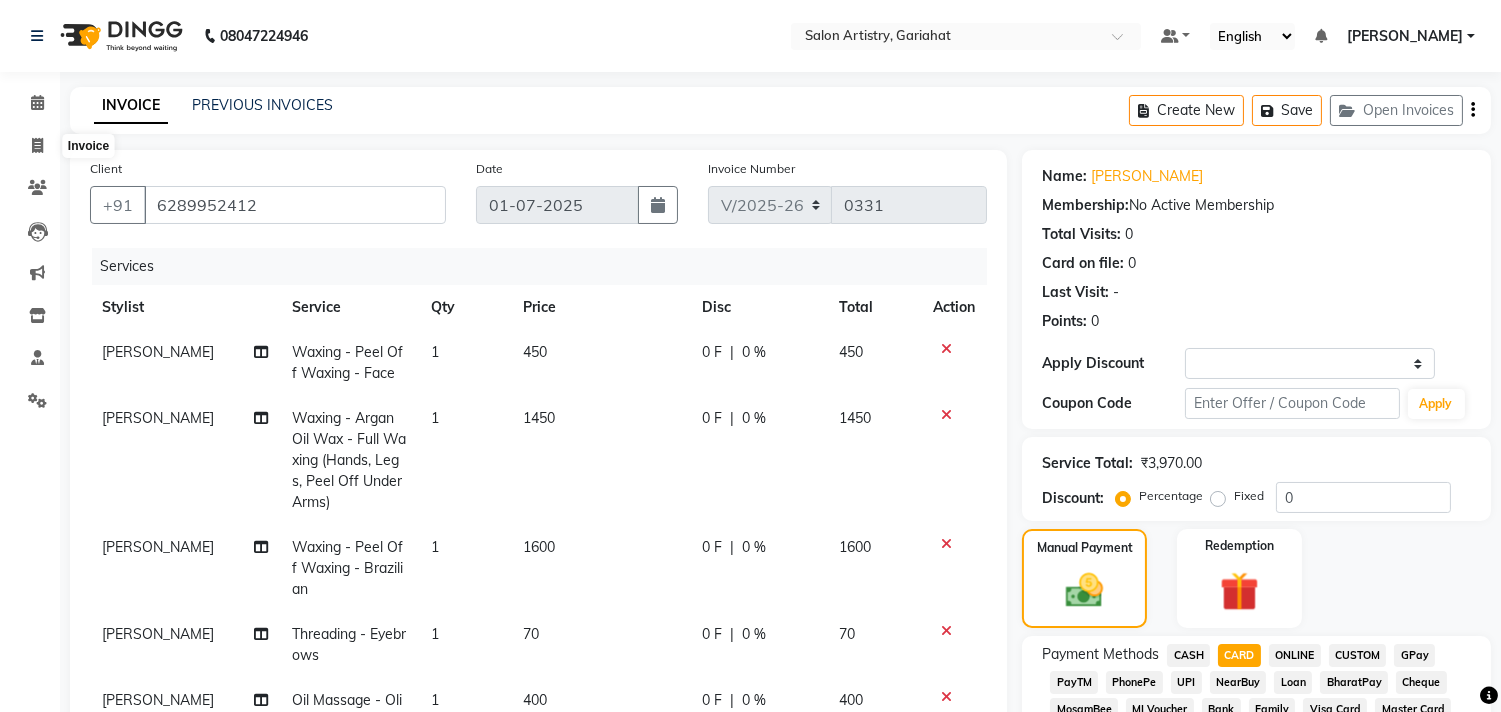 select on "service" 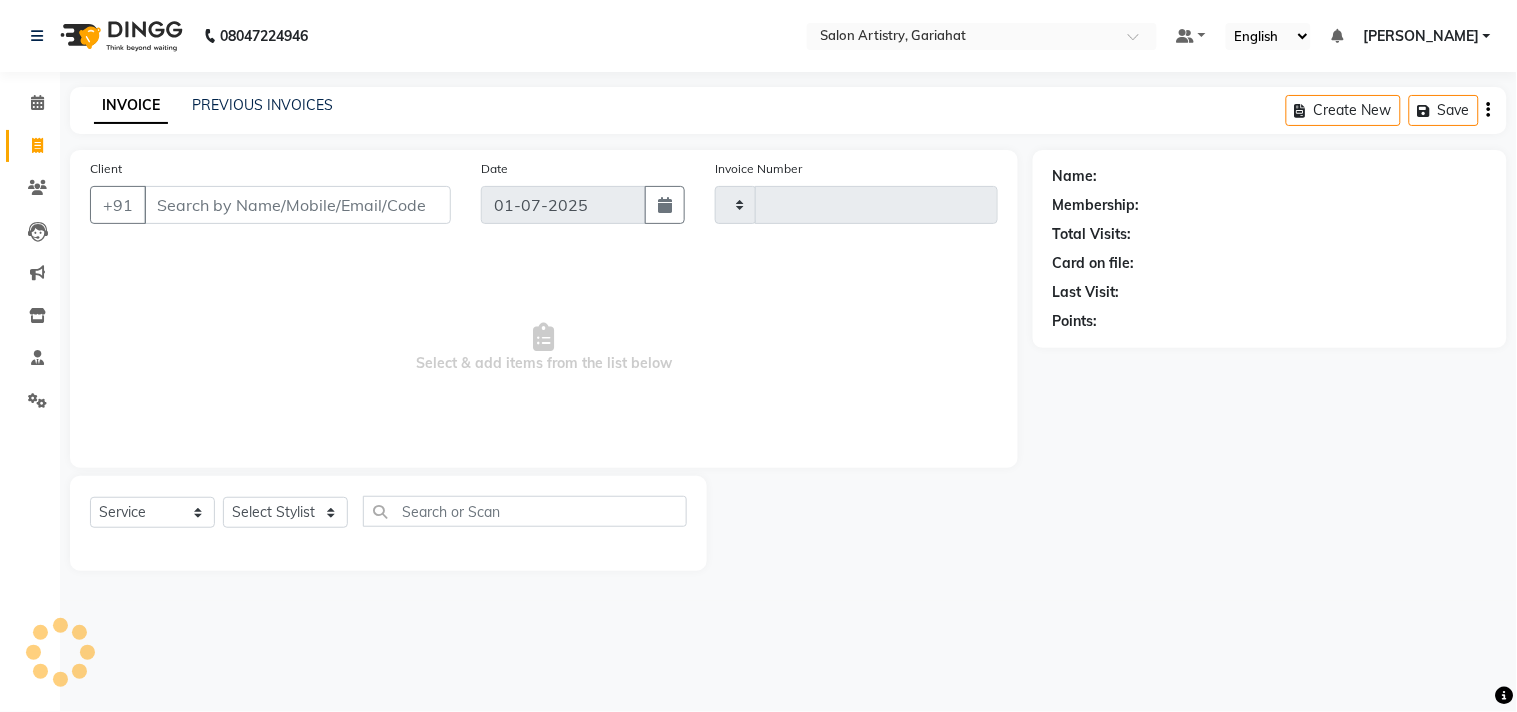 type on "0331" 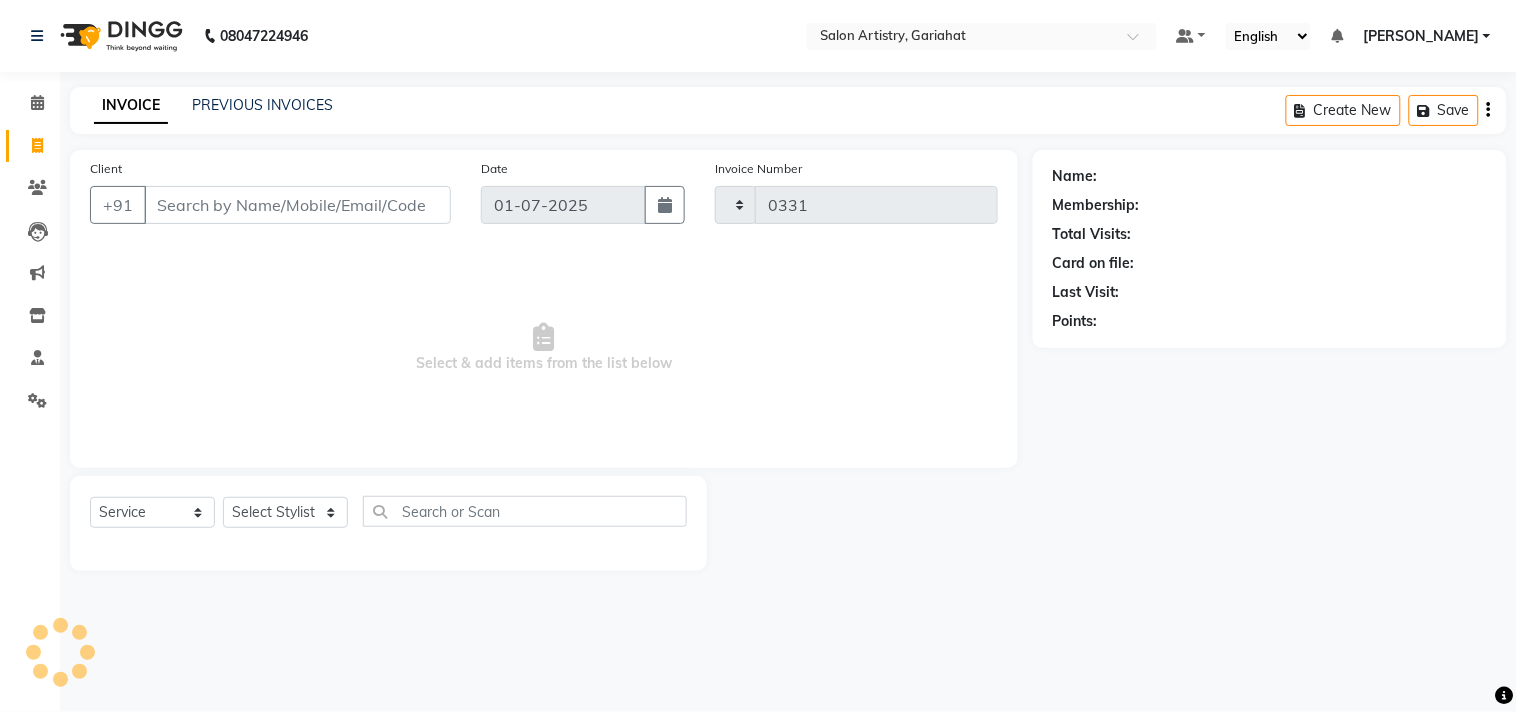 select on "8368" 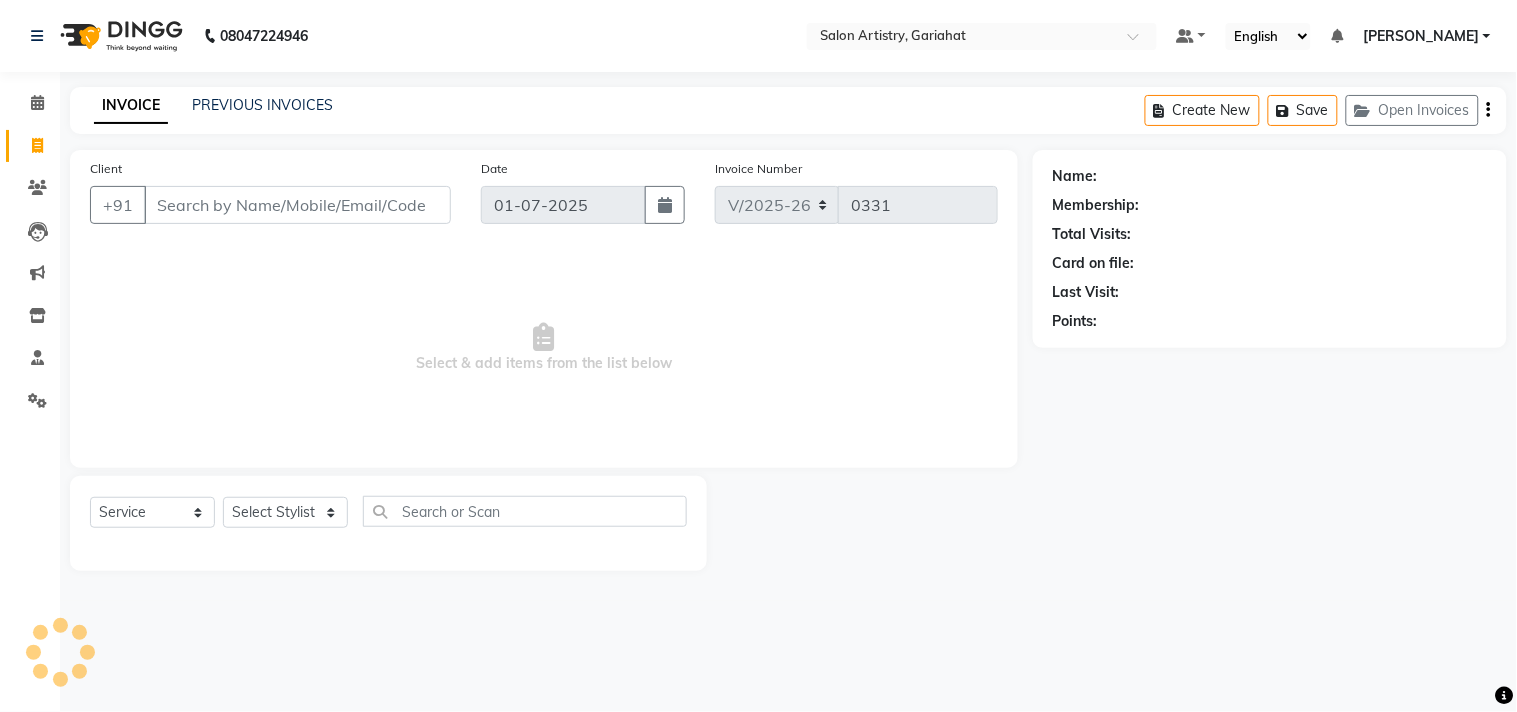 click on "Client" at bounding box center [297, 205] 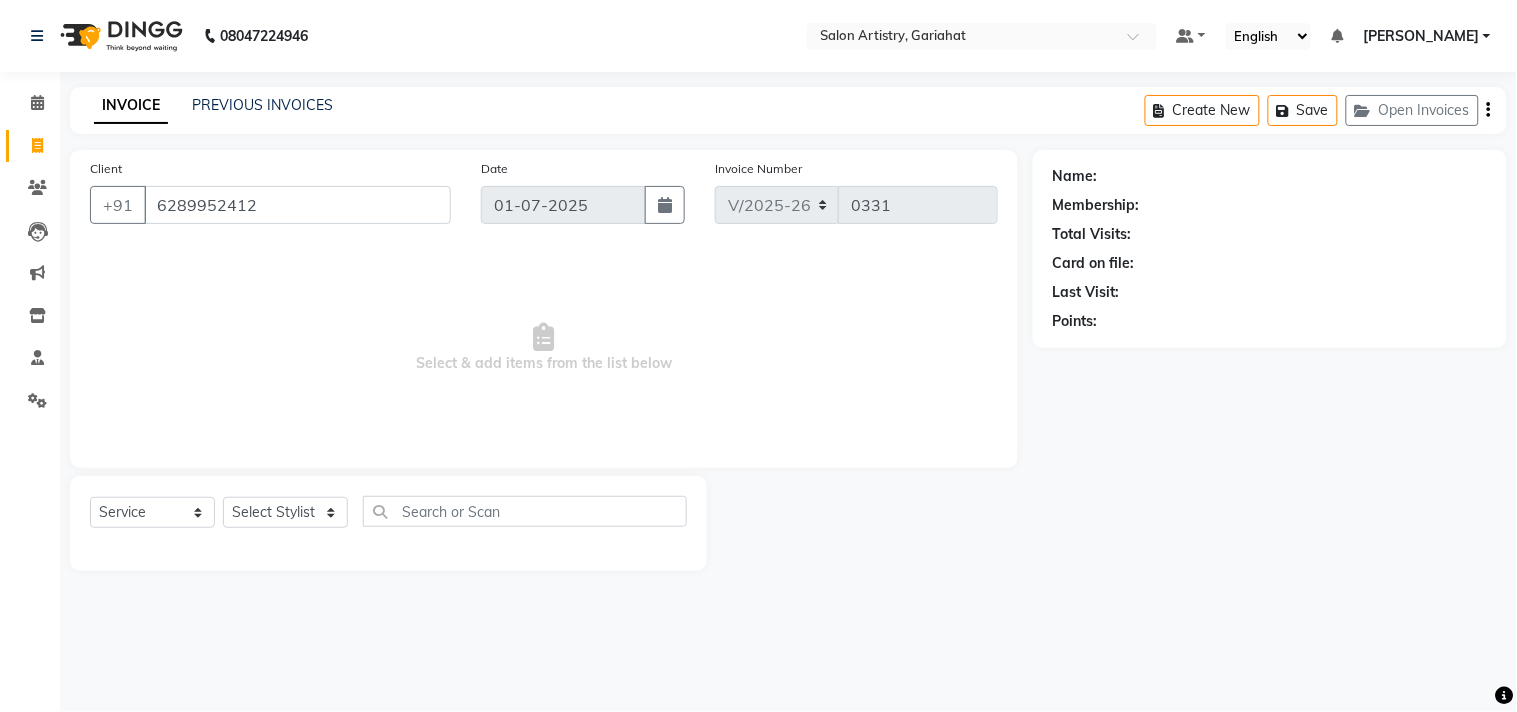 type on "6289952412" 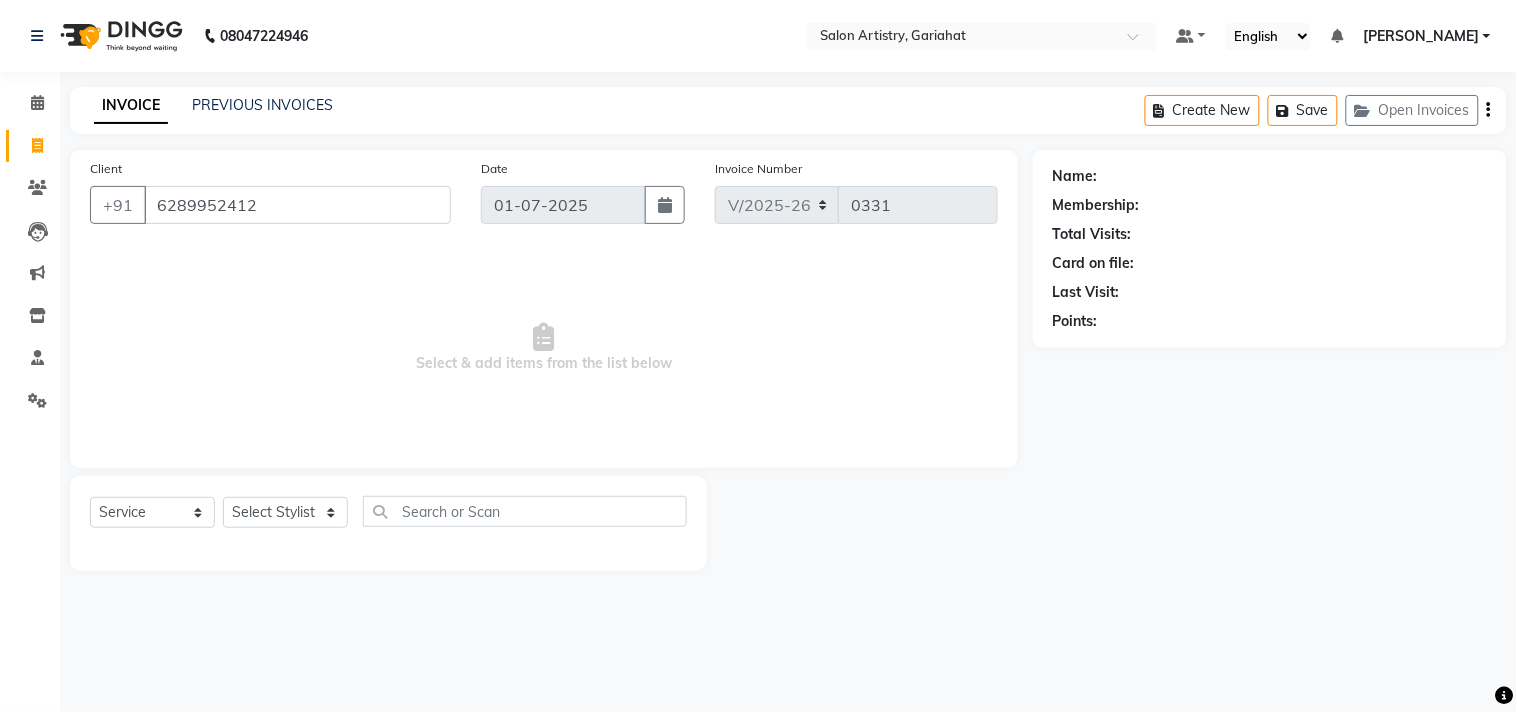 select on "1: Object" 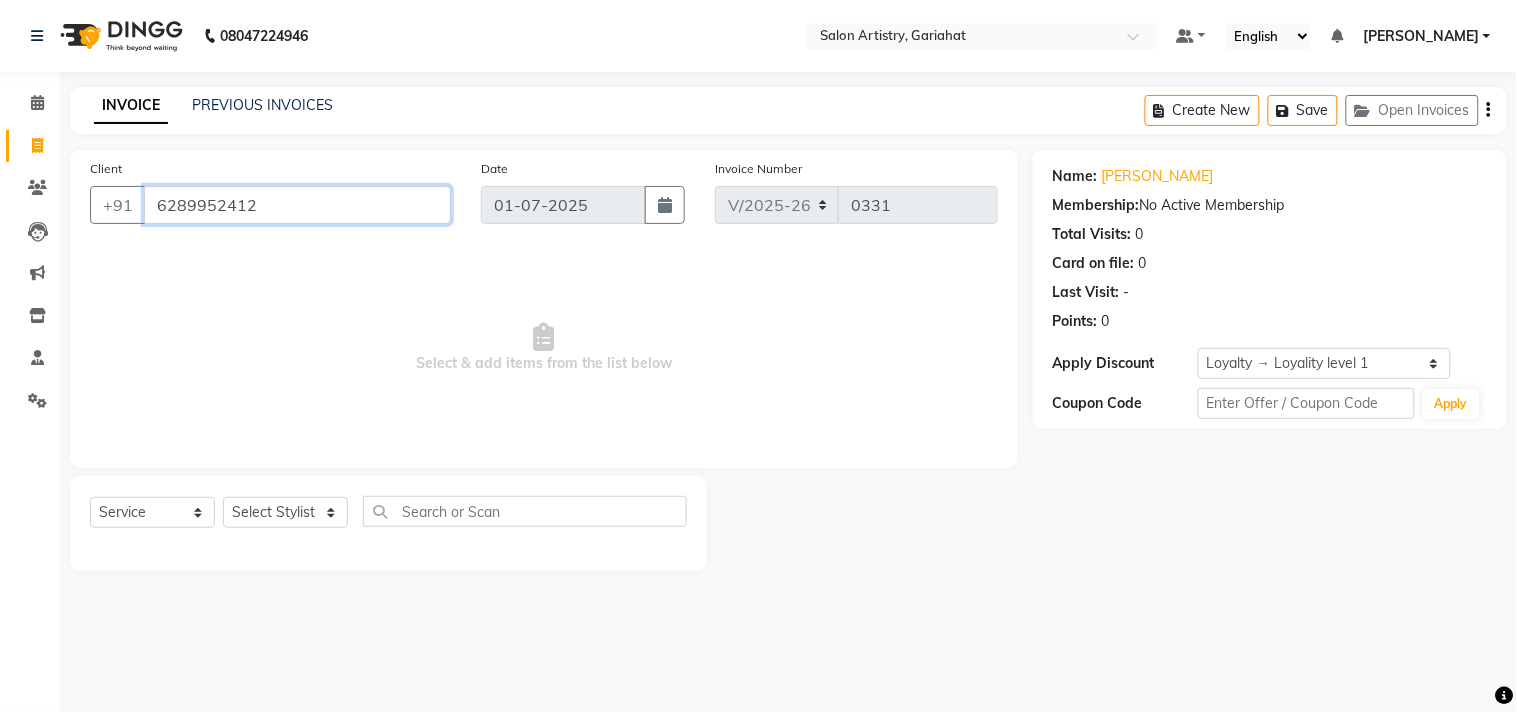 click on "6289952412" at bounding box center [297, 205] 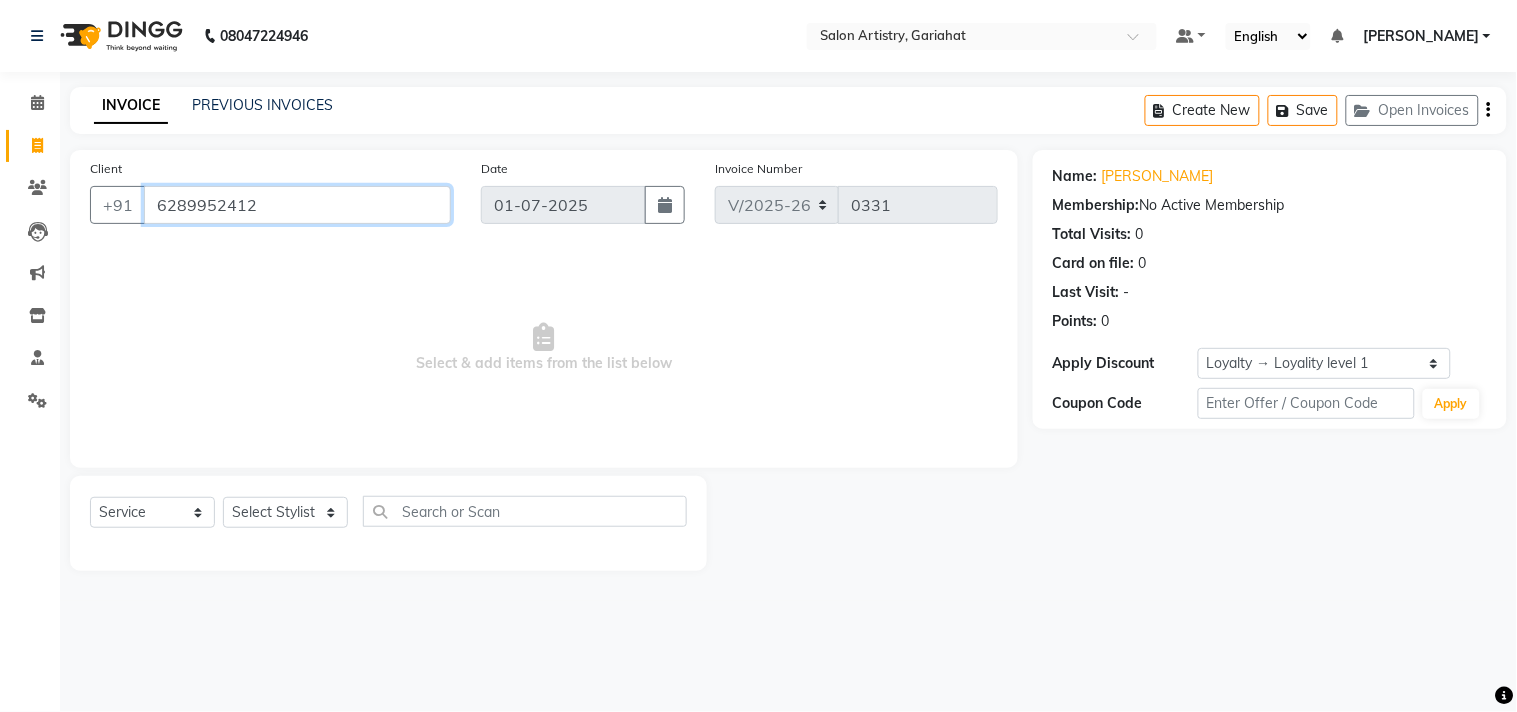 click on "6289952412" at bounding box center (297, 205) 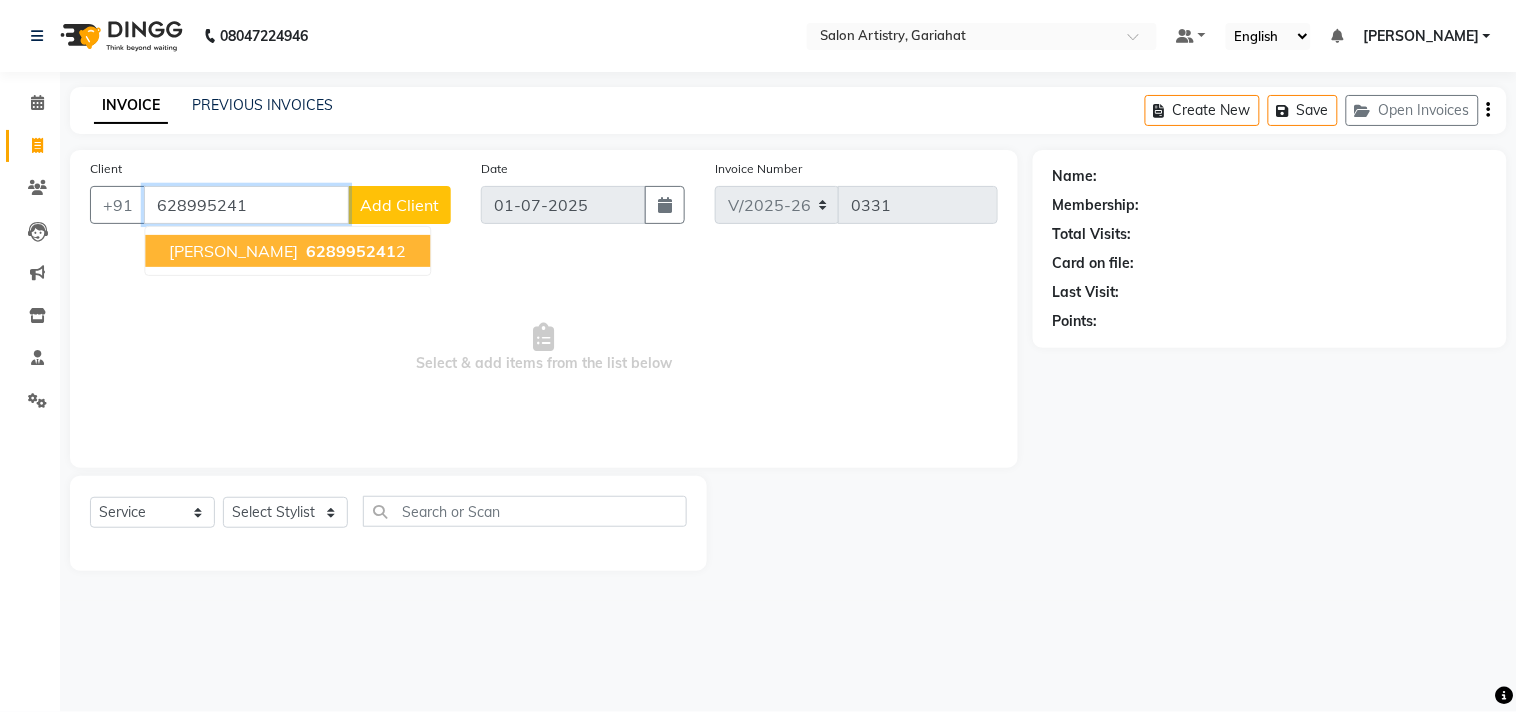 click on "628995241" at bounding box center (351, 251) 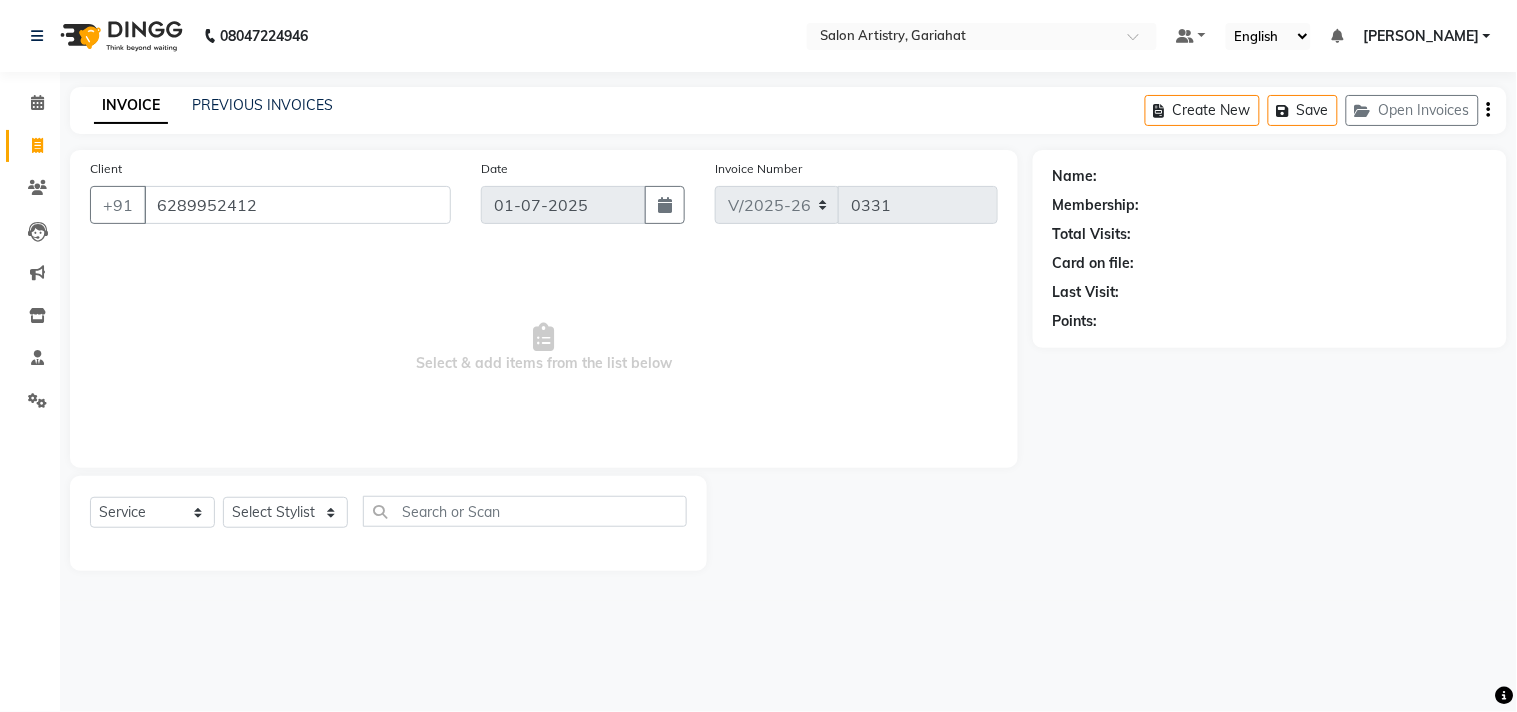 select on "1: Object" 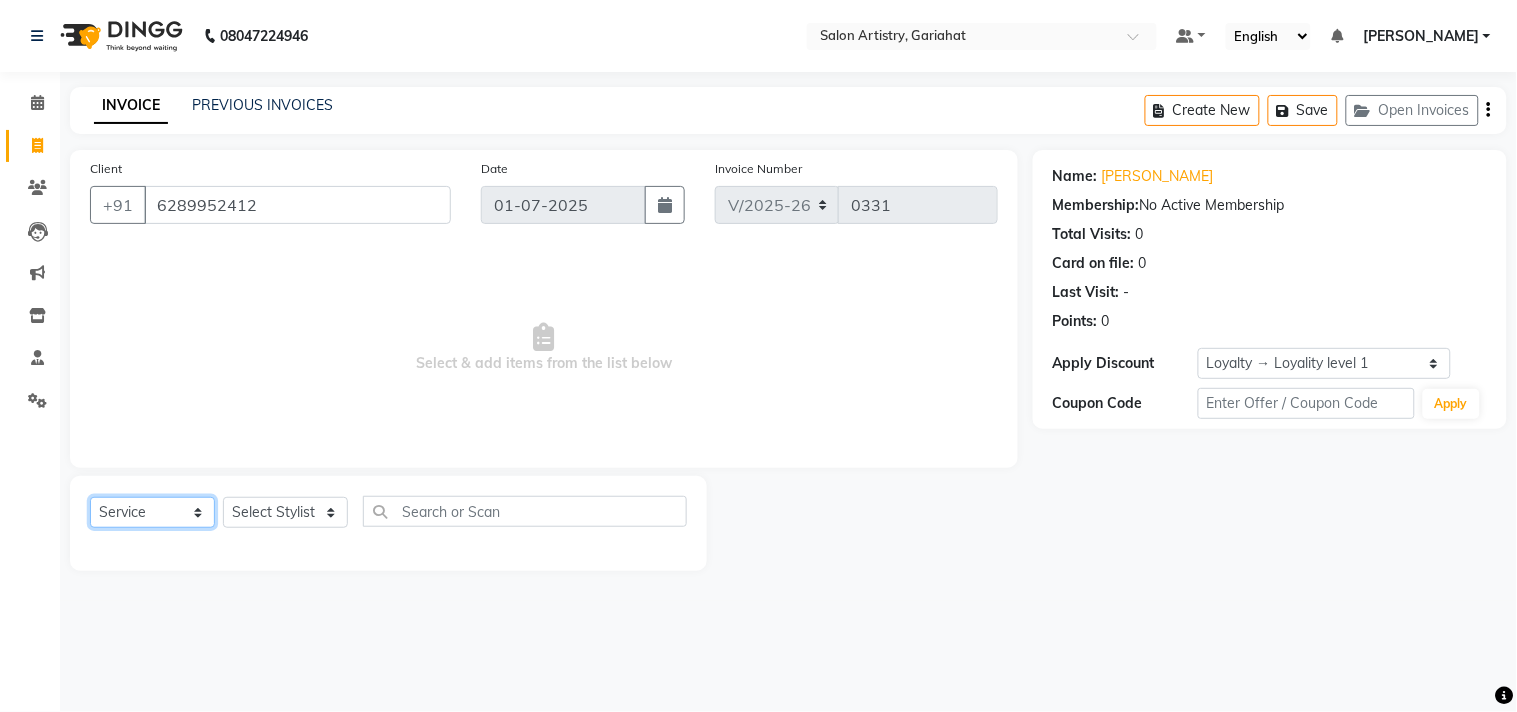 click on "Select  Service  Product  Membership  Package Voucher Prepaid Gift Card" 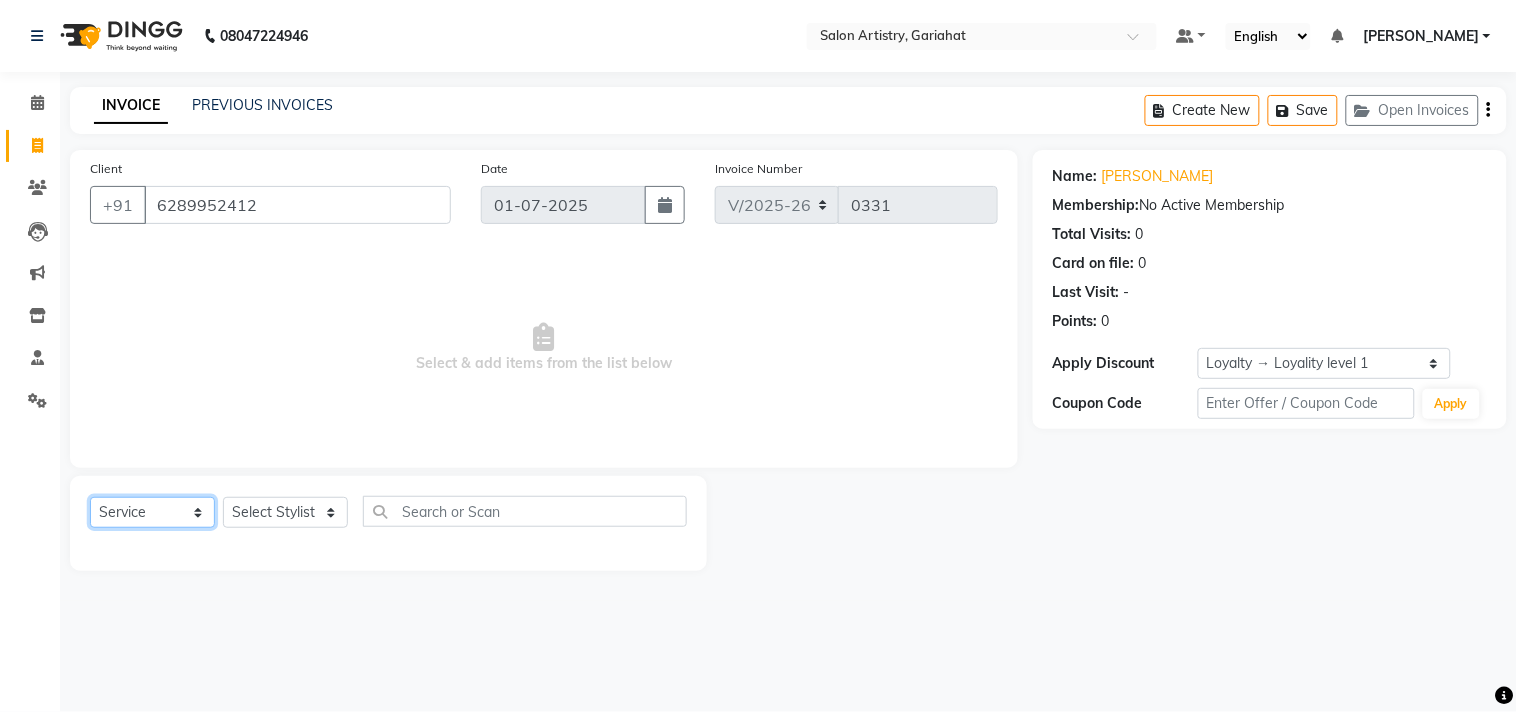 select on "package" 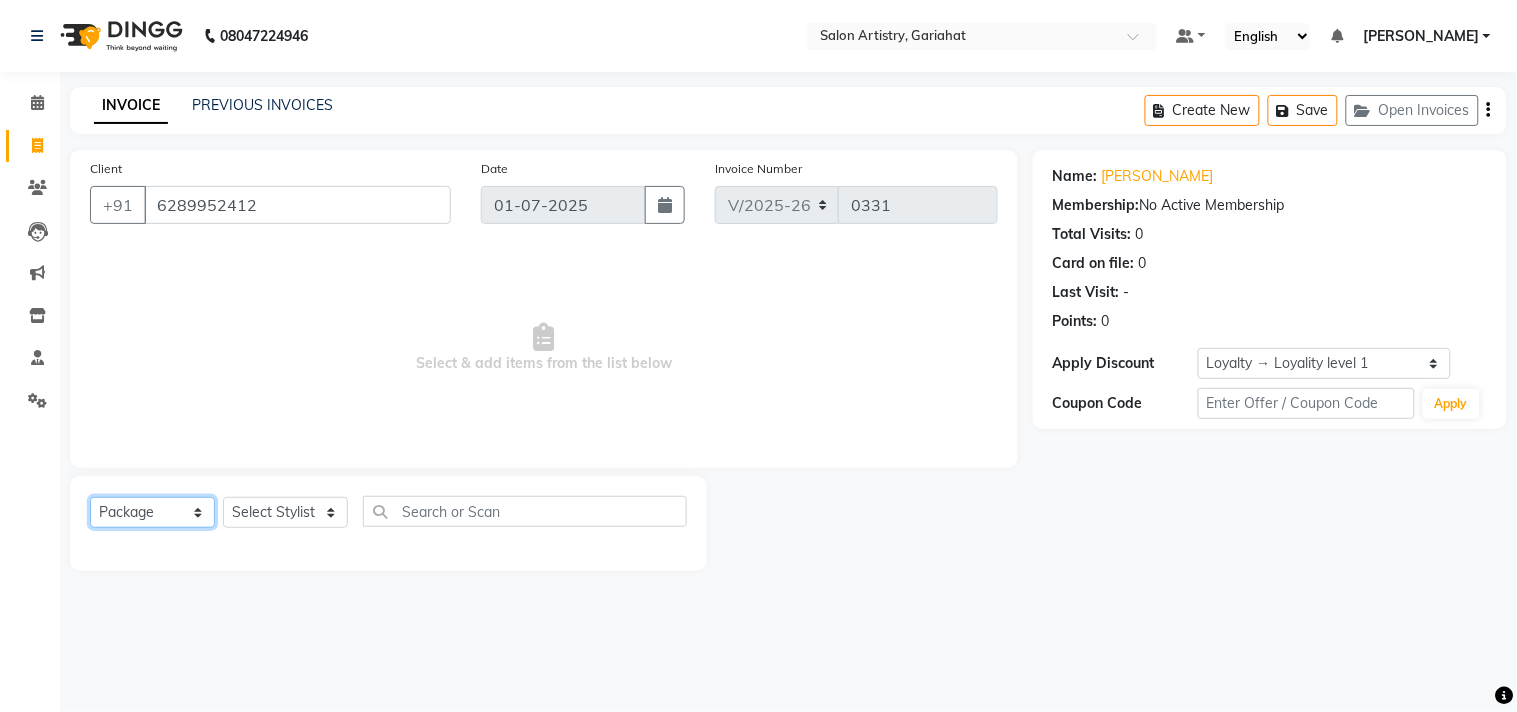 click on "Select  Service  Product  Membership  Package Voucher Prepaid Gift Card" 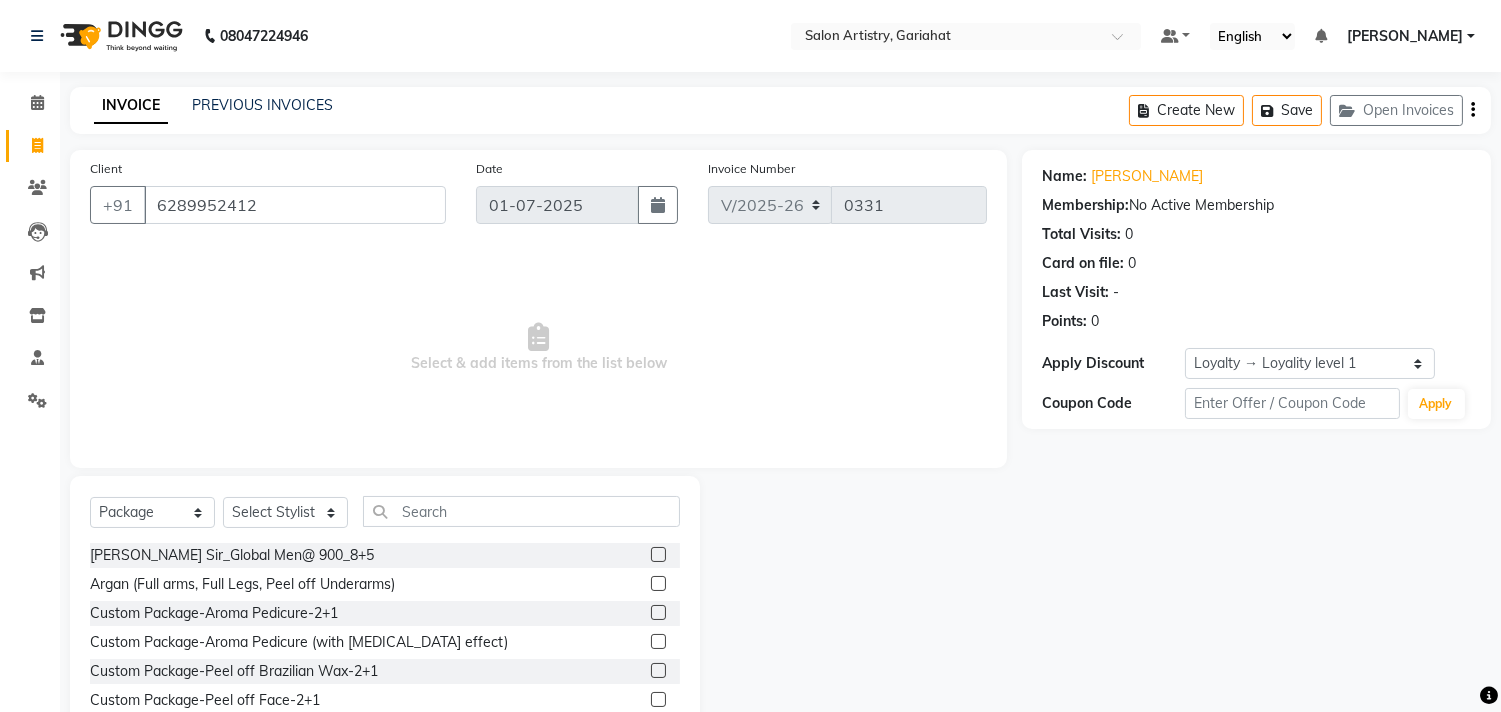 click on "Argan (Full arms, Full Legs, Peel off Underarms)" 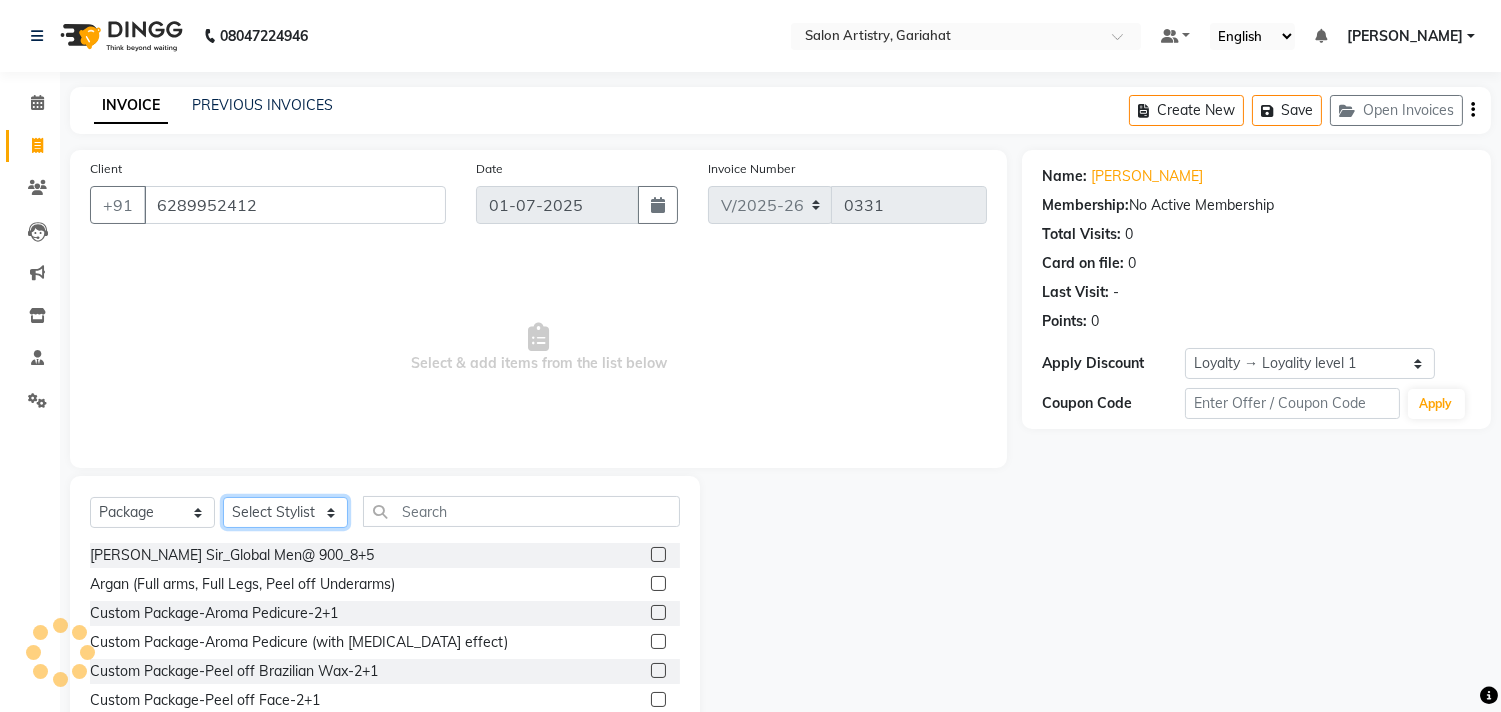 click on "Select Stylist [PERSON_NAME] Puja [PERSON_NAME] [PERSON_NAME] [PERSON_NAME] [PERSON_NAME] [PERSON_NAME] [PERSON_NAME]" 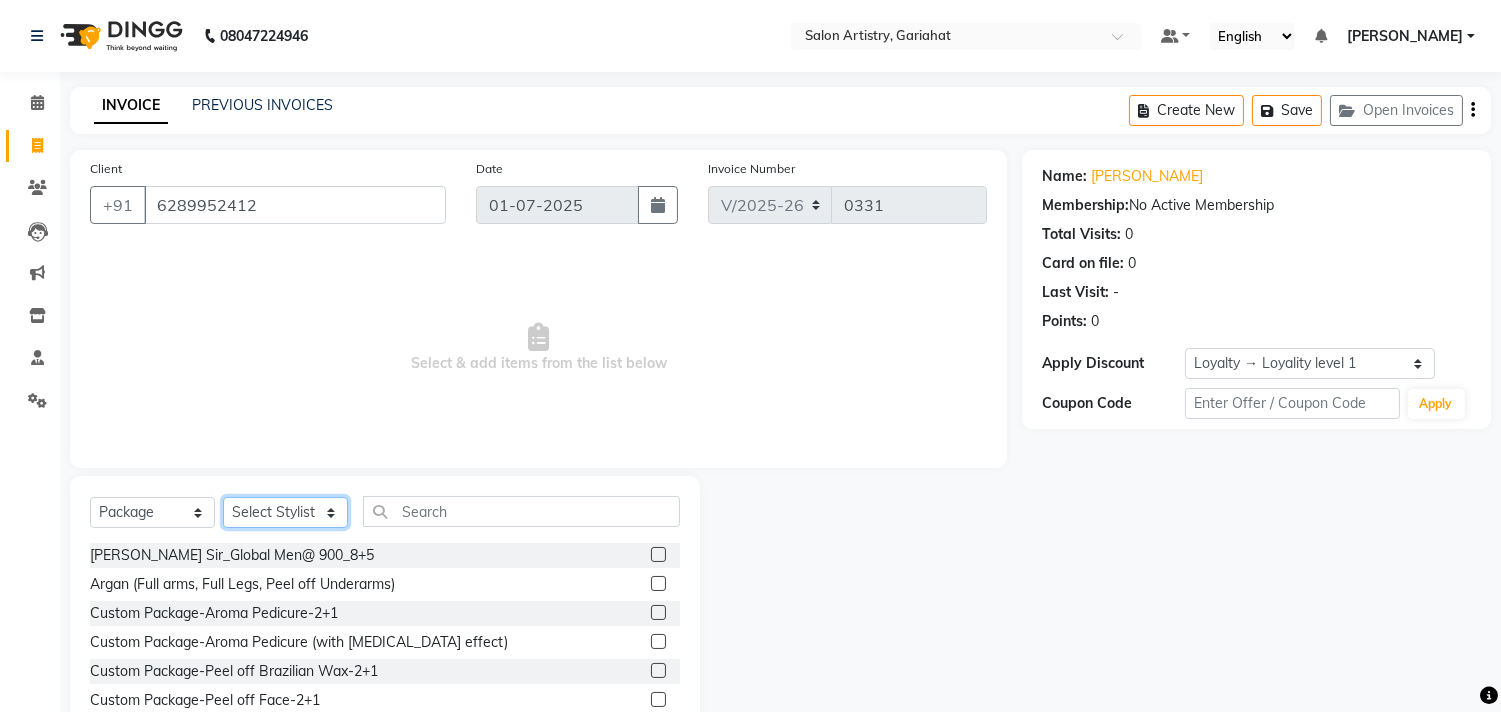 select on "82200" 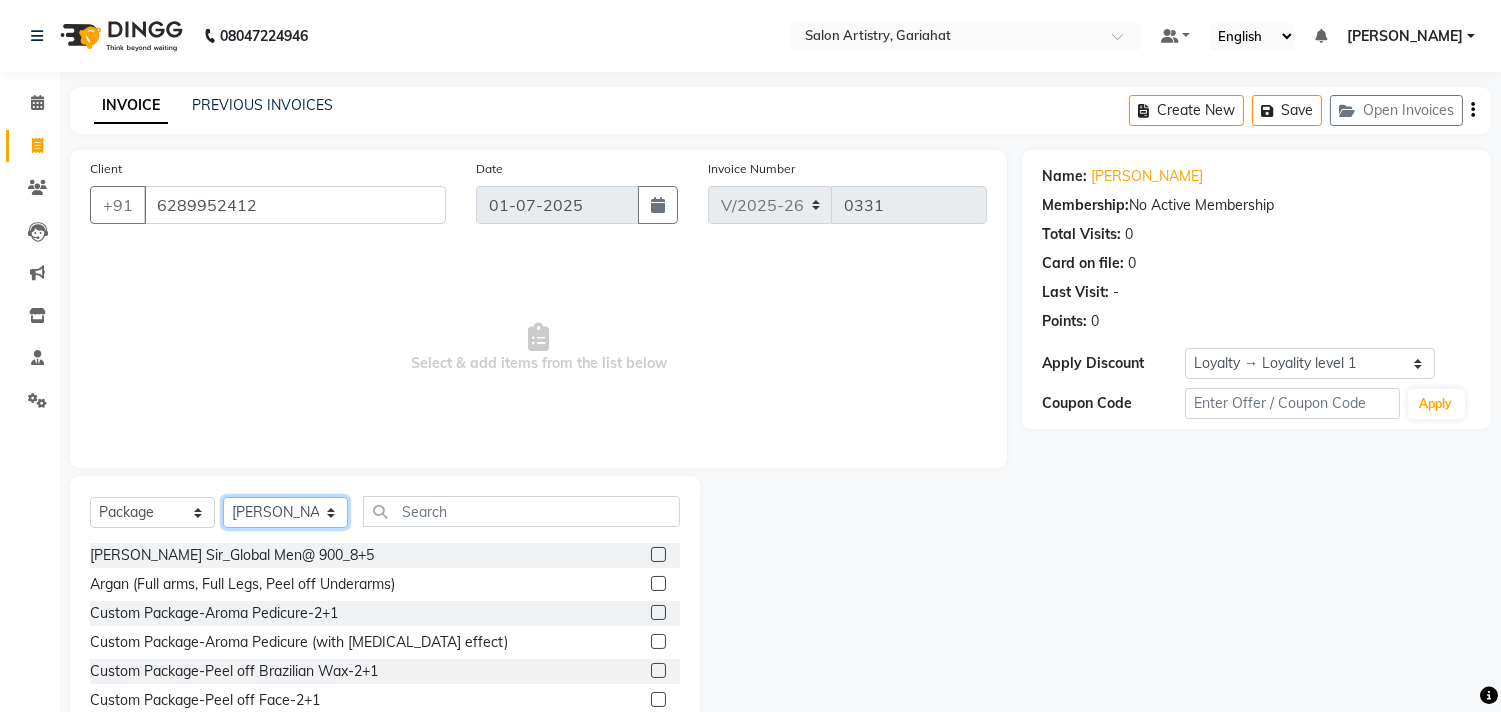 click on "Select Stylist [PERSON_NAME] Puja [PERSON_NAME] [PERSON_NAME] [PERSON_NAME] [PERSON_NAME] [PERSON_NAME] [PERSON_NAME]" 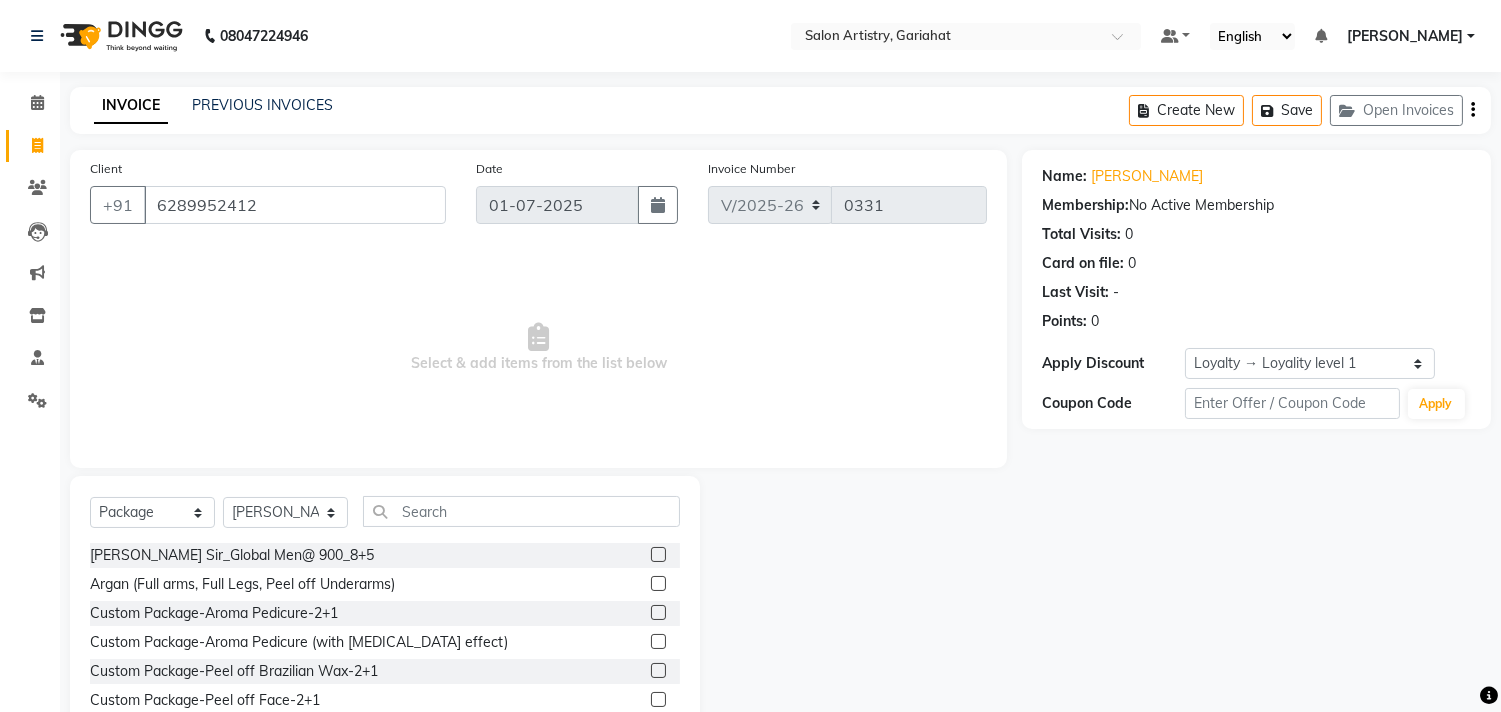 click 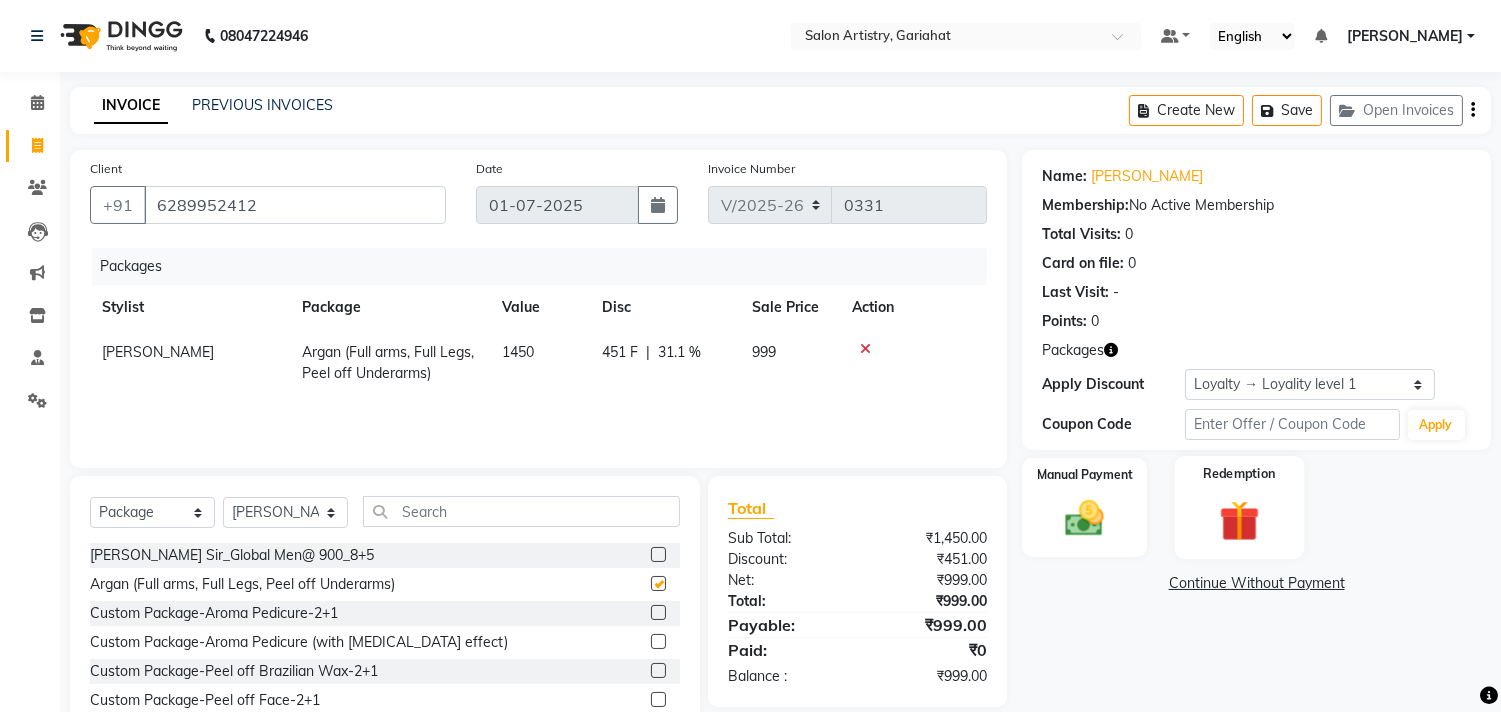 checkbox on "false" 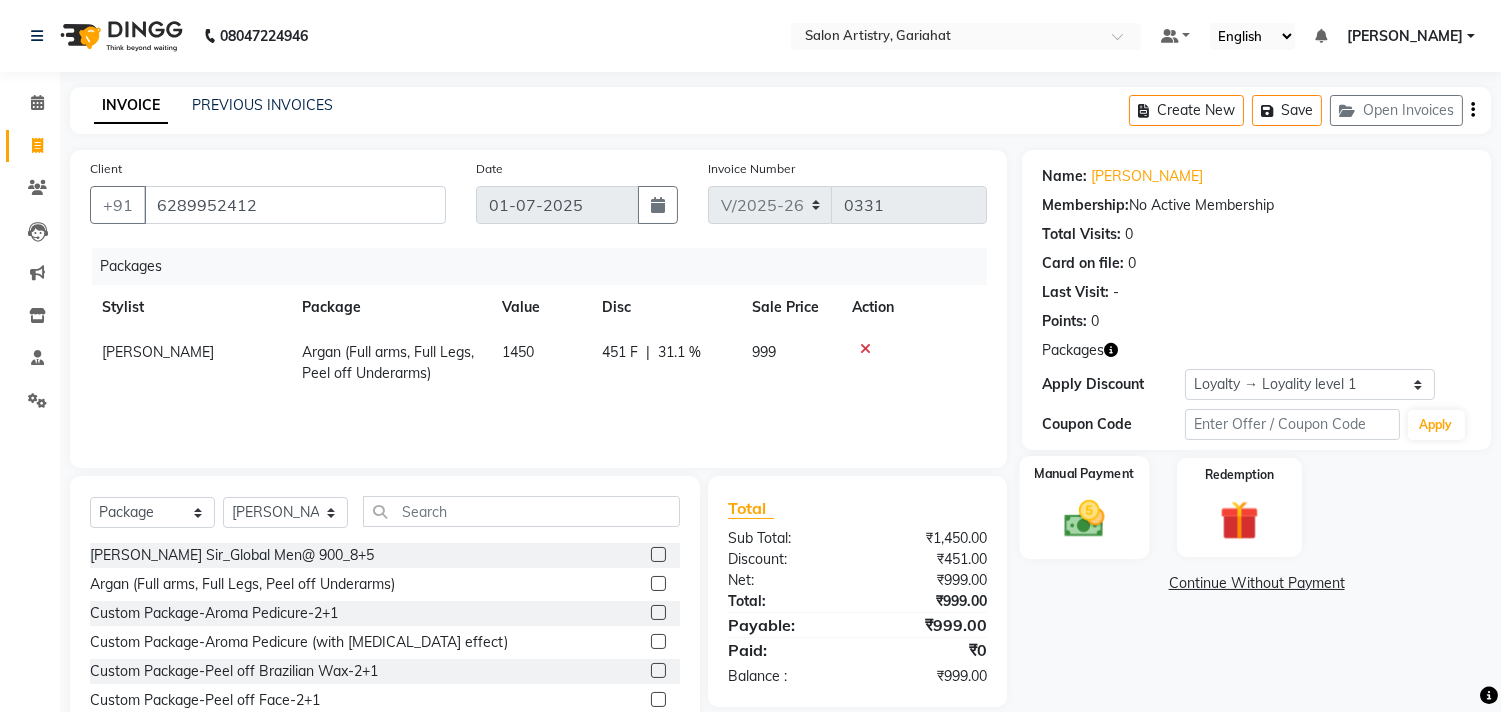 click 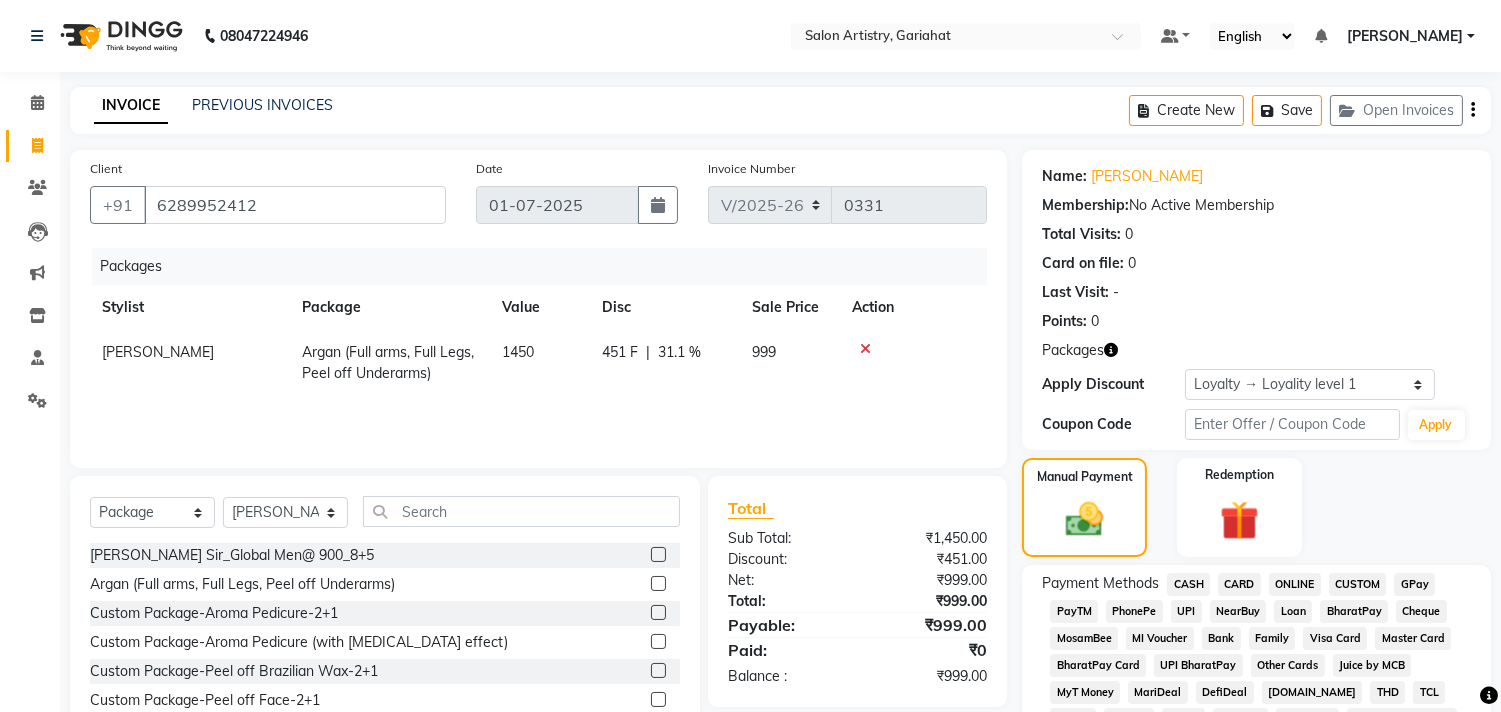 drag, startPoint x: 1247, startPoint y: 580, endPoint x: 1243, endPoint y: 591, distance: 11.7046995 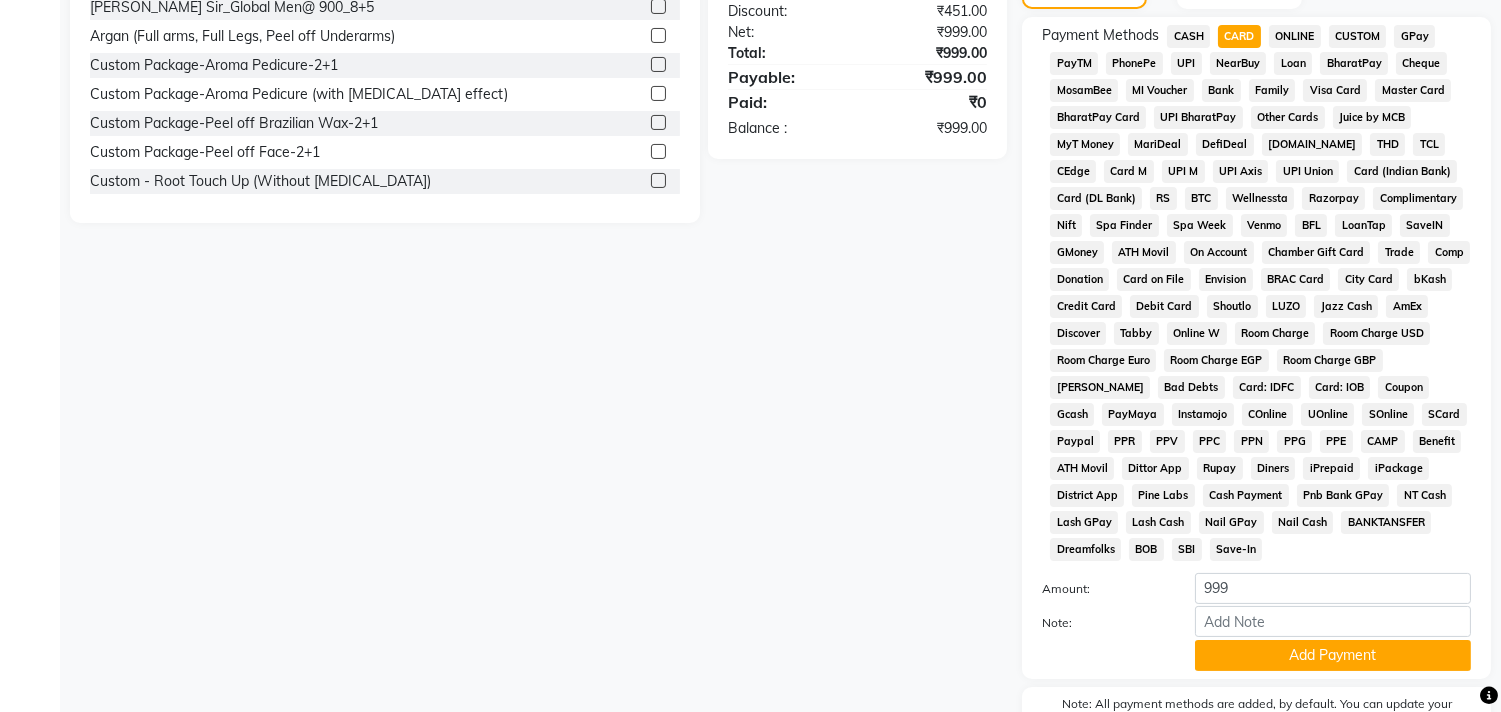 scroll, scrollTop: 666, scrollLeft: 0, axis: vertical 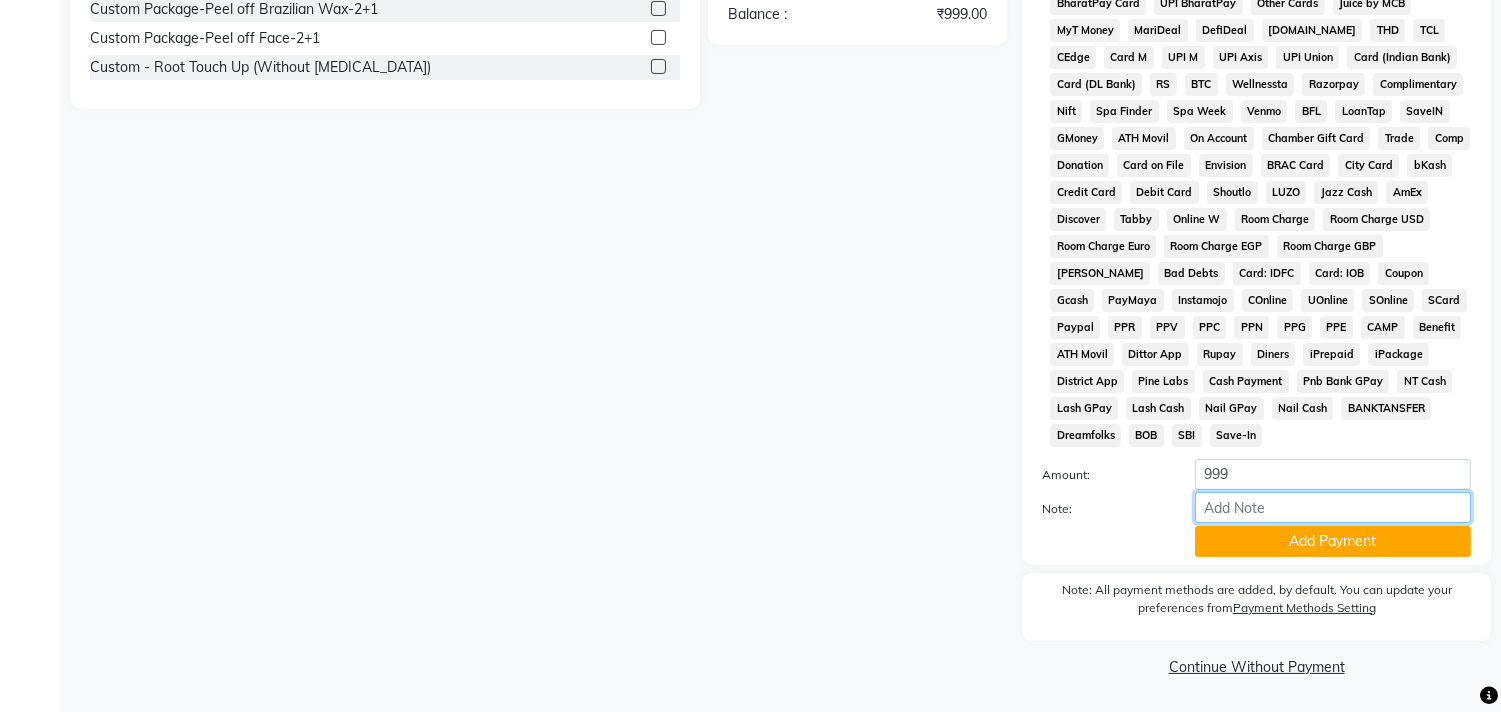 click on "Note:" at bounding box center (1333, 507) 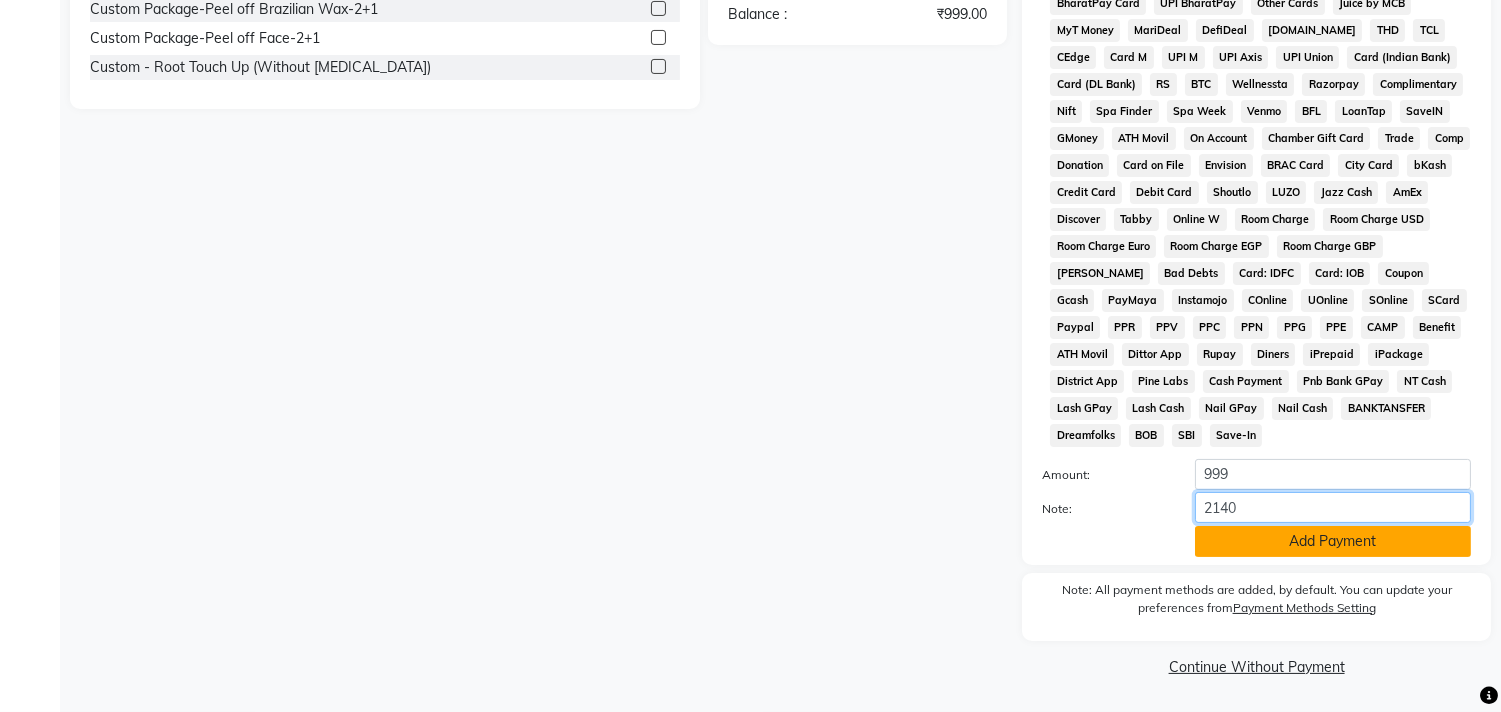 type on "2140" 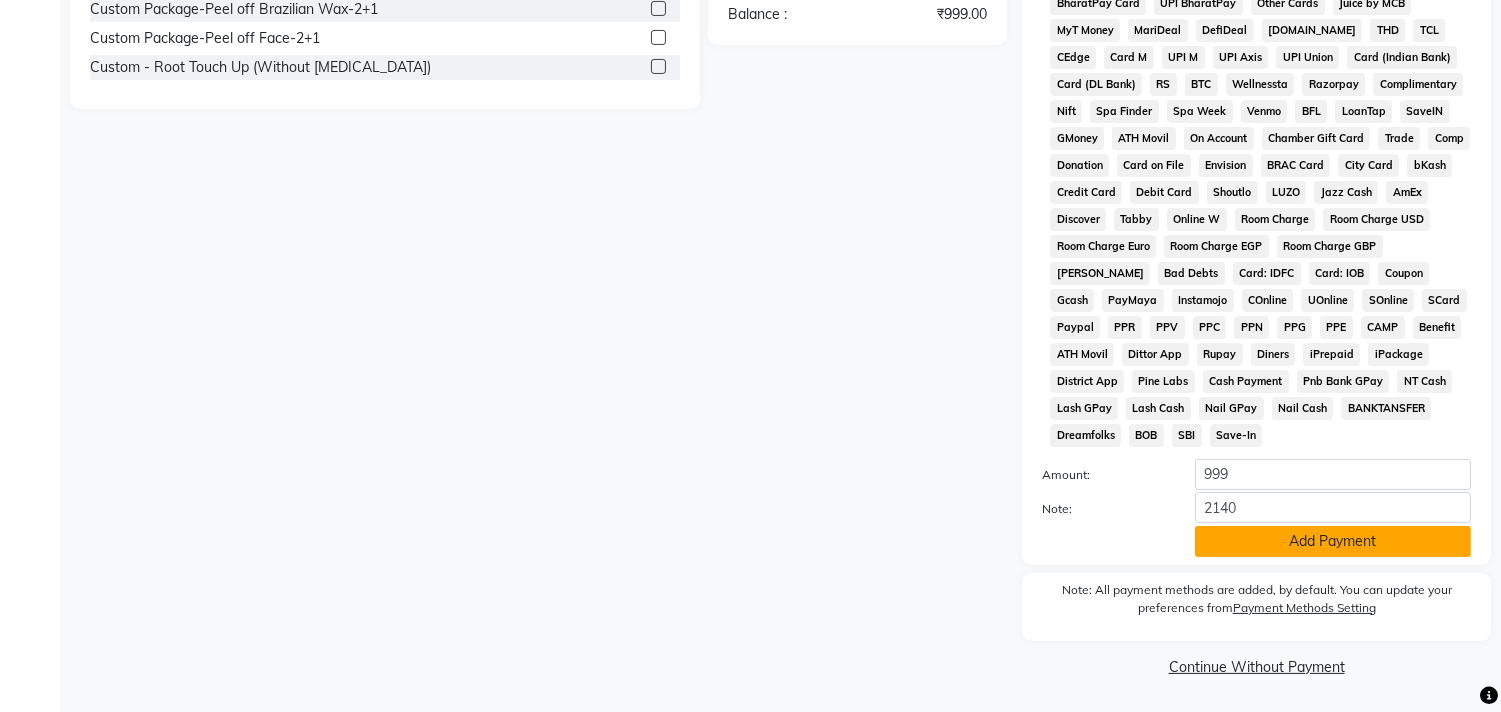 click on "Add Payment" 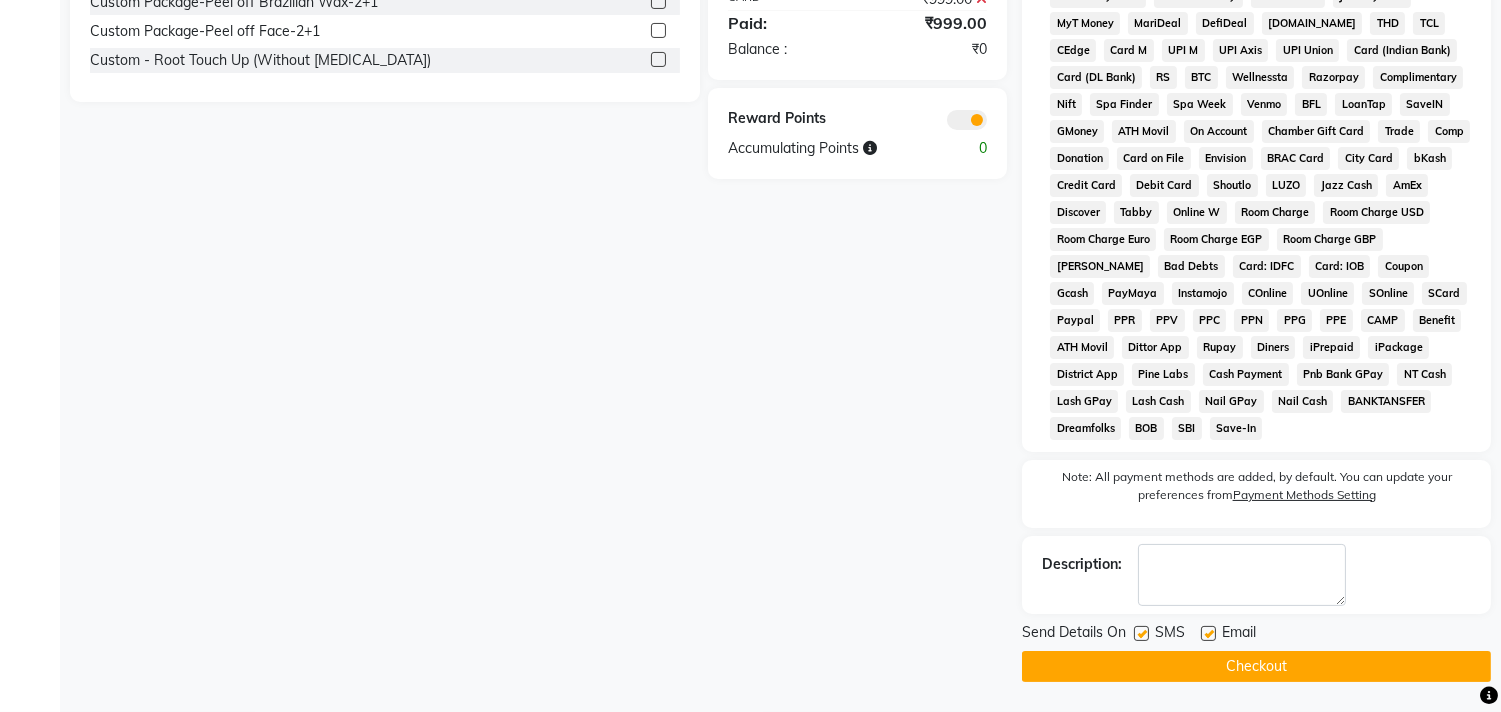 scroll, scrollTop: 673, scrollLeft: 0, axis: vertical 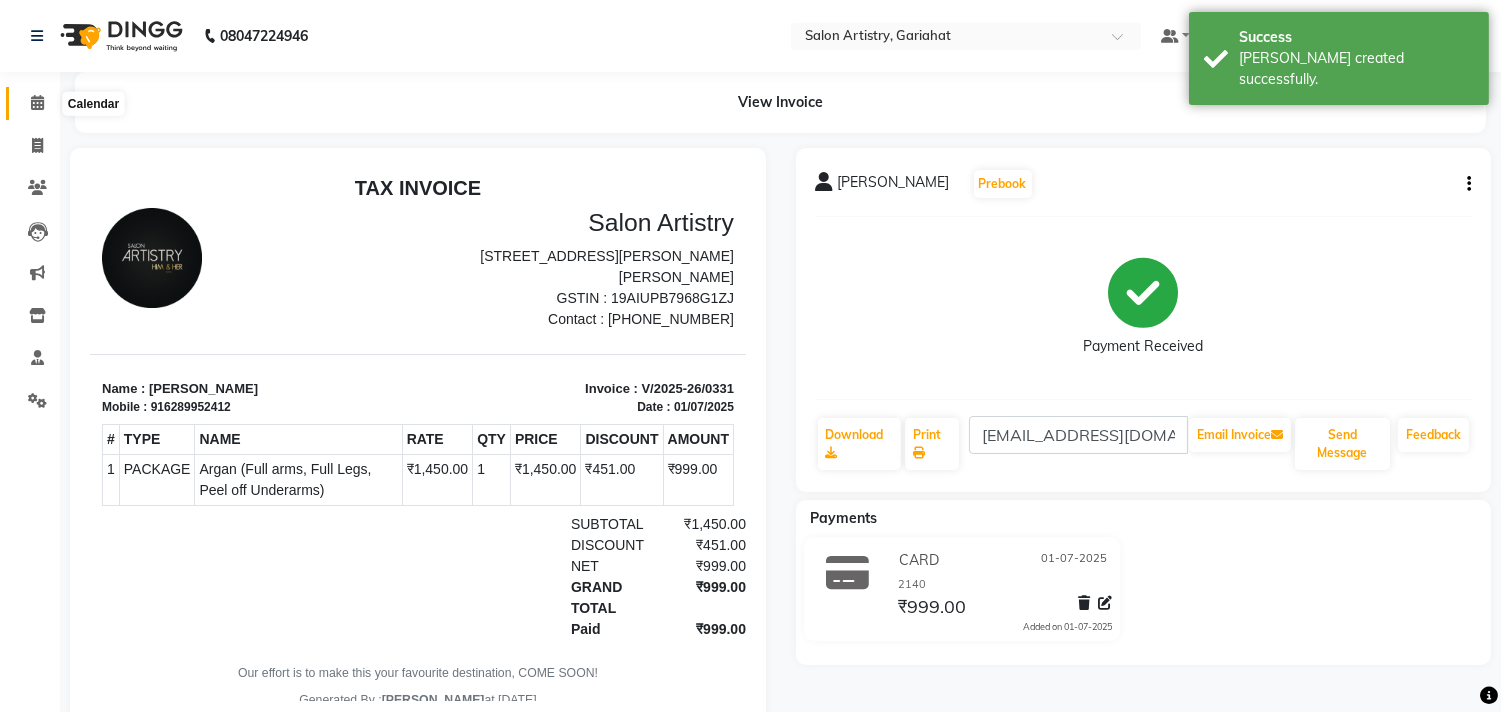click 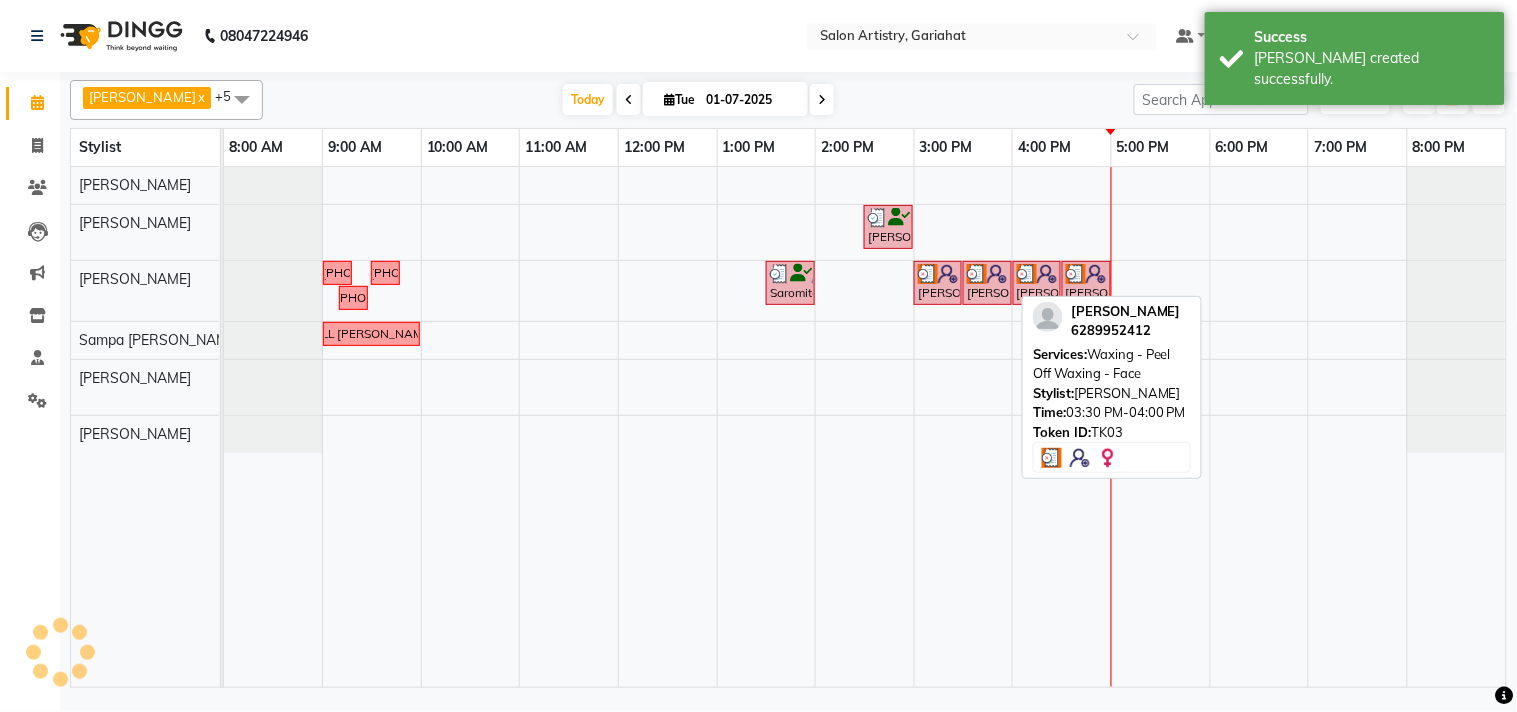 click at bounding box center (997, 274) 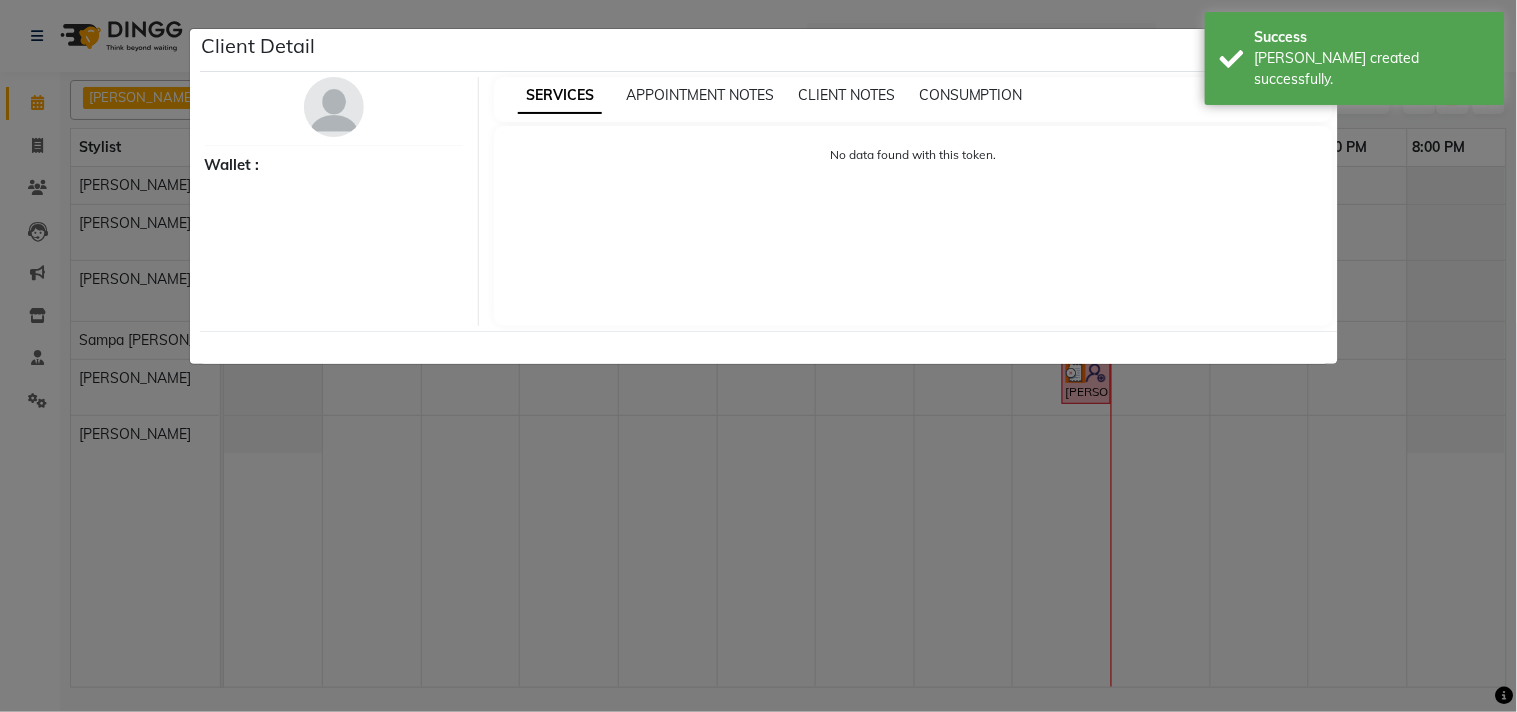 select on "3" 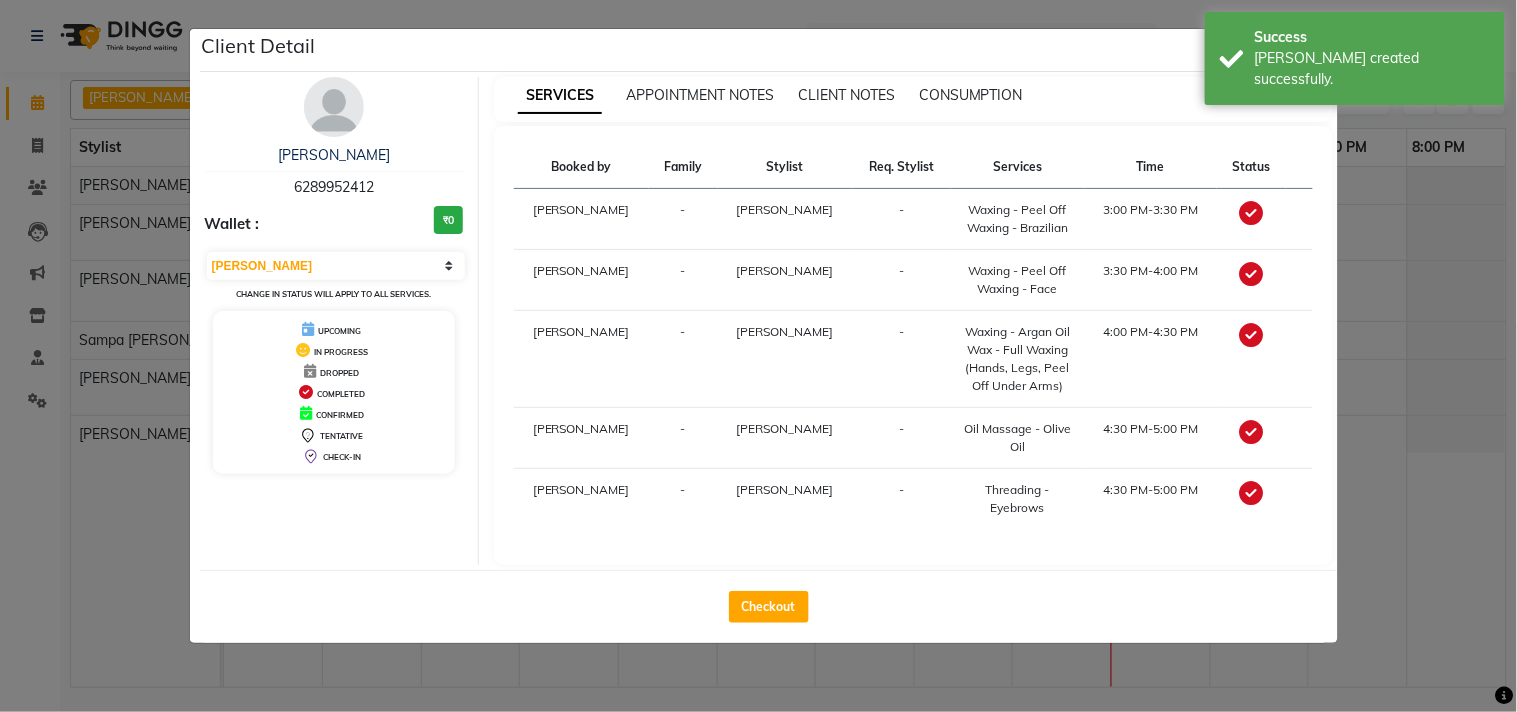 drag, startPoint x: 777, startPoint y: 603, endPoint x: 1025, endPoint y: 454, distance: 289.31818 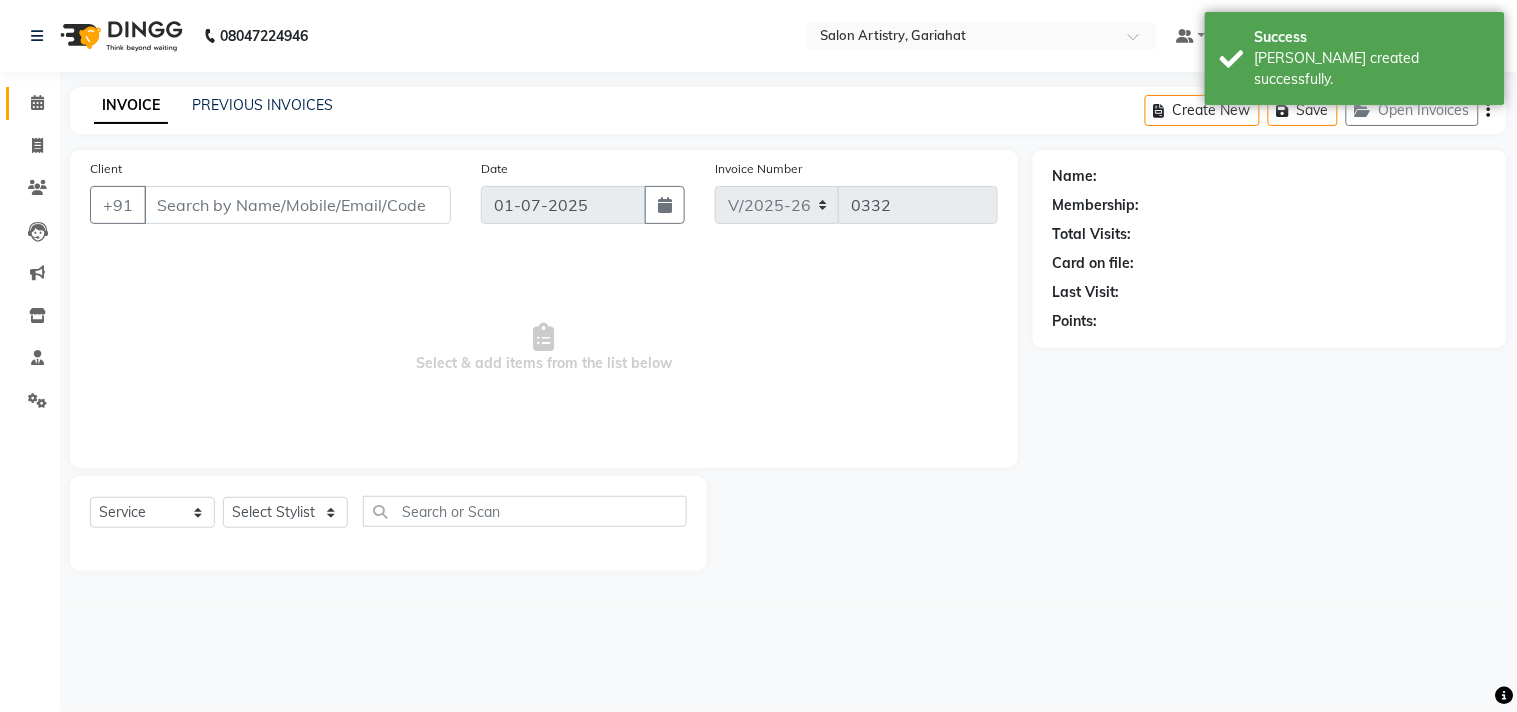 type on "6289952412" 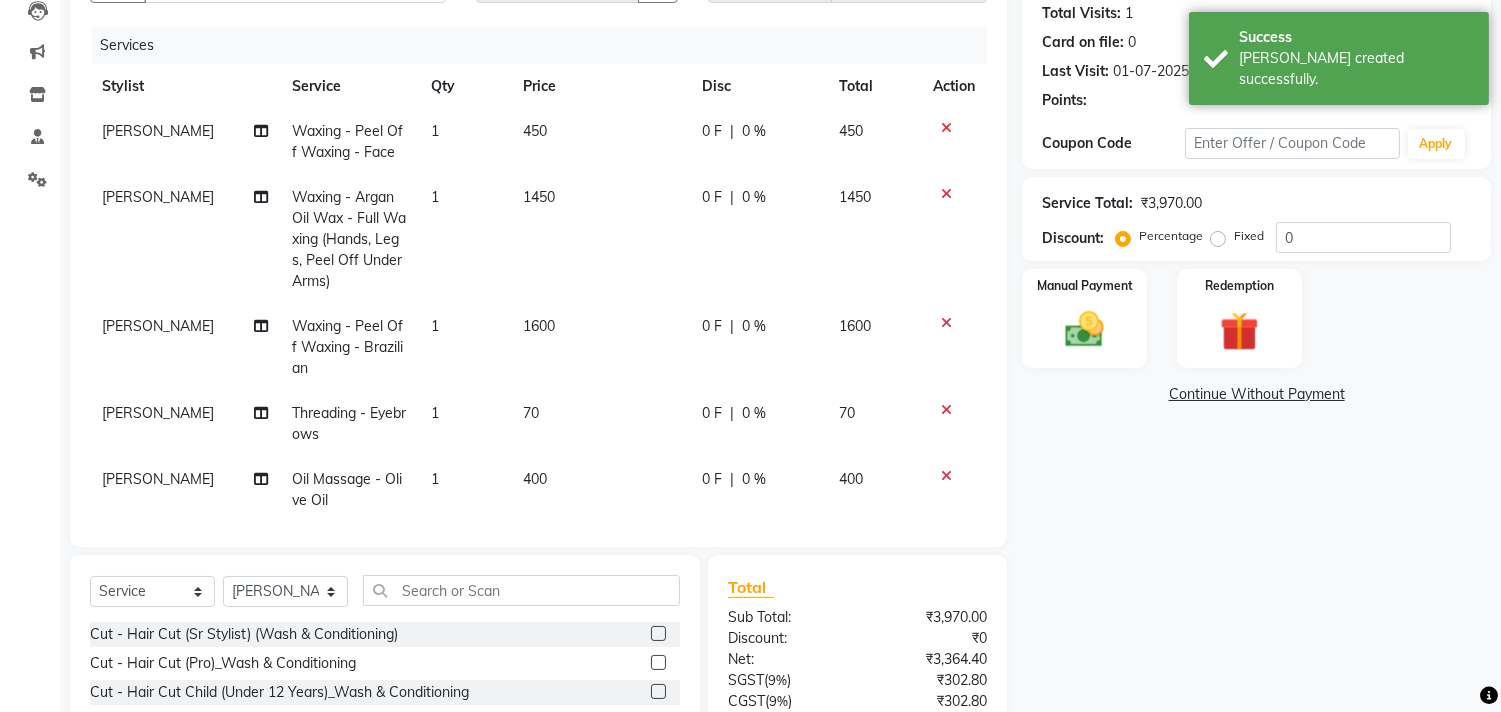 select on "1: Object" 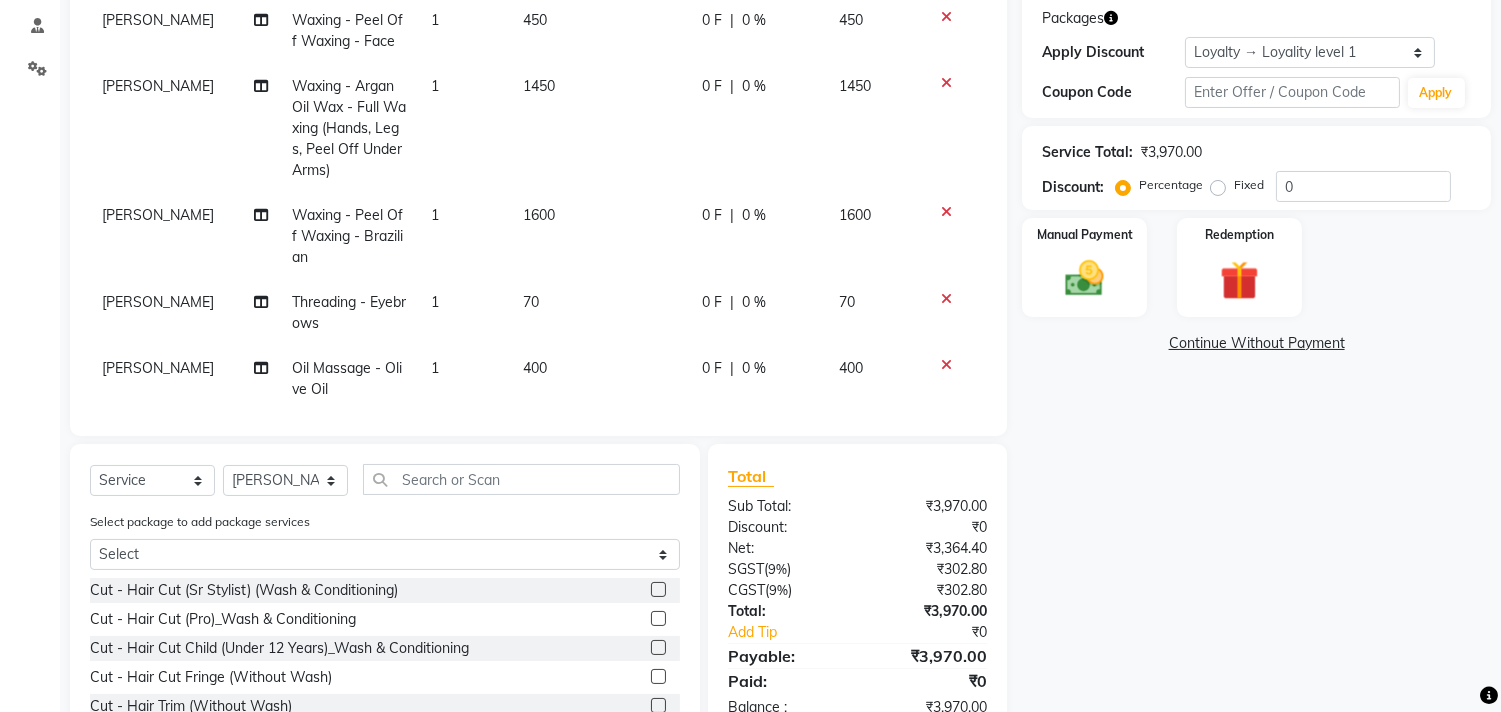 scroll, scrollTop: 333, scrollLeft: 0, axis: vertical 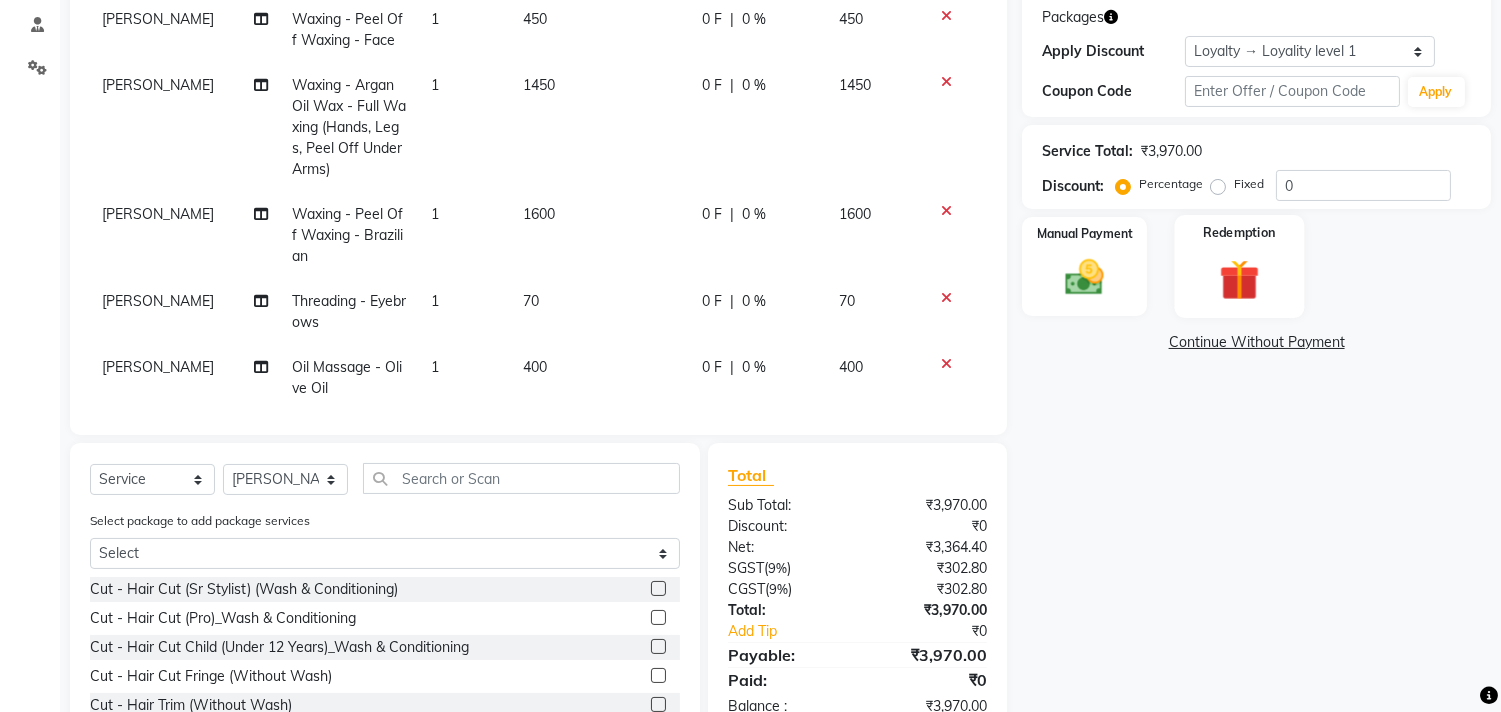 click 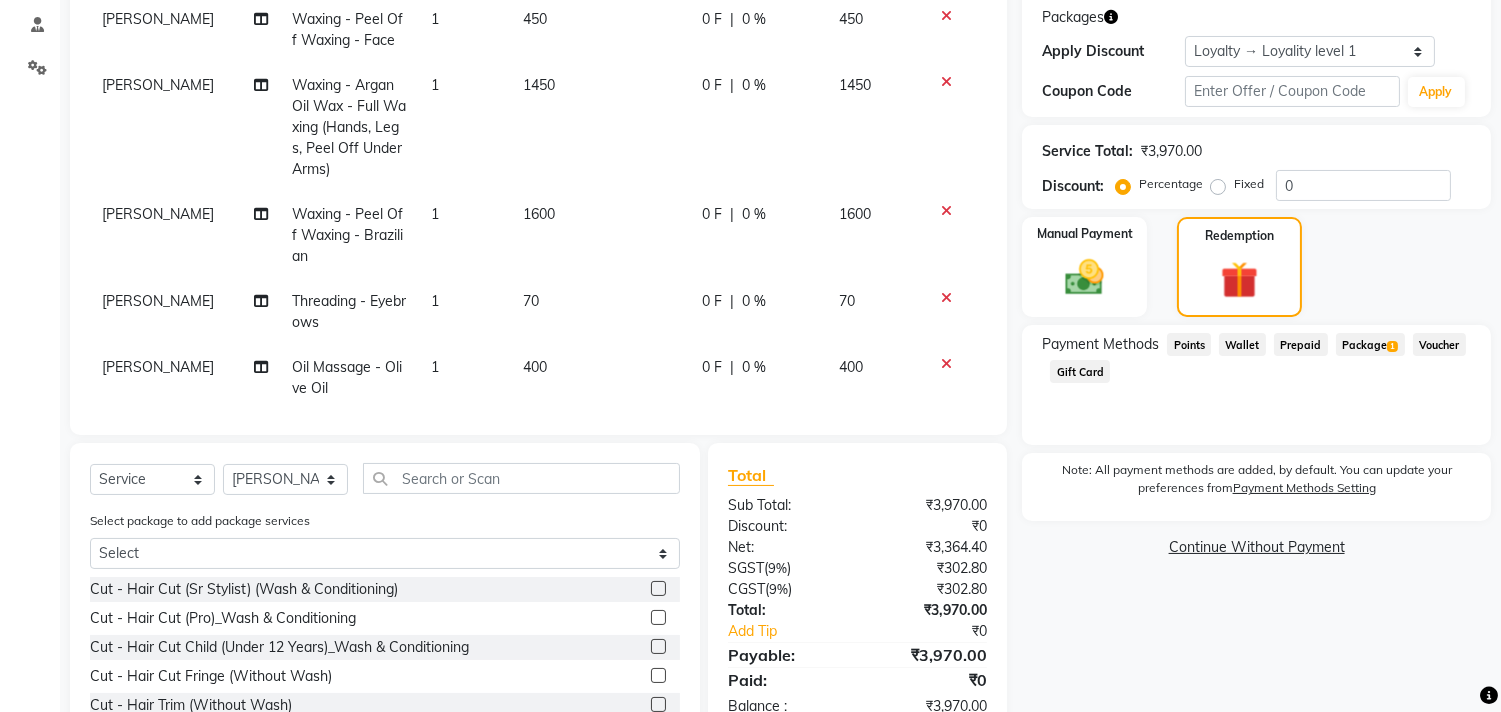 click on "Package  1" 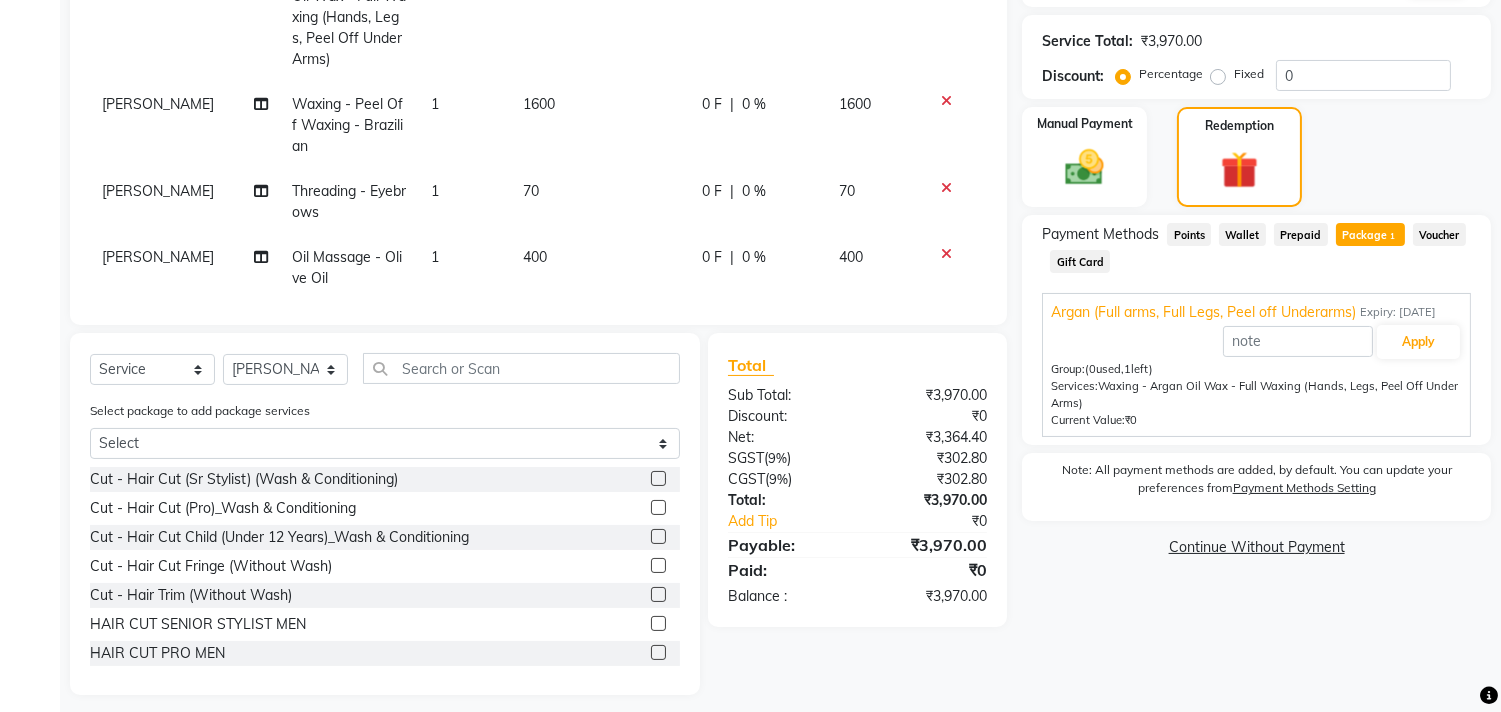 scroll, scrollTop: 444, scrollLeft: 0, axis: vertical 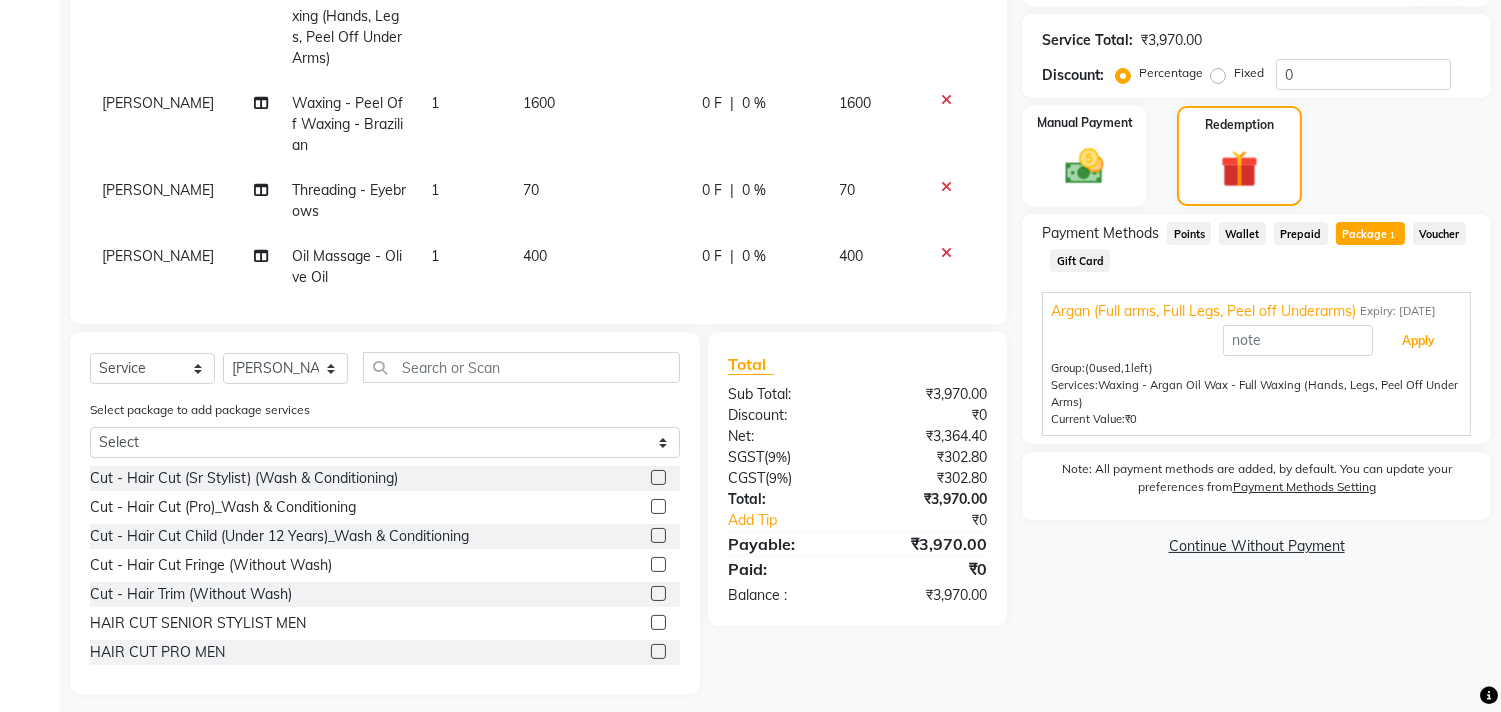 click on "Apply" at bounding box center [1418, 341] 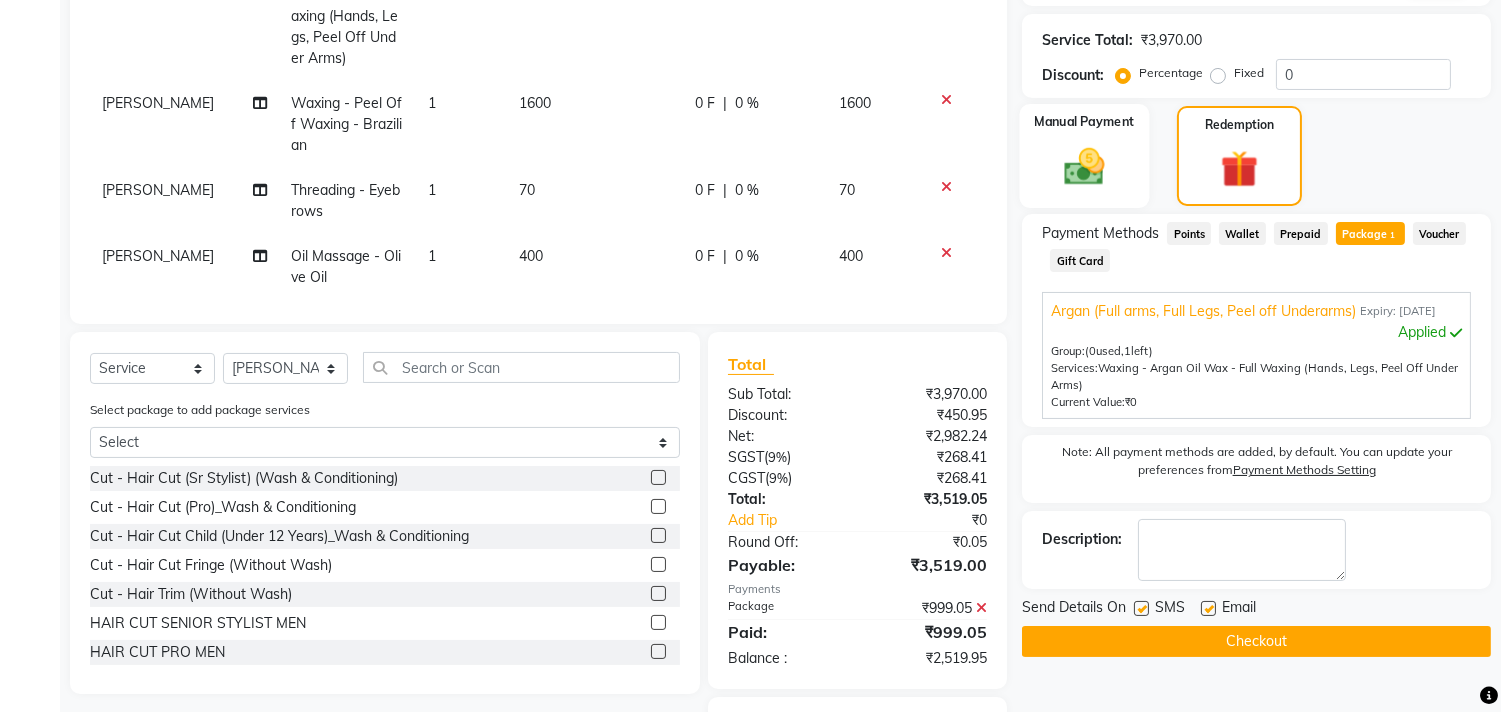 click on "Manual Payment" 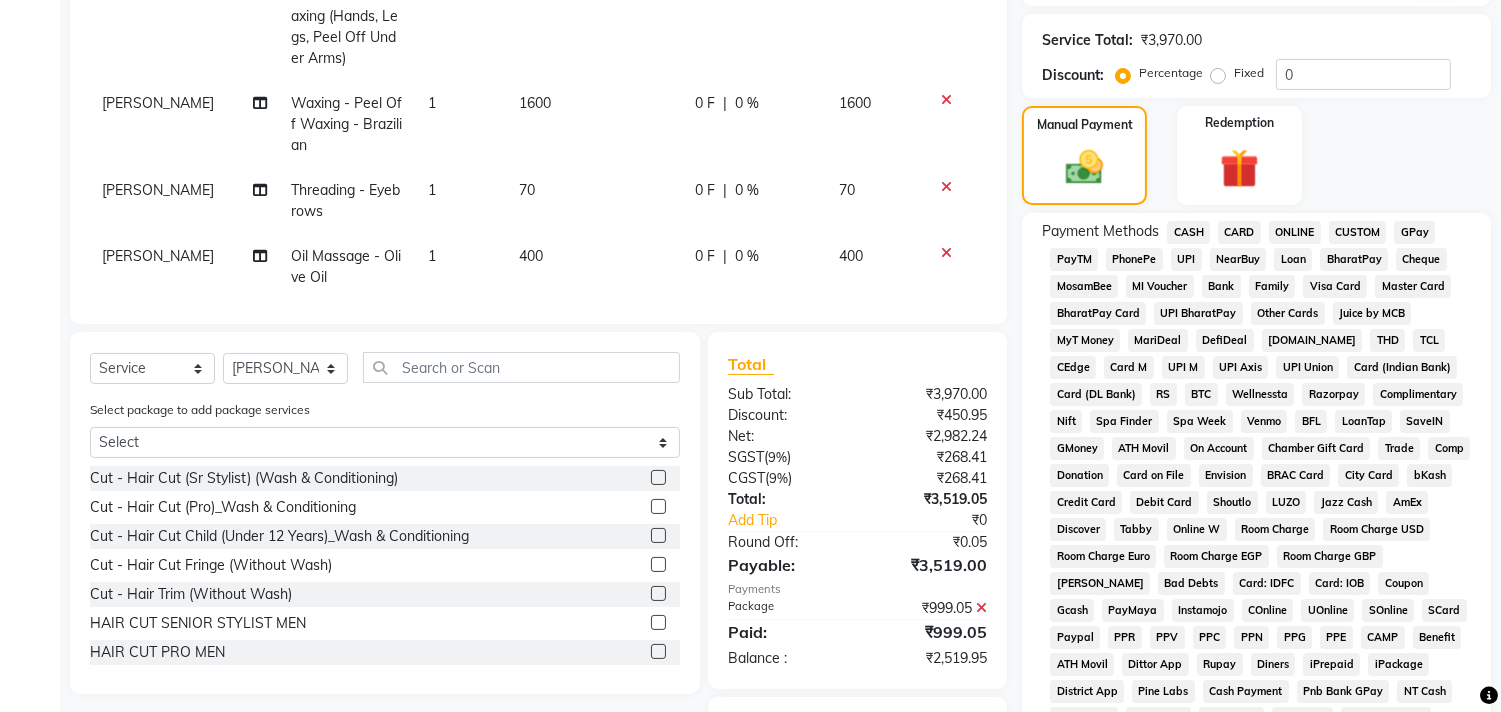click on "CARD" 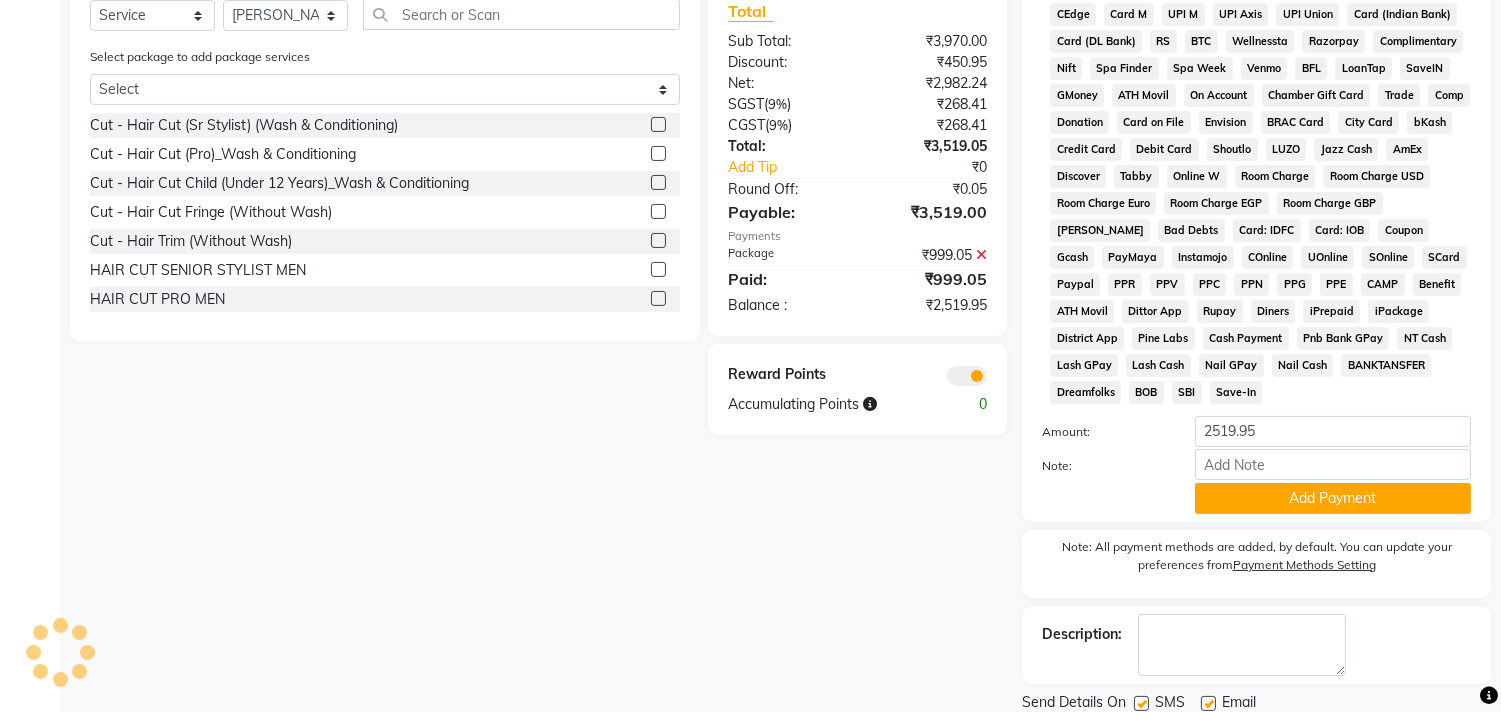 scroll, scrollTop: 872, scrollLeft: 0, axis: vertical 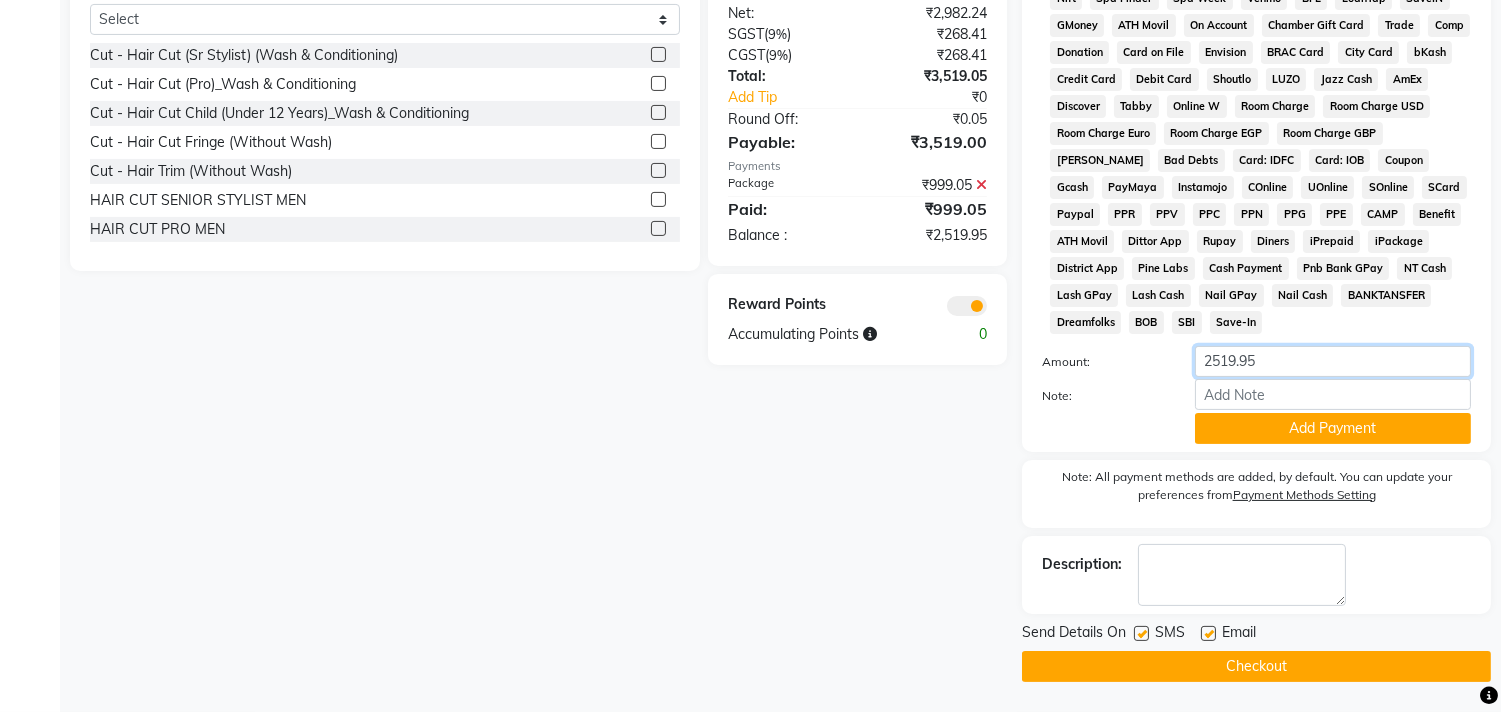 click on "2519.95" 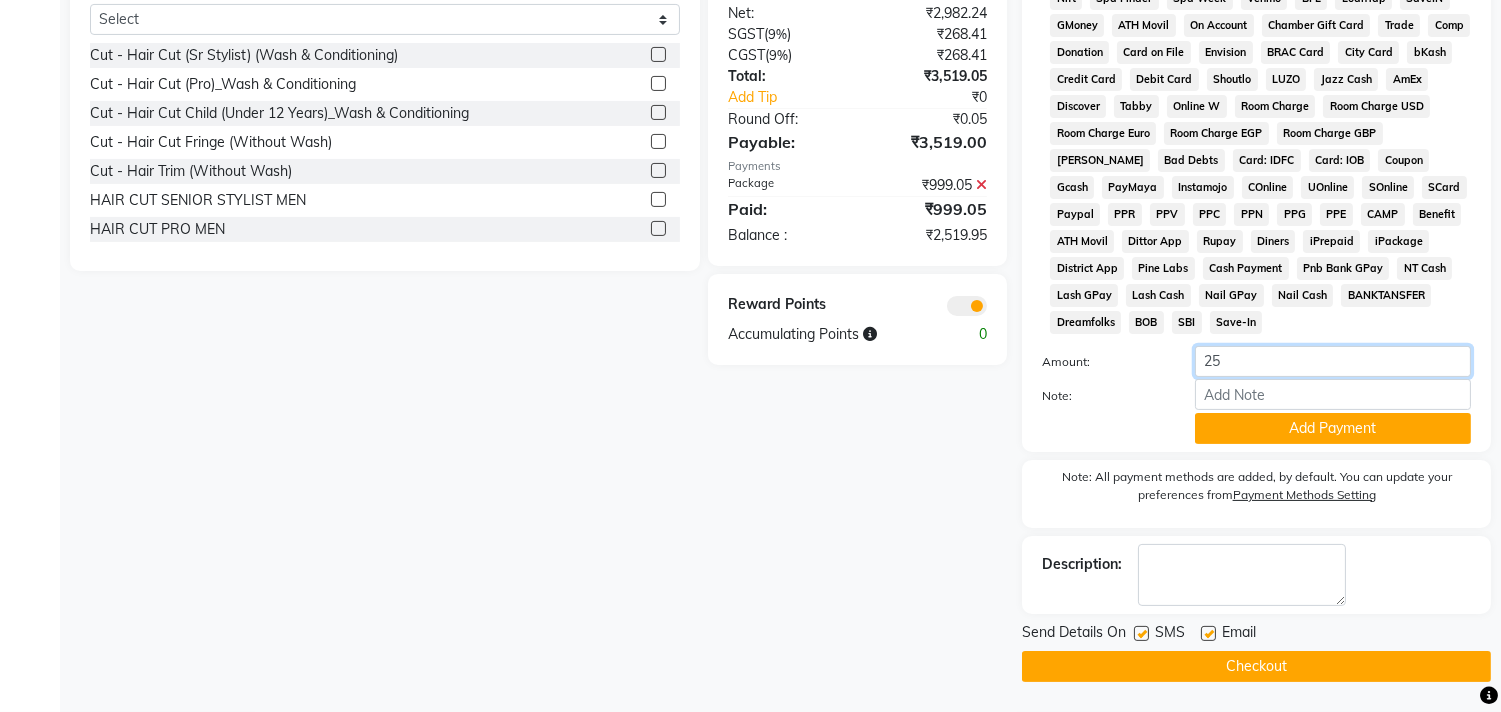 type on "2" 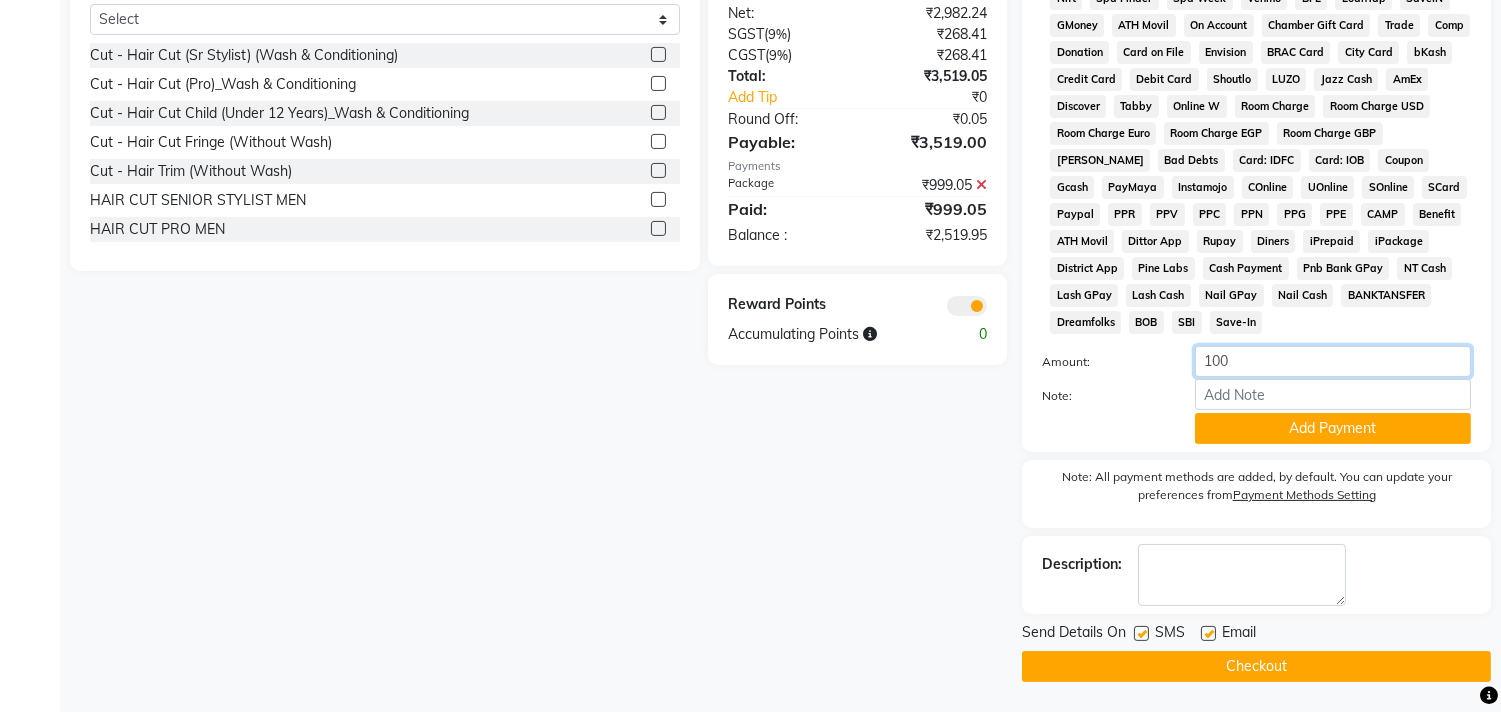 type on "100" 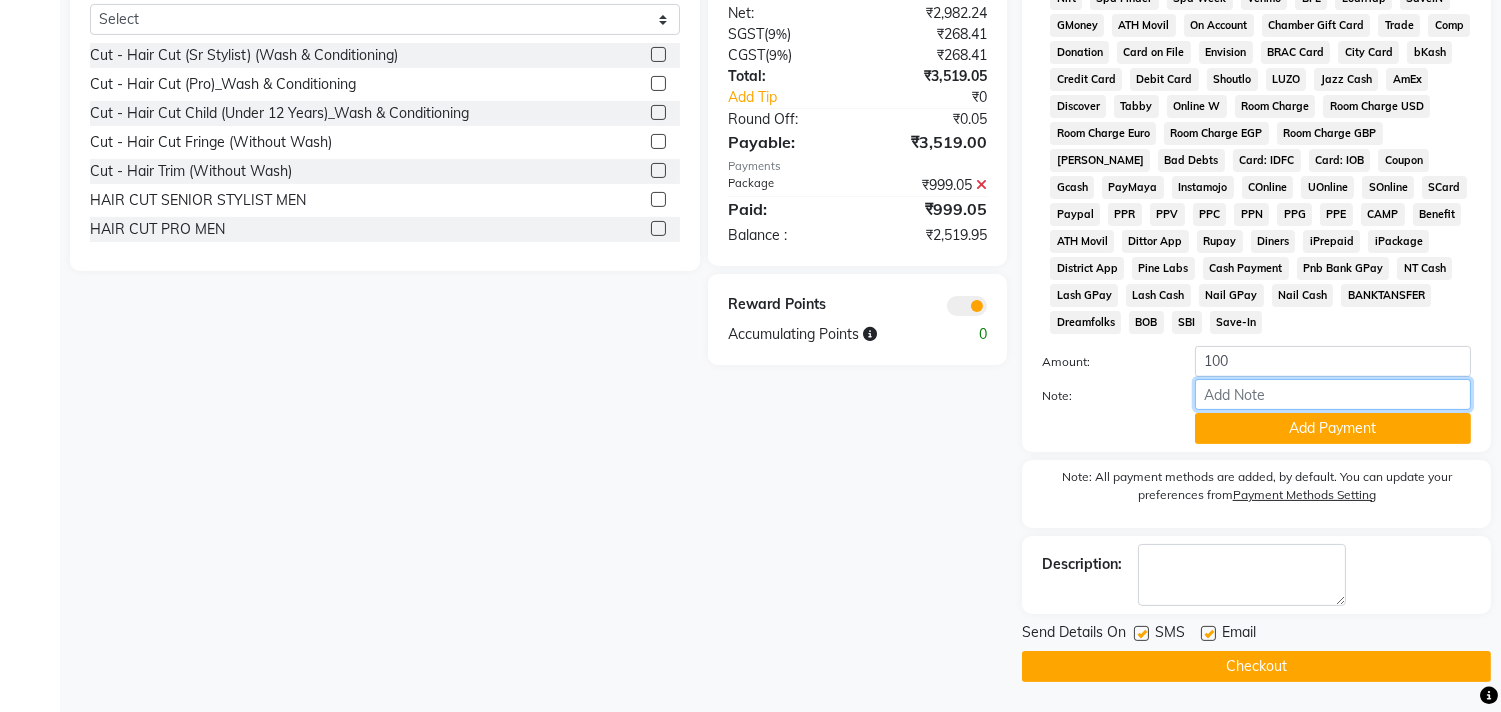 drag, startPoint x: 1236, startPoint y: 385, endPoint x: 1206, endPoint y: 400, distance: 33.54102 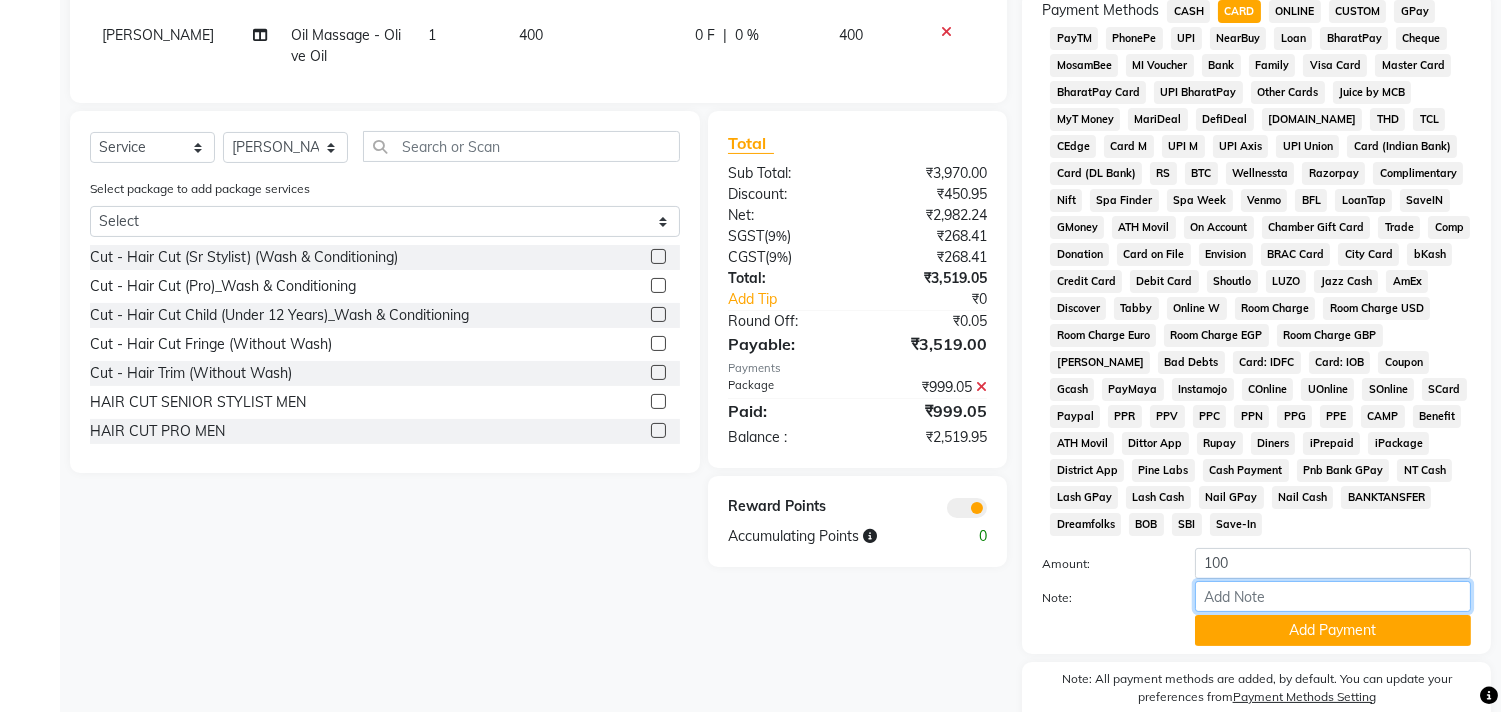 scroll, scrollTop: 872, scrollLeft: 0, axis: vertical 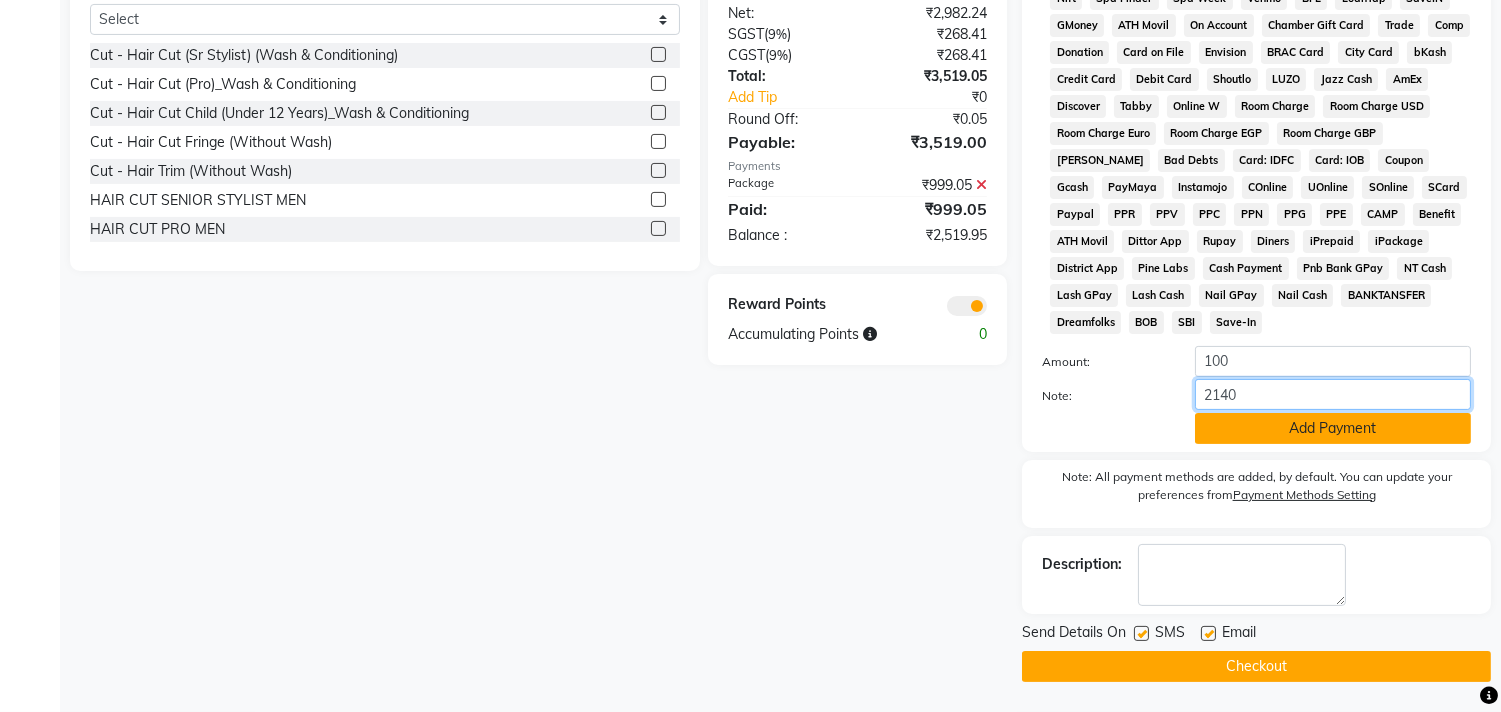 type on "2140" 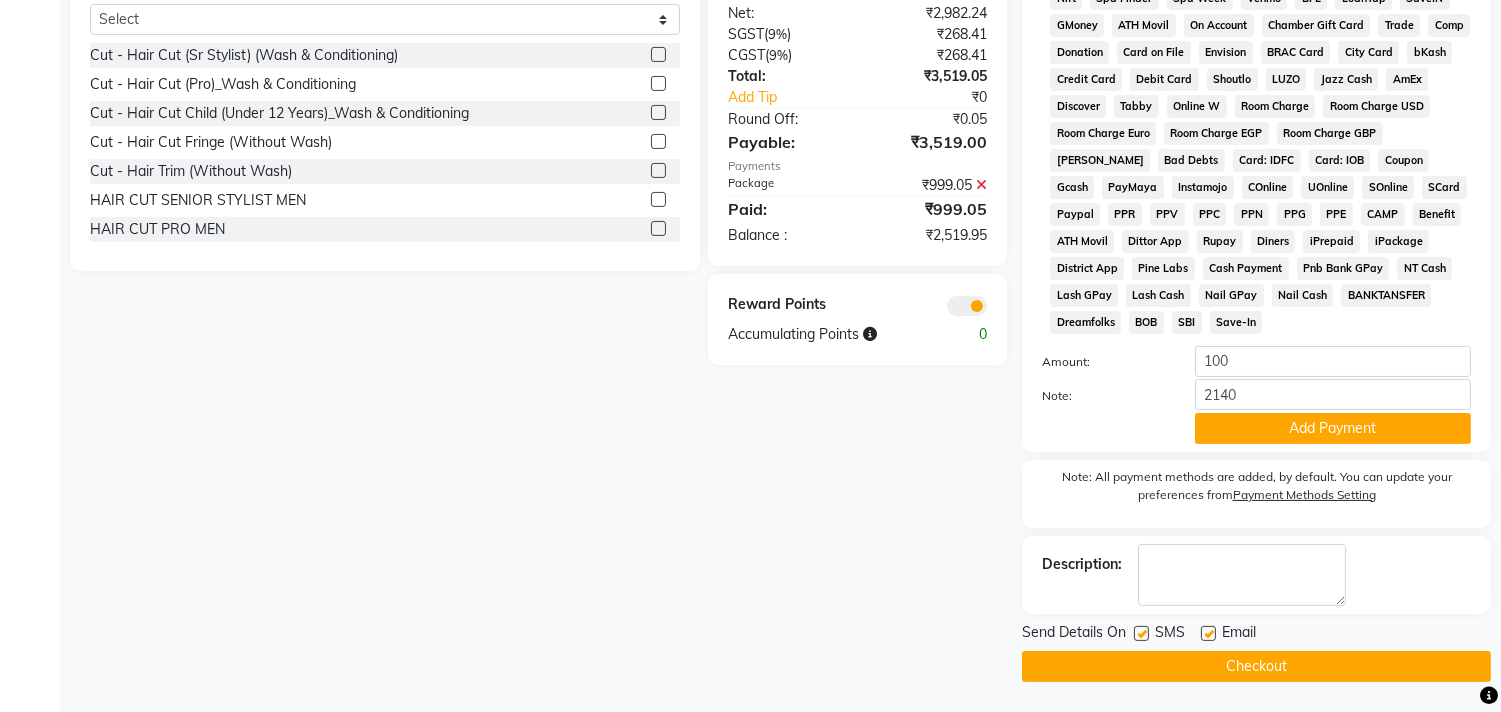 click on "Add Payment" 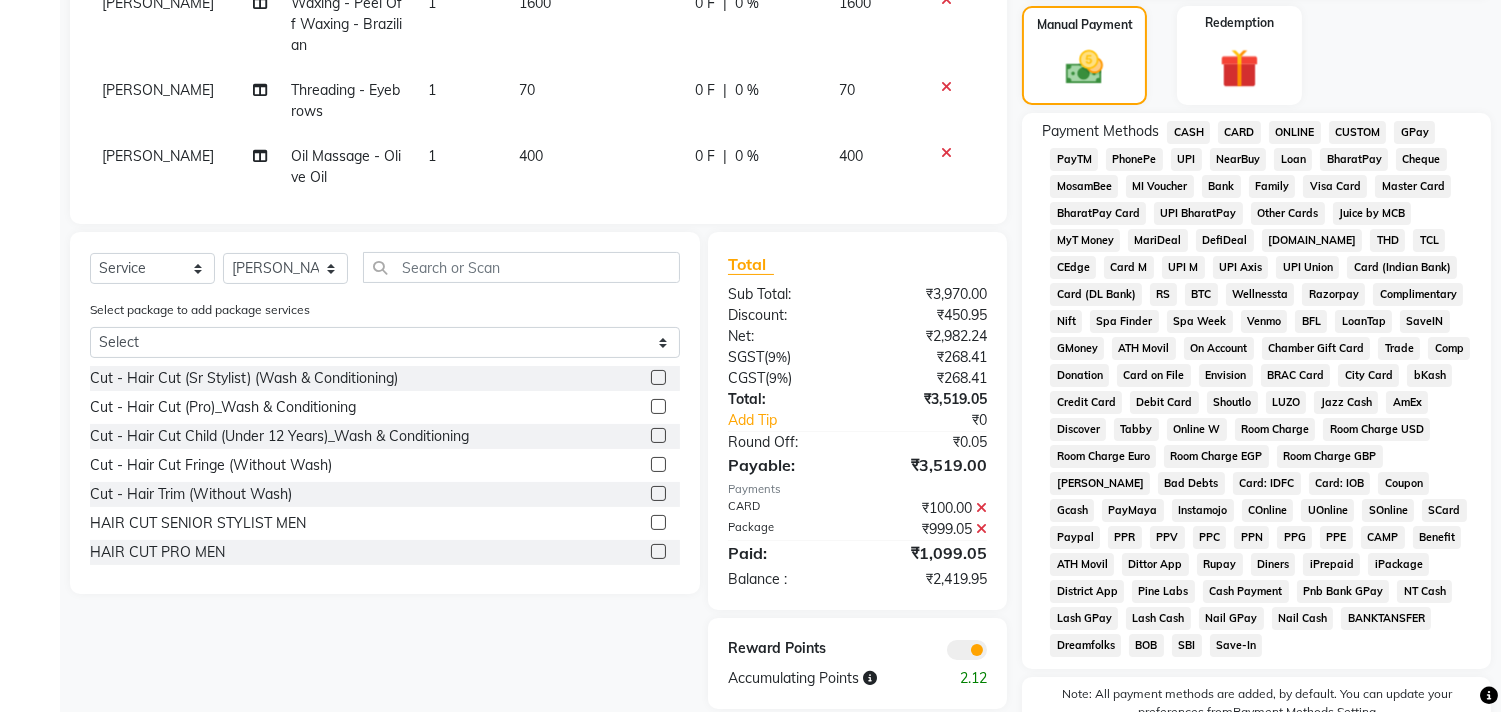 scroll, scrollTop: 543, scrollLeft: 0, axis: vertical 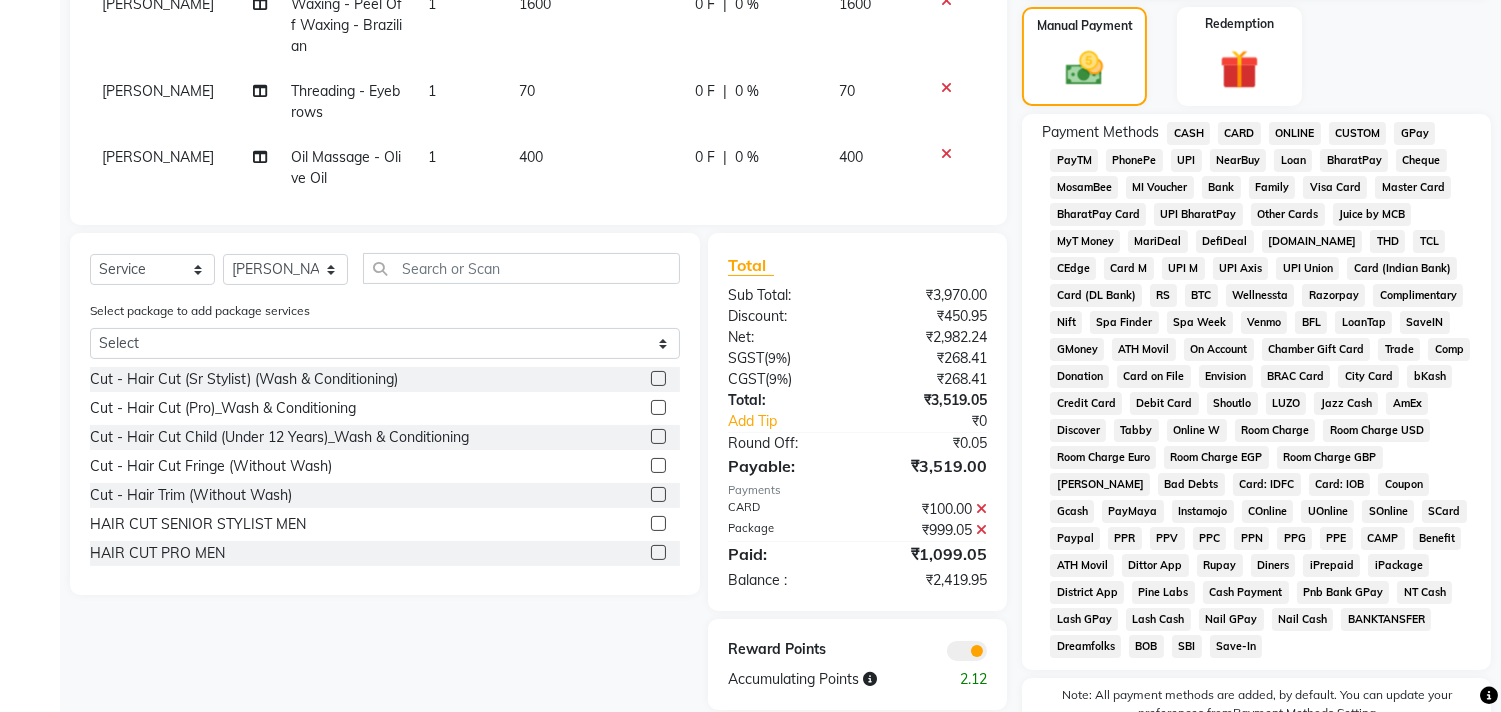 click on "CARD" 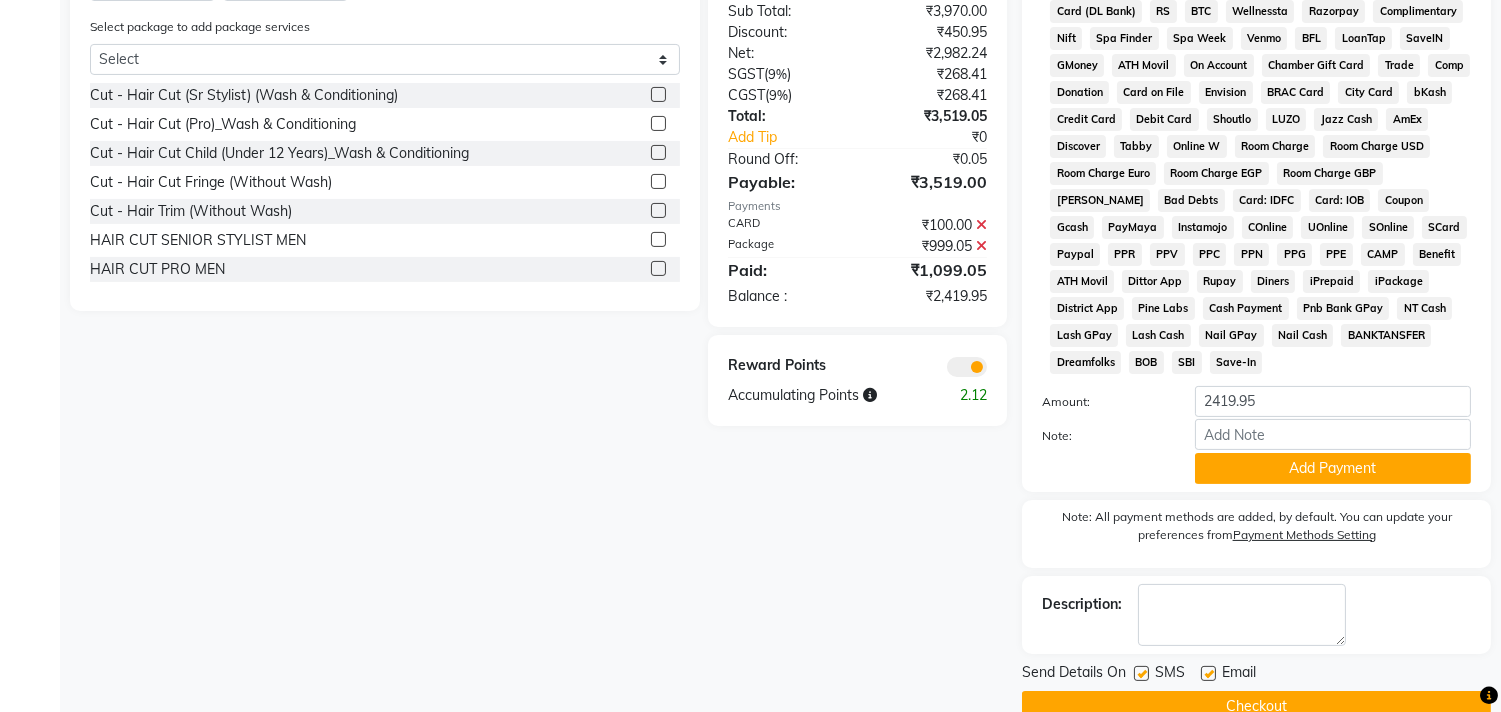 scroll, scrollTop: 872, scrollLeft: 0, axis: vertical 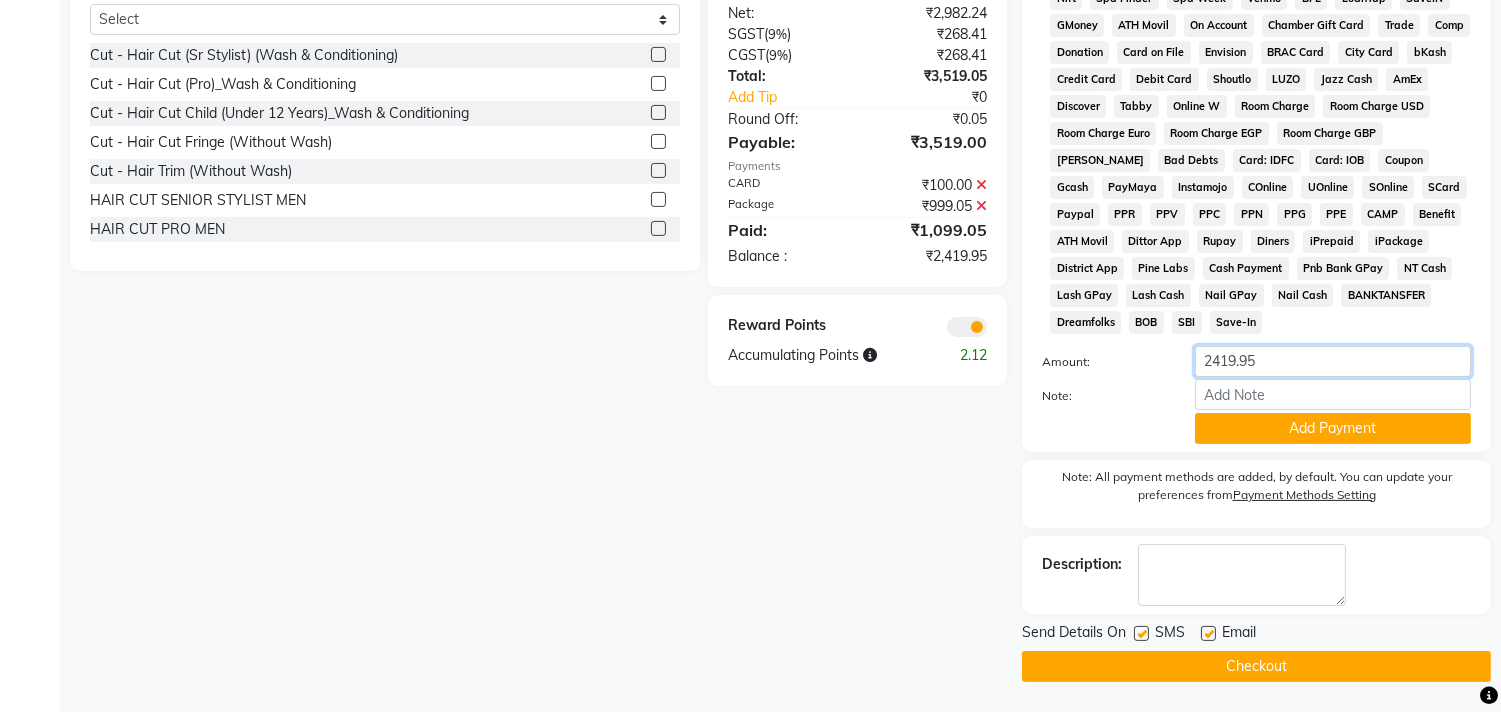 click on "2419.95" 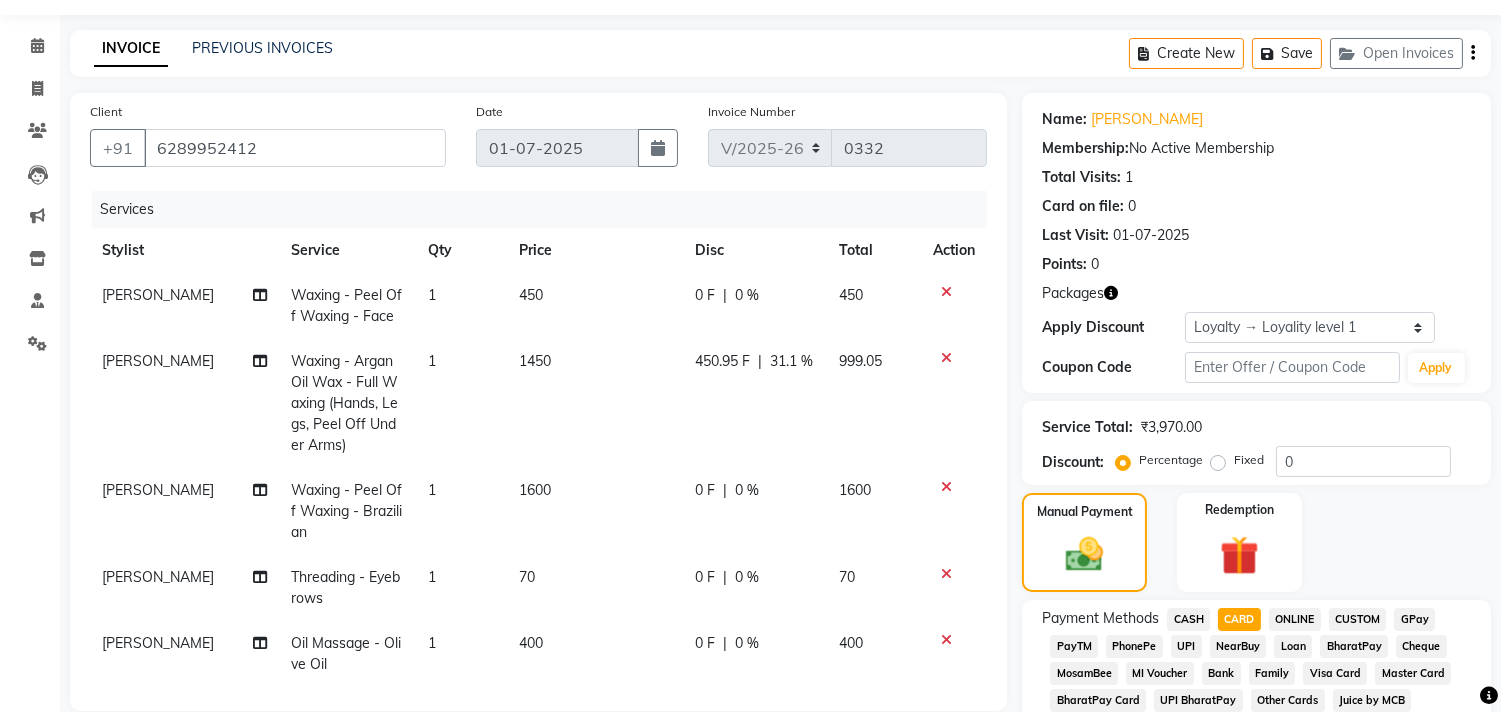 scroll, scrollTop: 0, scrollLeft: 0, axis: both 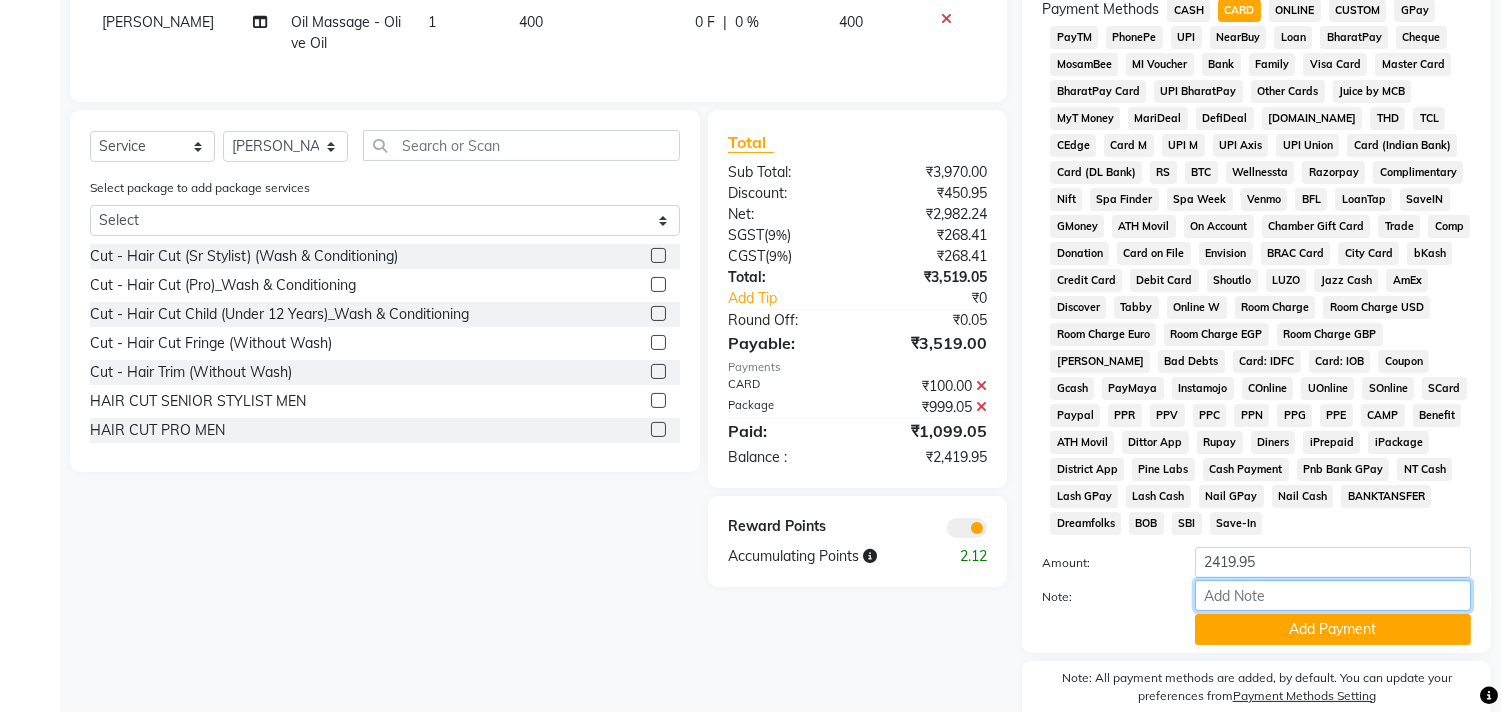 click on "Note:" at bounding box center [1333, 595] 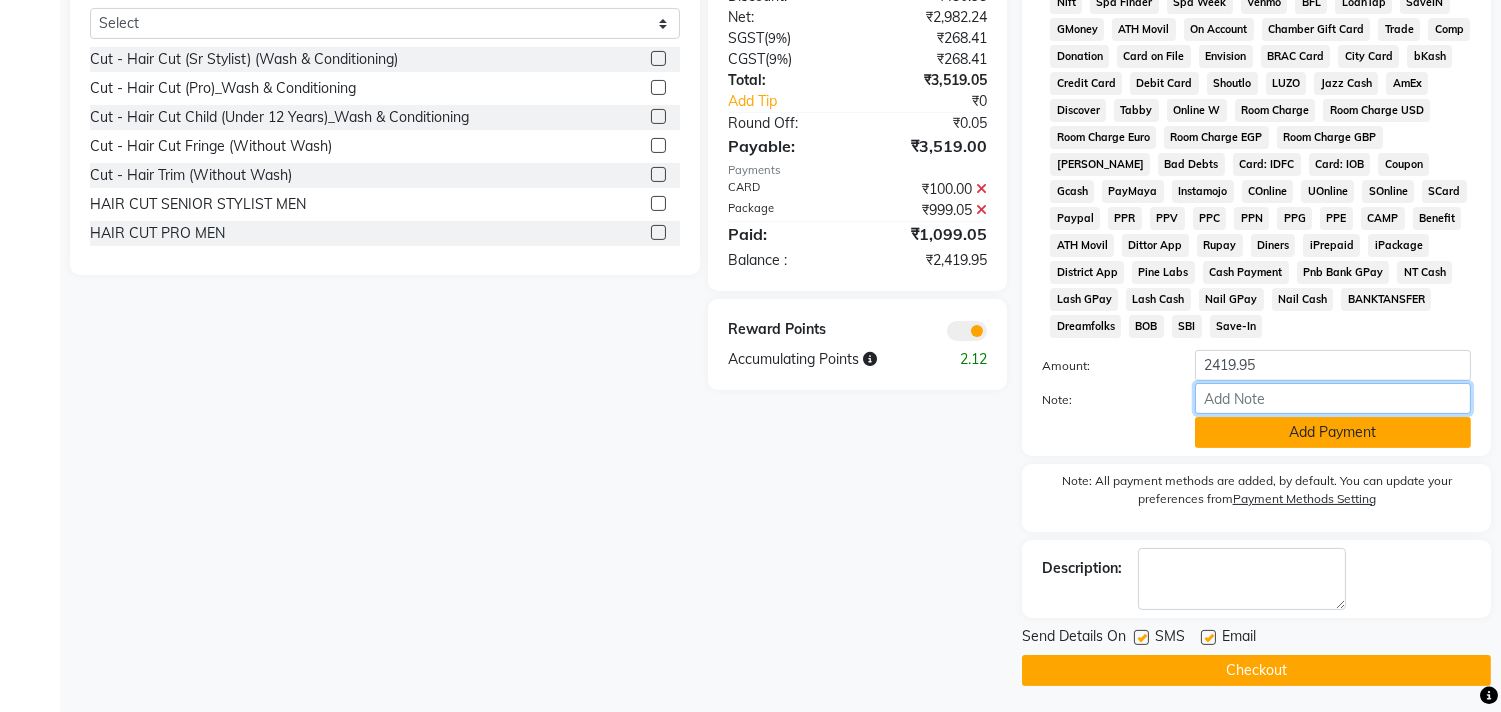 scroll, scrollTop: 872, scrollLeft: 0, axis: vertical 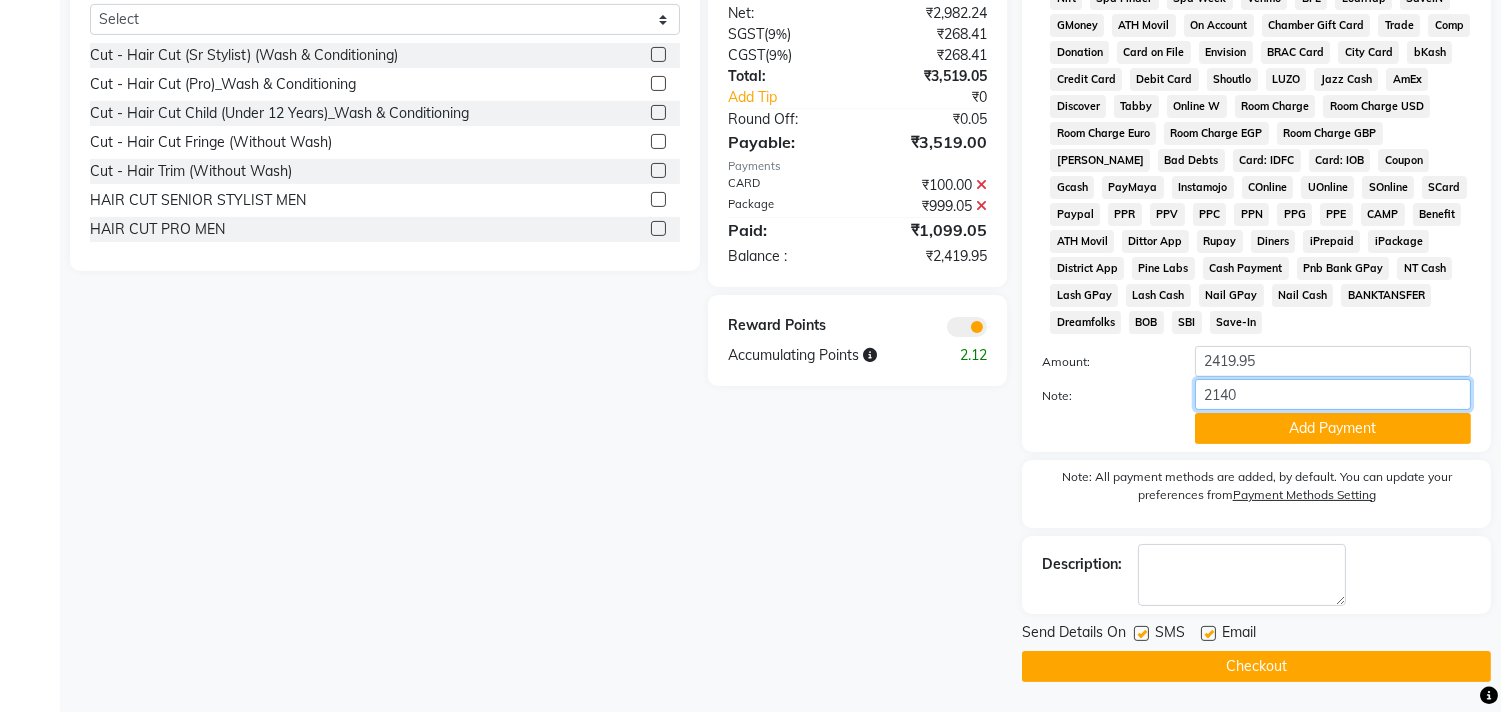 type on "2140" 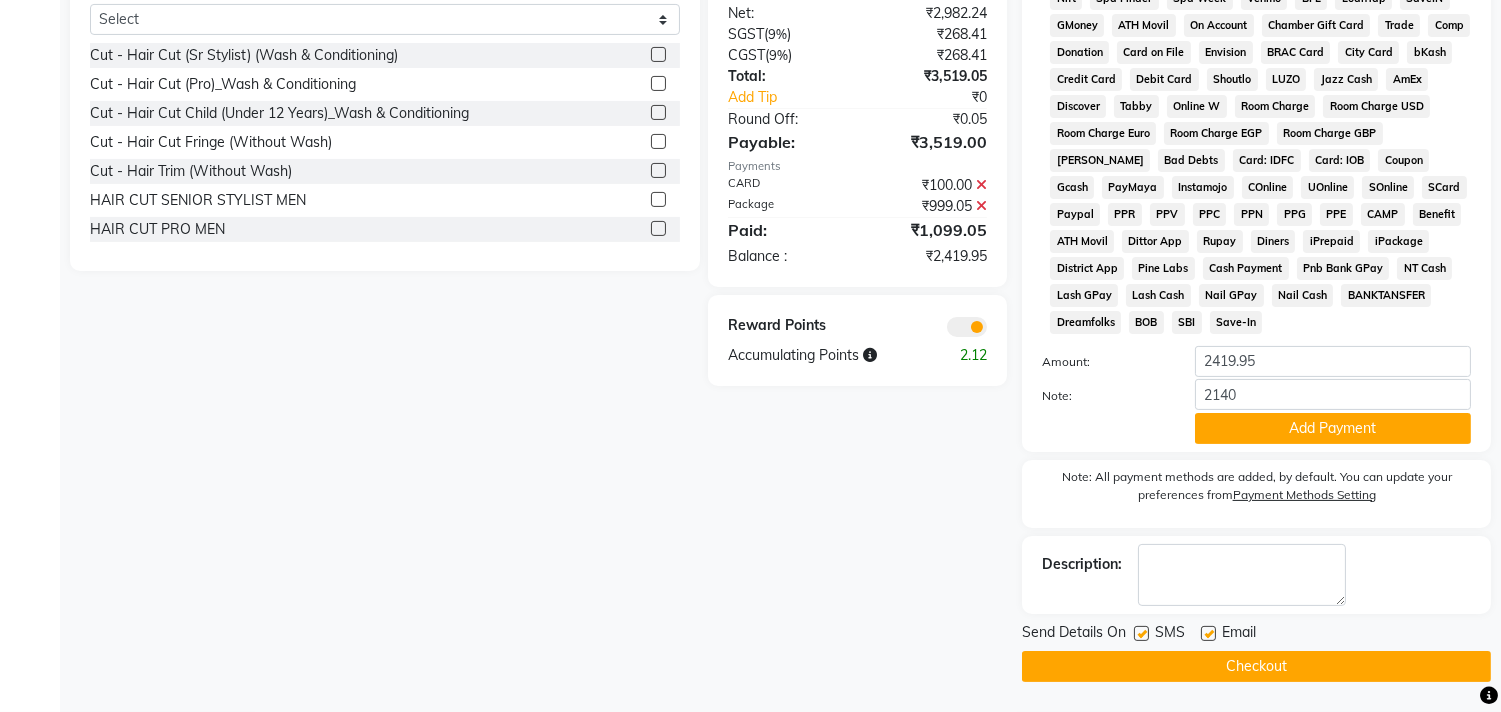 click on "Add Payment" 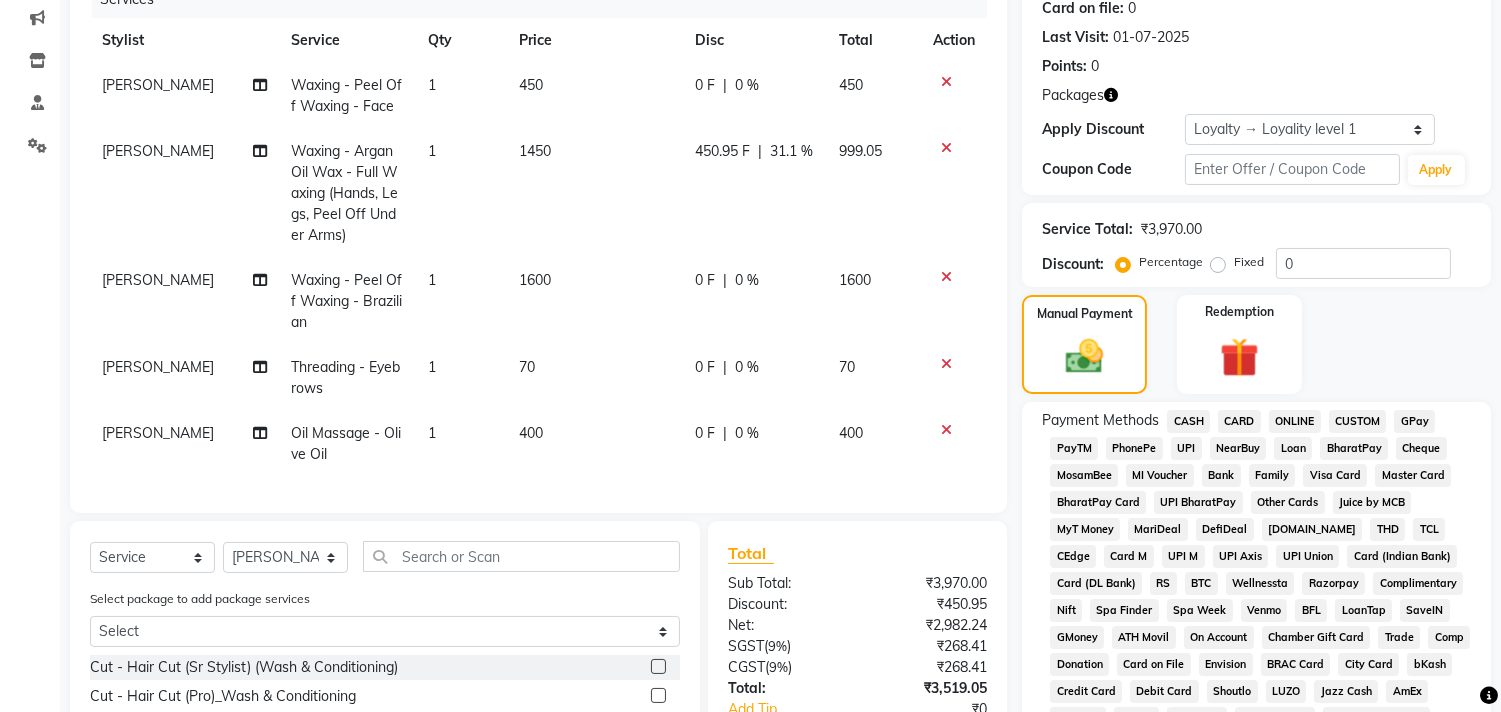 scroll, scrollTop: 210, scrollLeft: 0, axis: vertical 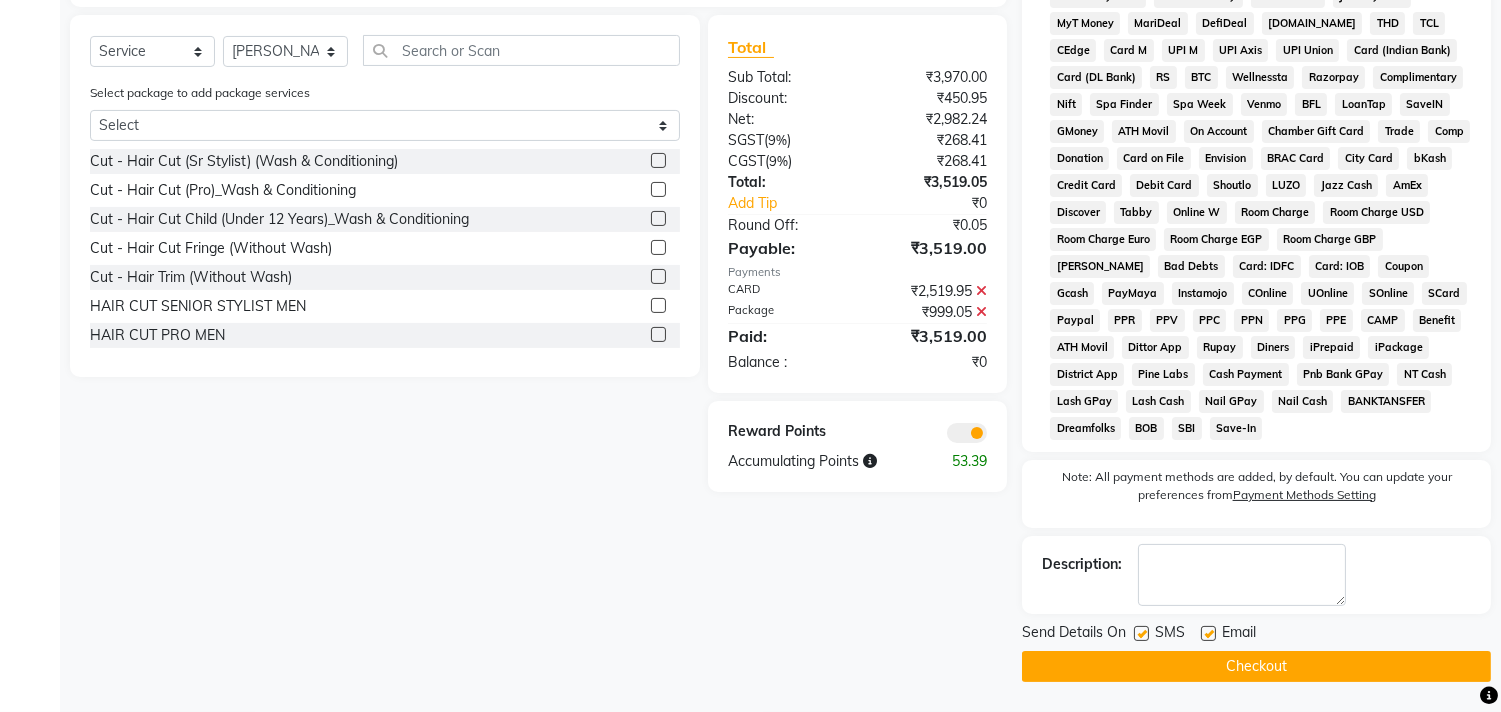 click on "Checkout" 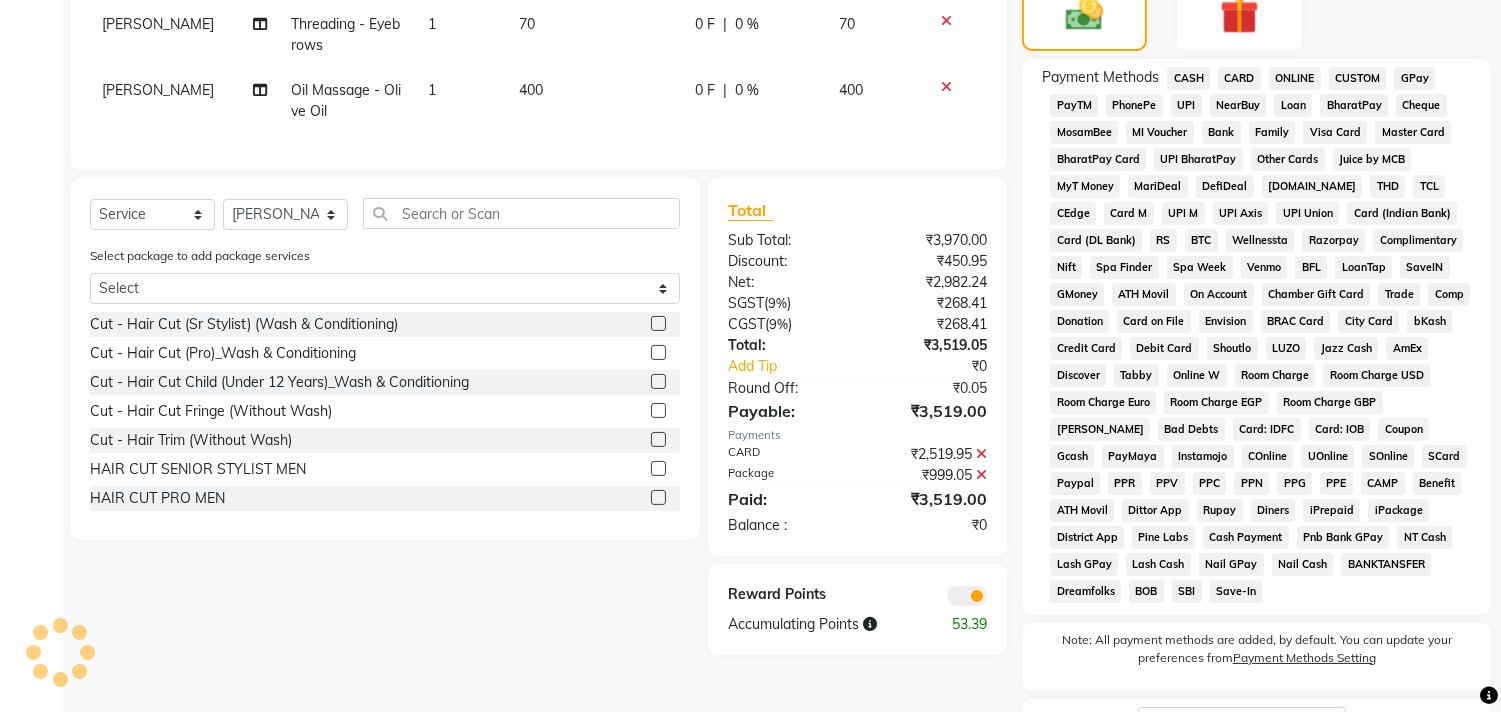scroll, scrollTop: 432, scrollLeft: 0, axis: vertical 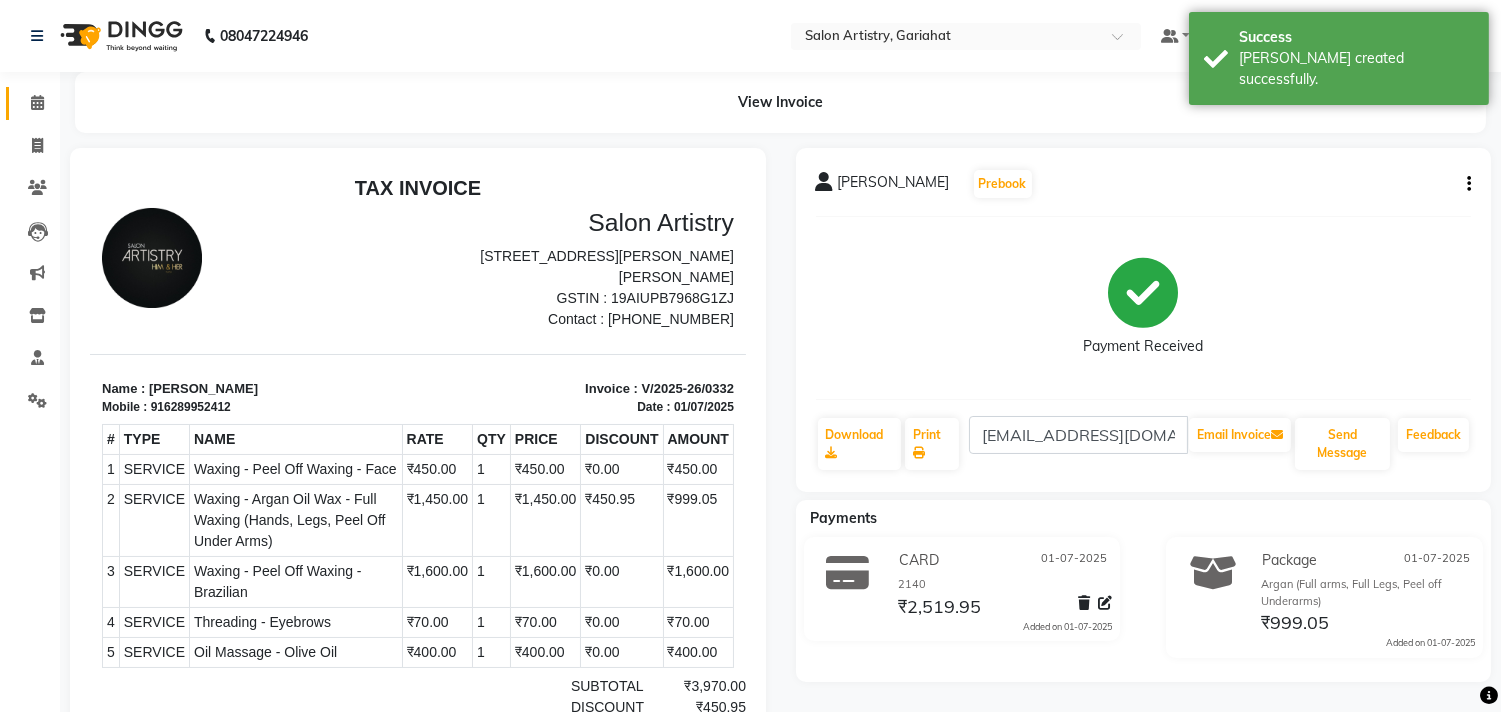 click 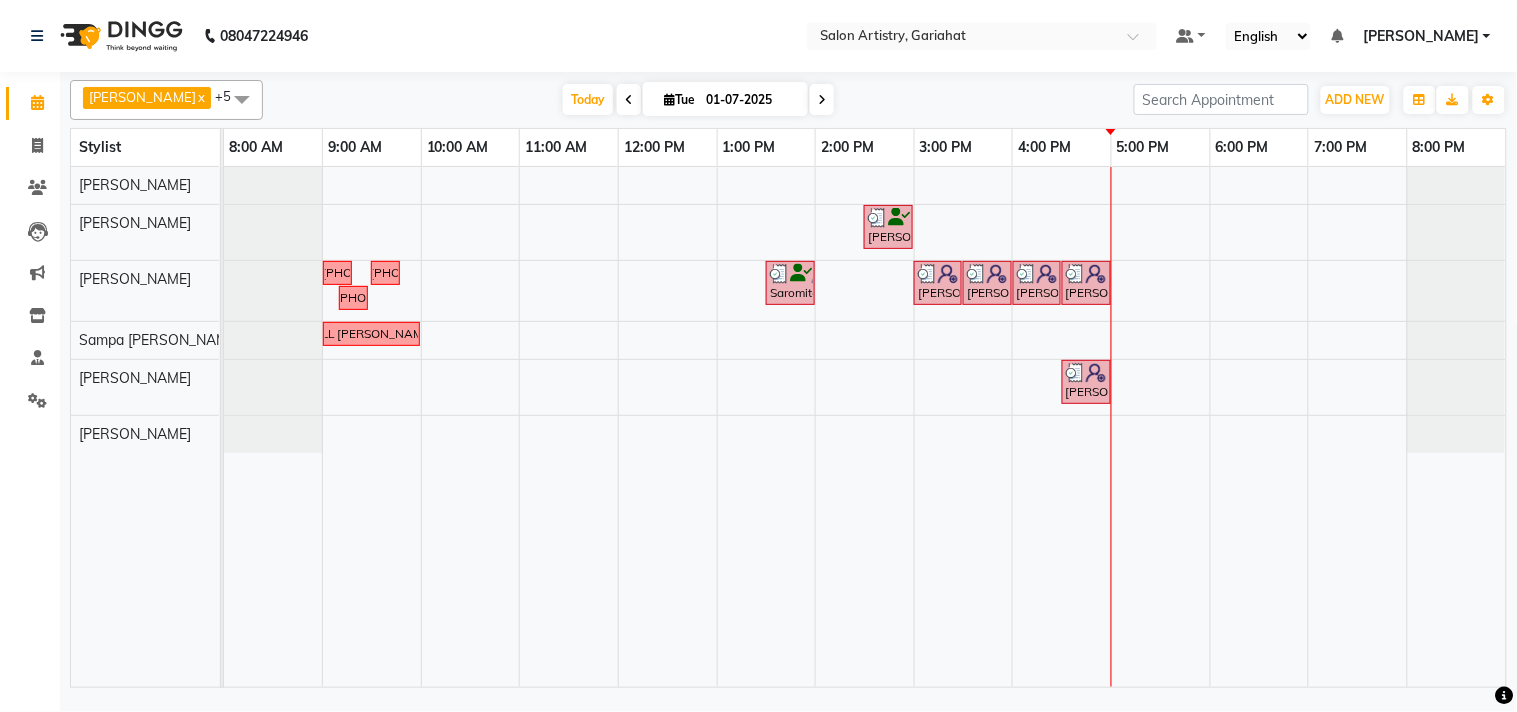 click on "[PERSON_NAME], TK02, 02:30 PM-03:00 PM, Cut - Hair Cut (Sr Stylist) (Wash & Conditioning)  followup call..[PHONE_NUMBER]   follow up call
[PHONE_NUMBER]      Saromita [PERSON_NAME], TK01, 01:30 PM-02:00 PM, Waxing - Argan Oil Wax - Full Waxing (Hands, Legs, Peel Off Under Arms)     Priyanka Karan, TK03, 03:00 PM-03:30 PM, Waxing - Peel Off Waxing - Brazilian     Priyanka Karan, TK03, 03:30 PM-04:00 PM, Waxing - Peel Off Waxing - Face     [PERSON_NAME], TK03, 04:00 PM-04:30 PM, Waxing - Argan Oil Wax - Full Waxing (Hands, Legs, Peel Off Under Arms)     [PERSON_NAME], TK03, 04:30 PM-05:00 PM, Threading - Eyebrows  followup call
[PHONE_NUMBER]   FOLLOWUP CALL  [PERSON_NAME] 8420718101      [PERSON_NAME], TK03, 04:30 PM-05:00 PM, Oil Massage - Olive Oil" at bounding box center (865, 427) 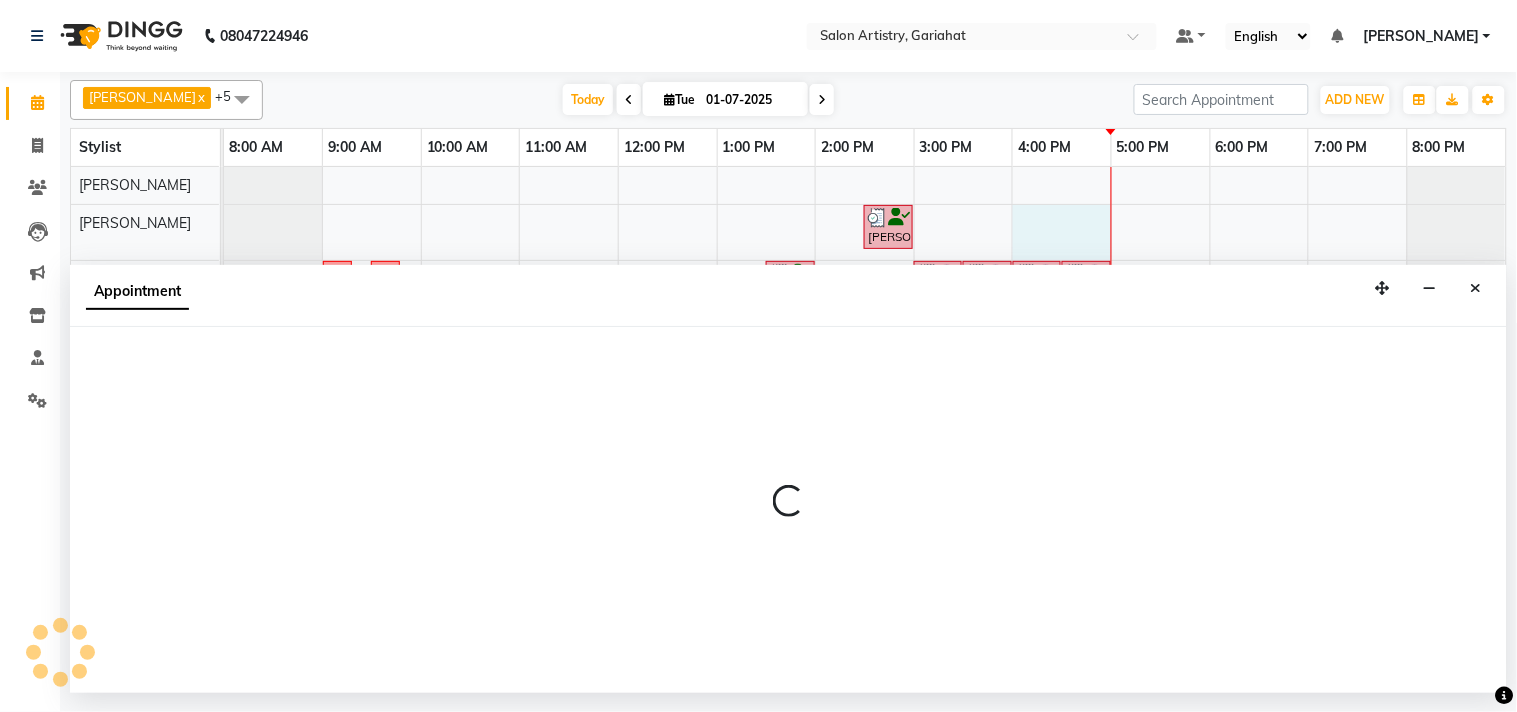 select on "82199" 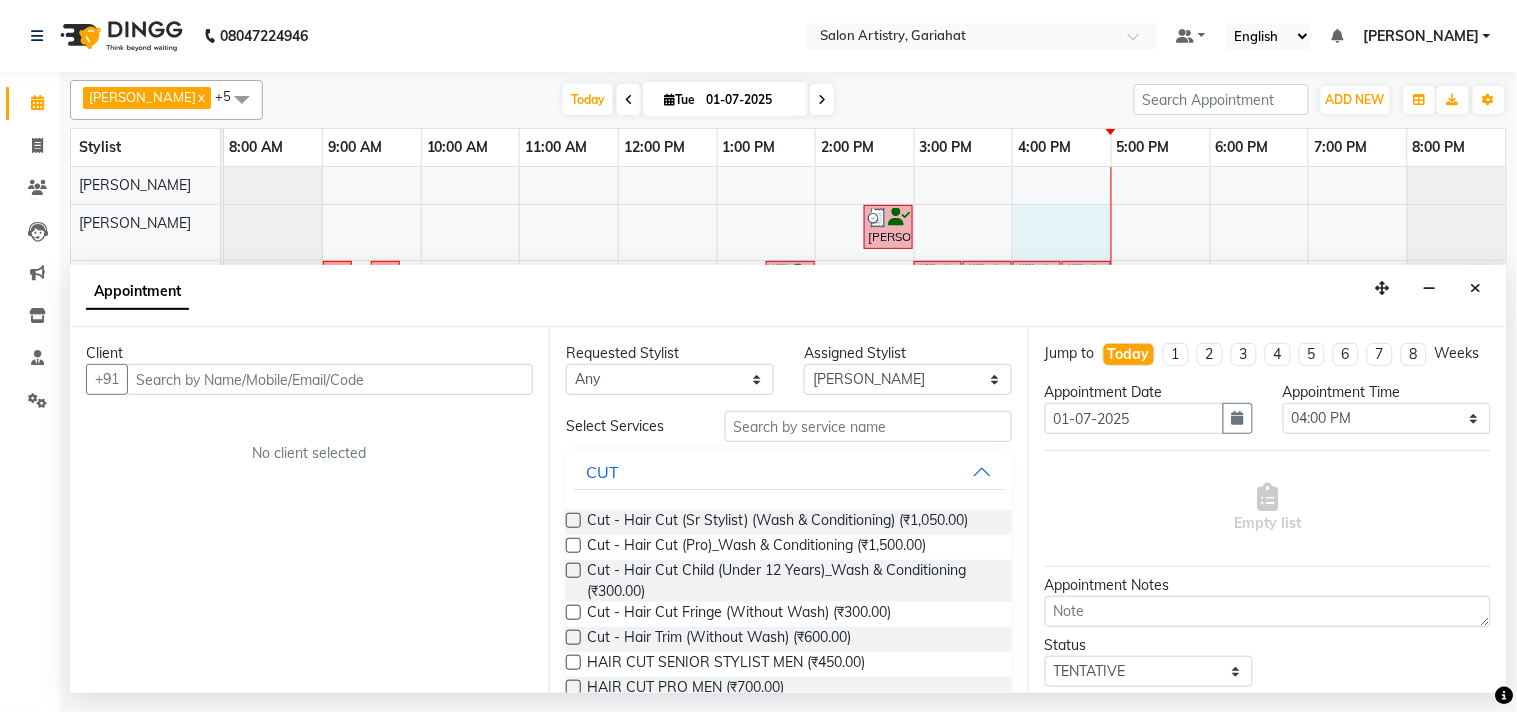 click at bounding box center (330, 379) 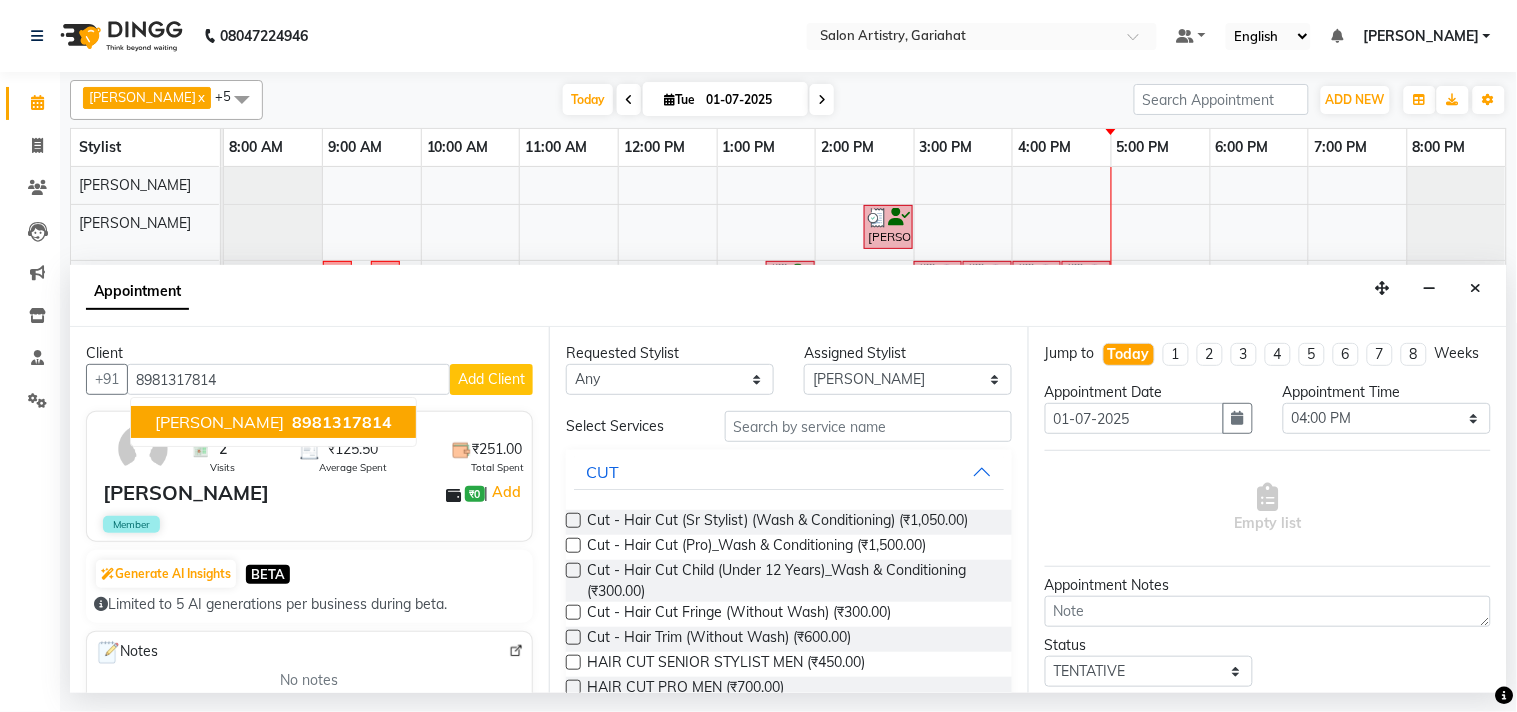 click on "[PERSON_NAME]" at bounding box center (219, 422) 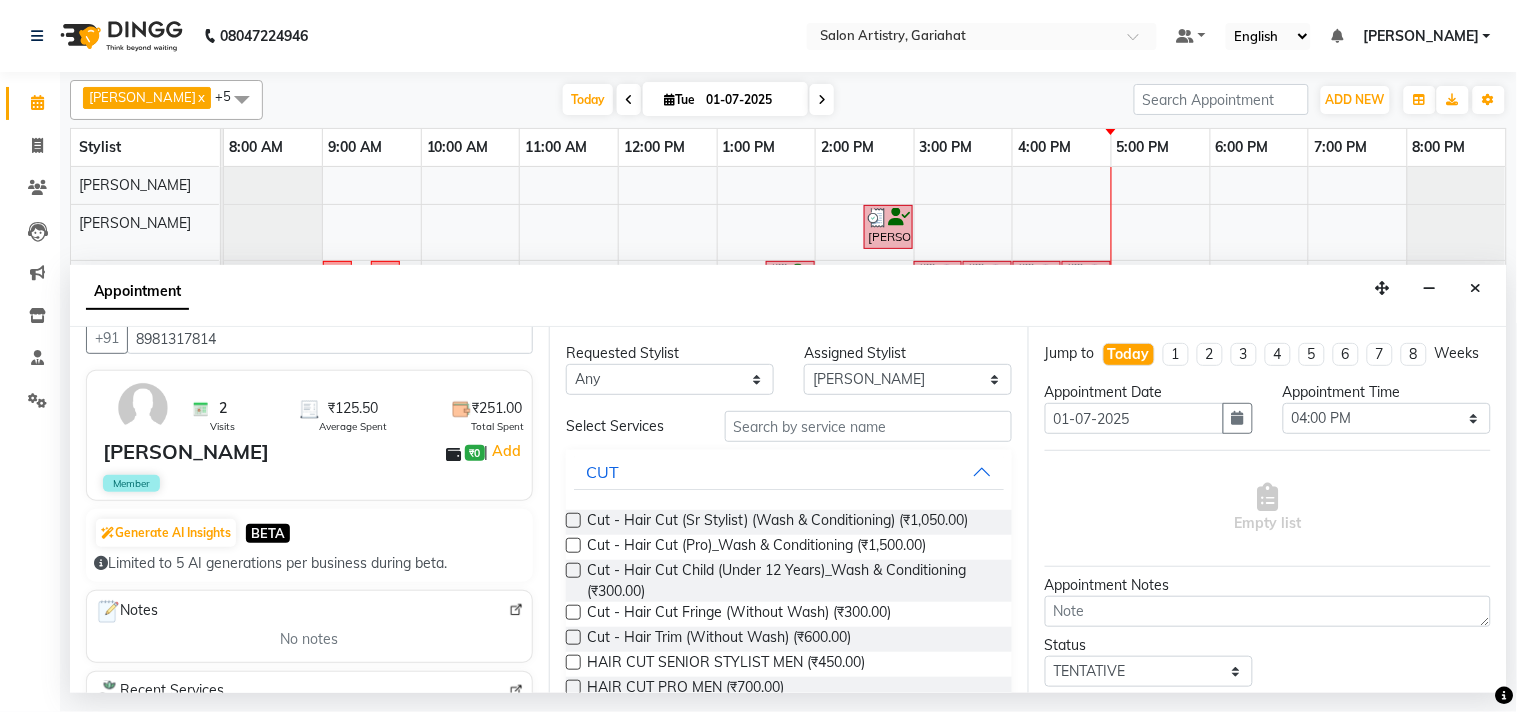 scroll, scrollTop: 0, scrollLeft: 0, axis: both 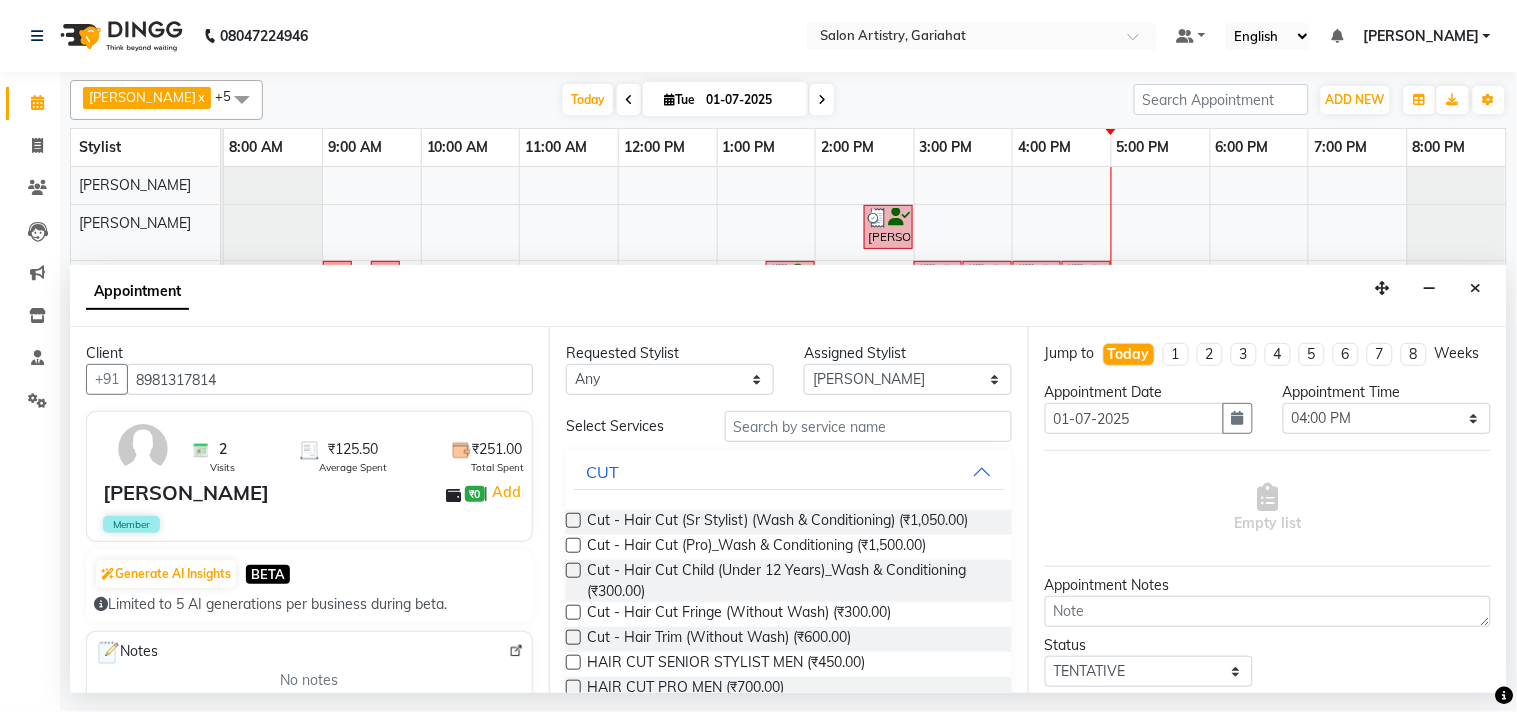 type on "8981317814" 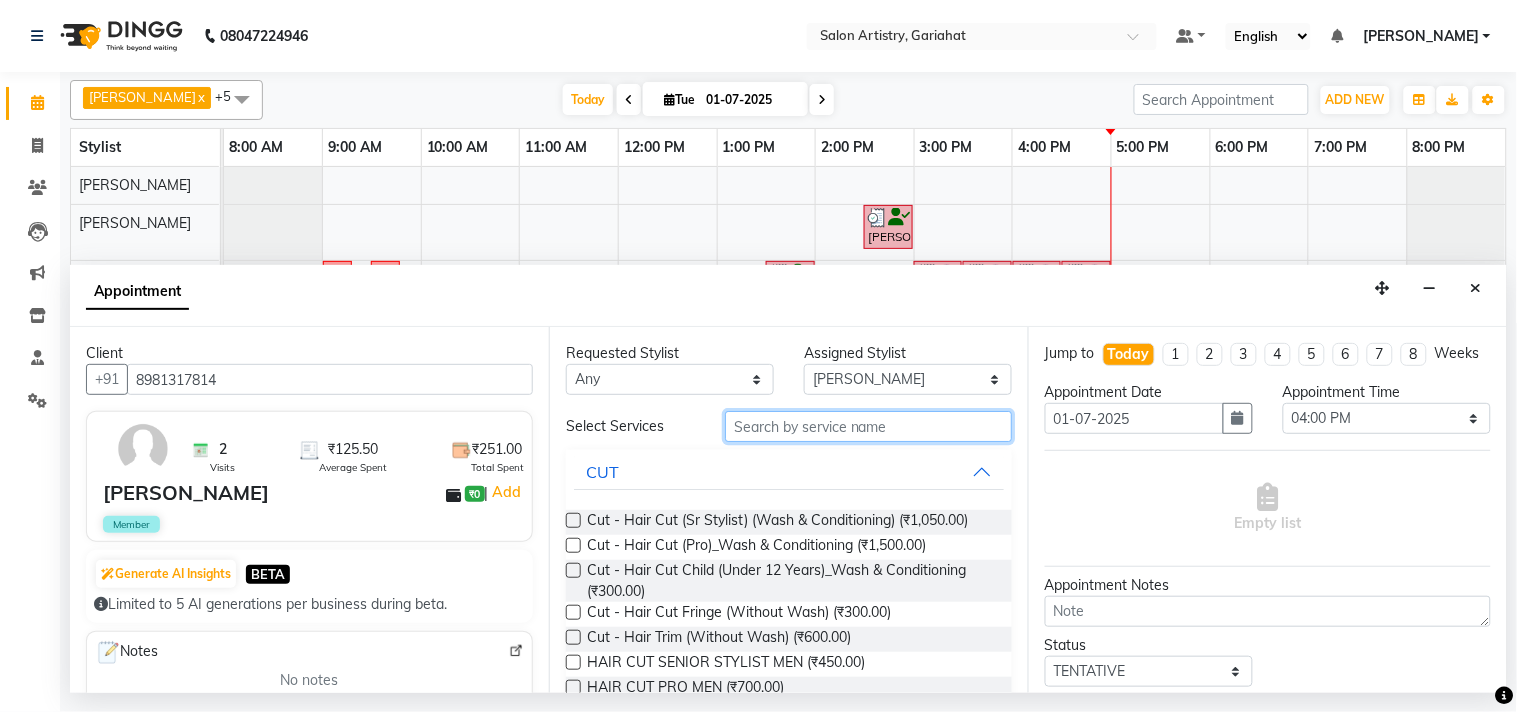 click at bounding box center [868, 426] 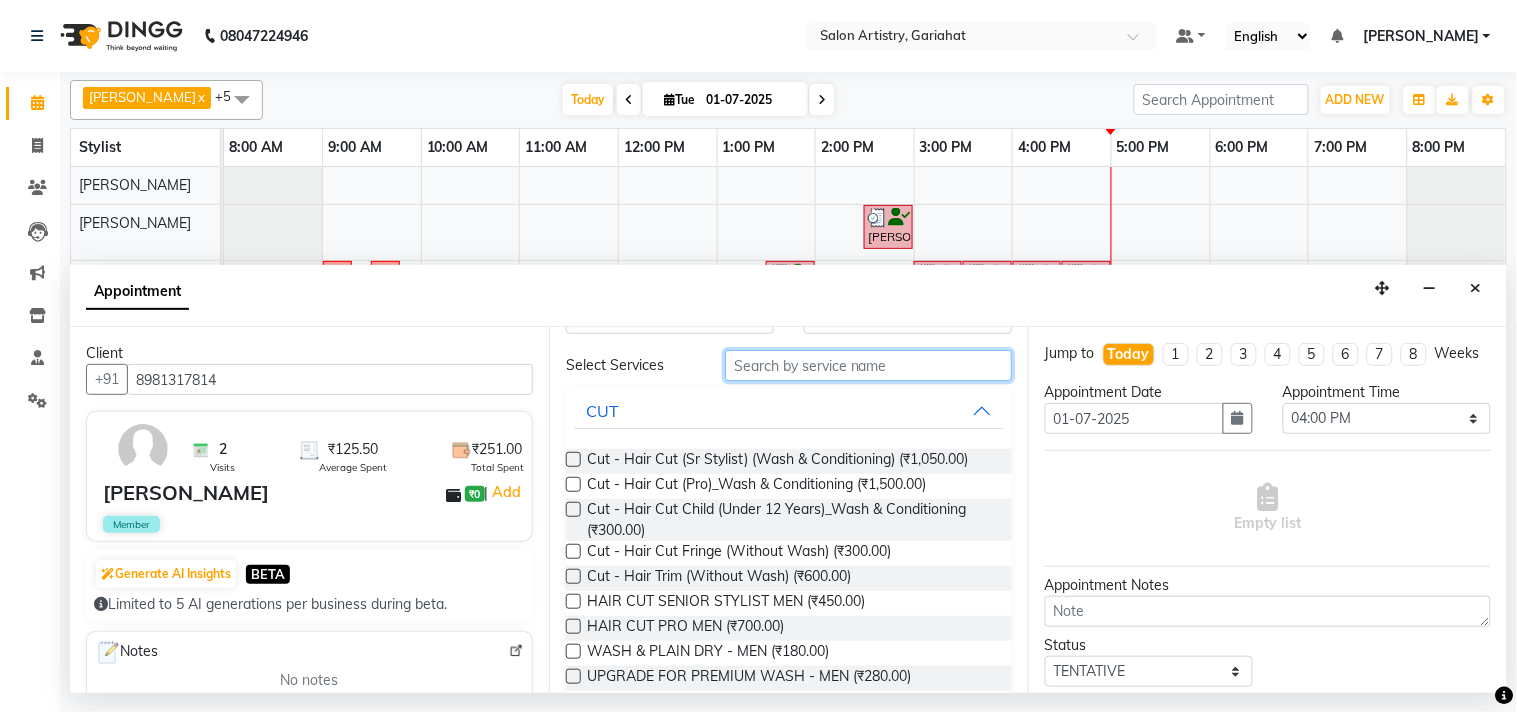 scroll, scrollTop: 0, scrollLeft: 0, axis: both 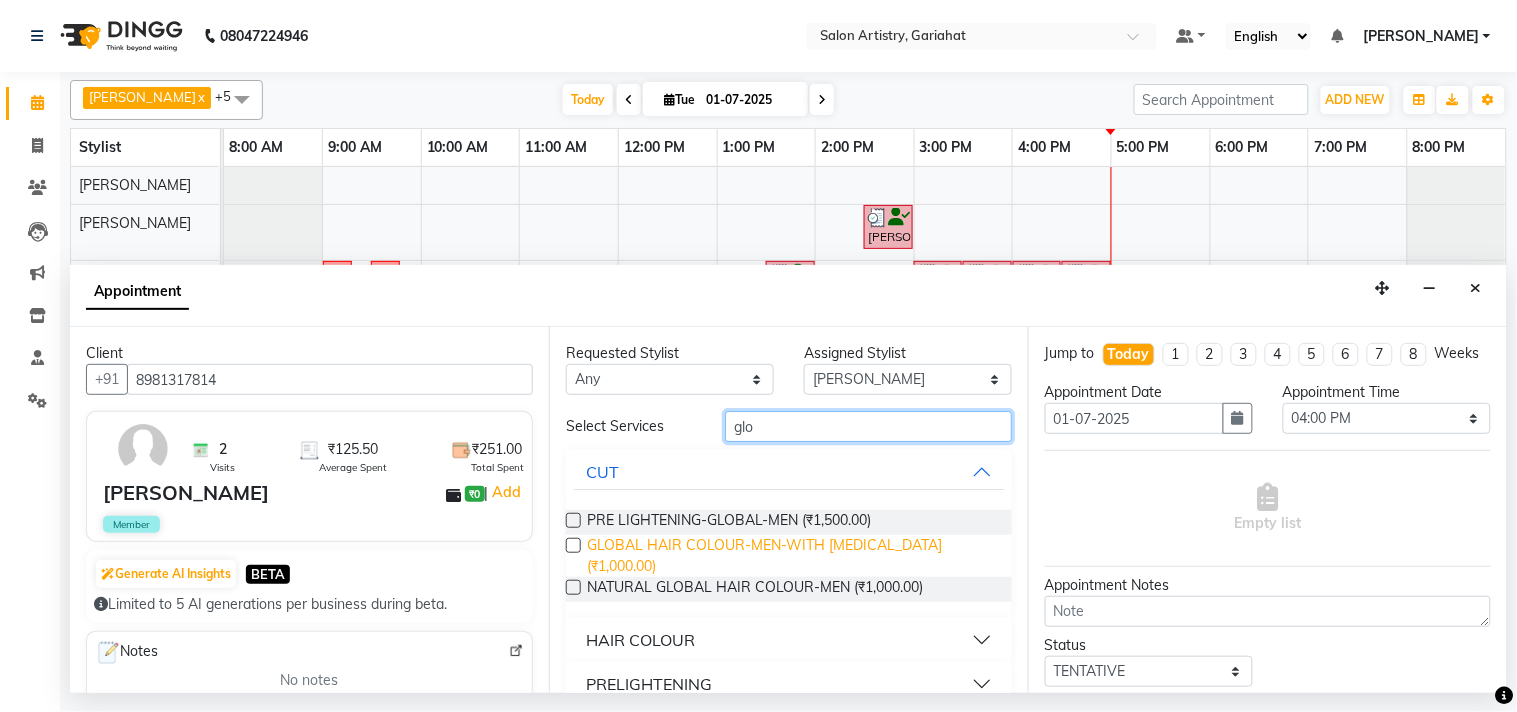 type on "glo" 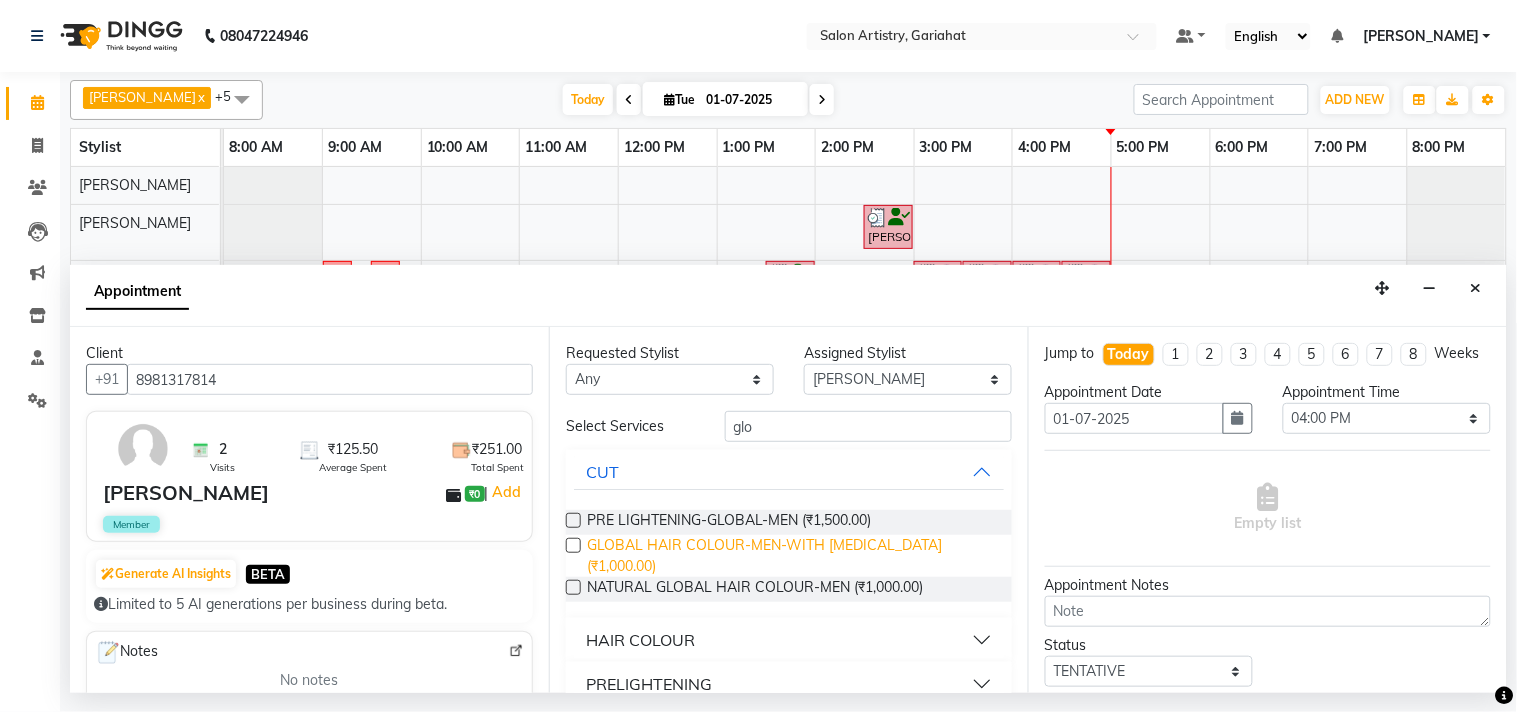 click on "GLOBAL HAIR COLOUR-MEN-WITH [MEDICAL_DATA] (₹1,000.00)" at bounding box center [791, 556] 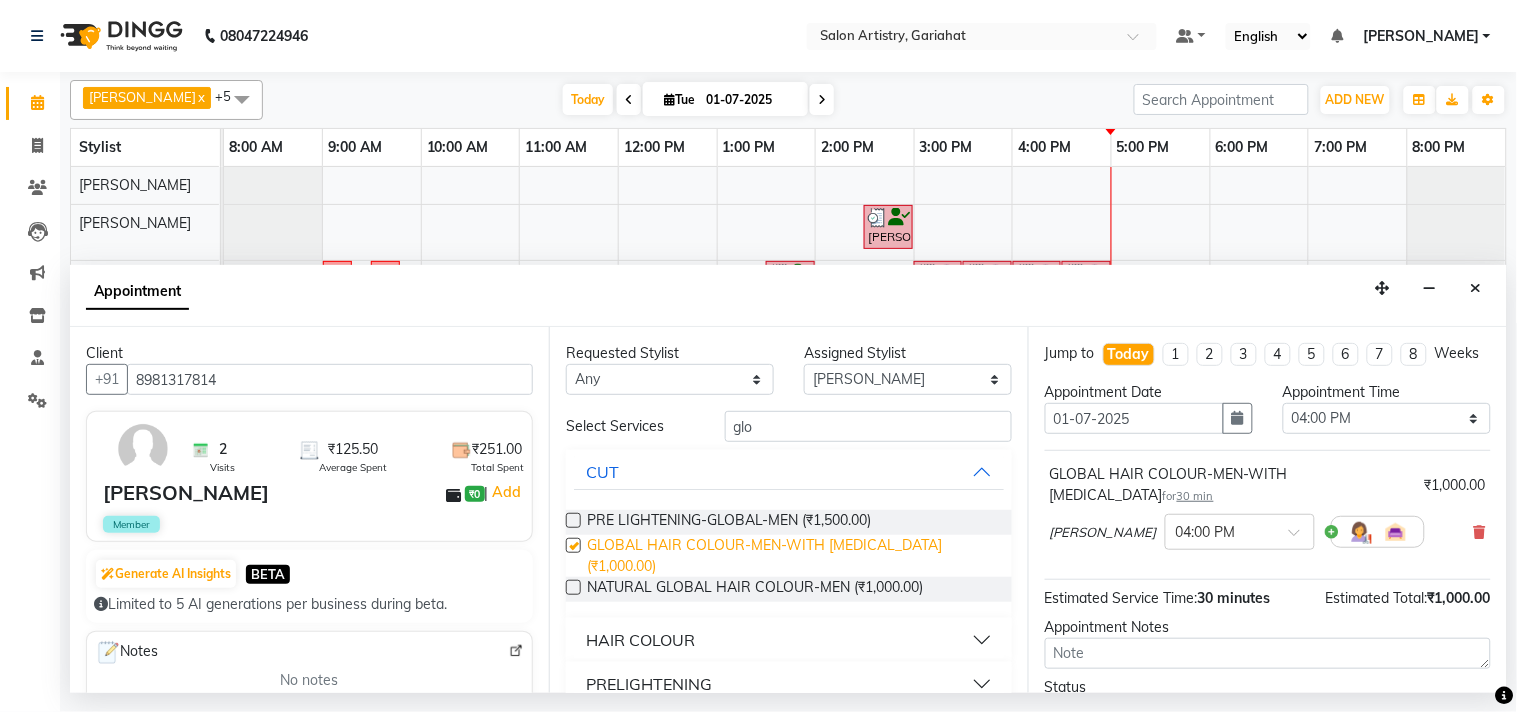 checkbox on "false" 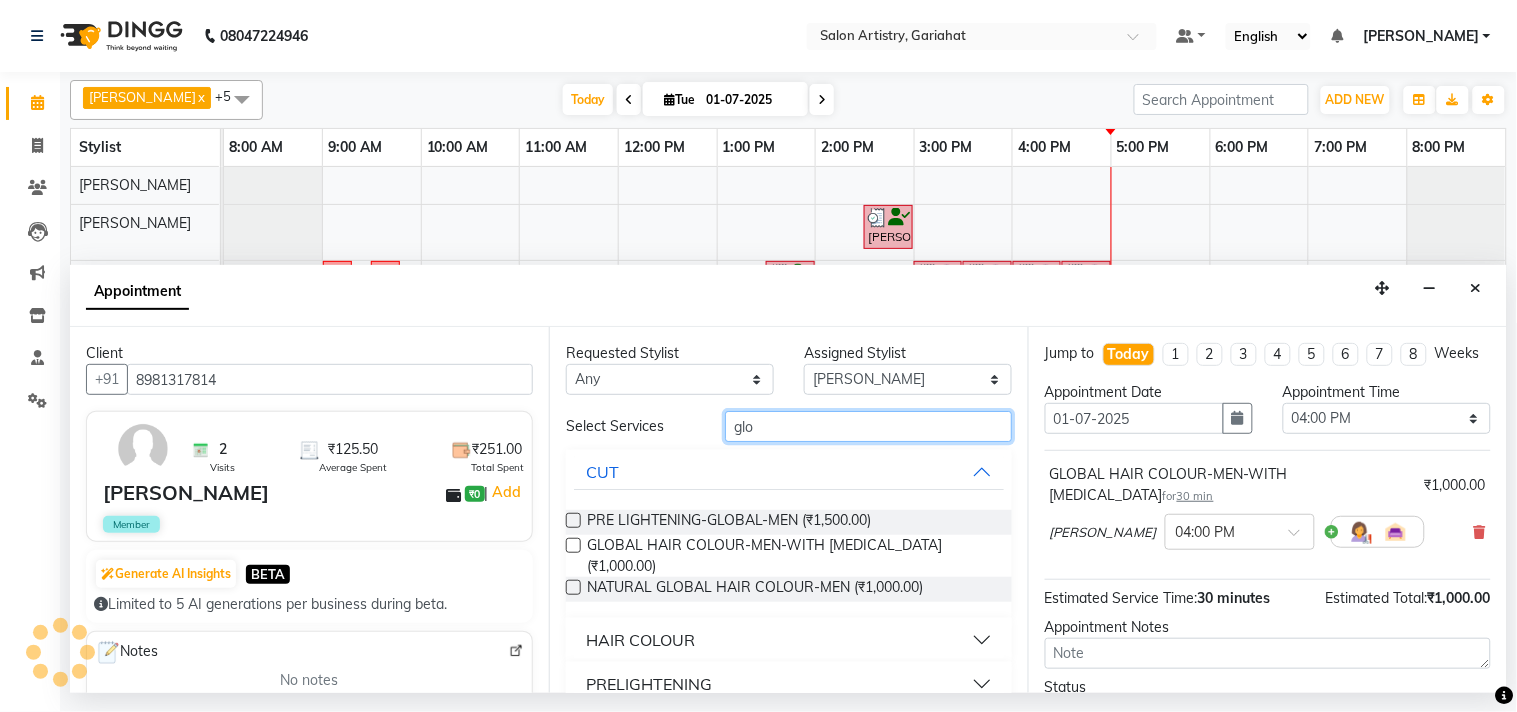 click on "glo" at bounding box center [868, 426] 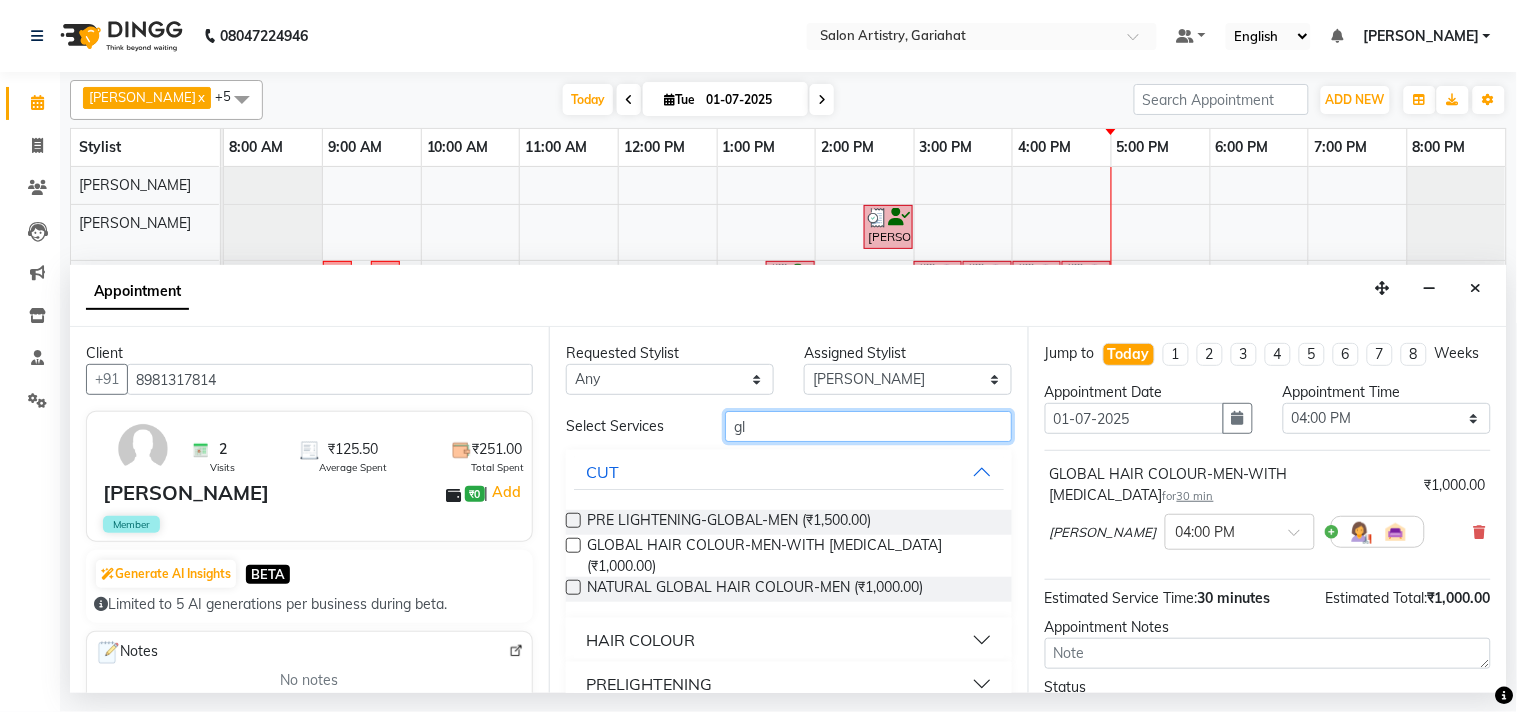type on "g" 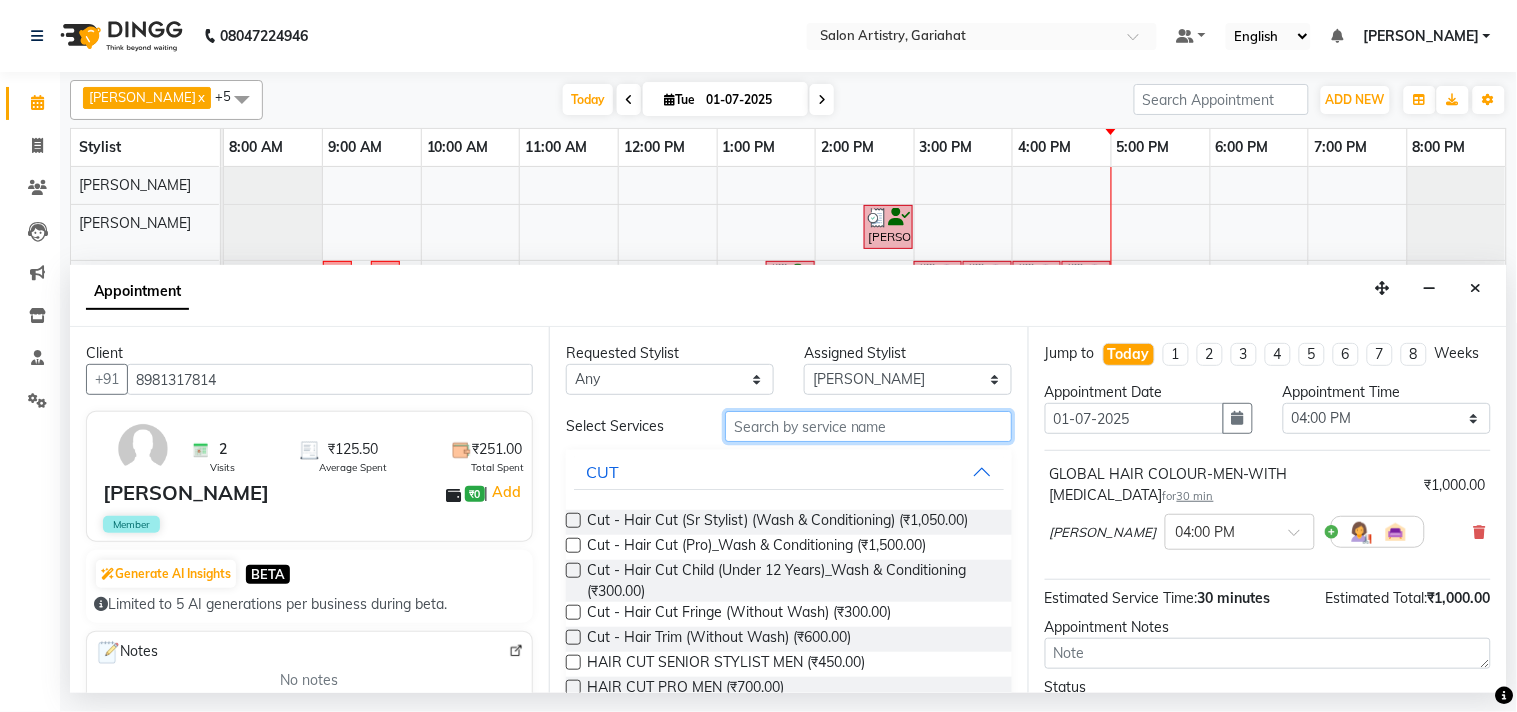 type on "r" 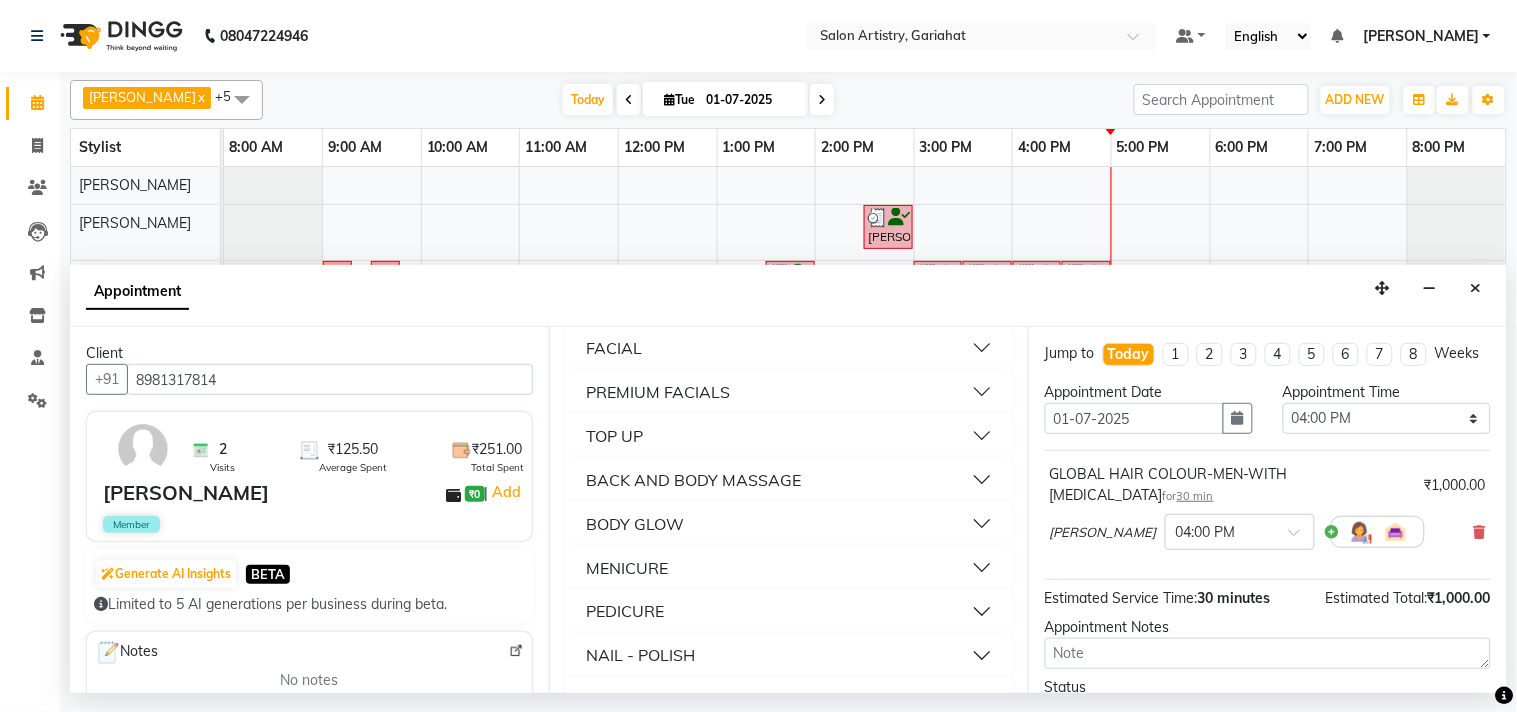 scroll, scrollTop: 2700, scrollLeft: 0, axis: vertical 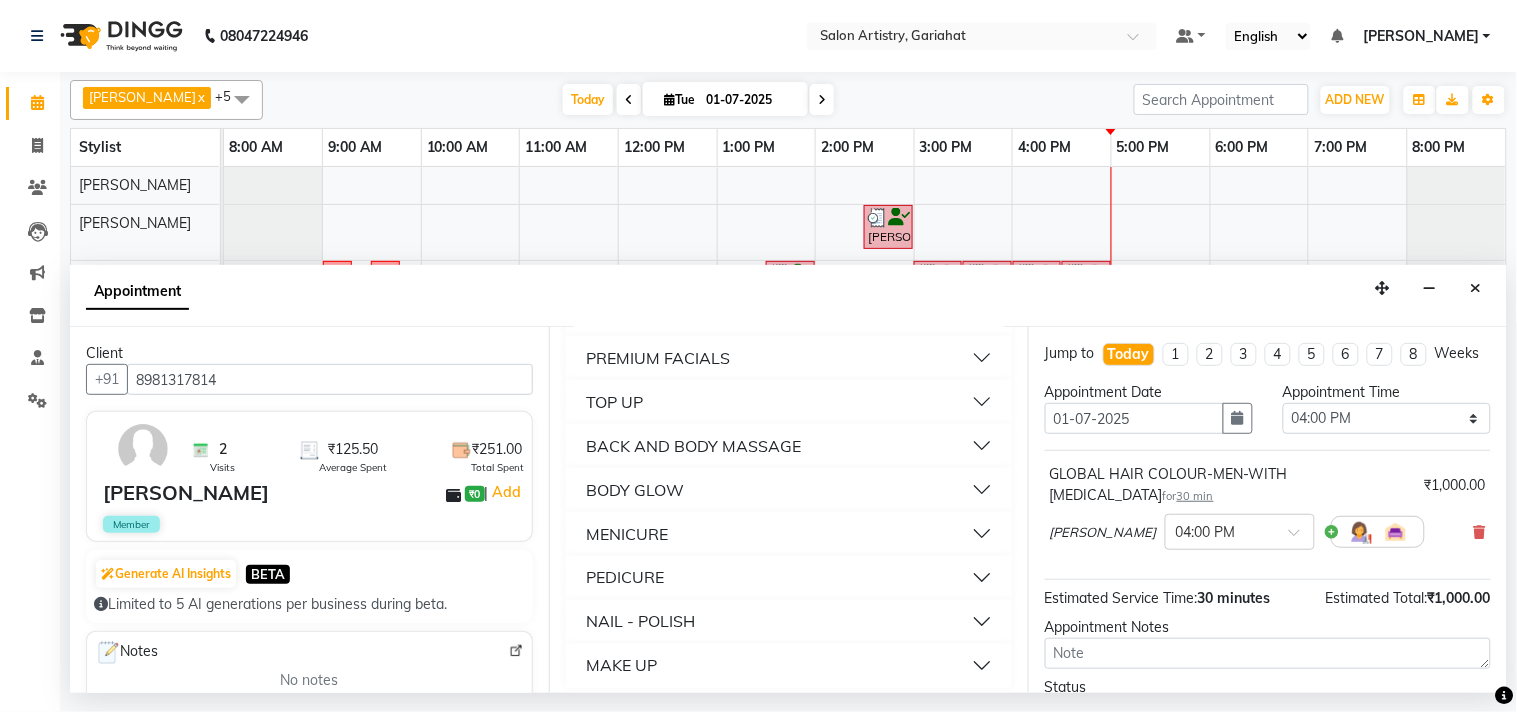 type 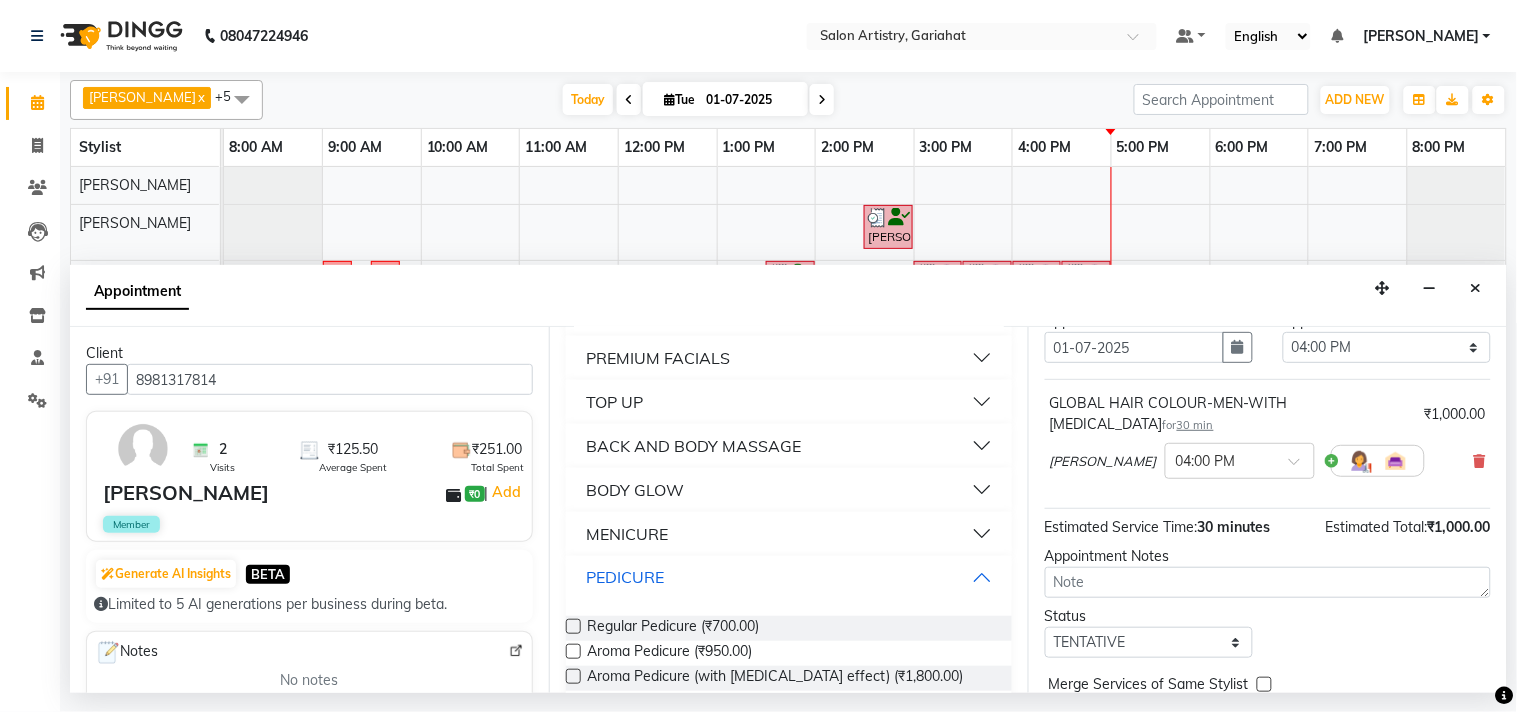 scroll, scrollTop: 111, scrollLeft: 0, axis: vertical 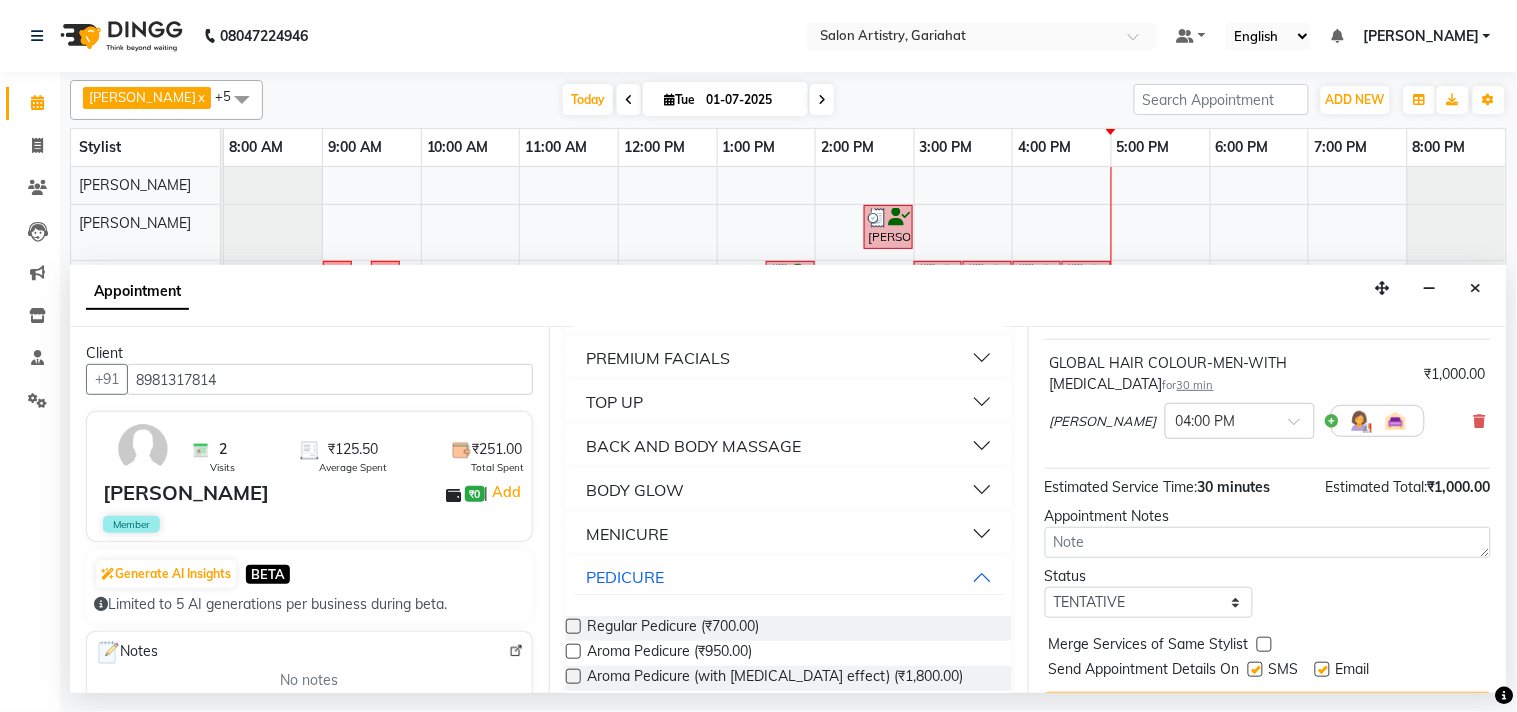 click on "Regular Pedicure (₹700.00)" at bounding box center [789, 628] 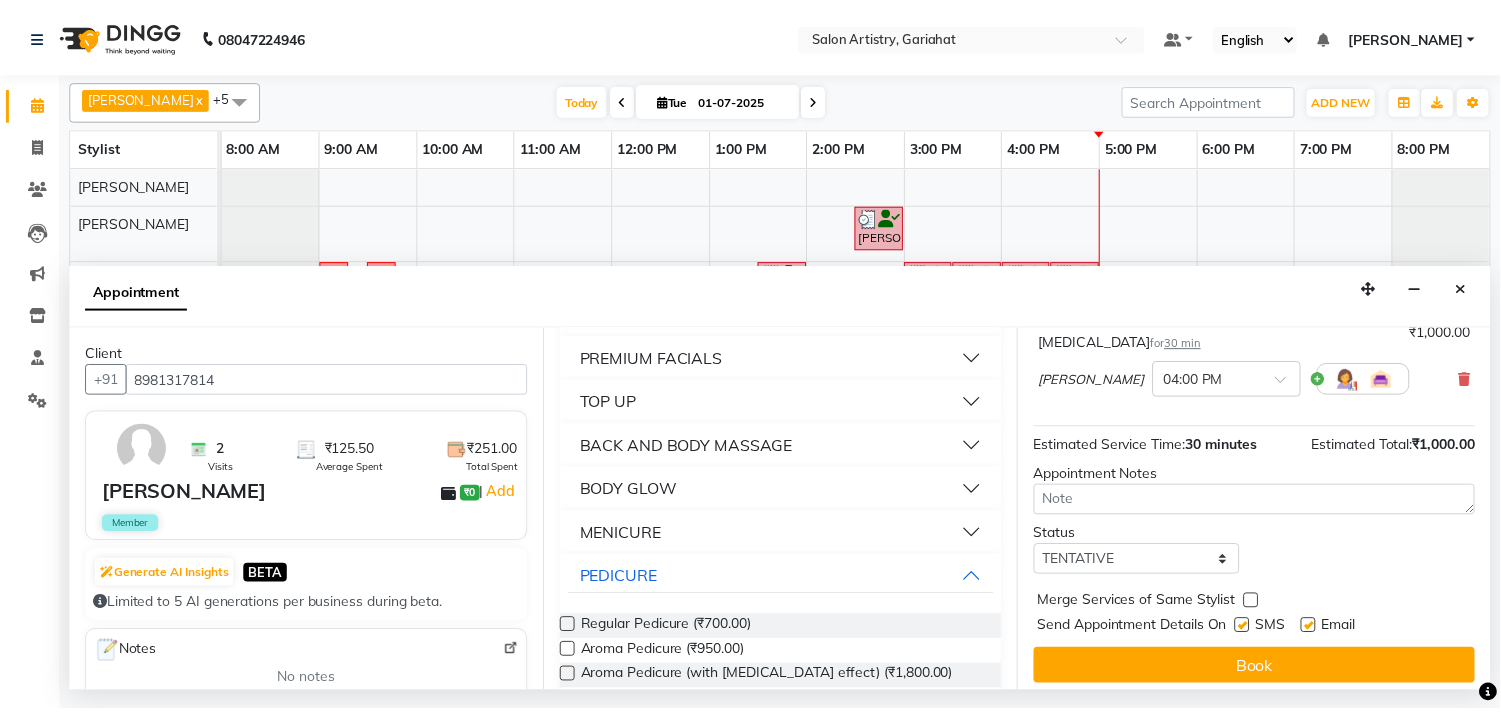 scroll, scrollTop: 181, scrollLeft: 0, axis: vertical 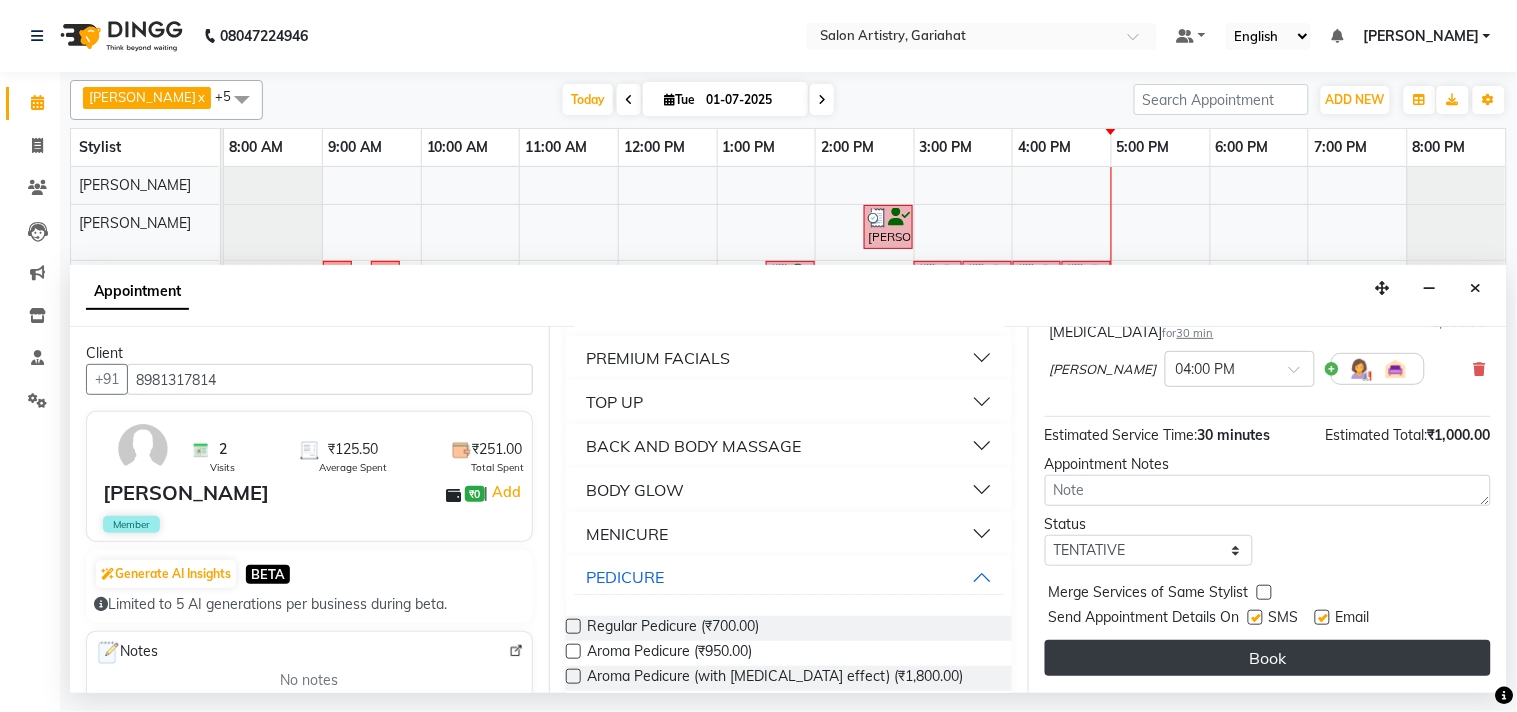 click on "Book" at bounding box center [1268, 658] 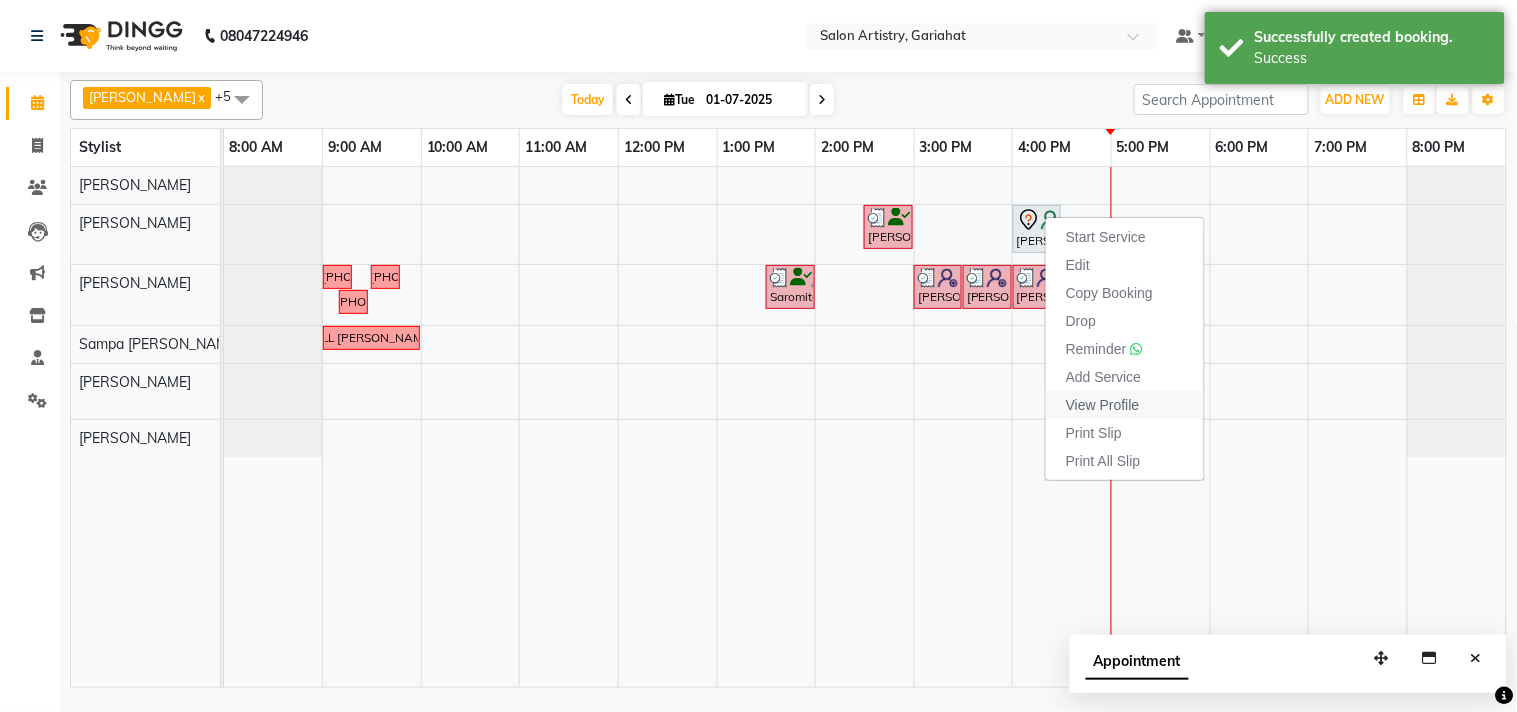 click on "View Profile" at bounding box center (1103, 405) 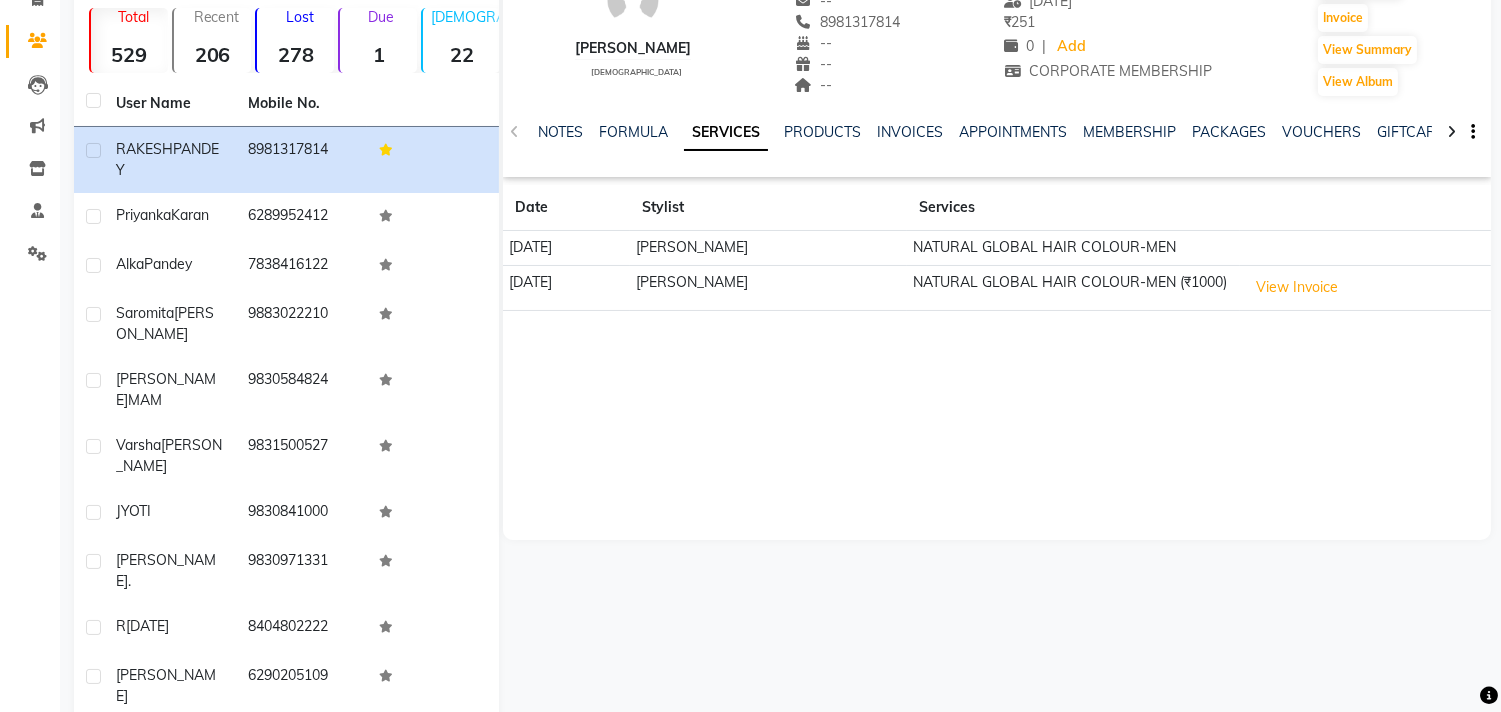 scroll, scrollTop: 0, scrollLeft: 0, axis: both 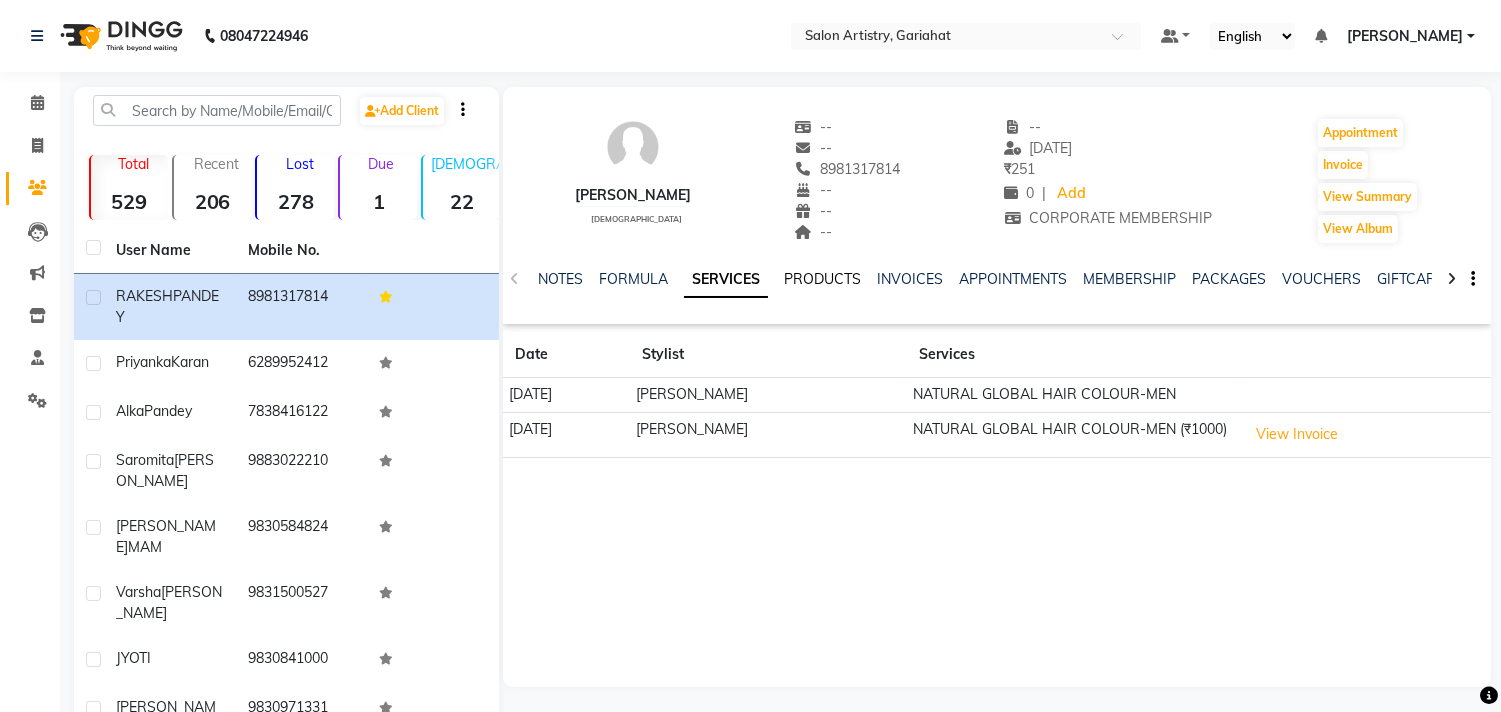 click on "PRODUCTS" 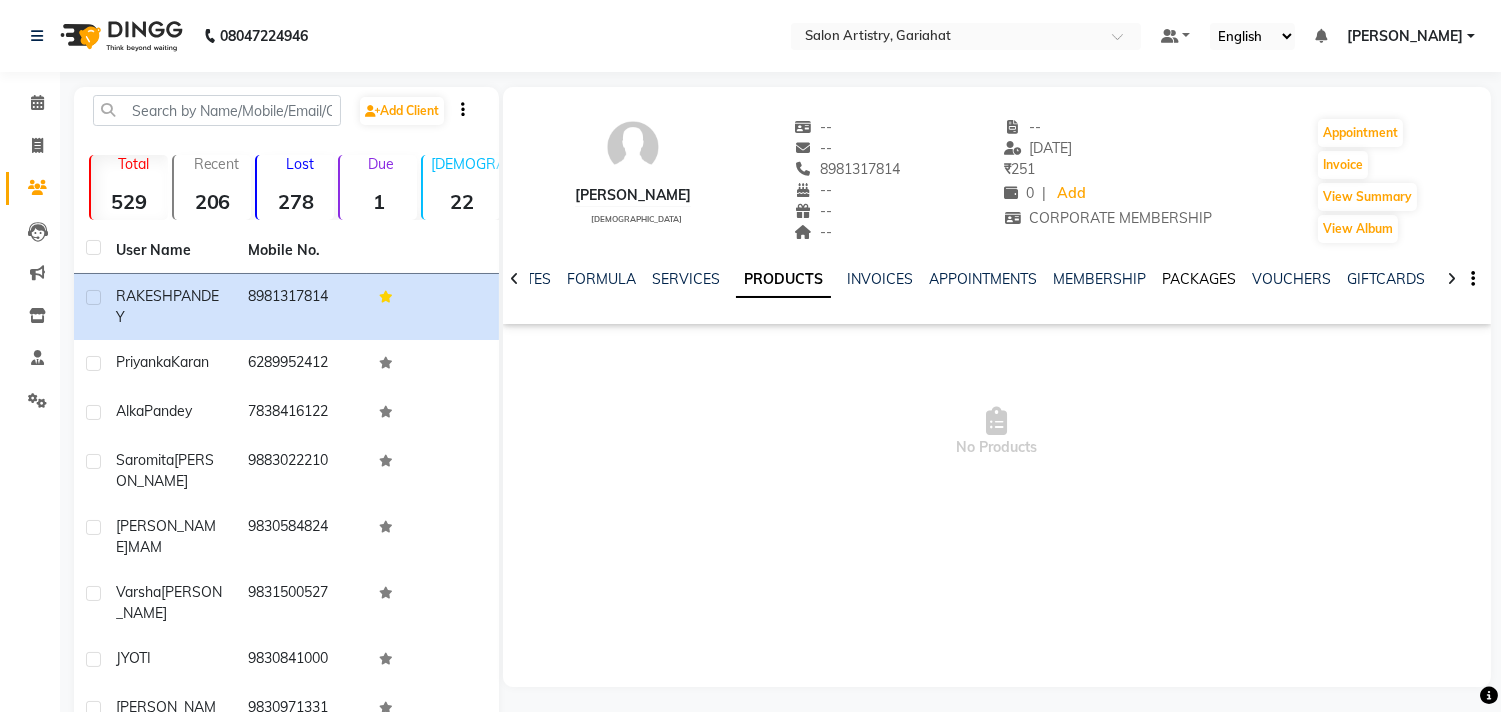 click on "PACKAGES" 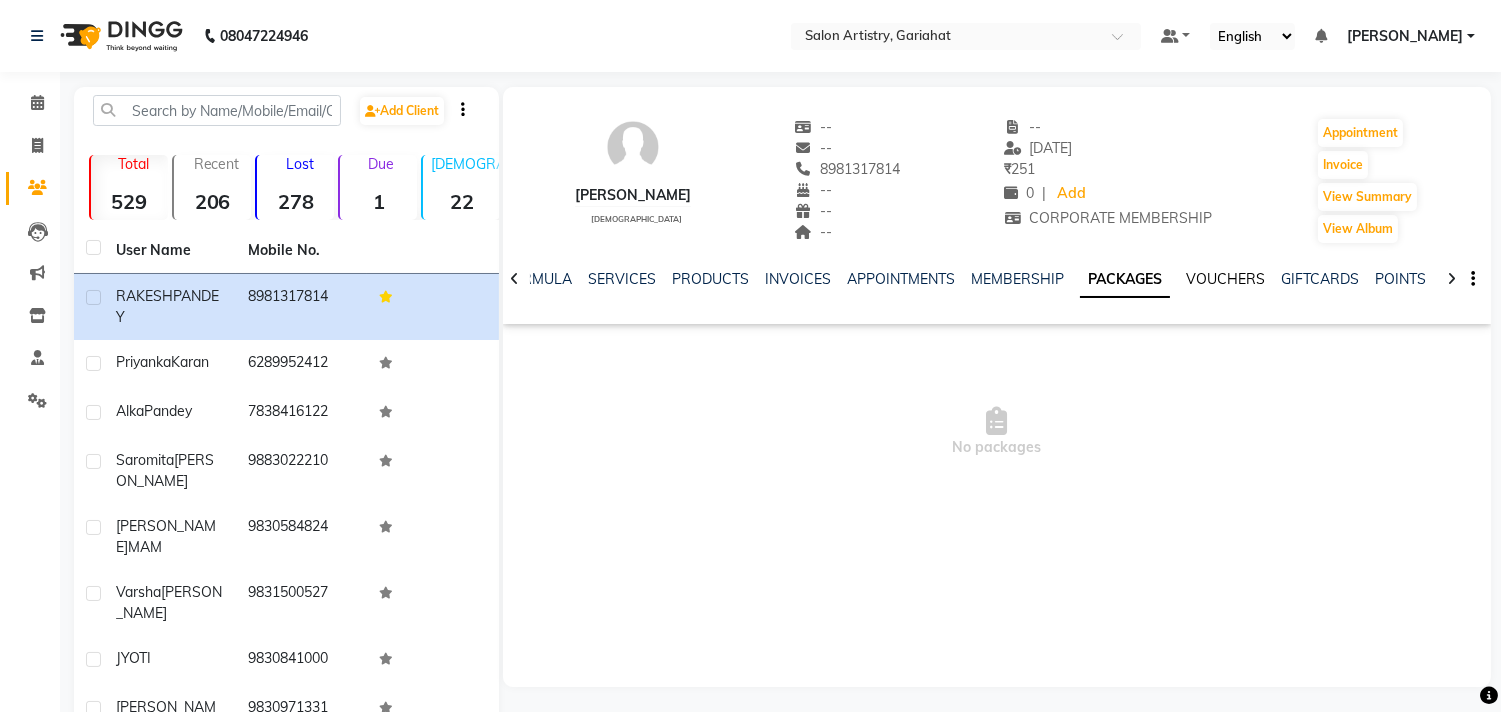 click on "VOUCHERS" 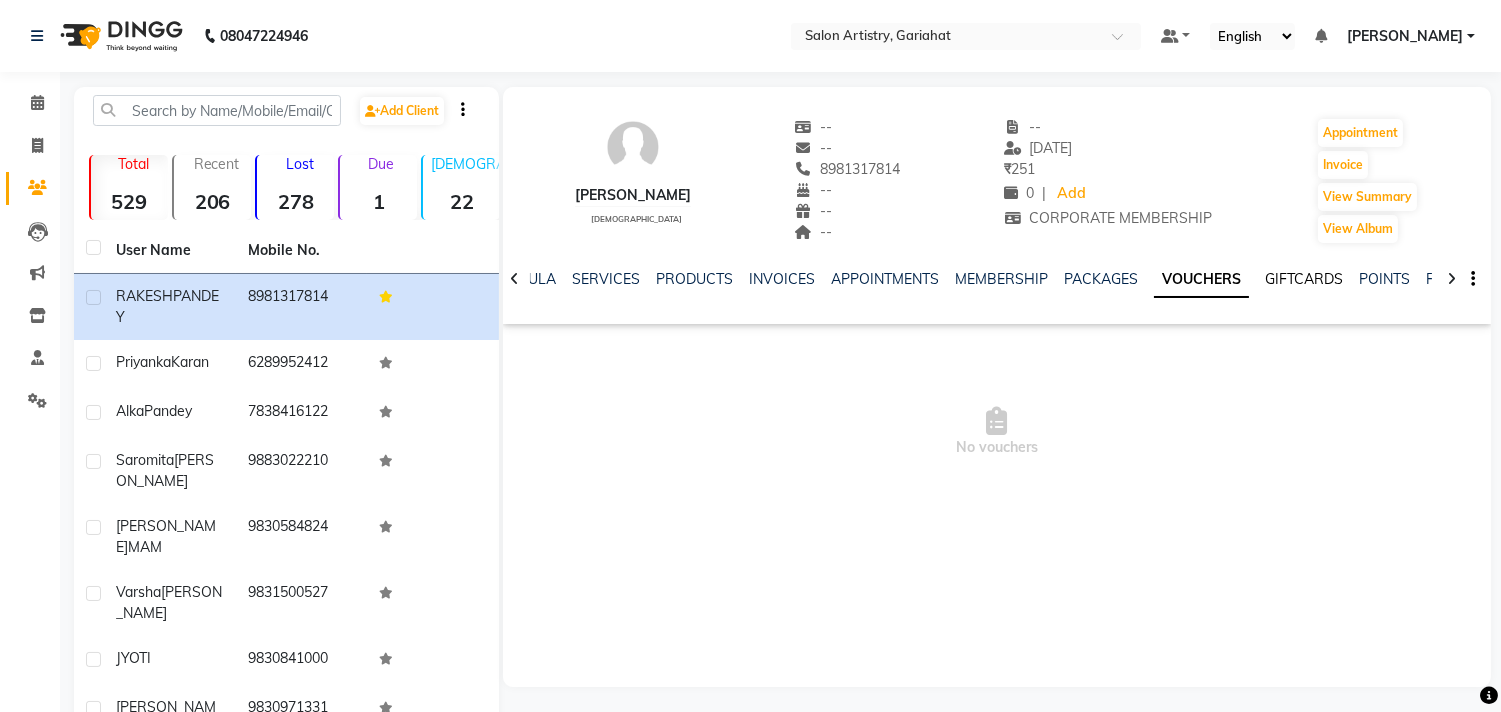 click on "GIFTCARDS" 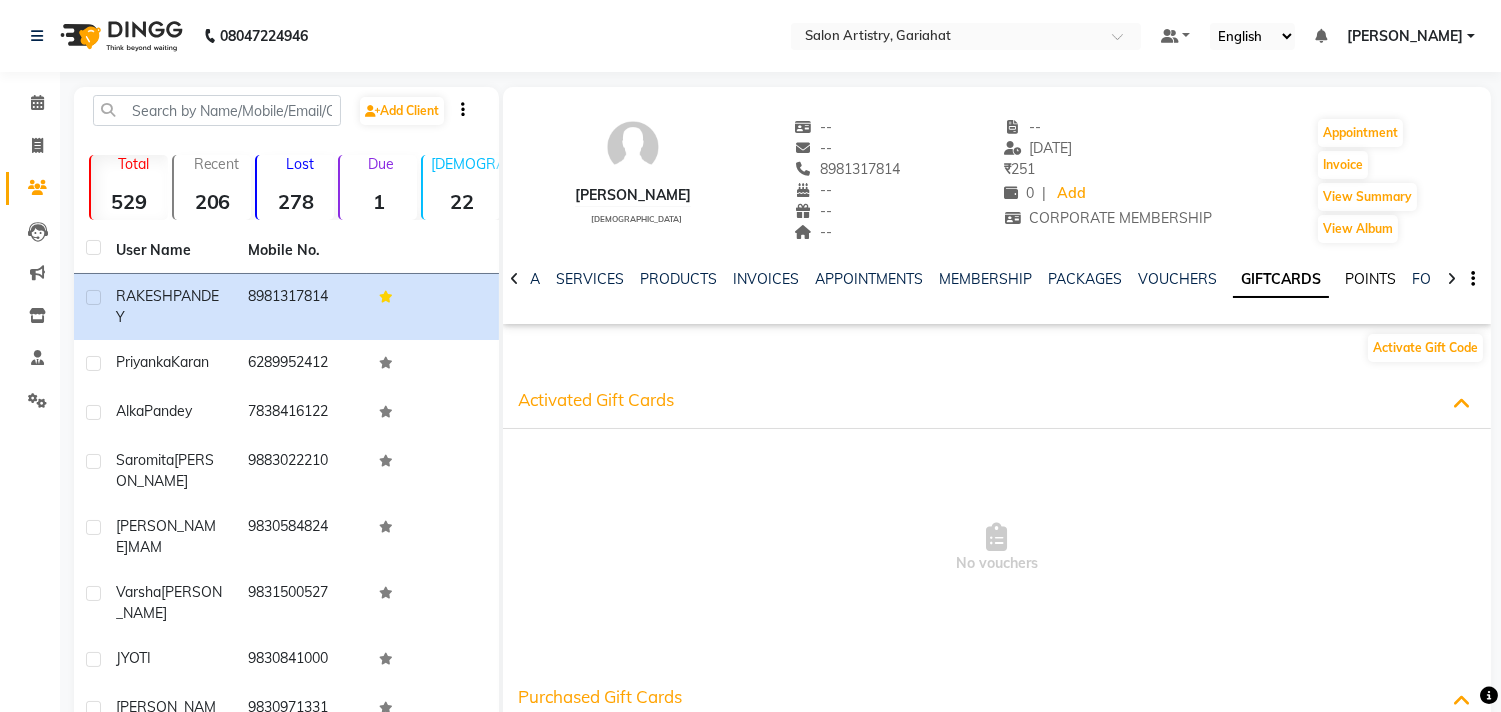 click on "POINTS" 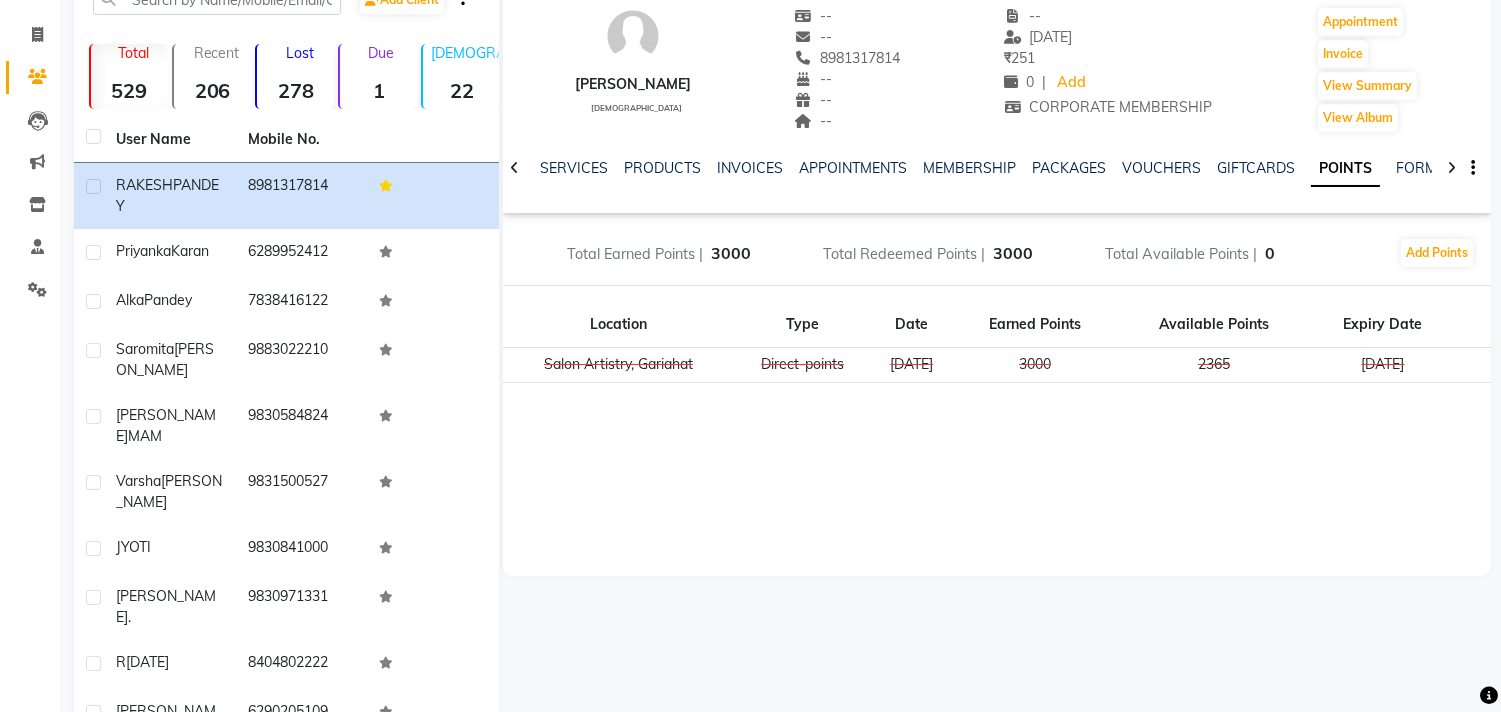 scroll, scrollTop: 0, scrollLeft: 0, axis: both 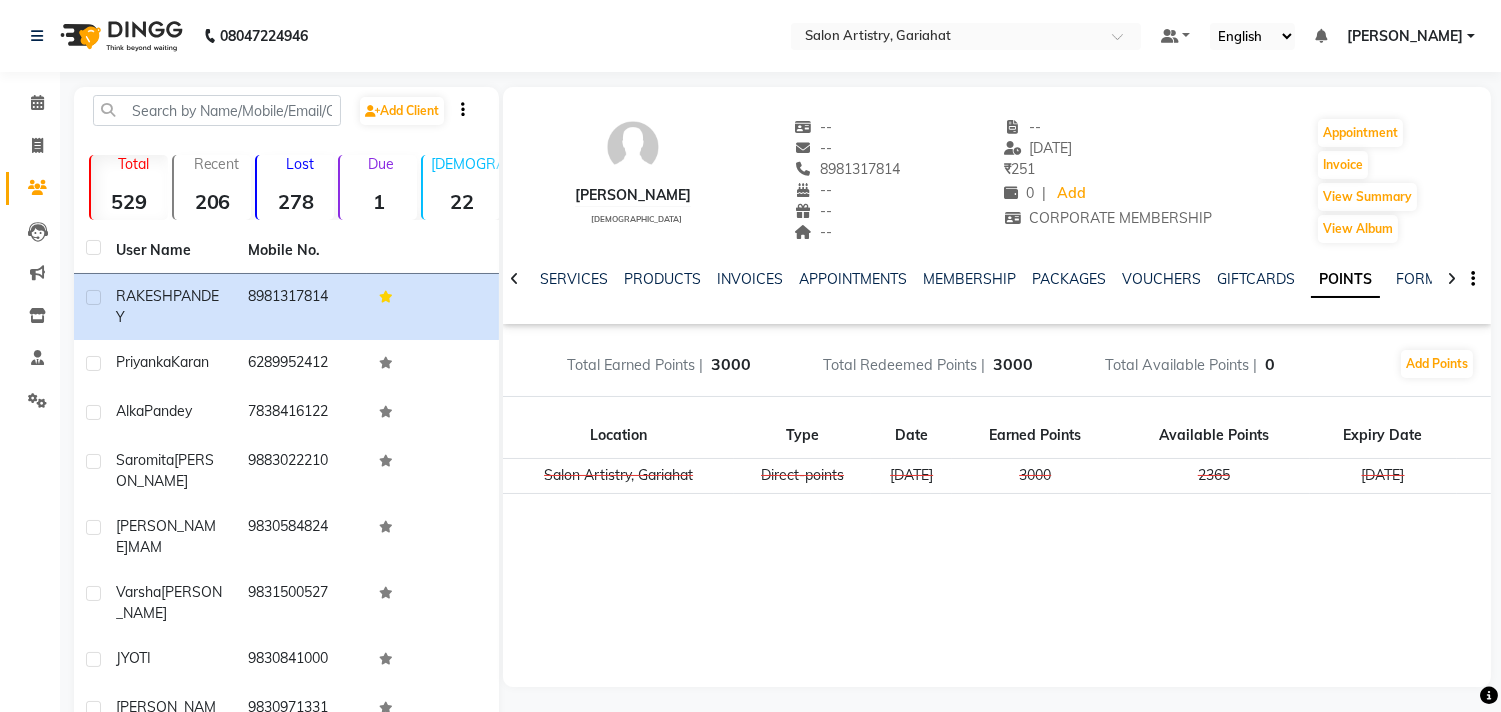 drag, startPoint x: 1307, startPoint y: 478, endPoint x: 1188, endPoint y: 674, distance: 229.29675 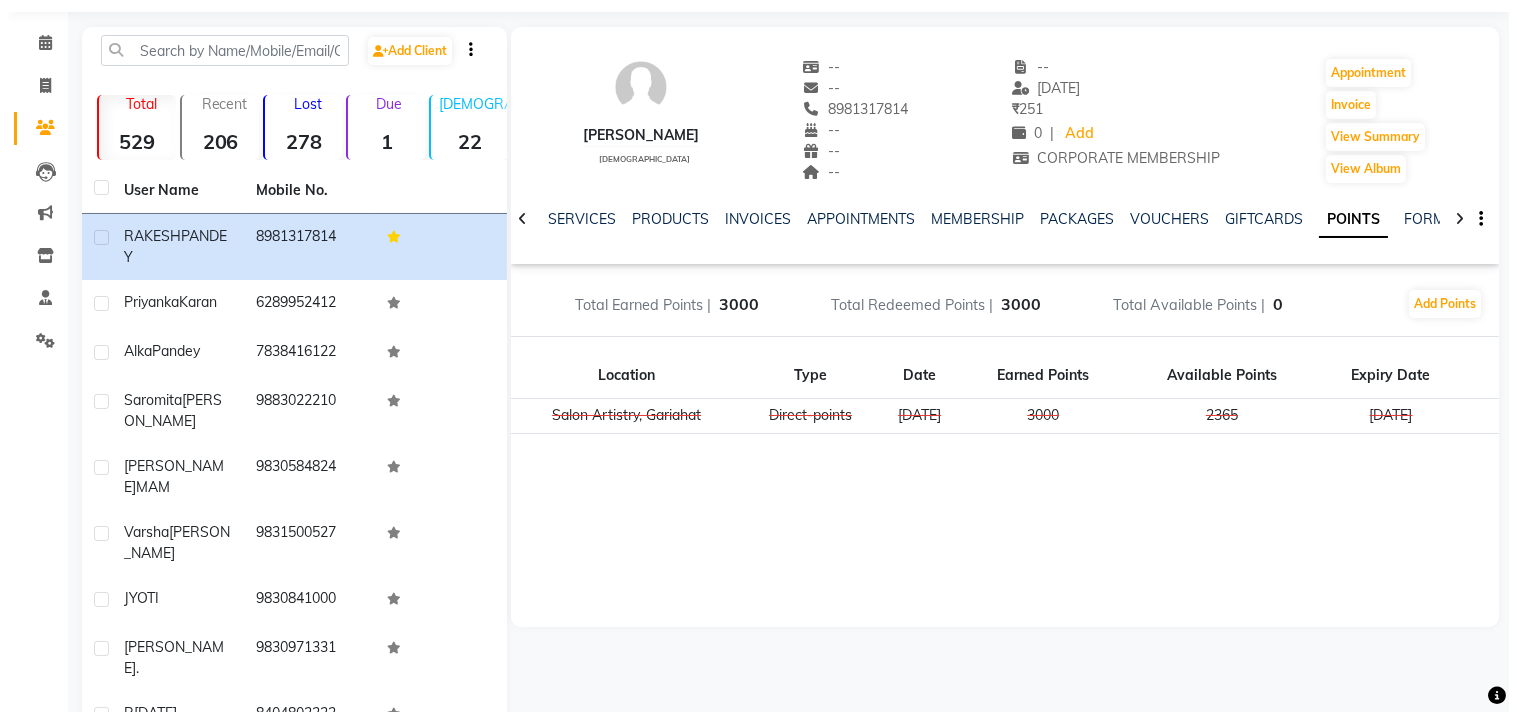 scroll, scrollTop: 0, scrollLeft: 0, axis: both 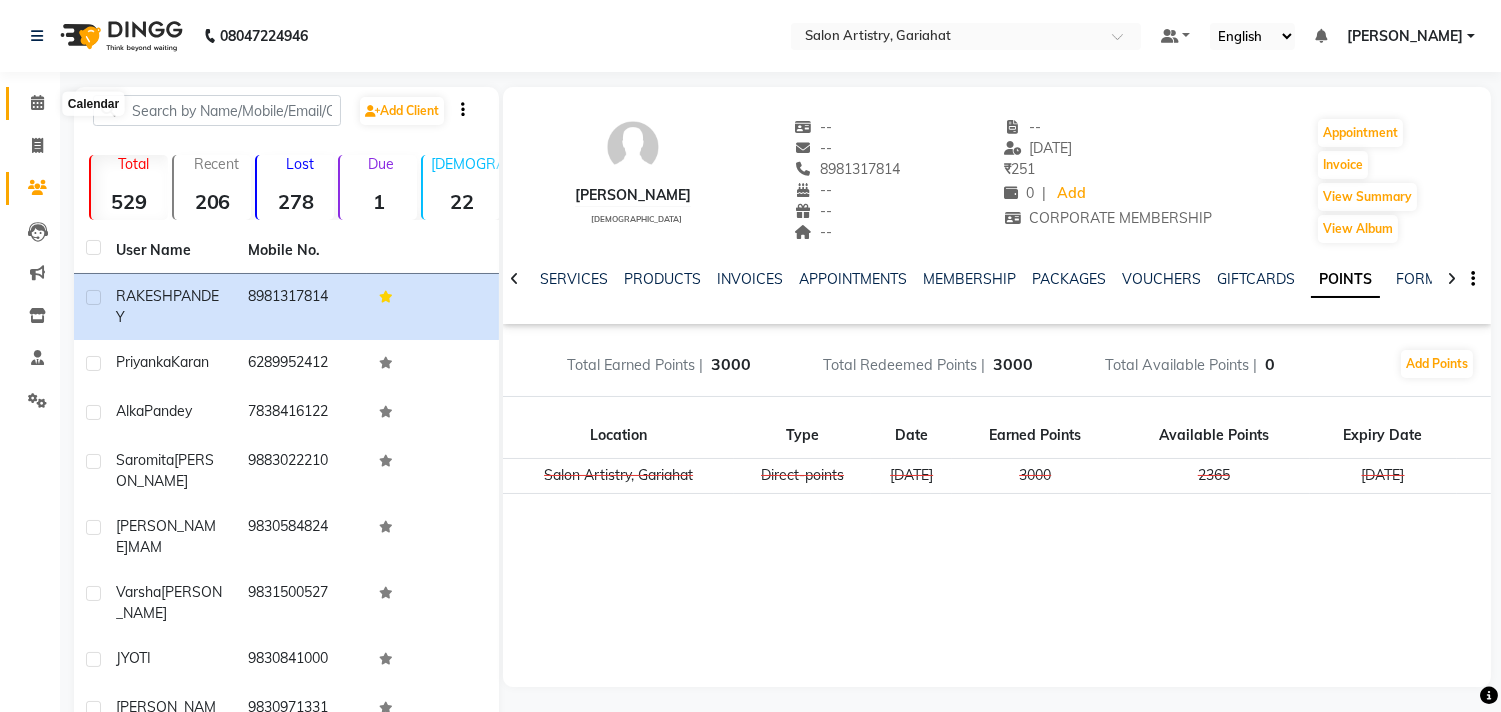 click 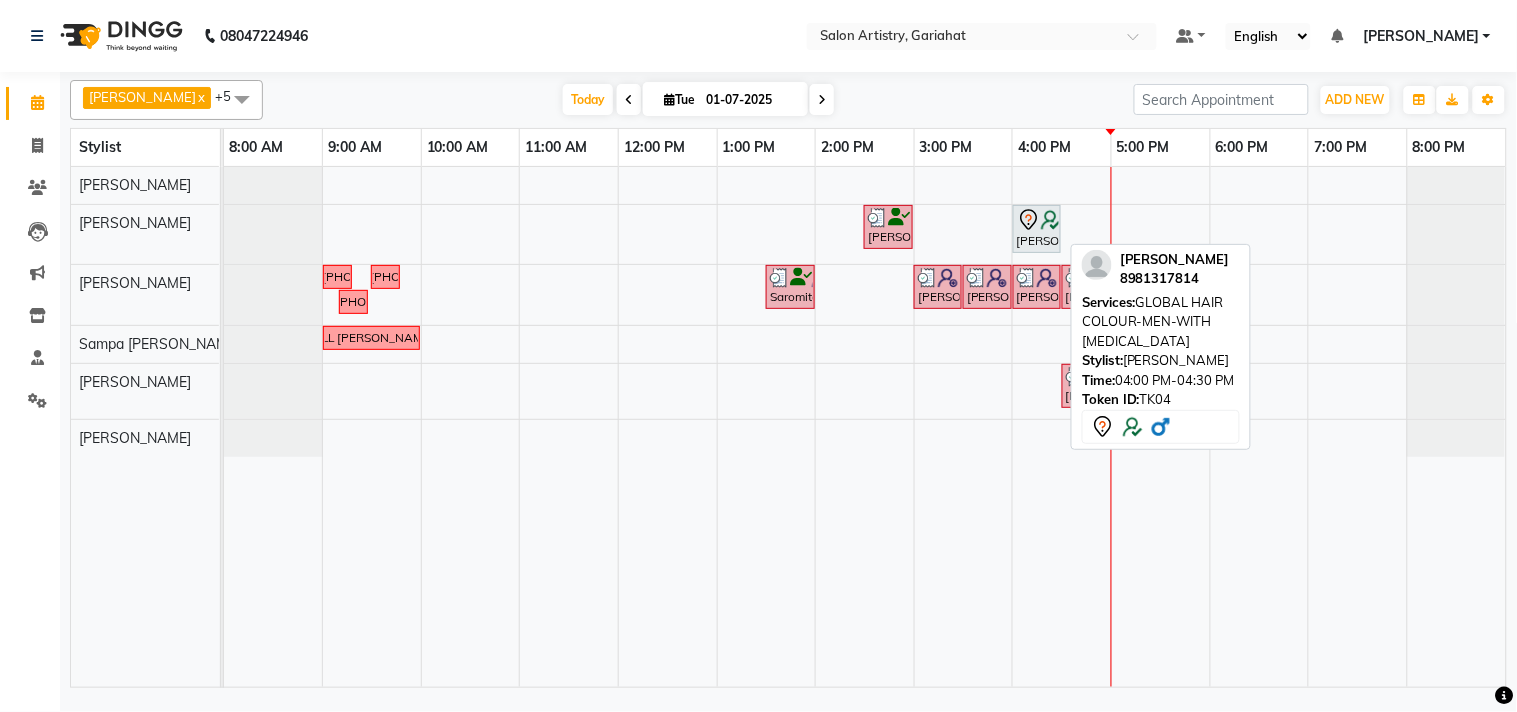 click at bounding box center (1037, 220) 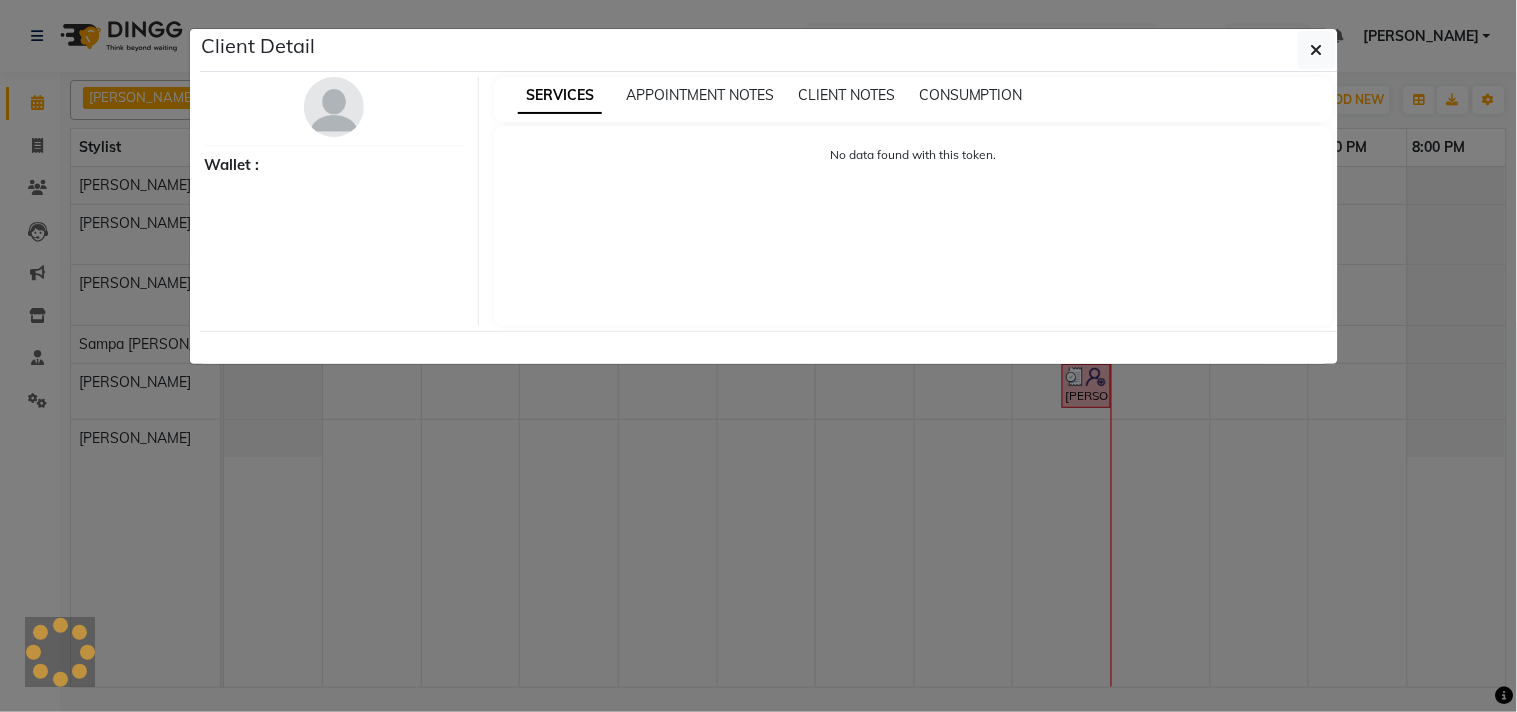 select on "7" 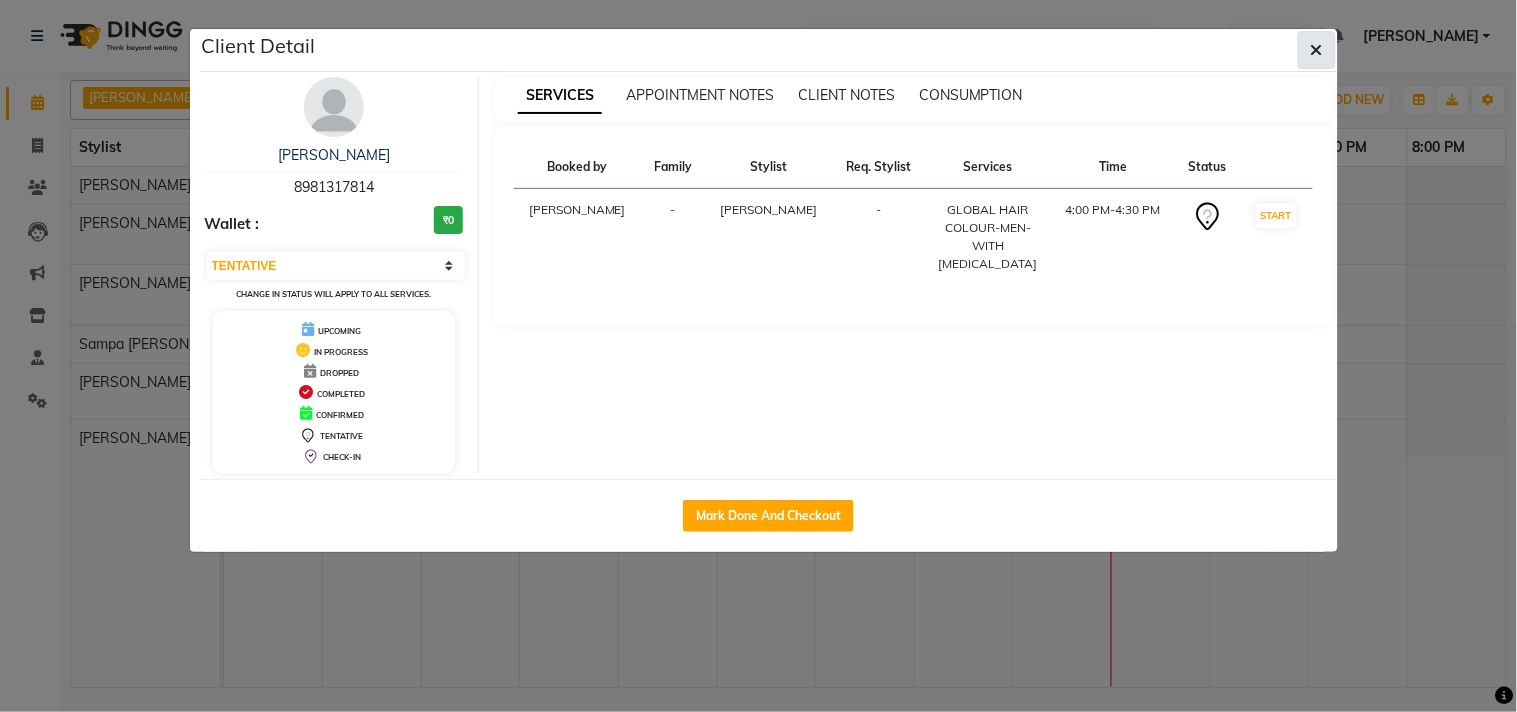 click 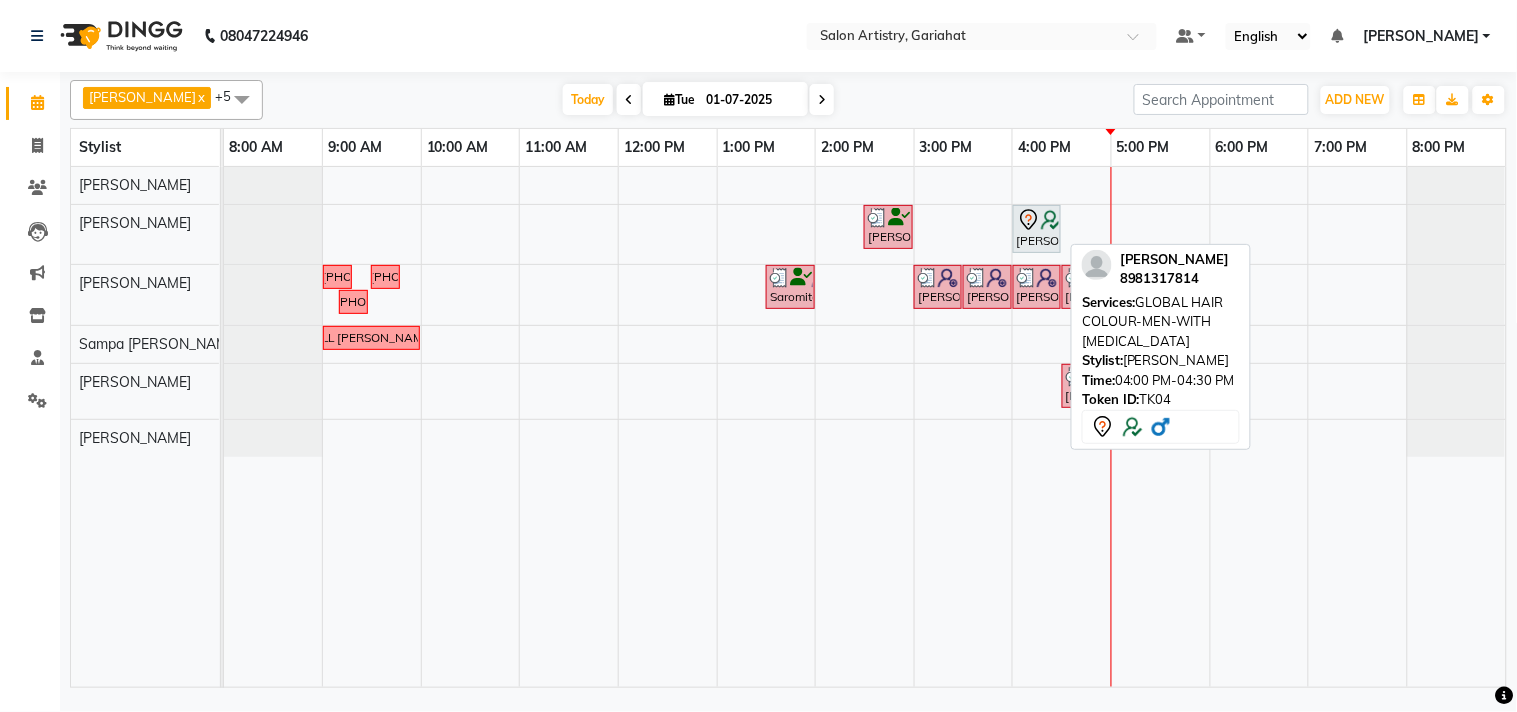 click on "[PERSON_NAME], TK04, 04:00 PM-04:30 PM, GLOBAL HAIR COLOUR-MEN-WITH [MEDICAL_DATA]" at bounding box center [1037, 229] 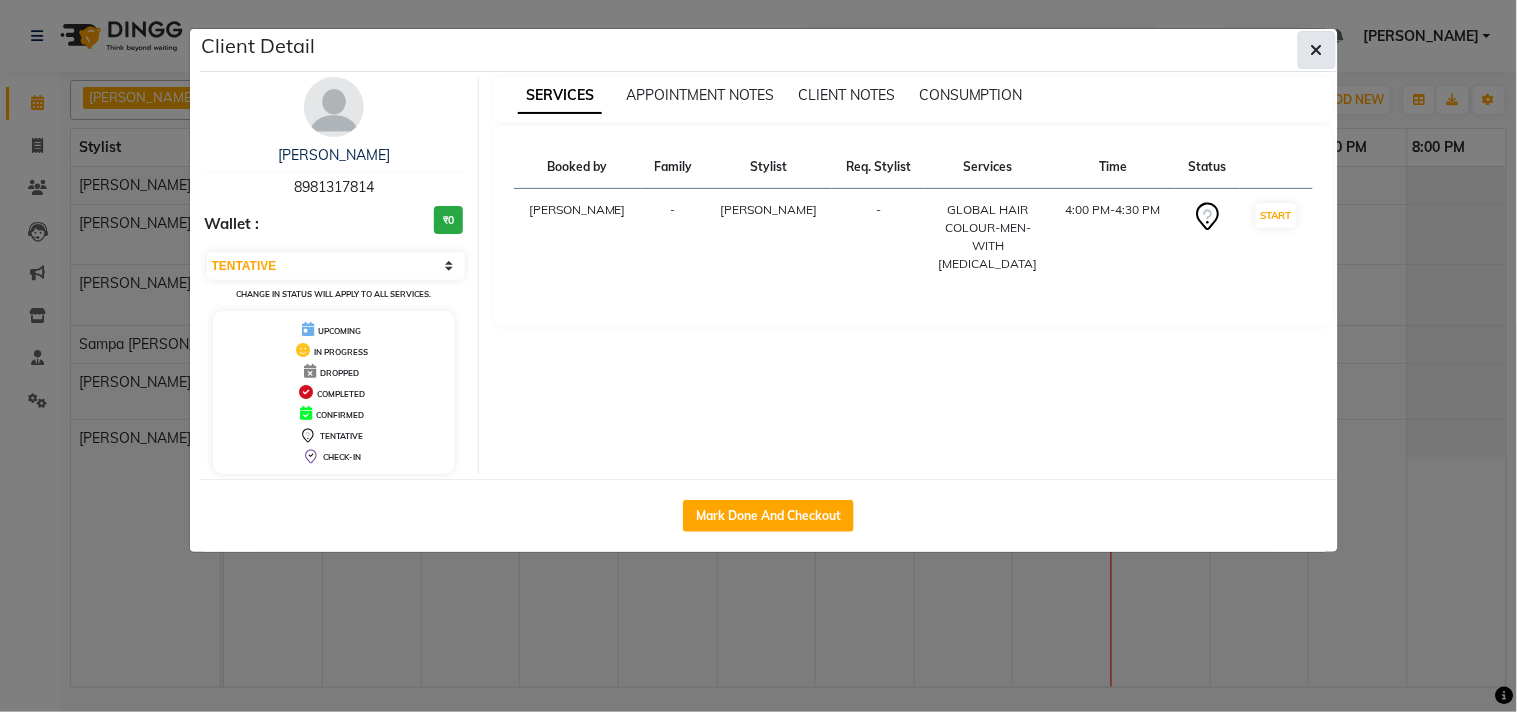 click 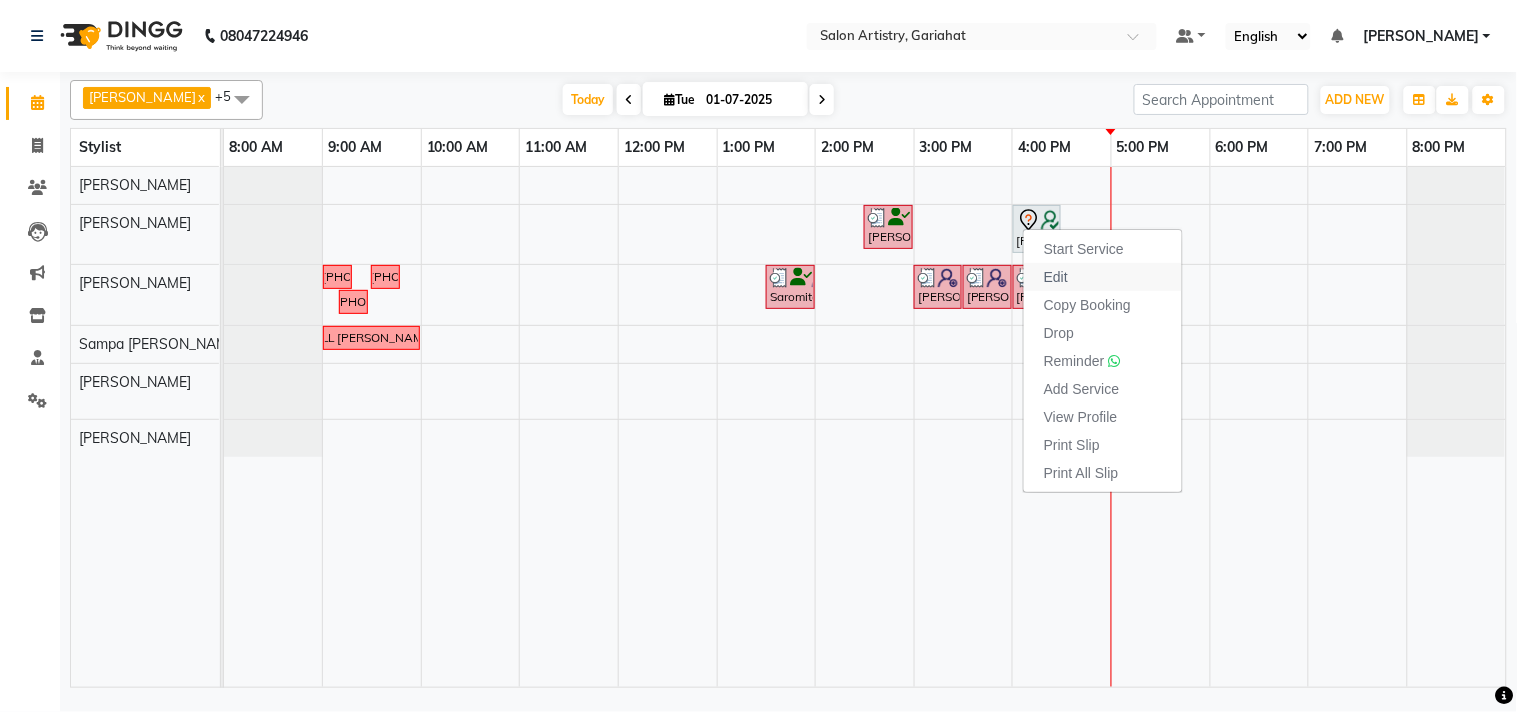 click on "Edit" at bounding box center (1056, 277) 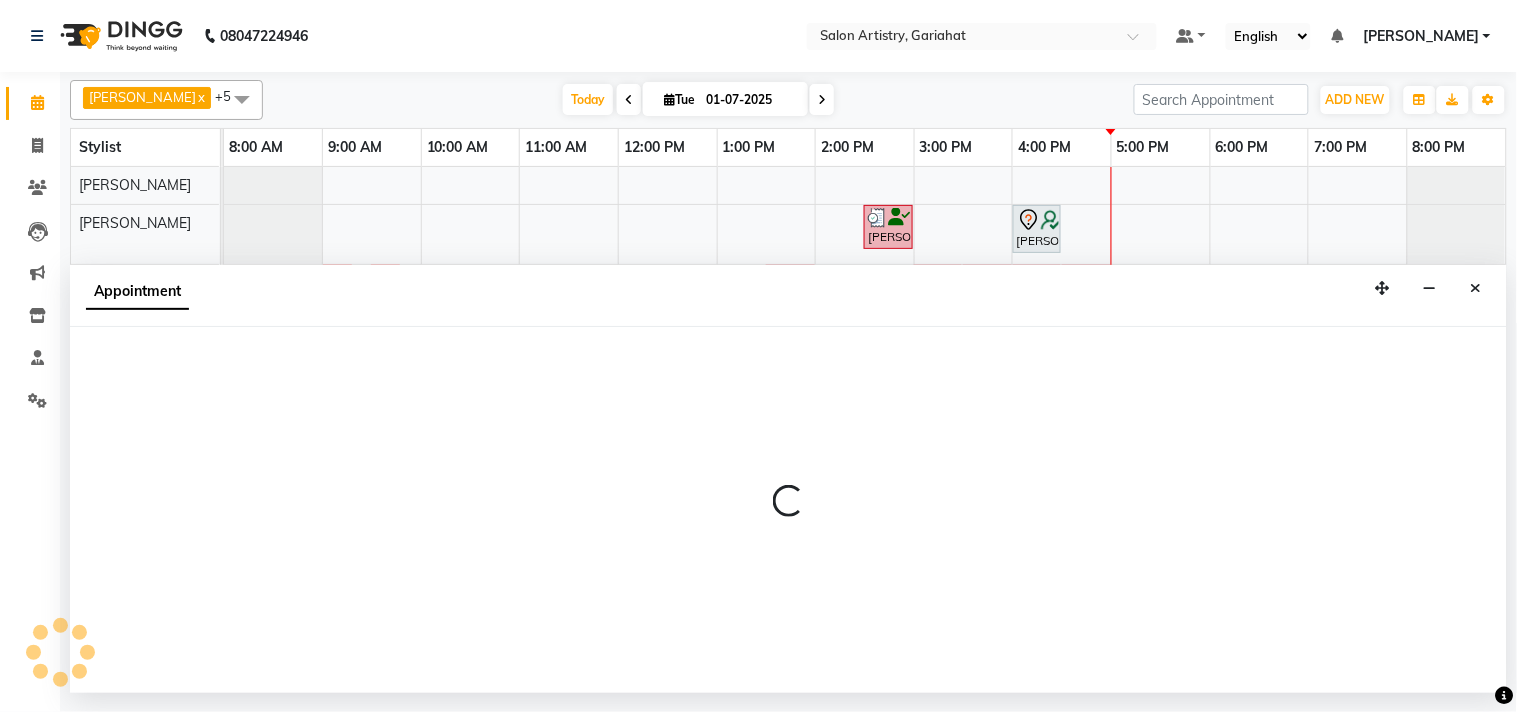 select on "tentative" 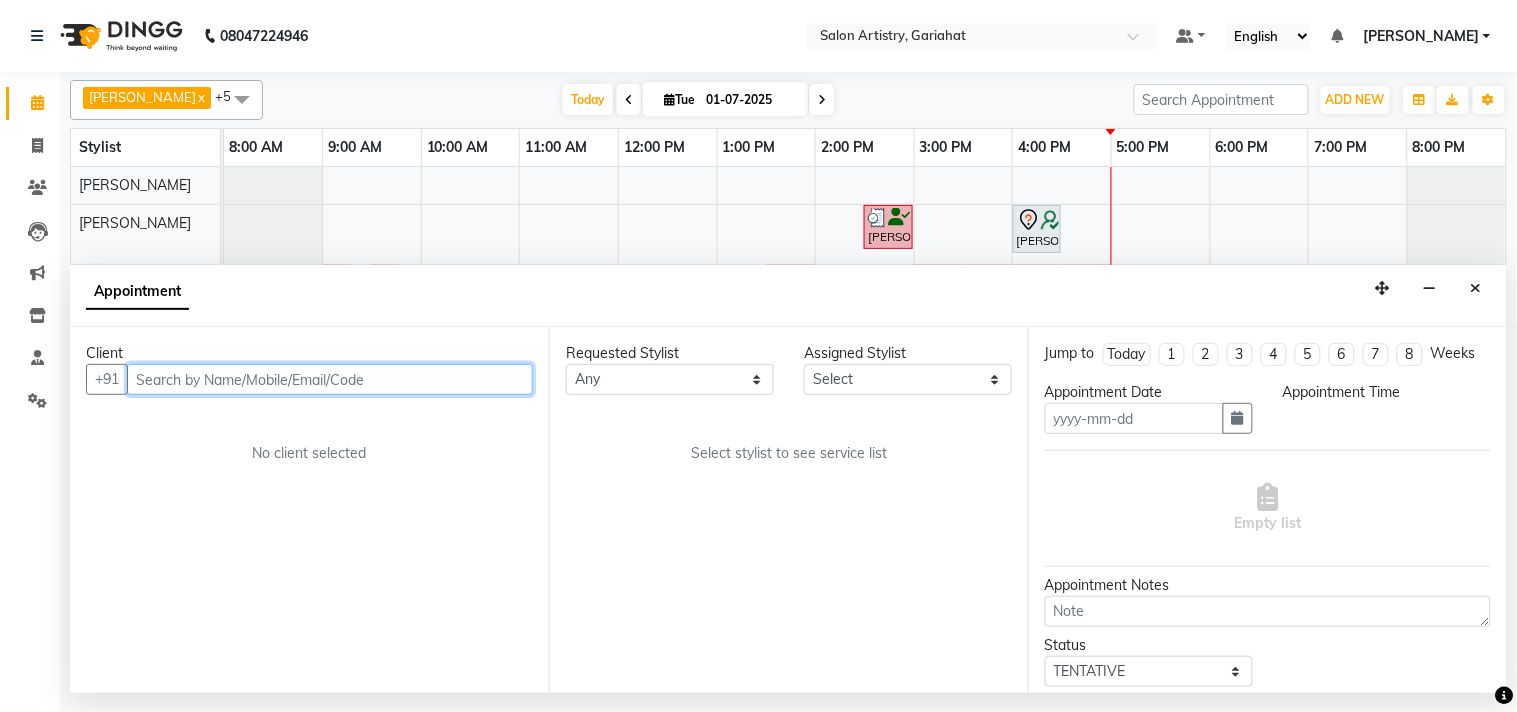 type on "01-07-2025" 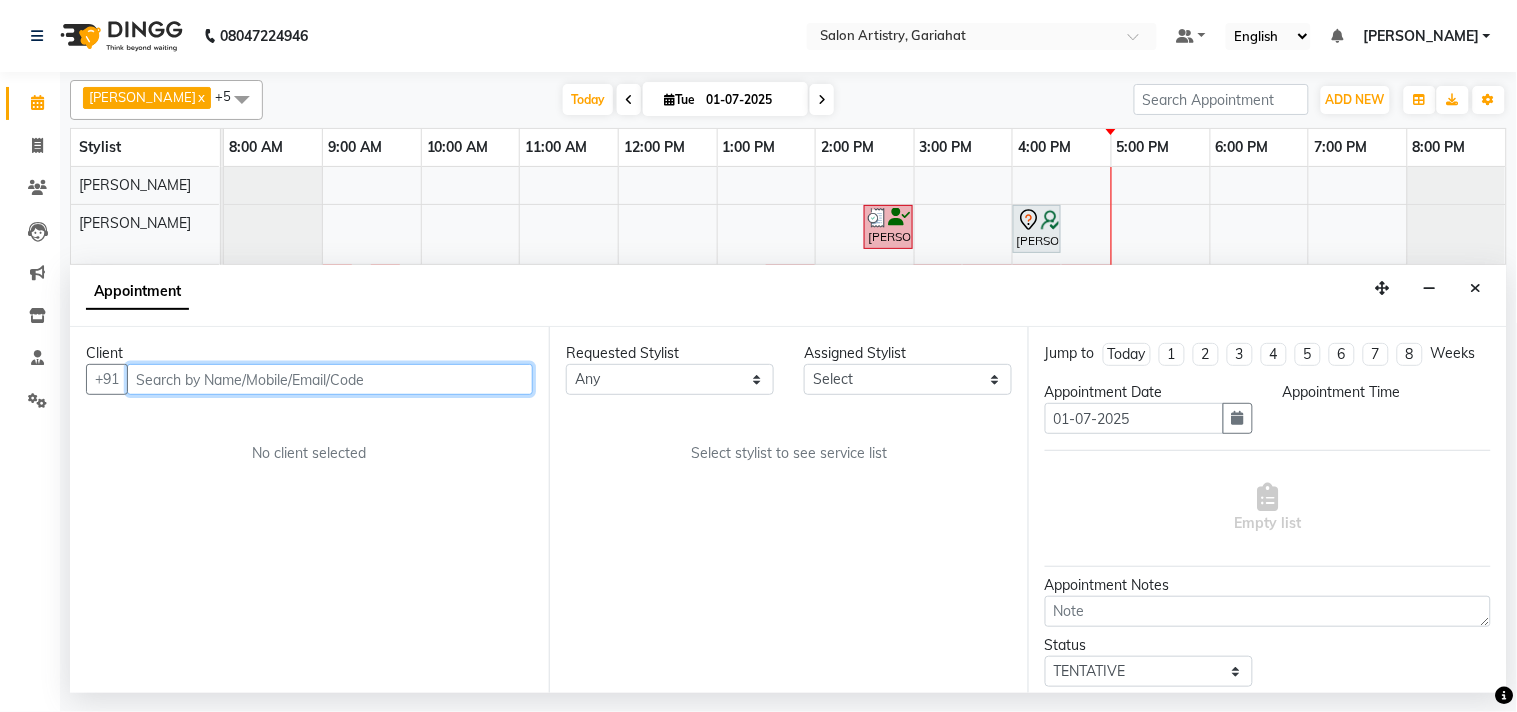 select on "960" 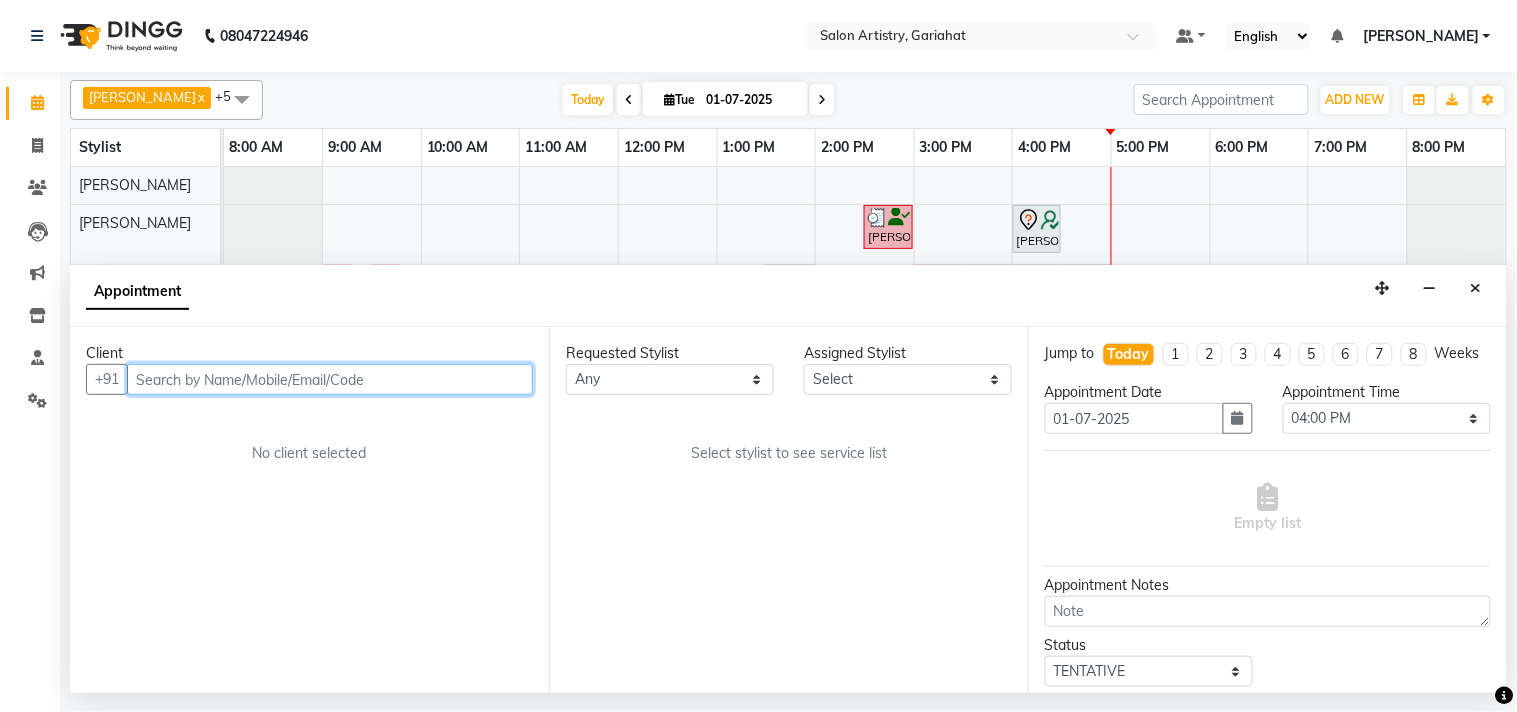 select on "82199" 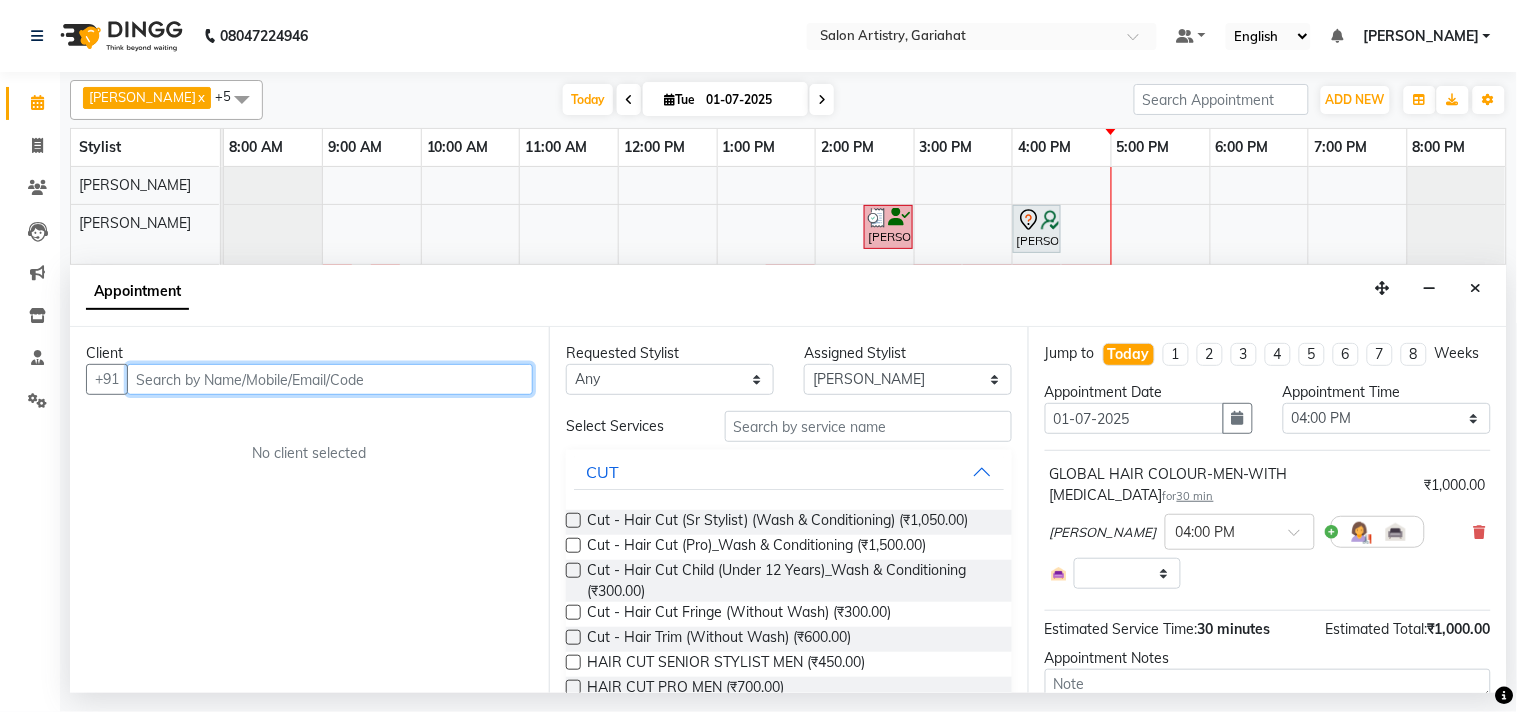 select on "4230" 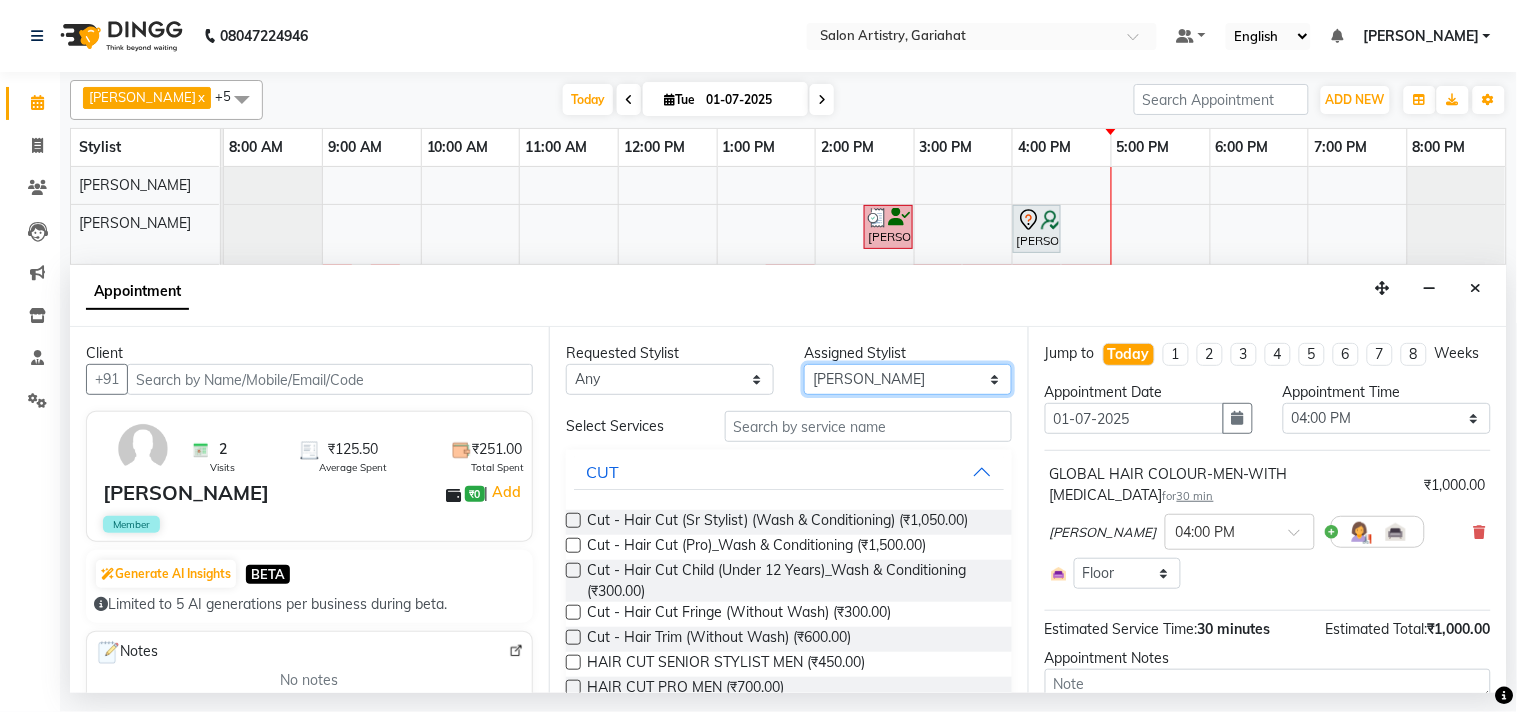 click on "Select [PERSON_NAME] Puja [PERSON_NAME] [PERSON_NAME] [PERSON_NAME] [PERSON_NAME] [PERSON_NAME] [PERSON_NAME]" at bounding box center [908, 379] 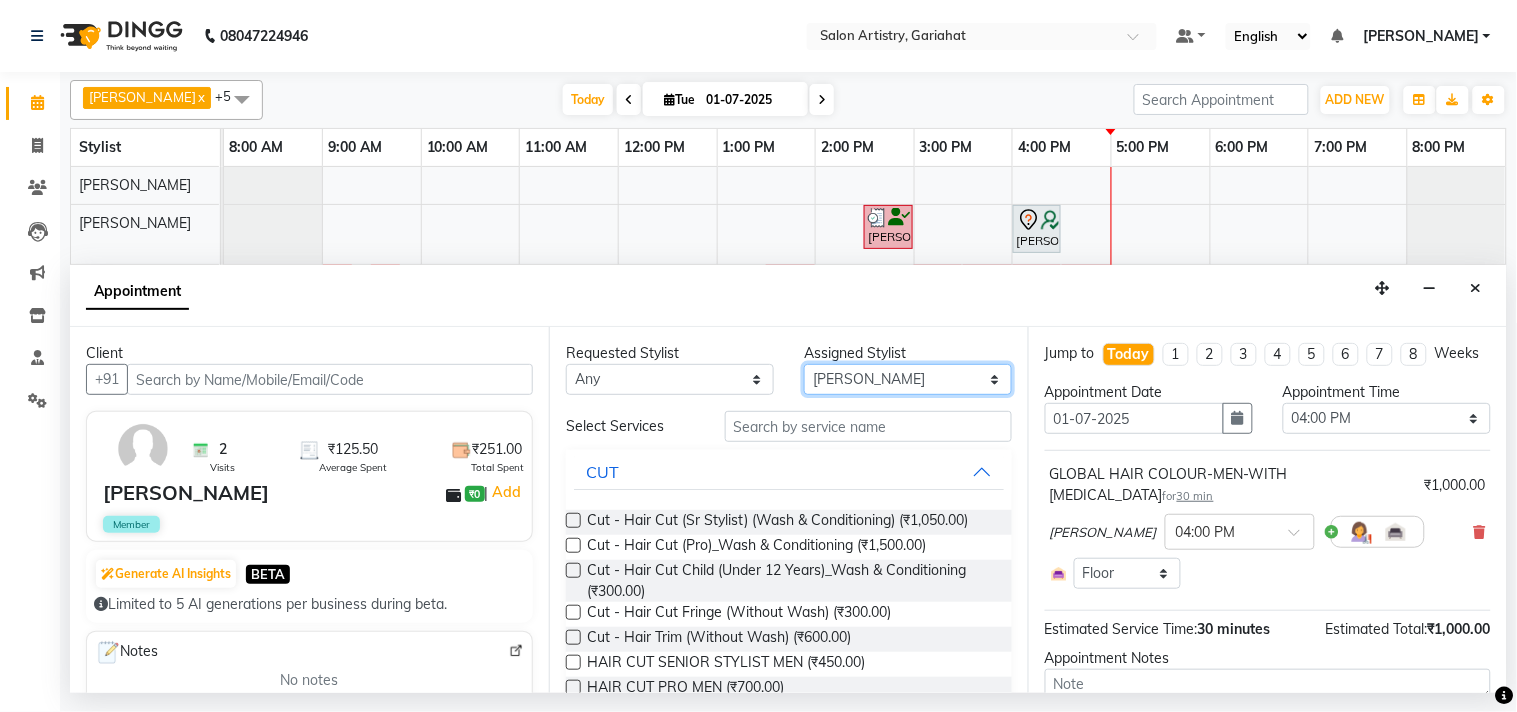click on "Select [PERSON_NAME] Puja [PERSON_NAME] [PERSON_NAME] [PERSON_NAME] [PERSON_NAME] [PERSON_NAME] [PERSON_NAME]" at bounding box center [908, 379] 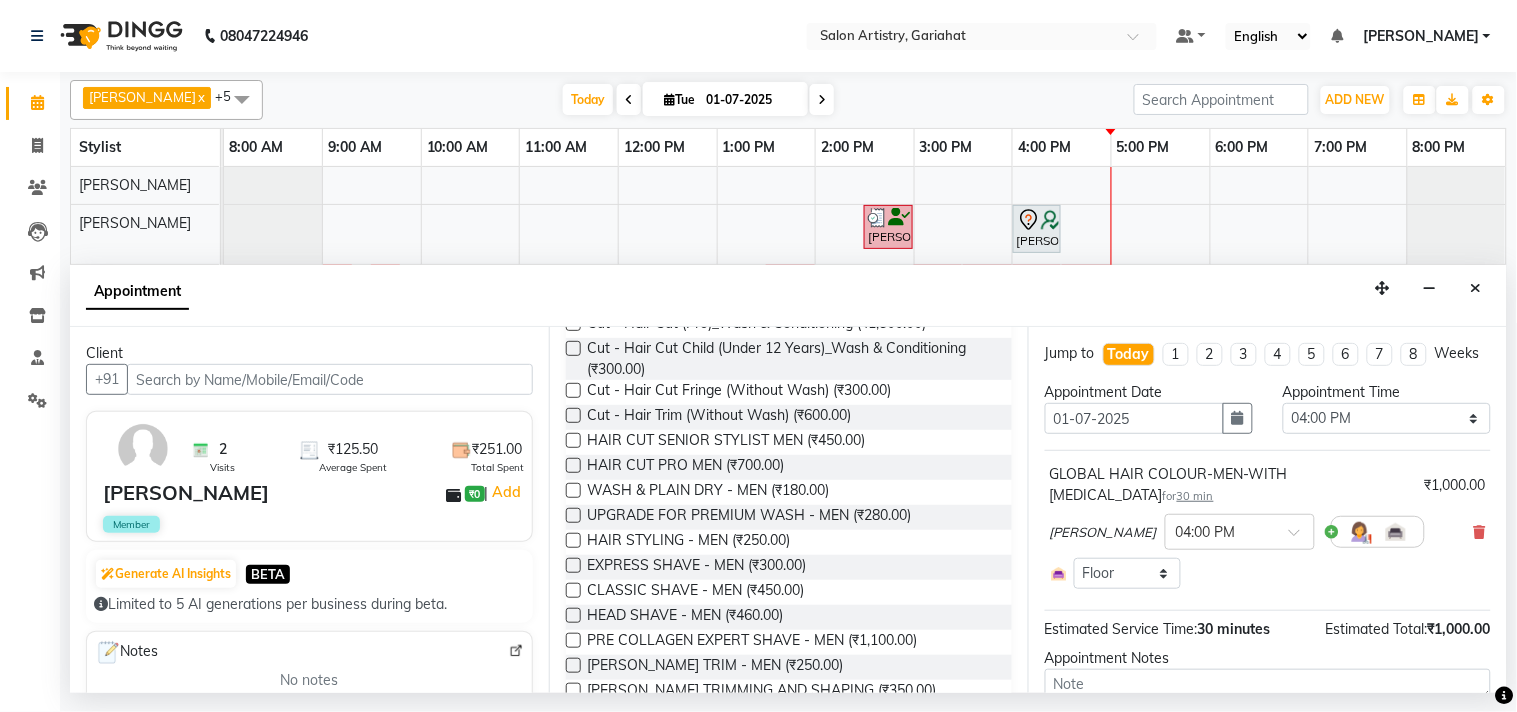 scroll, scrollTop: 0, scrollLeft: 0, axis: both 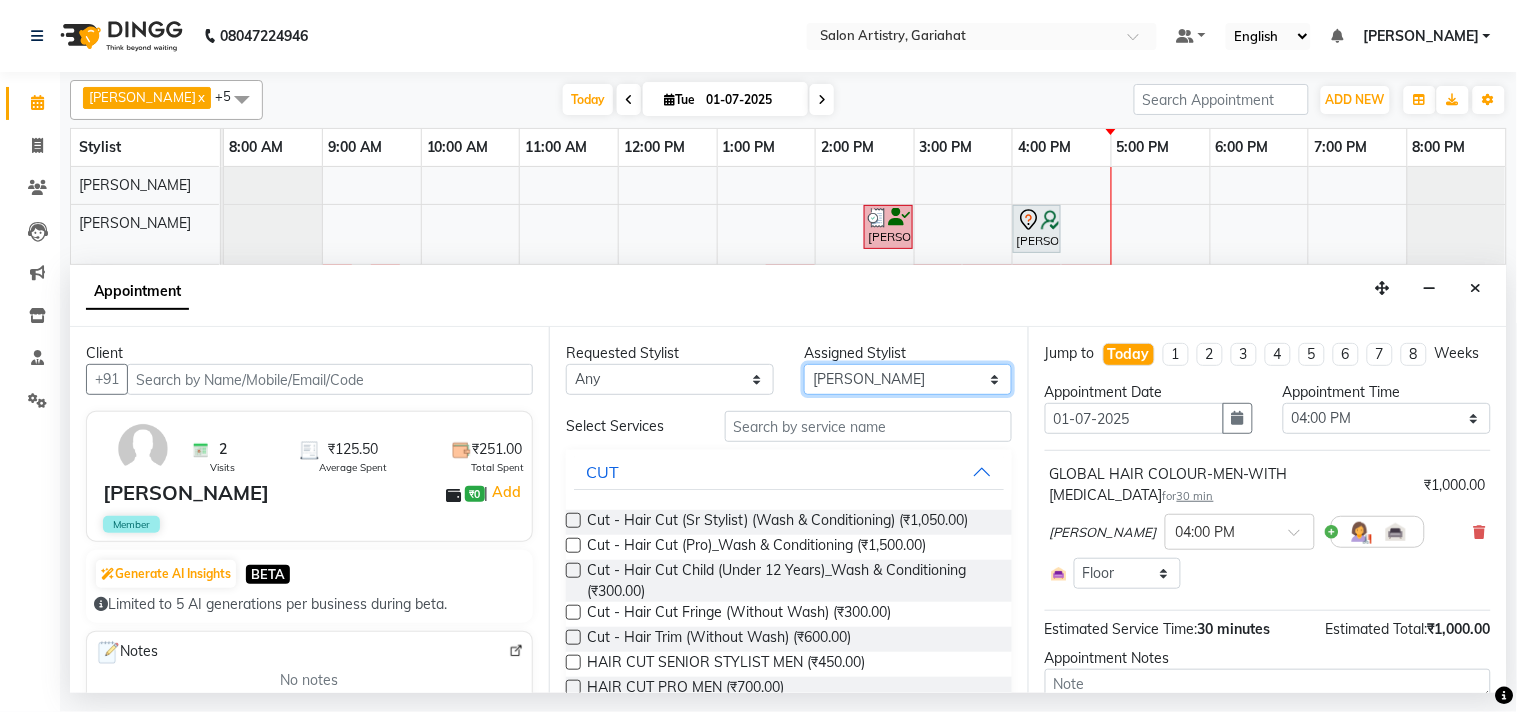 click on "Select [PERSON_NAME] Puja [PERSON_NAME] [PERSON_NAME] [PERSON_NAME] [PERSON_NAME] [PERSON_NAME] [PERSON_NAME]" at bounding box center (908, 379) 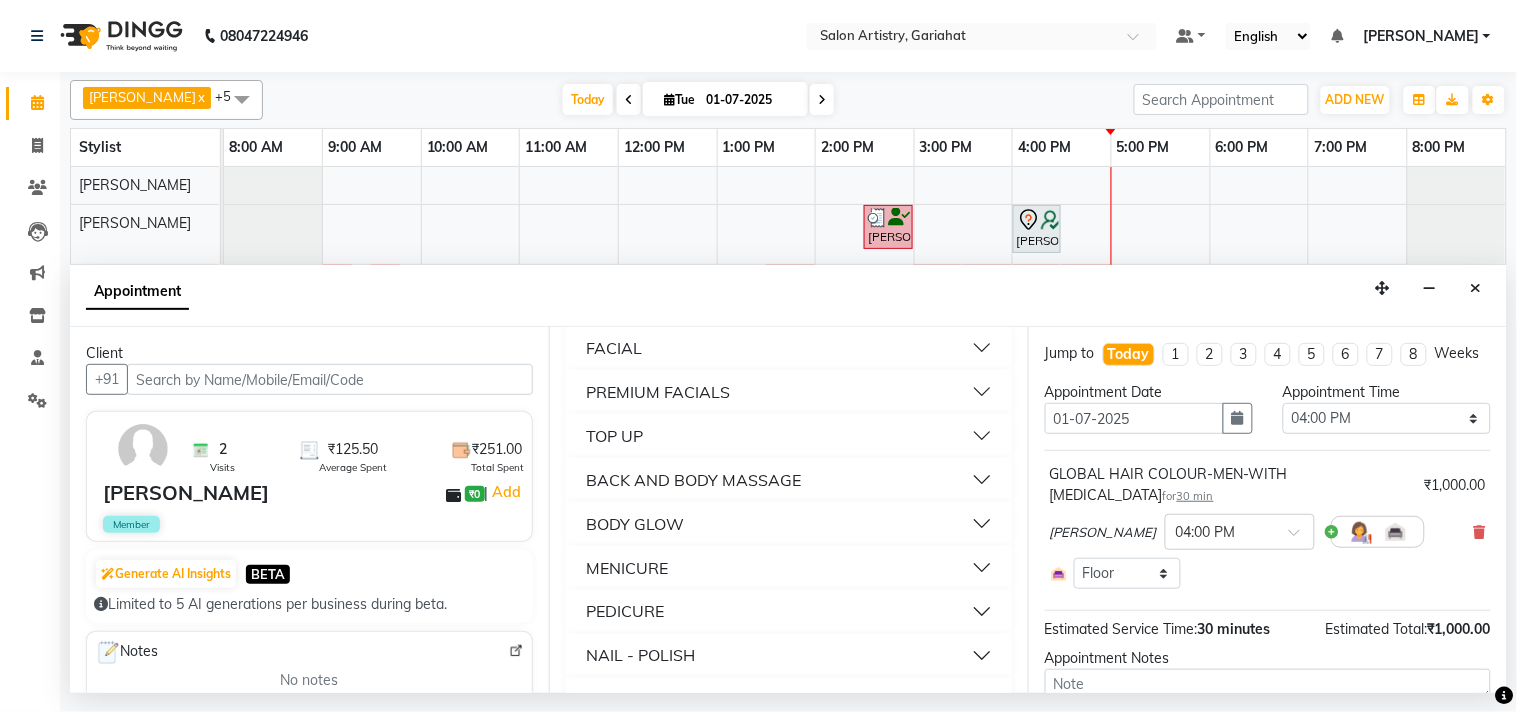 scroll, scrollTop: 2700, scrollLeft: 0, axis: vertical 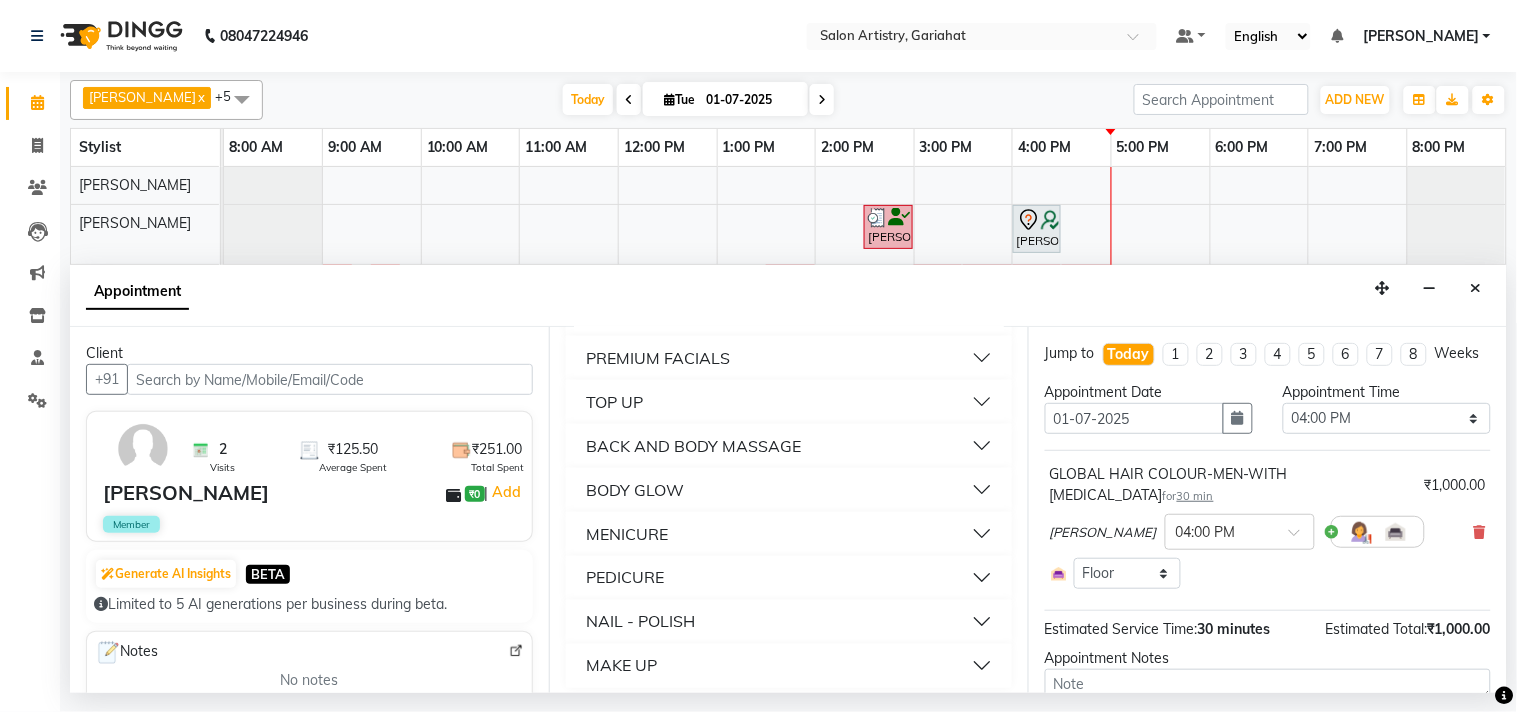 click on "PEDICURE" at bounding box center (789, 578) 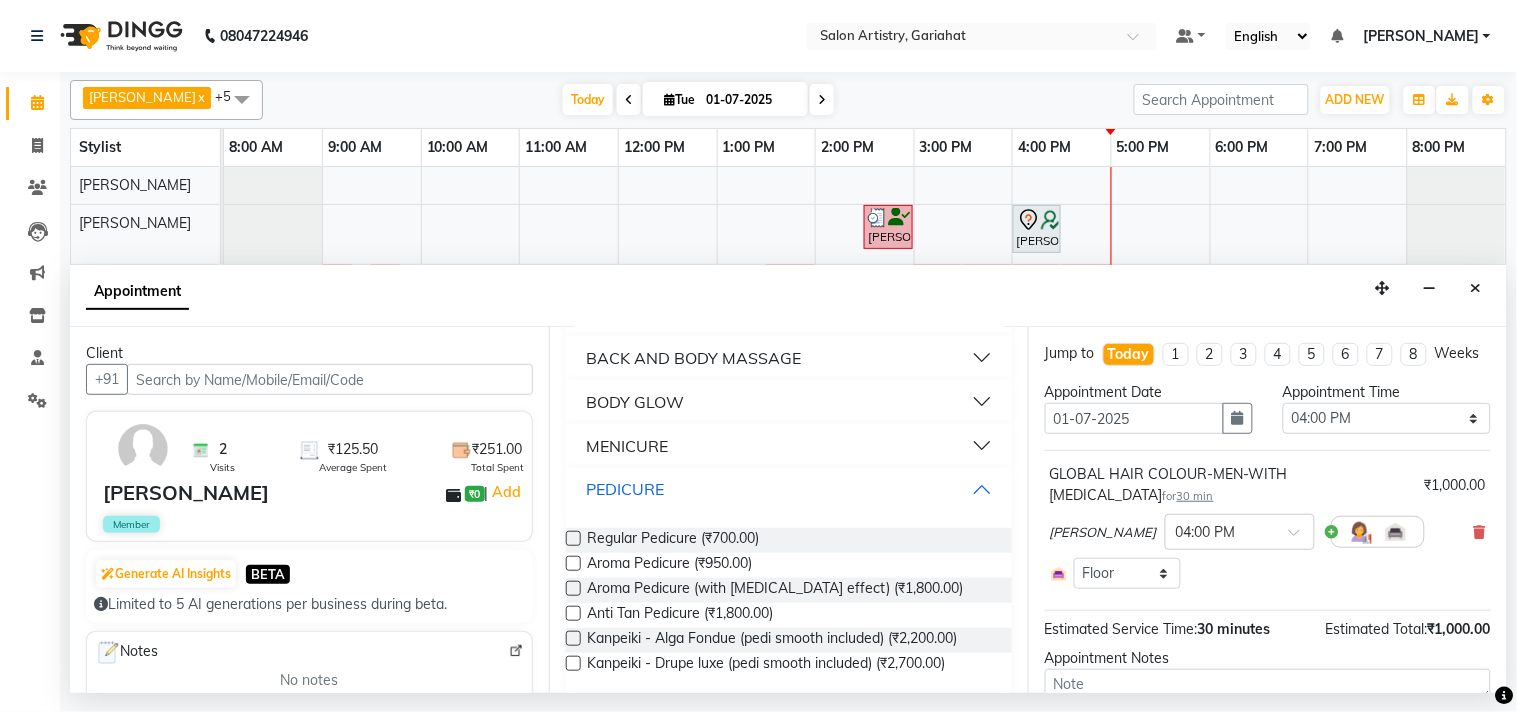 scroll, scrollTop: 2881, scrollLeft: 0, axis: vertical 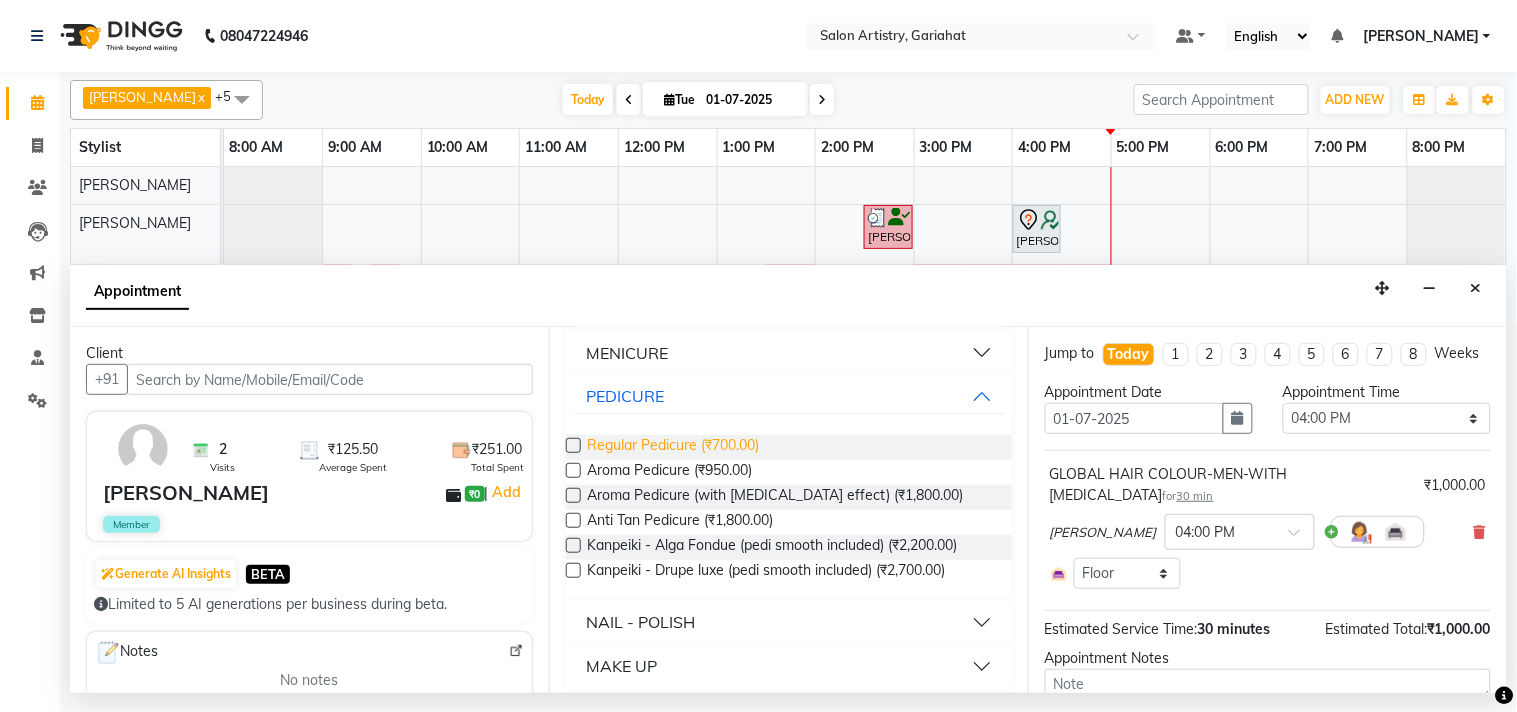 click on "Regular Pedicure (₹700.00)" at bounding box center [673, 447] 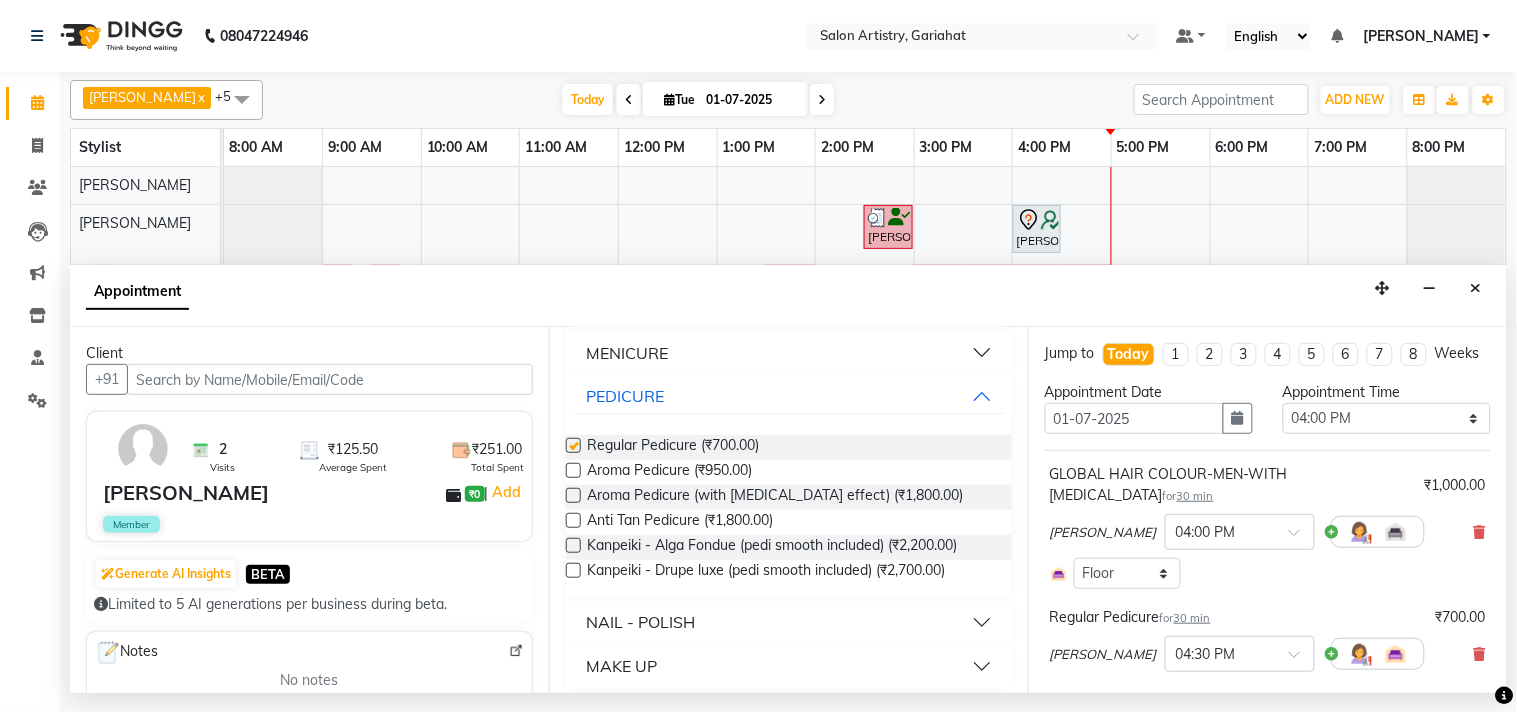 checkbox on "false" 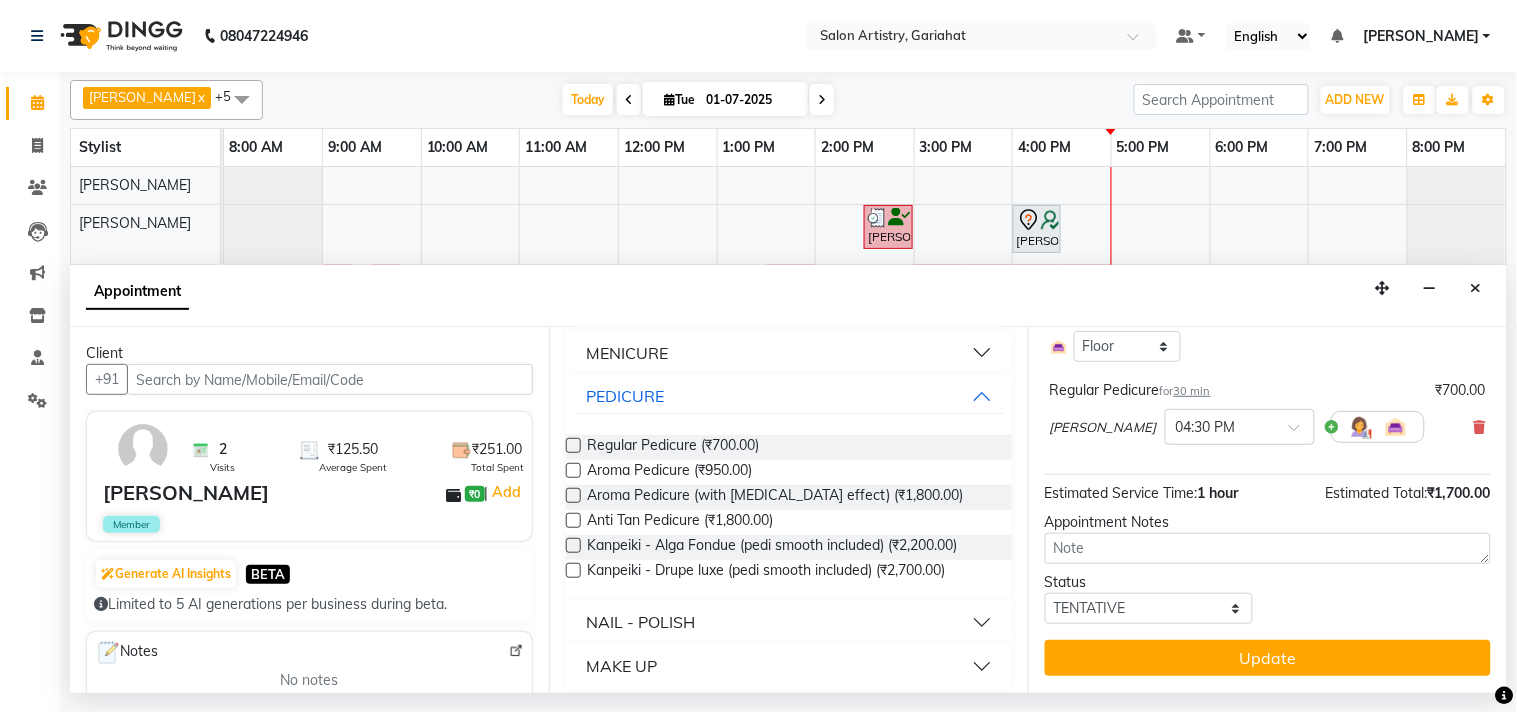 scroll, scrollTop: 245, scrollLeft: 0, axis: vertical 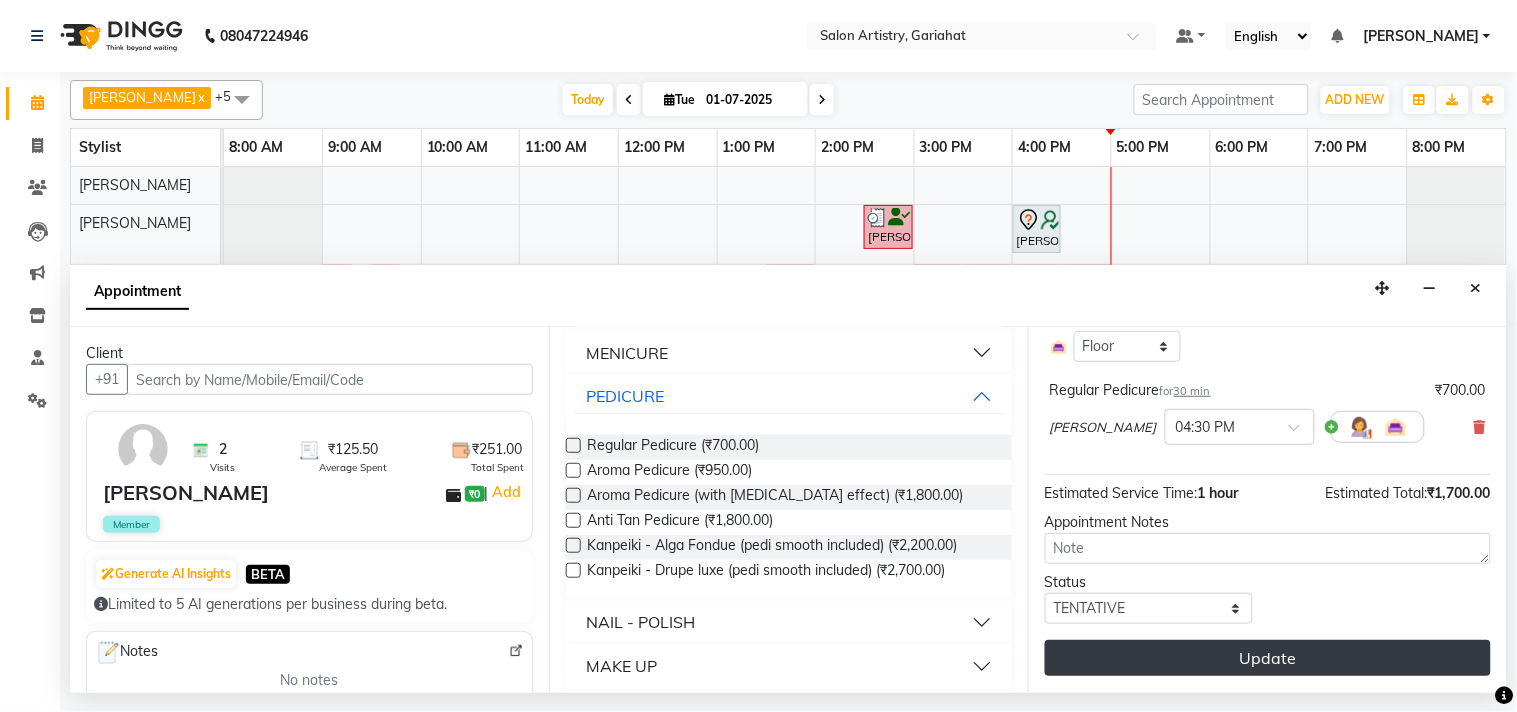 click on "Update" at bounding box center (1268, 658) 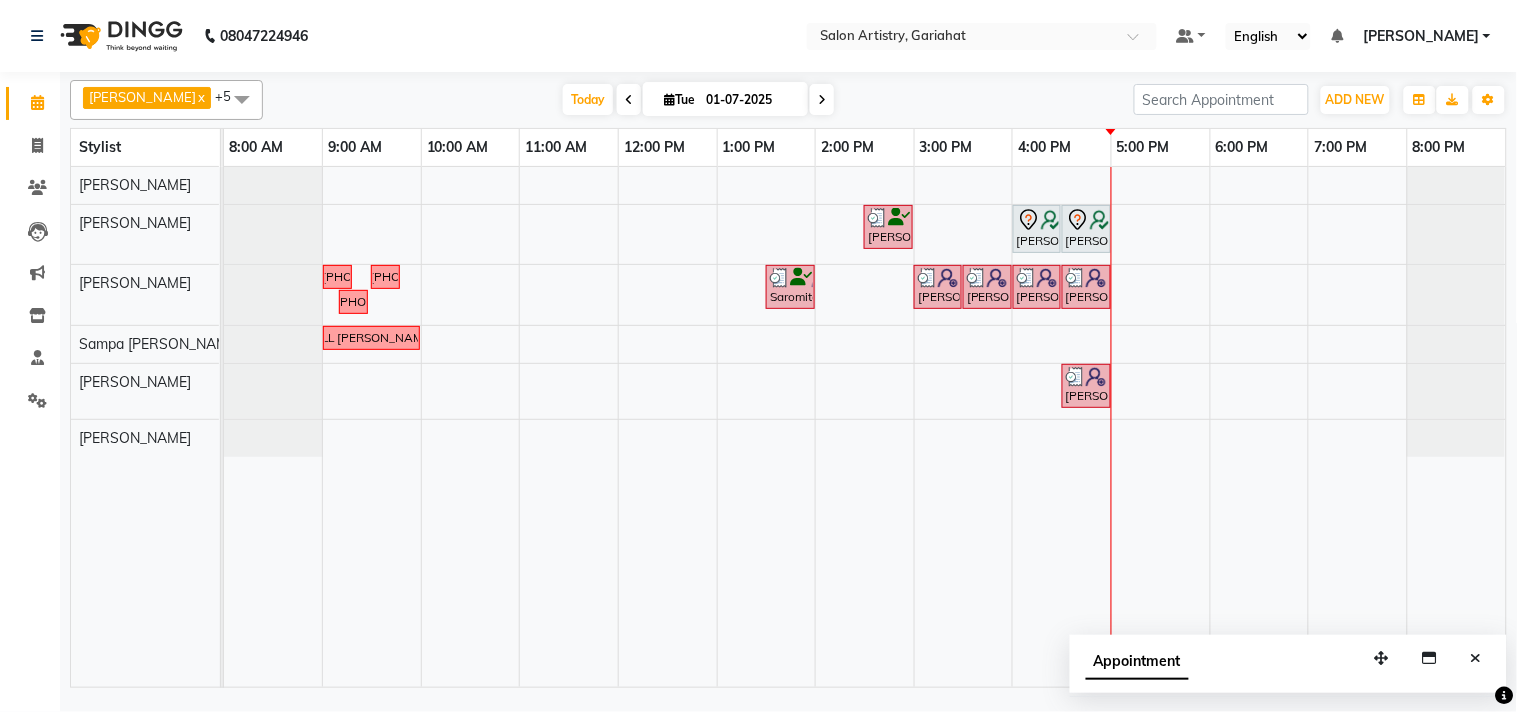 click on "[PERSON_NAME], TK02, 02:30 PM-03:00 PM, Cut - Hair Cut (Sr Stylist) (Wash & Conditioning)             [PERSON_NAME], TK04, 04:00 PM-04:30 PM, GLOBAL HAIR COLOUR-MEN-WITH [MEDICAL_DATA]             [PERSON_NAME], TK04, 04:30 PM-05:00 PM, Regular Pedicure  followup call..[PHONE_NUMBER]   follow up call
[PHONE_NUMBER]      Saromita [PERSON_NAME], TK01, 01:30 PM-02:00 PM, Waxing - Argan Oil Wax - Full Waxing (Hands, Legs, Peel Off Under Arms)     Priyanka Karan, TK03, 03:00 PM-03:30 PM, Waxing - Peel Off Waxing - Brazilian     Priyanka Karan, TK03, 03:30 PM-04:00 PM, Waxing - Peel Off Waxing - Face     [PERSON_NAME], TK03, 04:00 PM-04:30 PM, Waxing - Argan Oil Wax - Full Waxing (Hands, Legs, Peel Off Under Arms)     [PERSON_NAME], TK03, 04:30 PM-05:00 PM, Threading - Eyebrows  followup call
[PHONE_NUMBER]   FOLLOWUP CALL  [PERSON_NAME] 8420718101      [PERSON_NAME], TK03, 04:30 PM-05:00 PM, Oil Massage - Olive Oil" at bounding box center (865, 427) 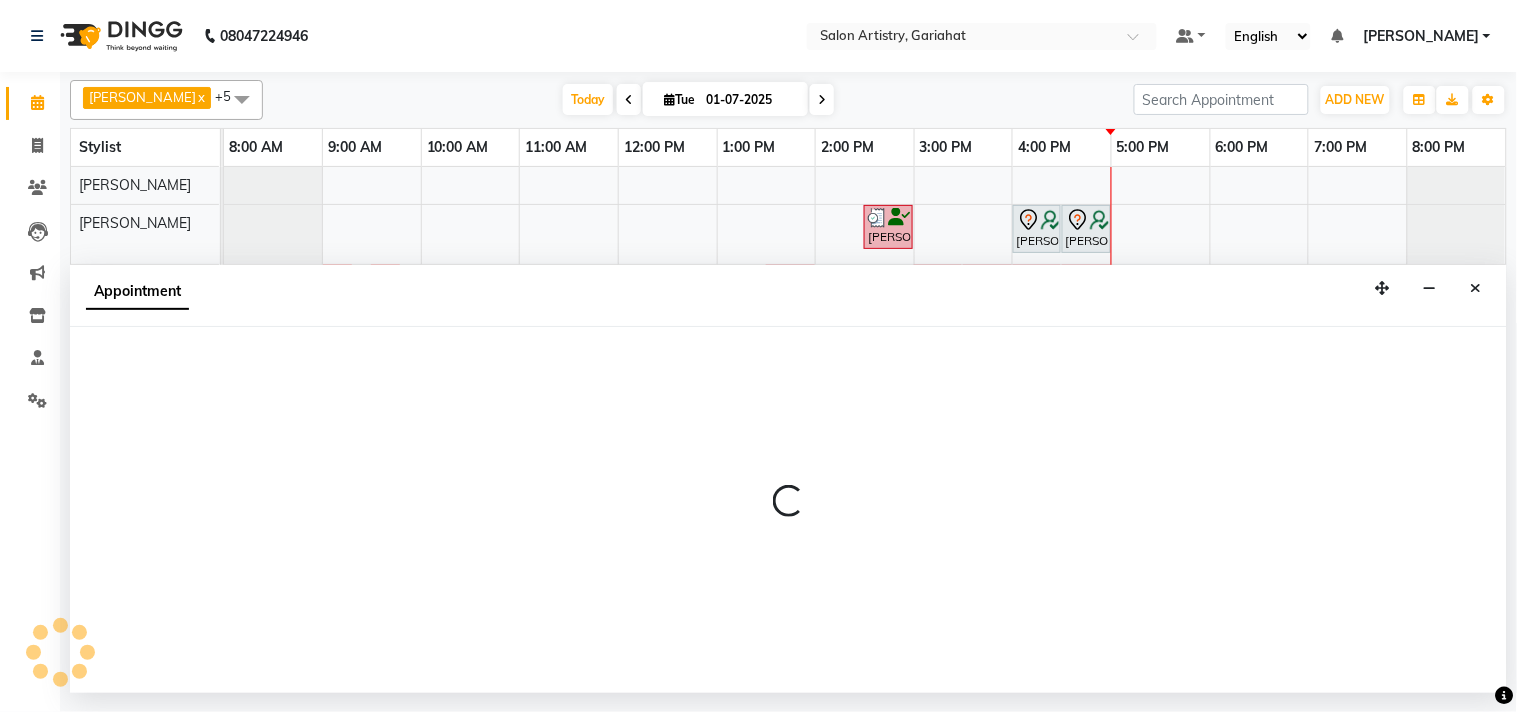 select on "82200" 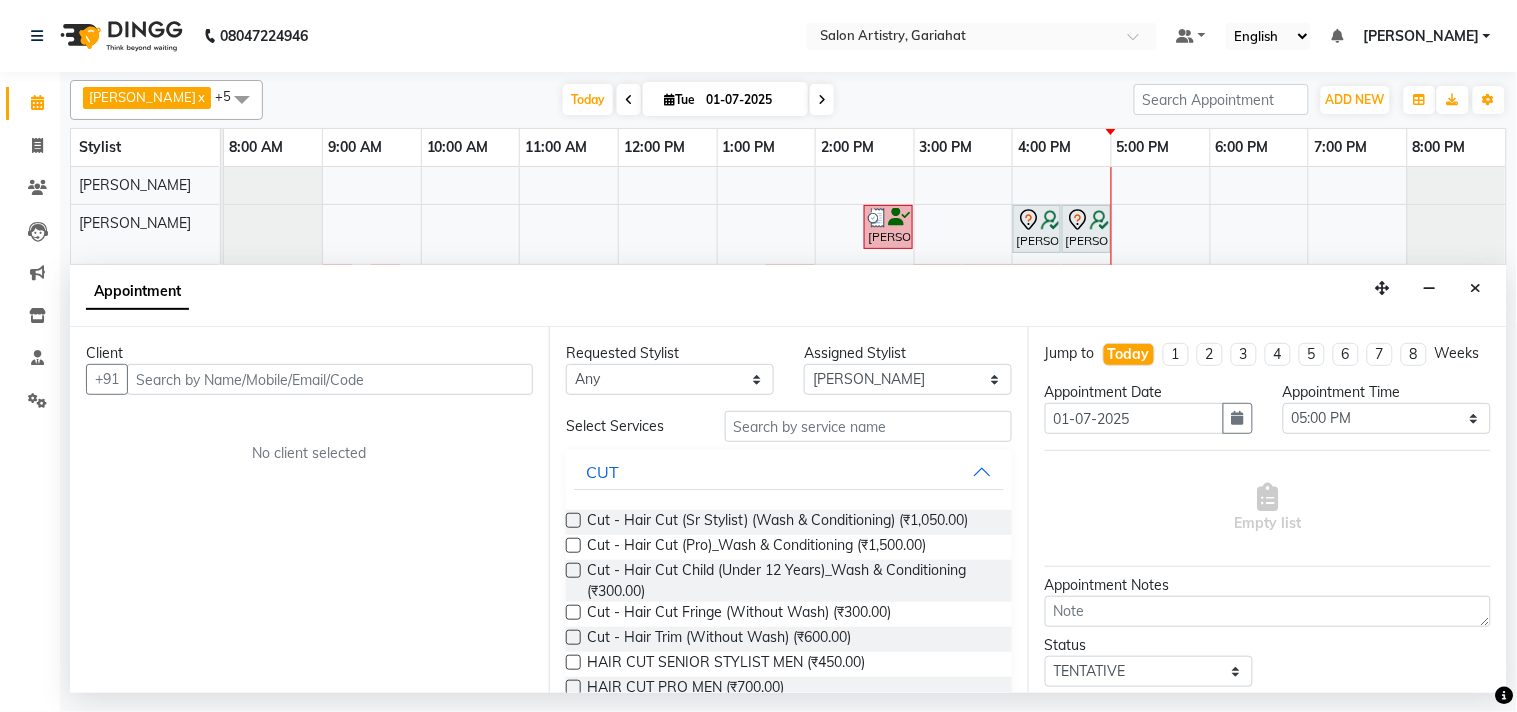drag, startPoint x: 292, startPoint y: 382, endPoint x: 283, endPoint y: 391, distance: 12.727922 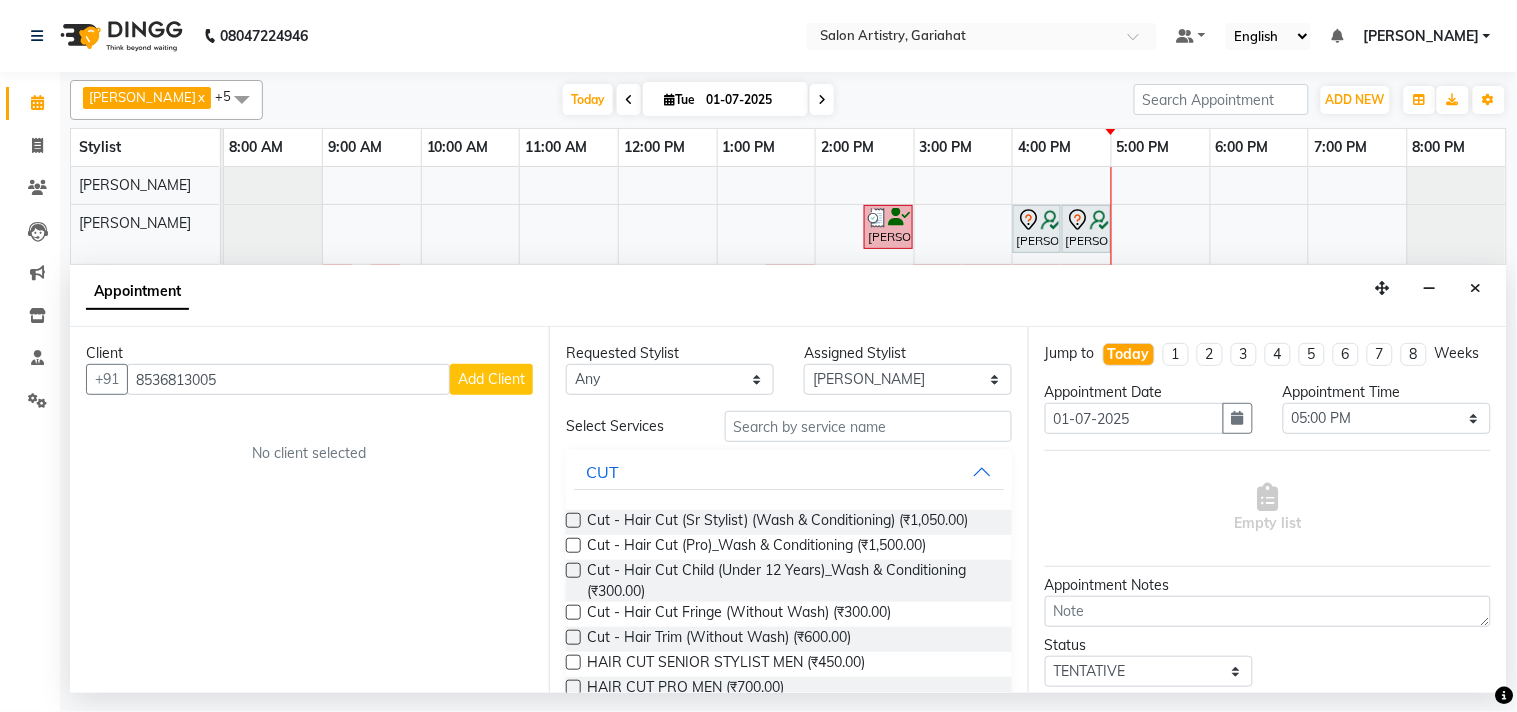 type on "8536813005" 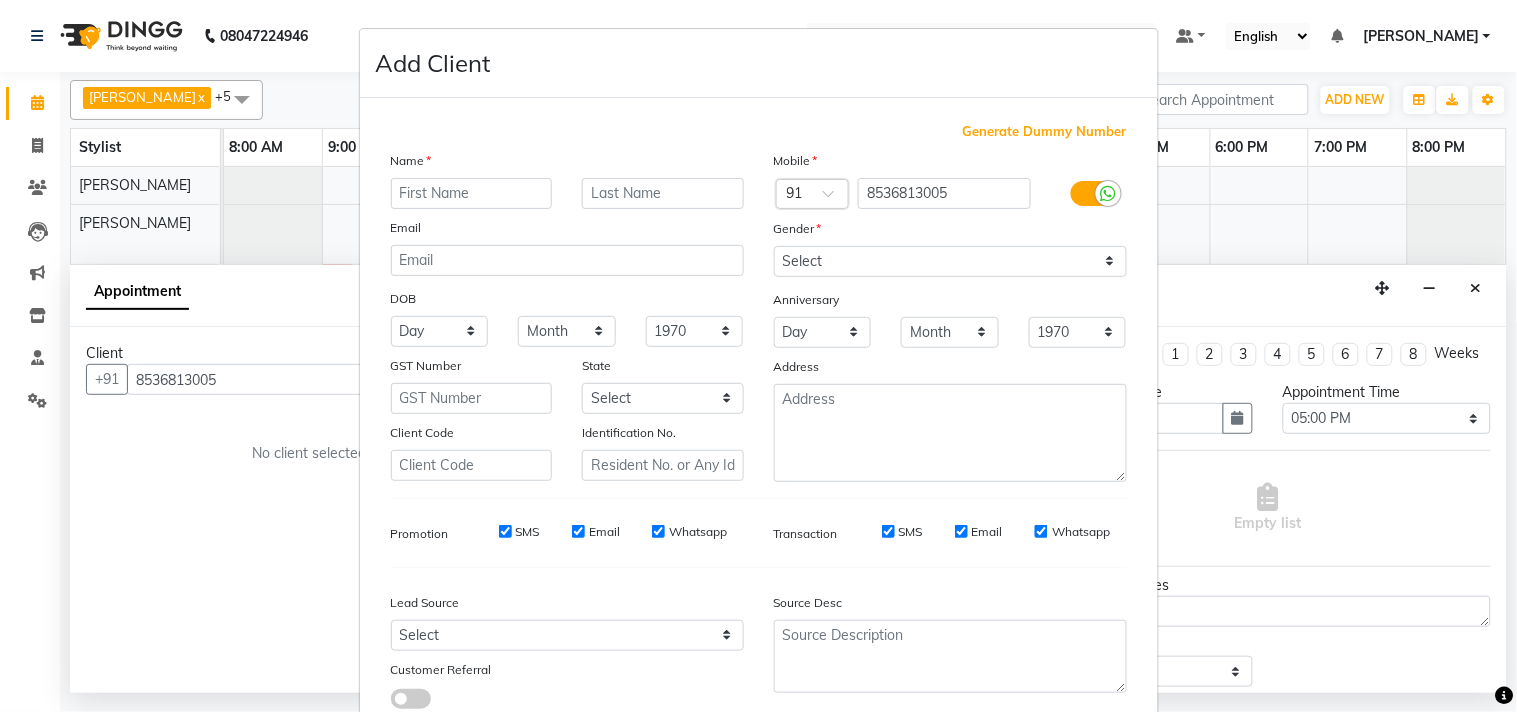 click at bounding box center [472, 193] 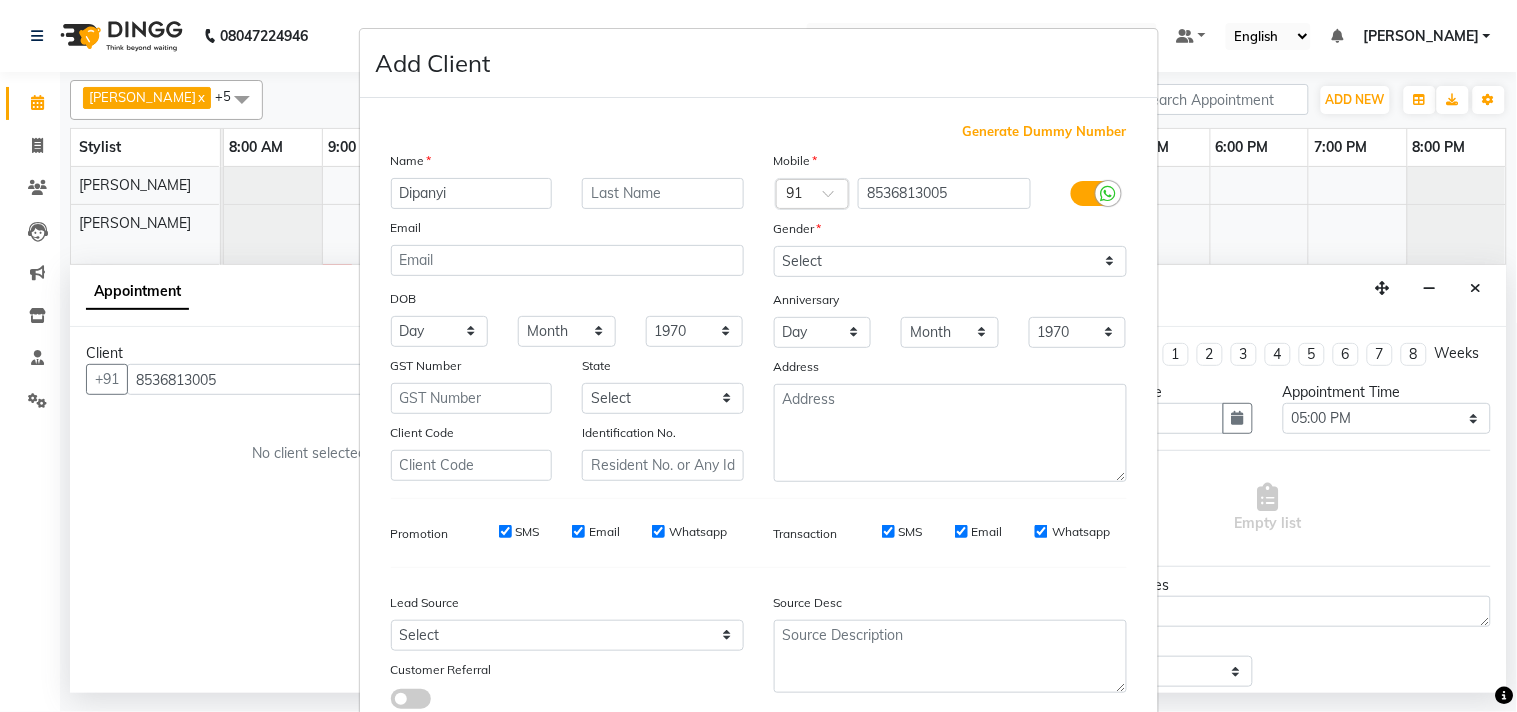 click on "Dipanyi" at bounding box center (472, 193) 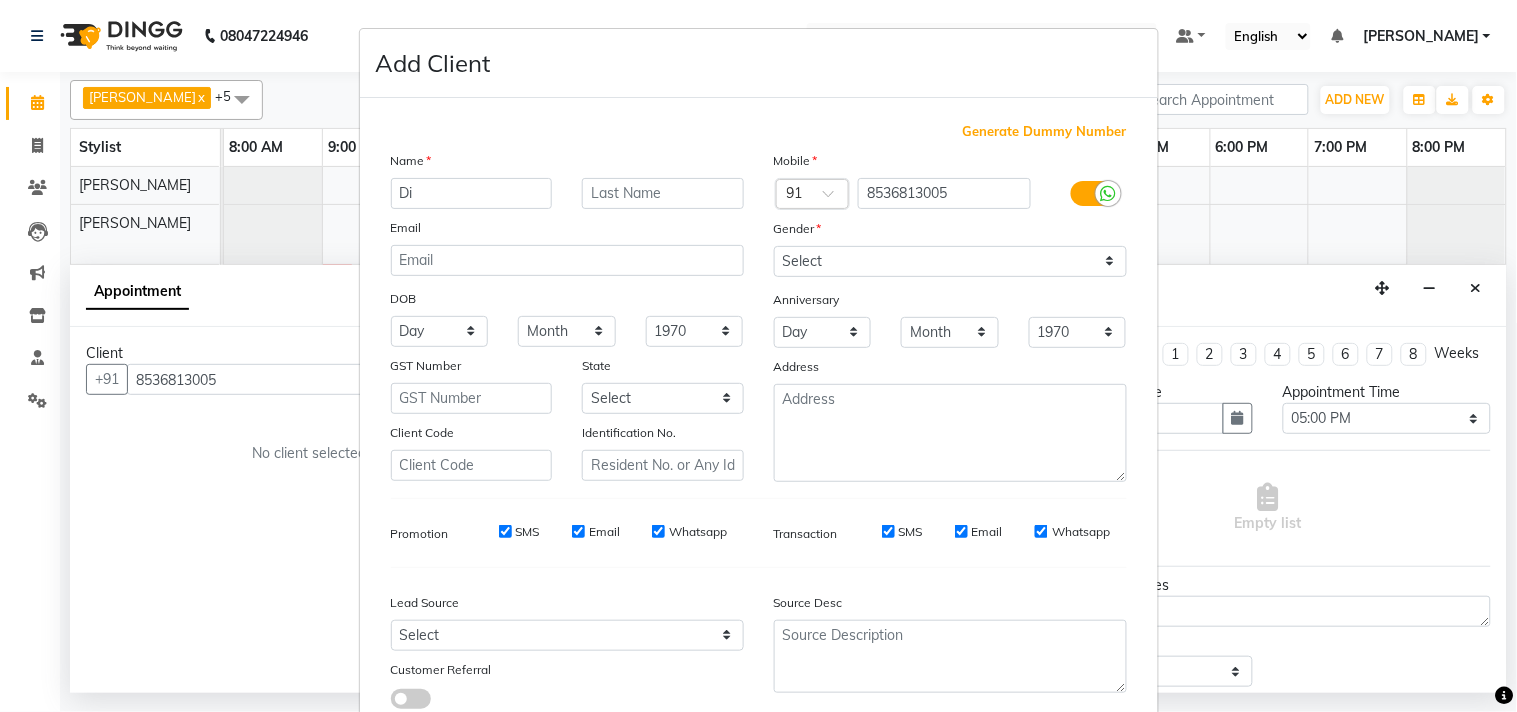 type on "D" 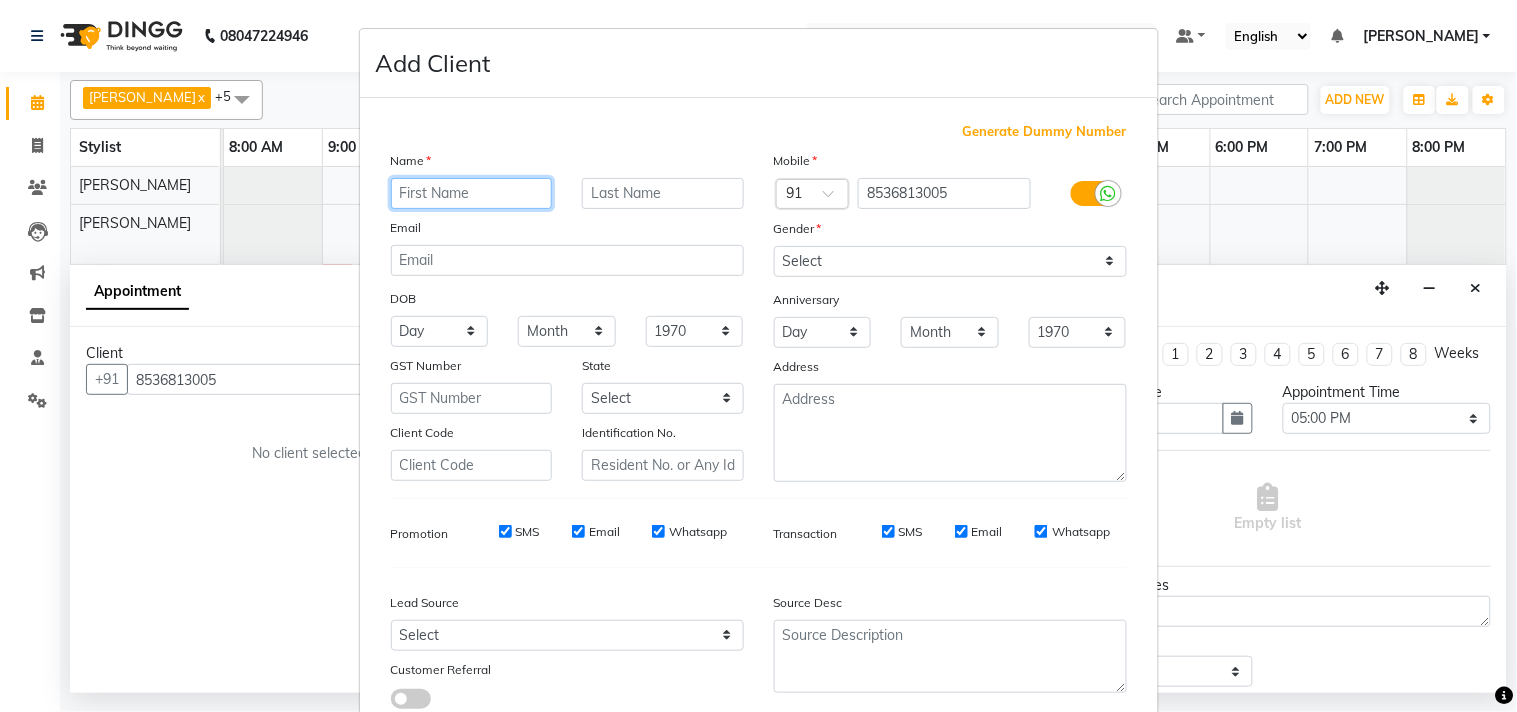 click at bounding box center (472, 193) 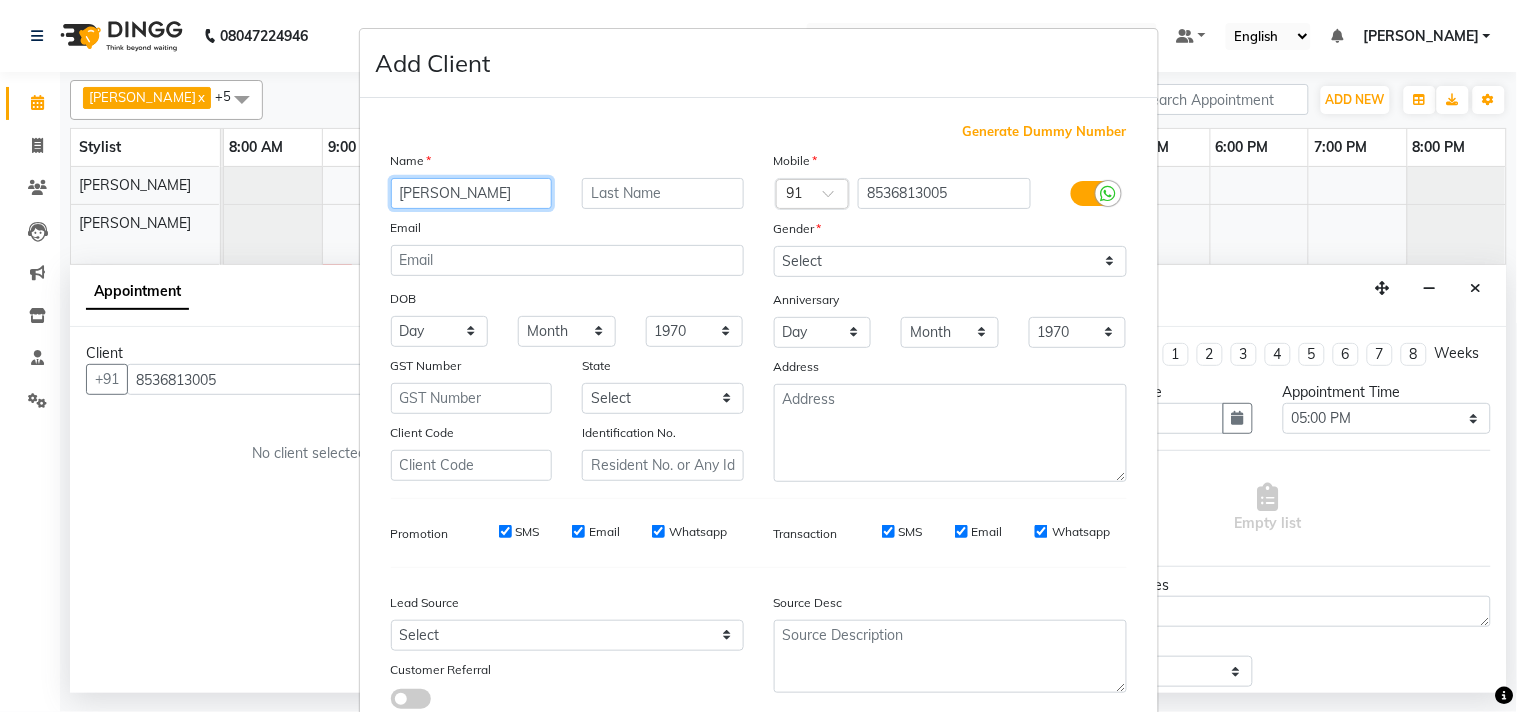 type on "[PERSON_NAME]" 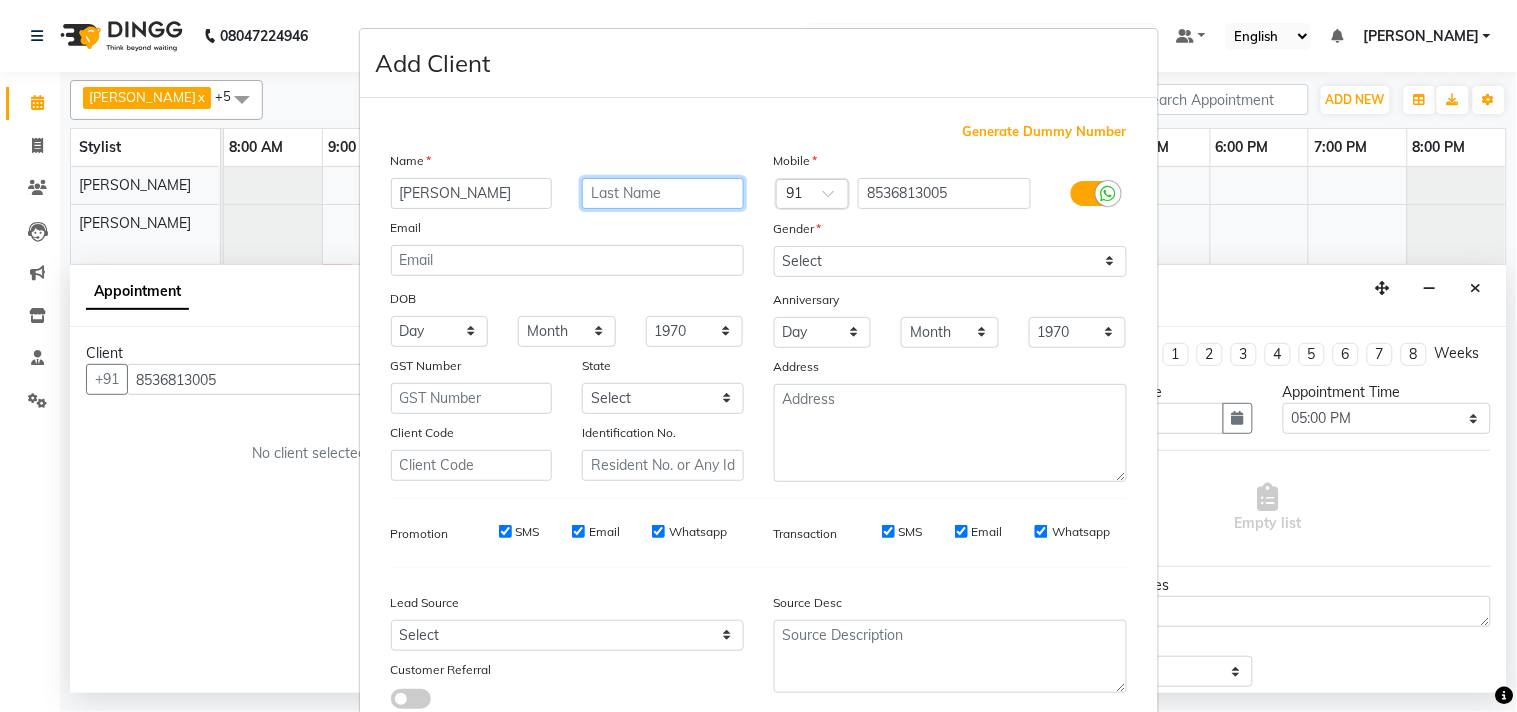 click at bounding box center [663, 193] 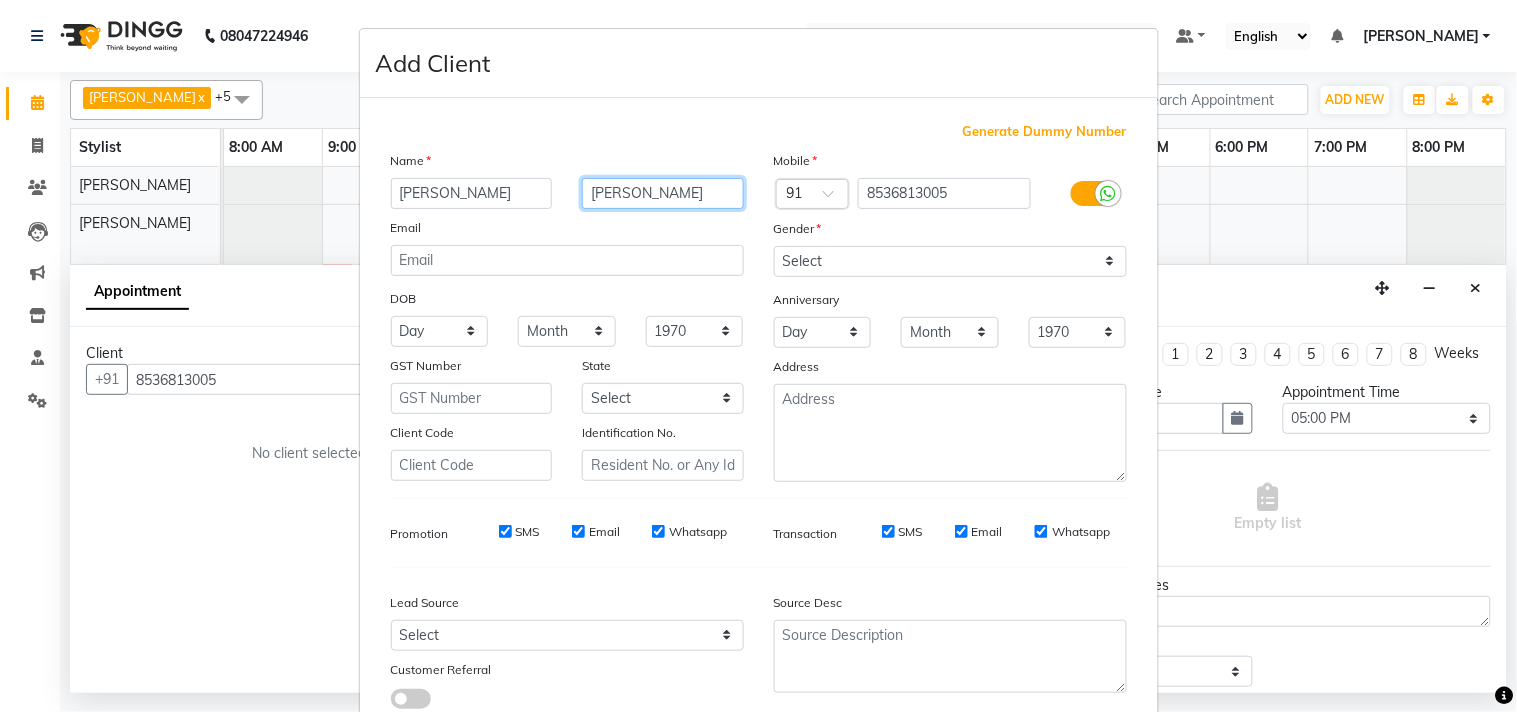type on "[PERSON_NAME]" 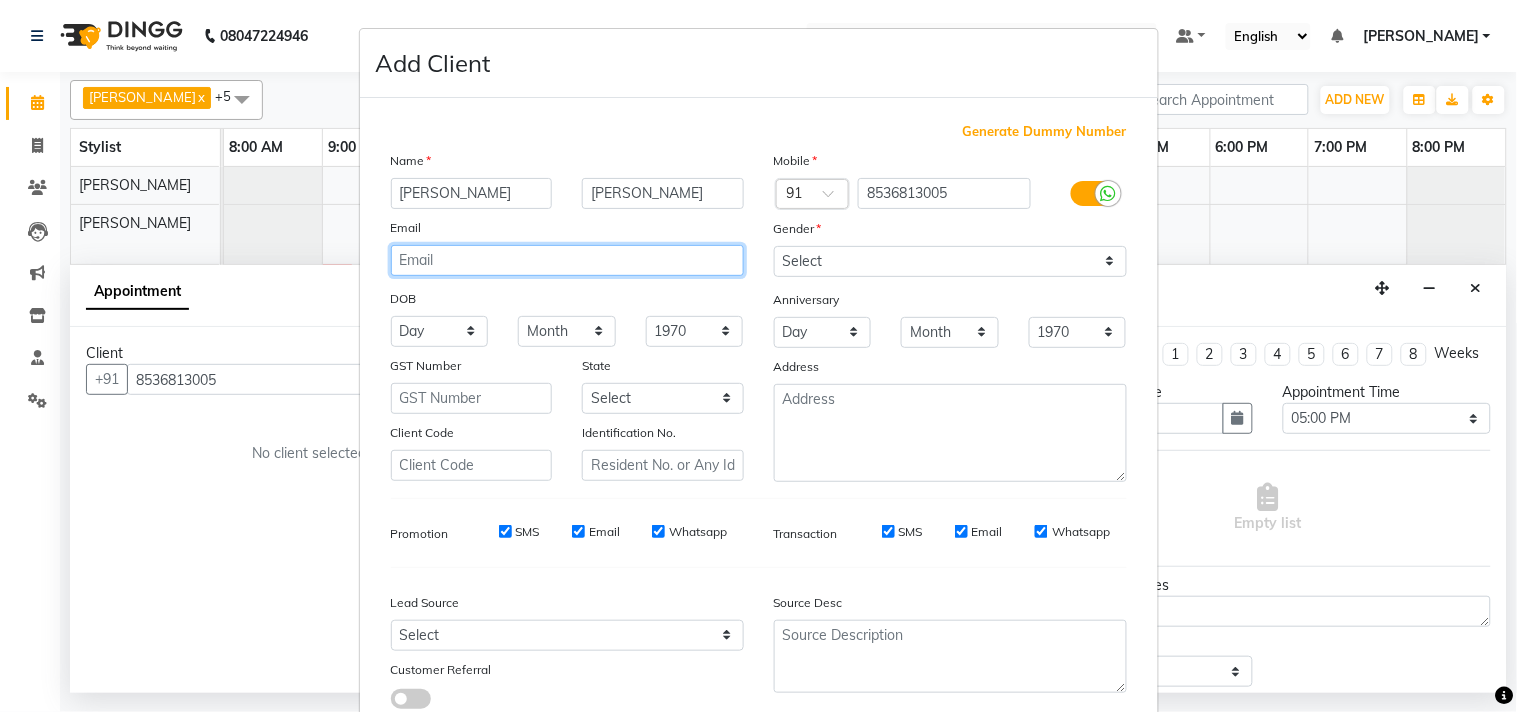 click at bounding box center (567, 260) 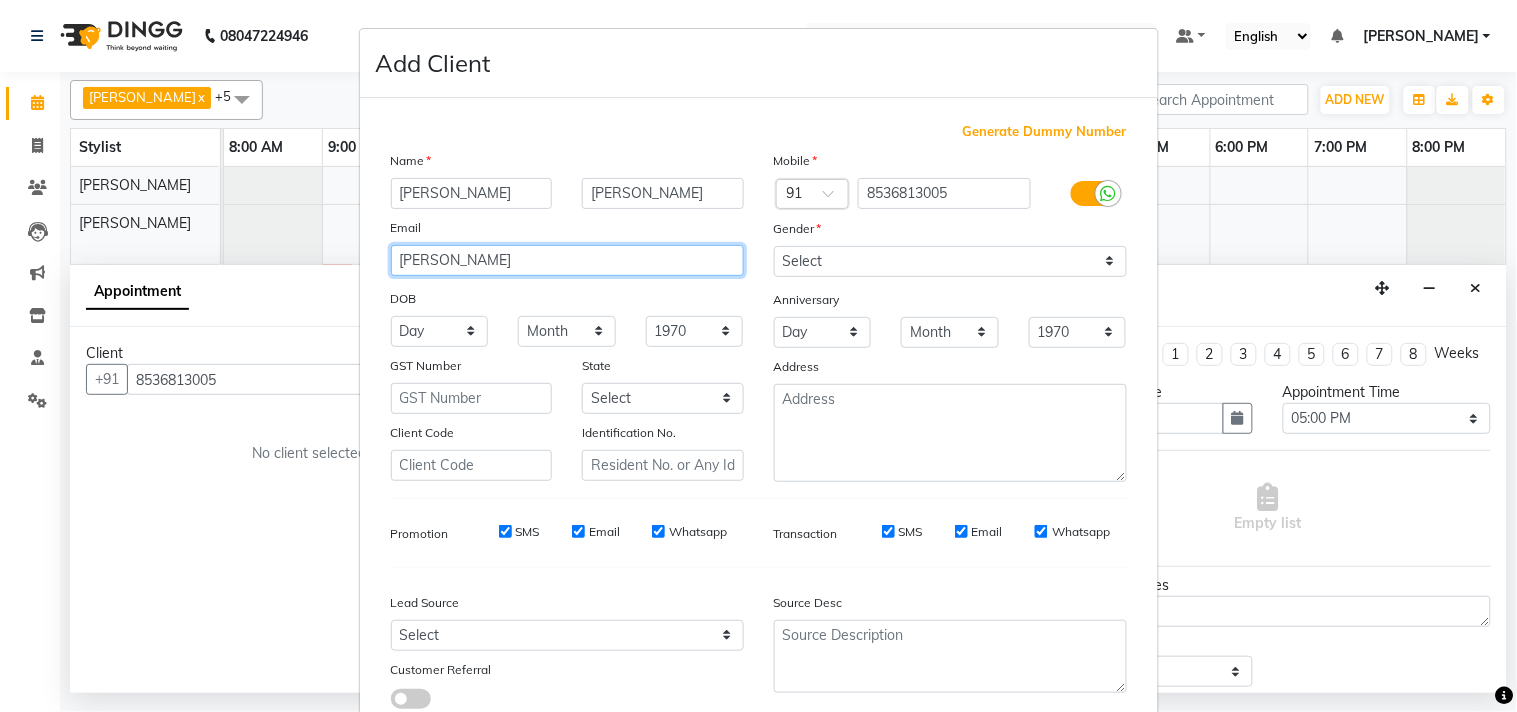 click on "[PERSON_NAME]" at bounding box center (567, 260) 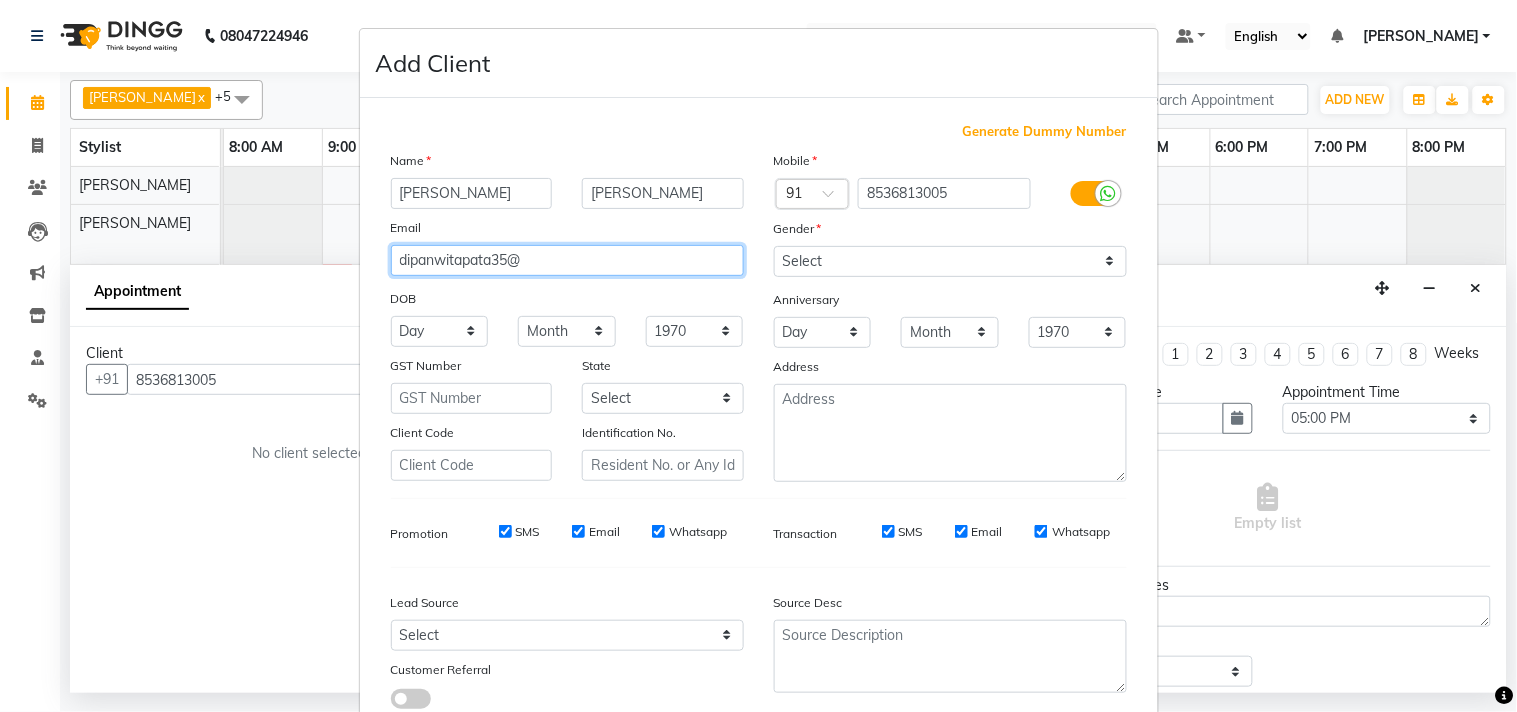 click on "dipanwitapata35@" at bounding box center [567, 260] 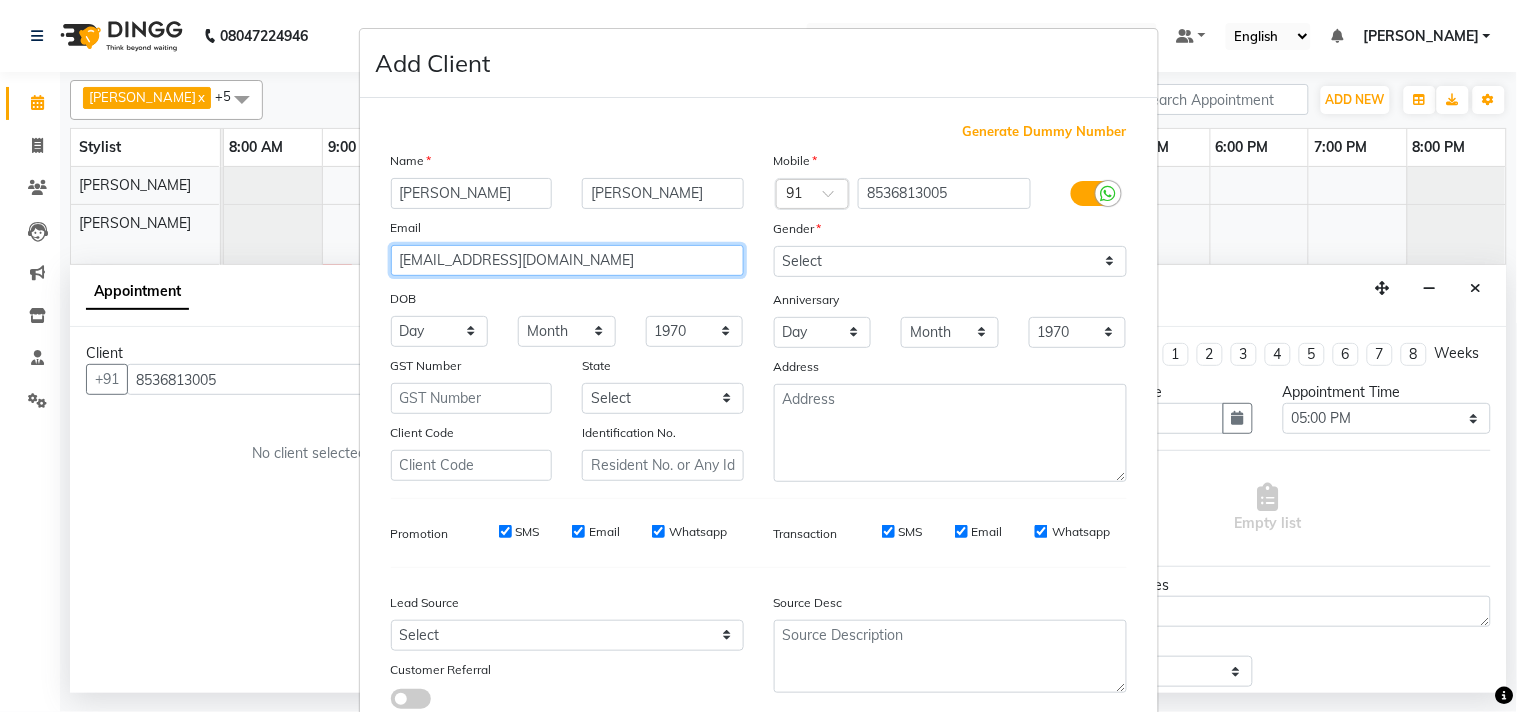 type on "[EMAIL_ADDRESS][DOMAIN_NAME]" 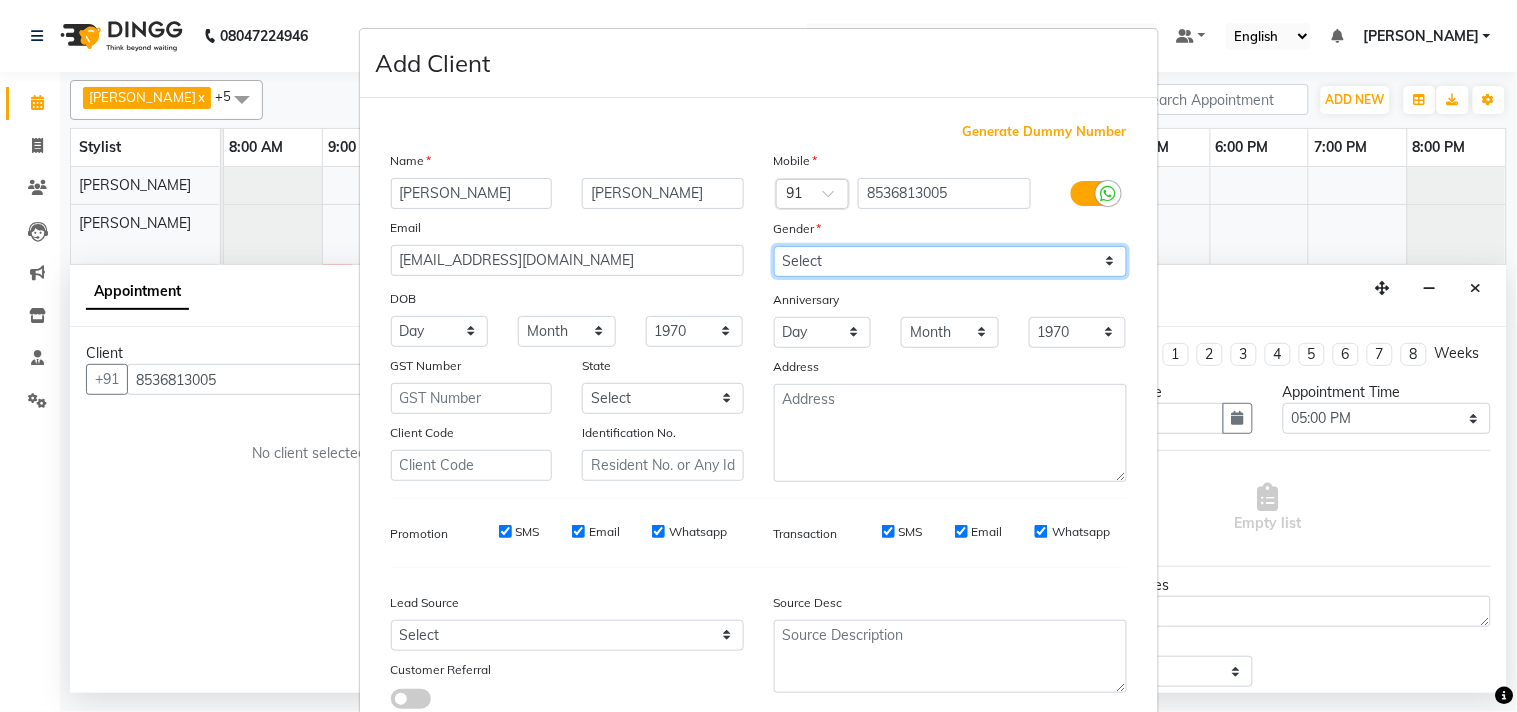 click on "Select [DEMOGRAPHIC_DATA] [DEMOGRAPHIC_DATA] Other Prefer Not To Say" at bounding box center (950, 261) 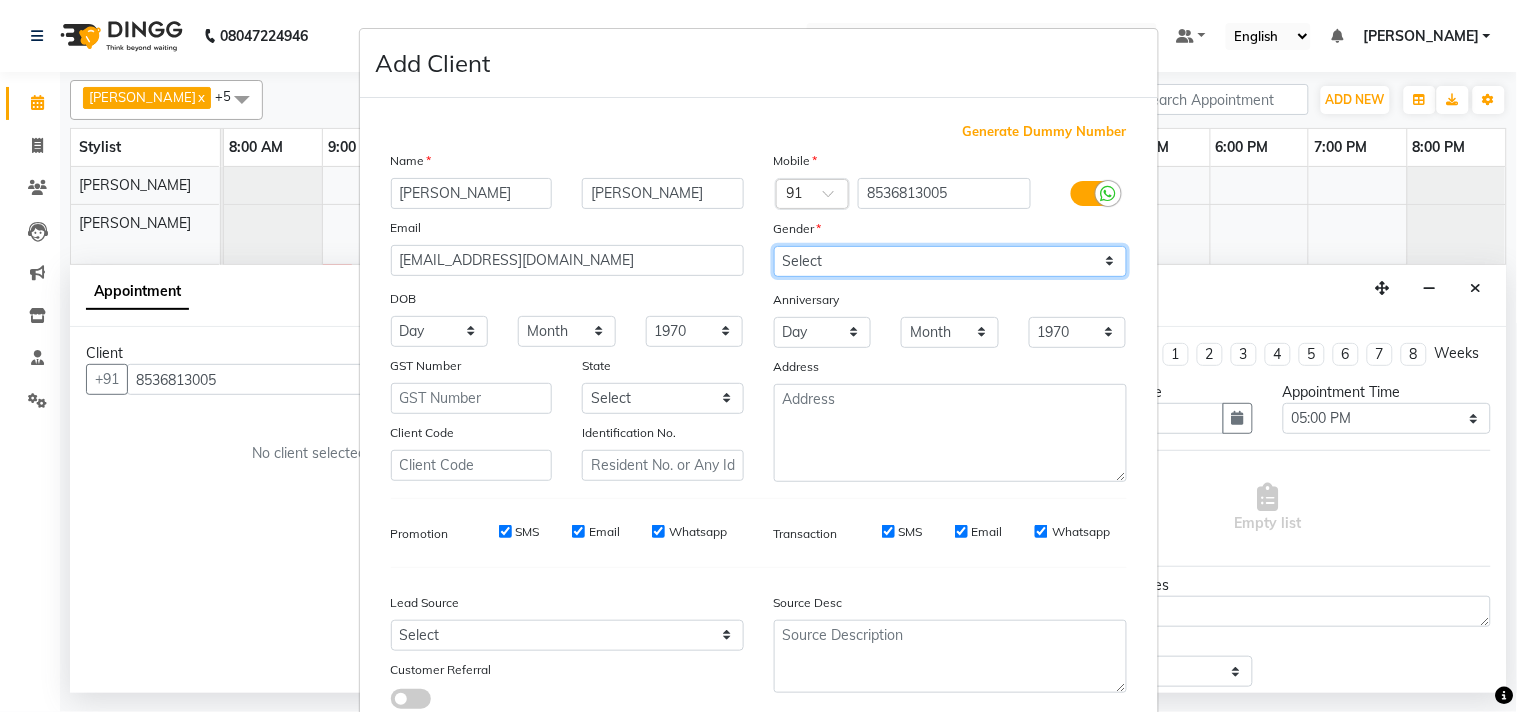 click on "Select [DEMOGRAPHIC_DATA] [DEMOGRAPHIC_DATA] Other Prefer Not To Say" at bounding box center (950, 261) 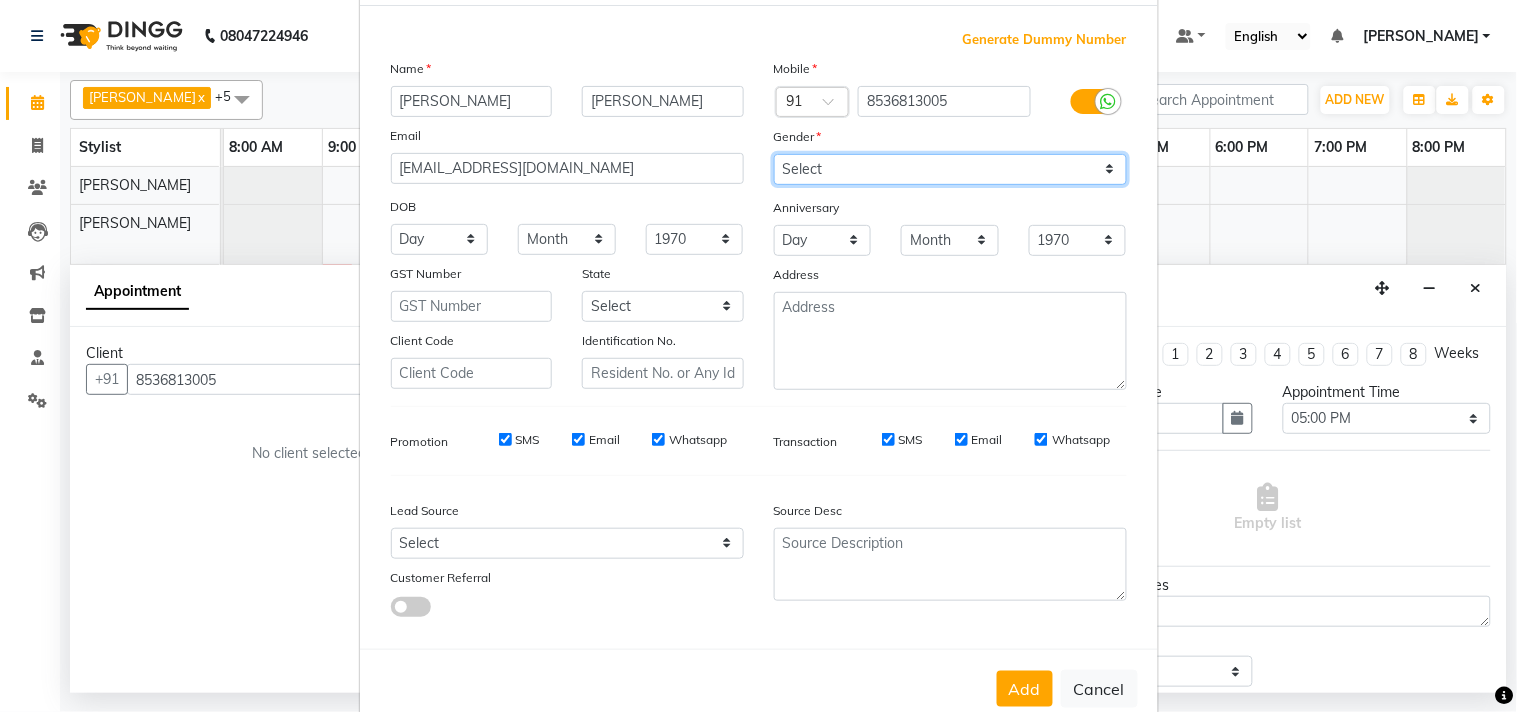 scroll, scrollTop: 138, scrollLeft: 0, axis: vertical 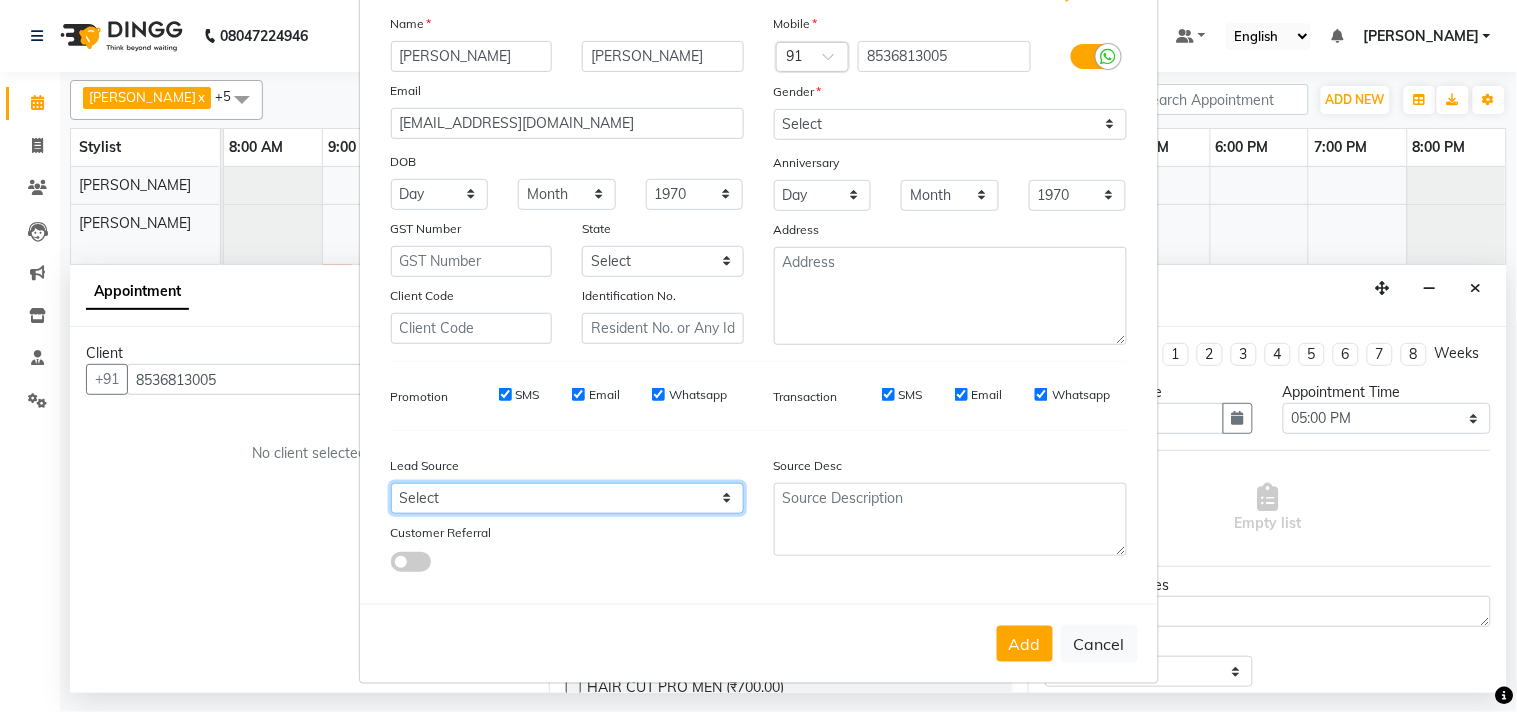drag, startPoint x: 587, startPoint y: 506, endPoint x: 621, endPoint y: 516, distance: 35.44009 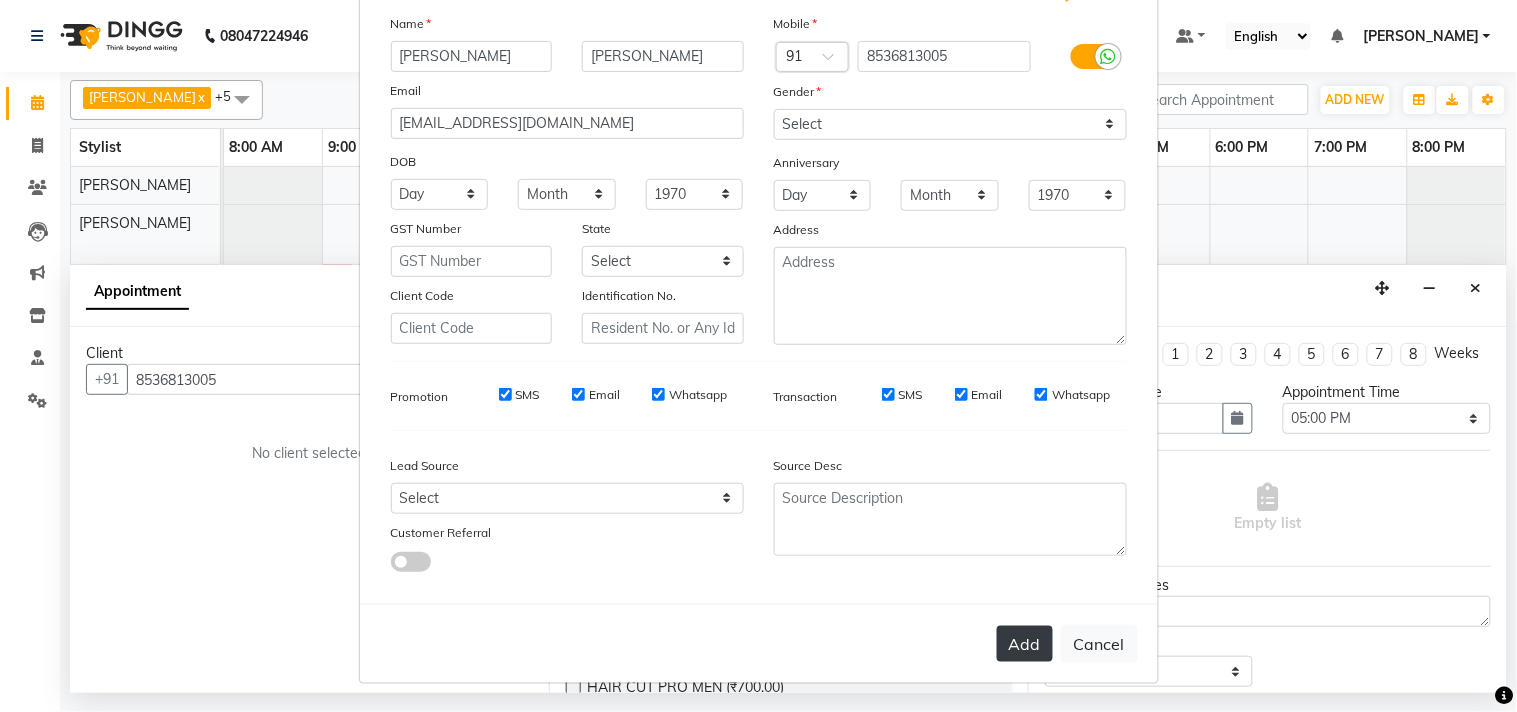 click on "Add" at bounding box center [1025, 644] 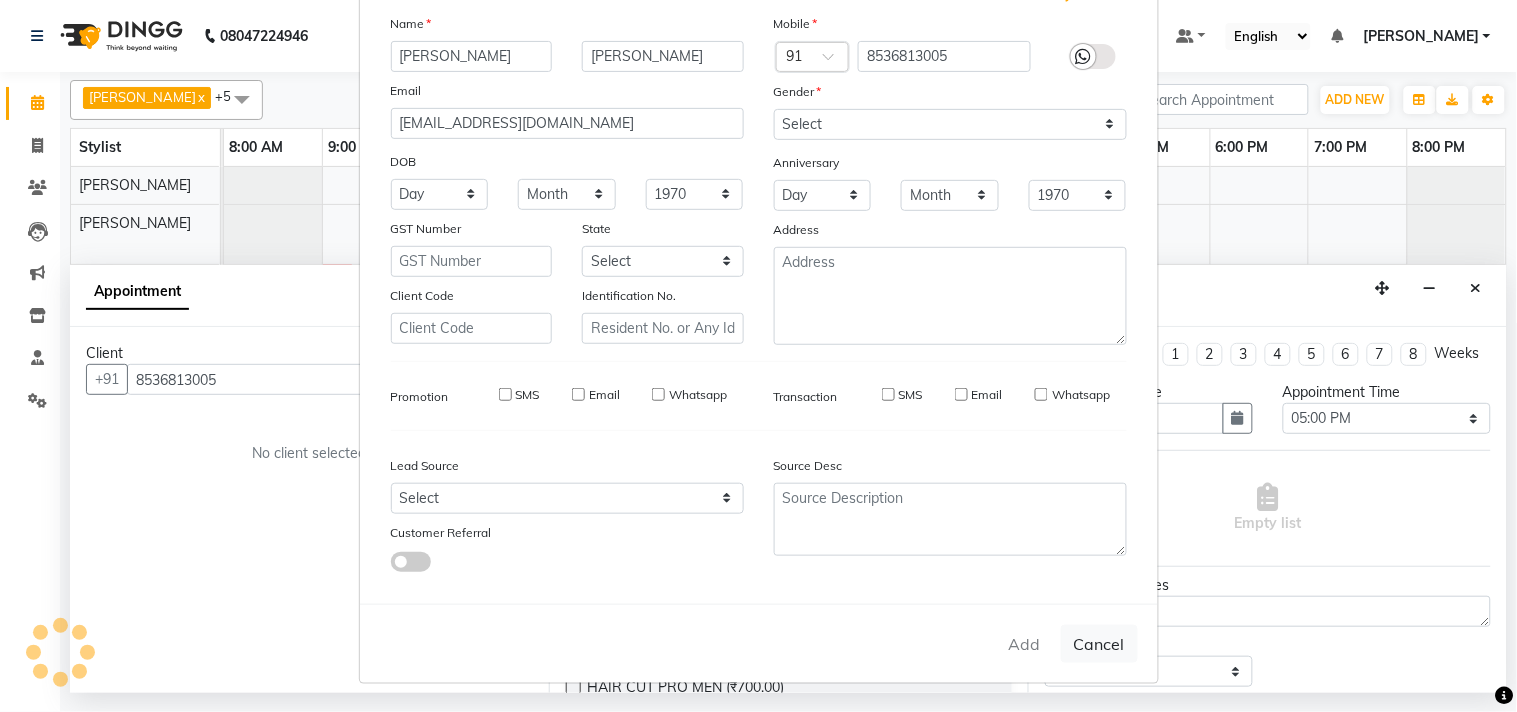 type 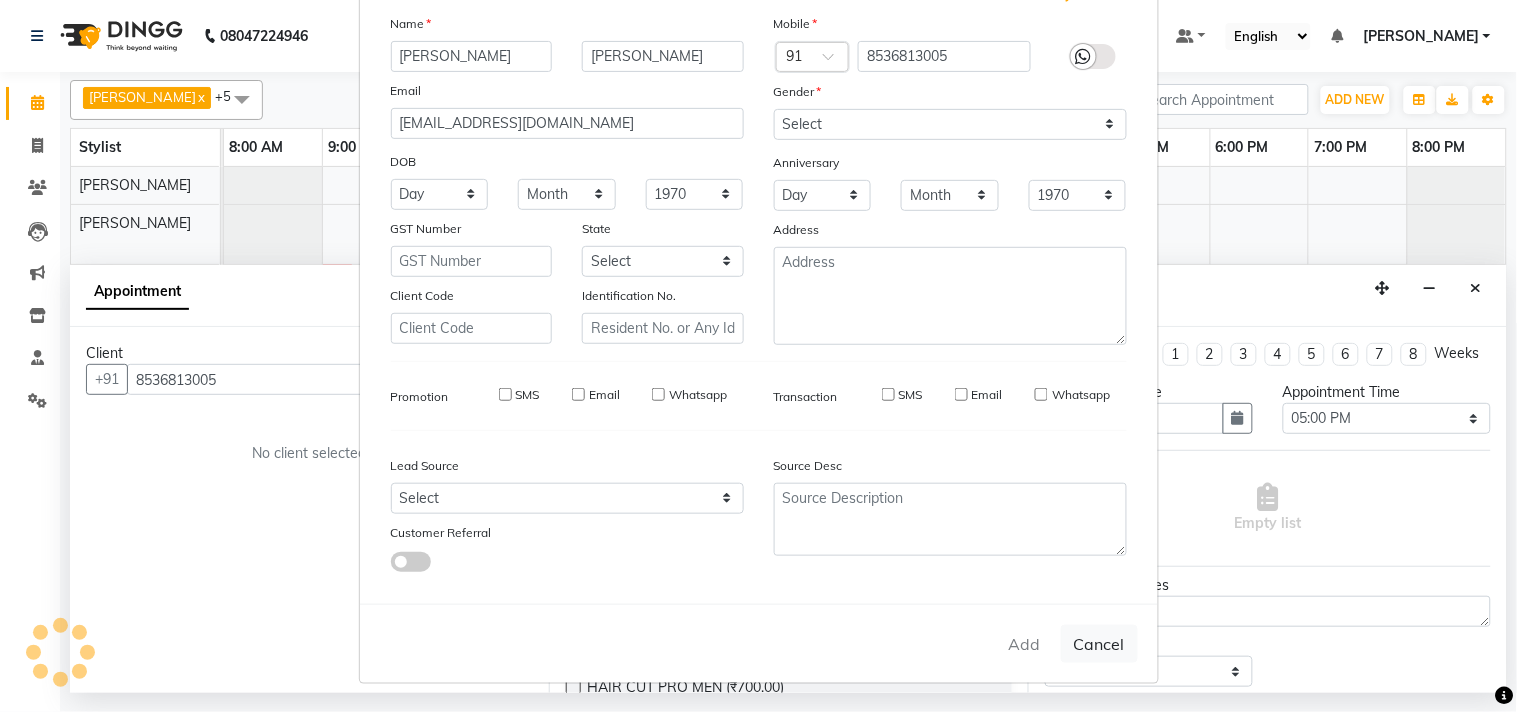 type 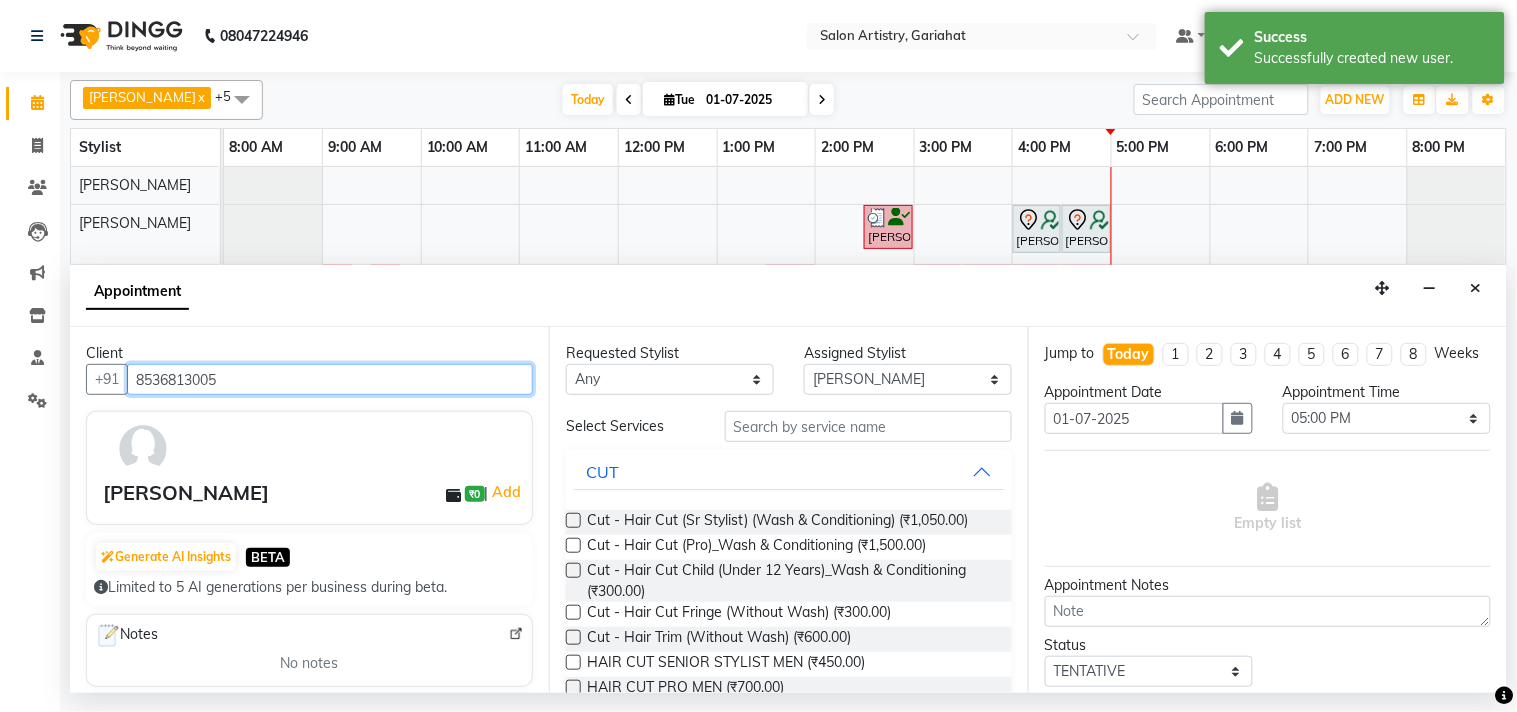 click on "8536813005" at bounding box center (330, 379) 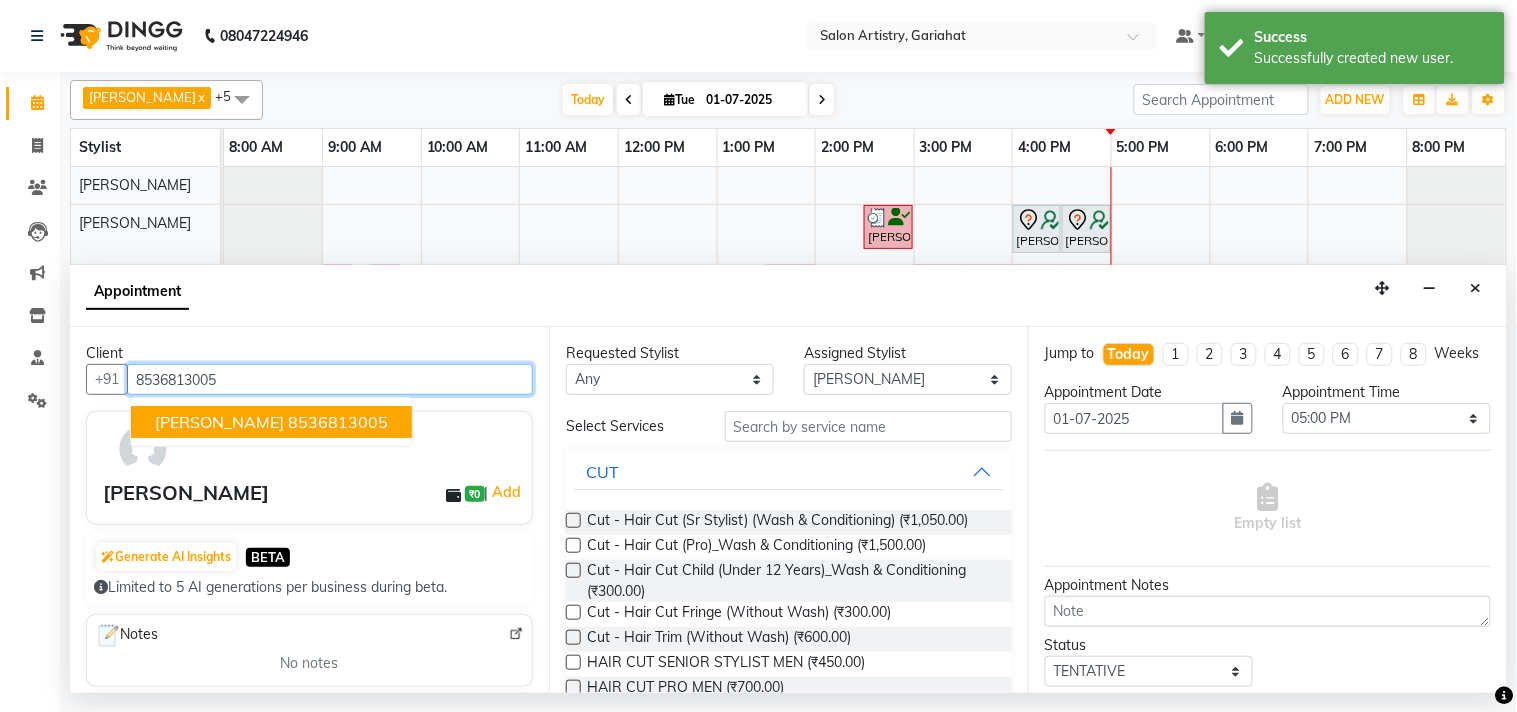 click on "[PERSON_NAME]" at bounding box center [219, 422] 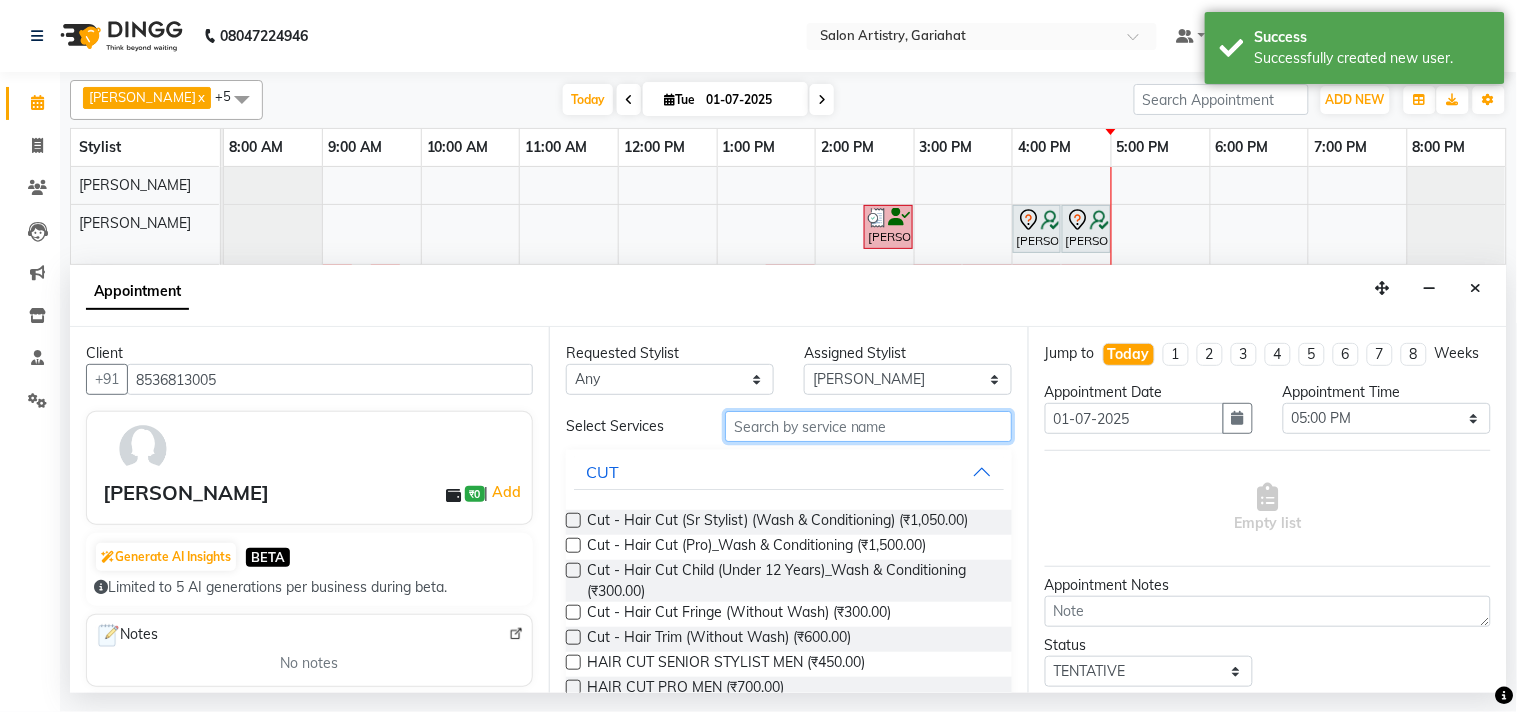 click at bounding box center [868, 426] 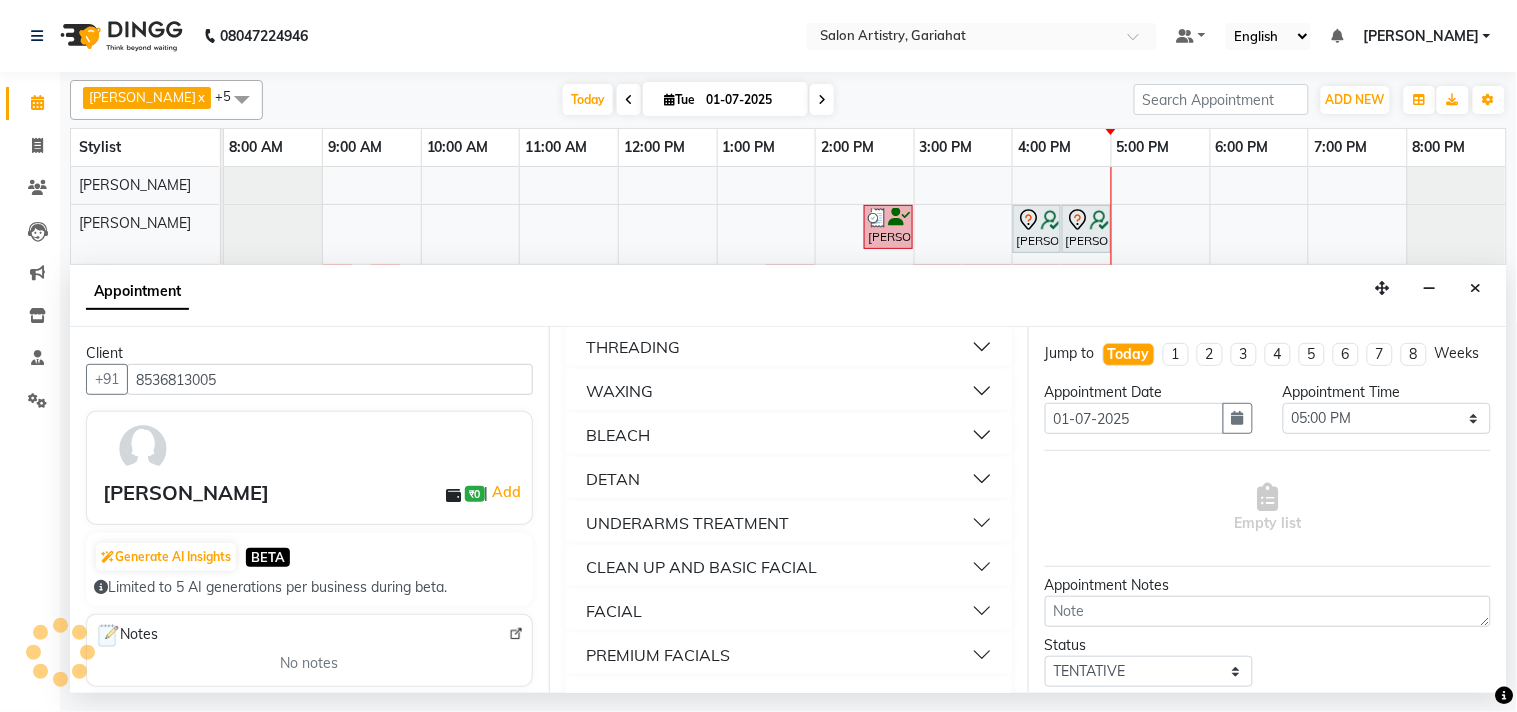 scroll, scrollTop: 2444, scrollLeft: 0, axis: vertical 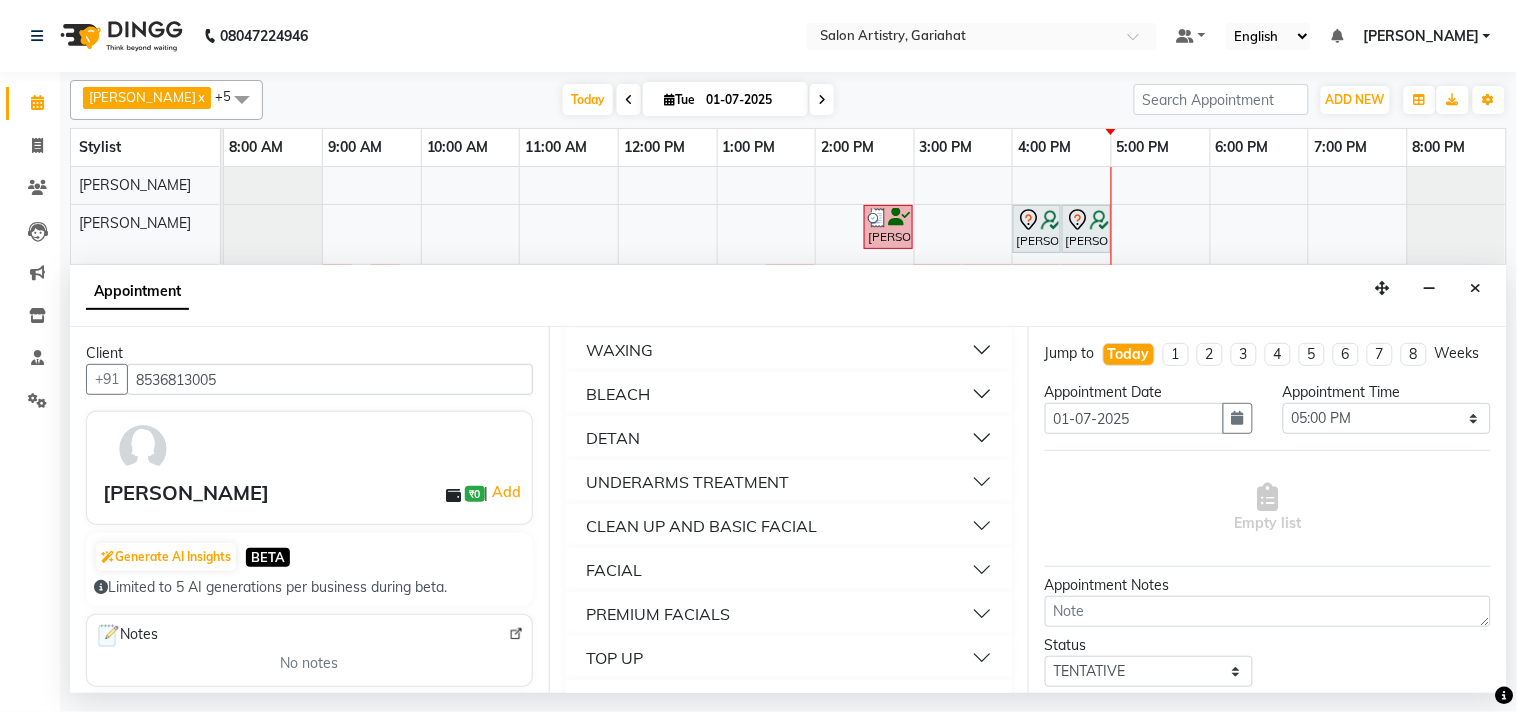 click on "FACIAL" at bounding box center [789, 570] 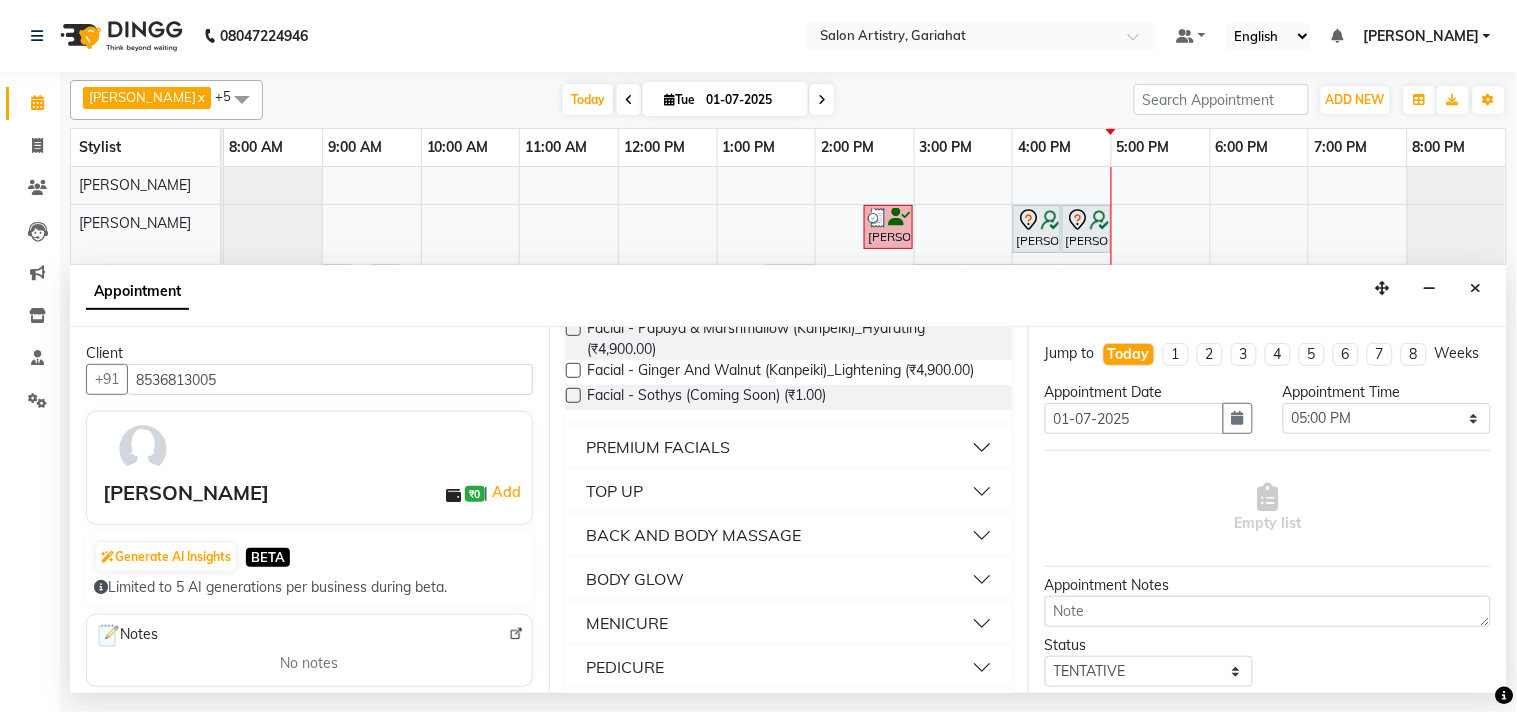 scroll, scrollTop: 2888, scrollLeft: 0, axis: vertical 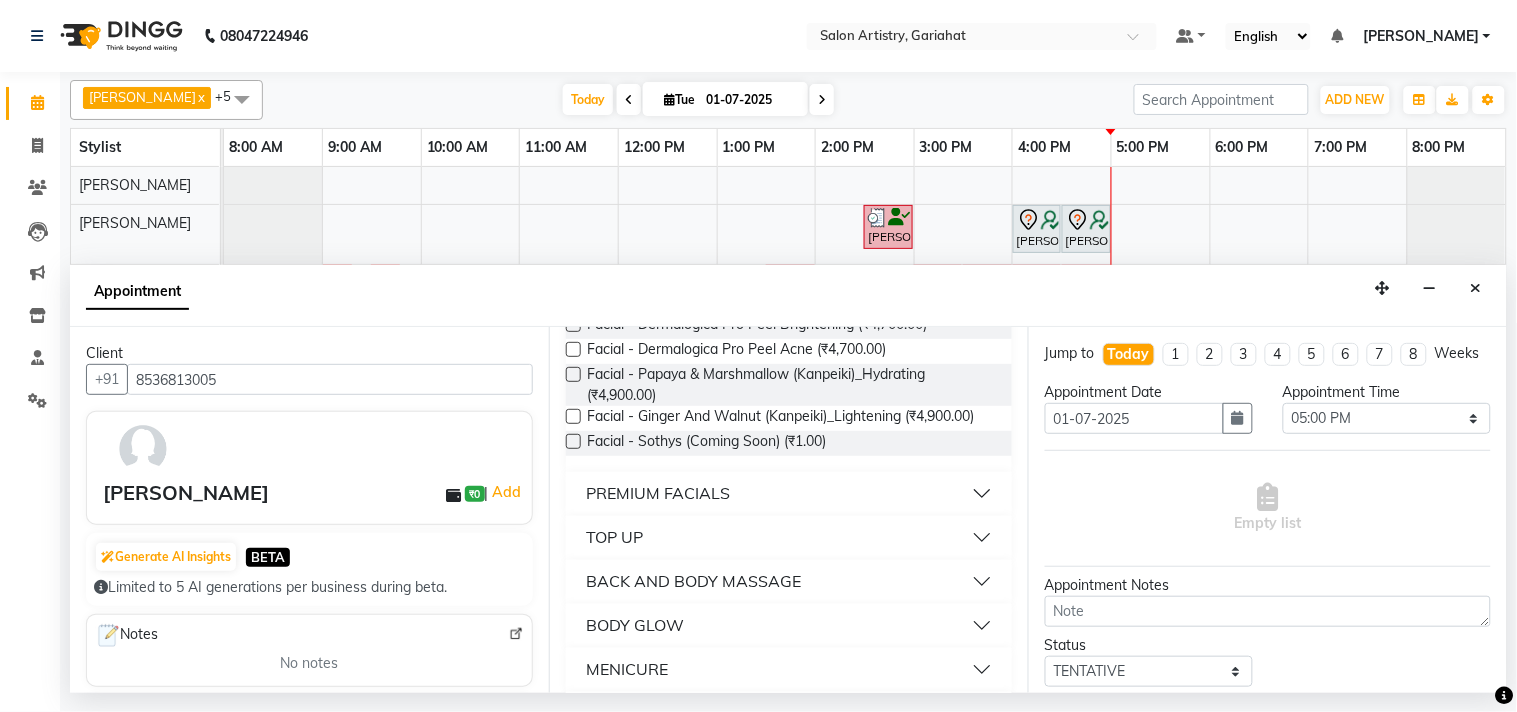 click on "PREMIUM FACIALS" at bounding box center (789, 494) 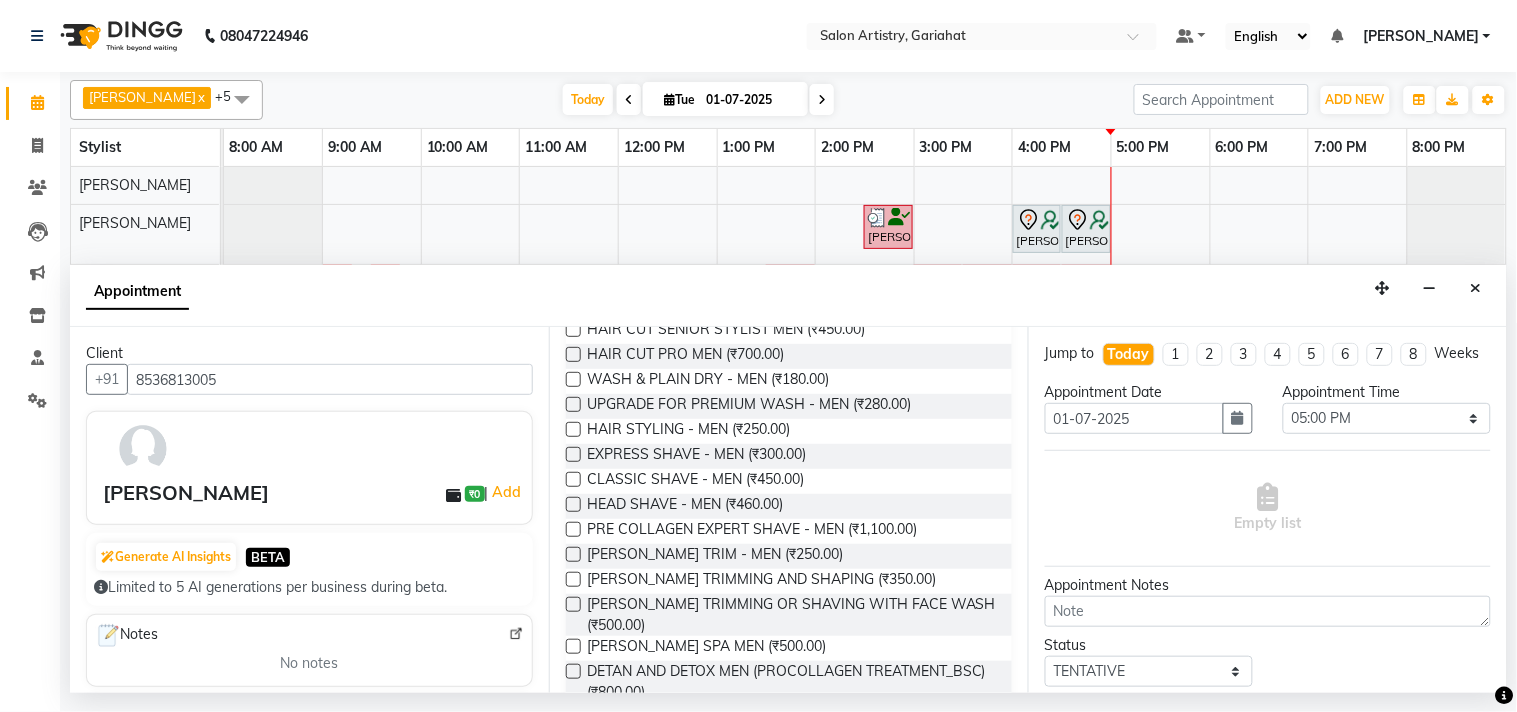 scroll, scrollTop: 0, scrollLeft: 0, axis: both 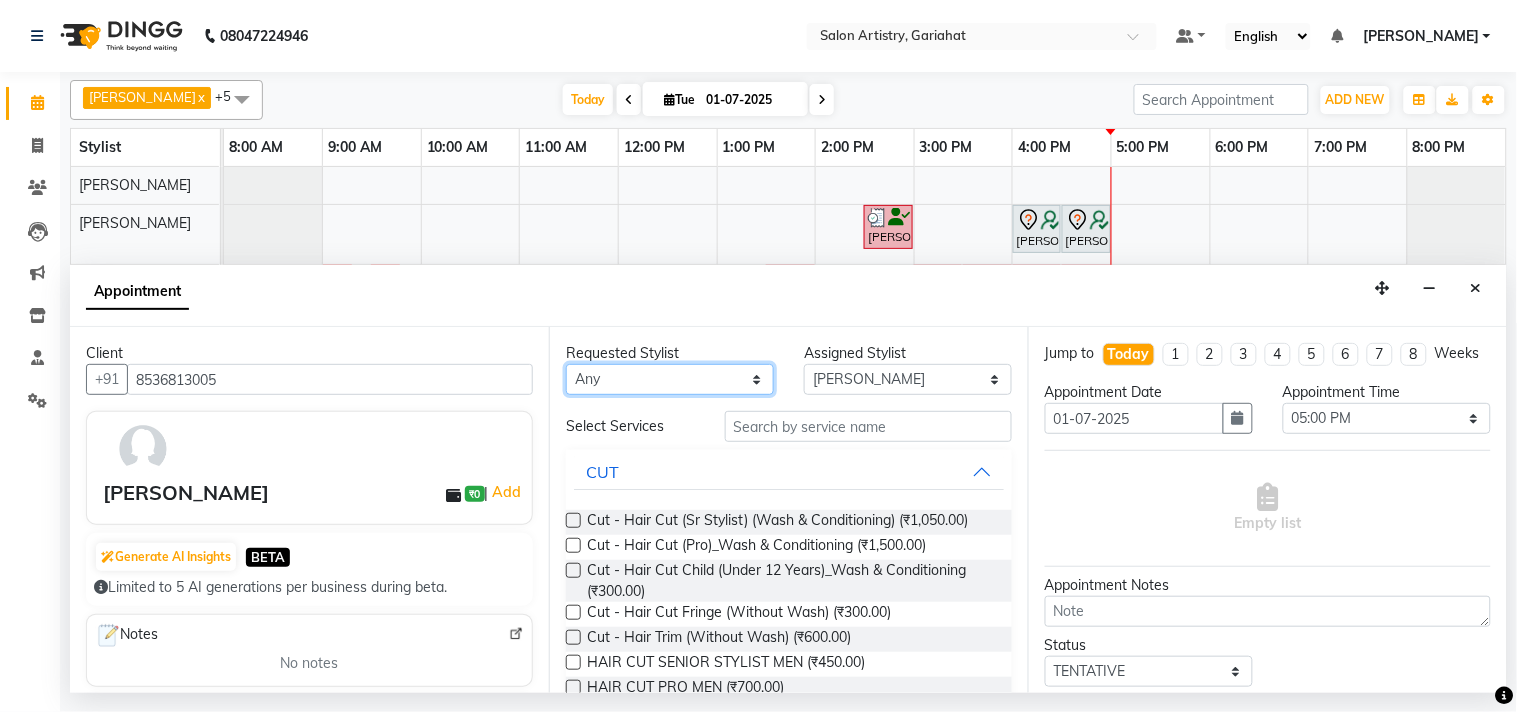 drag, startPoint x: 738, startPoint y: 376, endPoint x: 735, endPoint y: 394, distance: 18.248287 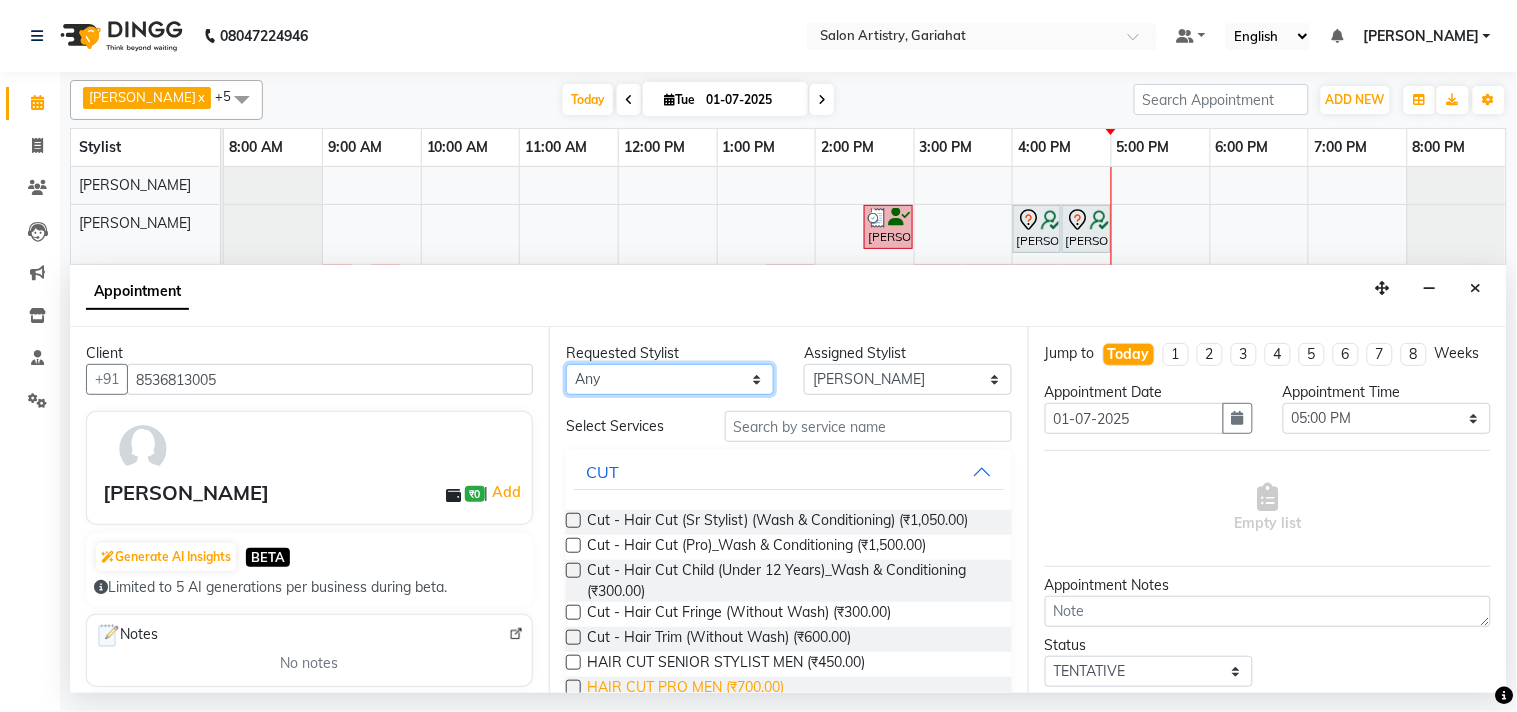 select on "82200" 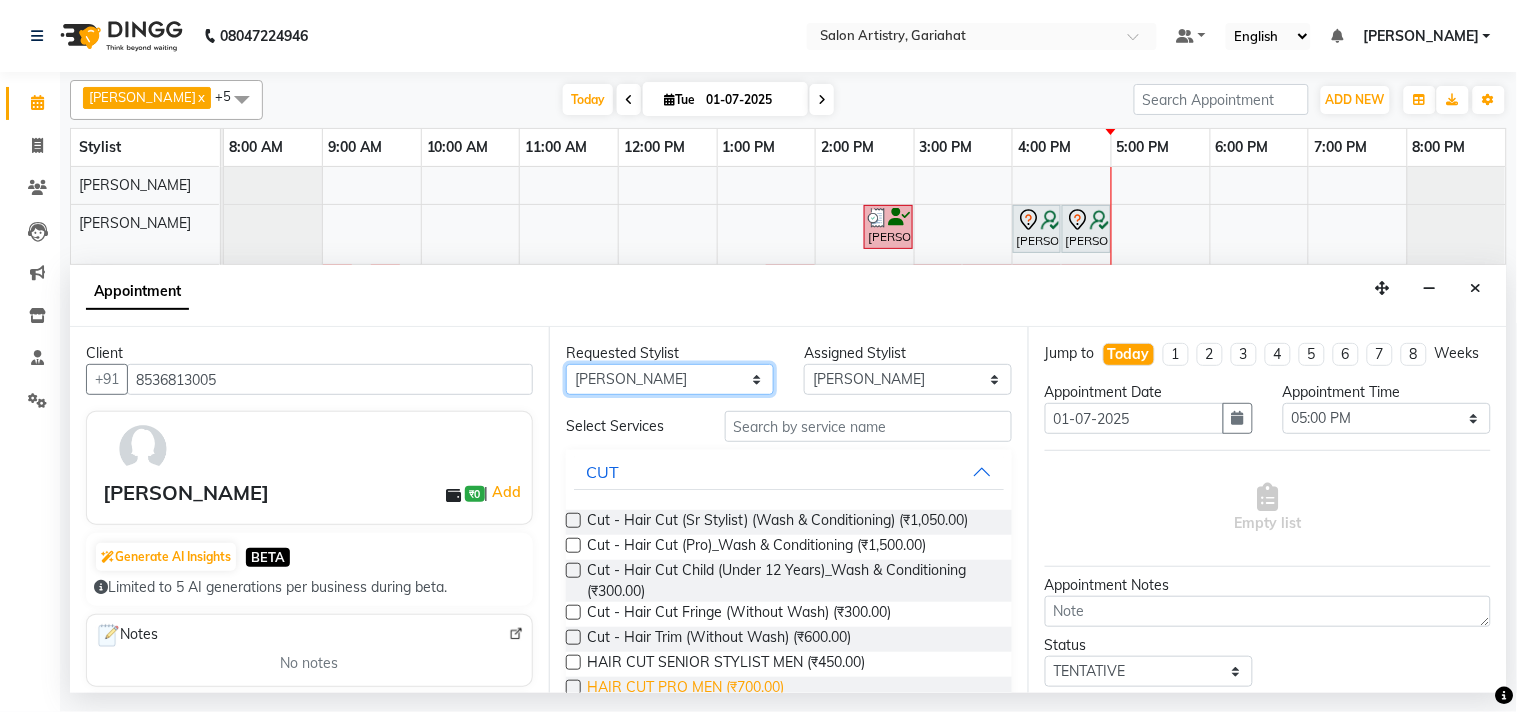 click on "Any [PERSON_NAME] Puja [PERSON_NAME] [PERSON_NAME] [PERSON_NAME] [PERSON_NAME] [PERSON_NAME] [PERSON_NAME]" at bounding box center (670, 379) 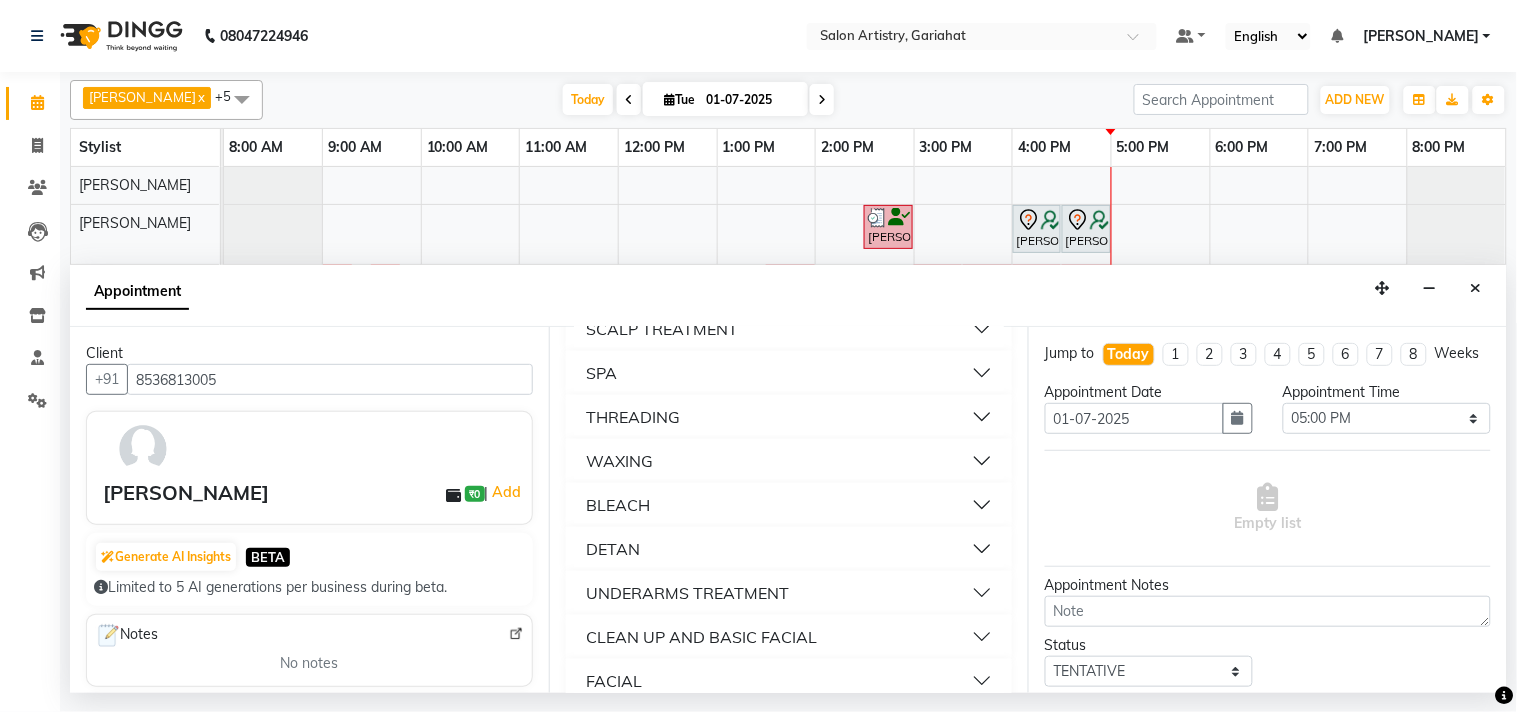 scroll, scrollTop: 2444, scrollLeft: 0, axis: vertical 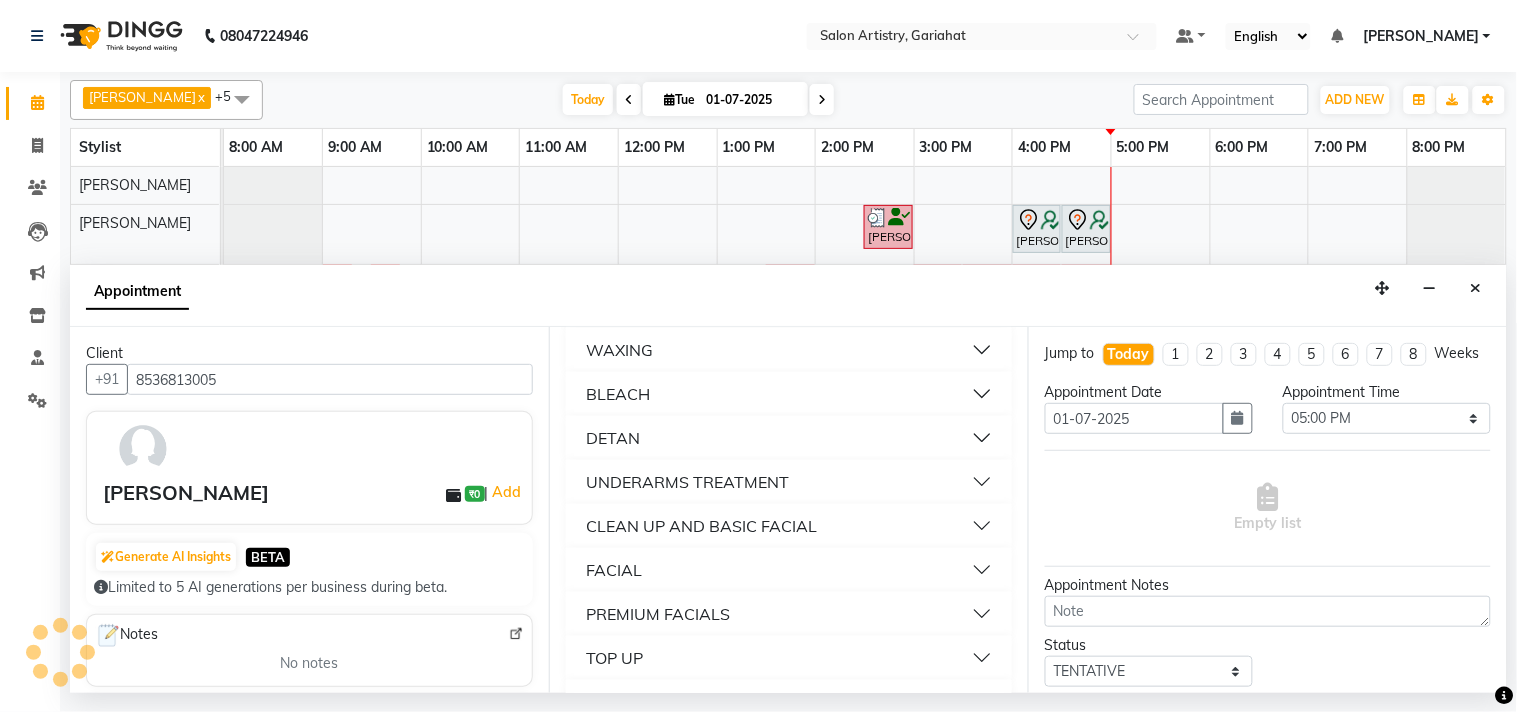 click on "FACIAL" at bounding box center (614, 570) 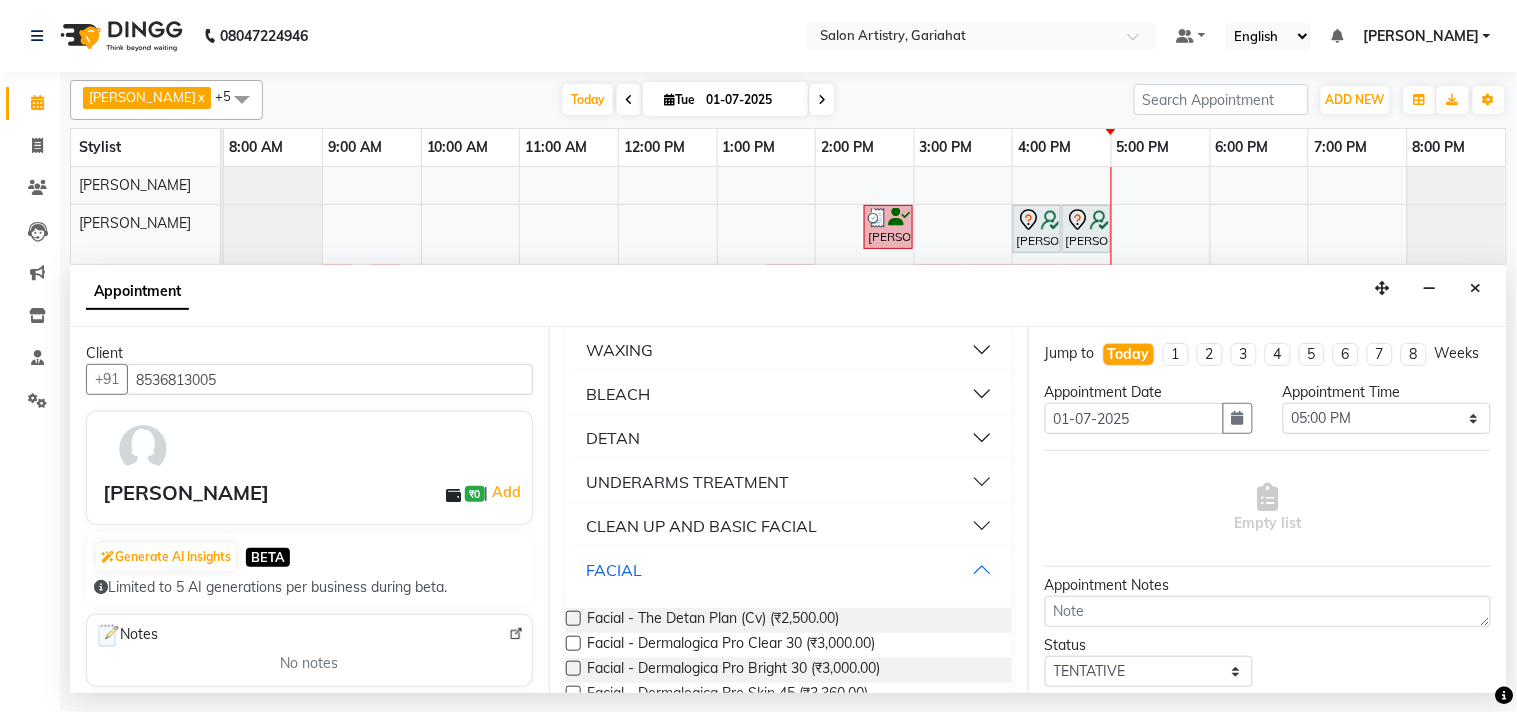 scroll, scrollTop: 2666, scrollLeft: 0, axis: vertical 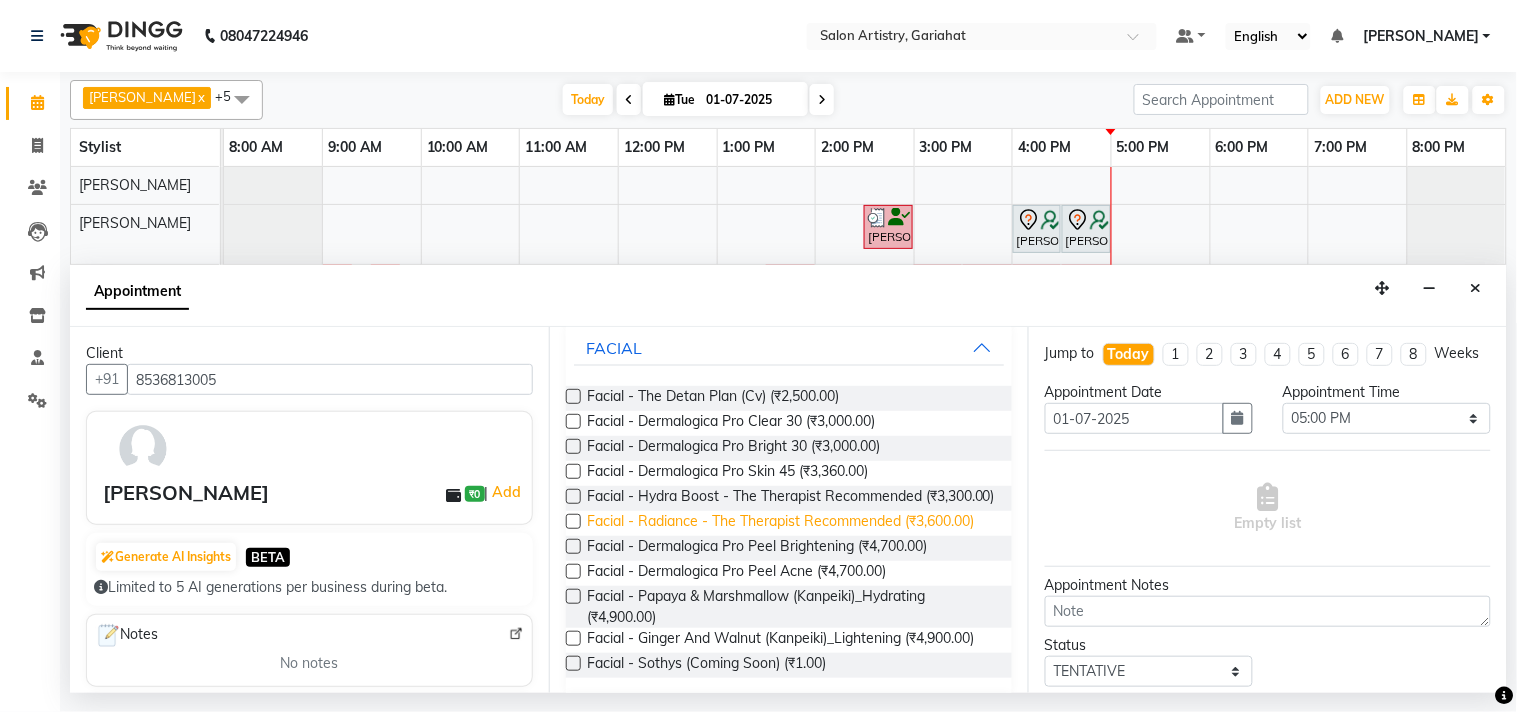 click on "Facial - Radiance - The Therapist Recommended (₹3,600.00)" at bounding box center (780, 523) 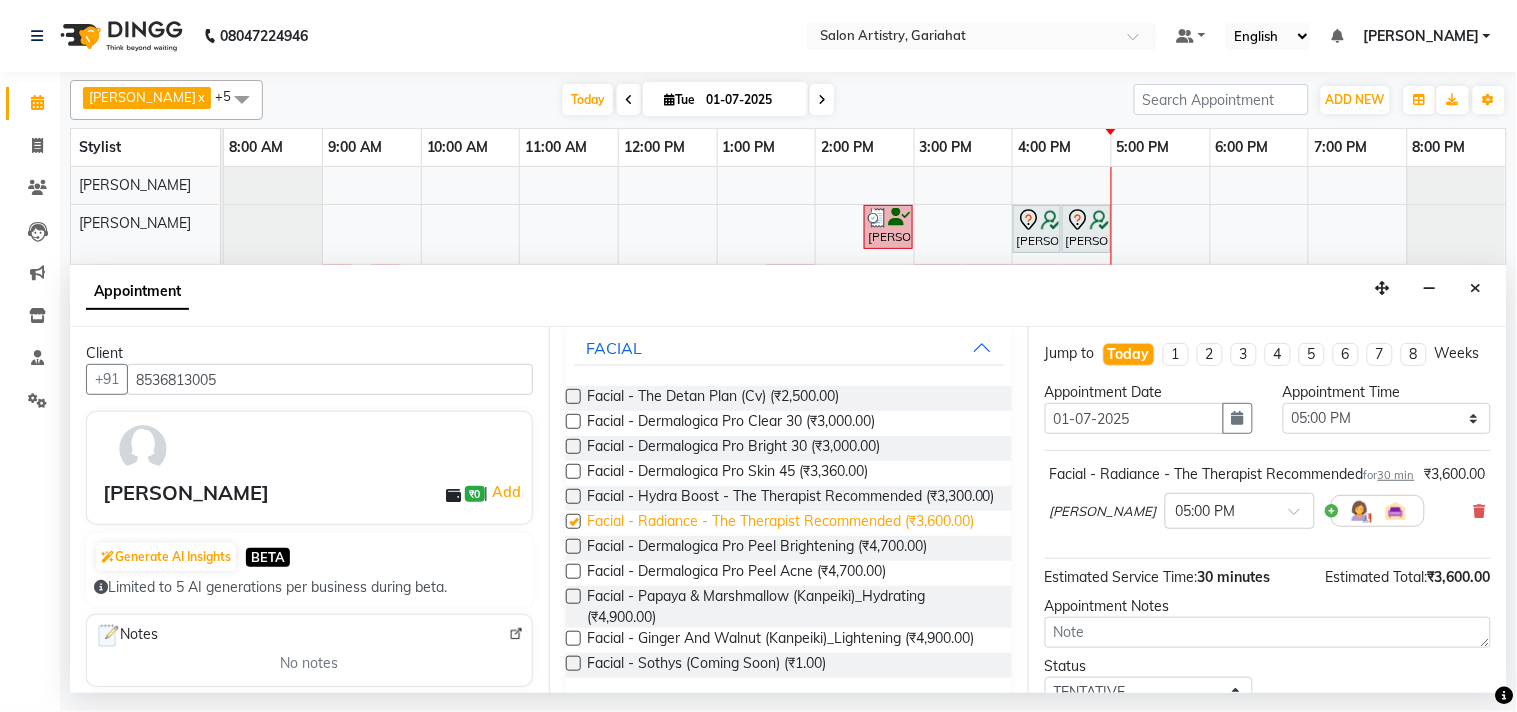 checkbox on "false" 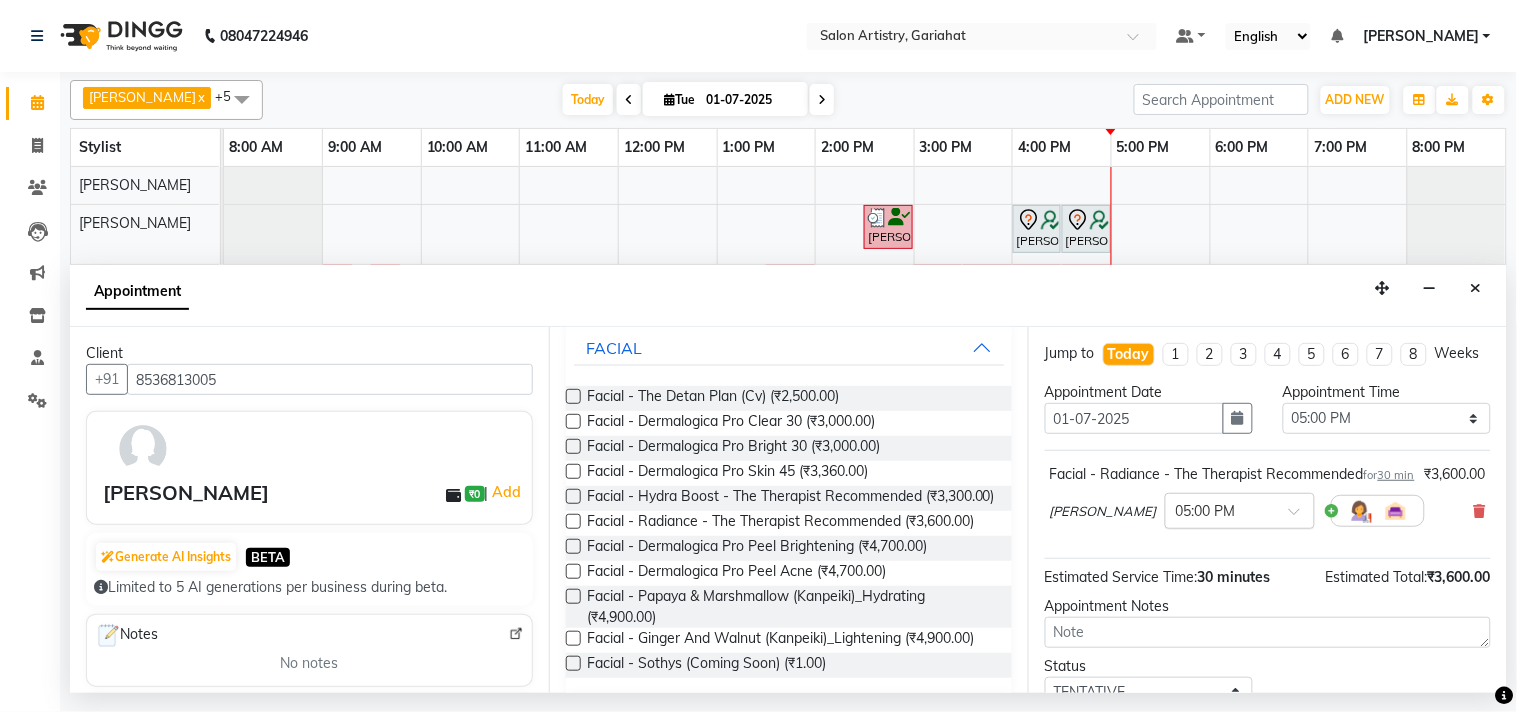 click on "× 05:00 PM" at bounding box center (1240, 511) 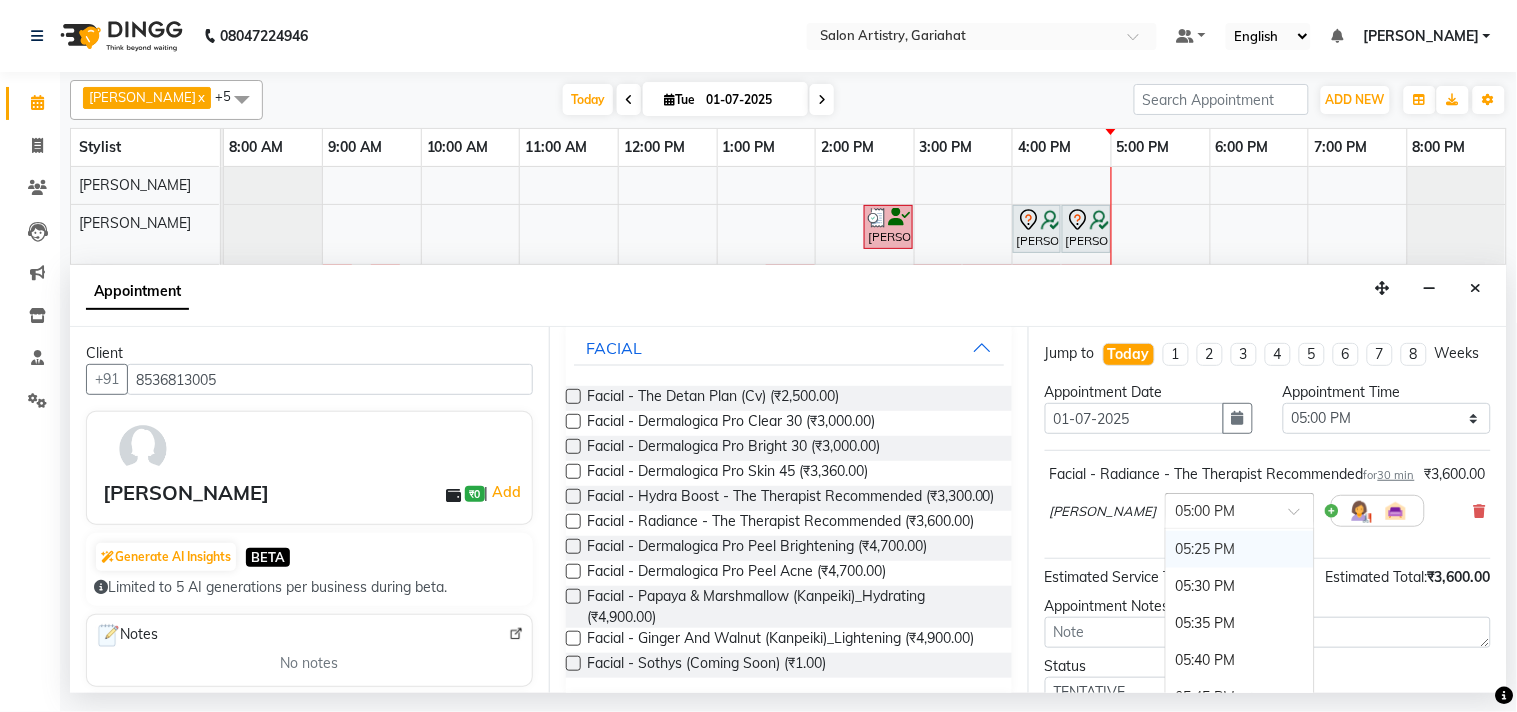 scroll, scrollTop: 3846, scrollLeft: 0, axis: vertical 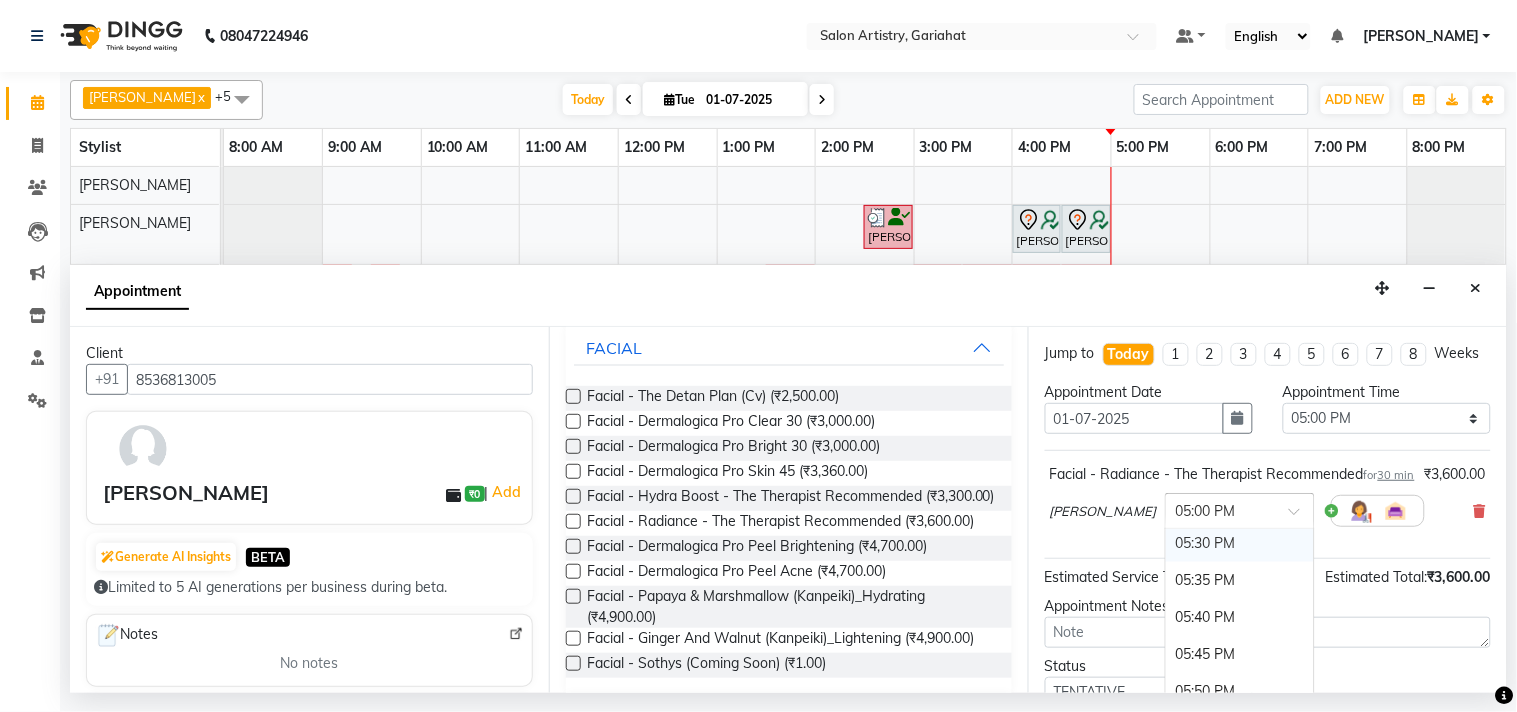 click on "05:30 PM" at bounding box center [1240, 543] 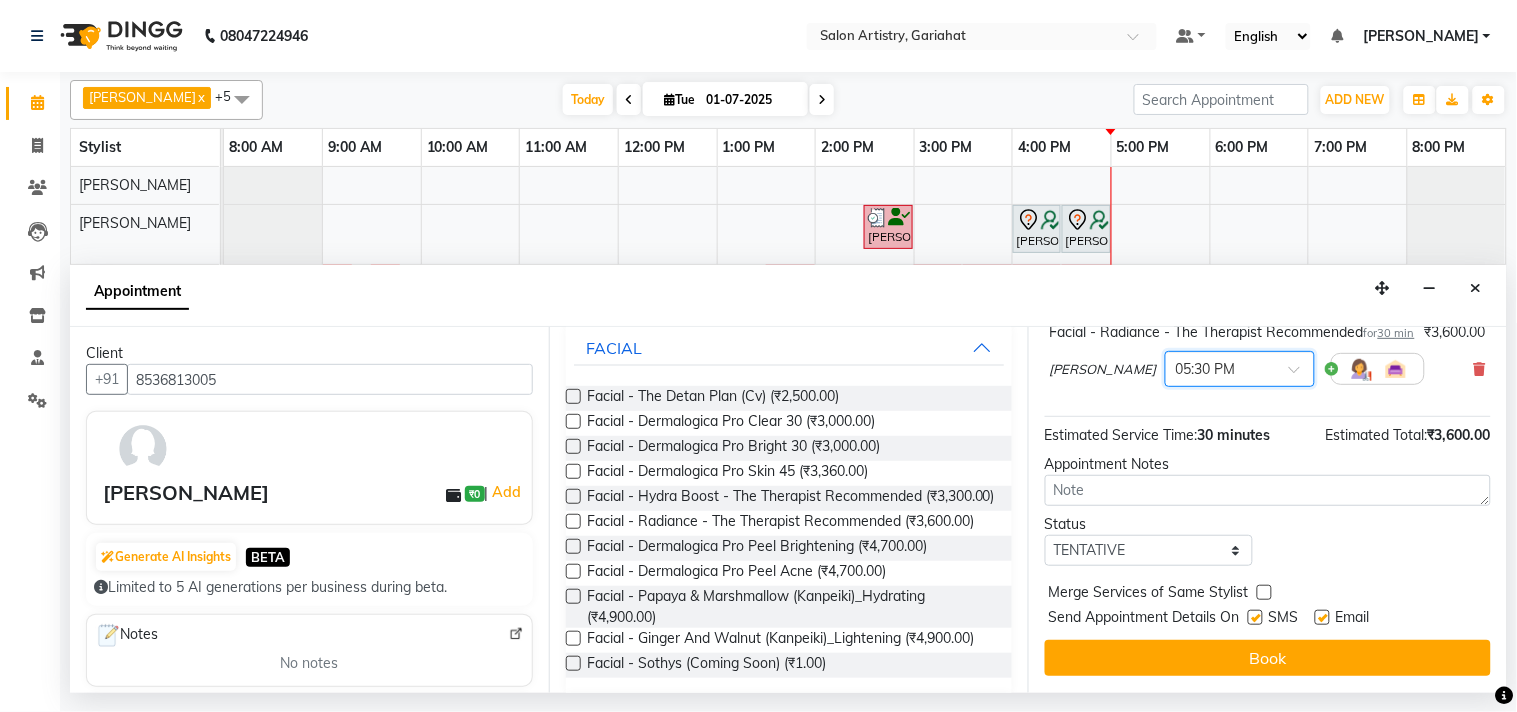 scroll, scrollTop: 181, scrollLeft: 0, axis: vertical 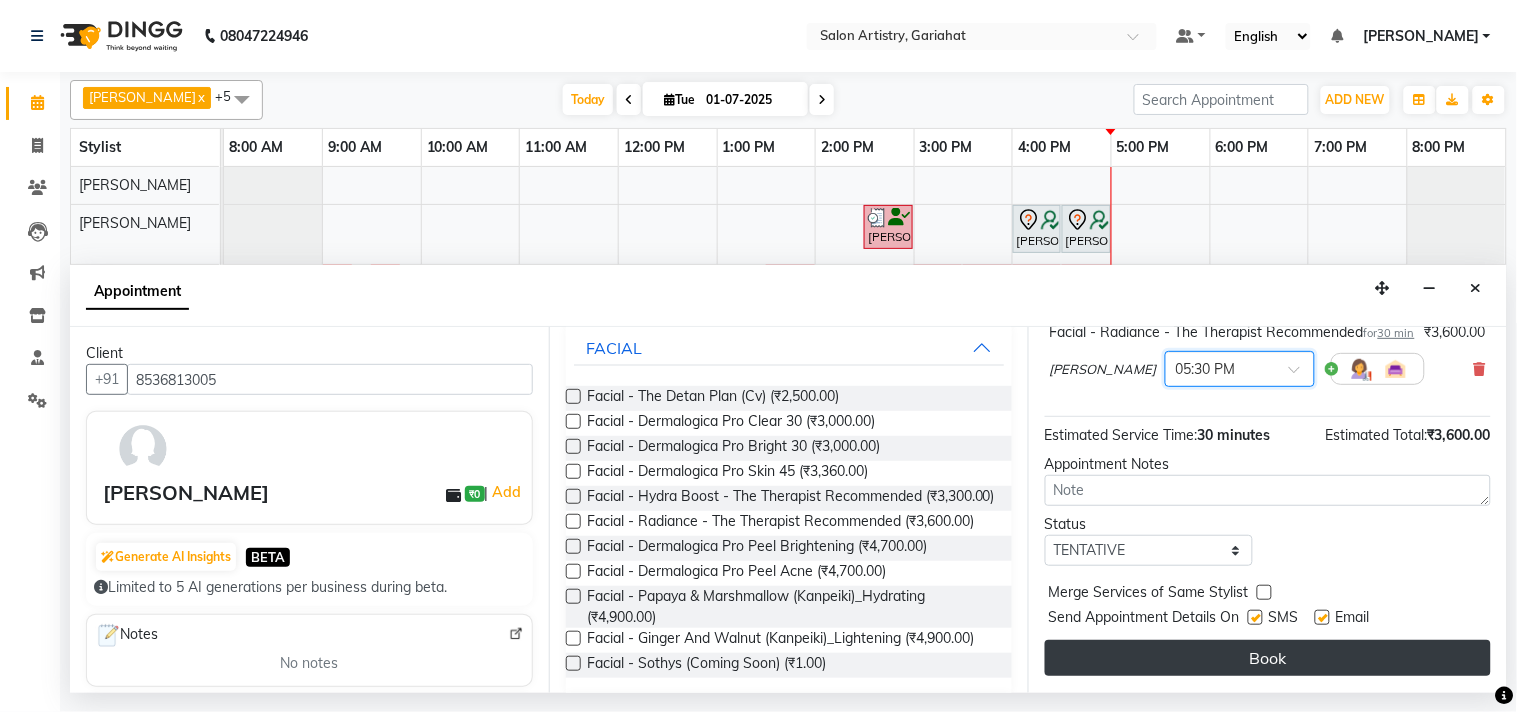 click on "Book" at bounding box center [1268, 658] 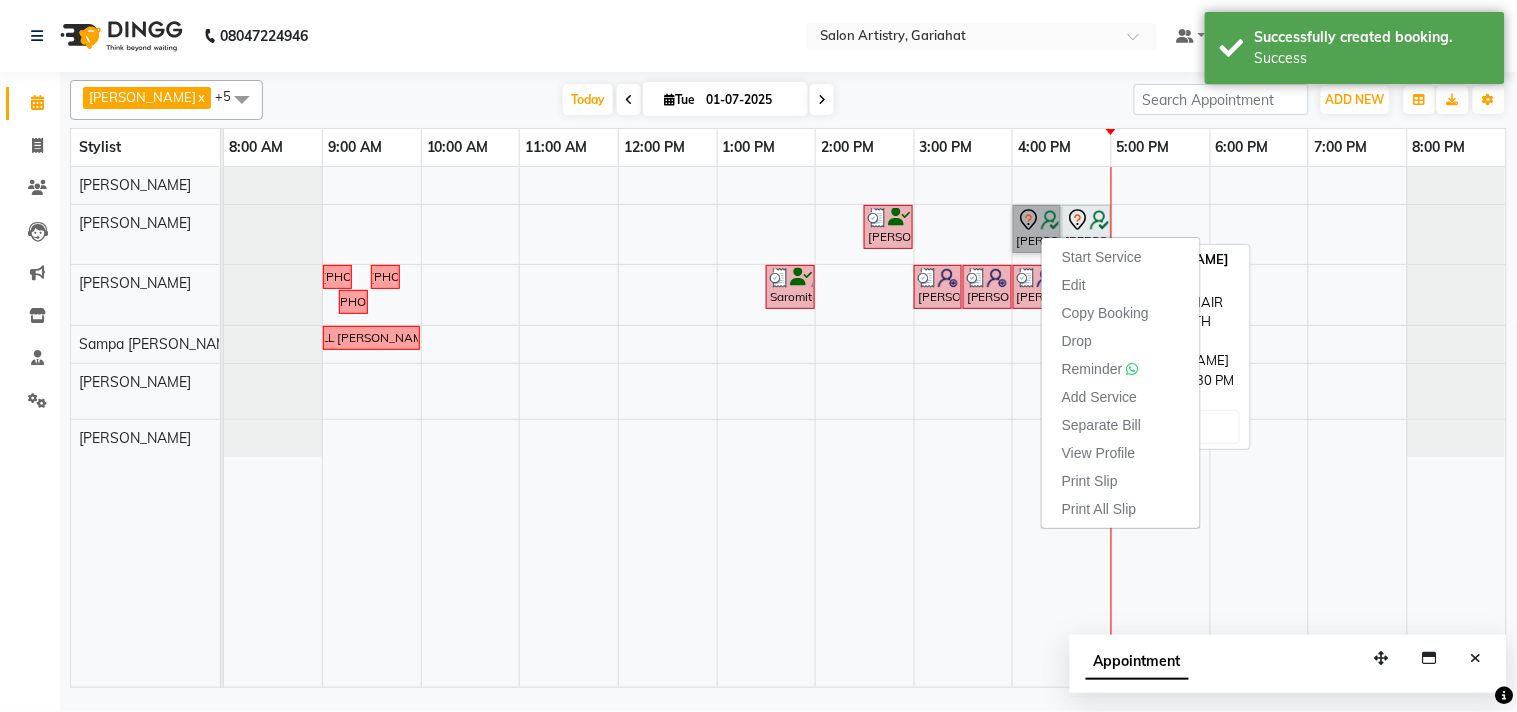 click on "[PERSON_NAME], TK04, 04:00 PM-04:30 PM, GLOBAL HAIR COLOUR-MEN-WITH [MEDICAL_DATA]" at bounding box center [1037, 229] 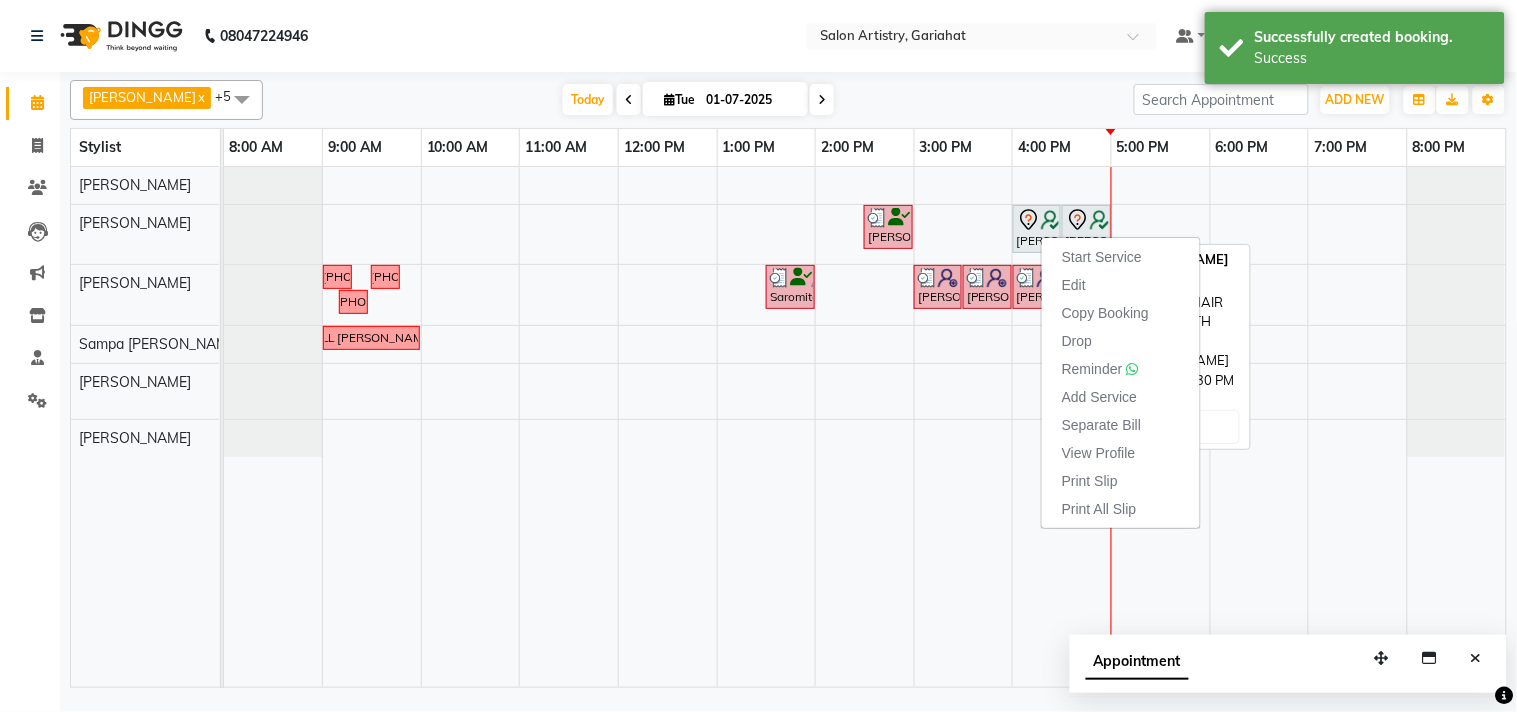 select on "7" 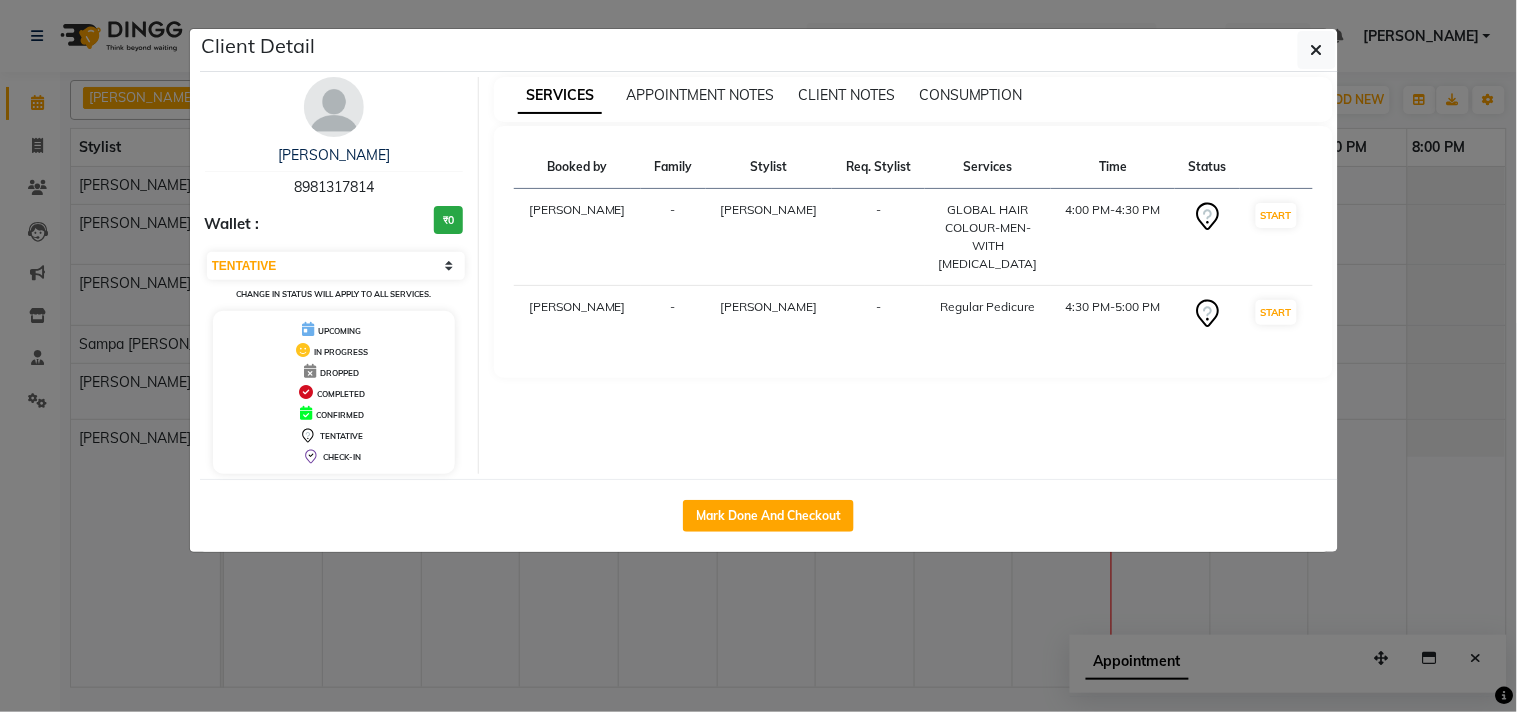 click on "Client Detail  [PERSON_NAME]   8981317814 Wallet : ₹0 Select IN SERVICE CONFIRMED TENTATIVE CHECK IN MARK DONE DROPPED UPCOMING Change in status will apply to all services. UPCOMING IN PROGRESS DROPPED COMPLETED CONFIRMED TENTATIVE CHECK-IN SERVICES APPOINTMENT NOTES CLIENT NOTES CONSUMPTION Booked by Family Stylist Req. Stylist Services Time Status  [PERSON_NAME]   - [PERSON_NAME] -  GLOBAL HAIR COLOUR-MEN-WITH [MEDICAL_DATA]   4:00 PM-4:30 PM   START   [PERSON_NAME]   - [PERSON_NAME] -  Regular Pedicure   4:30 PM-5:00 PM   START   Mark Done And Checkout" 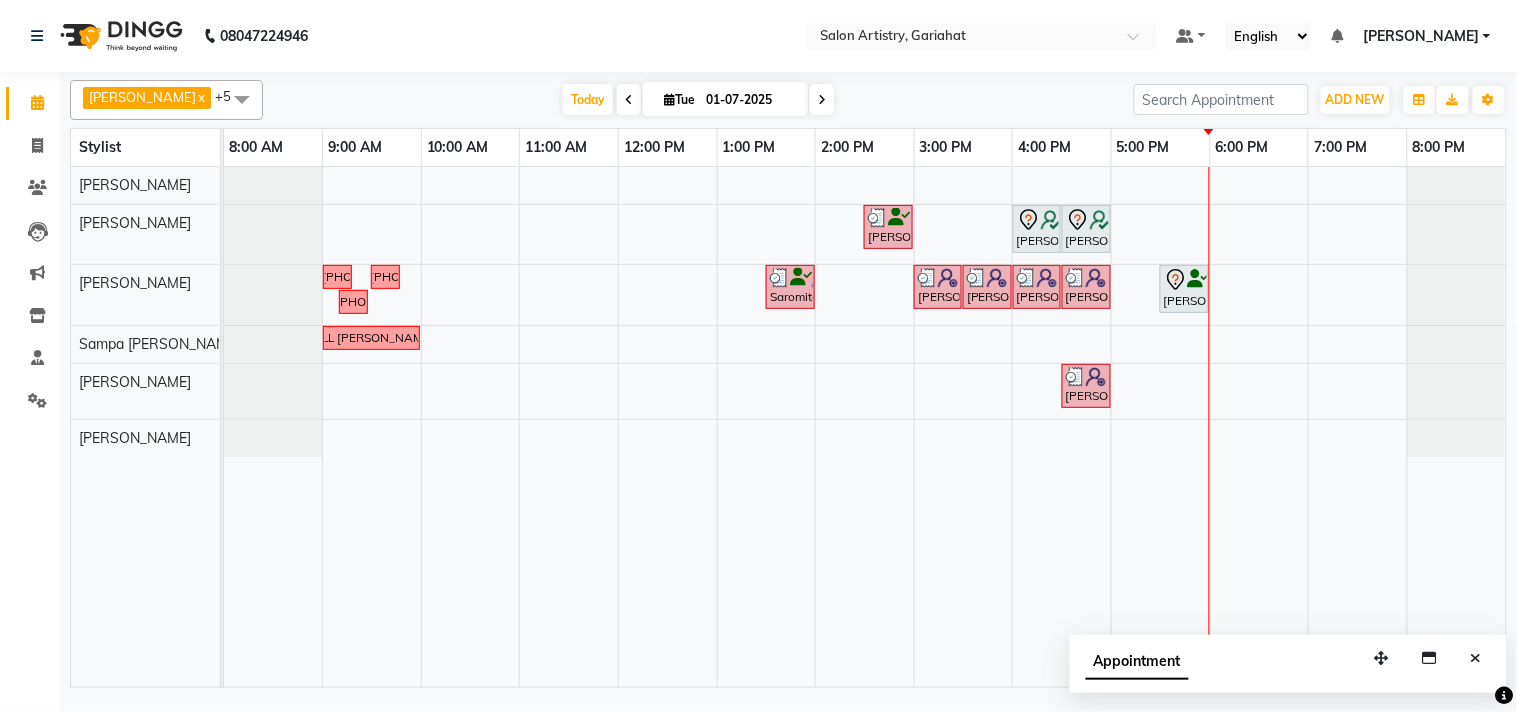 click on "[PERSON_NAME]  x [PERSON_NAME]  x [PERSON_NAME]  x [PERSON_NAME]  x [PERSON_NAME]  x [PERSON_NAME]  x +5" at bounding box center [166, 100] 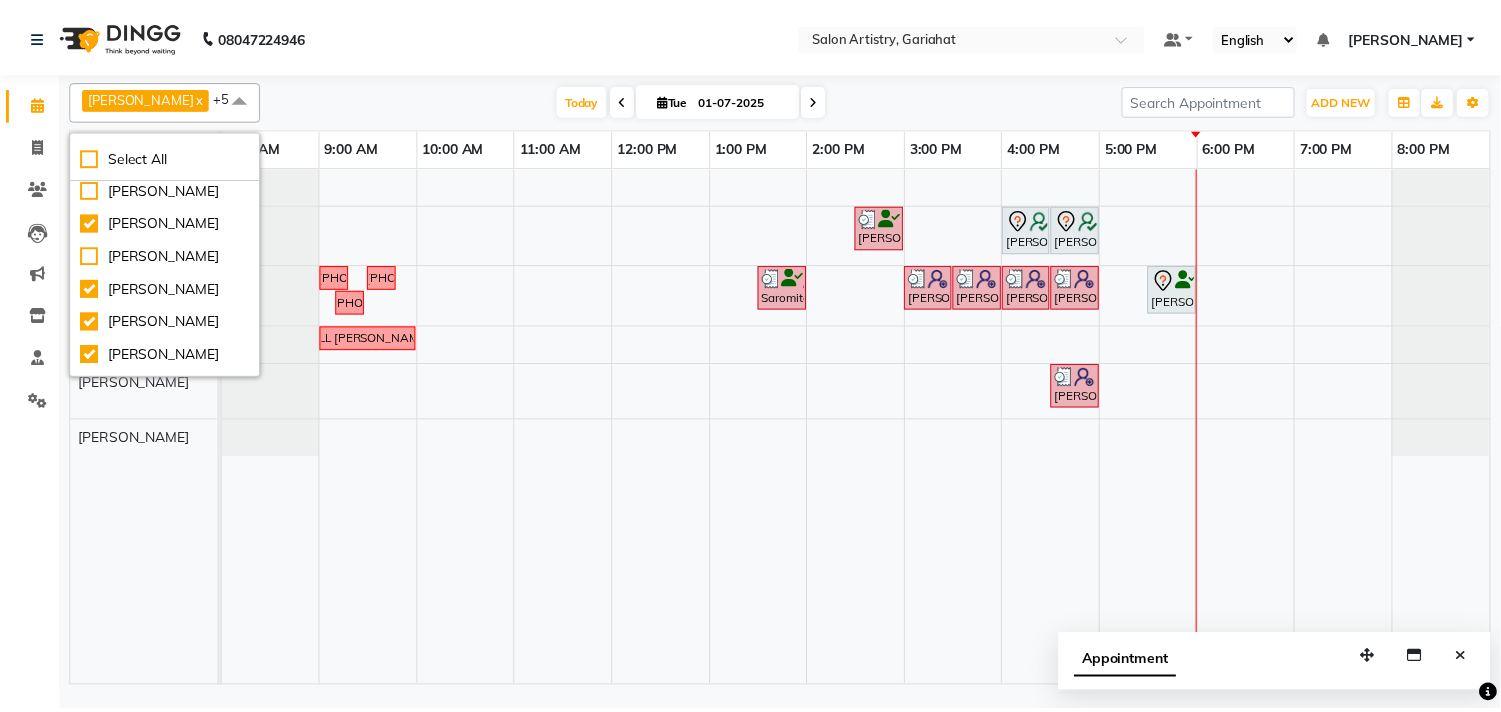 scroll, scrollTop: 0, scrollLeft: 0, axis: both 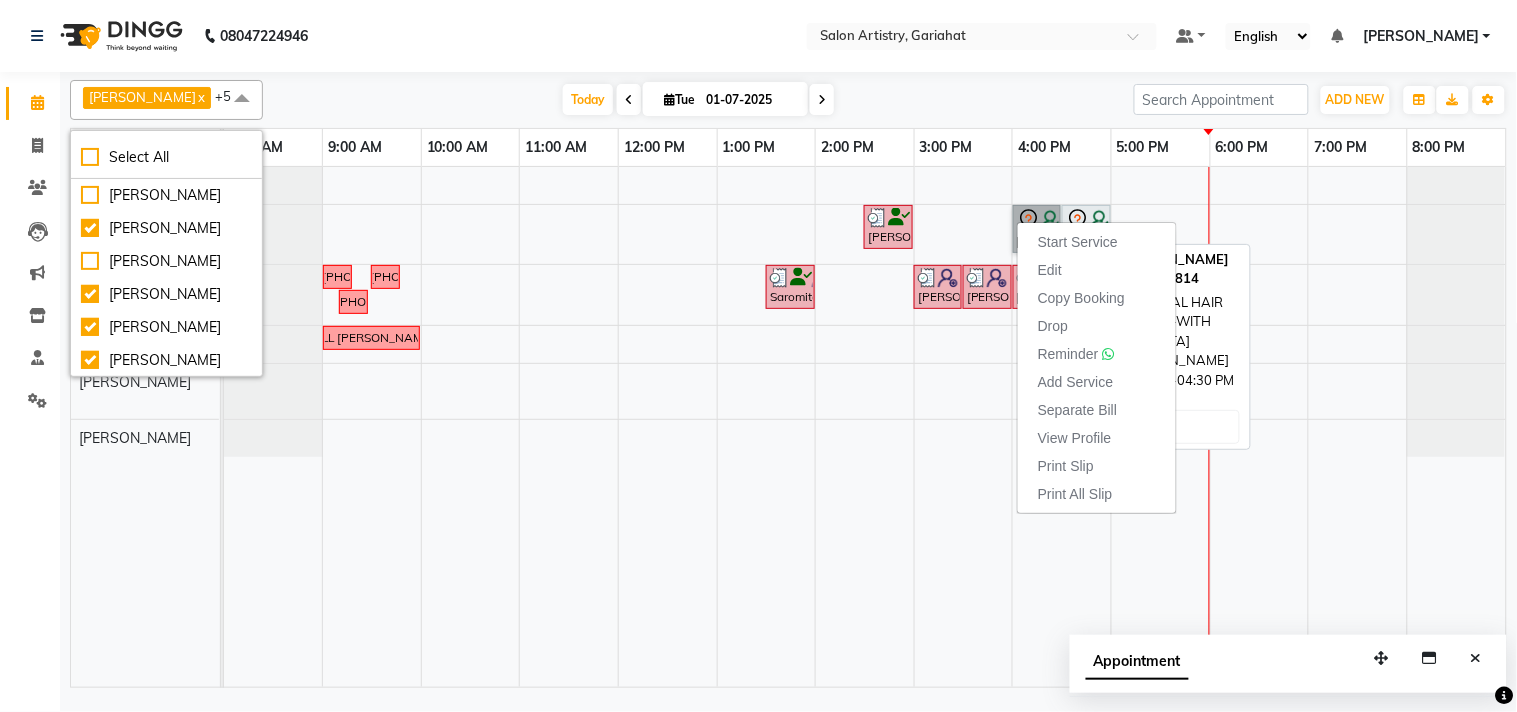 click at bounding box center [1060, 229] 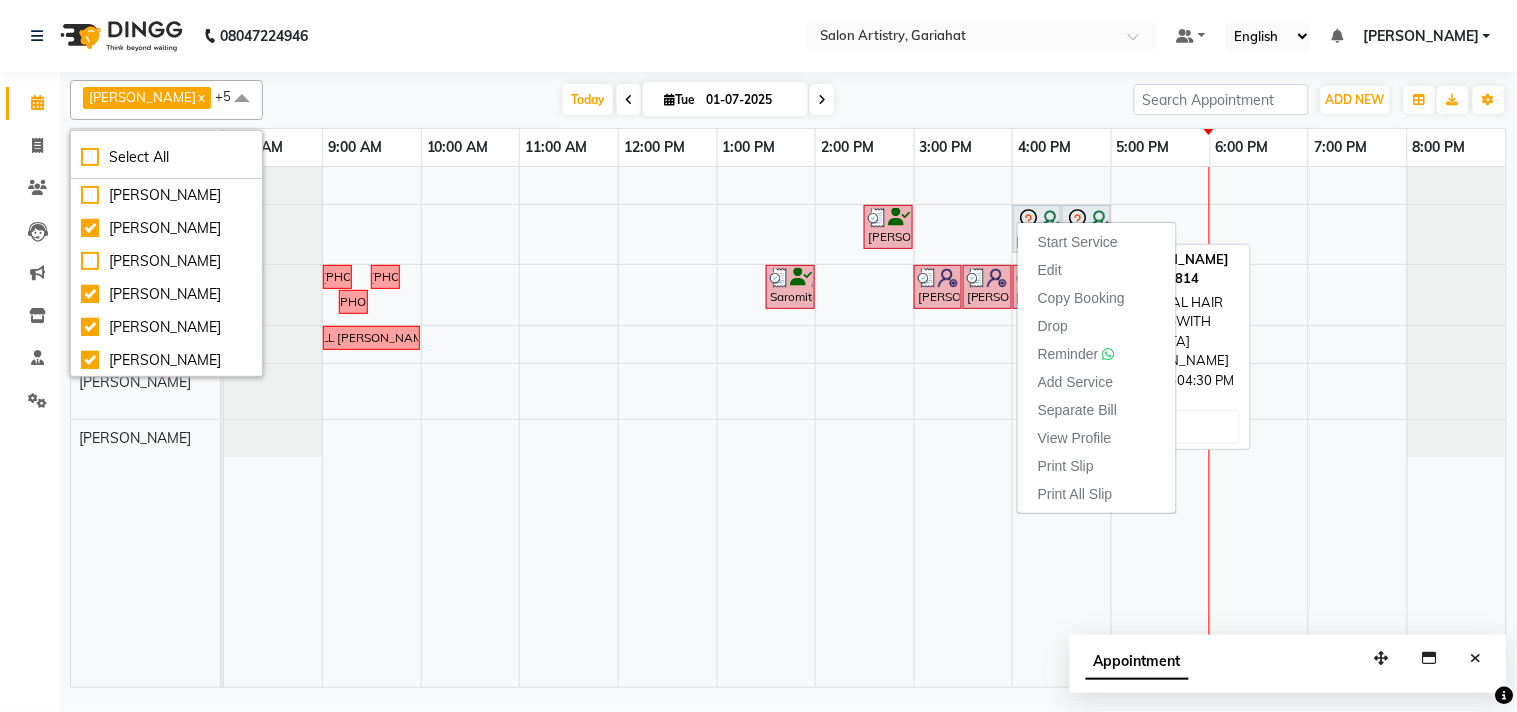 select on "7" 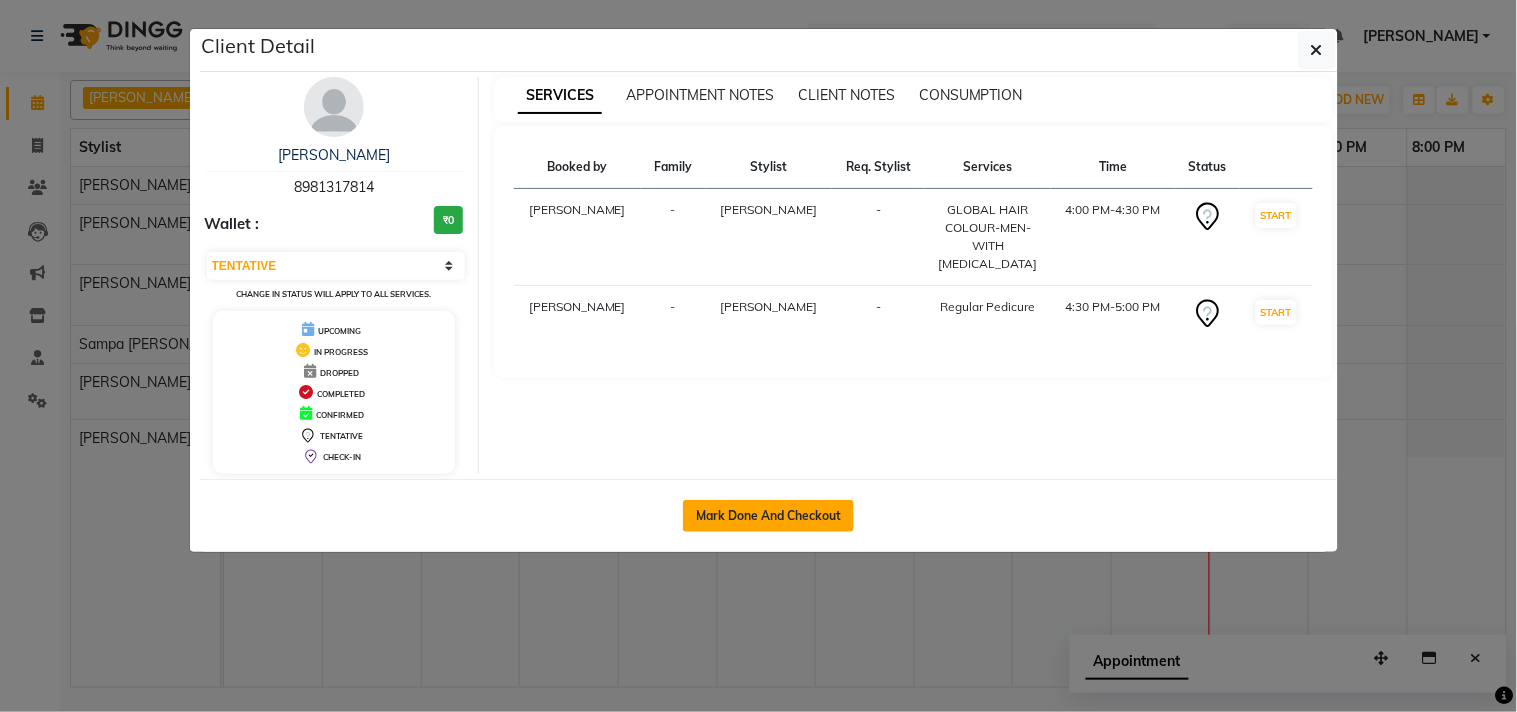 click on "Mark Done And Checkout" 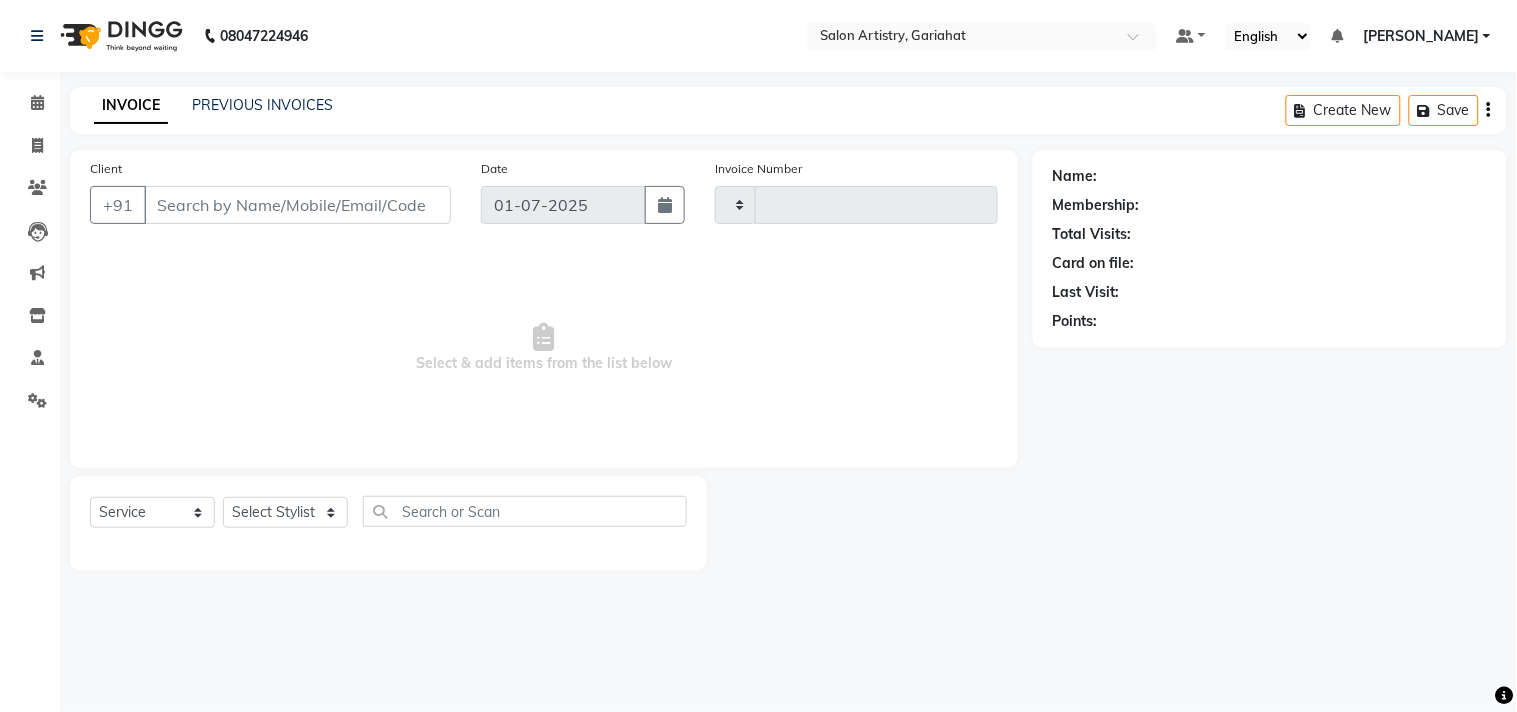 type on "0333" 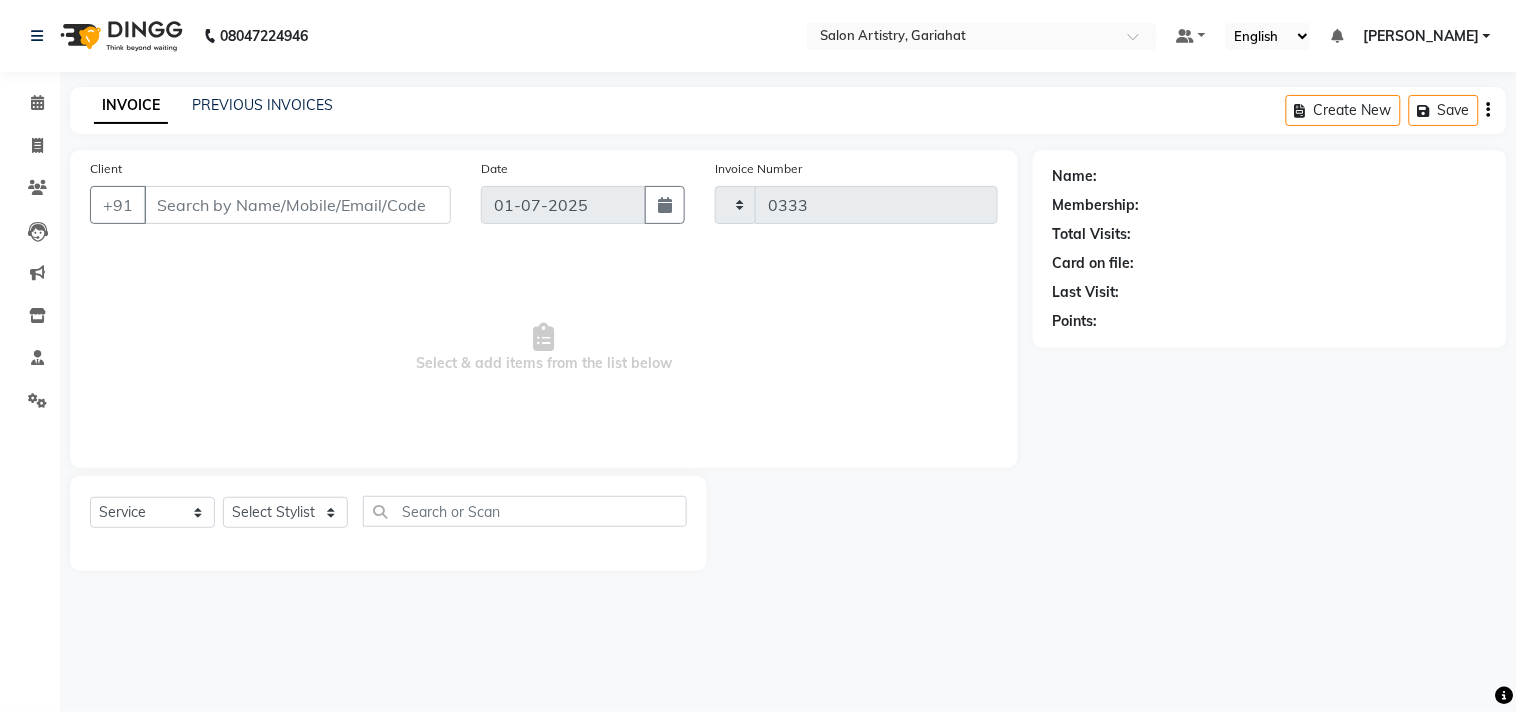 select on "8368" 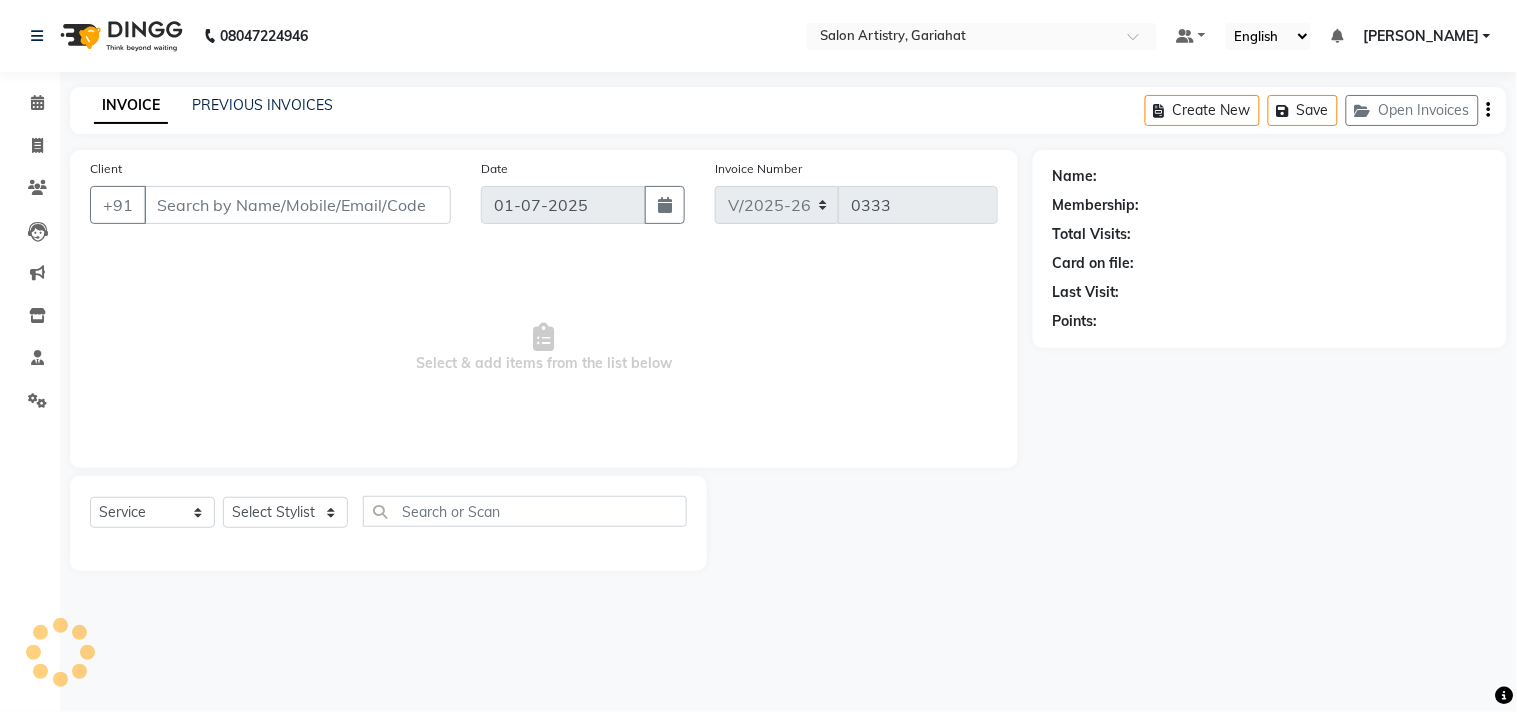 type on "8981317814" 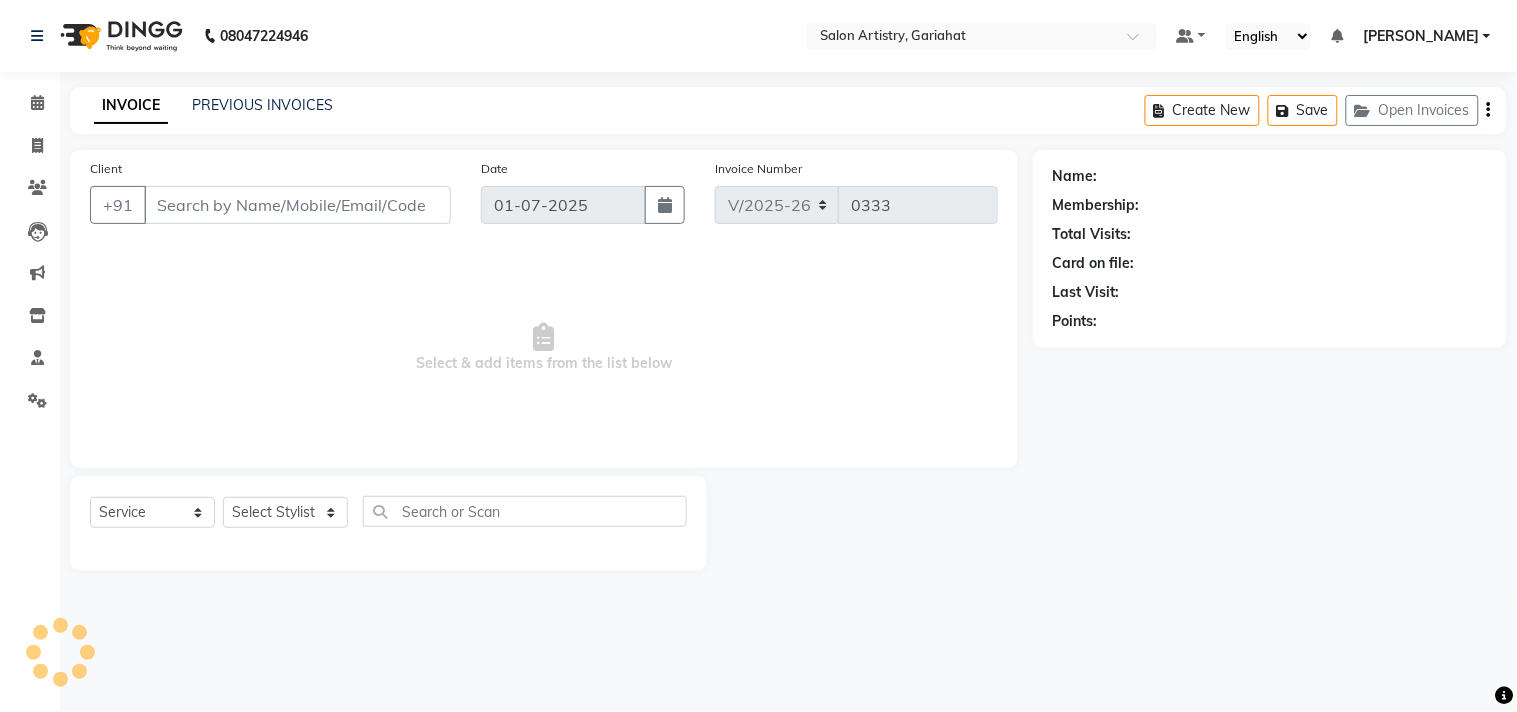 select on "82199" 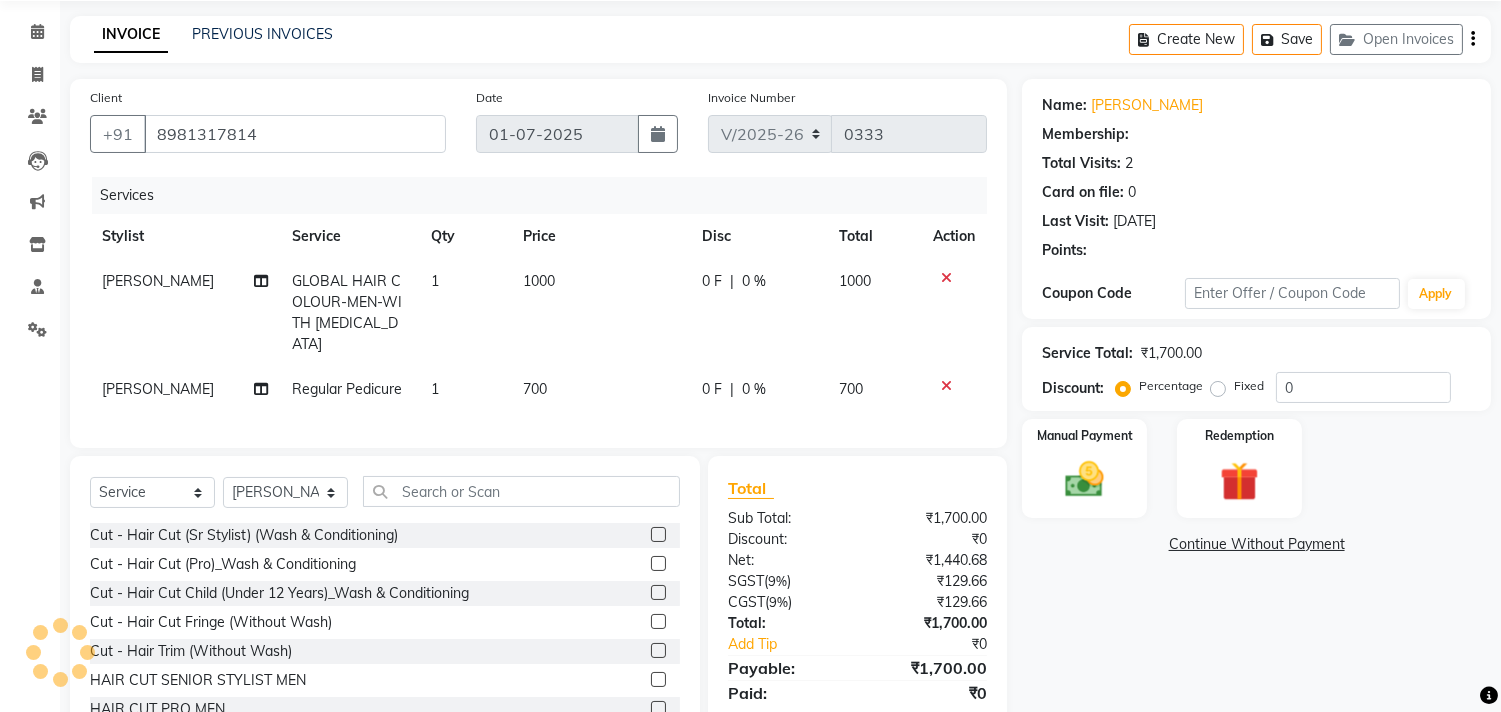 scroll, scrollTop: 24, scrollLeft: 0, axis: vertical 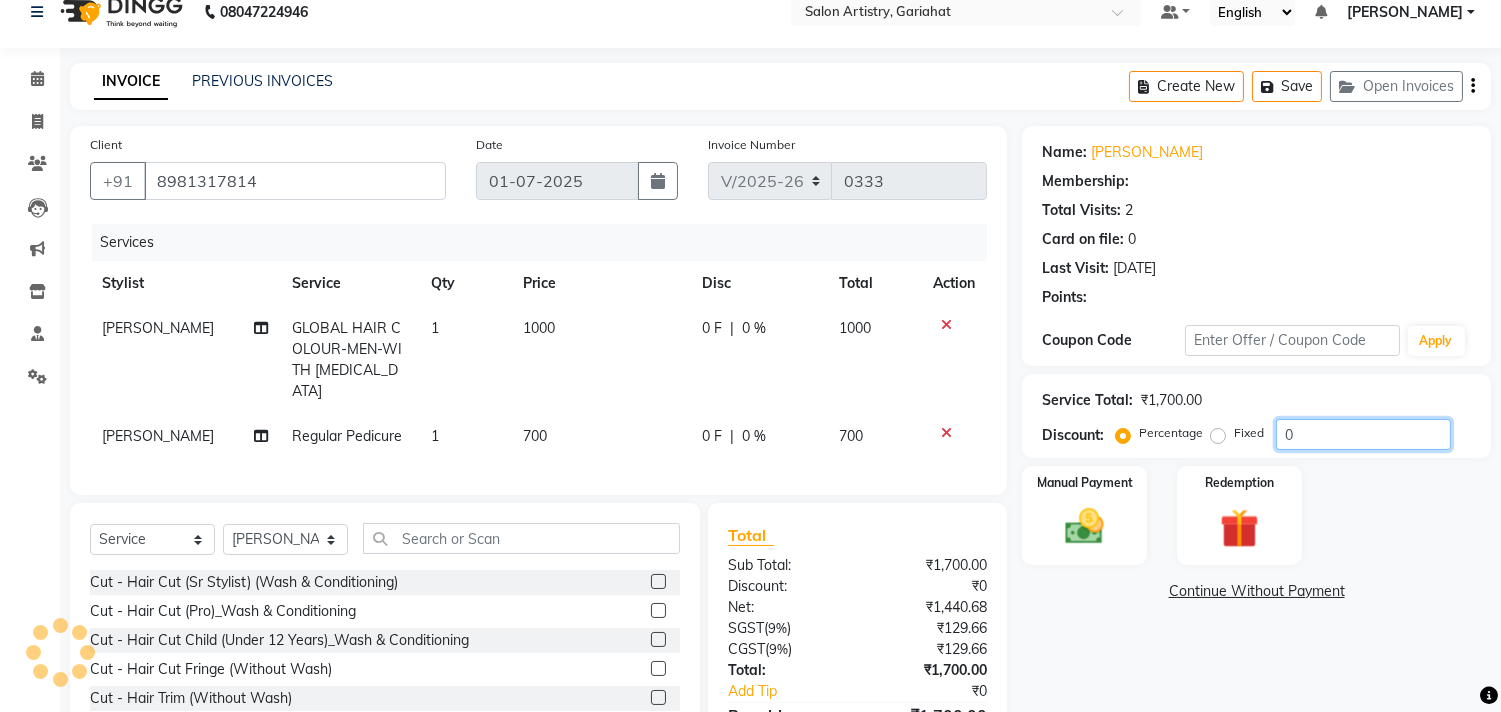 drag, startPoint x: 1360, startPoint y: 433, endPoint x: 1372, endPoint y: 426, distance: 13.892444 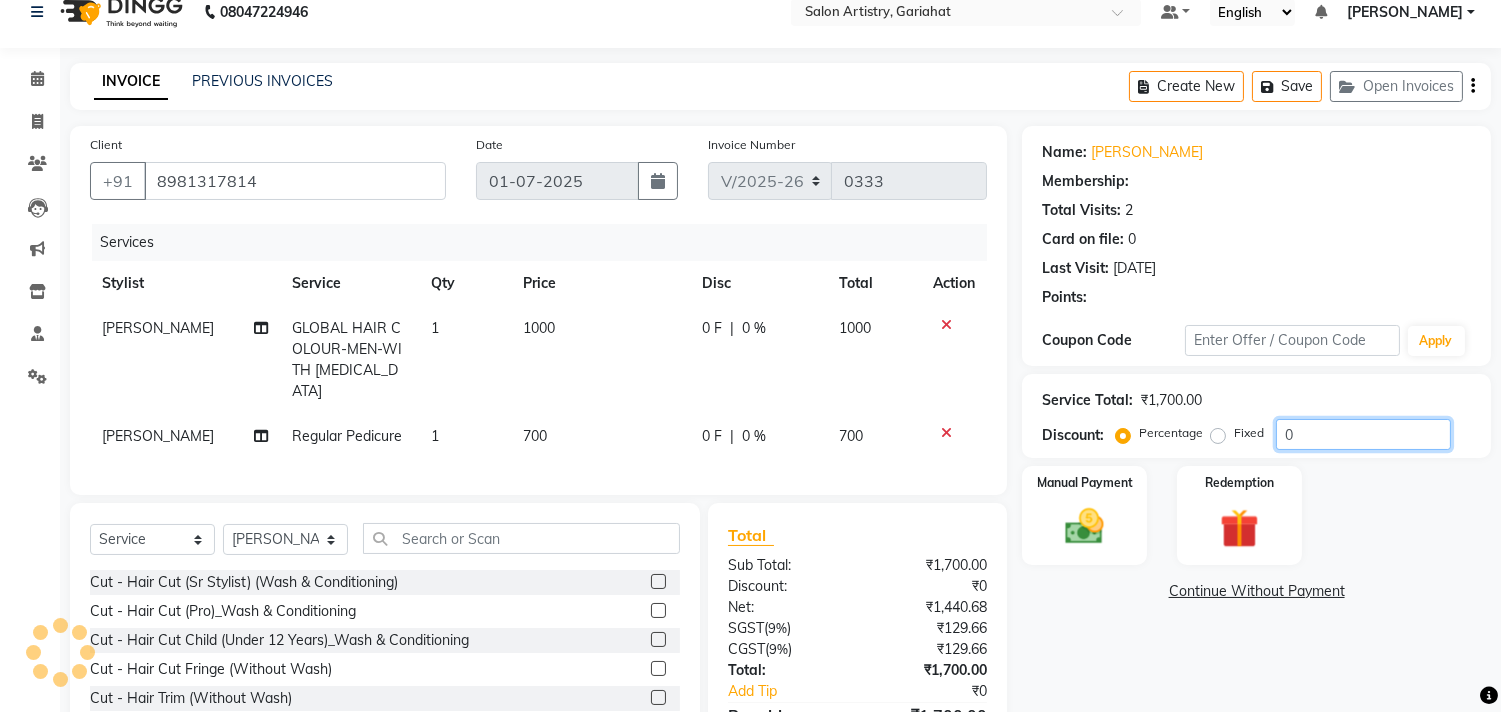 click on "0" 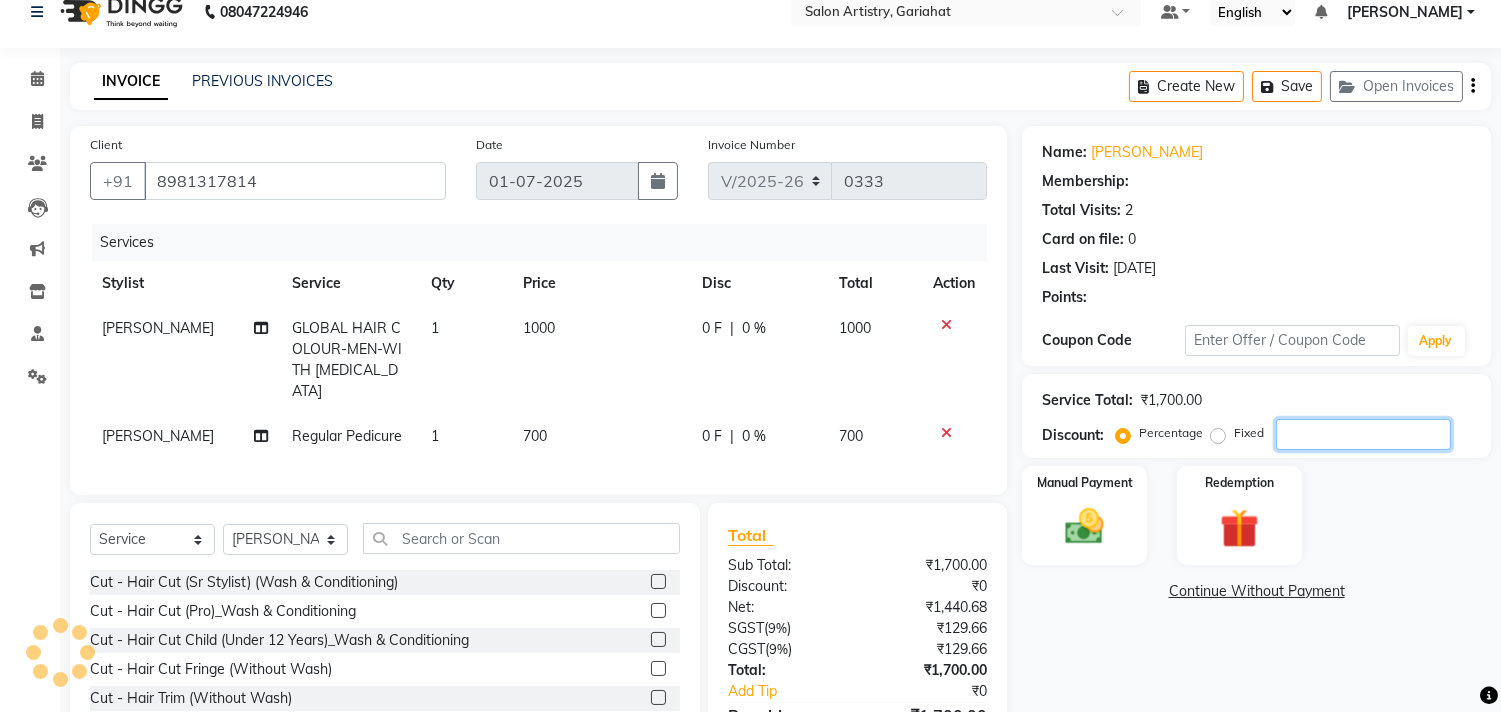 type on "0" 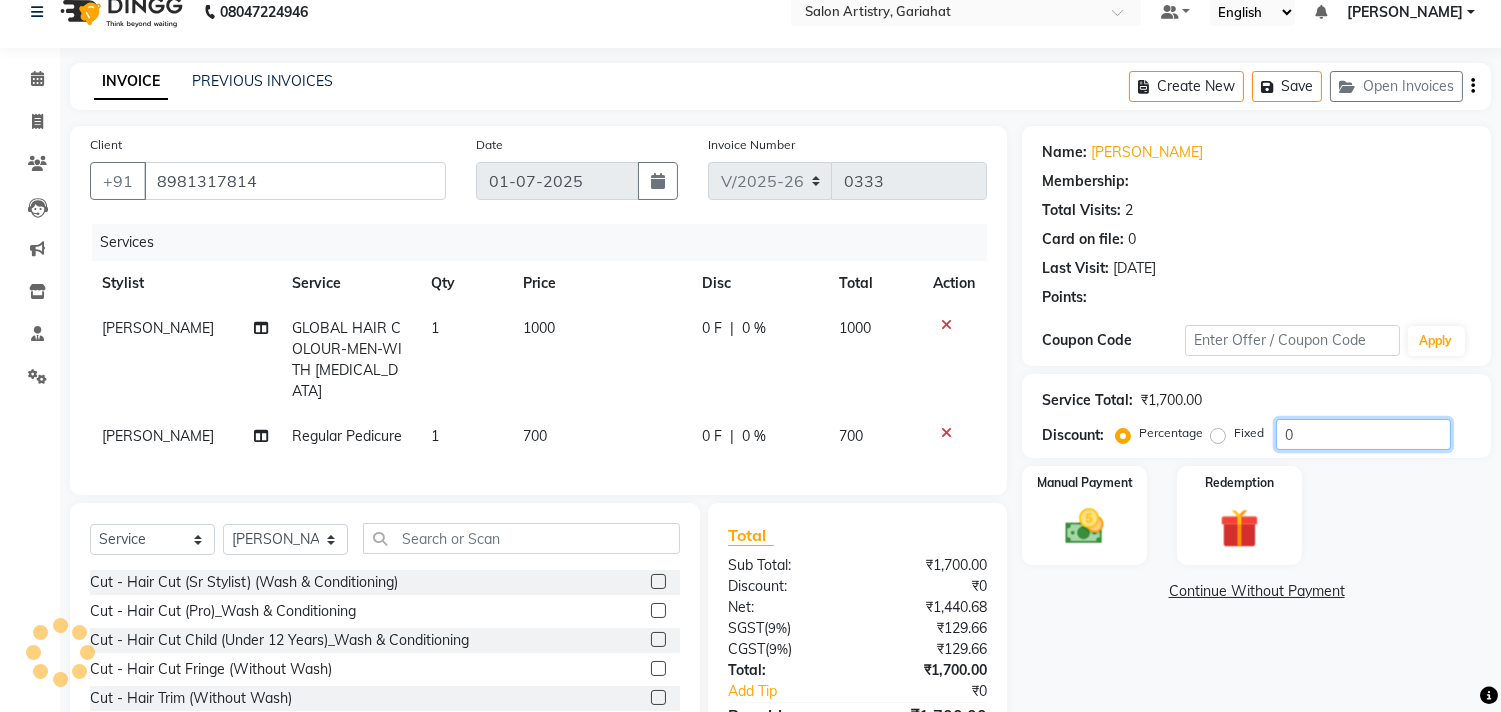 select on "2: Object" 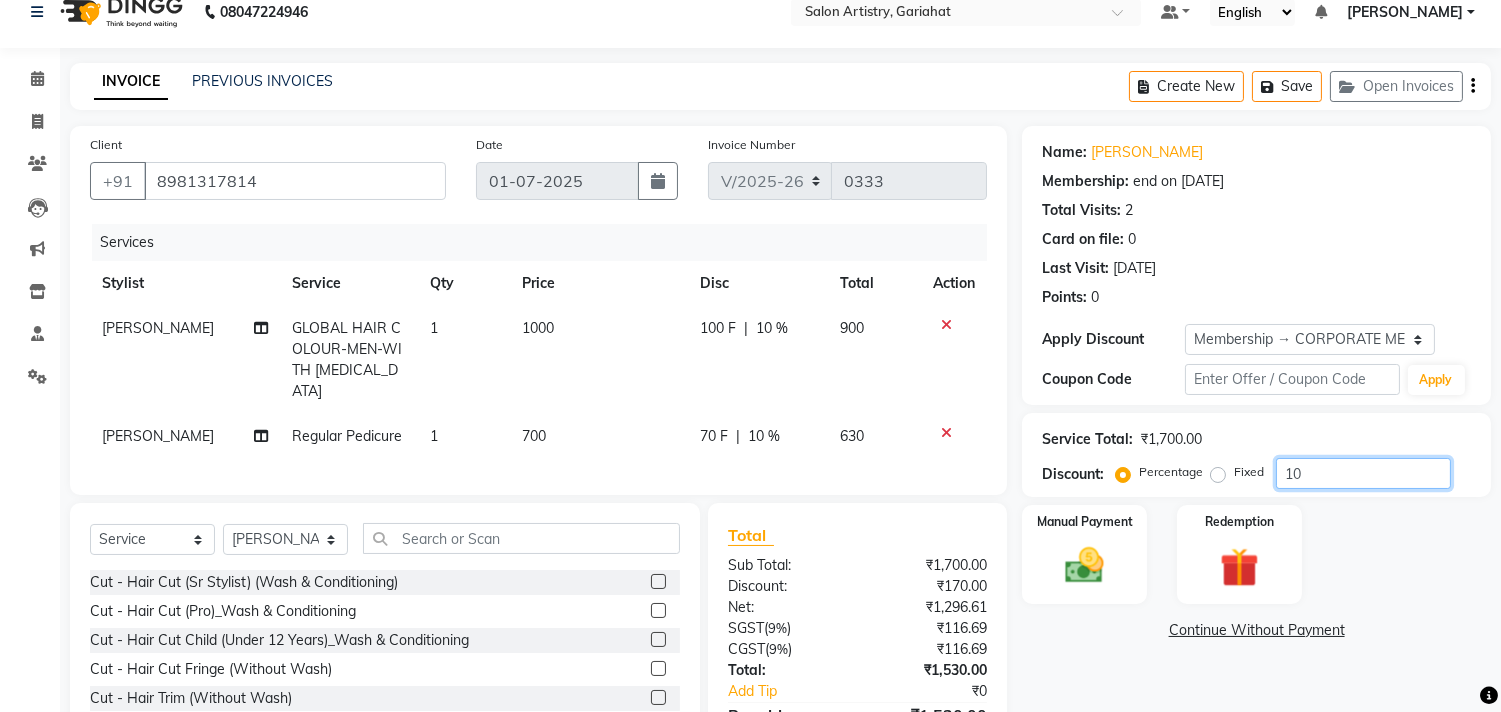 type on "1" 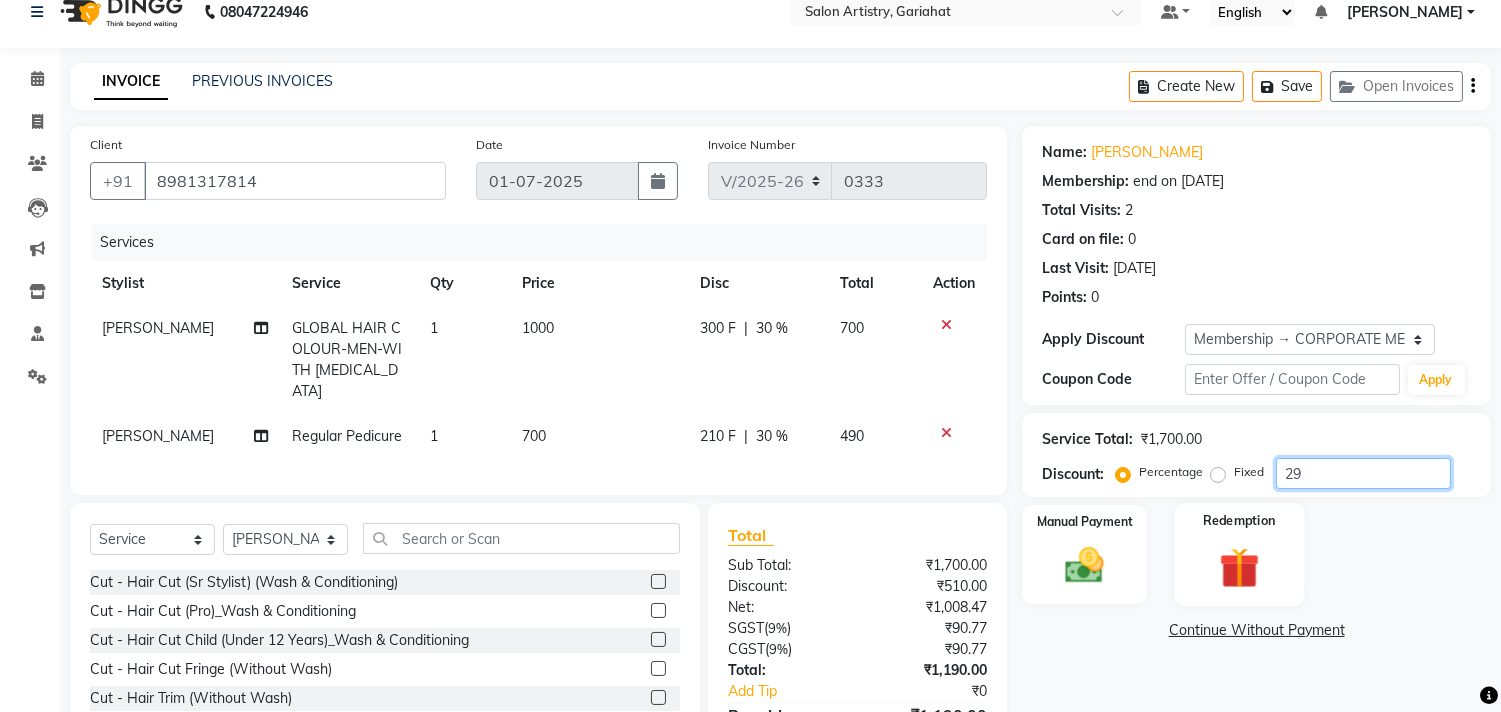 scroll, scrollTop: 135, scrollLeft: 0, axis: vertical 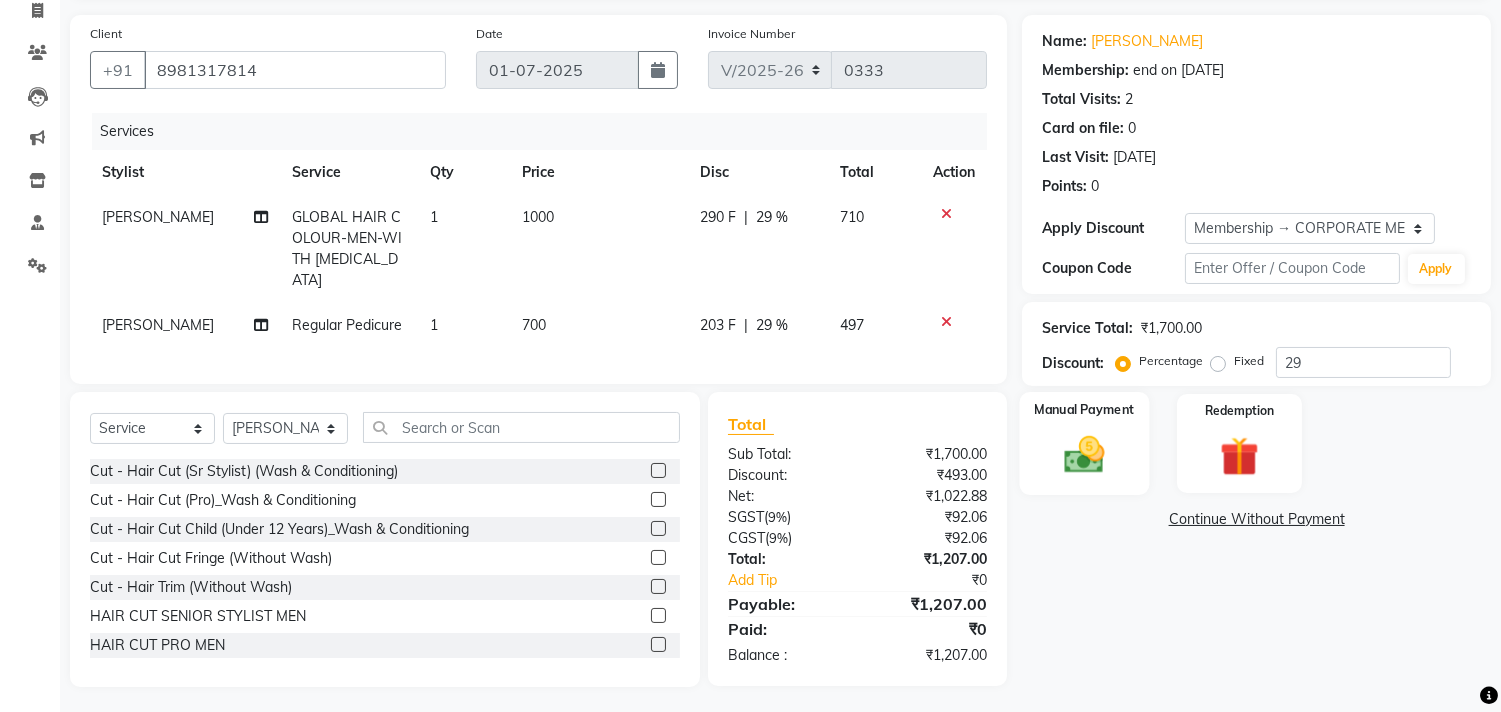 click 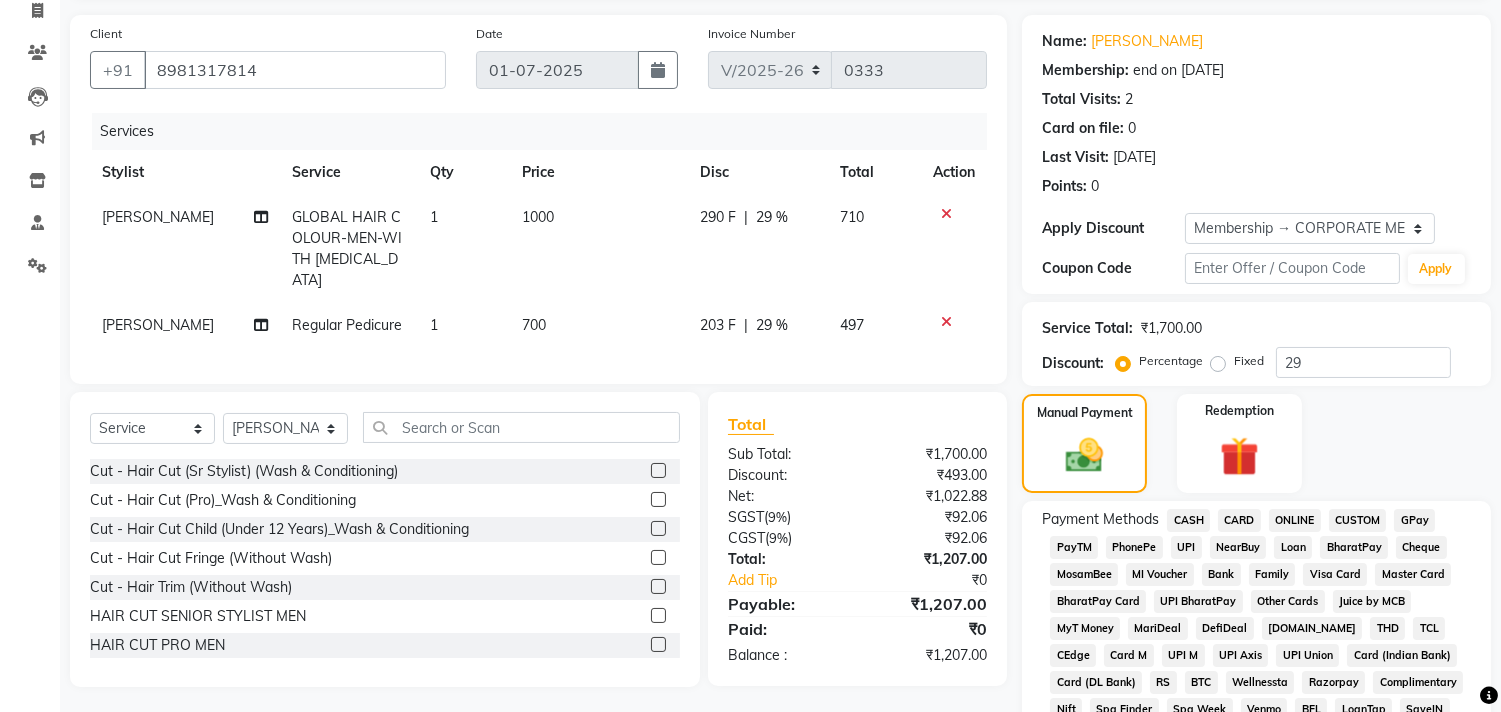 click on "CASH" 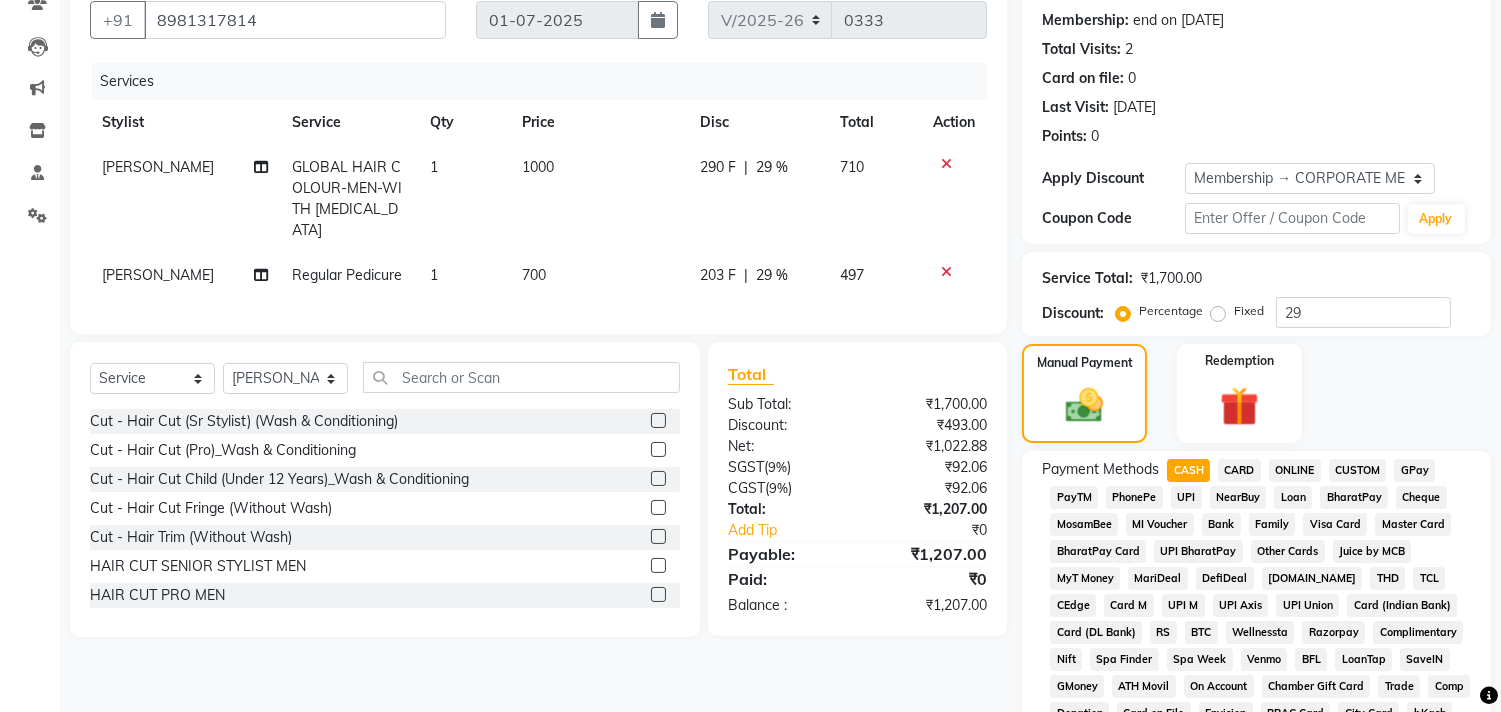 scroll, scrollTop: 182, scrollLeft: 0, axis: vertical 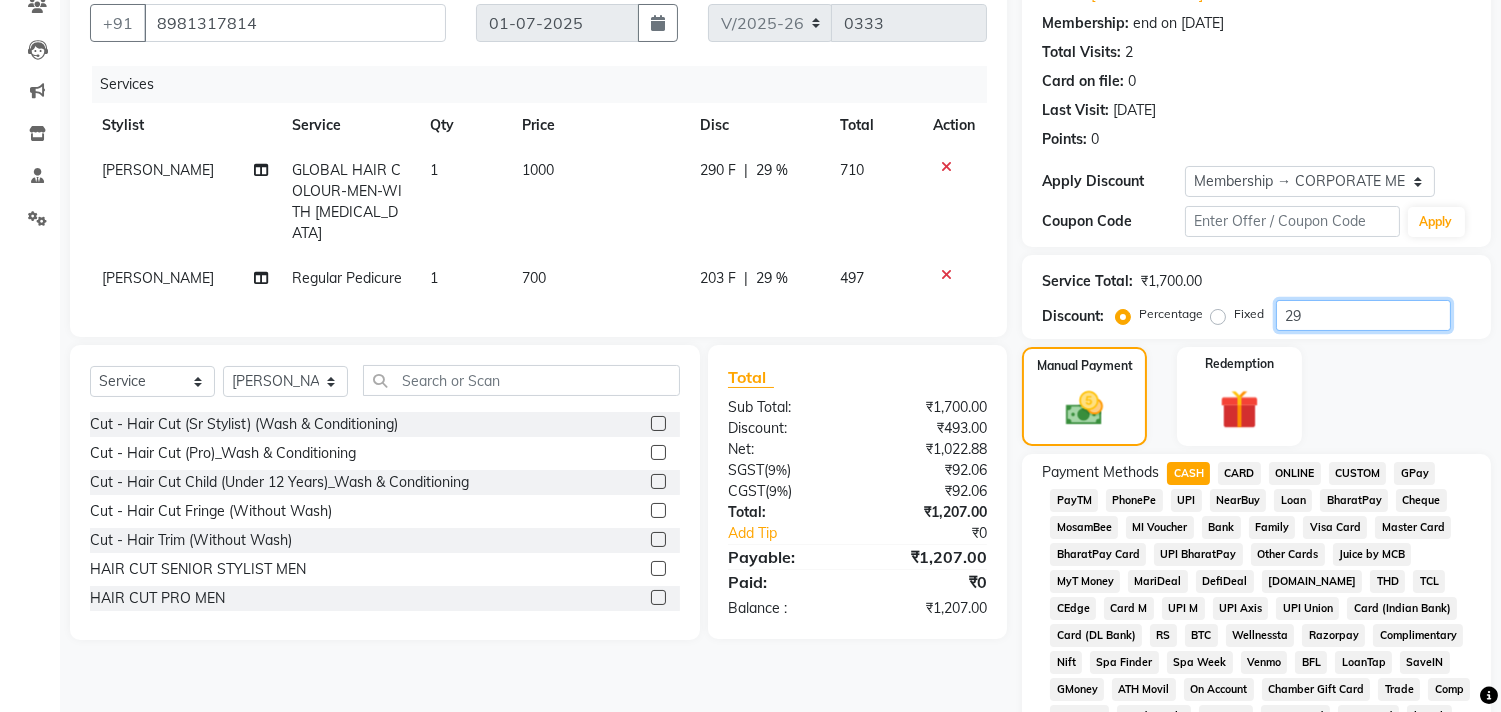 click on "29" 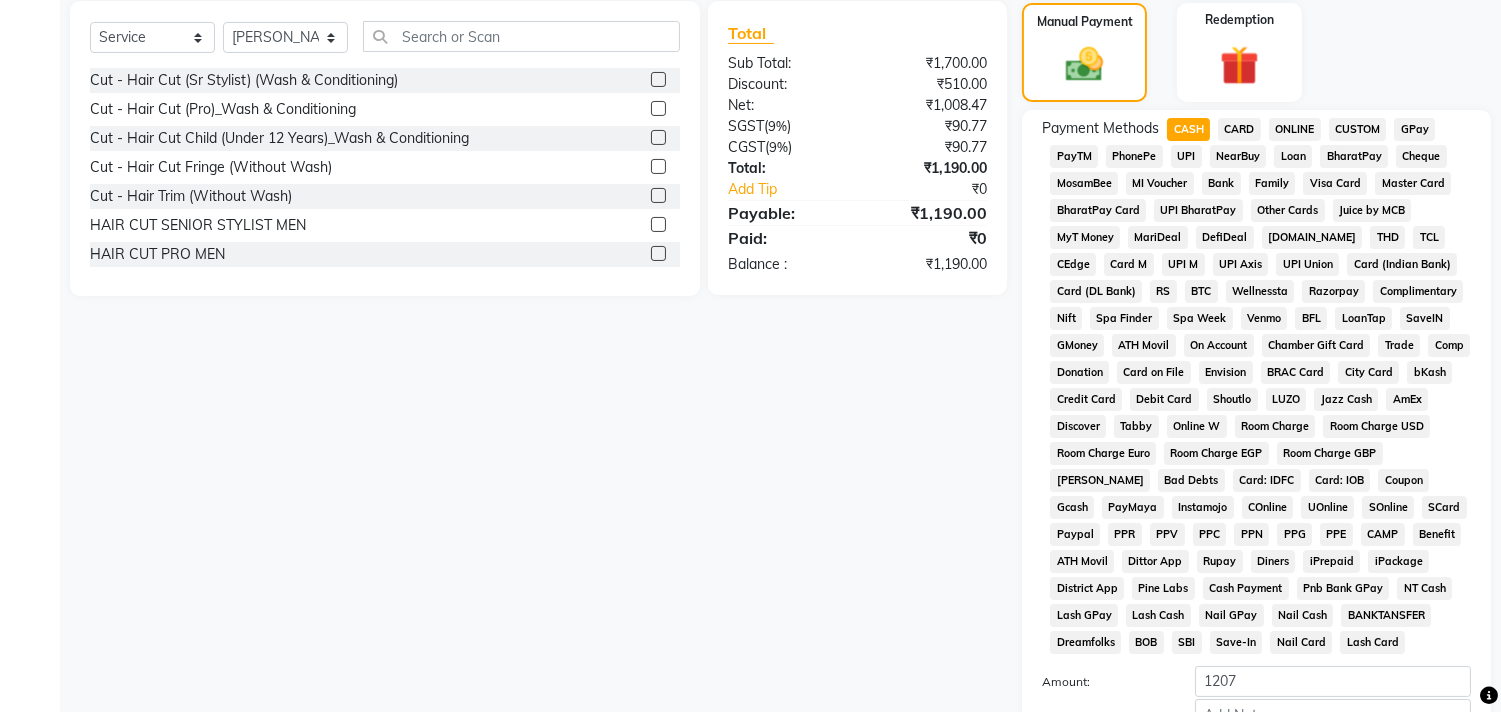scroll, scrollTop: 515, scrollLeft: 0, axis: vertical 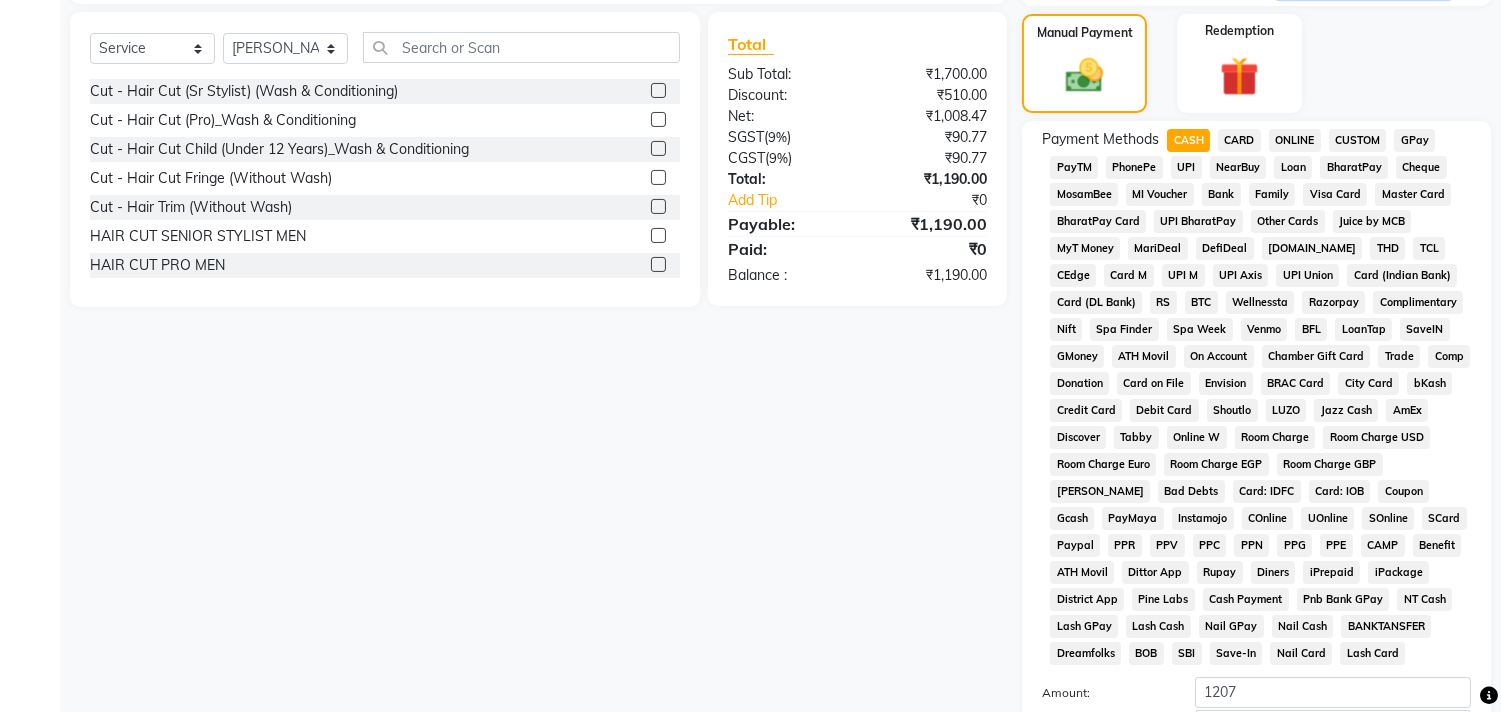 type on "30" 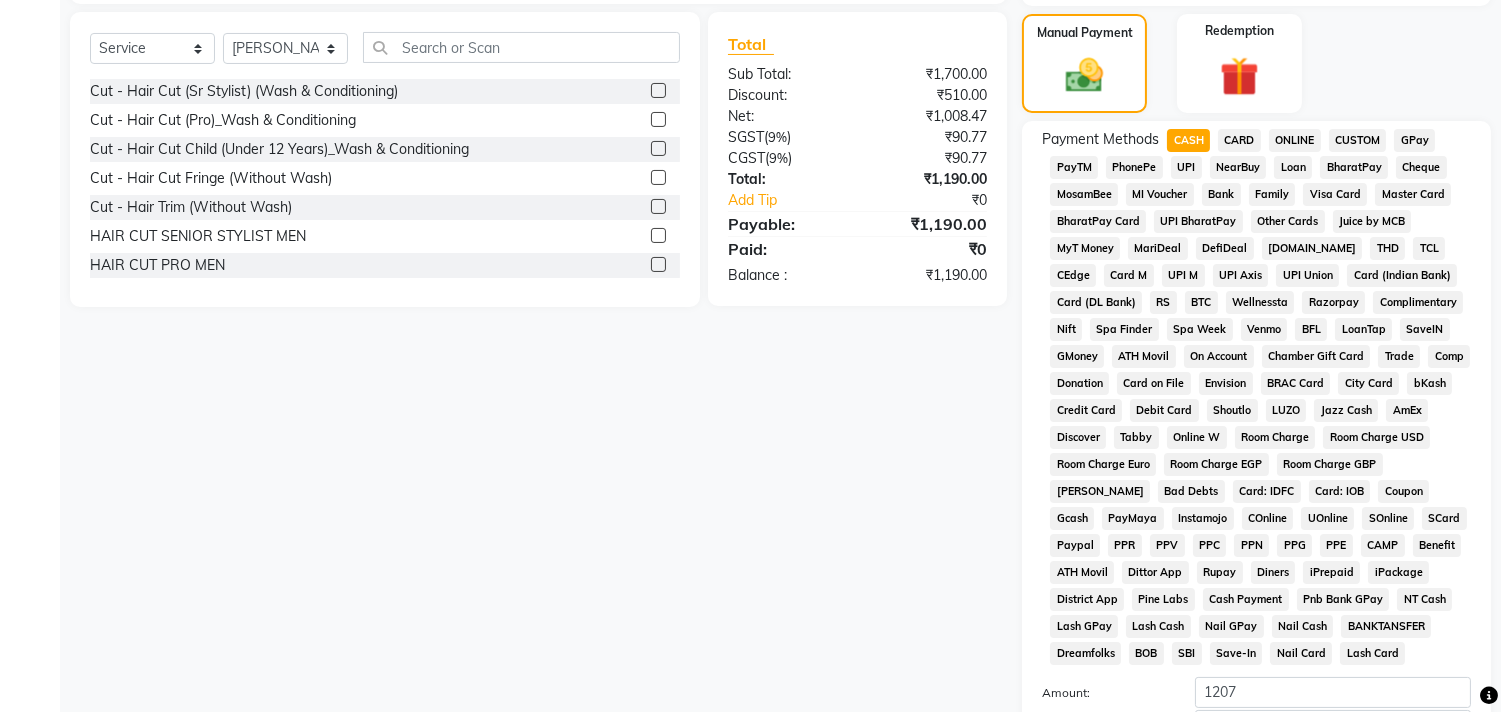 click on "CARD" 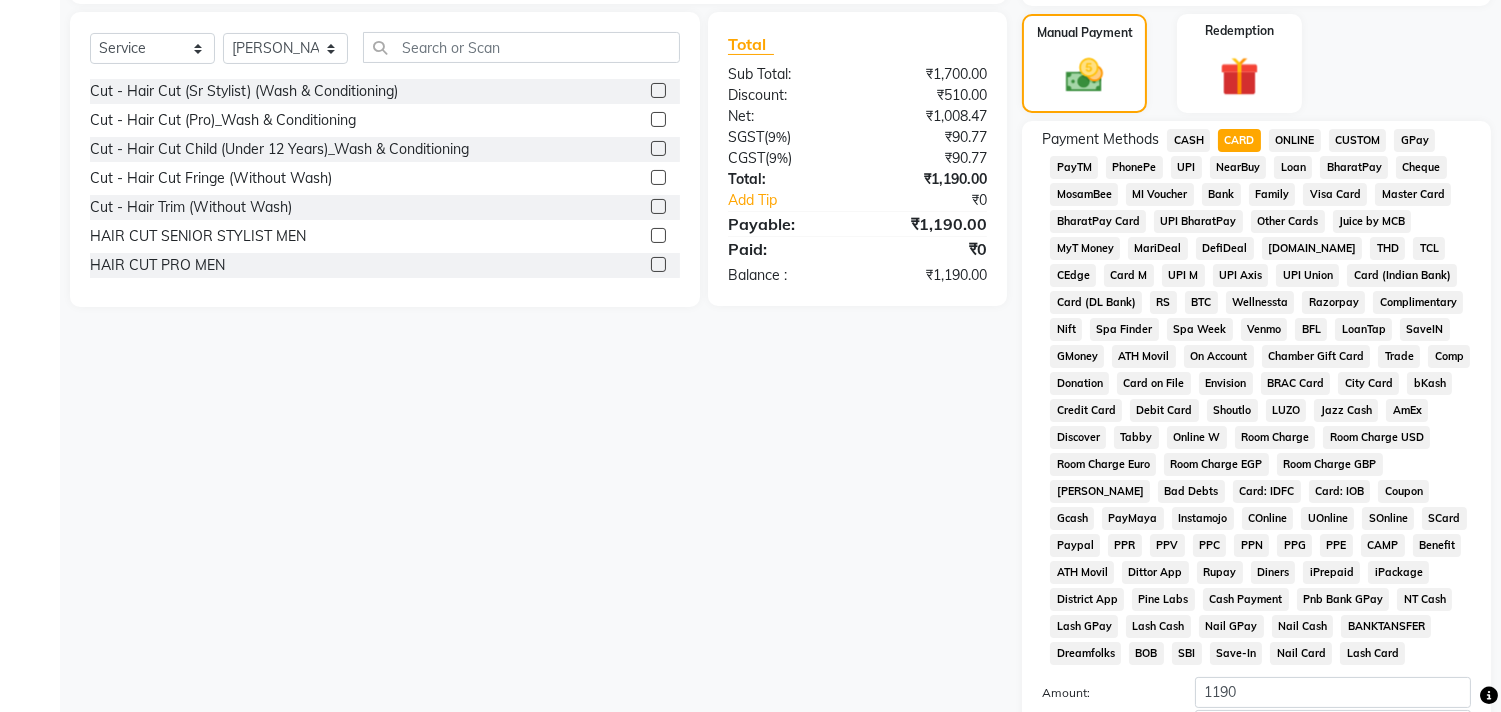 click on "CASH" 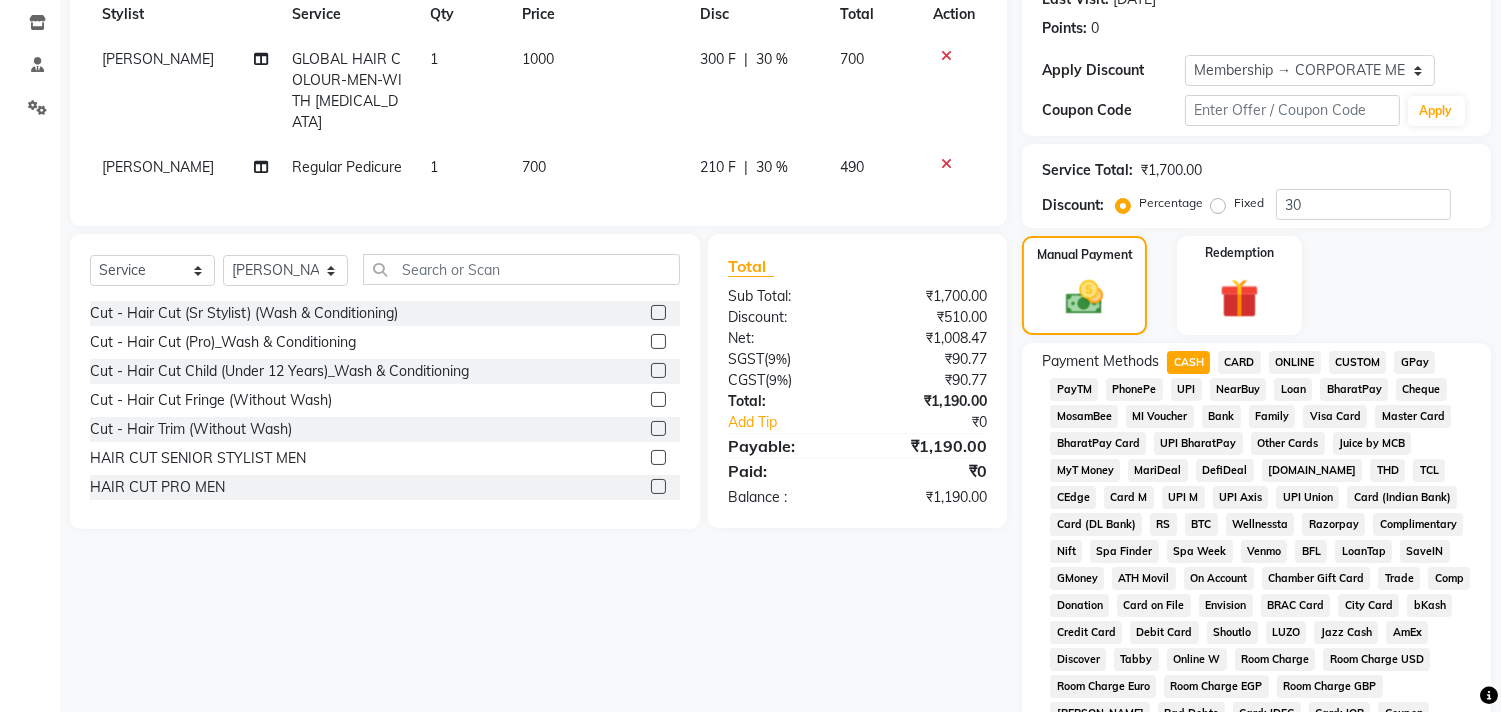 scroll, scrollTop: 737, scrollLeft: 0, axis: vertical 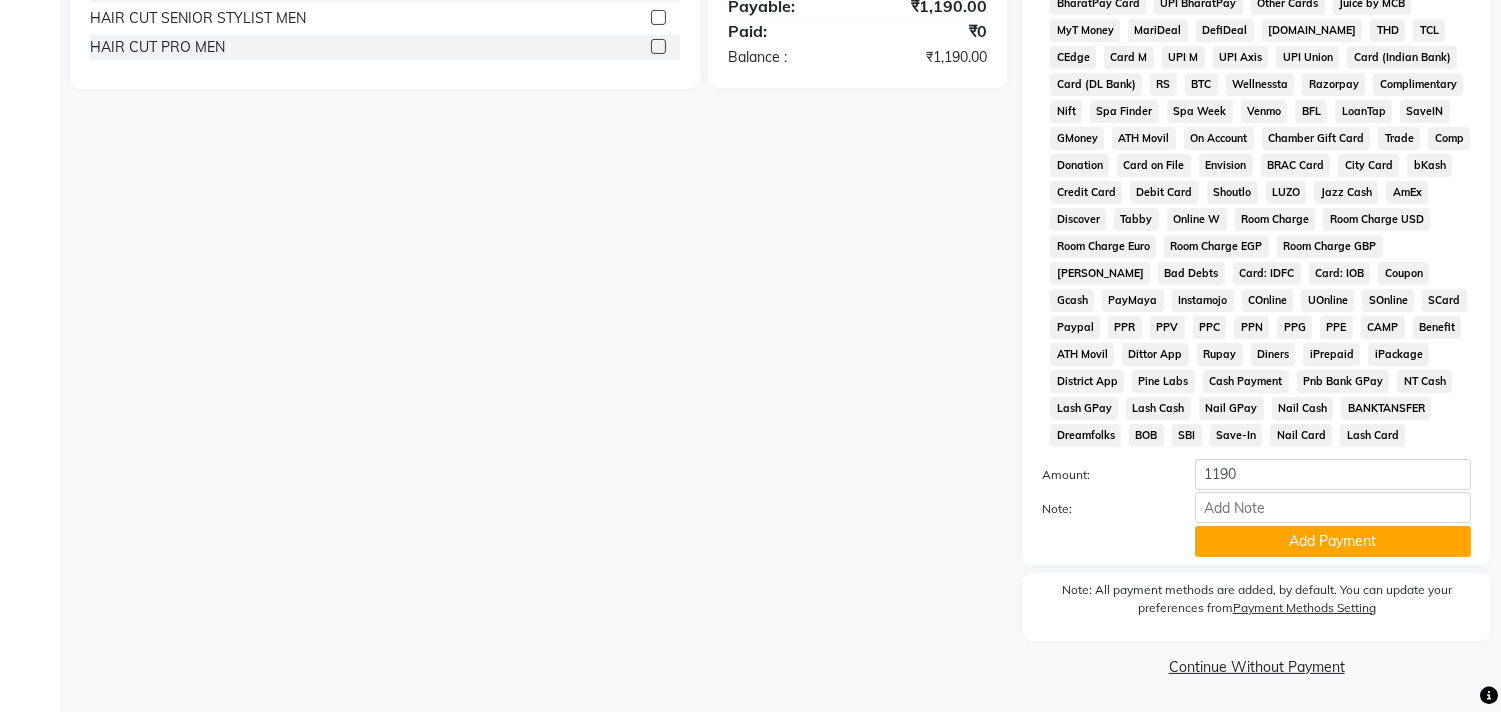 drag, startPoint x: 864, startPoint y: 400, endPoint x: 534, endPoint y: 425, distance: 330.94562 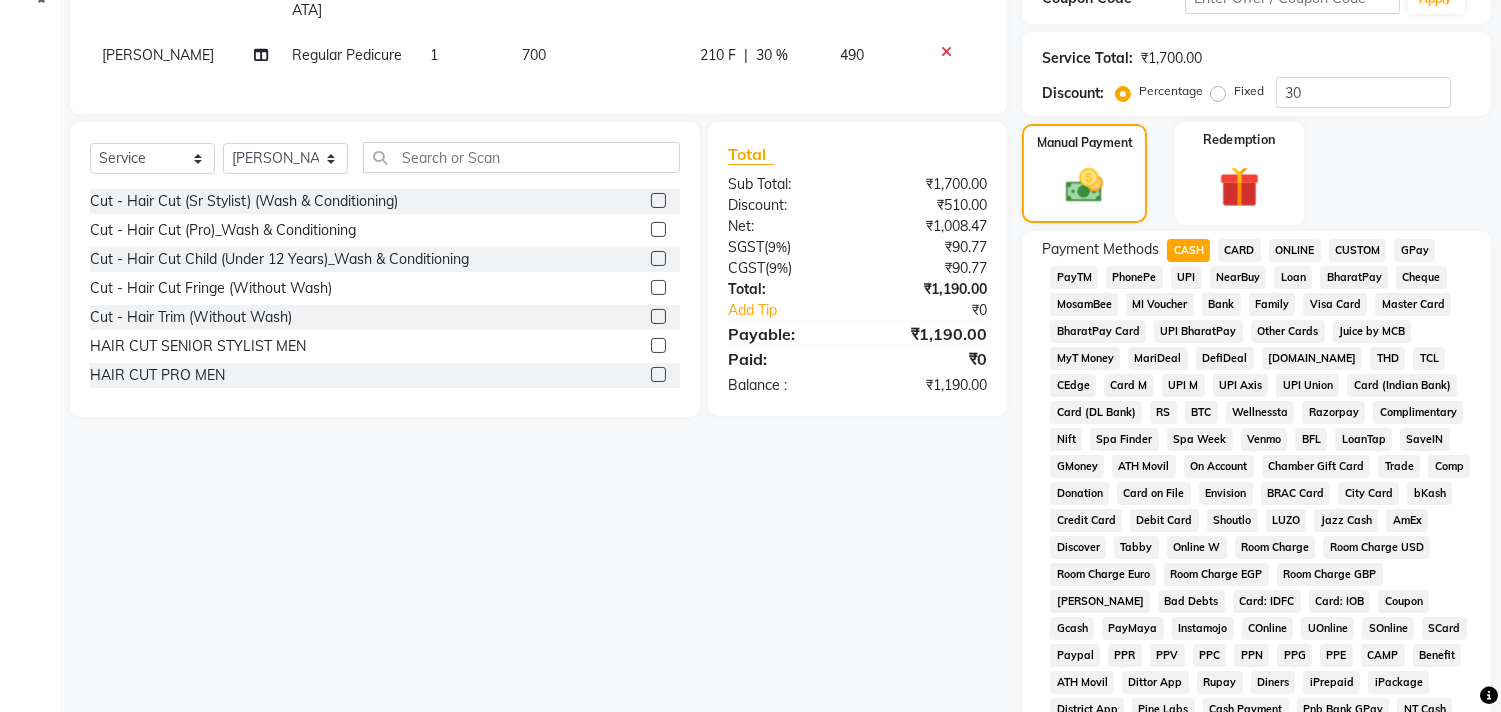 scroll, scrollTop: 404, scrollLeft: 0, axis: vertical 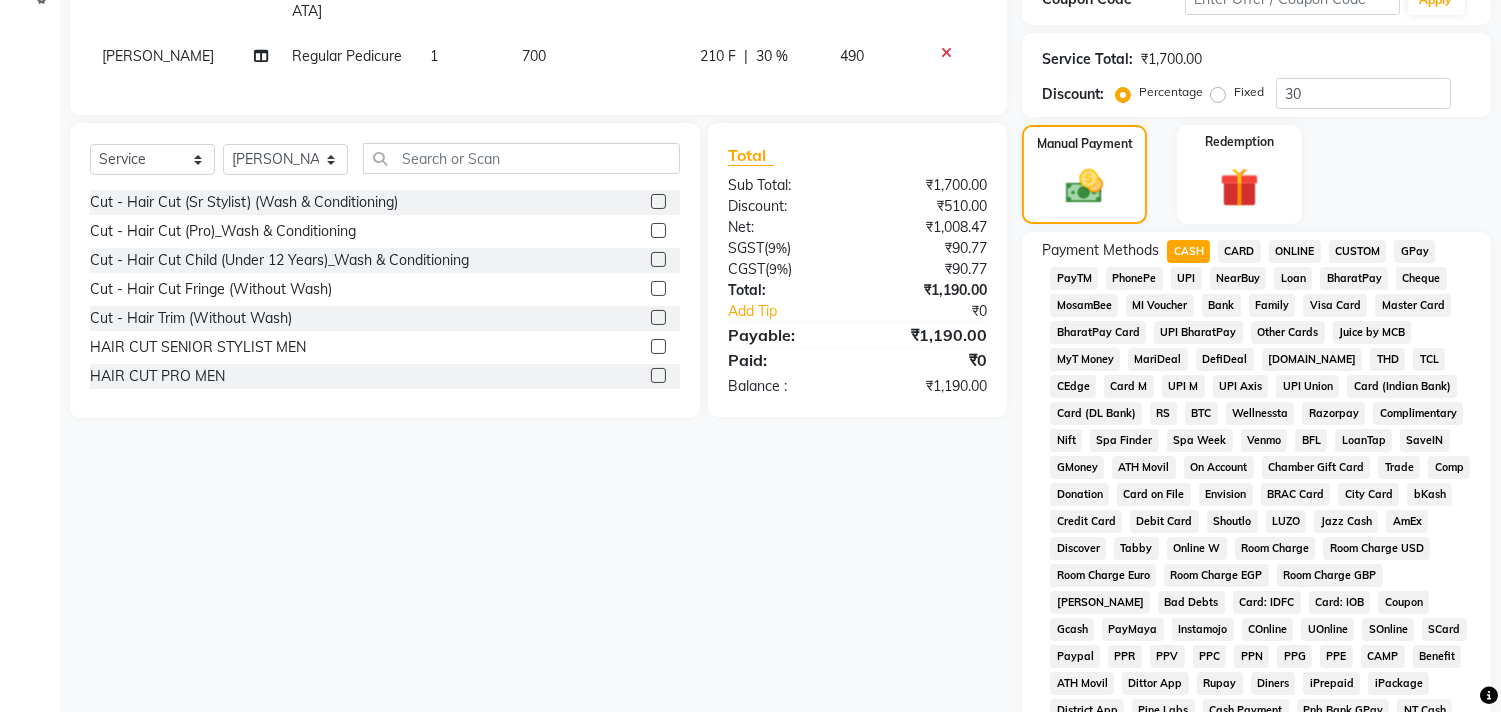 click on "CASH" 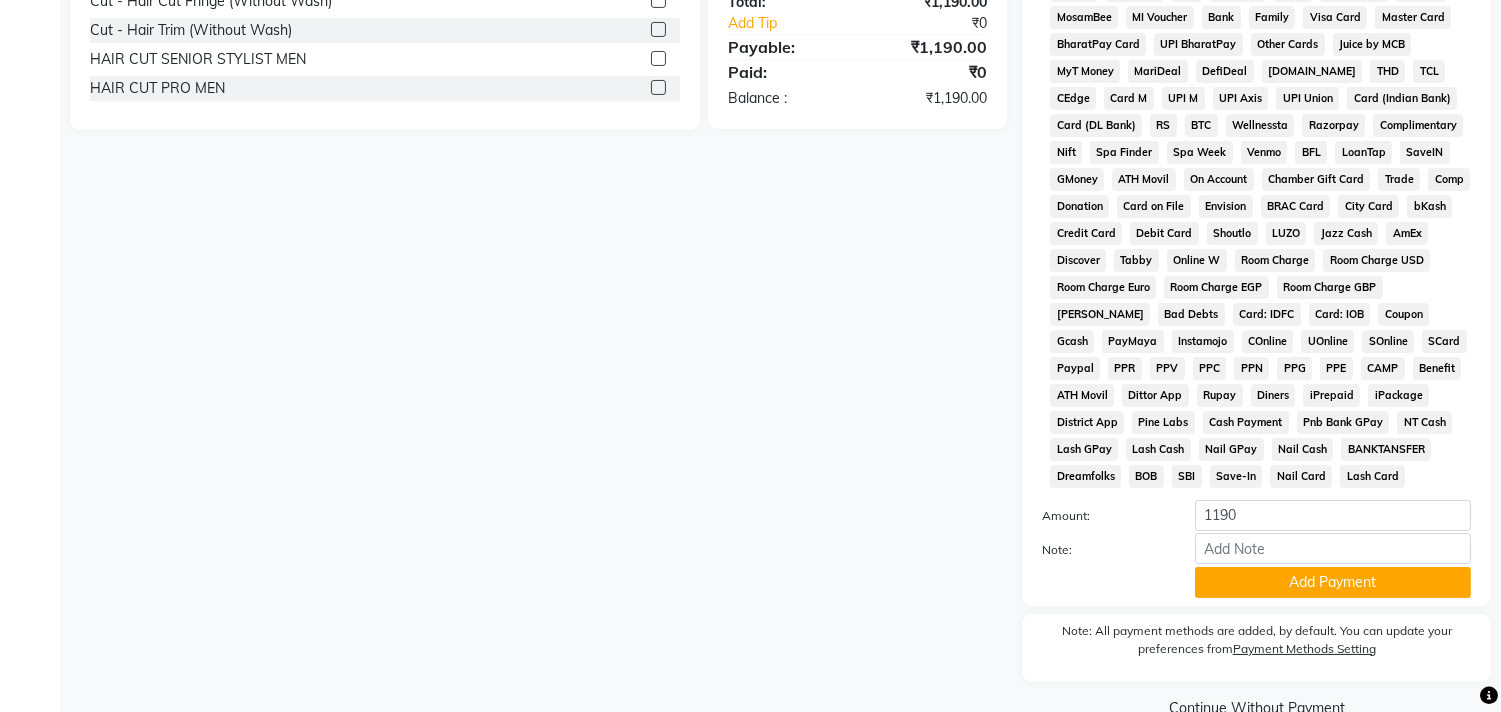 scroll, scrollTop: 737, scrollLeft: 0, axis: vertical 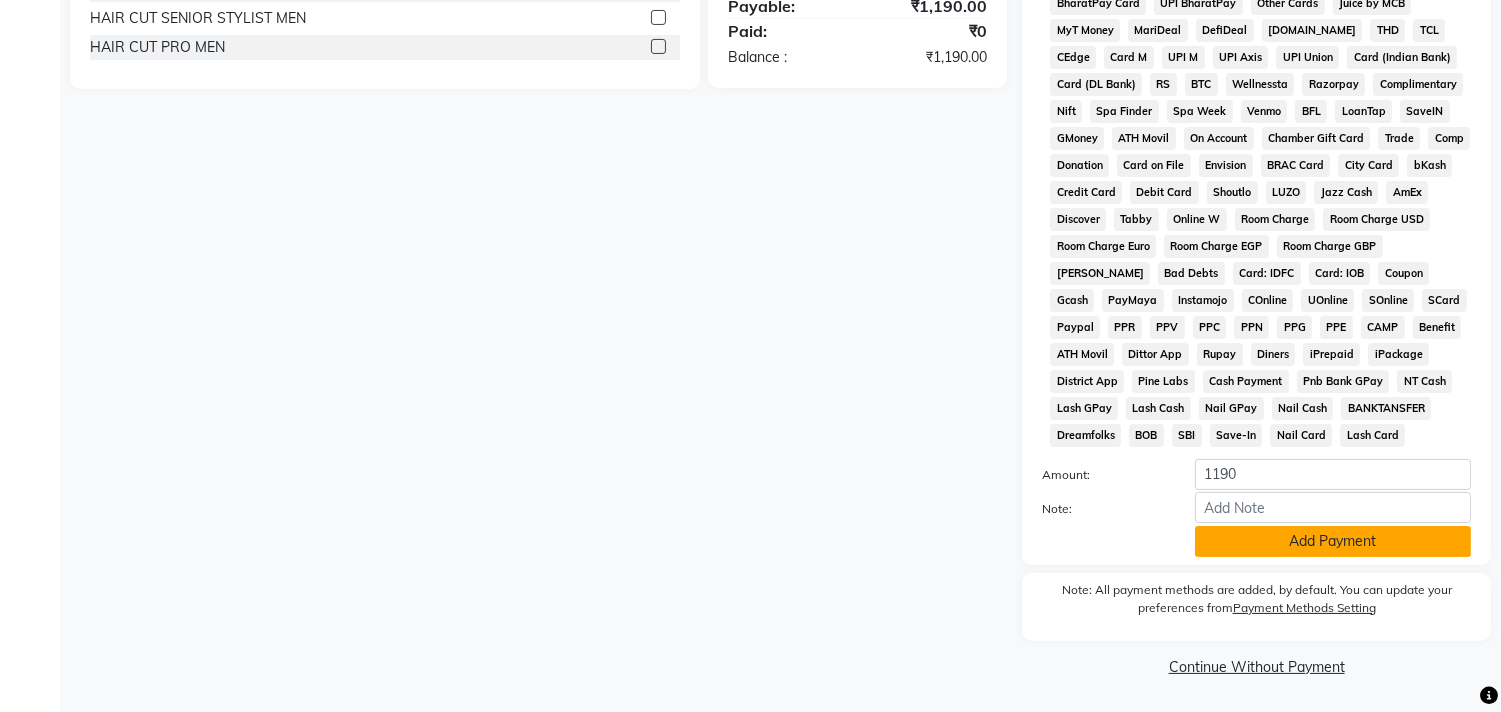 click on "Add Payment" 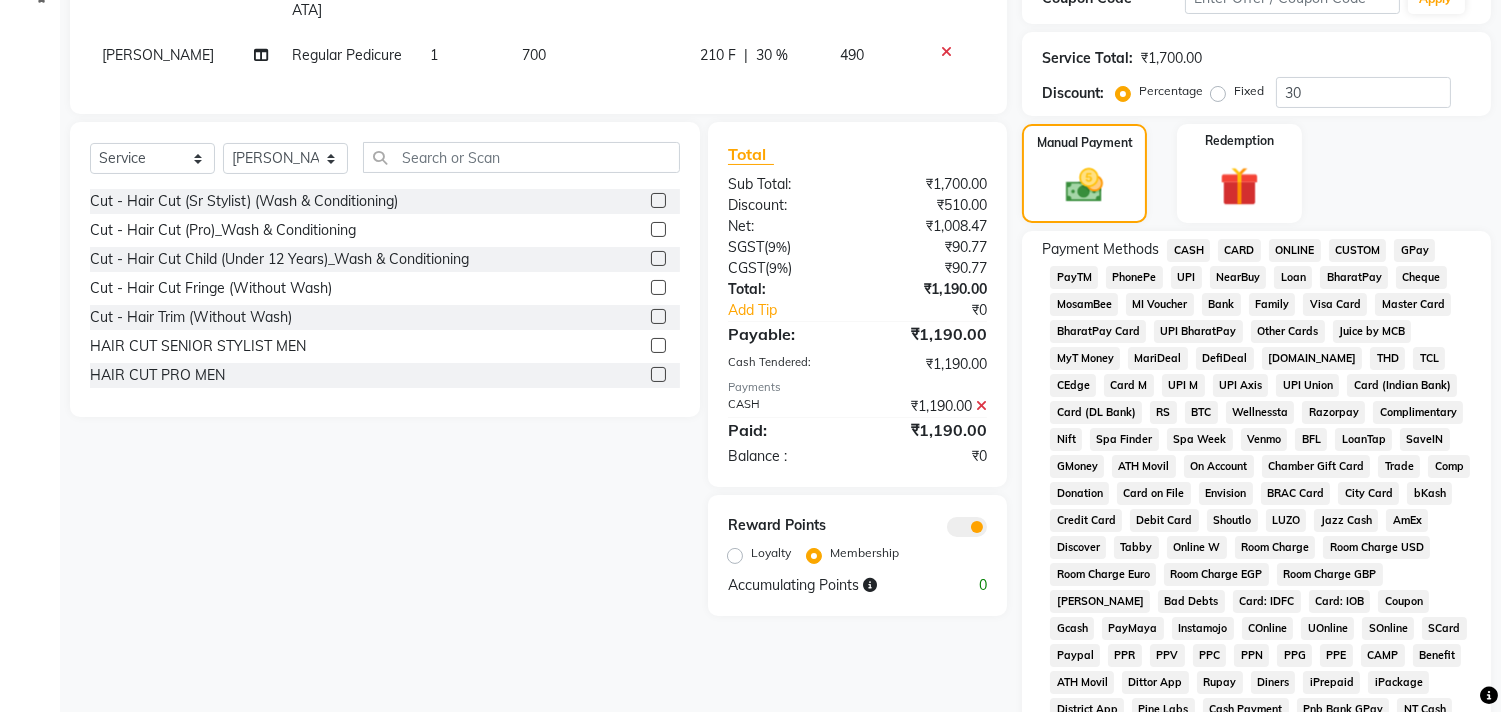 scroll, scrollTop: 411, scrollLeft: 0, axis: vertical 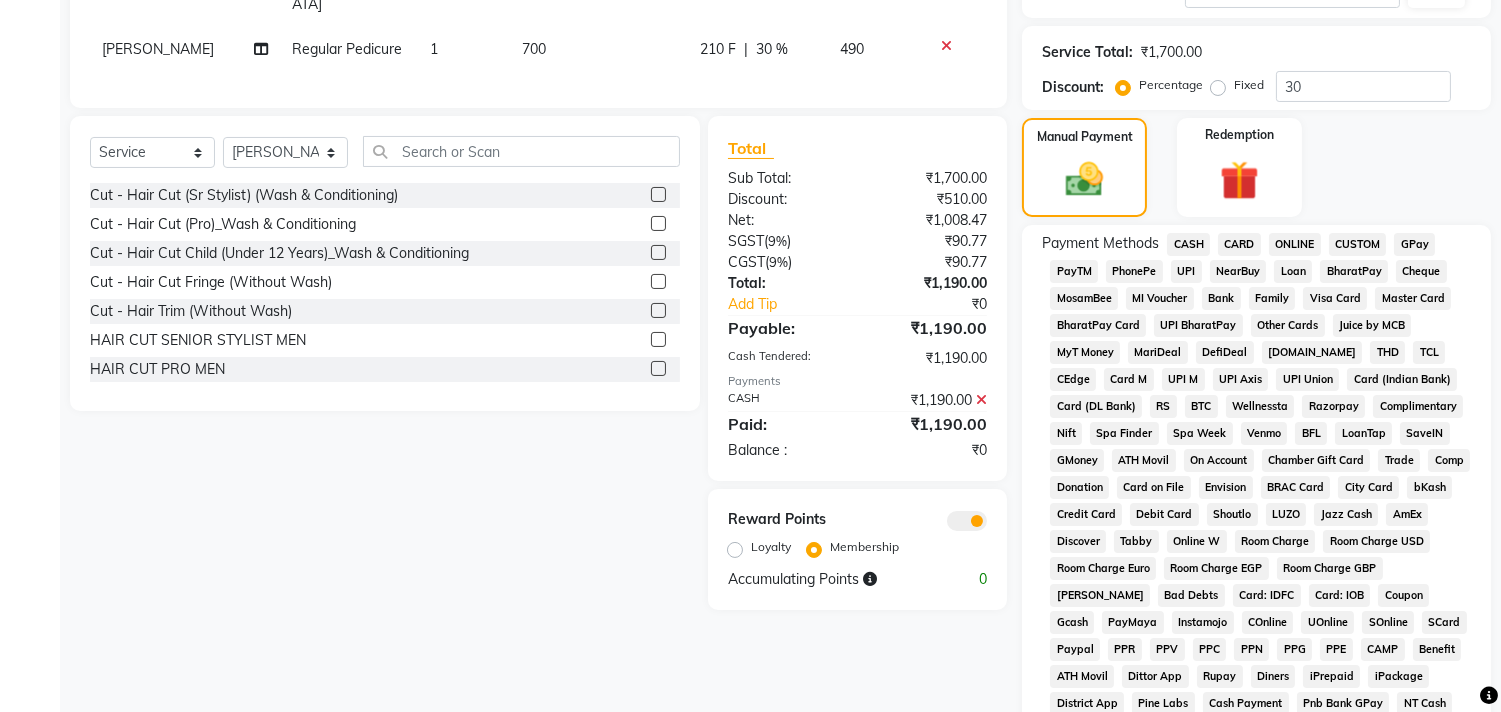 click 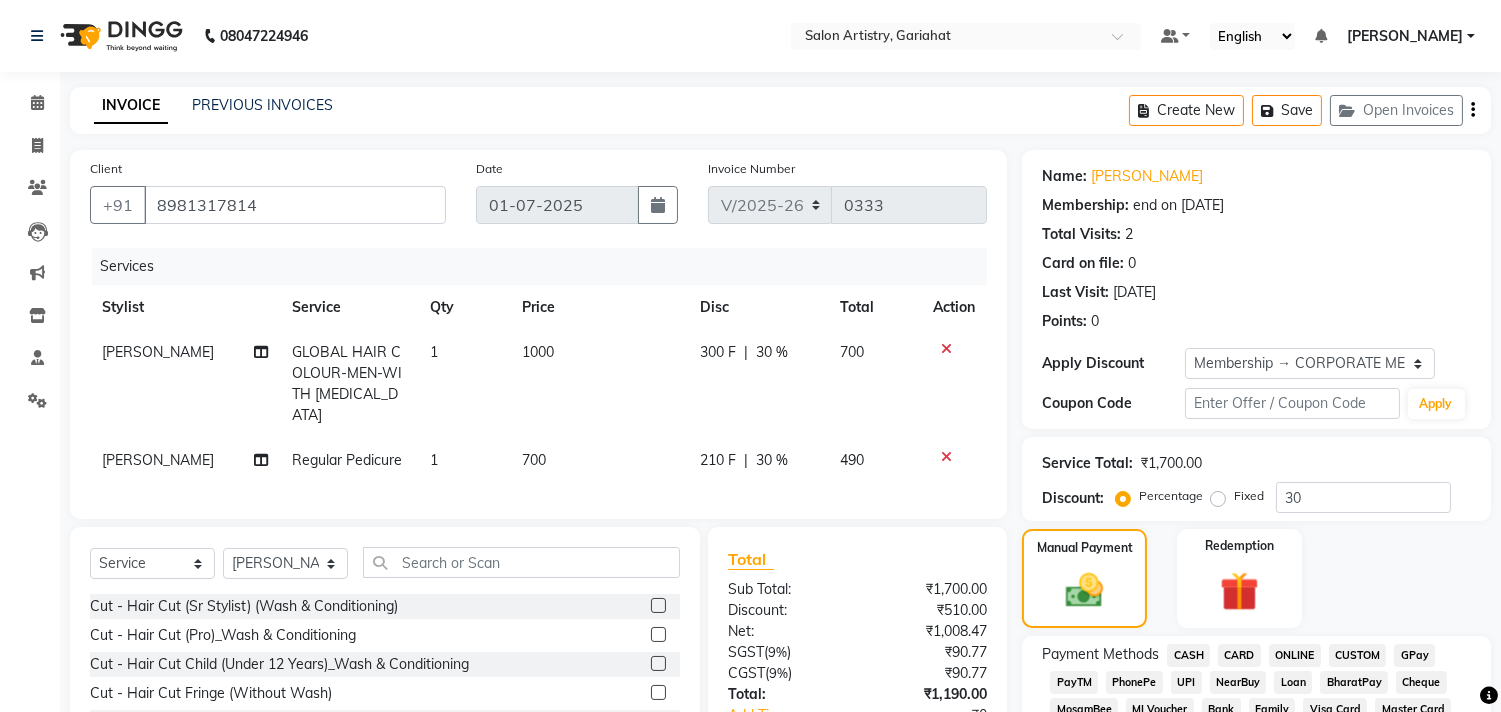 scroll, scrollTop: 222, scrollLeft: 0, axis: vertical 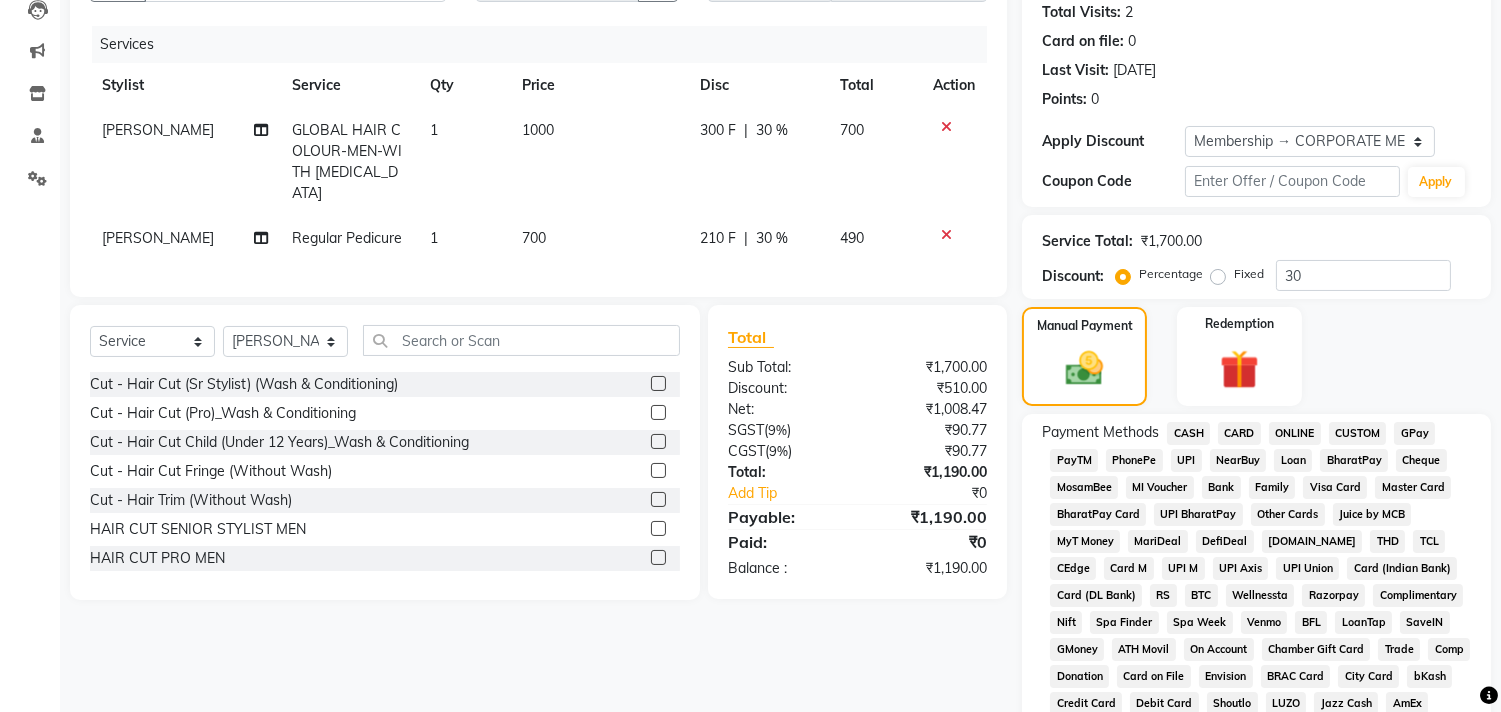 click on "CASH" 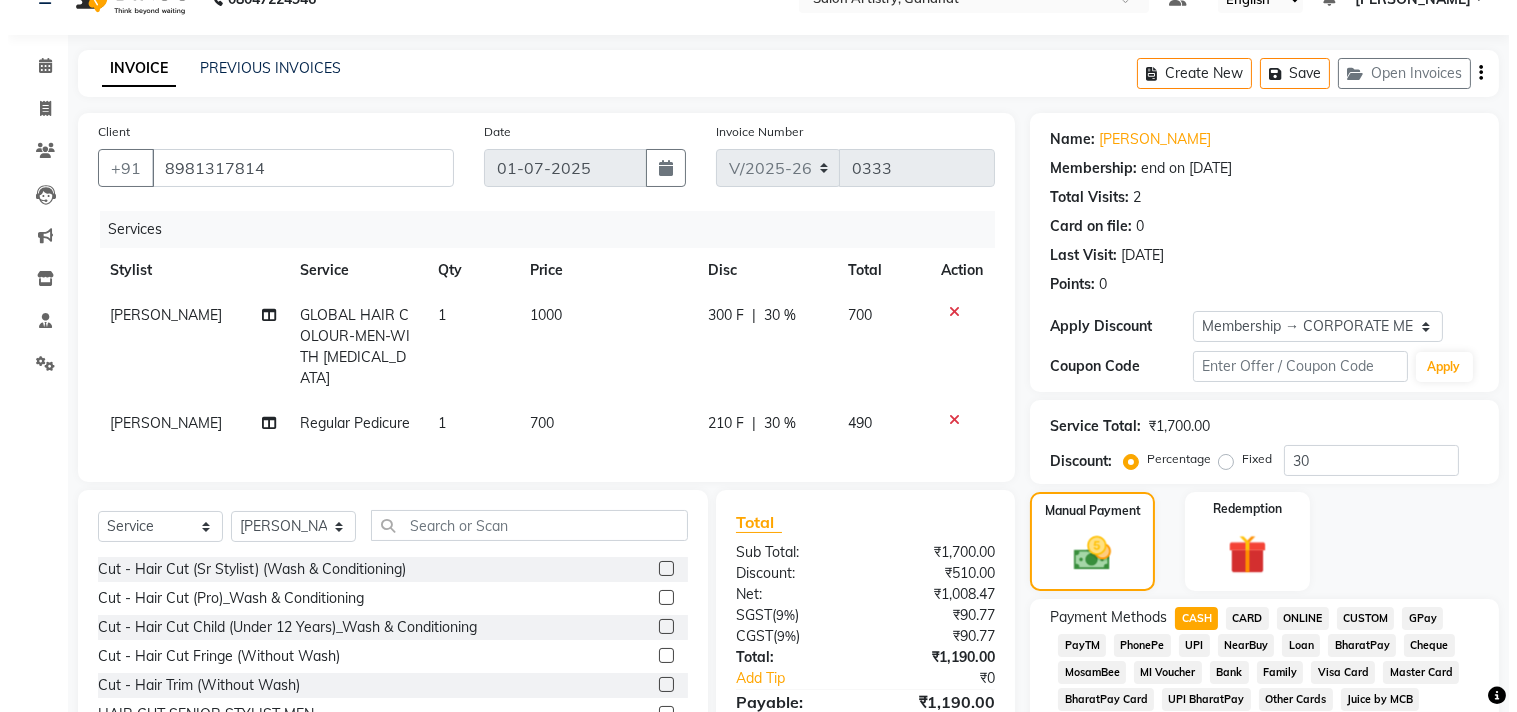 scroll, scrollTop: 0, scrollLeft: 0, axis: both 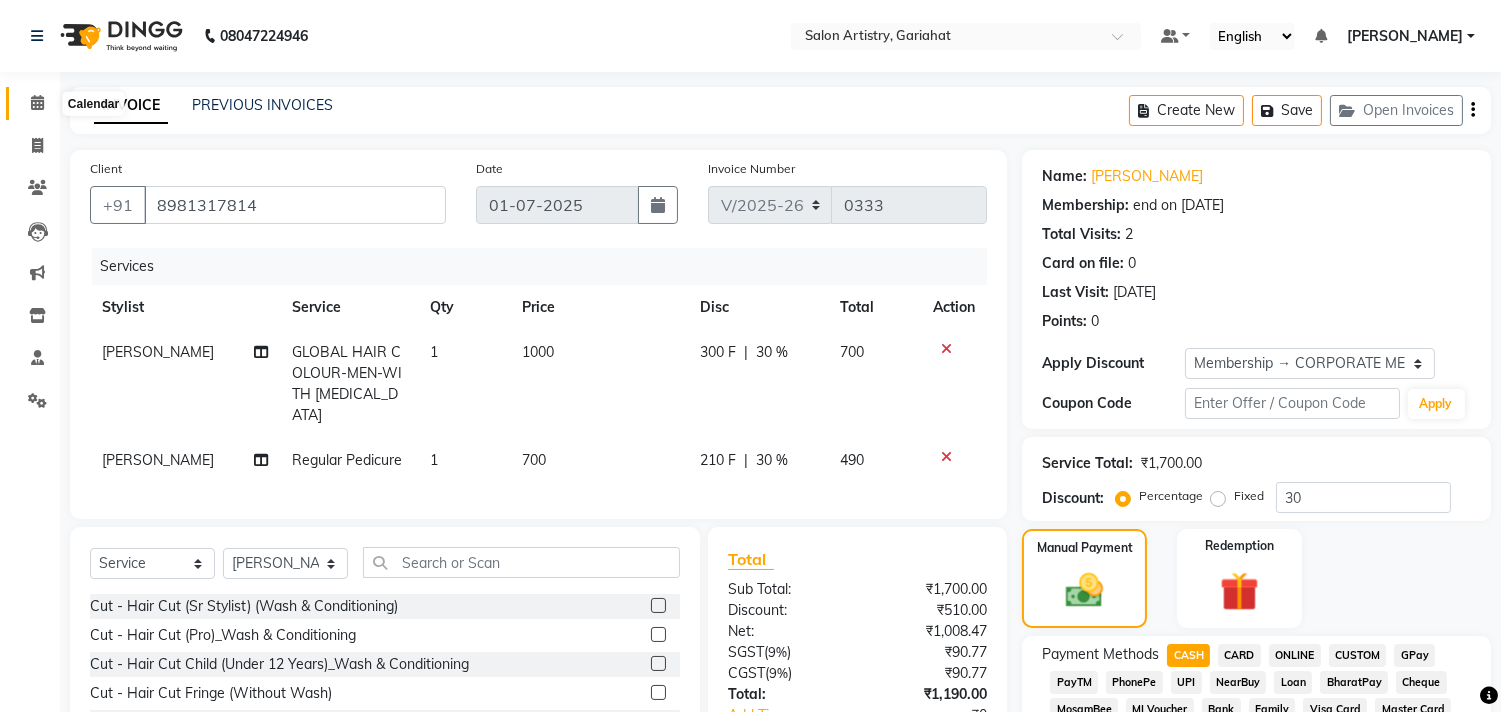 click 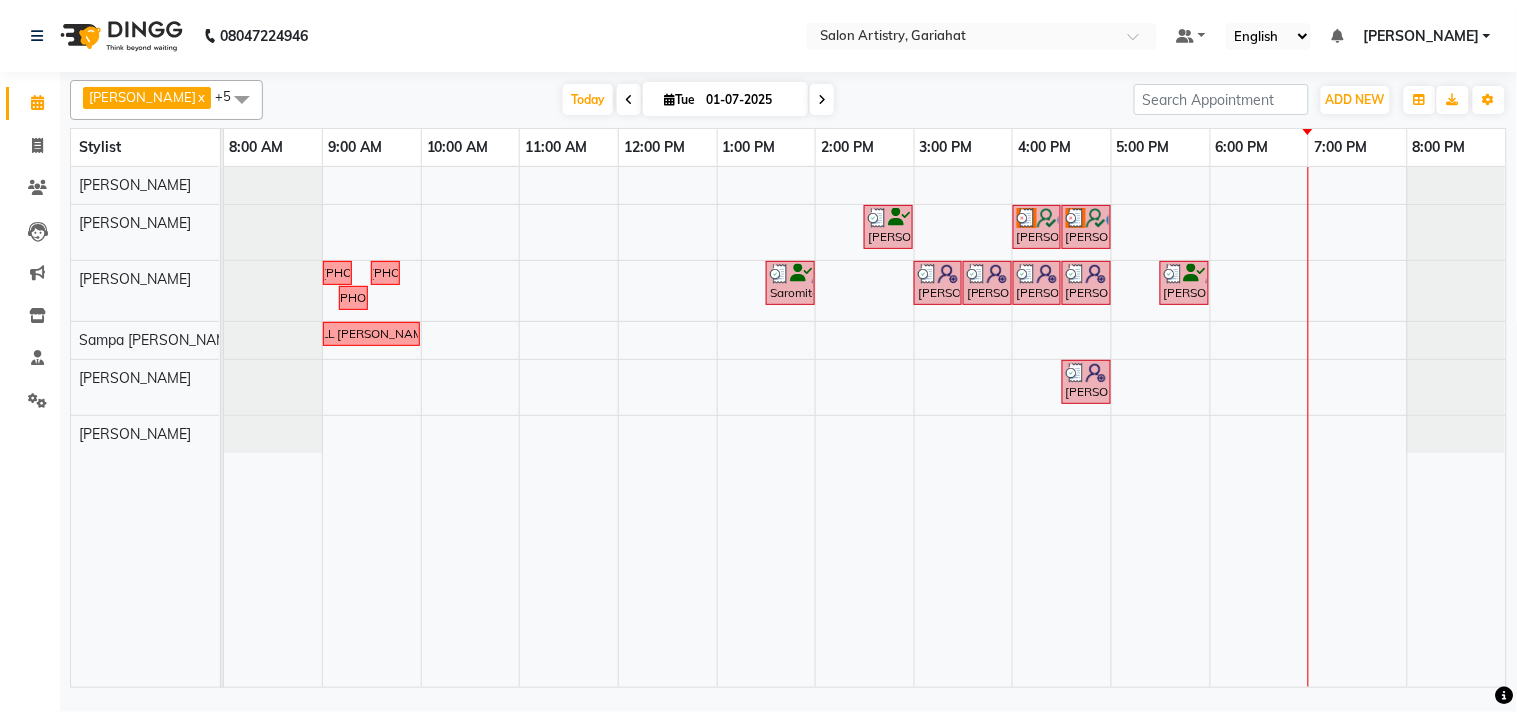 click on "x" at bounding box center (200, 97) 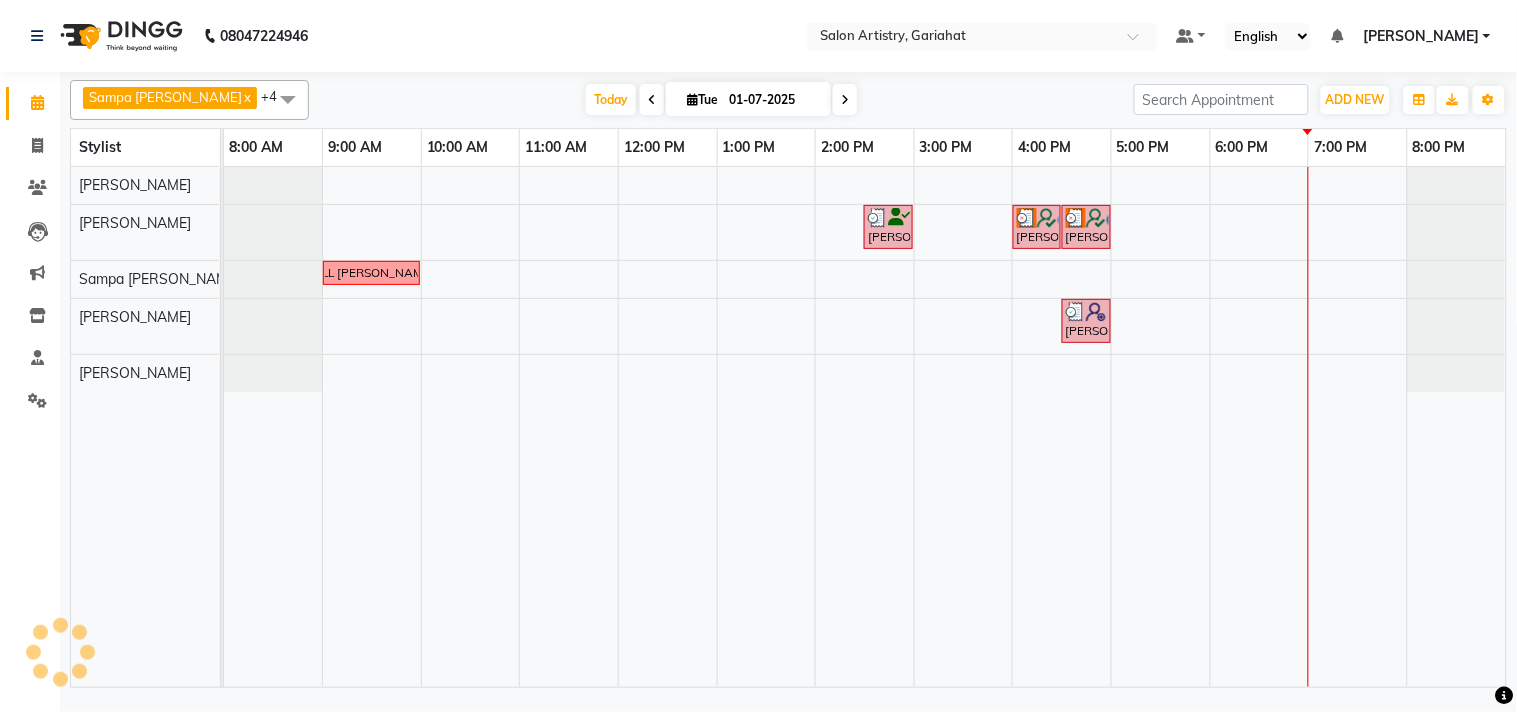 click on "Sampa [PERSON_NAME]  x" at bounding box center (170, 98) 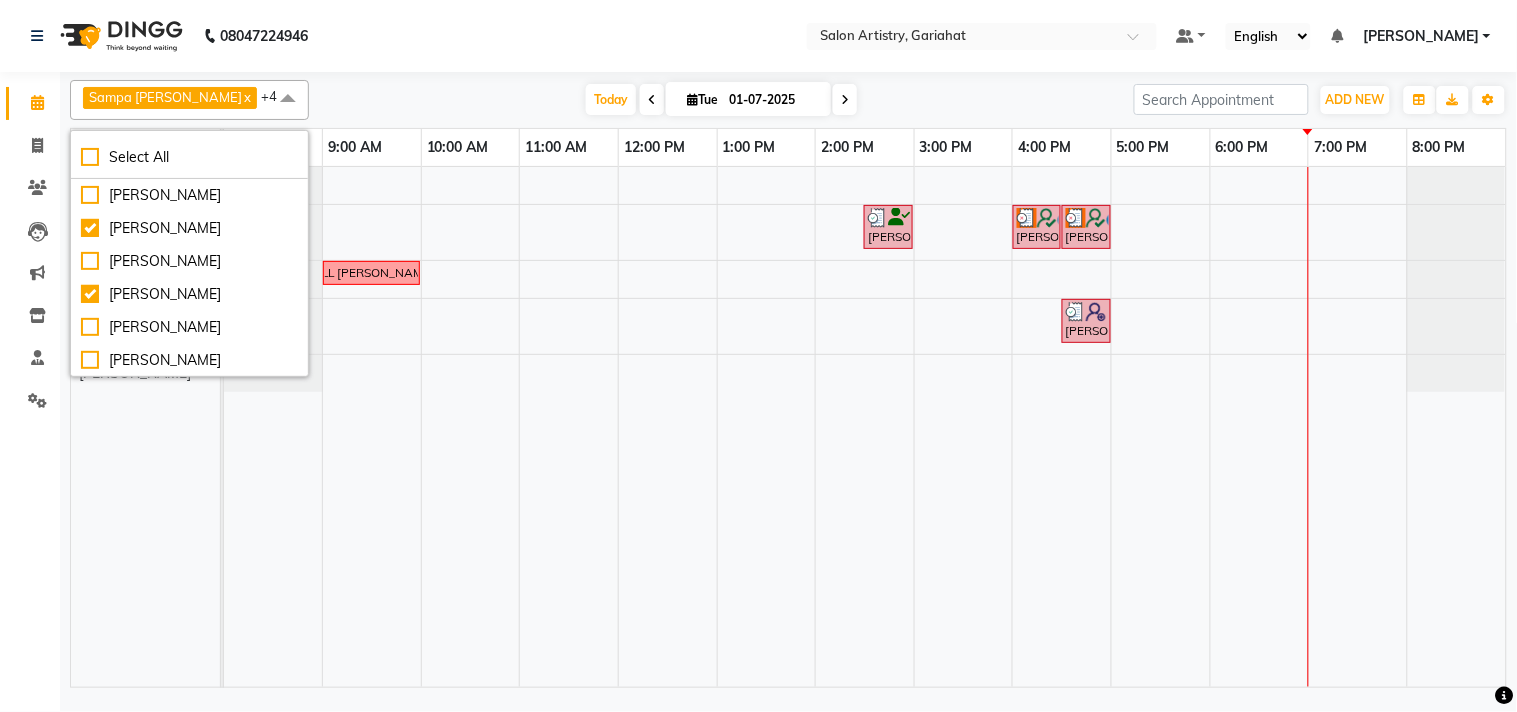 drag, startPoint x: 153, startPoint y: 520, endPoint x: 142, endPoint y: 492, distance: 30.083218 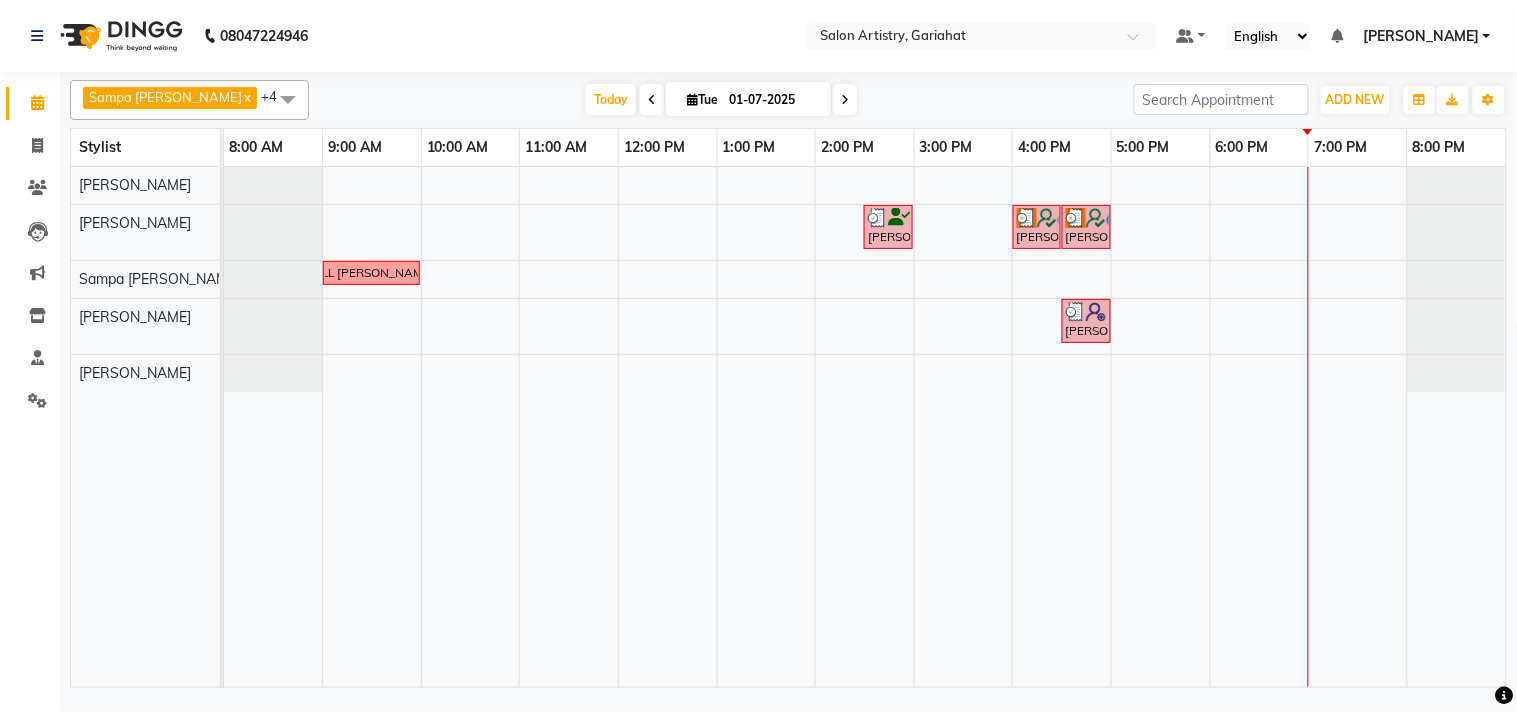 click at bounding box center [288, 99] 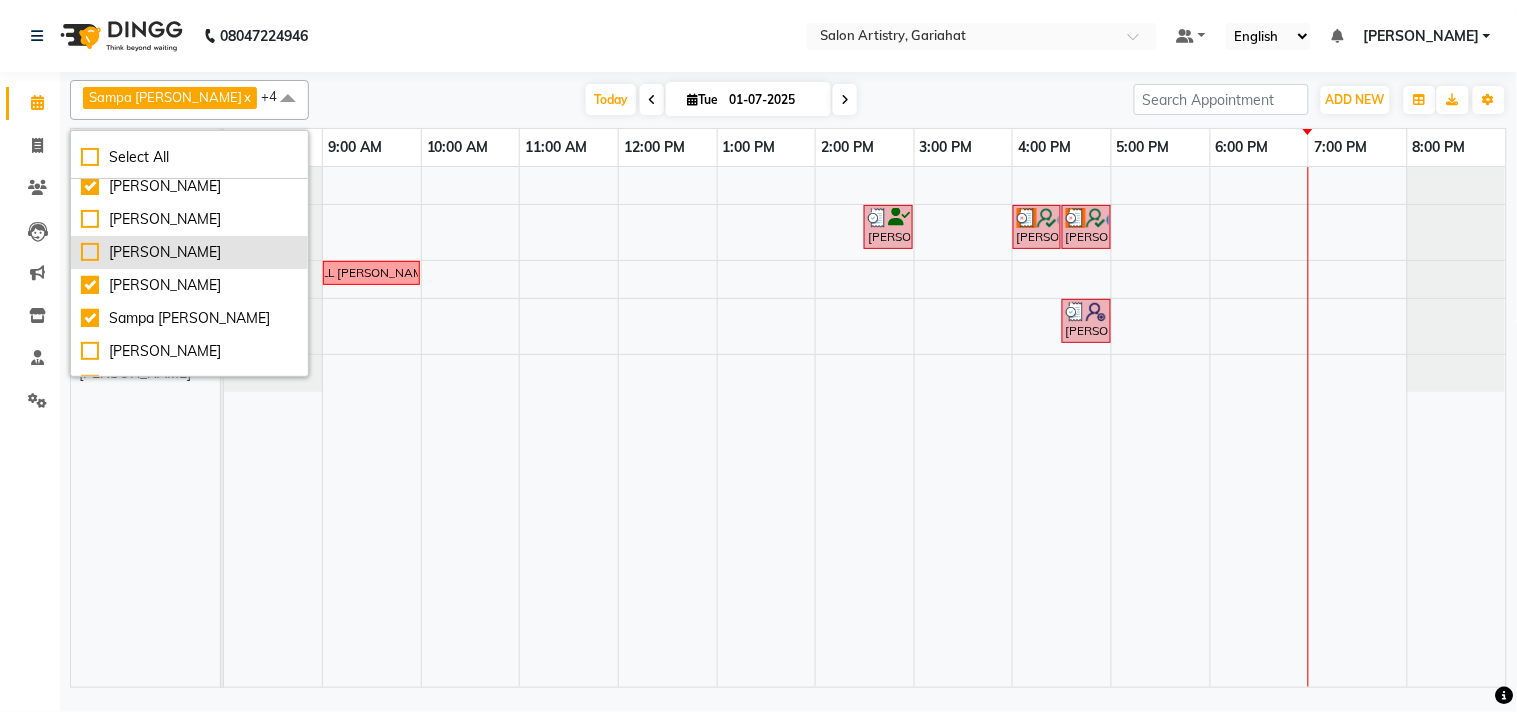 scroll, scrollTop: 165, scrollLeft: 0, axis: vertical 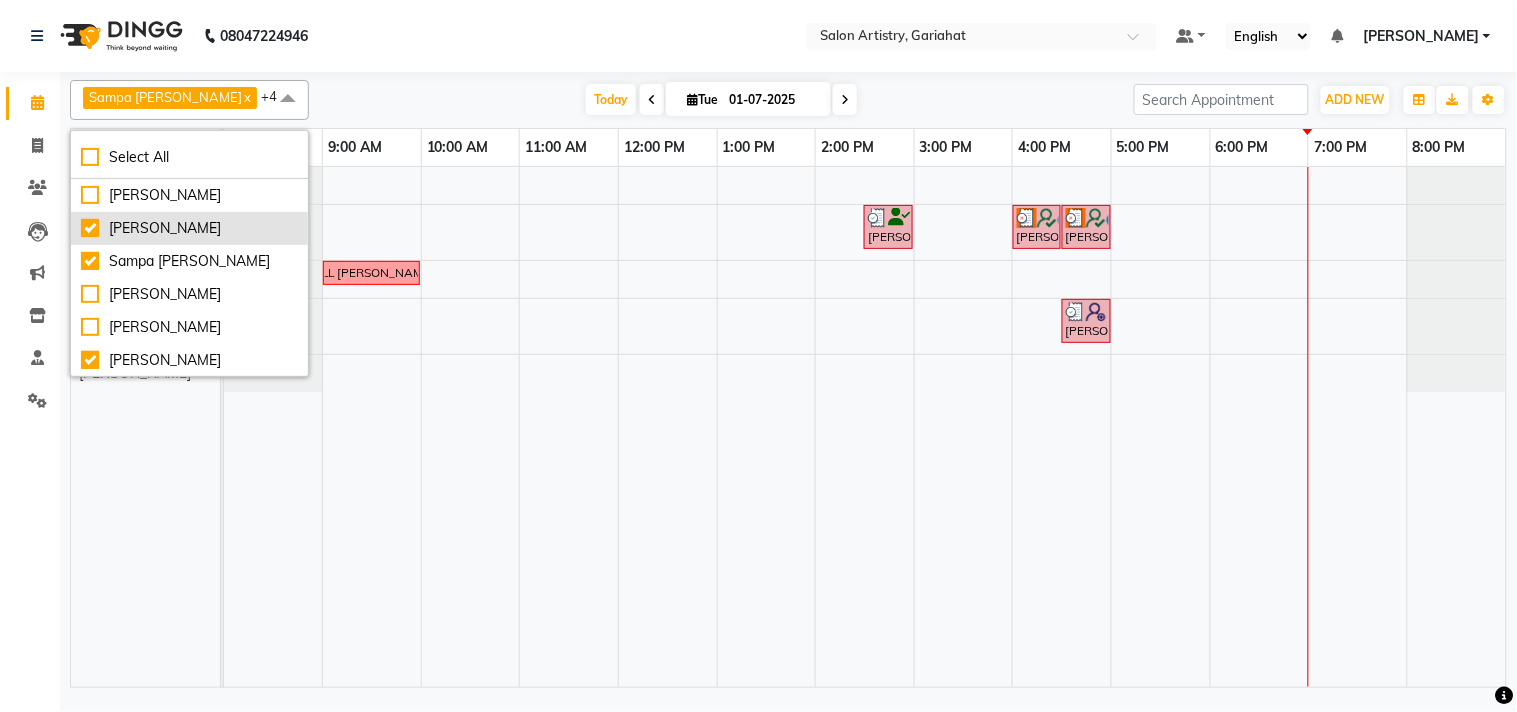 click on "[PERSON_NAME]" at bounding box center [189, 228] 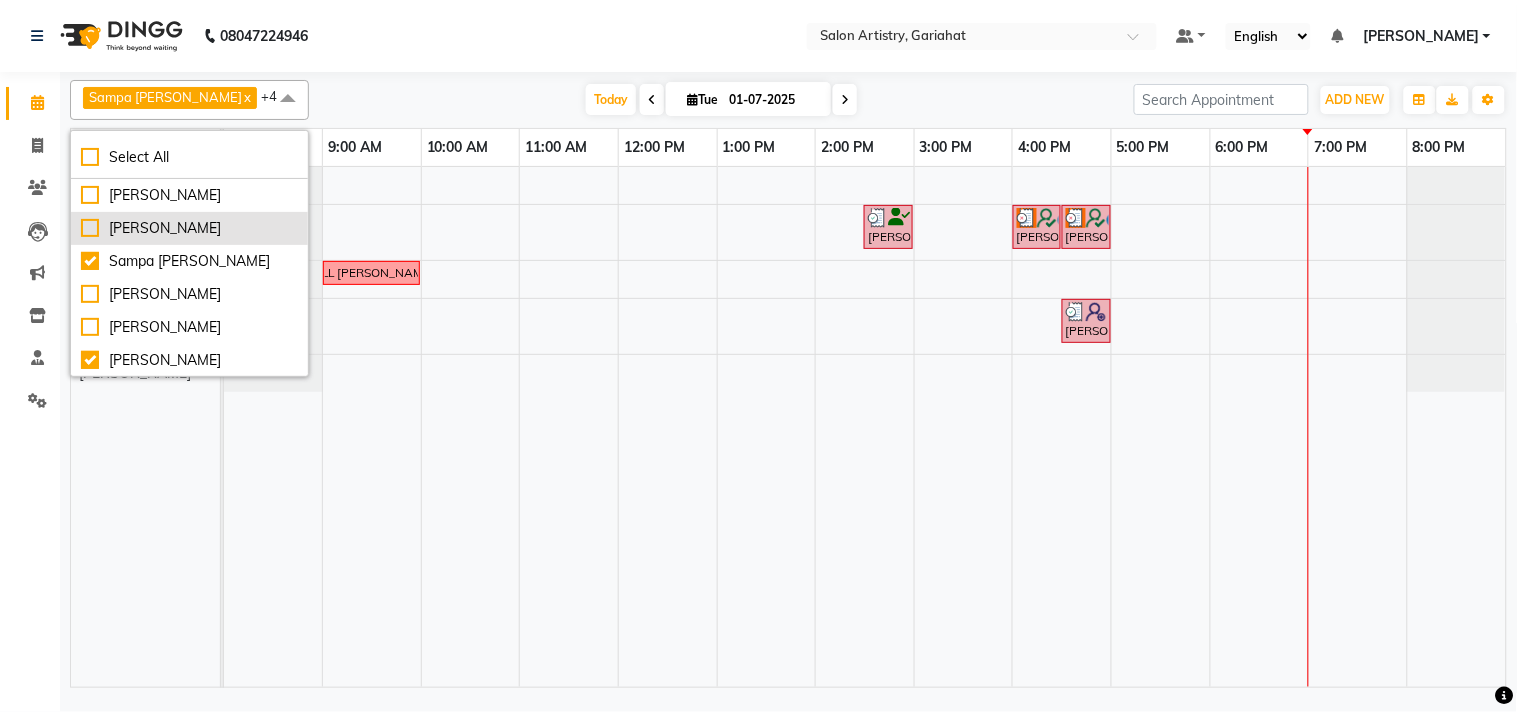 checkbox on "false" 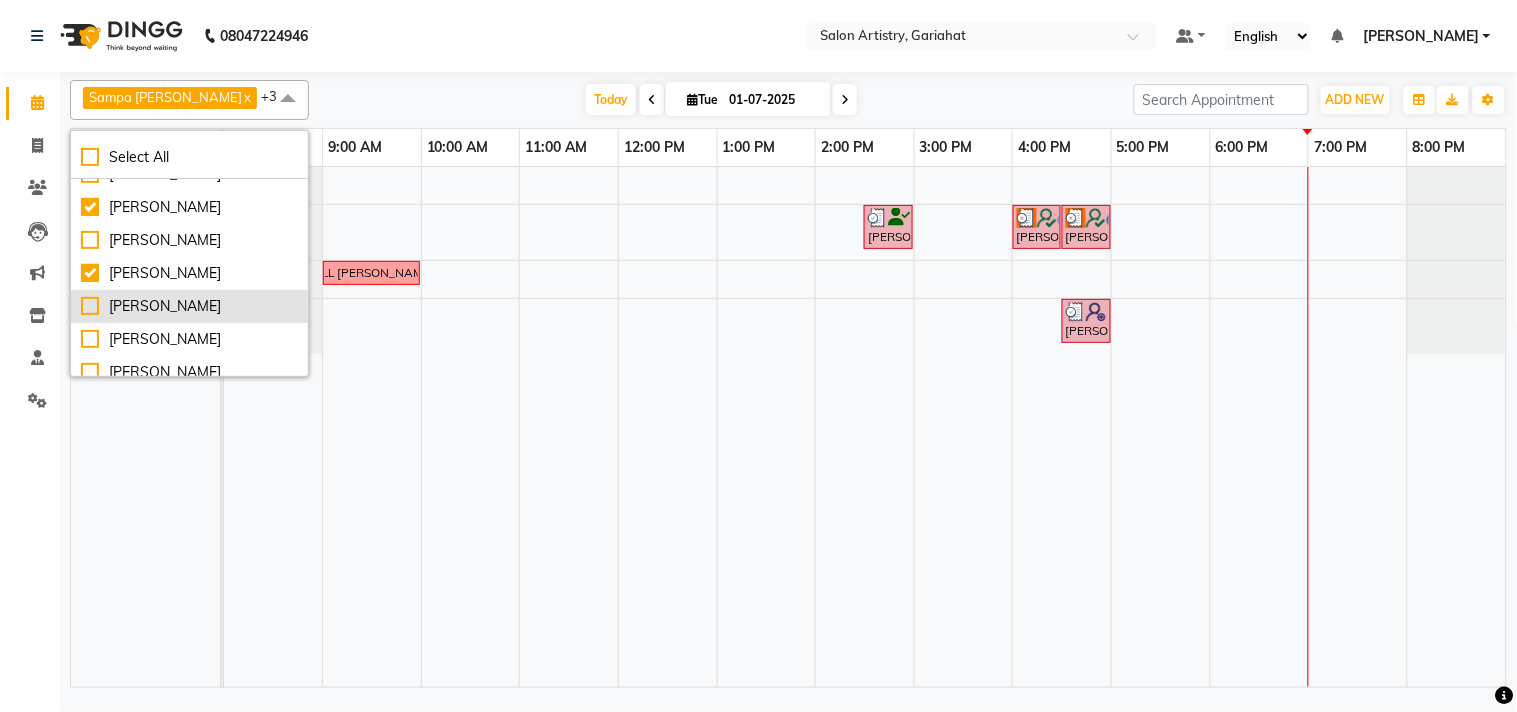 scroll, scrollTop: 0, scrollLeft: 0, axis: both 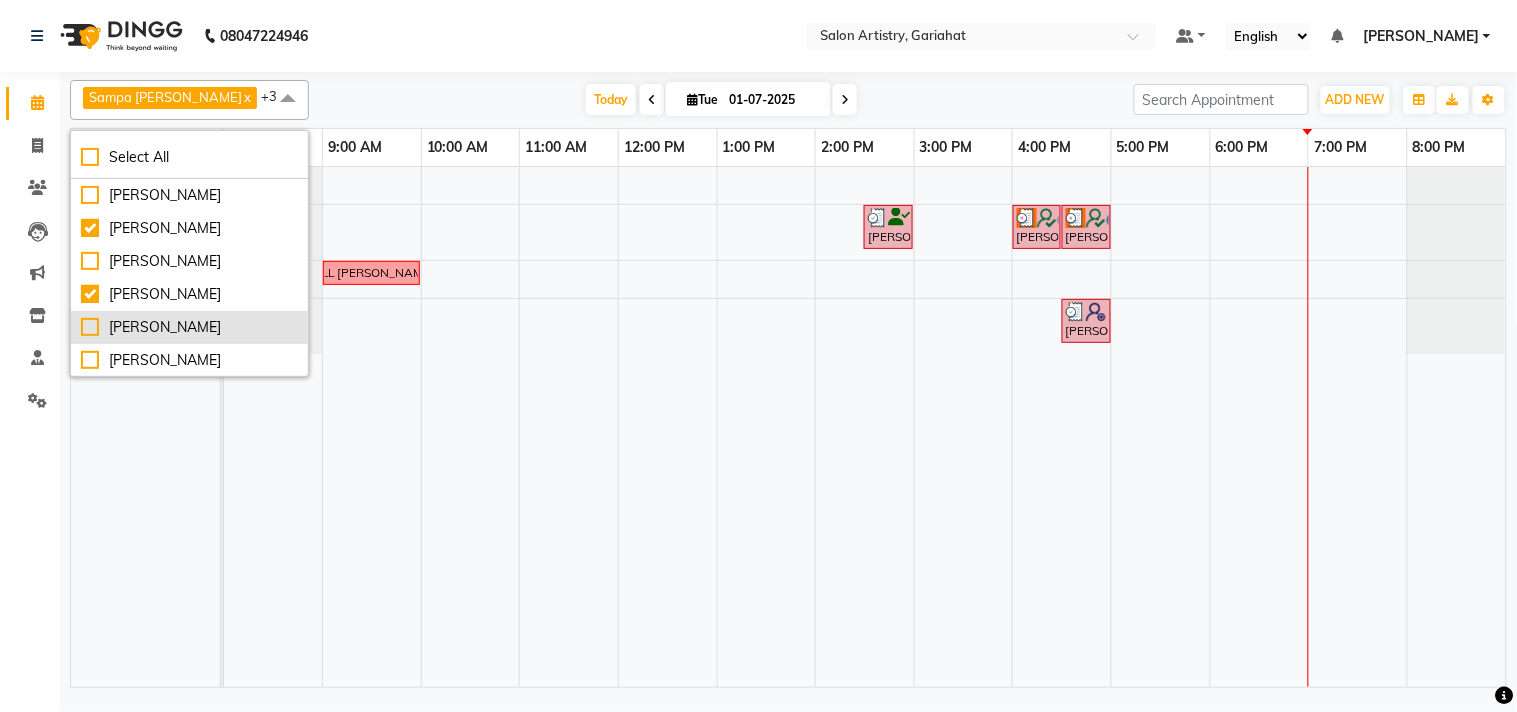 click on "[PERSON_NAME]" at bounding box center [189, 327] 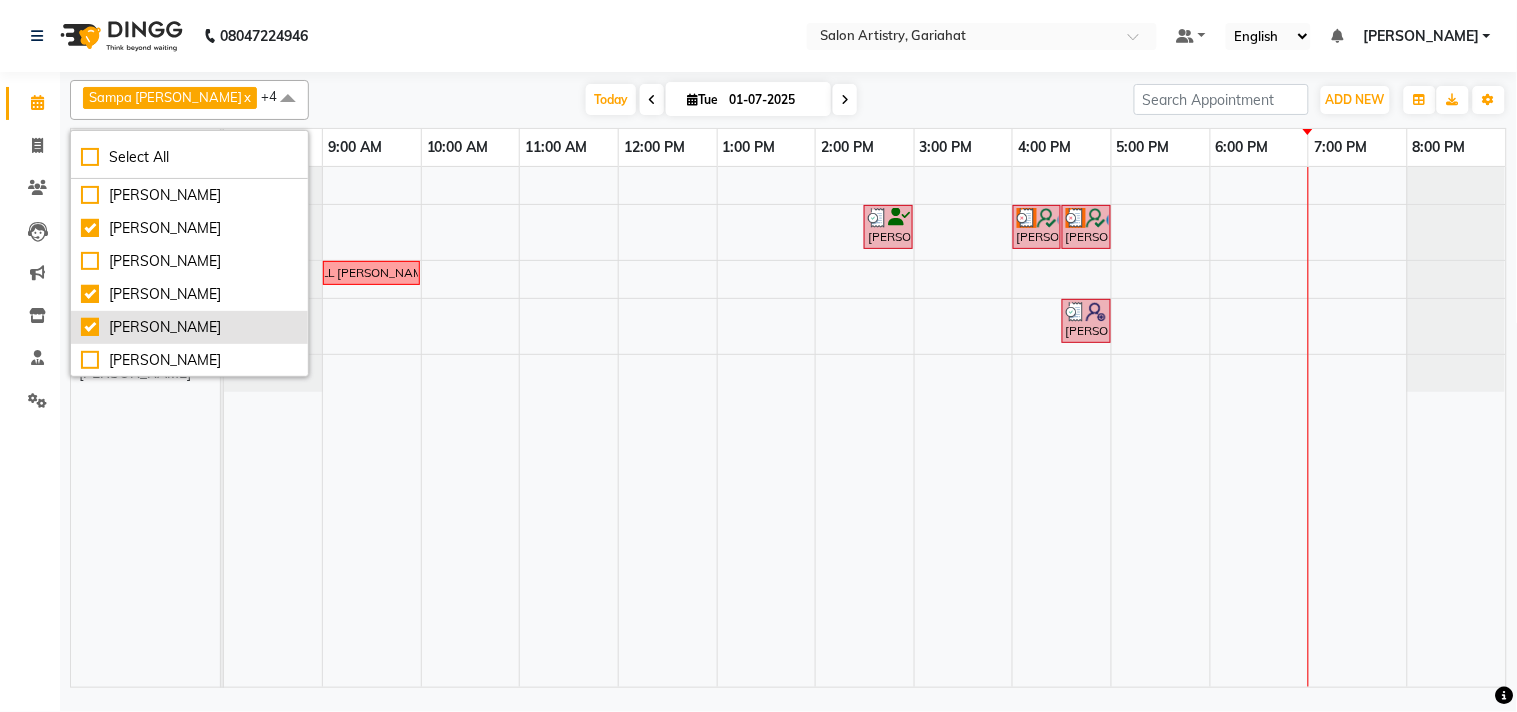 click on "[PERSON_NAME]" at bounding box center [189, 327] 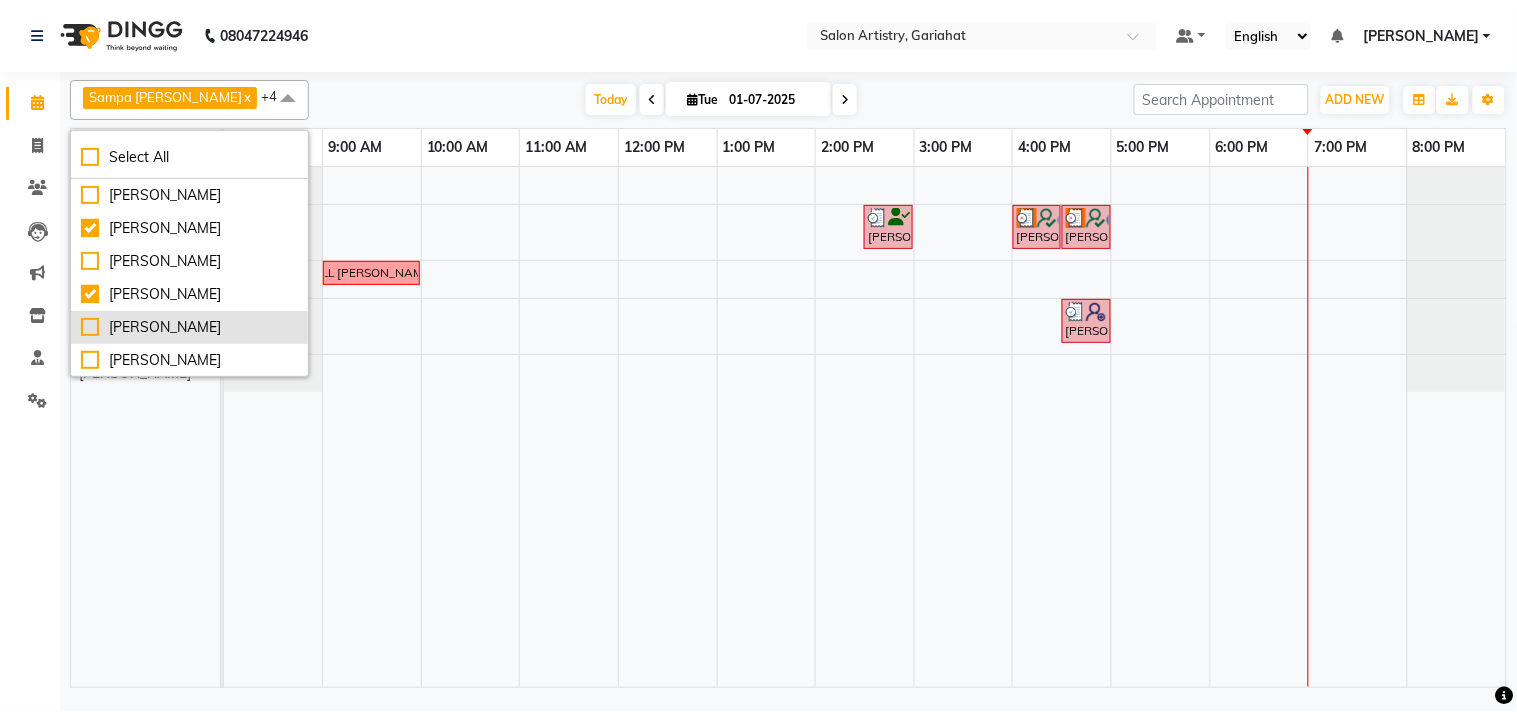 checkbox on "false" 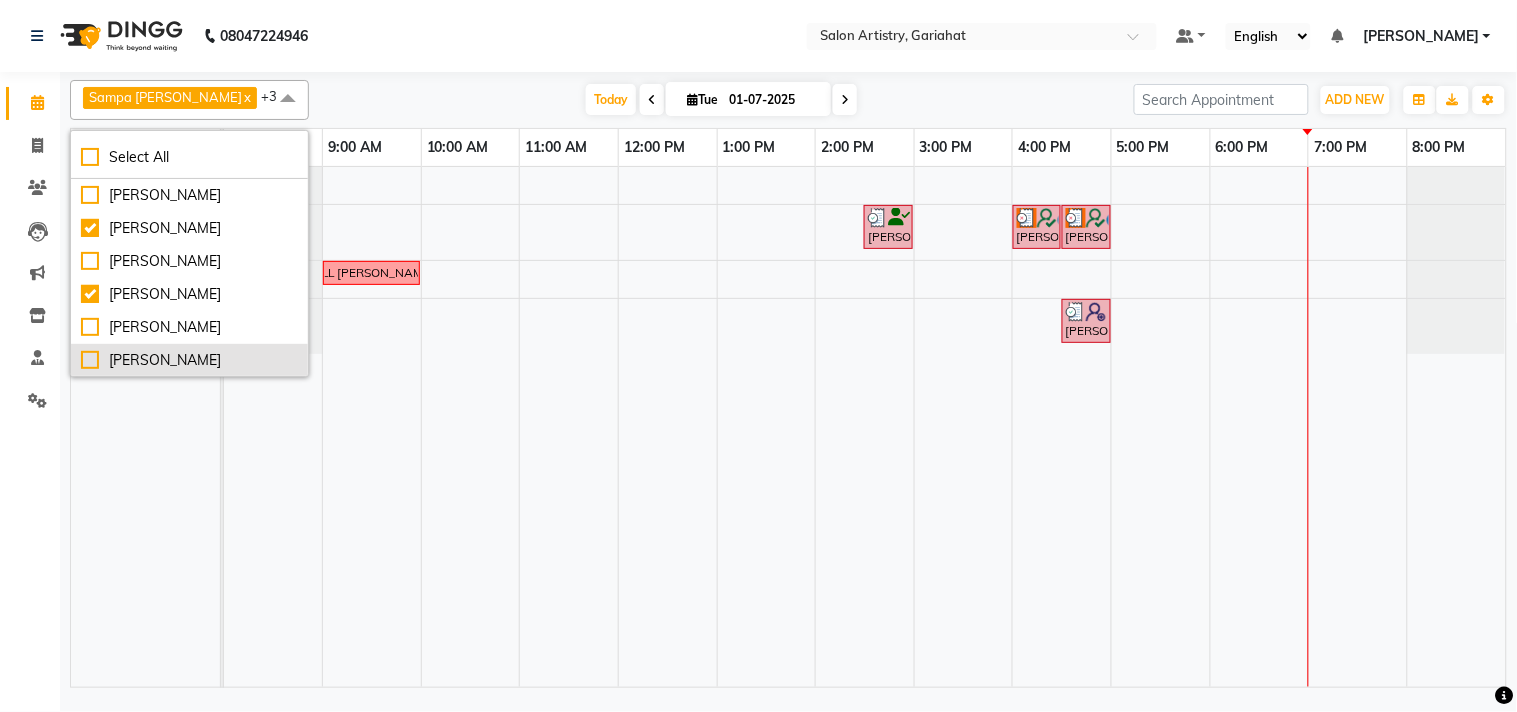 click on "[PERSON_NAME]" at bounding box center (189, 360) 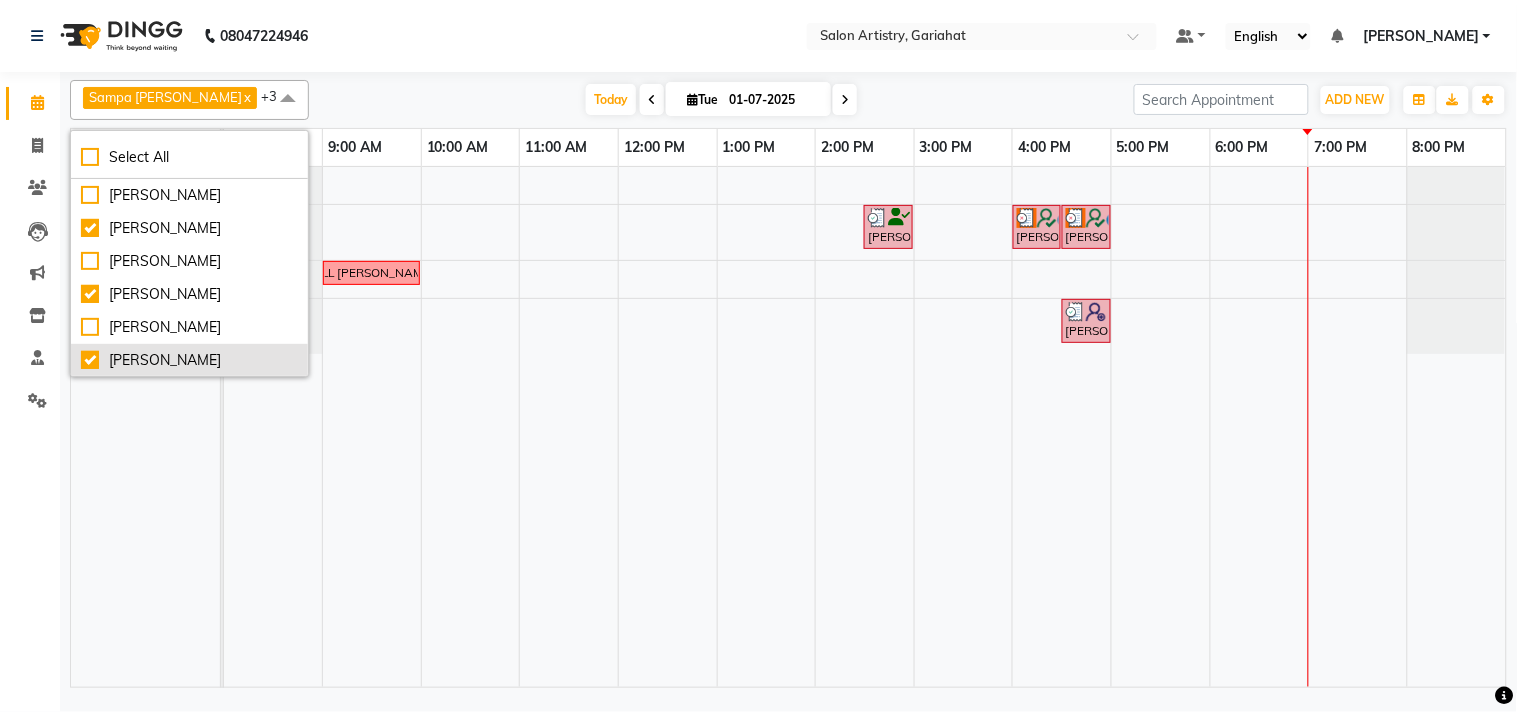 checkbox on "true" 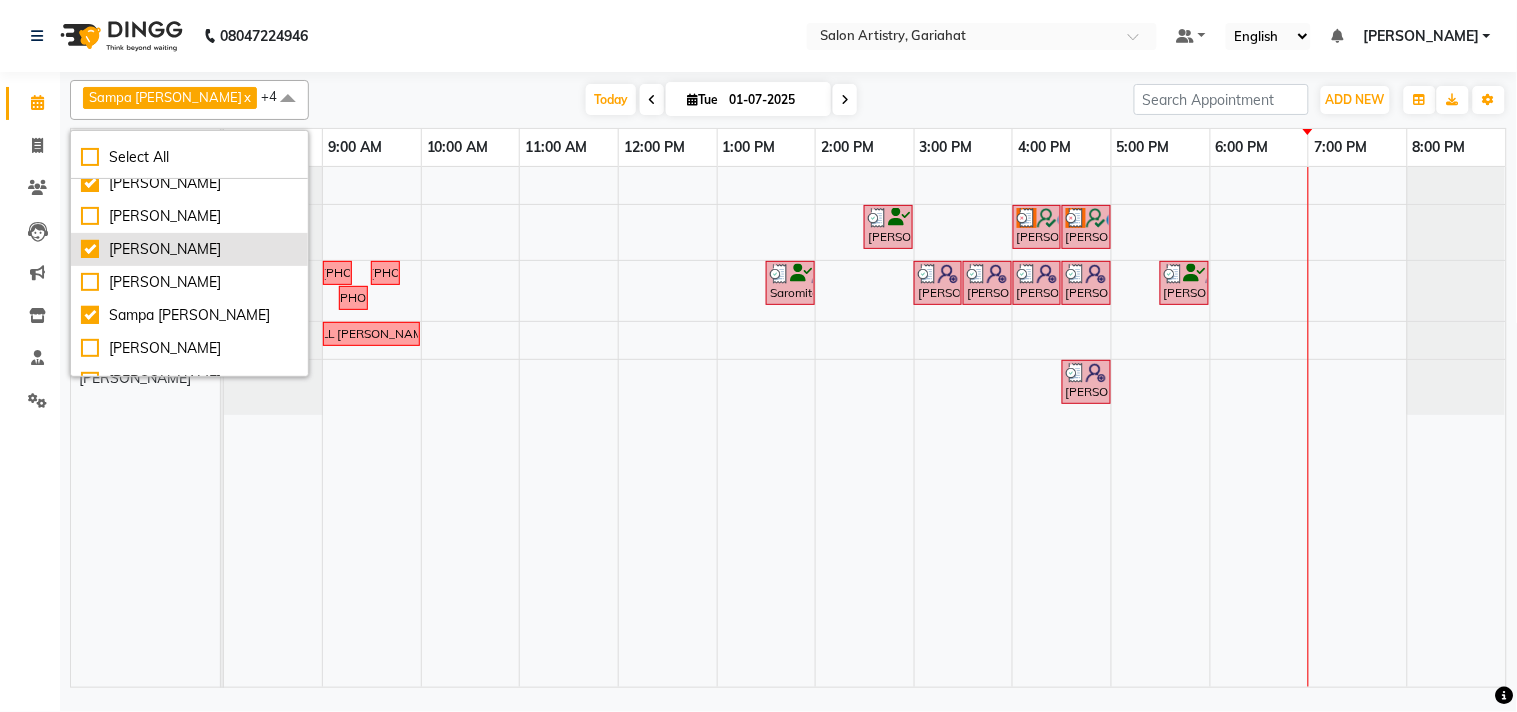 scroll, scrollTop: 165, scrollLeft: 0, axis: vertical 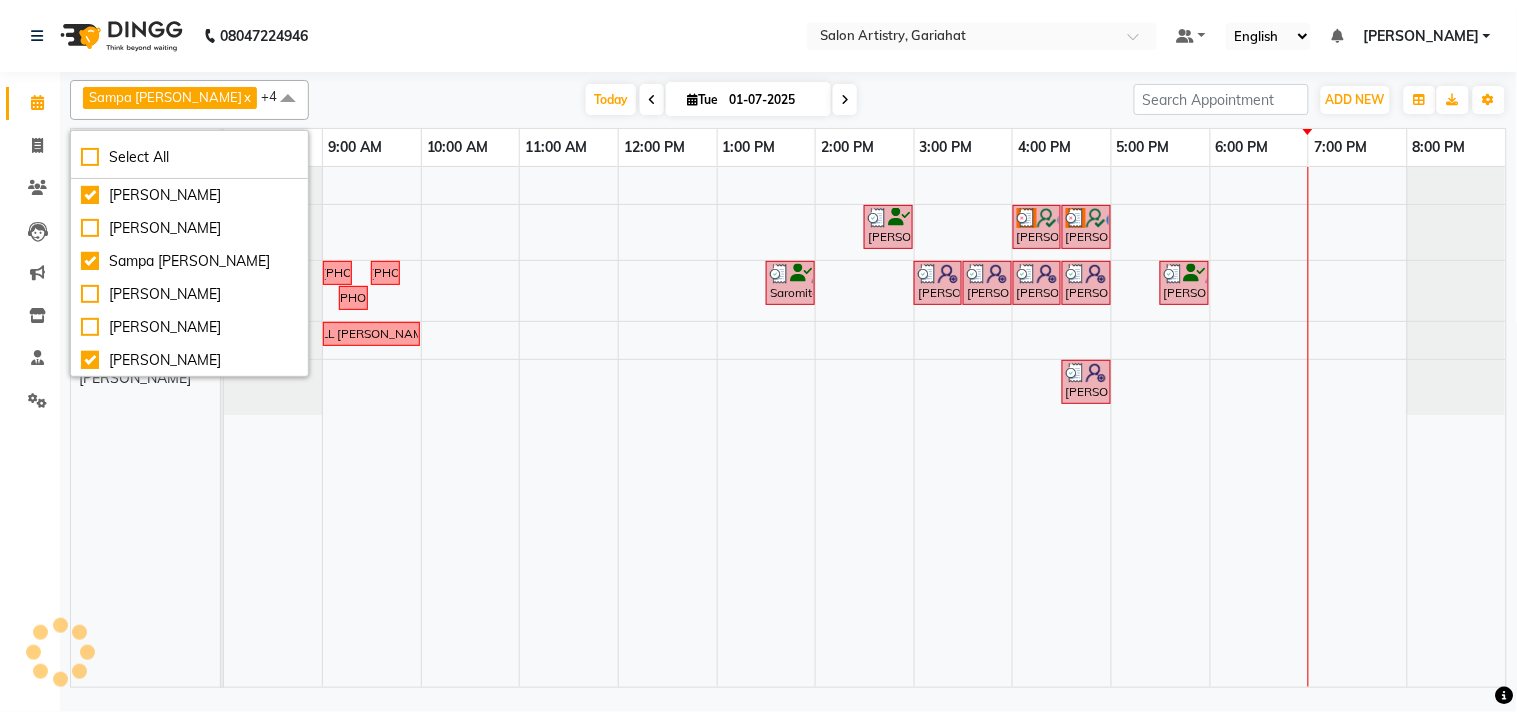 drag, startPoint x: 103, startPoint y: 440, endPoint x: 115, endPoint y: 438, distance: 12.165525 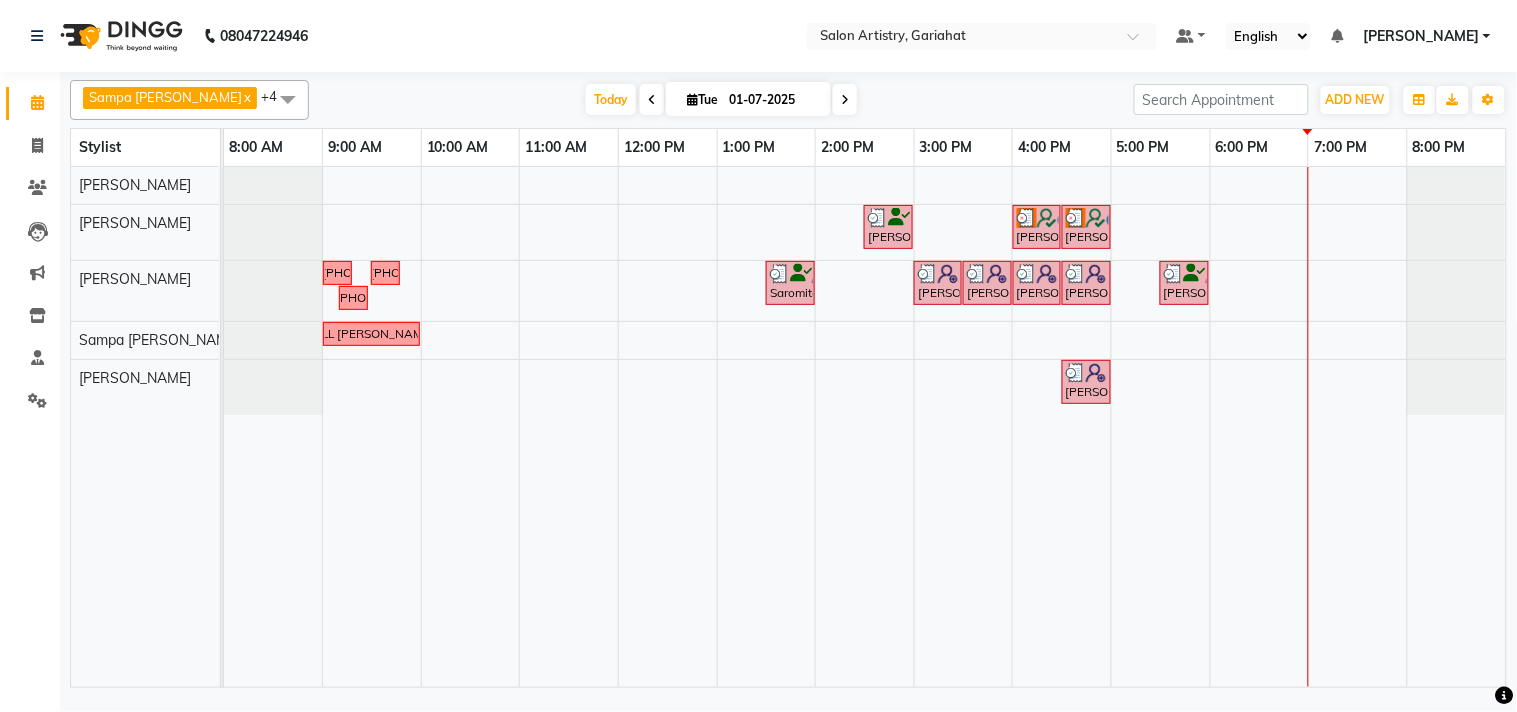 click on "+4" at bounding box center (278, 97) 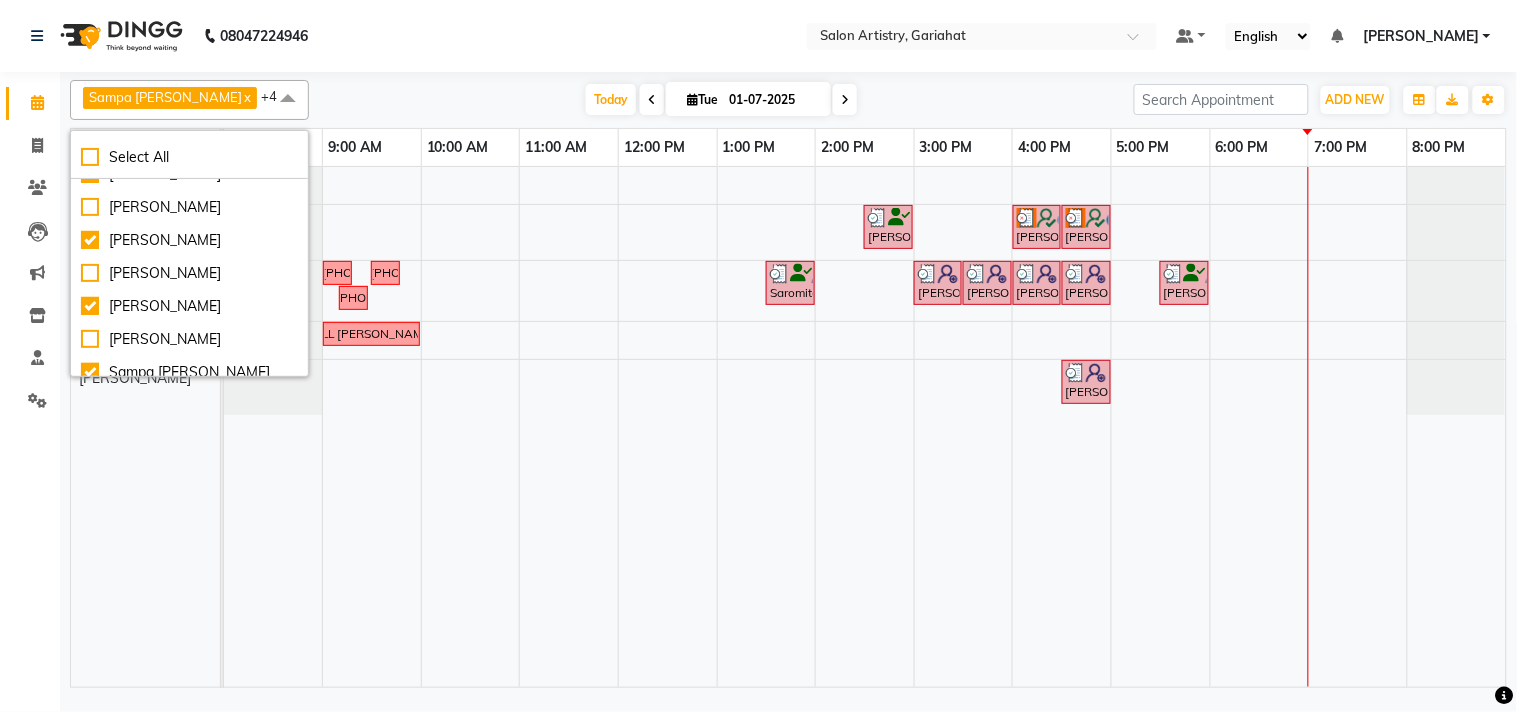 scroll, scrollTop: 0, scrollLeft: 0, axis: both 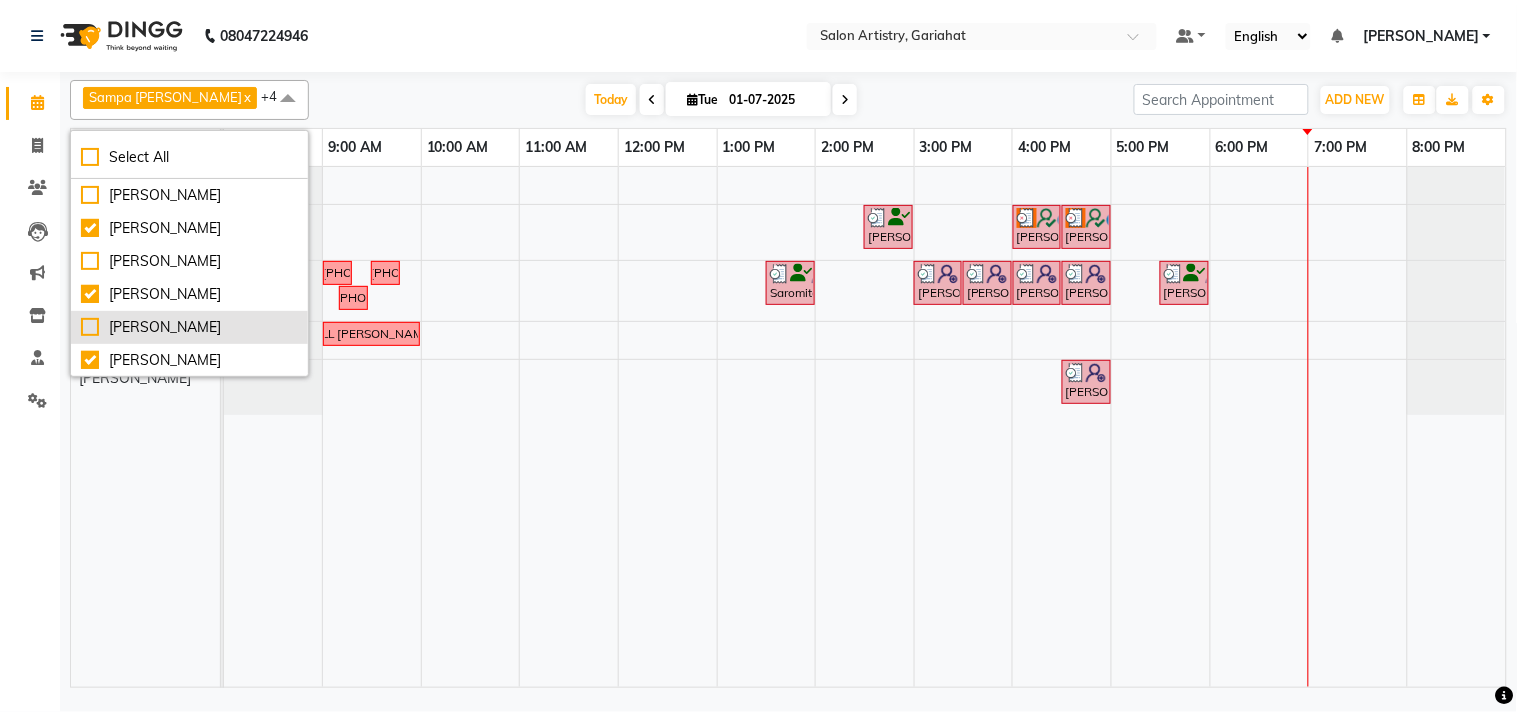 click on "[PERSON_NAME]" at bounding box center (189, 327) 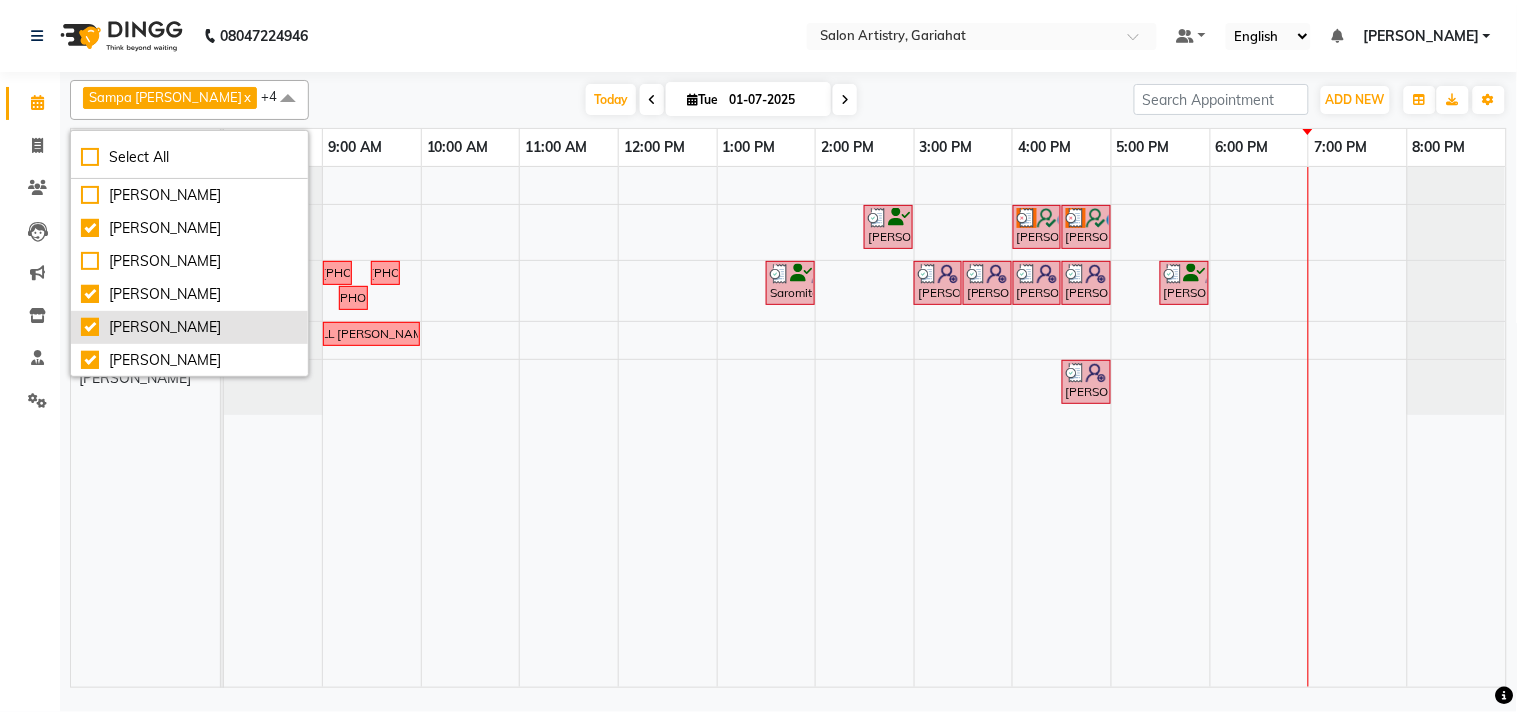 checkbox on "true" 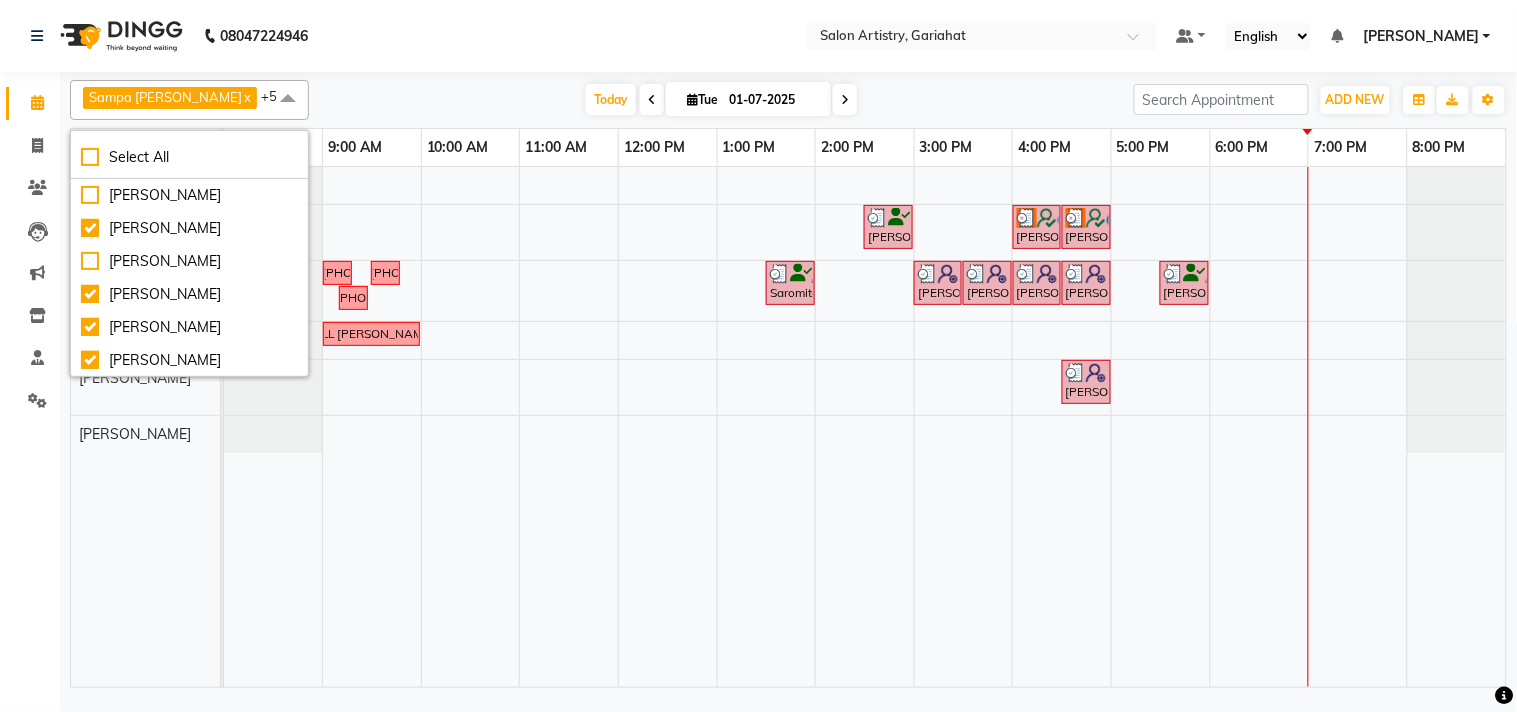click on "[PERSON_NAME] [PERSON_NAME] [PERSON_NAME] Sampa [PERSON_NAME] [PERSON_NAME]" at bounding box center (154, 427) 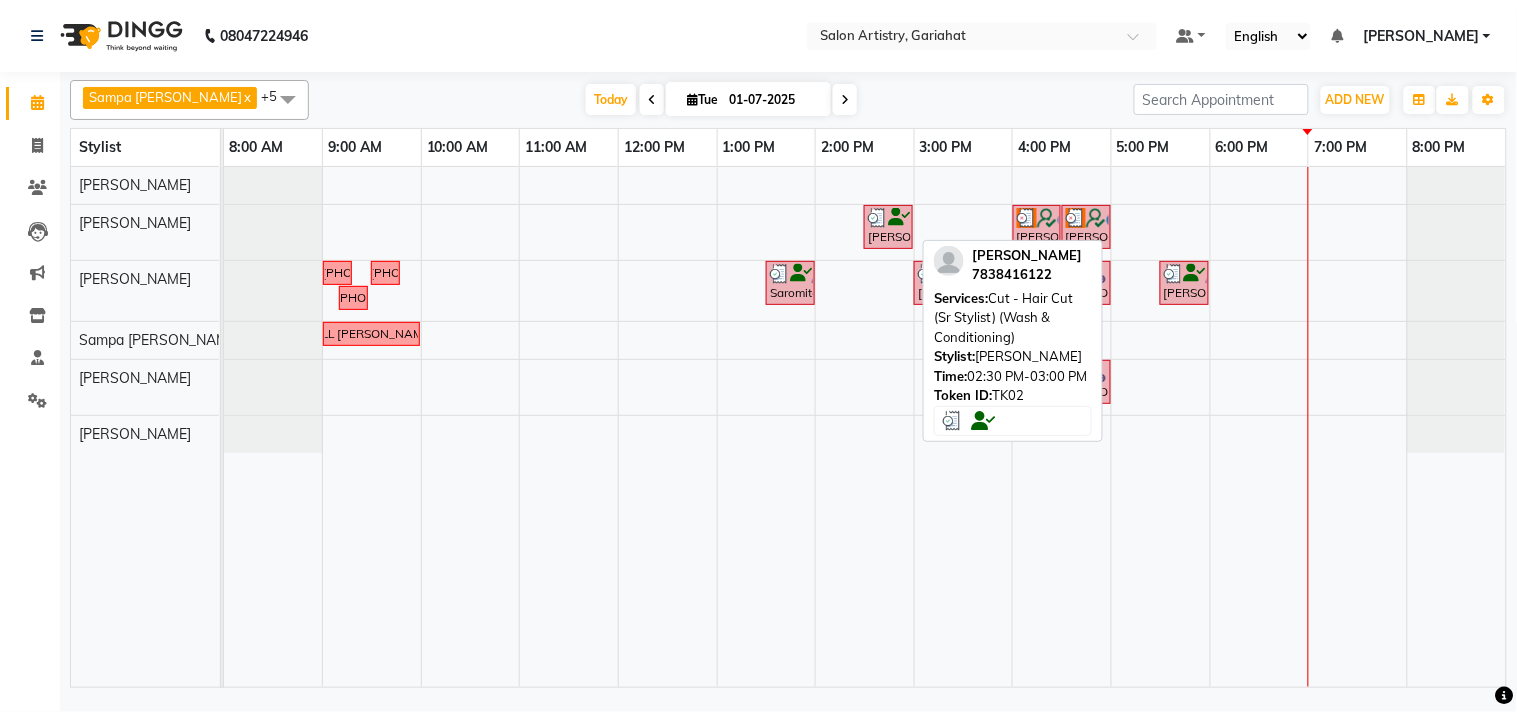 click at bounding box center (899, 217) 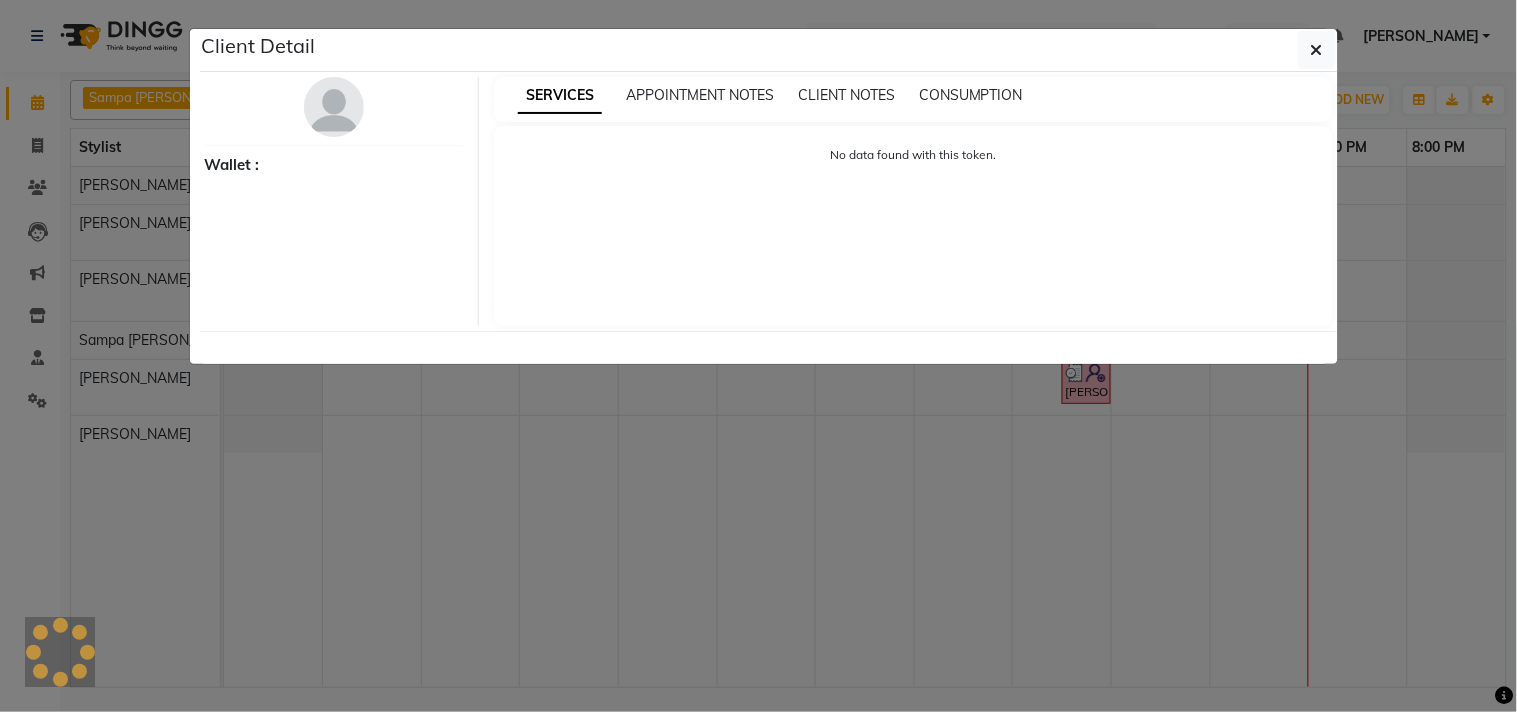 select on "3" 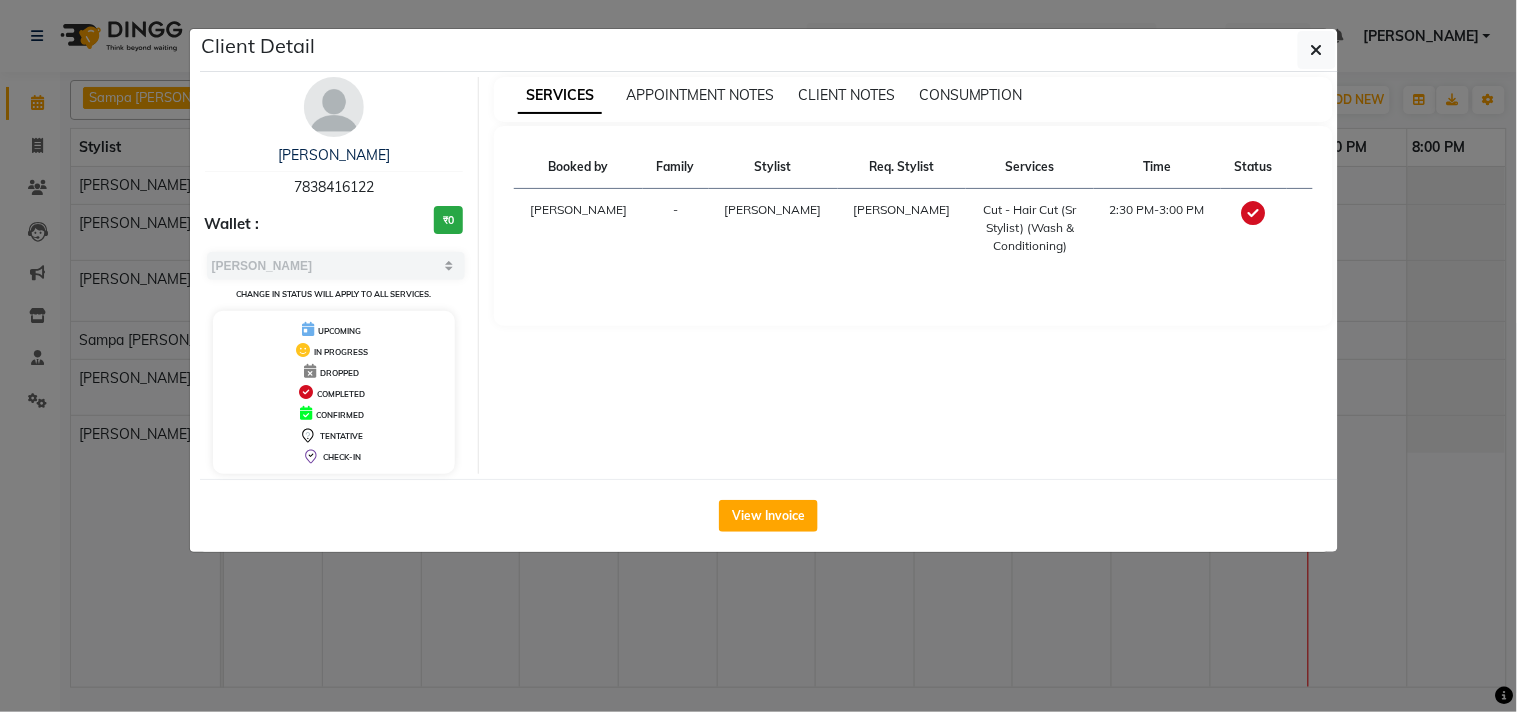 drag, startPoint x: 1478, startPoint y: 293, endPoint x: 1463, endPoint y: 272, distance: 25.806976 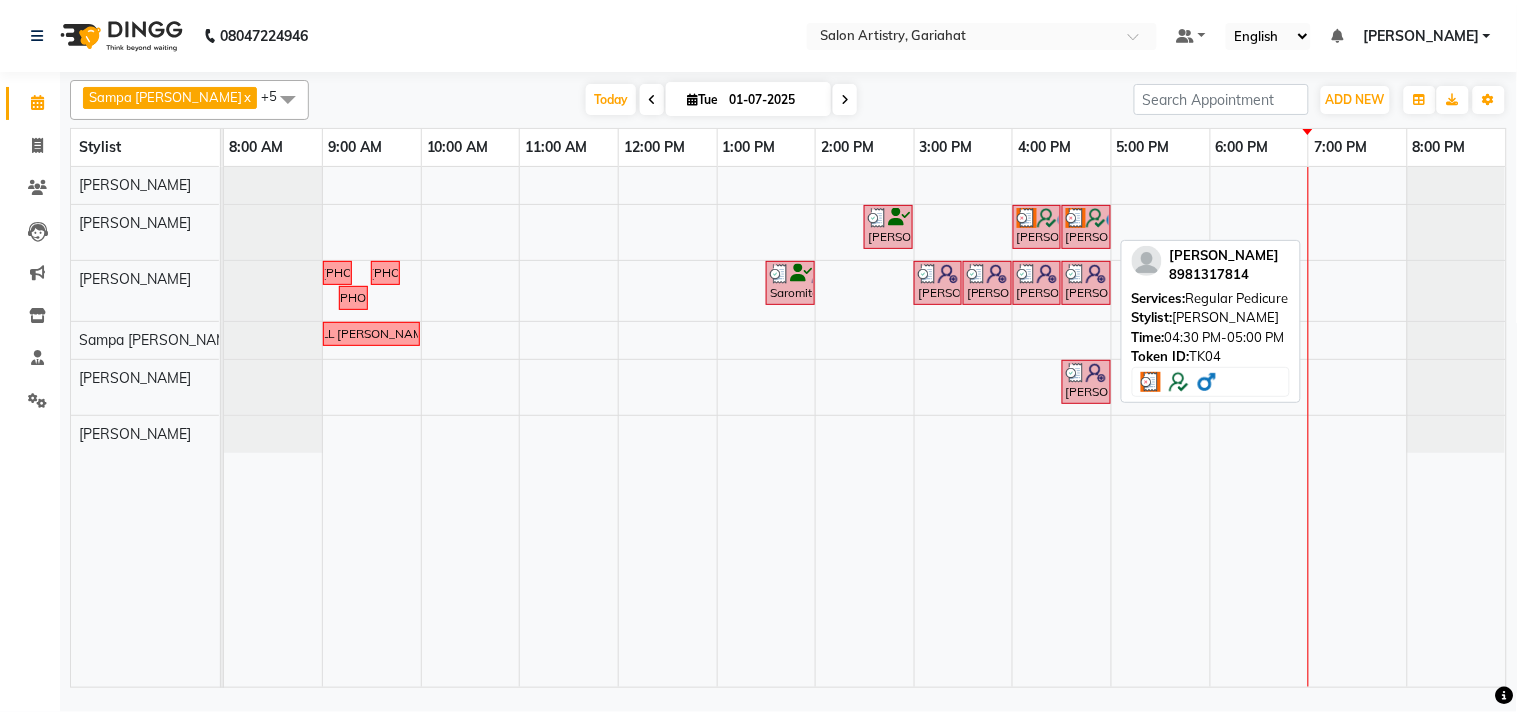 click at bounding box center [1076, 218] 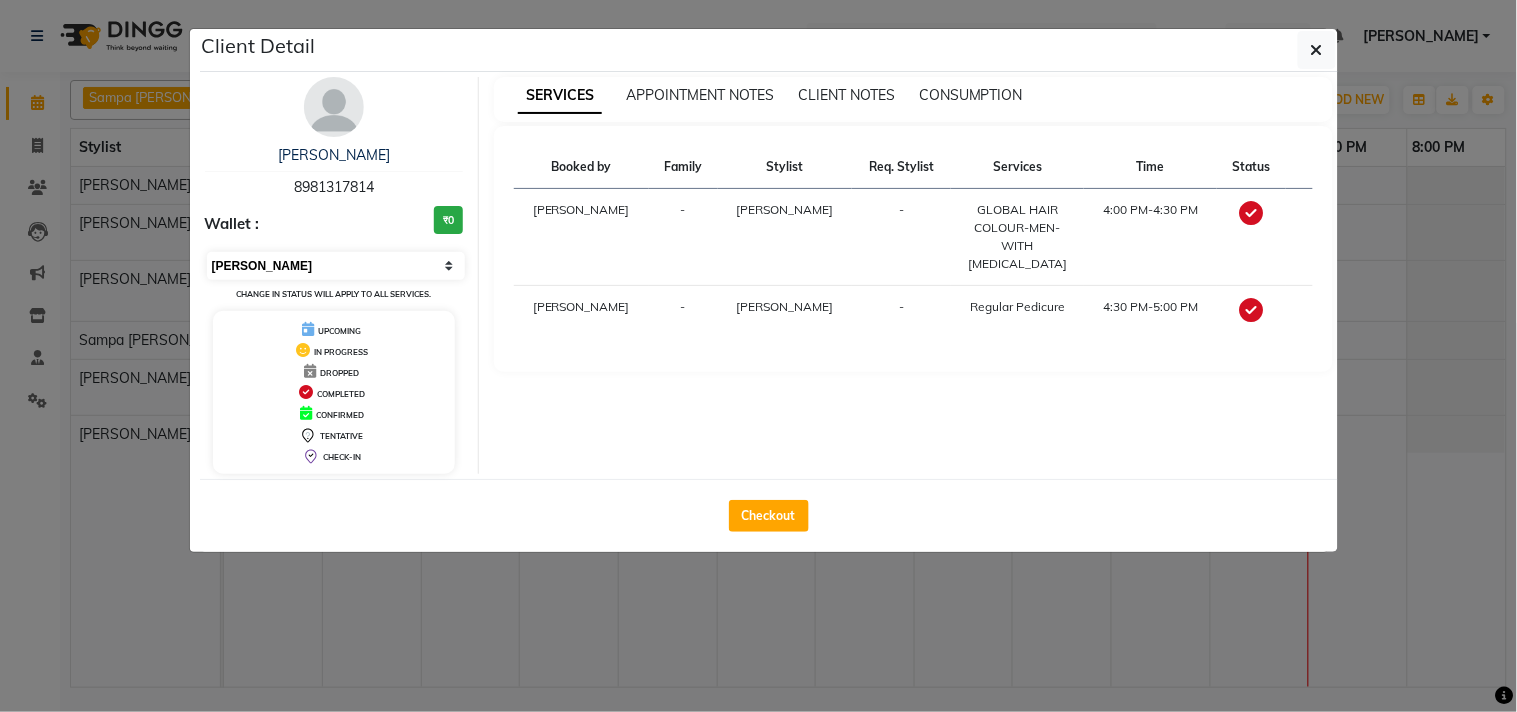 click on "Select MARK DONE UPCOMING" at bounding box center [336, 266] 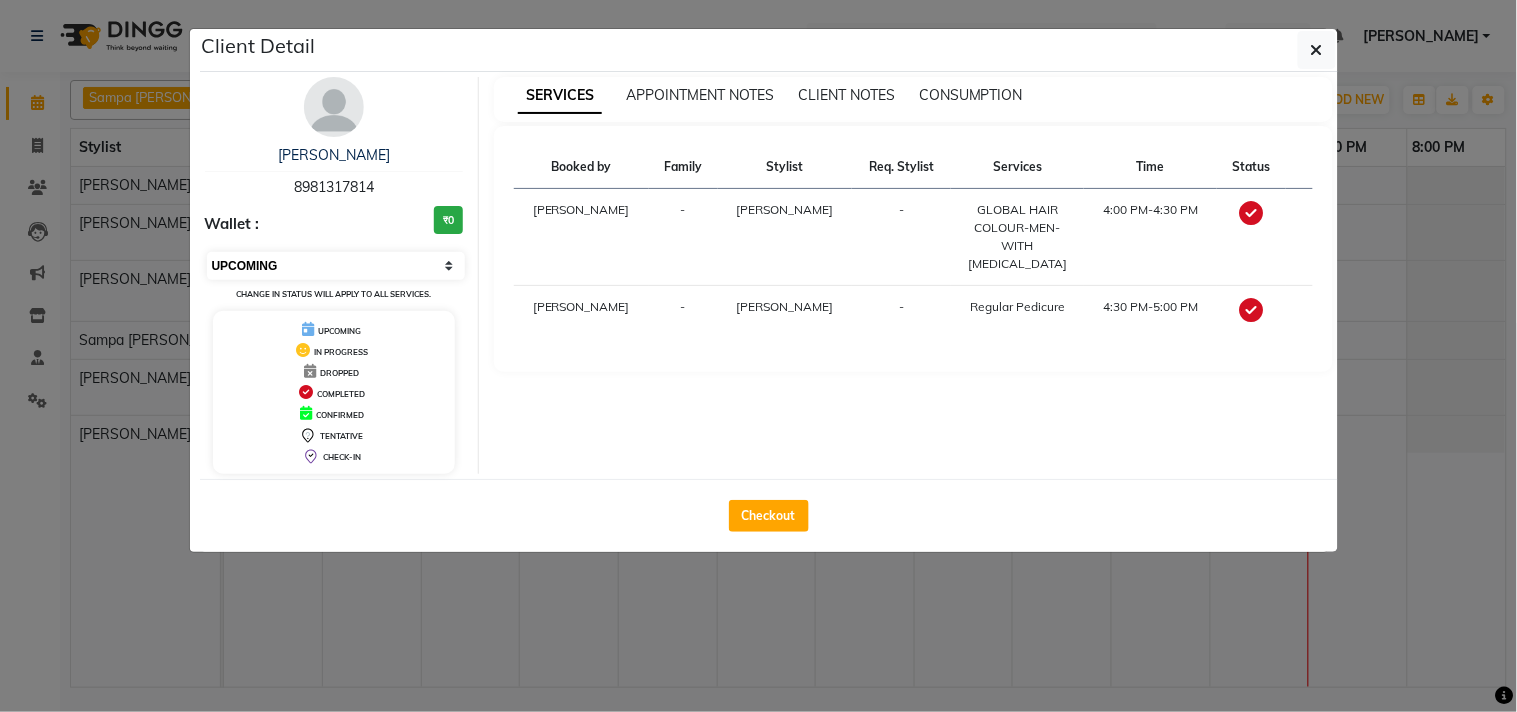 click on "Select MARK DONE UPCOMING" at bounding box center [336, 266] 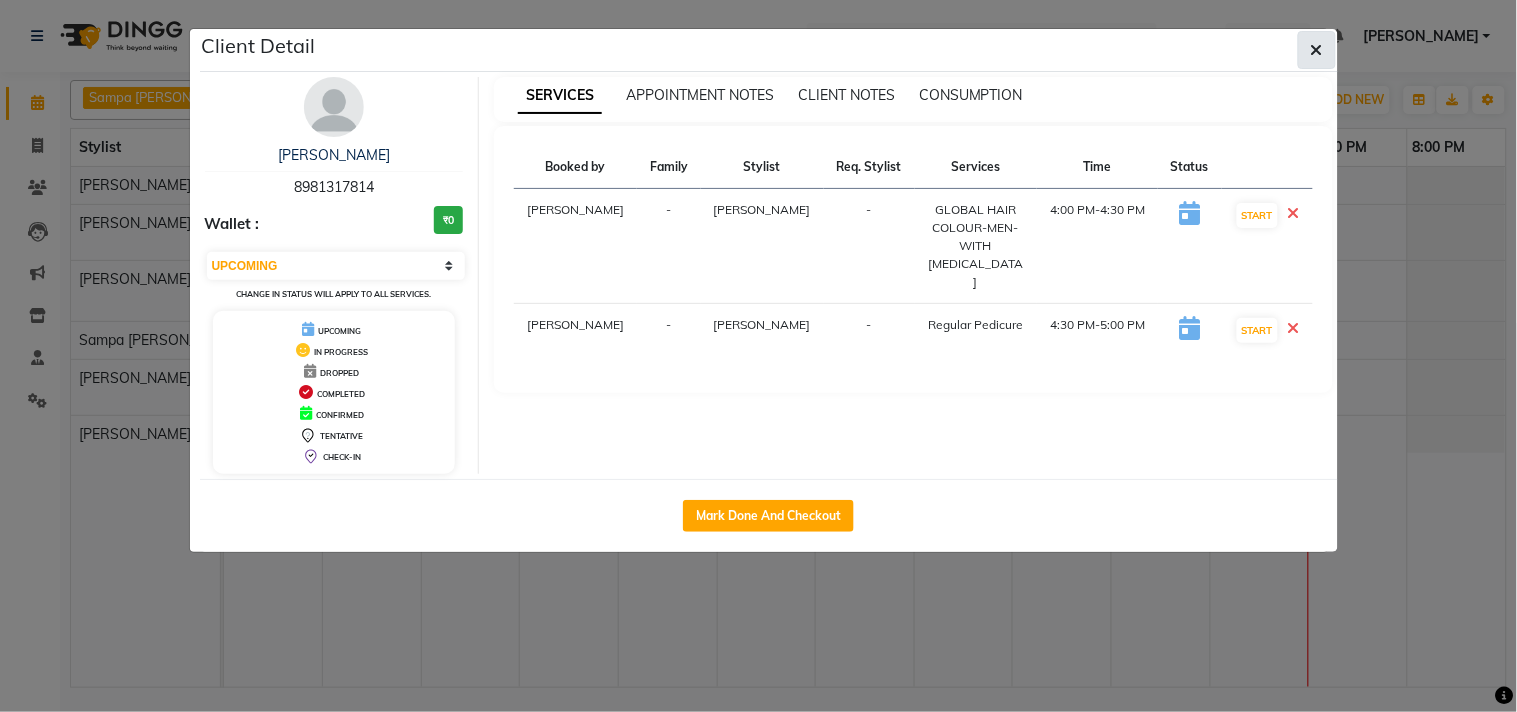 click 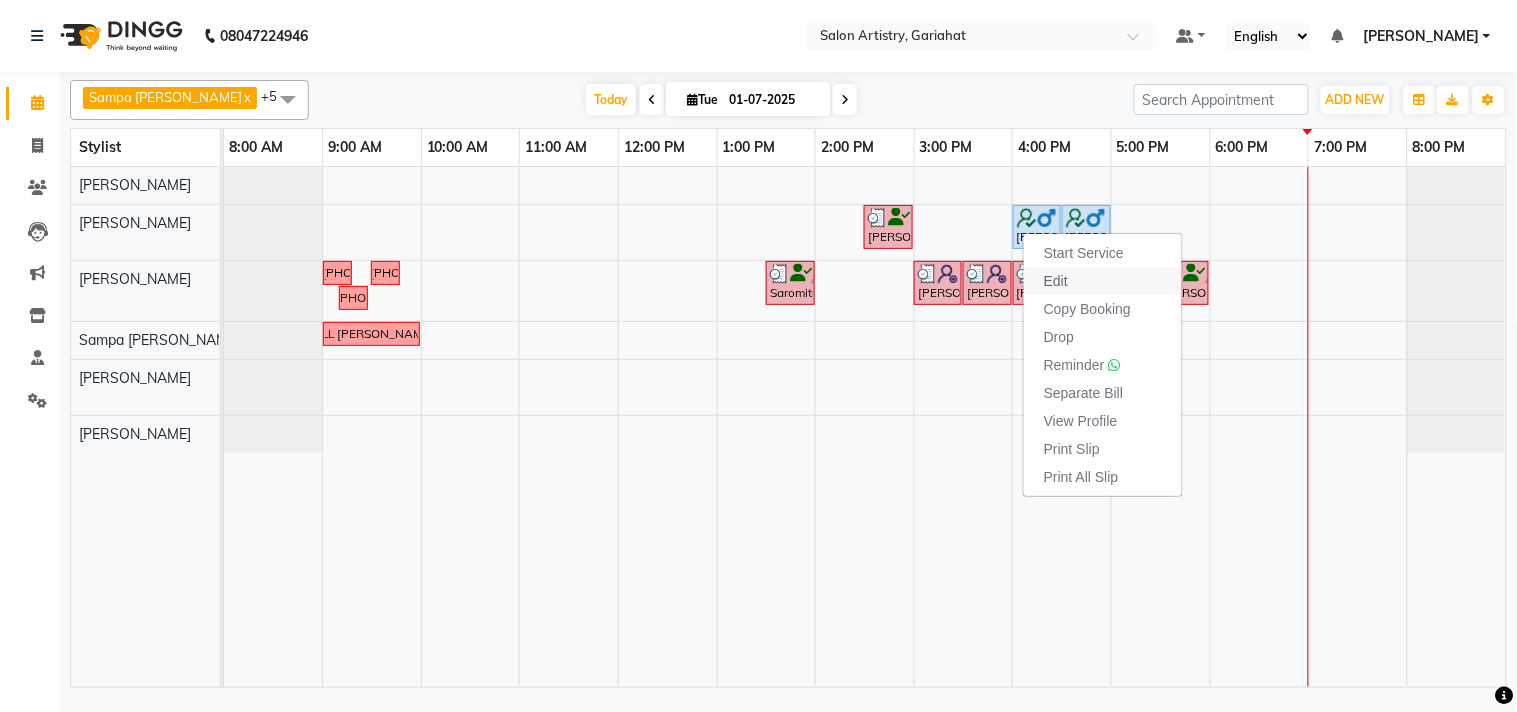 click on "Edit" at bounding box center (1056, 281) 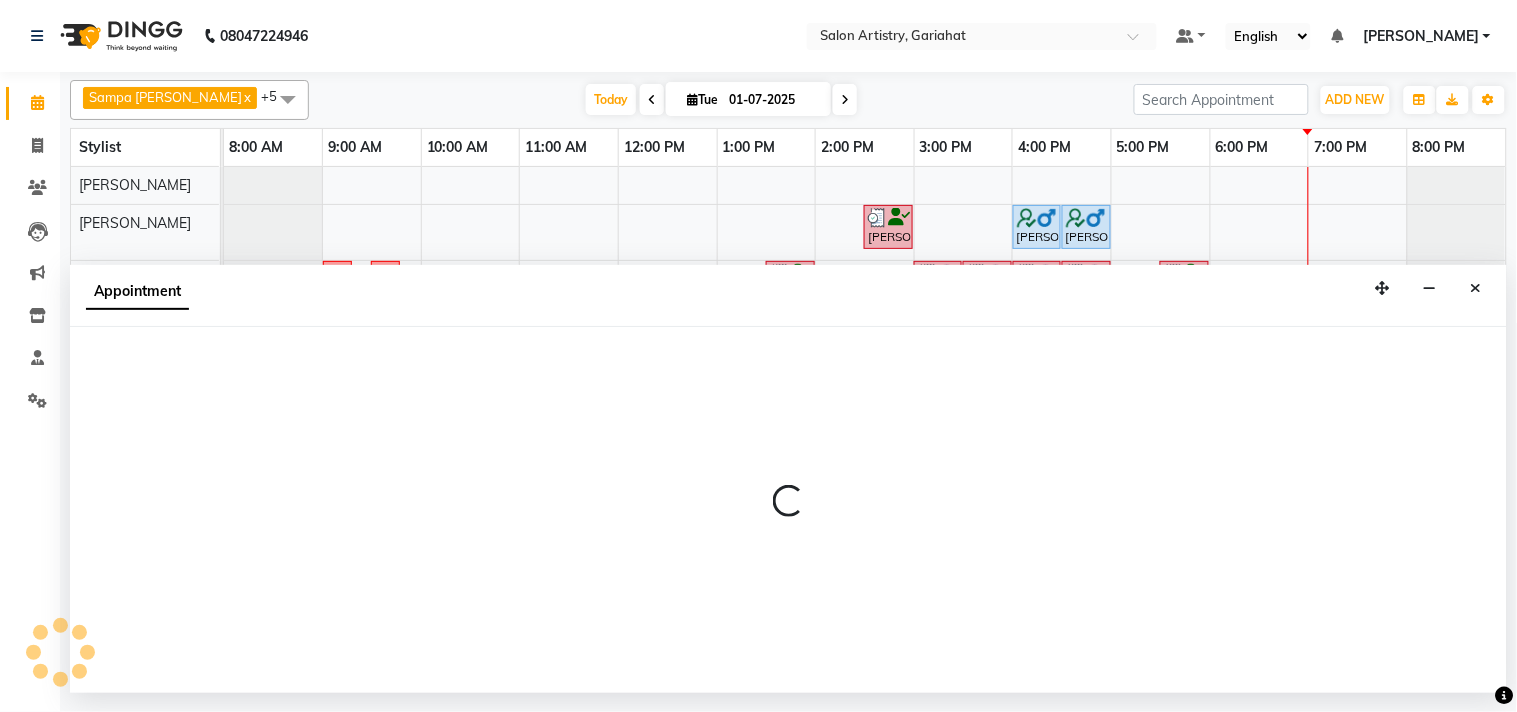 select on "tentative" 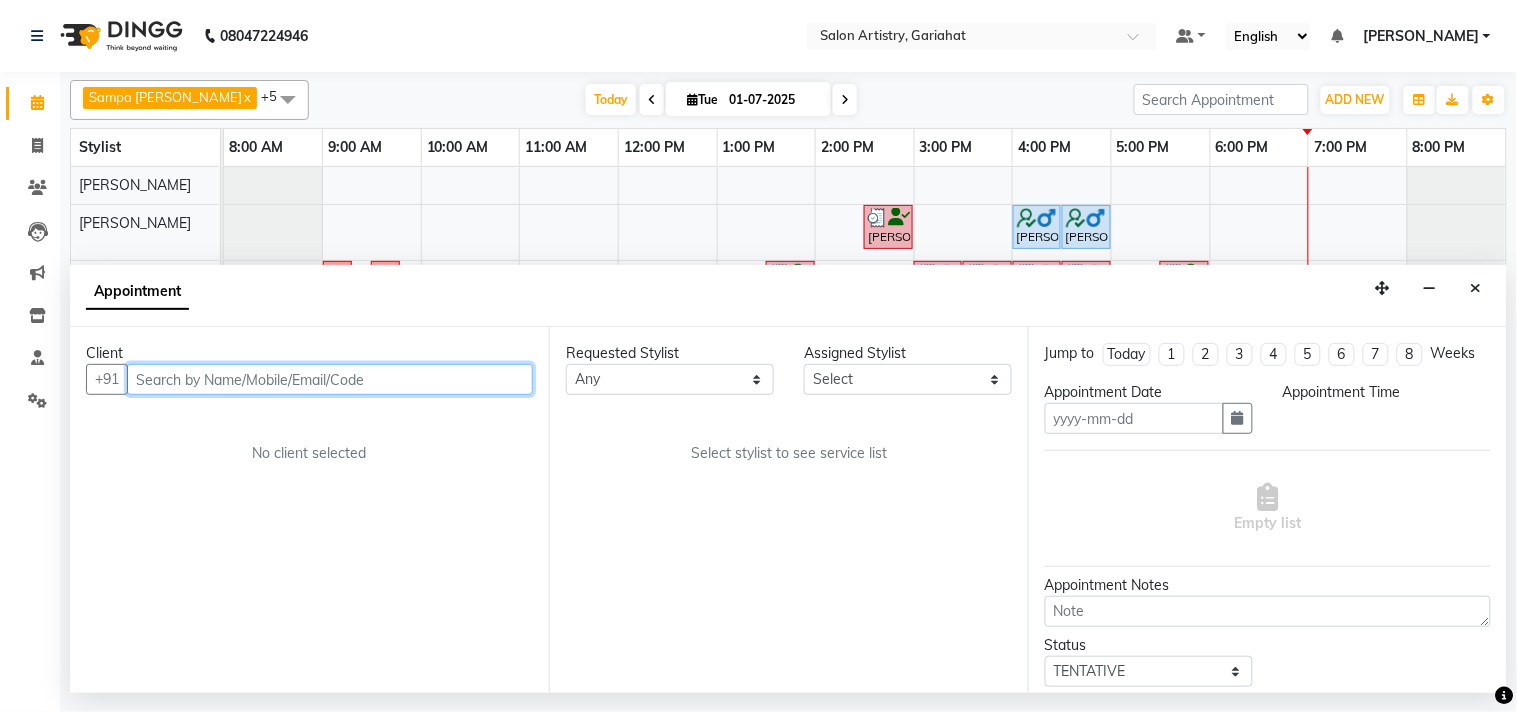 type on "01-07-2025" 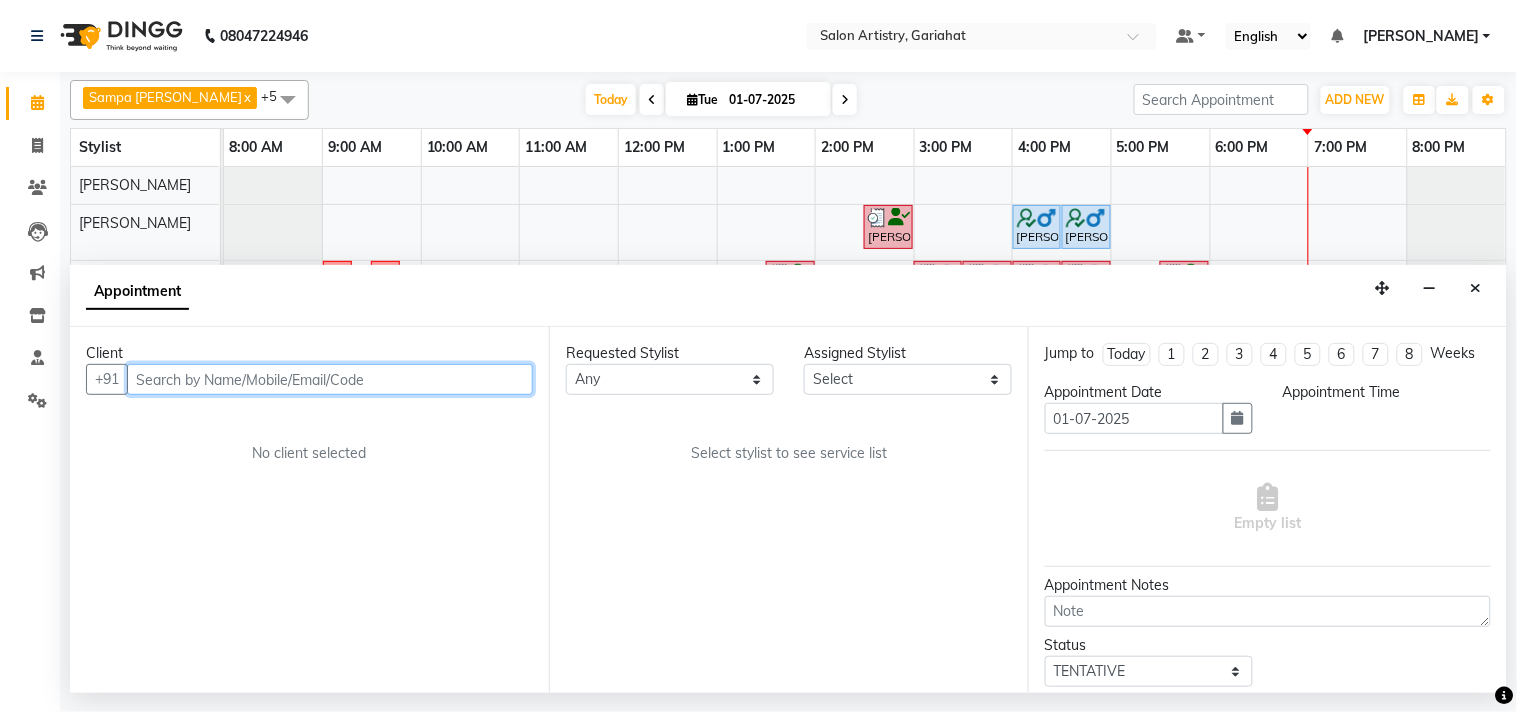 select on "upcoming" 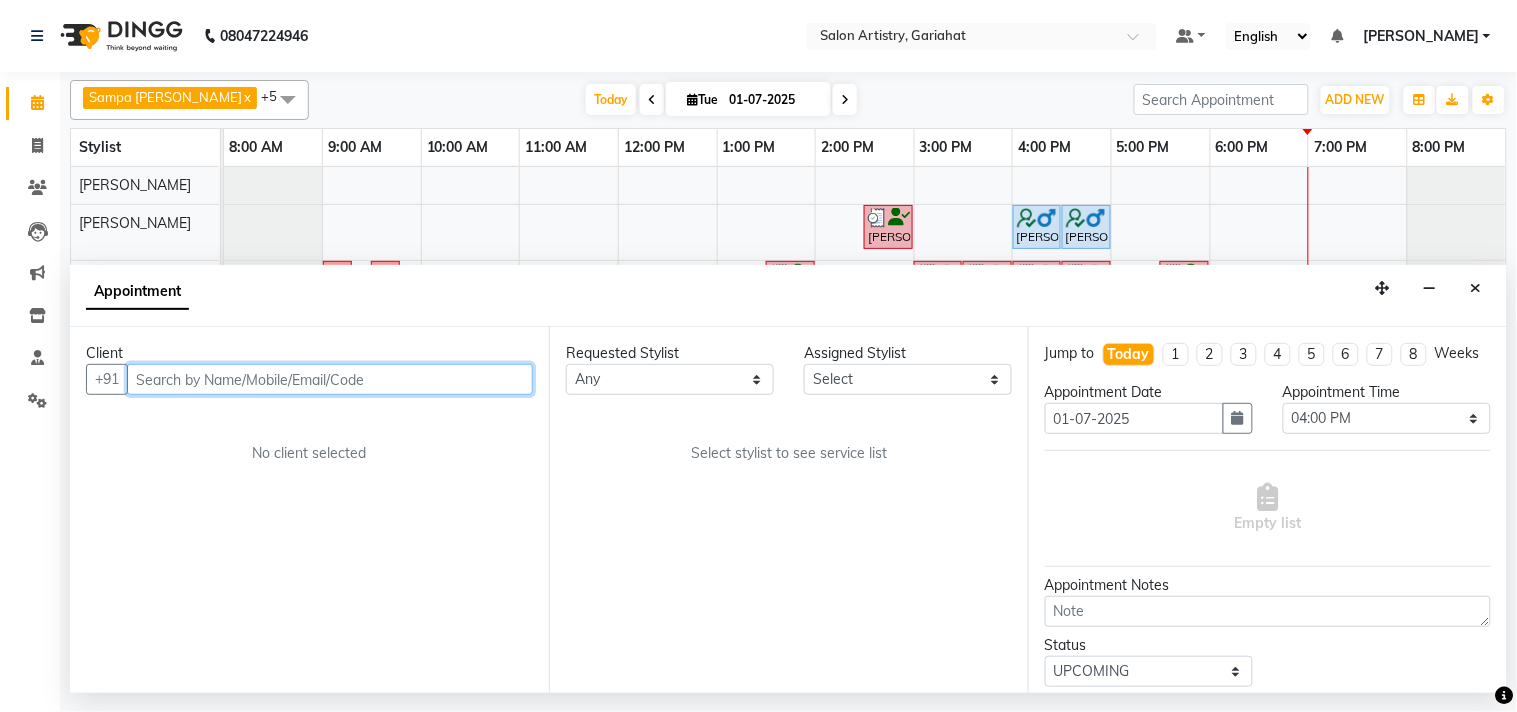select on "82199" 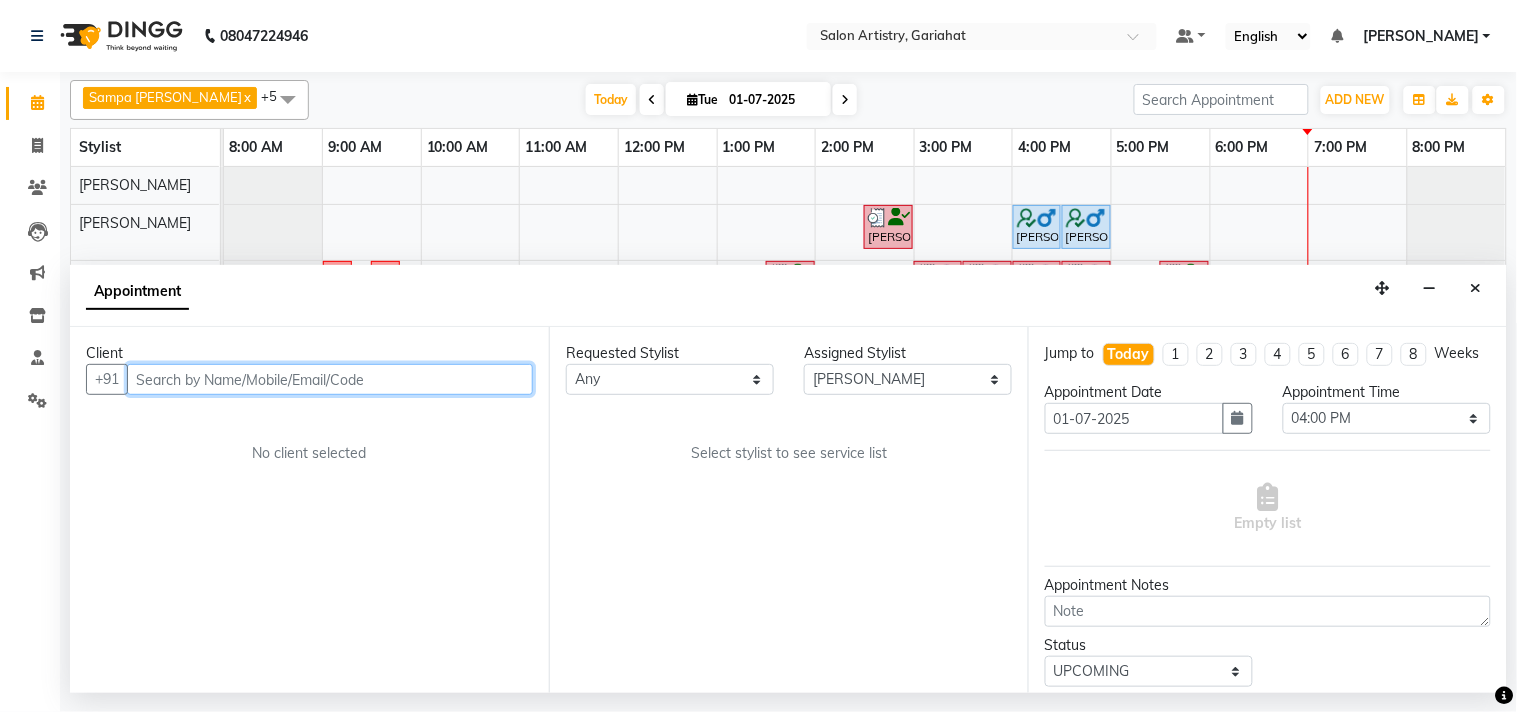 select on "4230" 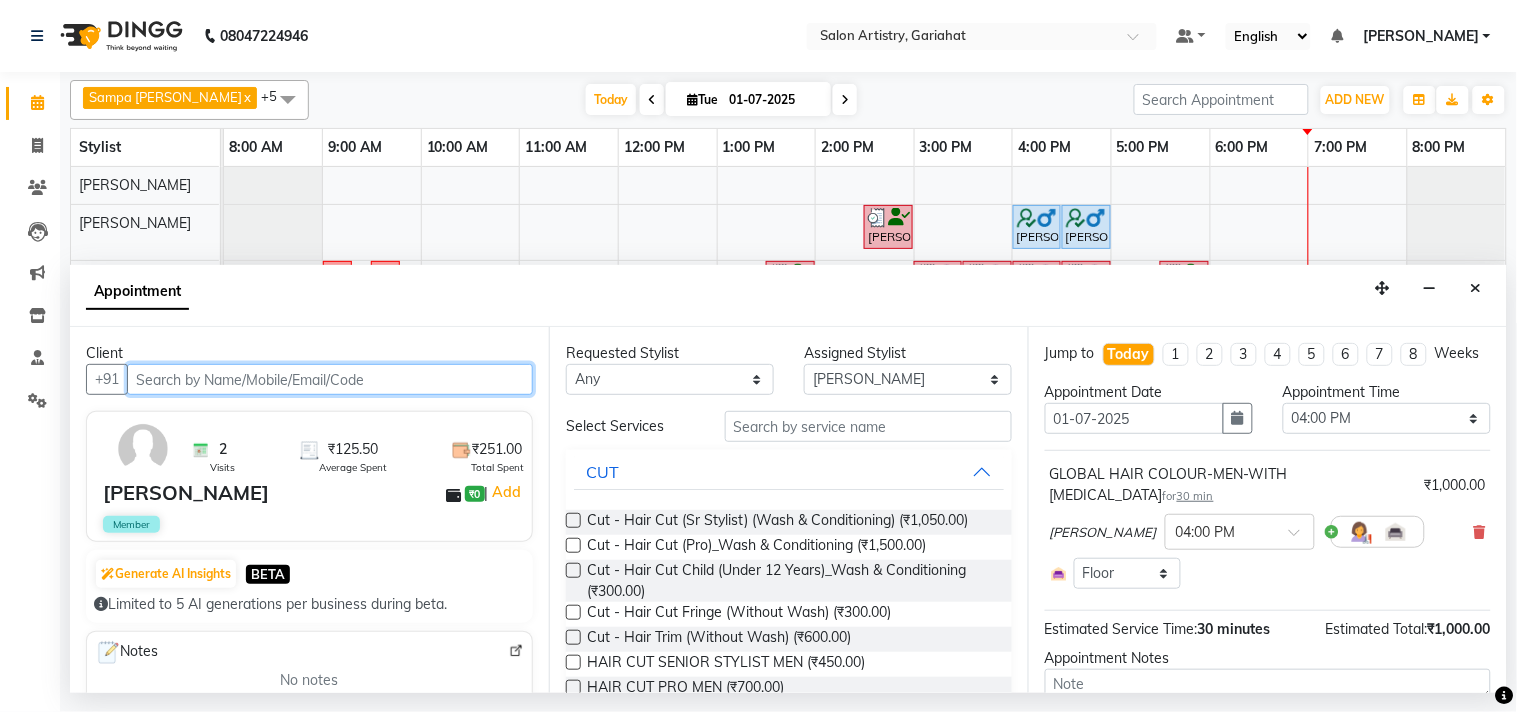 select on "4230" 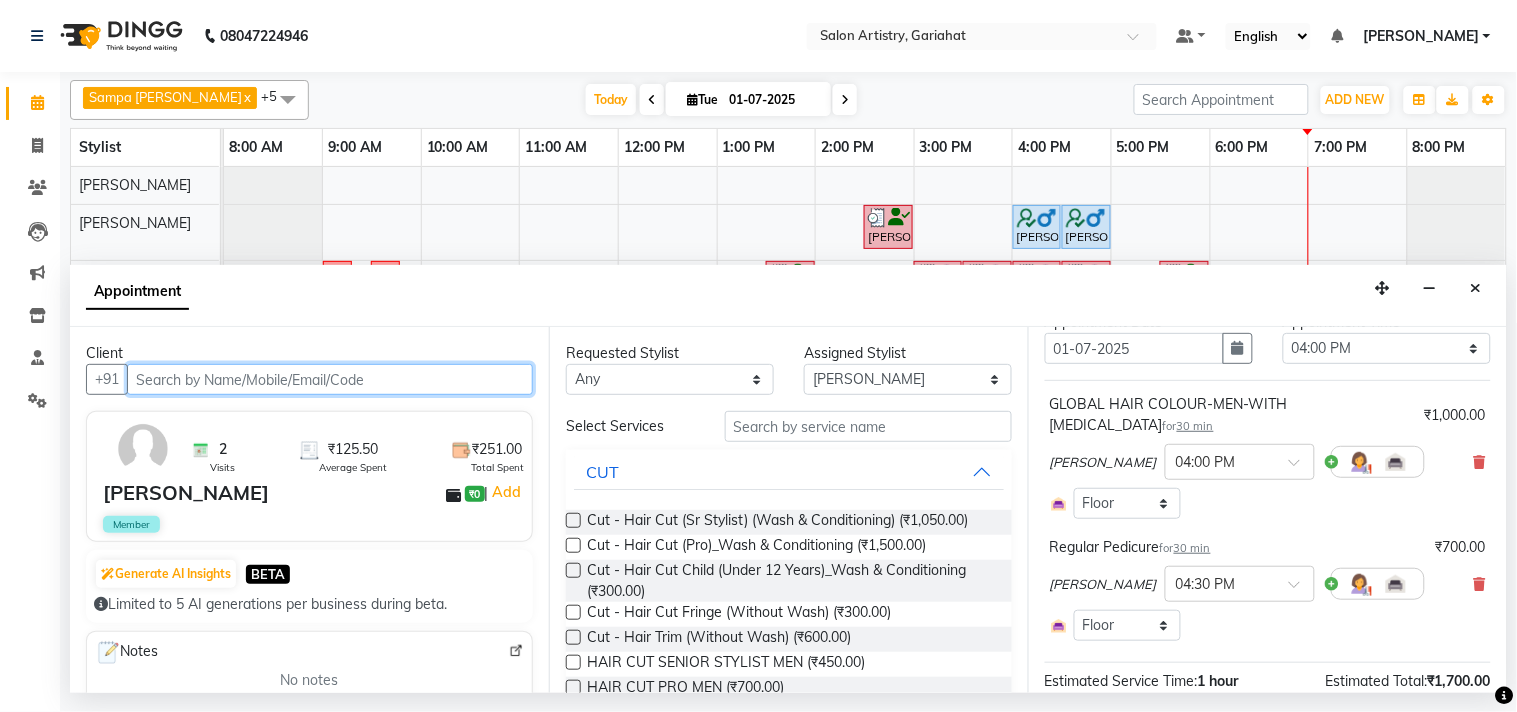 scroll, scrollTop: 111, scrollLeft: 0, axis: vertical 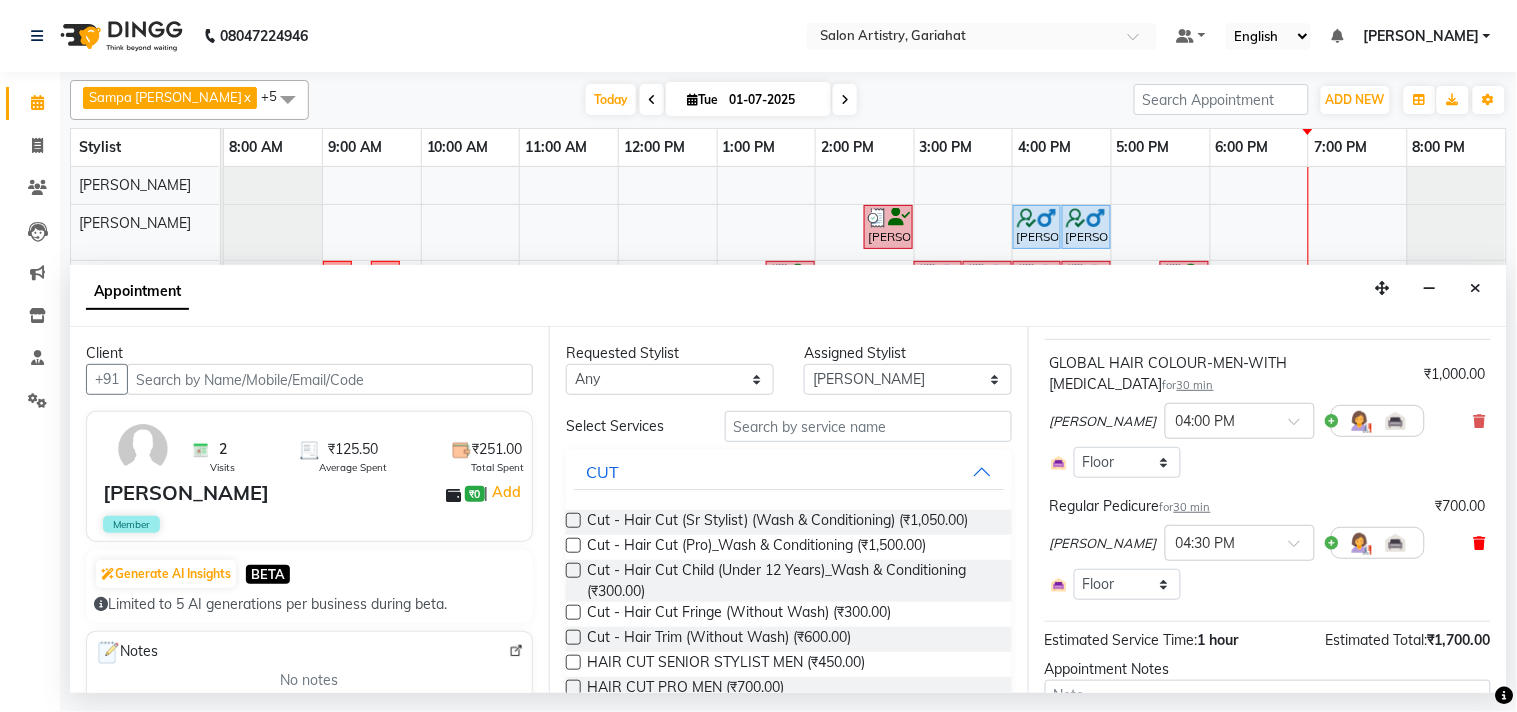 click at bounding box center [1480, 543] 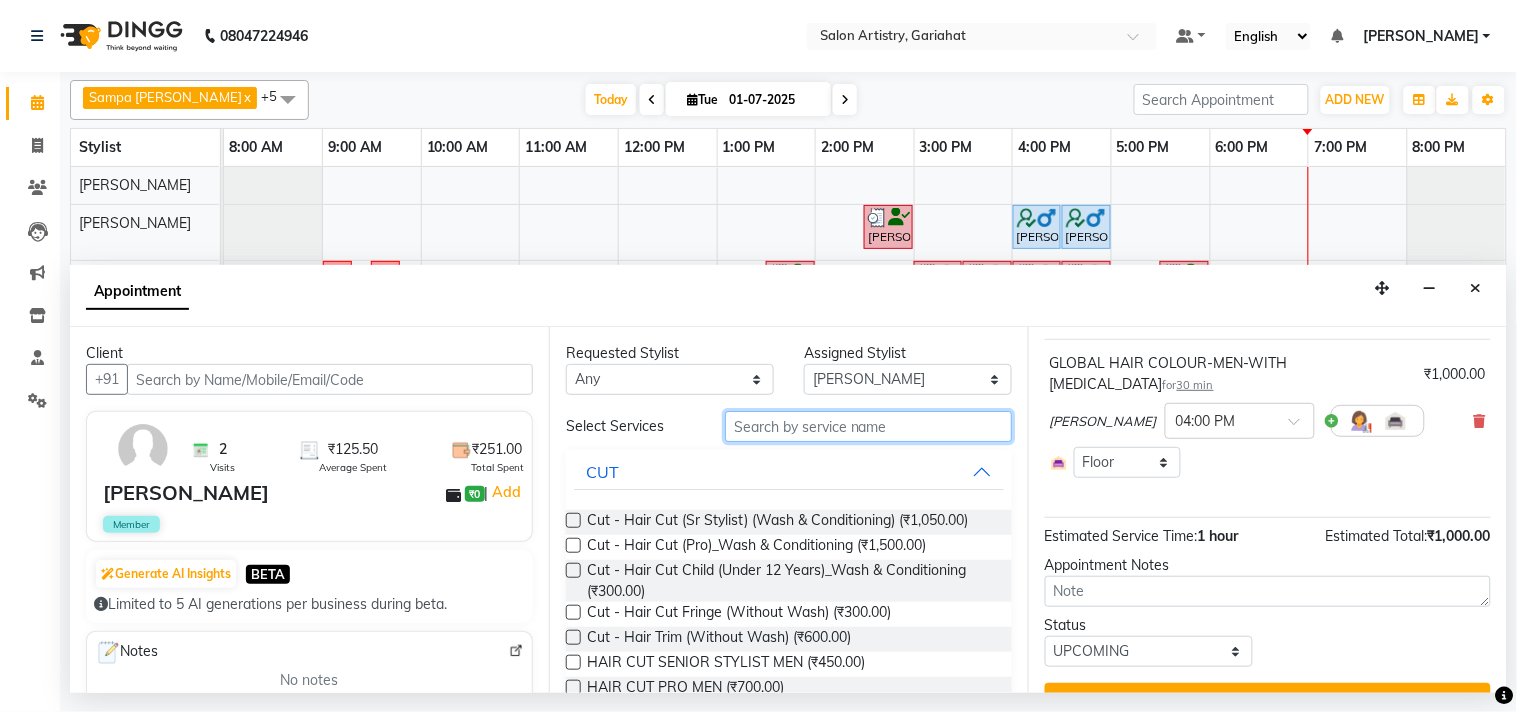 click at bounding box center [868, 426] 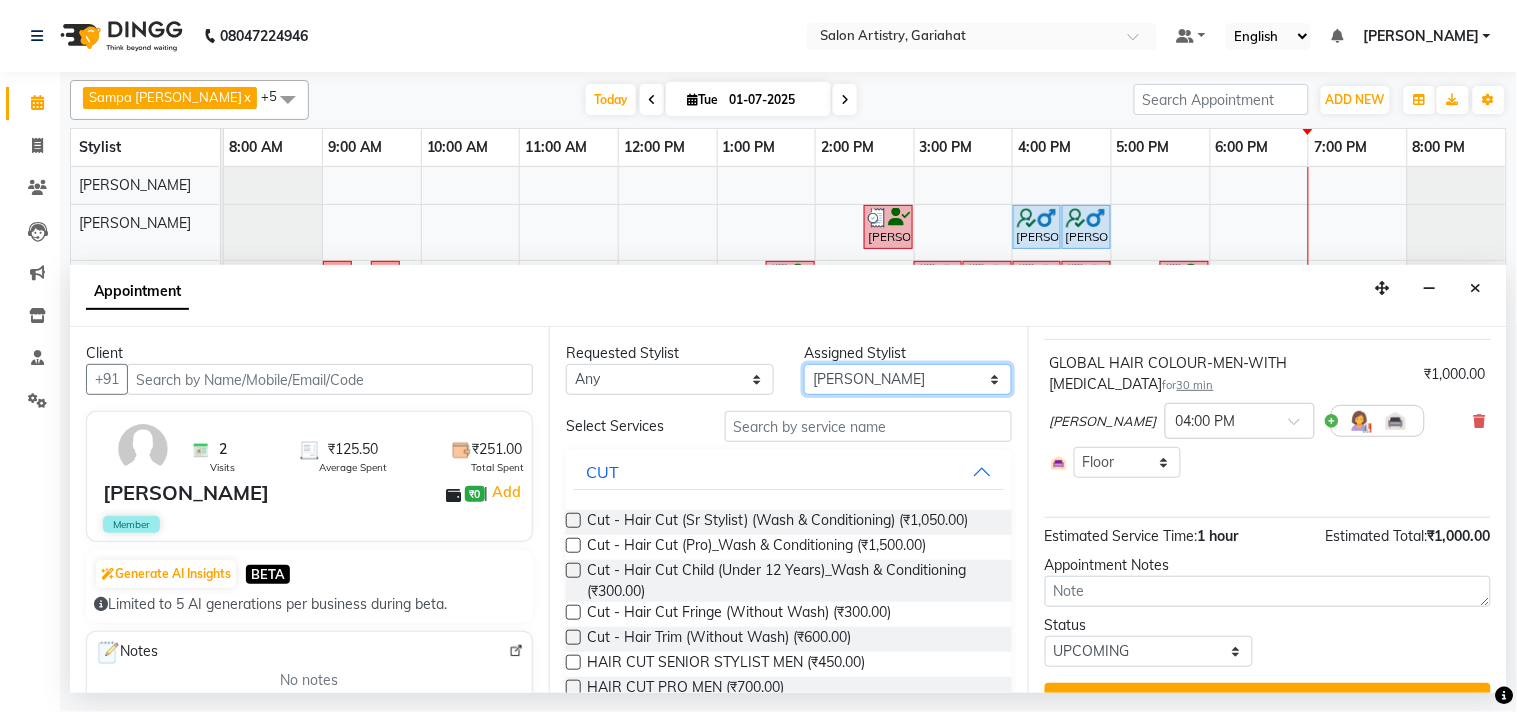click on "Select [PERSON_NAME] Puja [PERSON_NAME] [PERSON_NAME] [PERSON_NAME] [PERSON_NAME] [PERSON_NAME] [PERSON_NAME] [PERSON_NAME]" at bounding box center [908, 379] 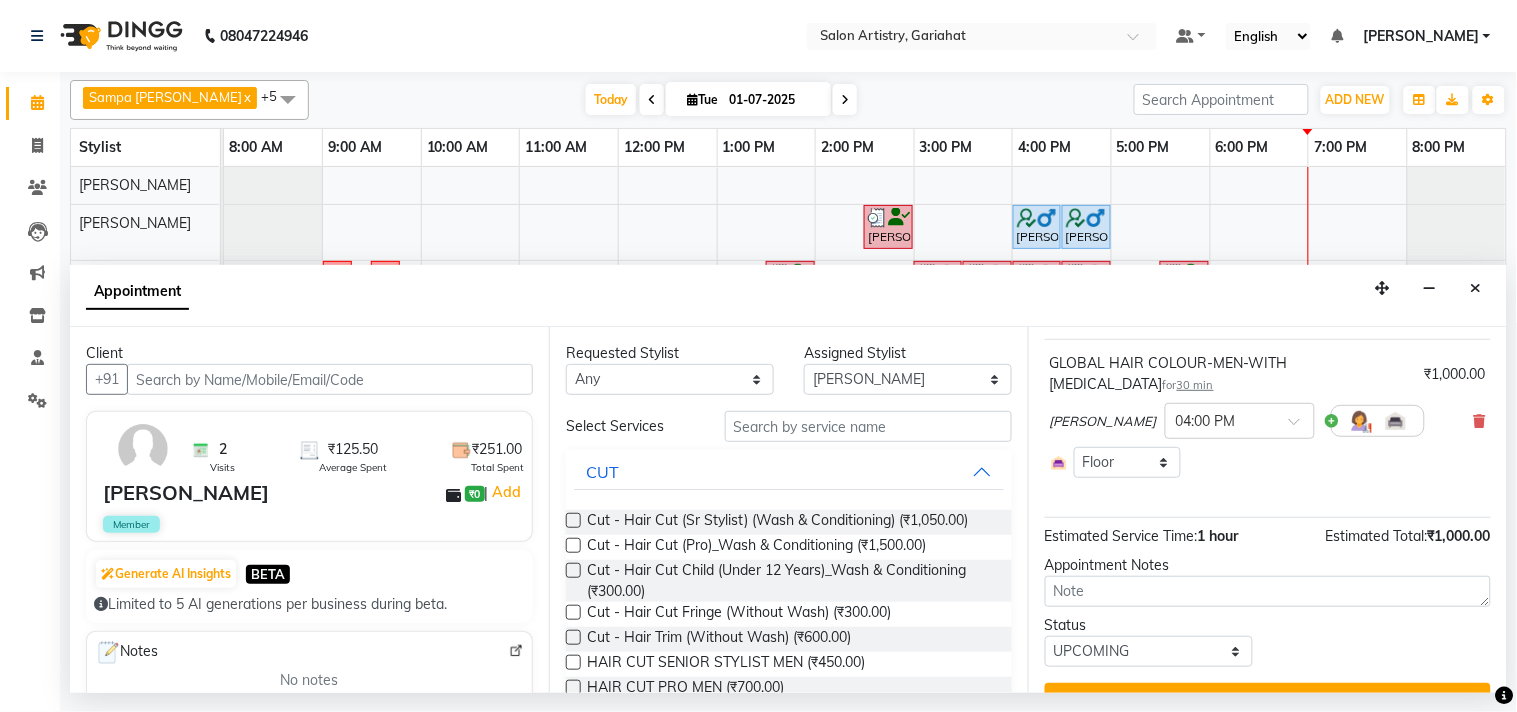 click on "Select Services    CUT Cut - Hair Cut (Sr Stylist) (Wash & Conditioning) (₹1,050.00) Cut - Hair Cut (Pro)_Wash & Conditioning (₹1,500.00) Cut - Hair Cut Child (Under 12 Years)_Wash & Conditioning (₹300.00) Cut - Hair Cut Fringe (Without Wash) (₹300.00) Cut - Hair Trim (Without Wash) (₹600.00) HAIR CUT SENIOR STYLIST MEN (₹450.00) HAIR CUT PRO MEN (₹700.00) WASH & PLAIN DRY - MEN (₹180.00) UPGRADE FOR PREMIUM WASH - MEN (₹280.00) HAIR STYLING - MEN (₹250.00) EXPRESS SHAVE - MEN (₹300.00) CLASSIC SHAVE - MEN (₹450.00) HEAD SHAVE - MEN  (₹460.00) PRE COLLAGEN EXPERT SHAVE - MEN (₹1,100.00) [PERSON_NAME] TRIM - MEN (₹250.00) [PERSON_NAME] TRIMMING AND SHAPING (₹350.00) [PERSON_NAME] TRIMMING OR SHAVING WITH FACE WASH (₹500.00) [PERSON_NAME] SPA MEN (₹500.00) DETAN AND DETOX MEN (PROCOLLAGEN TREATMENT_BSC) (₹800.00) PRE LIGHTENING-PER FOIL-MEN (₹250.00) PRE LIGHTENING-GLOBAL-MEN (₹1,500.00) HIGHLIGHTS STREAKING-MEN (₹1,100.00) GLOBAL HAIR COLOUR-MEN-WITH [MEDICAL_DATA] (₹1,000.00)    STYLING    WASH" at bounding box center [789, 1899] 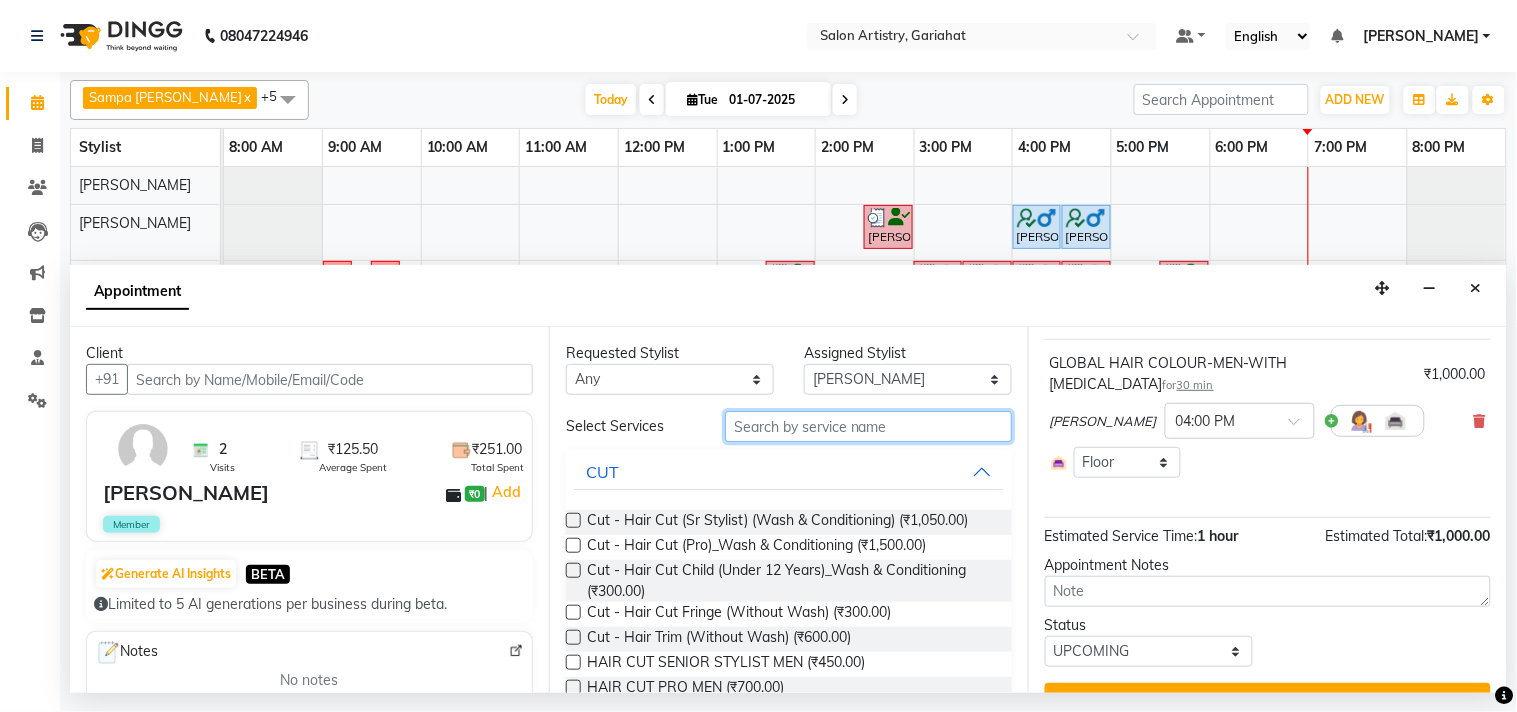 click at bounding box center (868, 426) 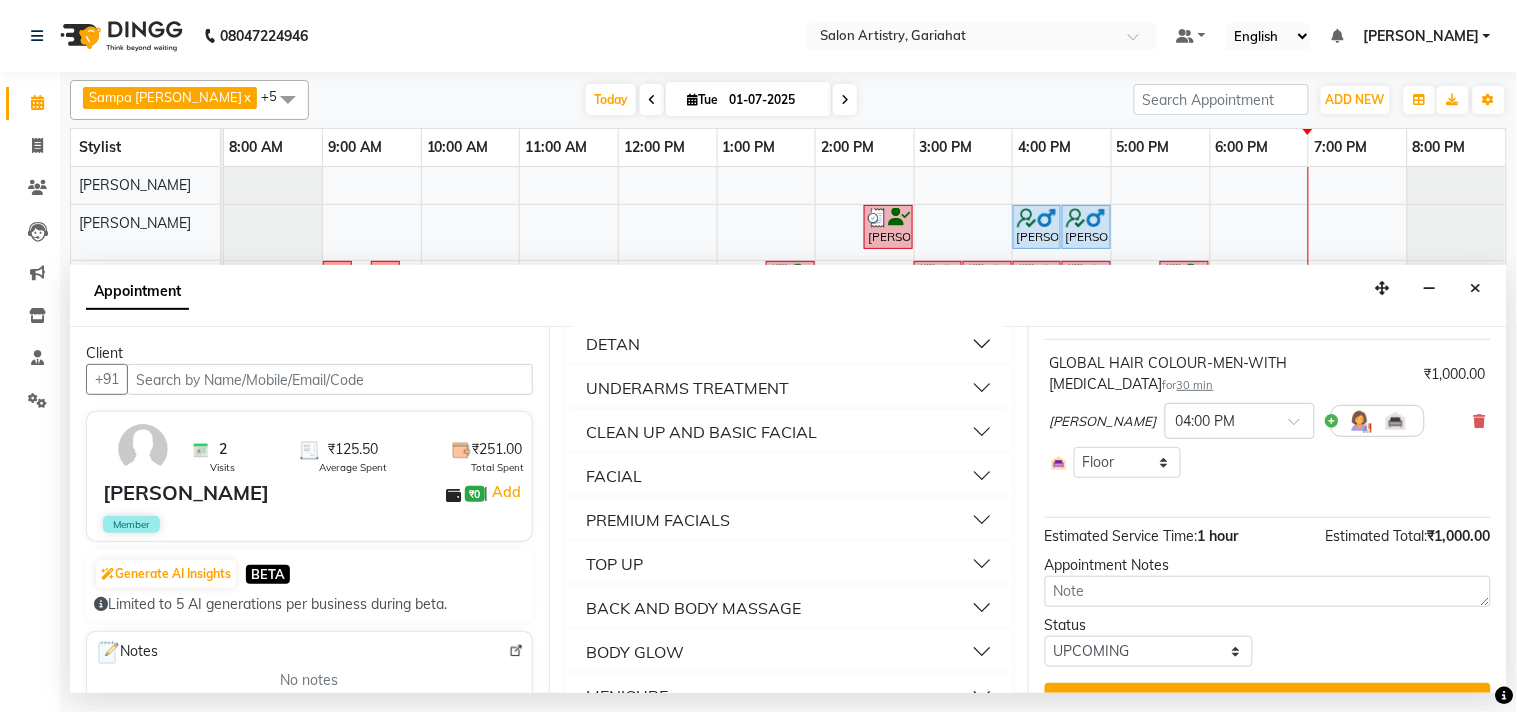 scroll, scrollTop: 2700, scrollLeft: 0, axis: vertical 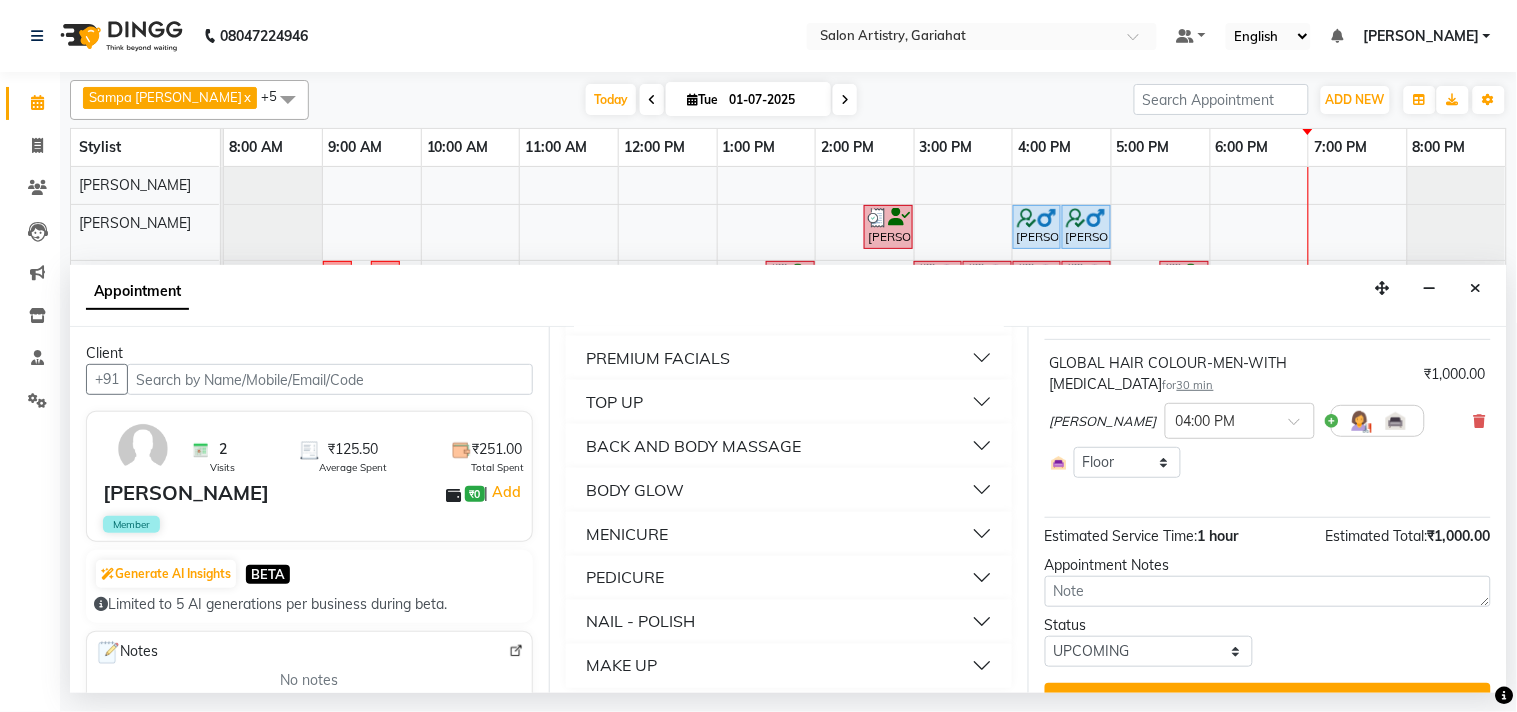 click on "PEDICURE" at bounding box center [625, 578] 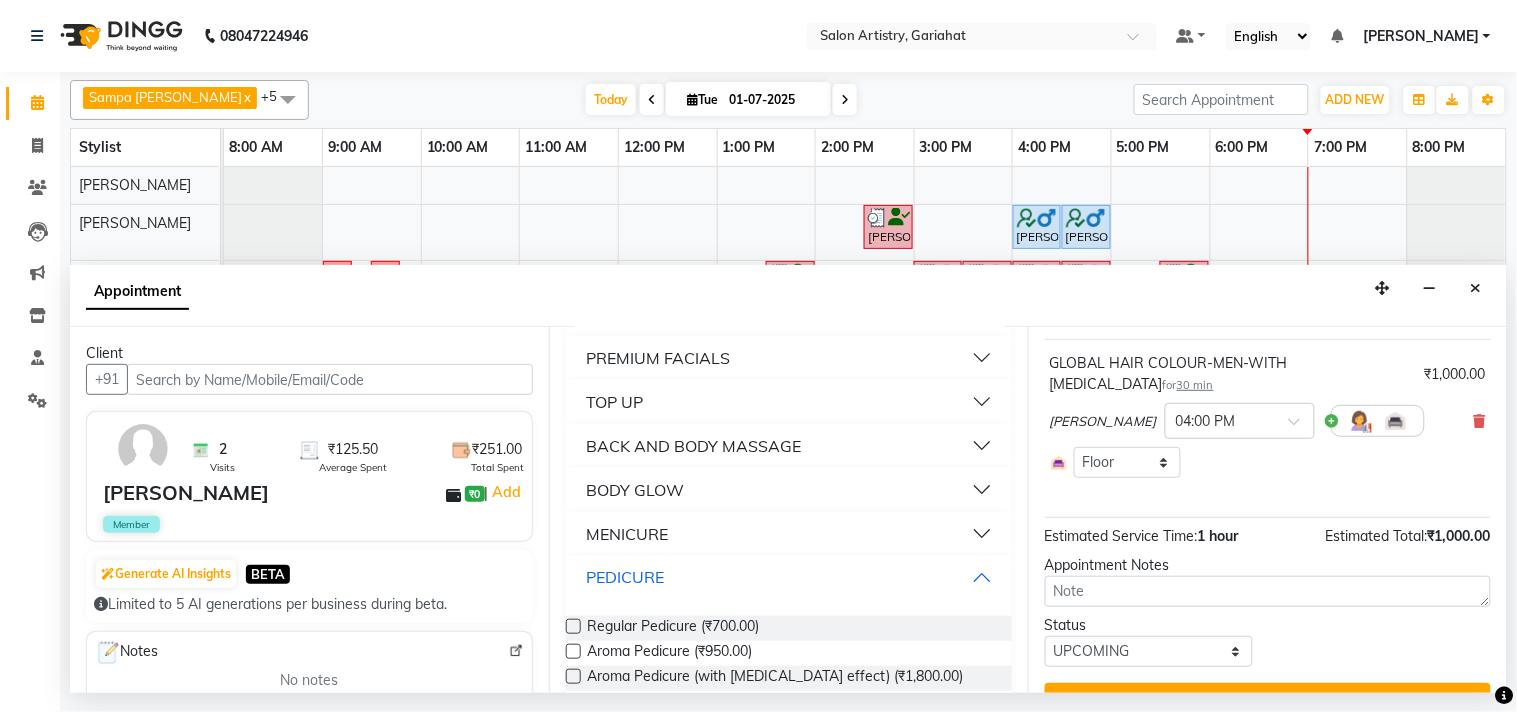 scroll, scrollTop: 2811, scrollLeft: 0, axis: vertical 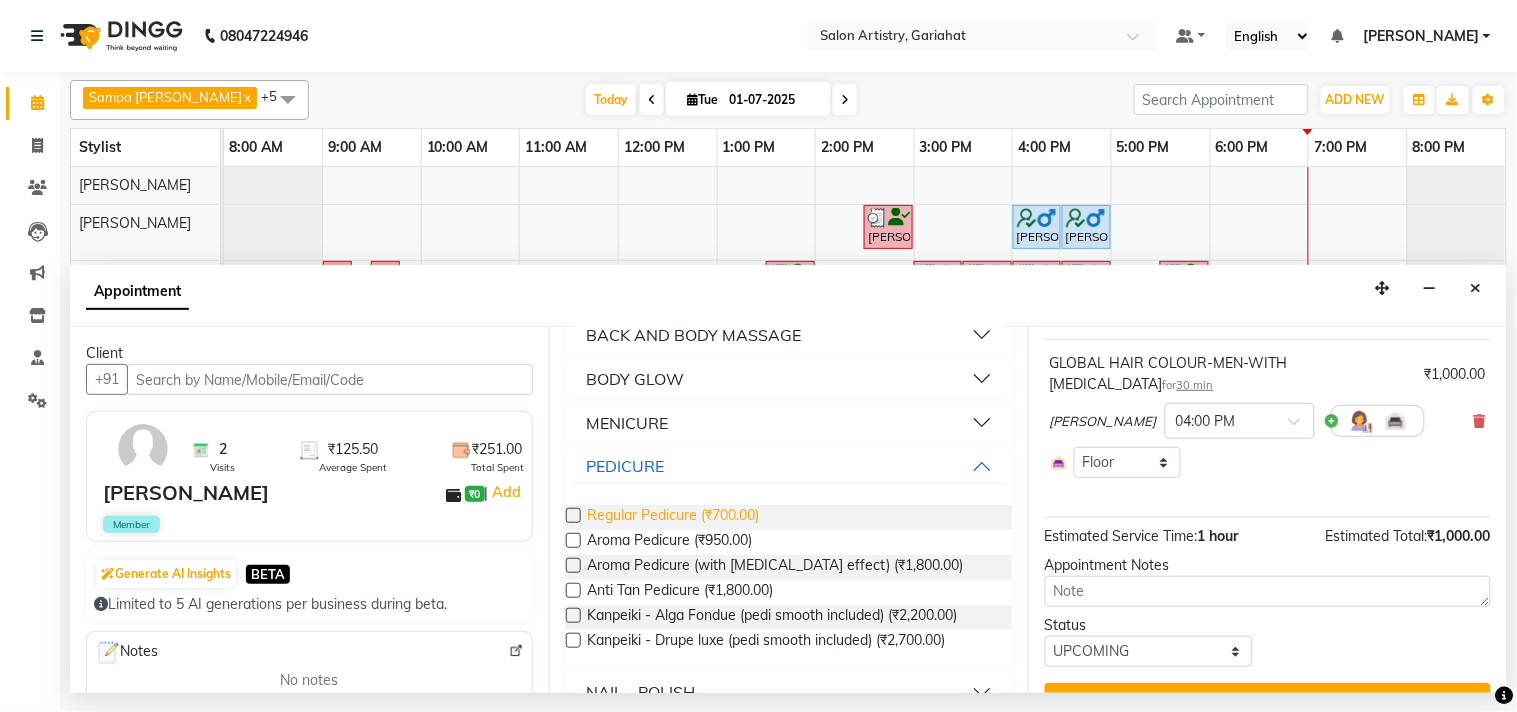 click on "Regular Pedicure (₹700.00)" at bounding box center [673, 517] 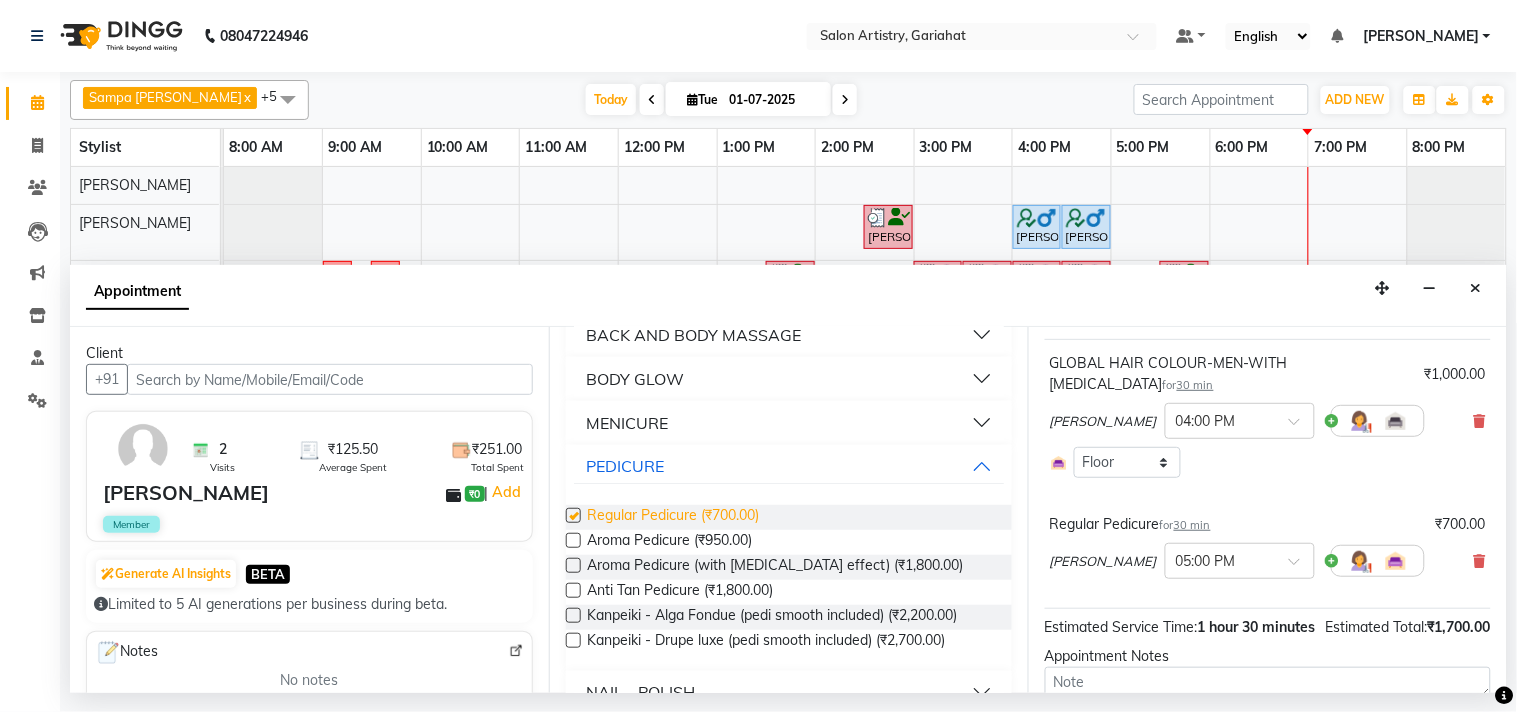checkbox on "false" 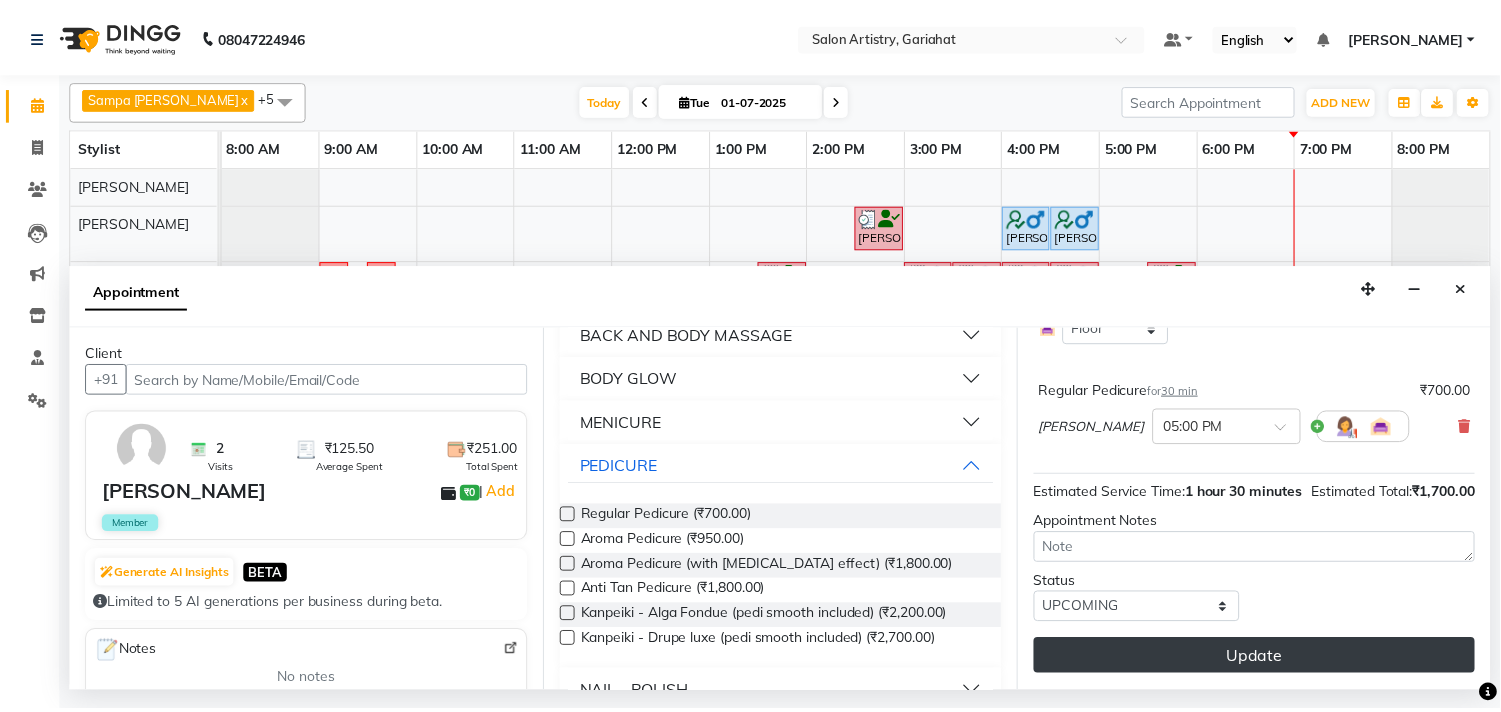 scroll, scrollTop: 284, scrollLeft: 0, axis: vertical 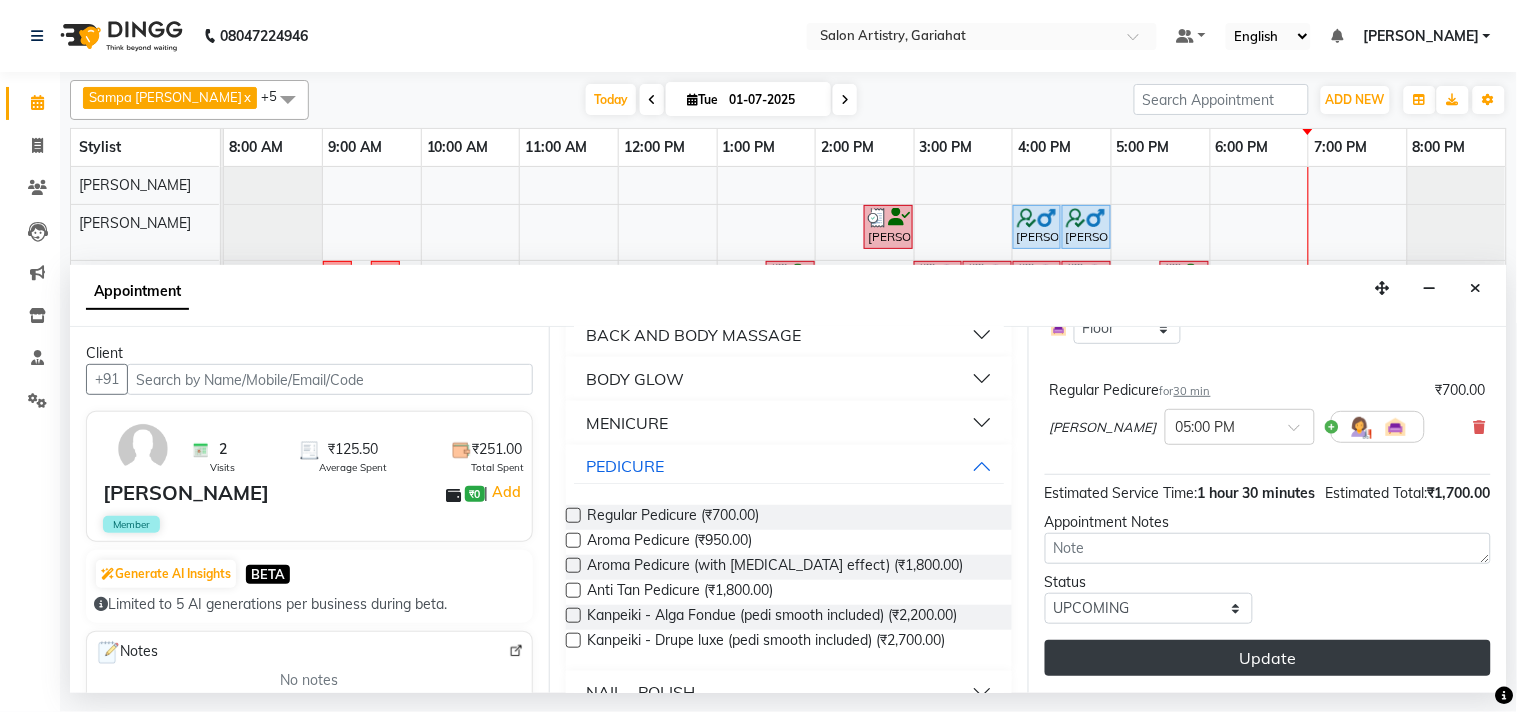 click on "Update" at bounding box center [1268, 658] 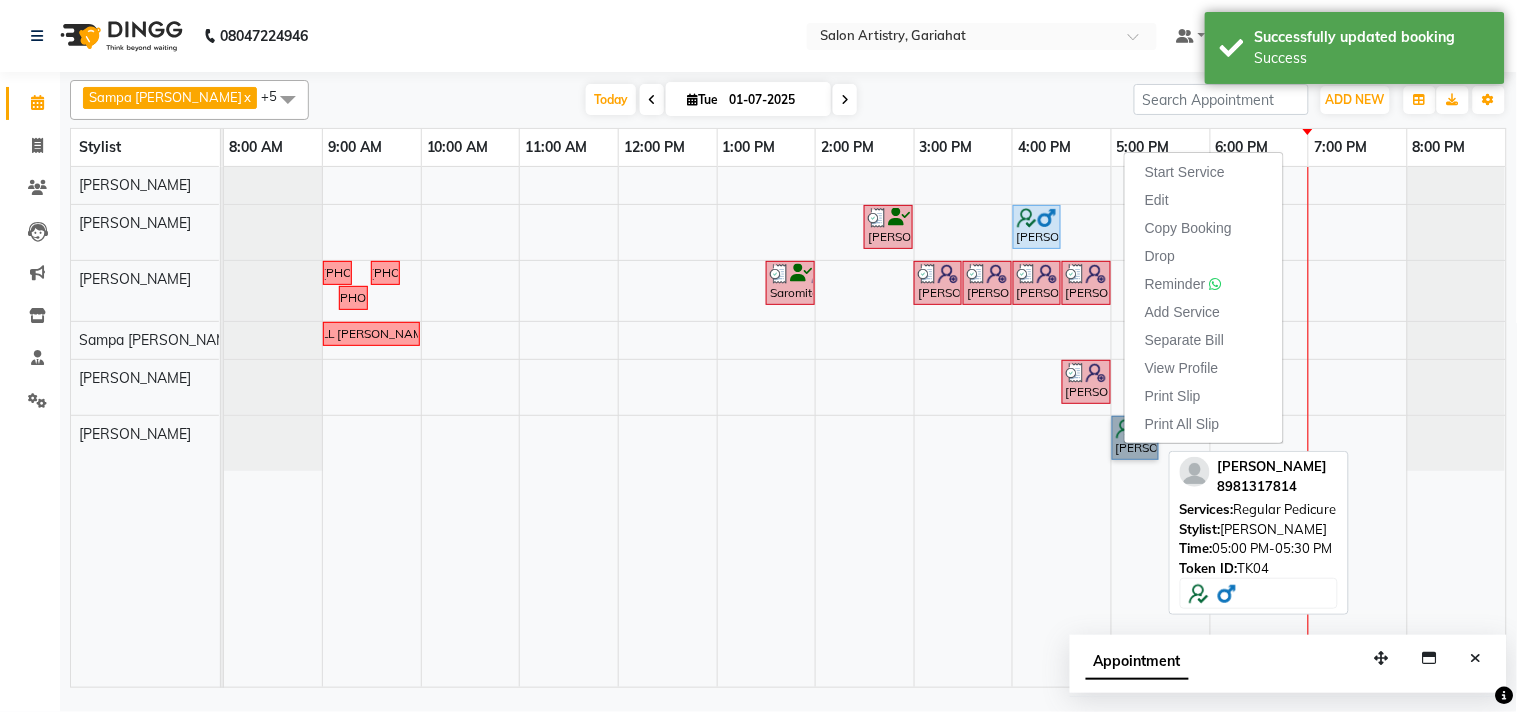 click on "[PERSON_NAME], TK04, 05:00 PM-05:30 PM, Regular Pedicure" at bounding box center [1135, 438] 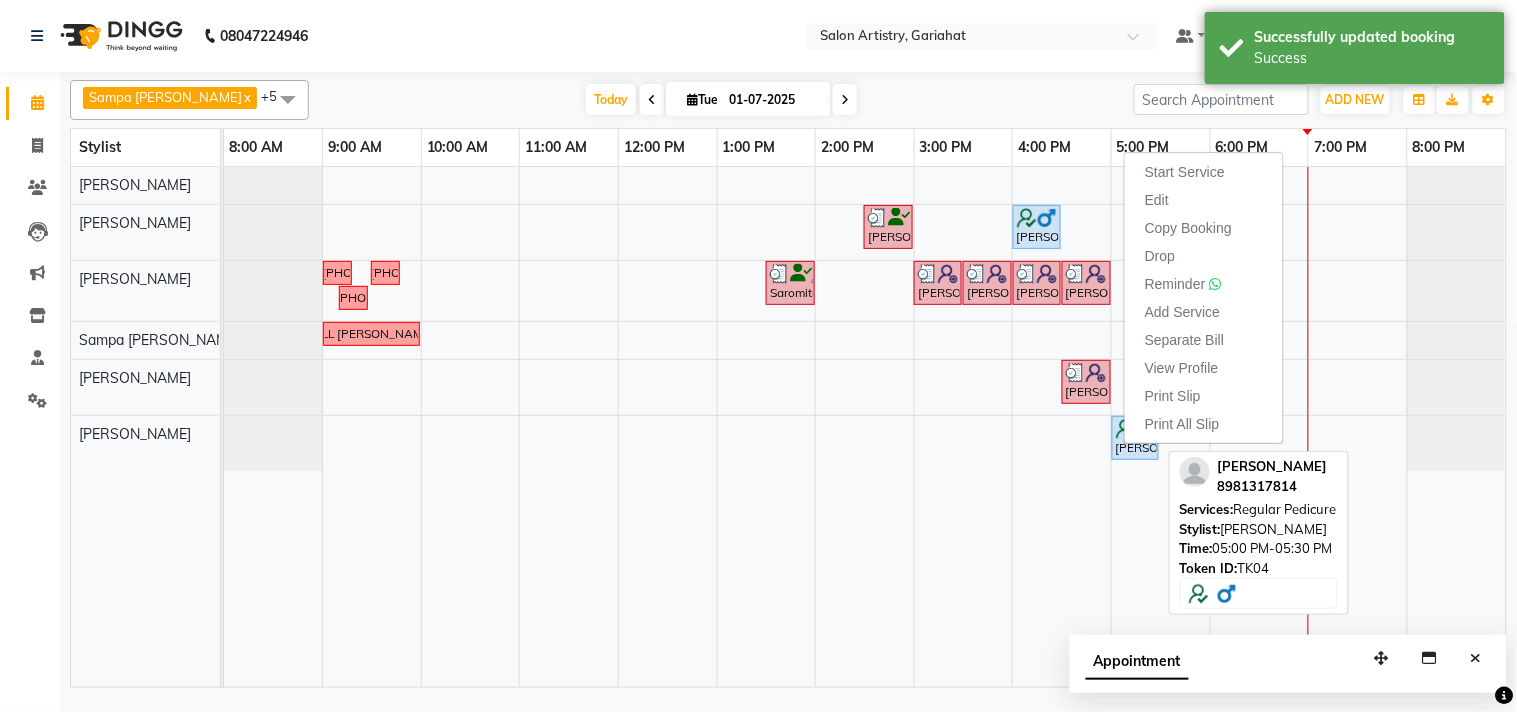 select on "5" 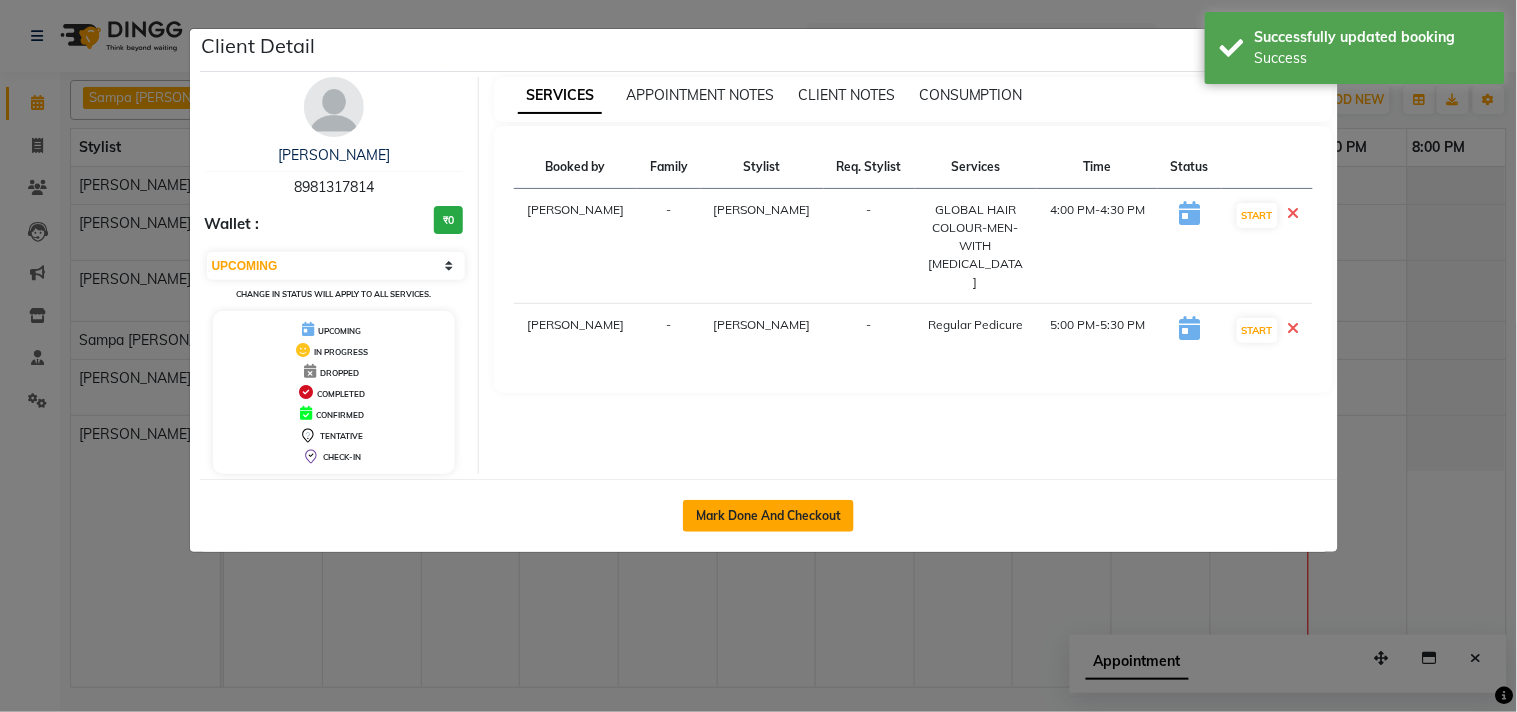 click on "Mark Done And Checkout" 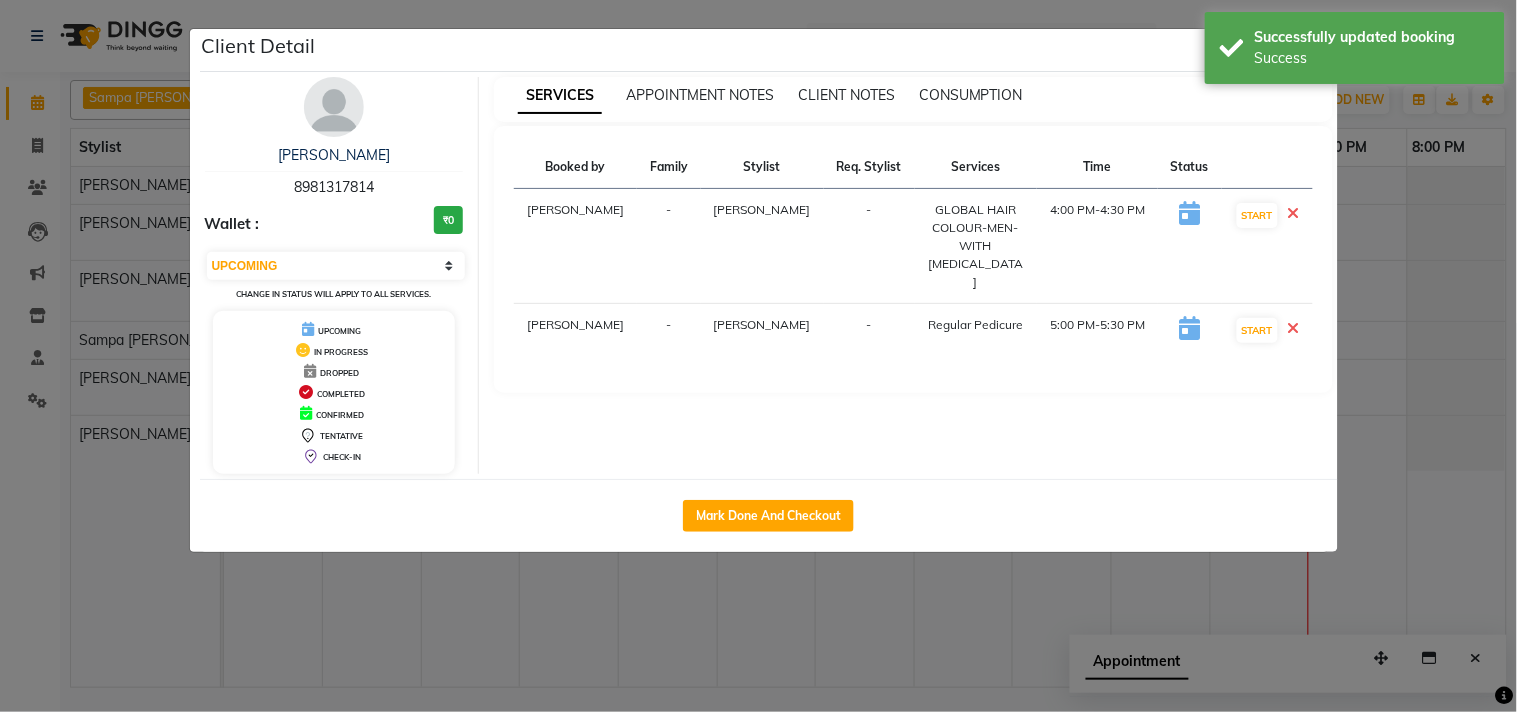 select on "service" 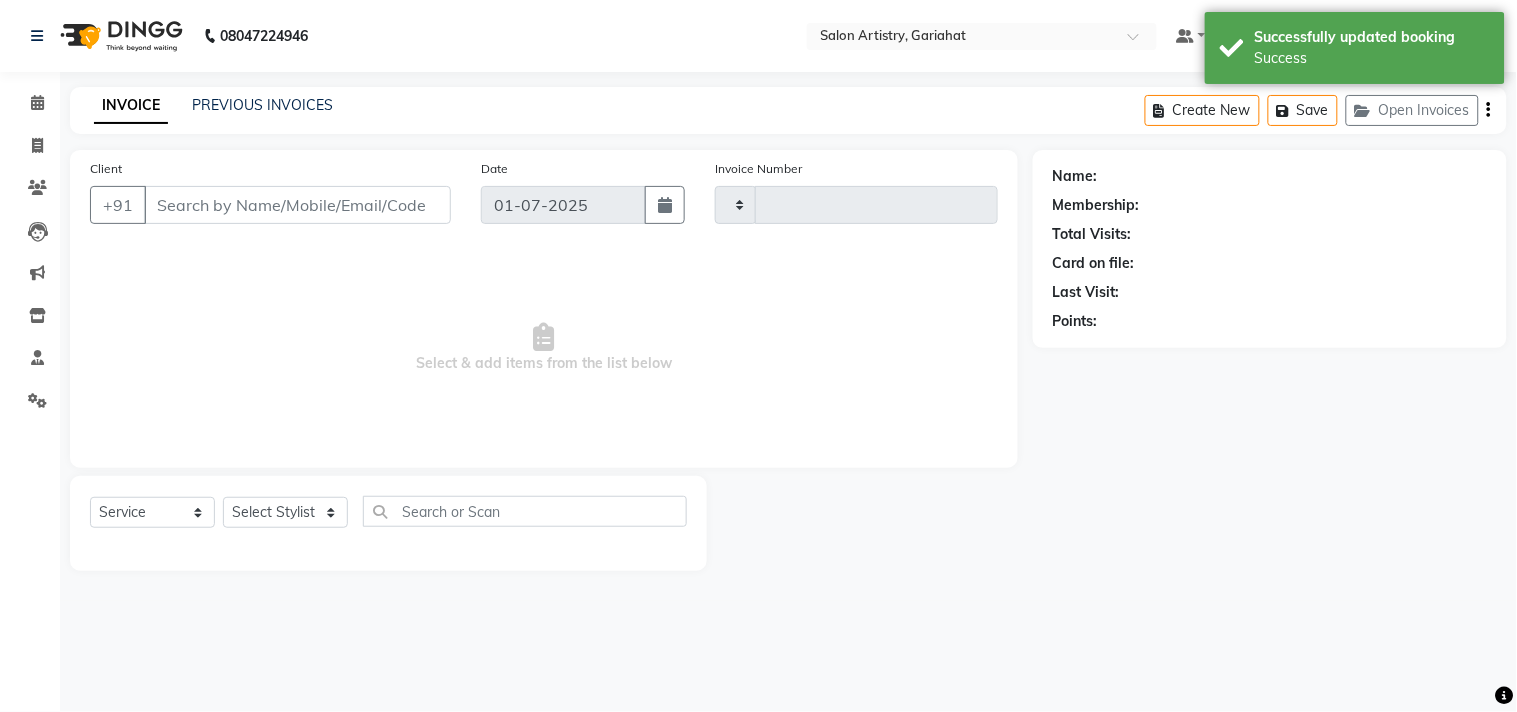 type on "0334" 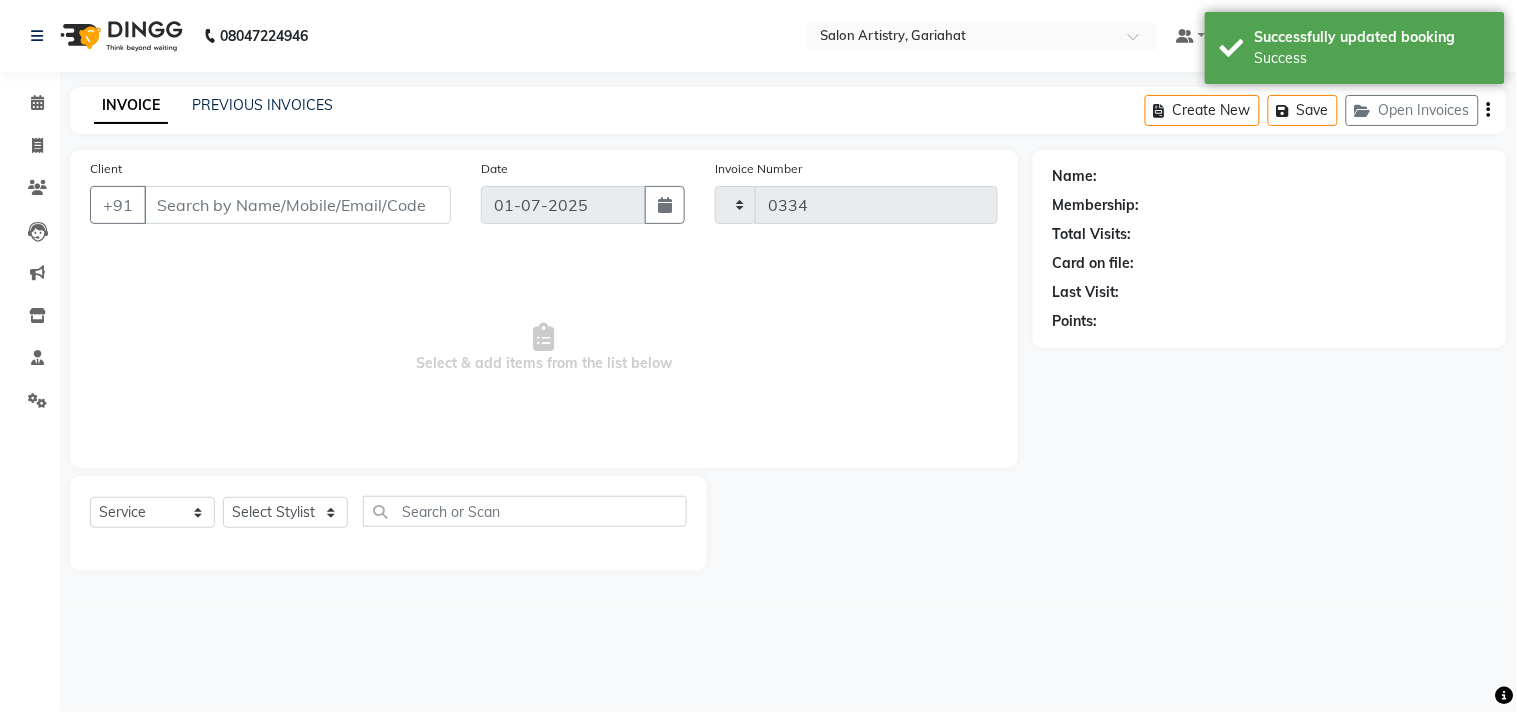 select on "8368" 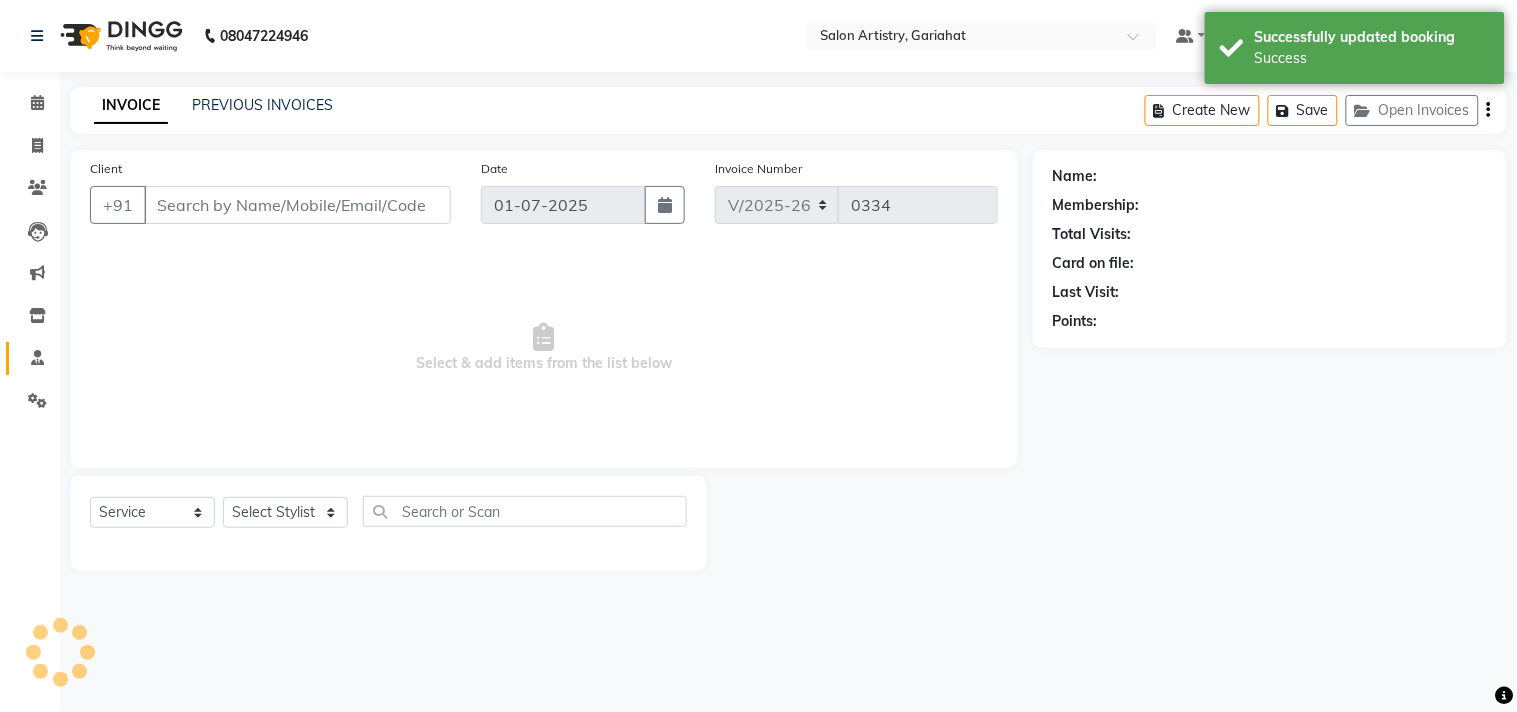 type on "8981317814" 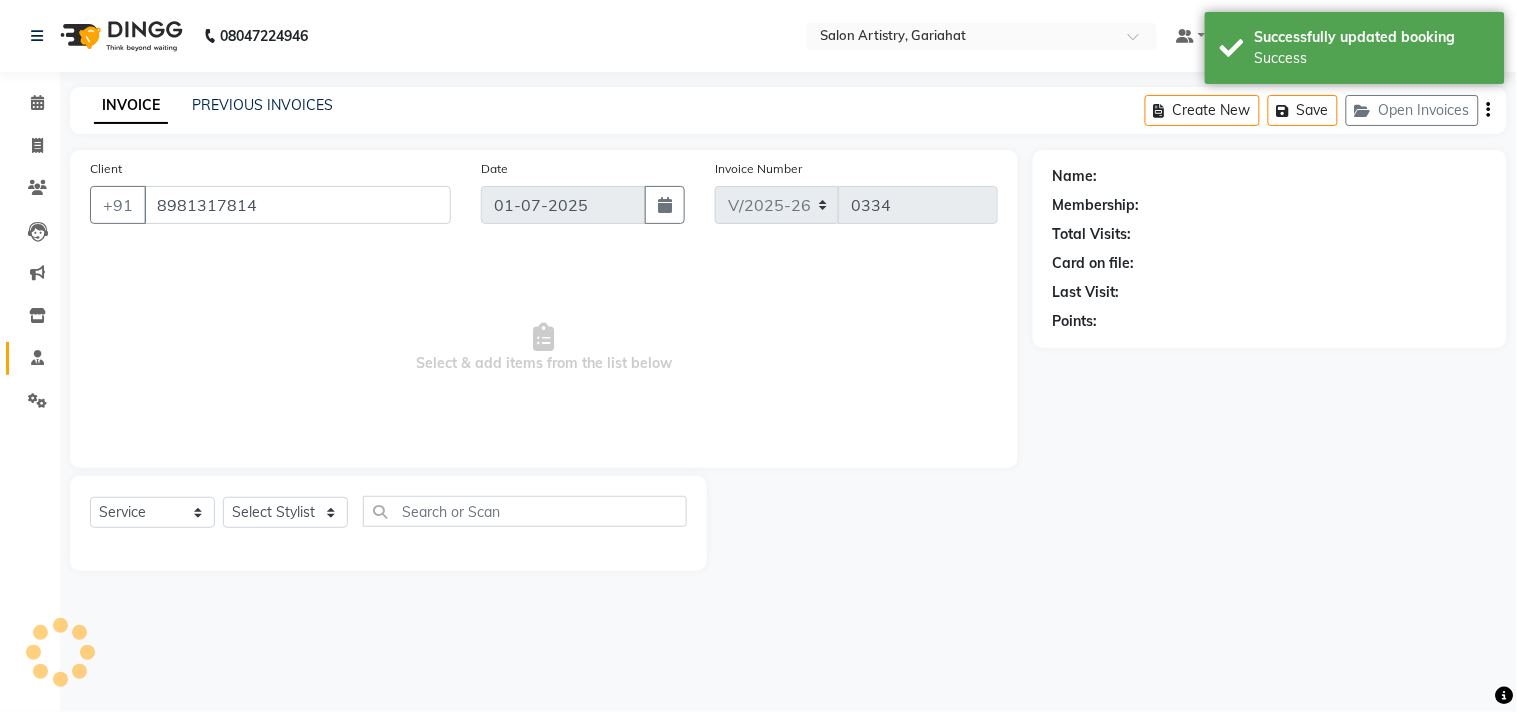 select on "85159" 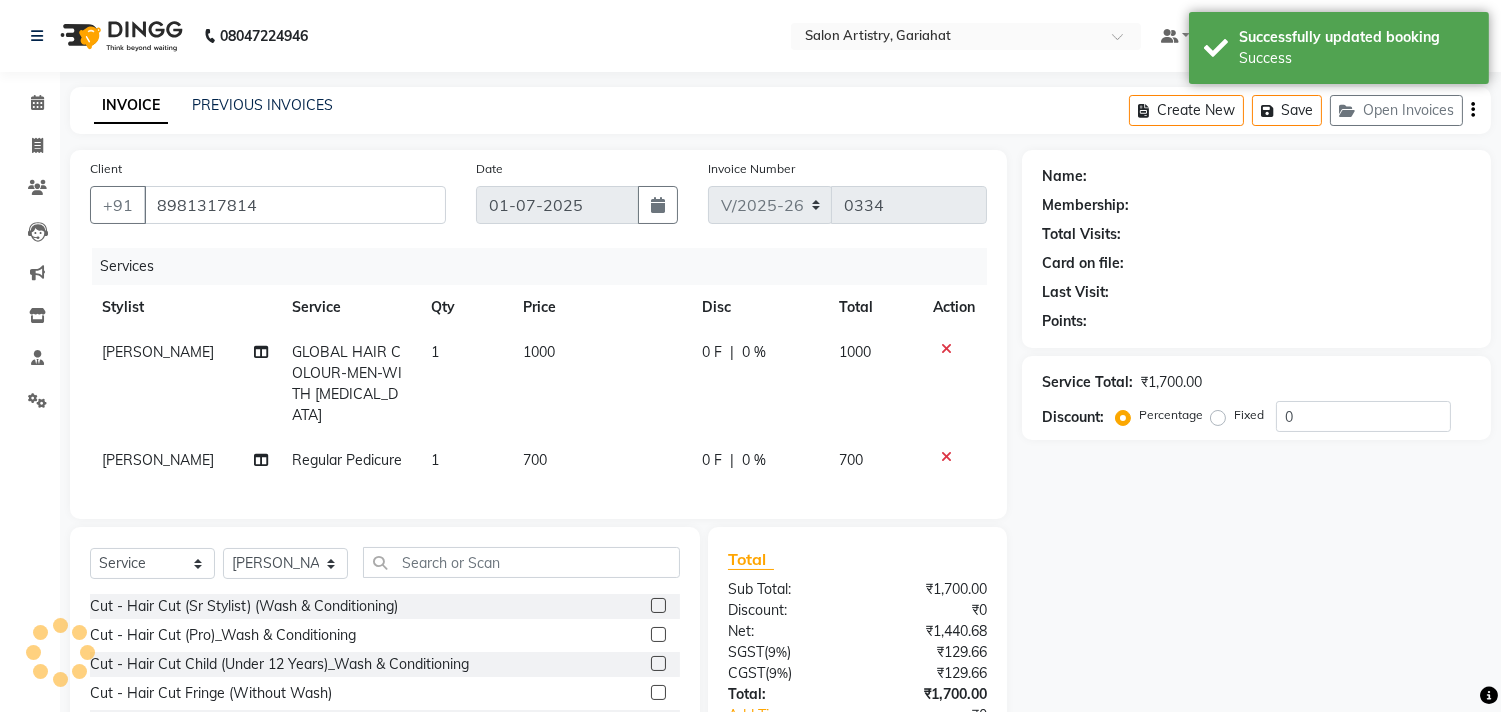 select on "2: Object" 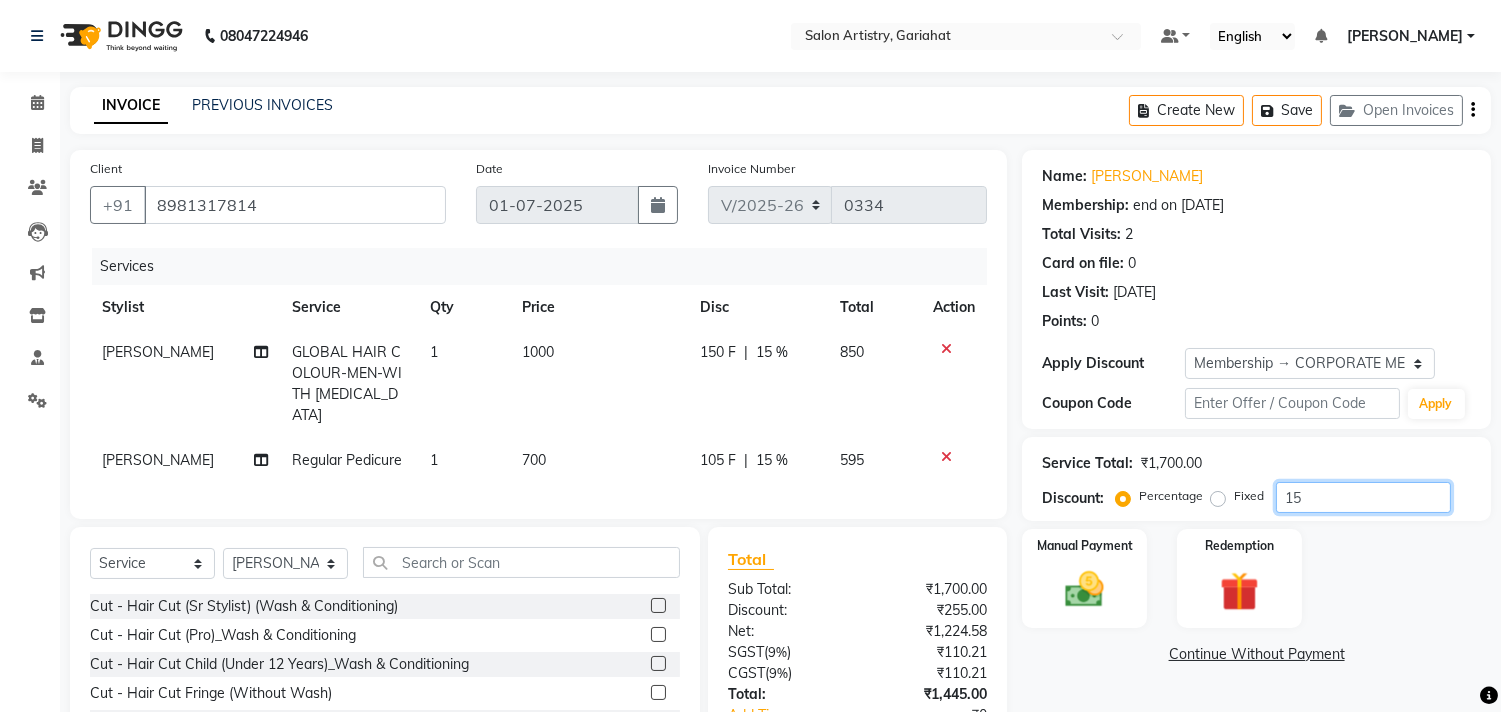 click on "15" 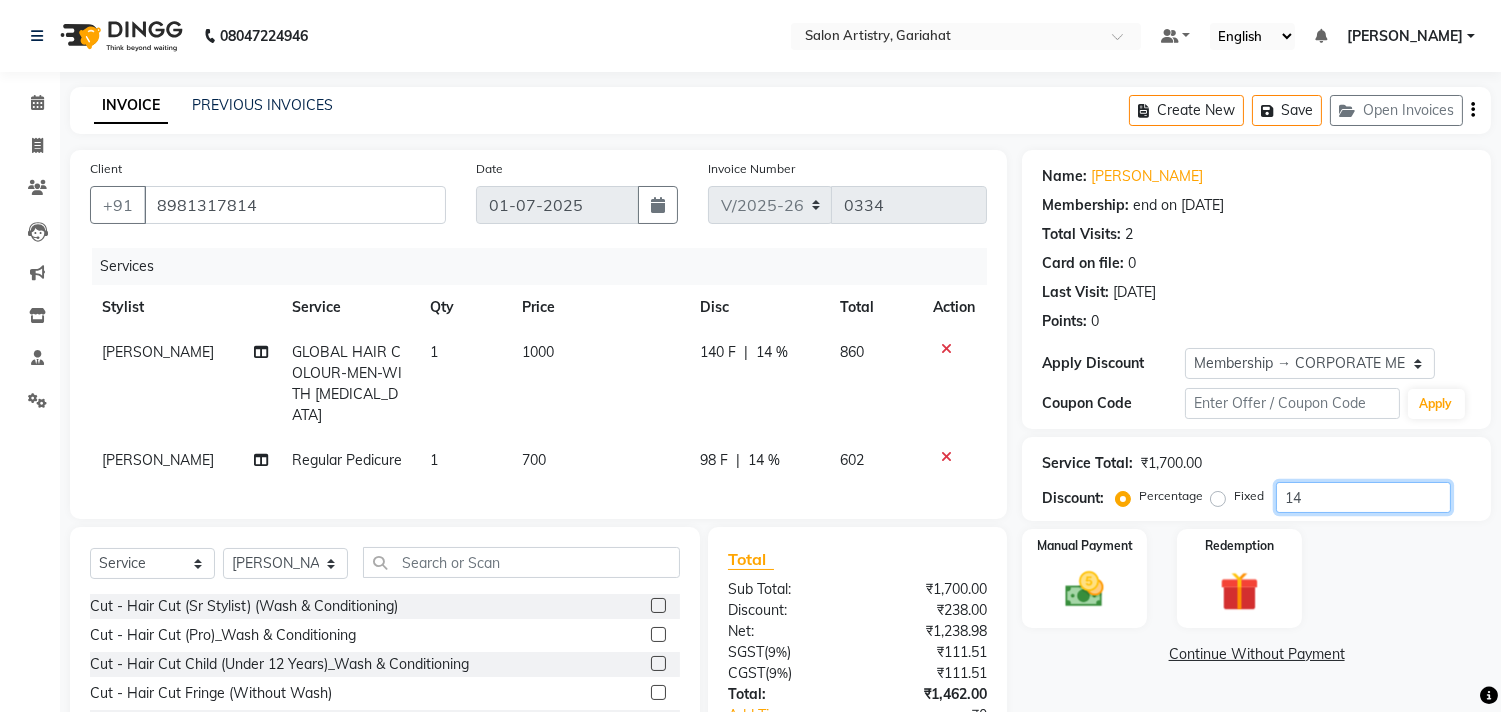 scroll, scrollTop: 111, scrollLeft: 0, axis: vertical 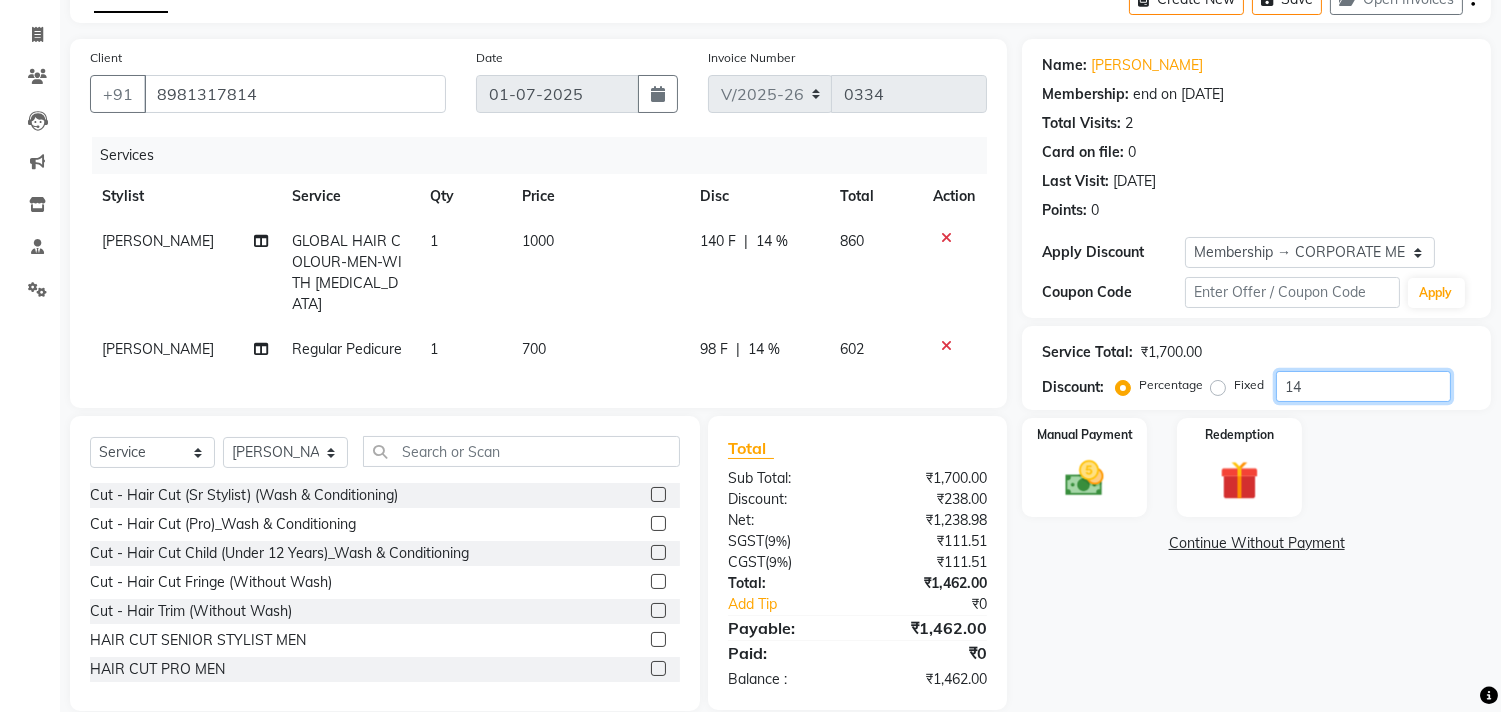 type on "1" 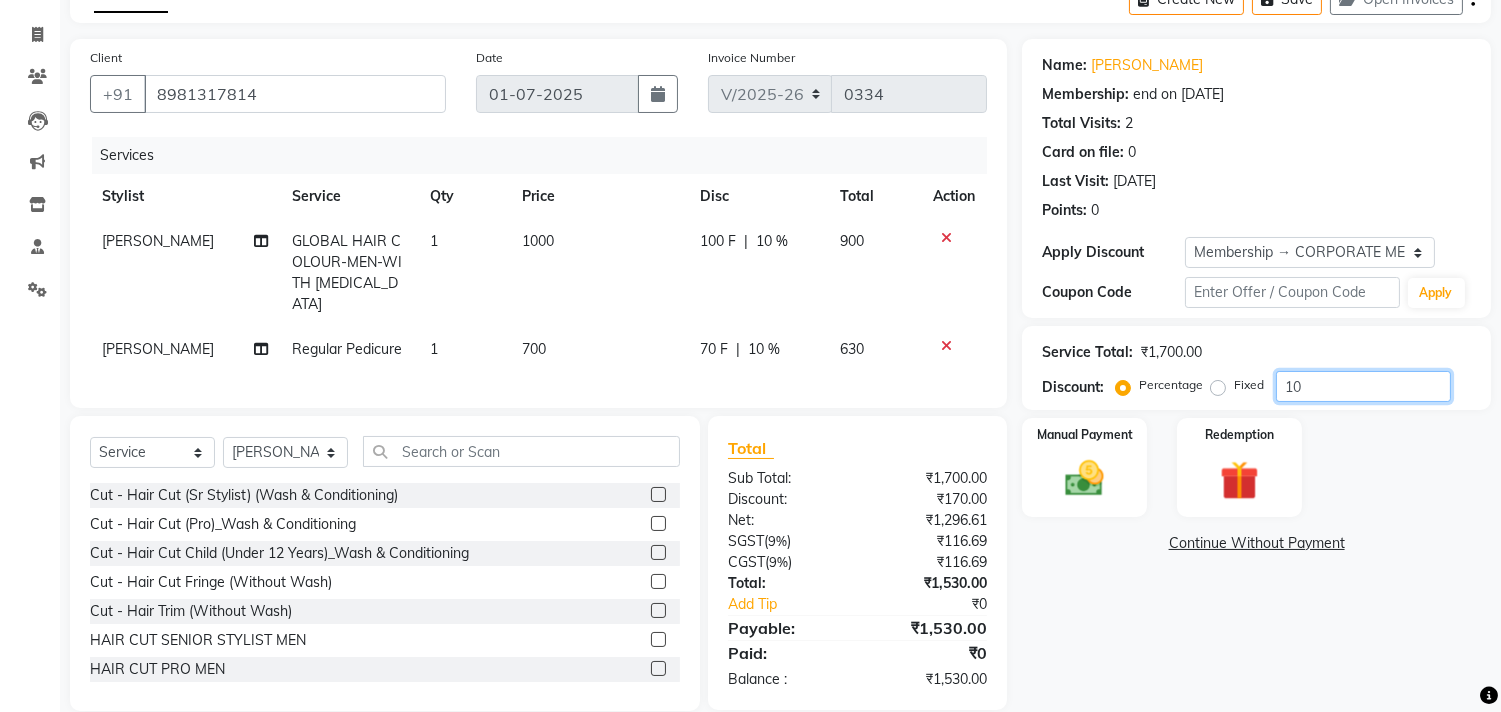 type on "1" 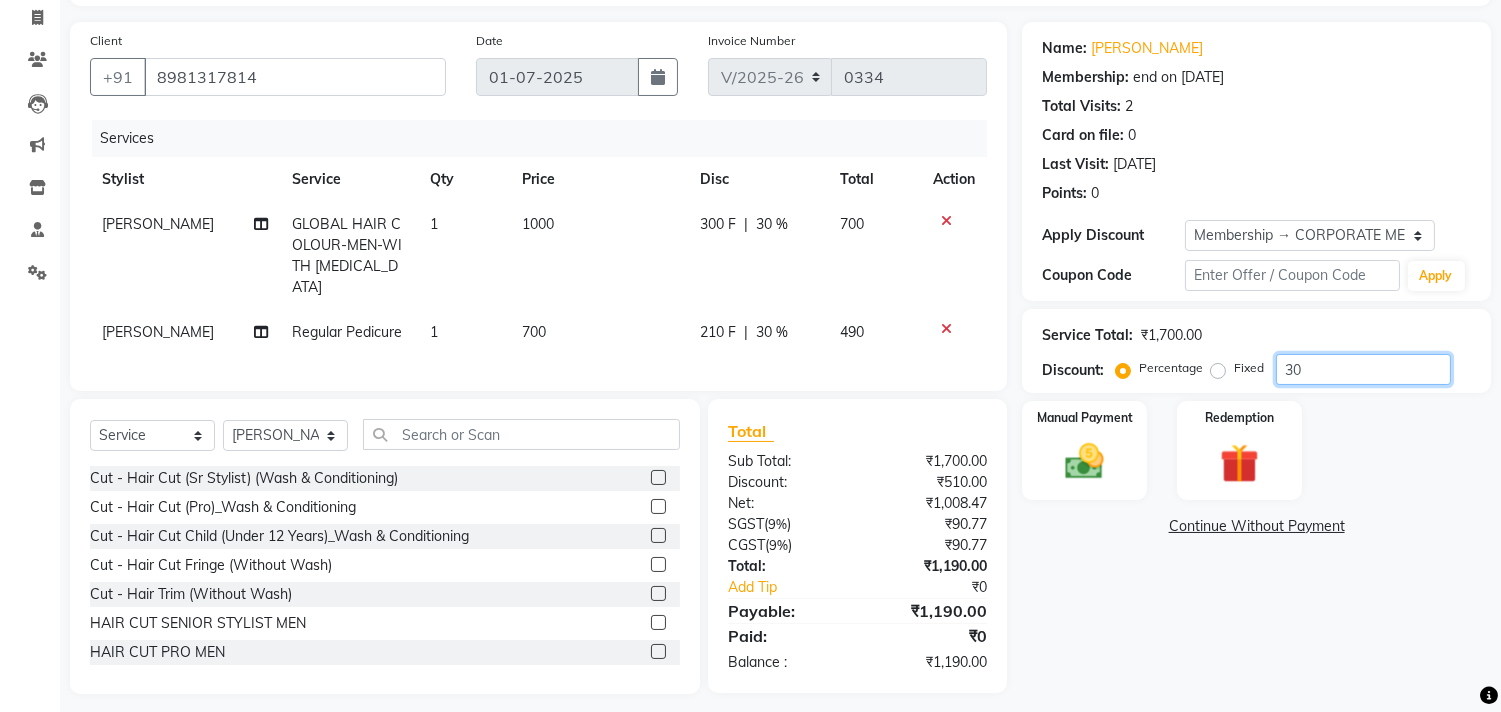 scroll, scrollTop: 135, scrollLeft: 0, axis: vertical 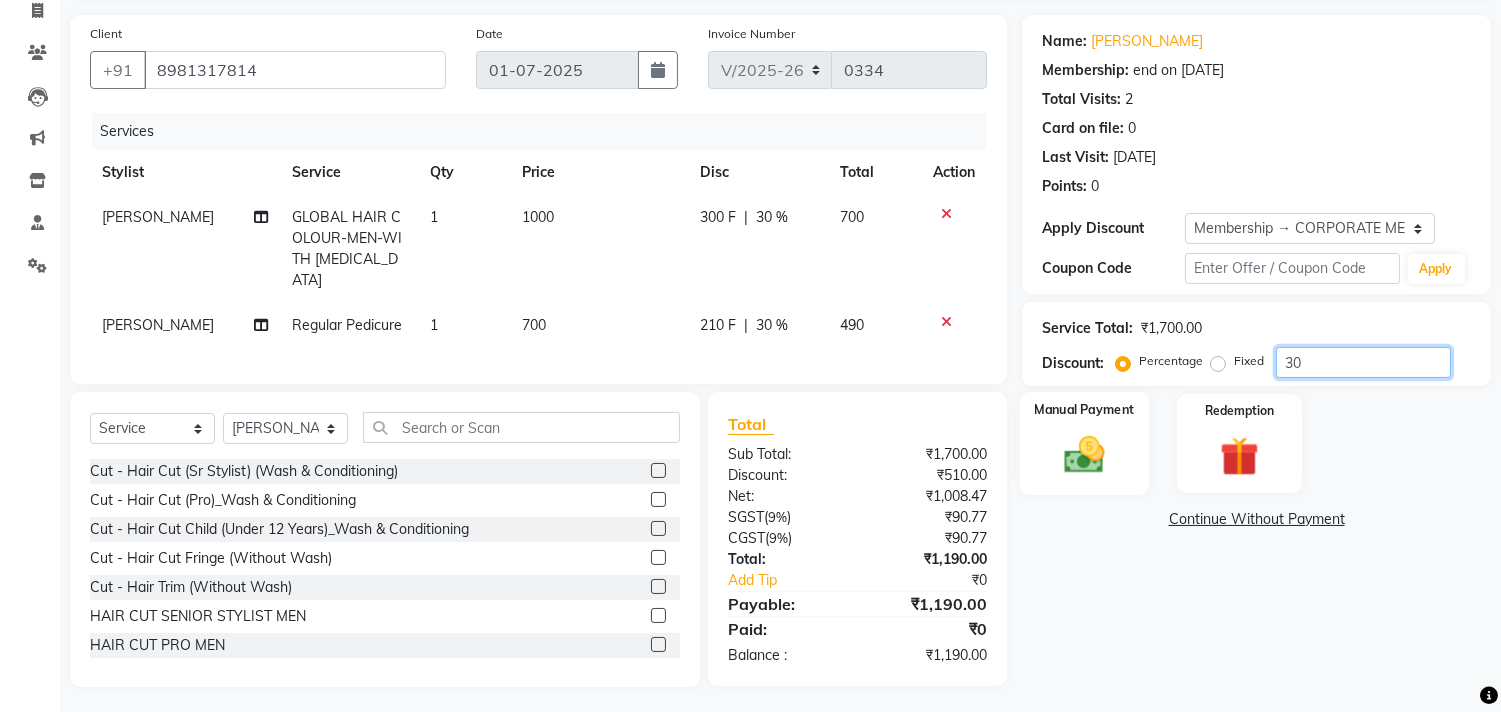 type on "30" 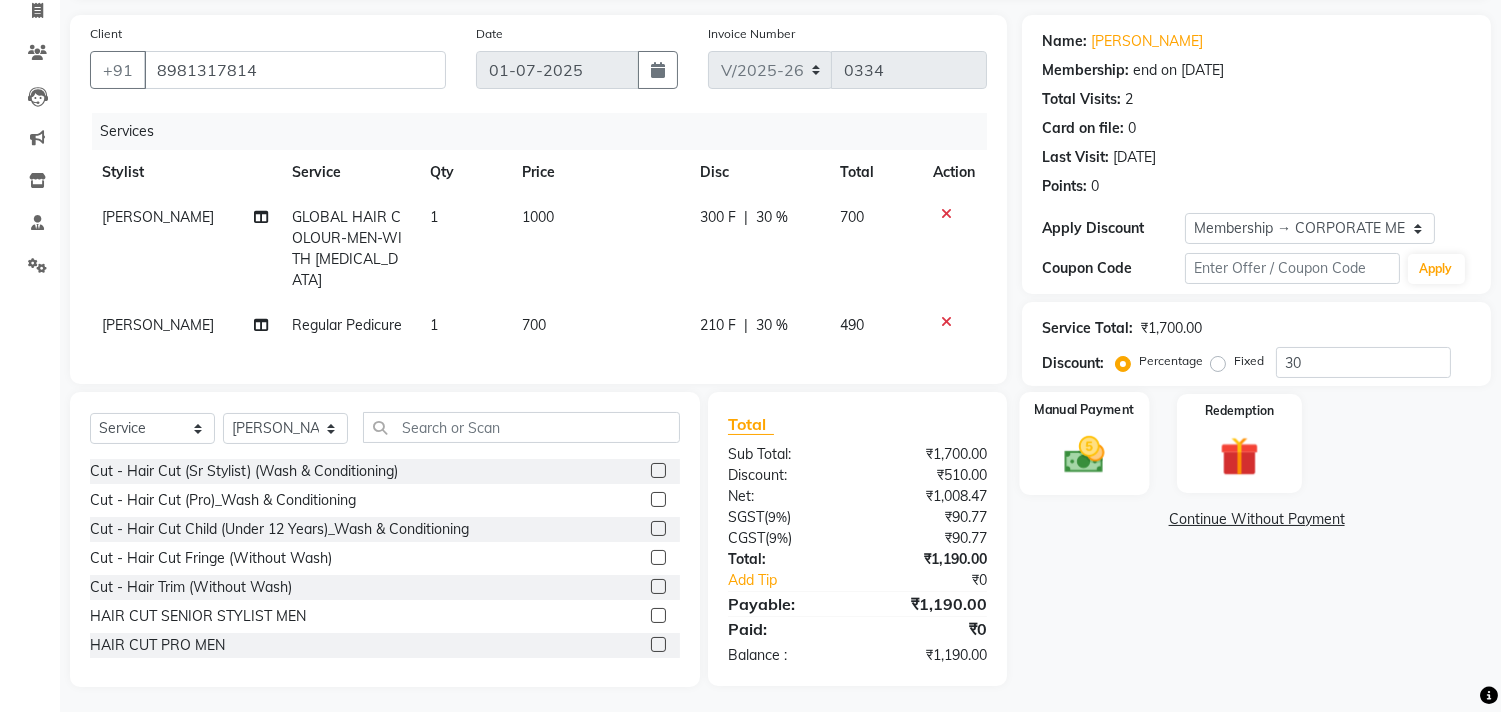click on "Manual Payment" 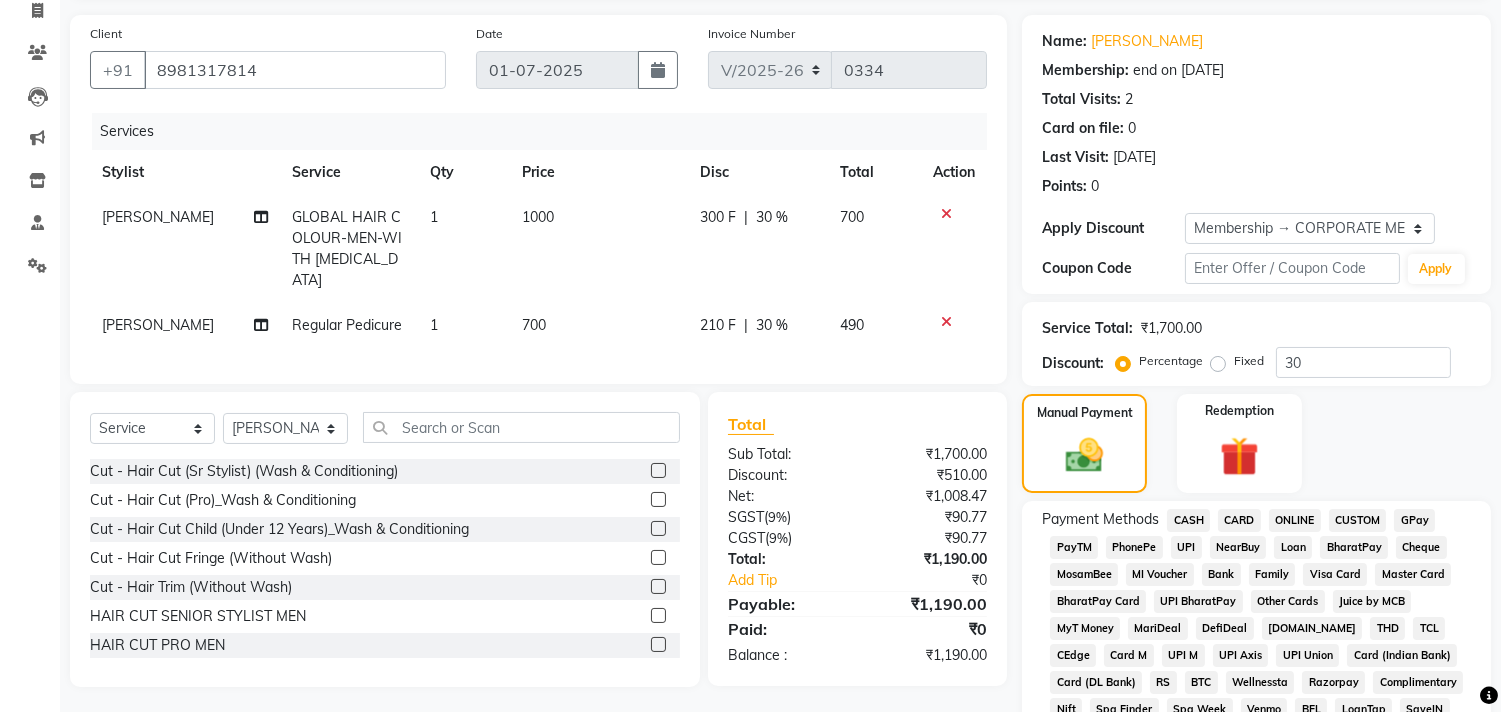 click on "CASH" 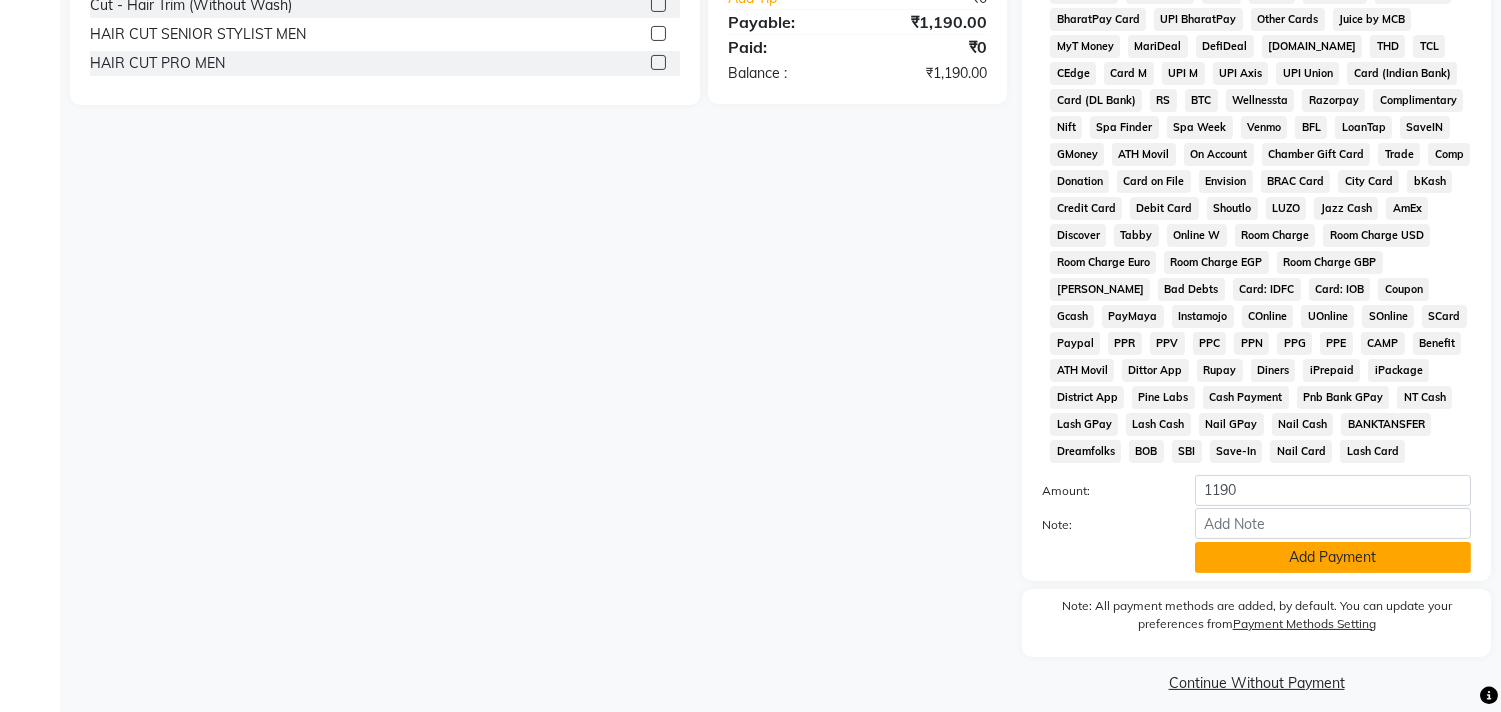 scroll, scrollTop: 737, scrollLeft: 0, axis: vertical 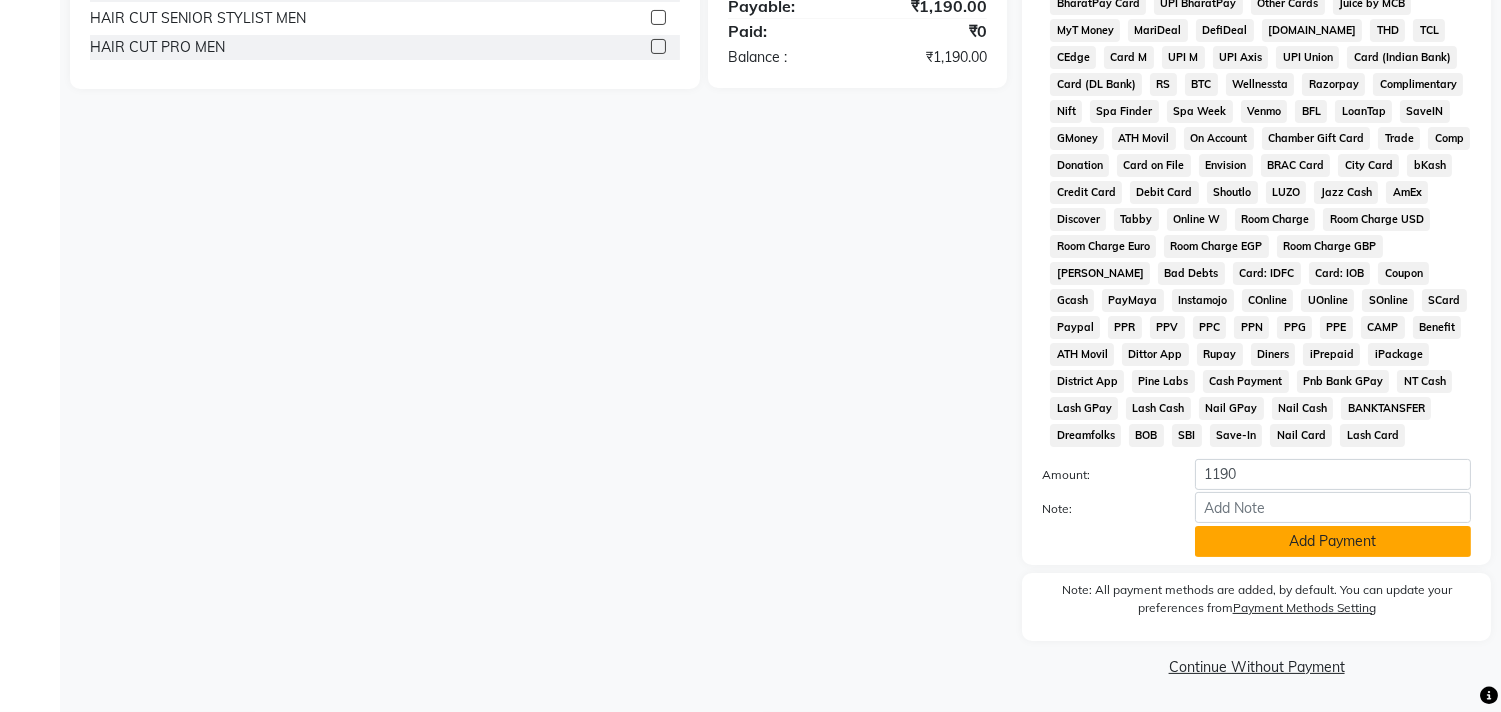 click on "Add Payment" 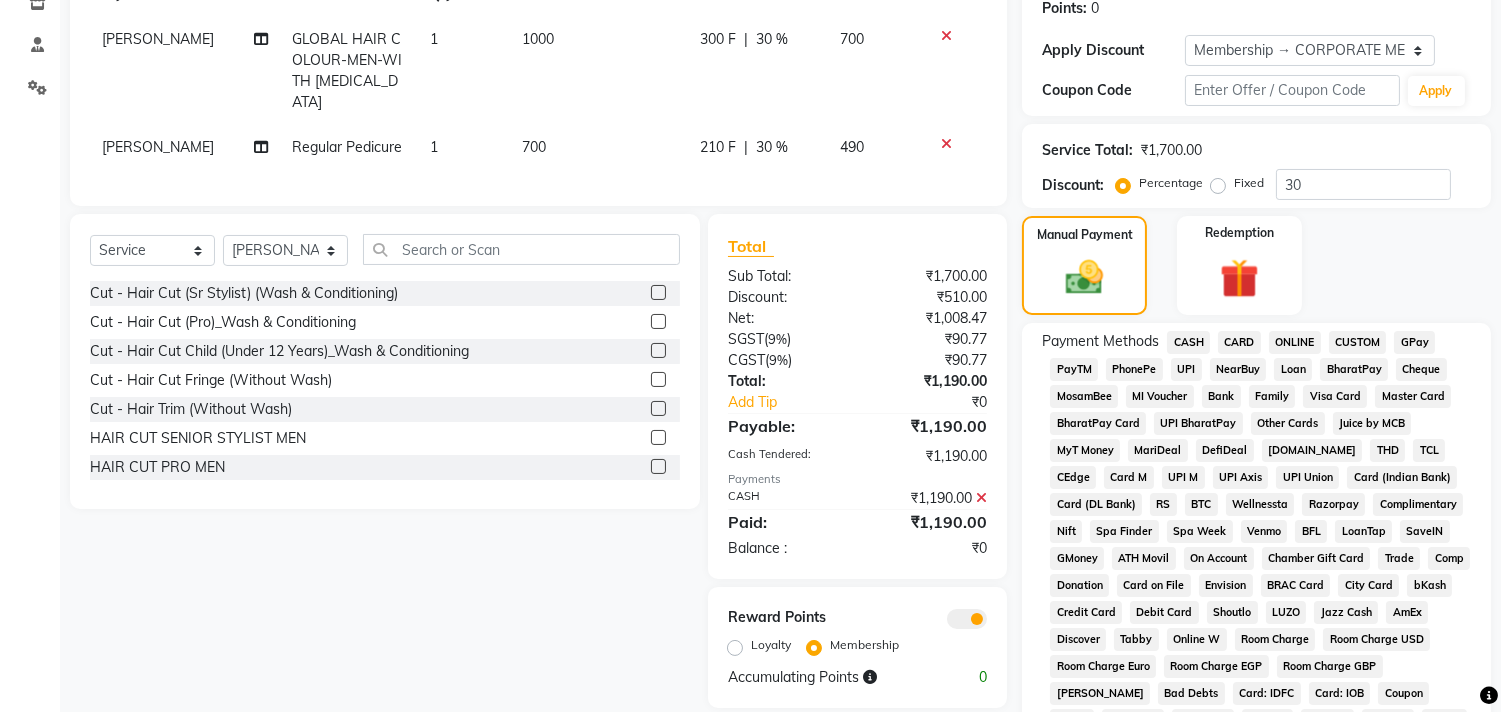 scroll, scrollTop: 744, scrollLeft: 0, axis: vertical 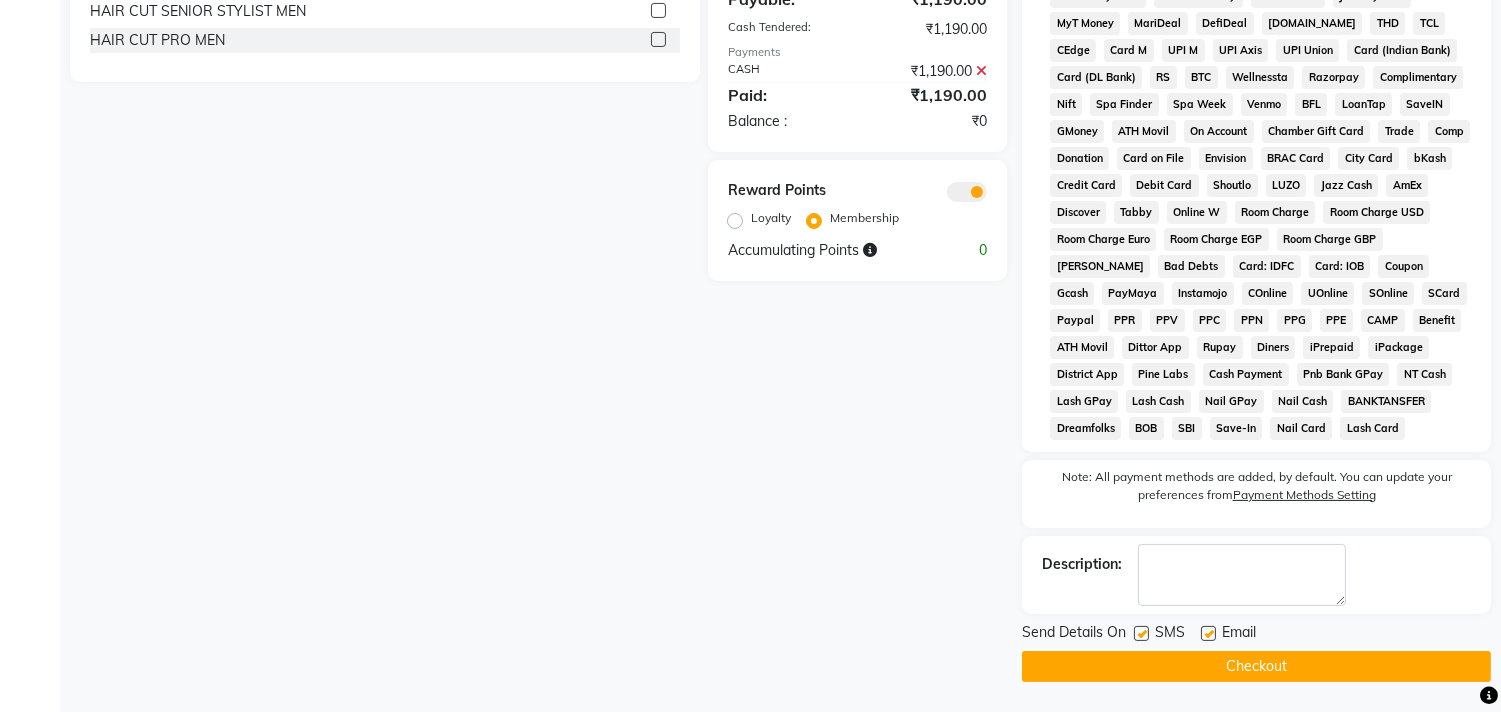 click on "Checkout" 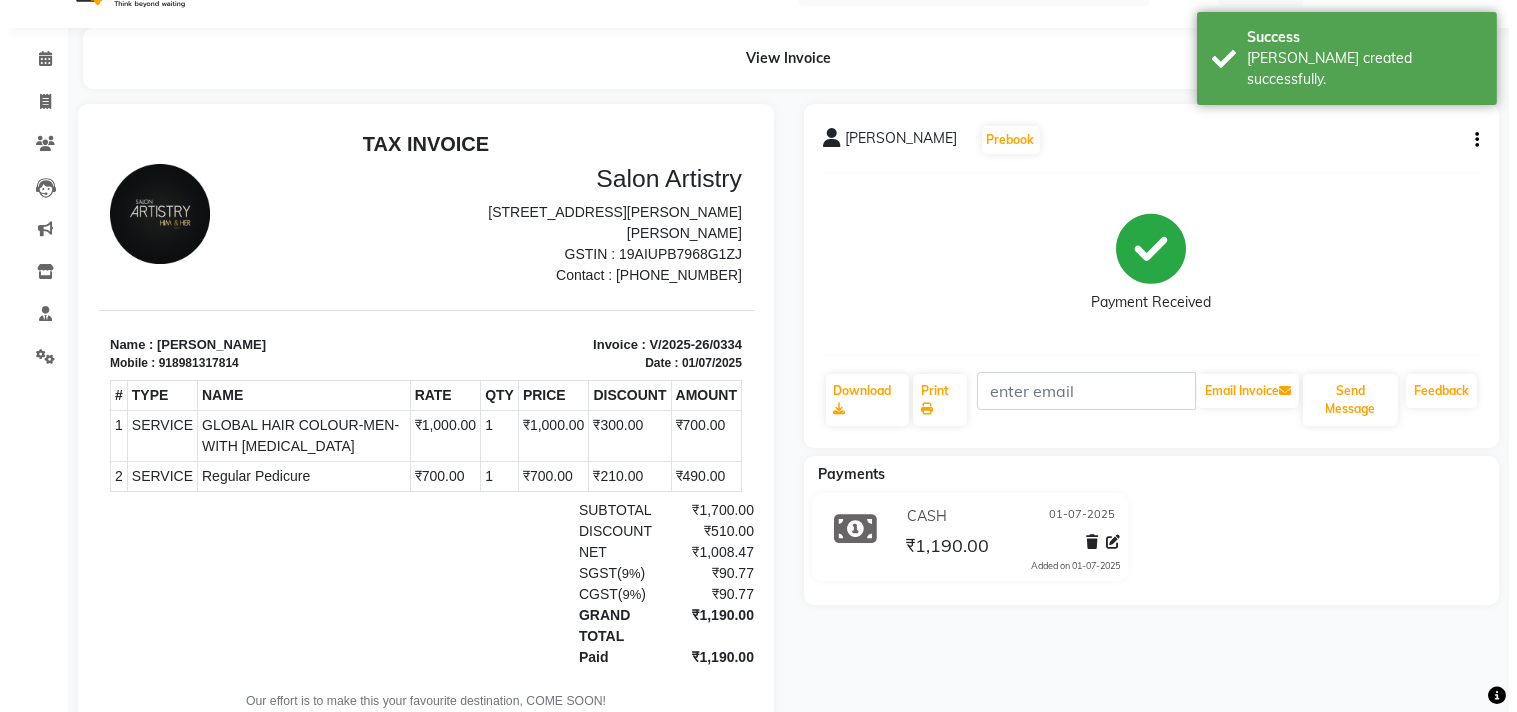 scroll, scrollTop: 0, scrollLeft: 0, axis: both 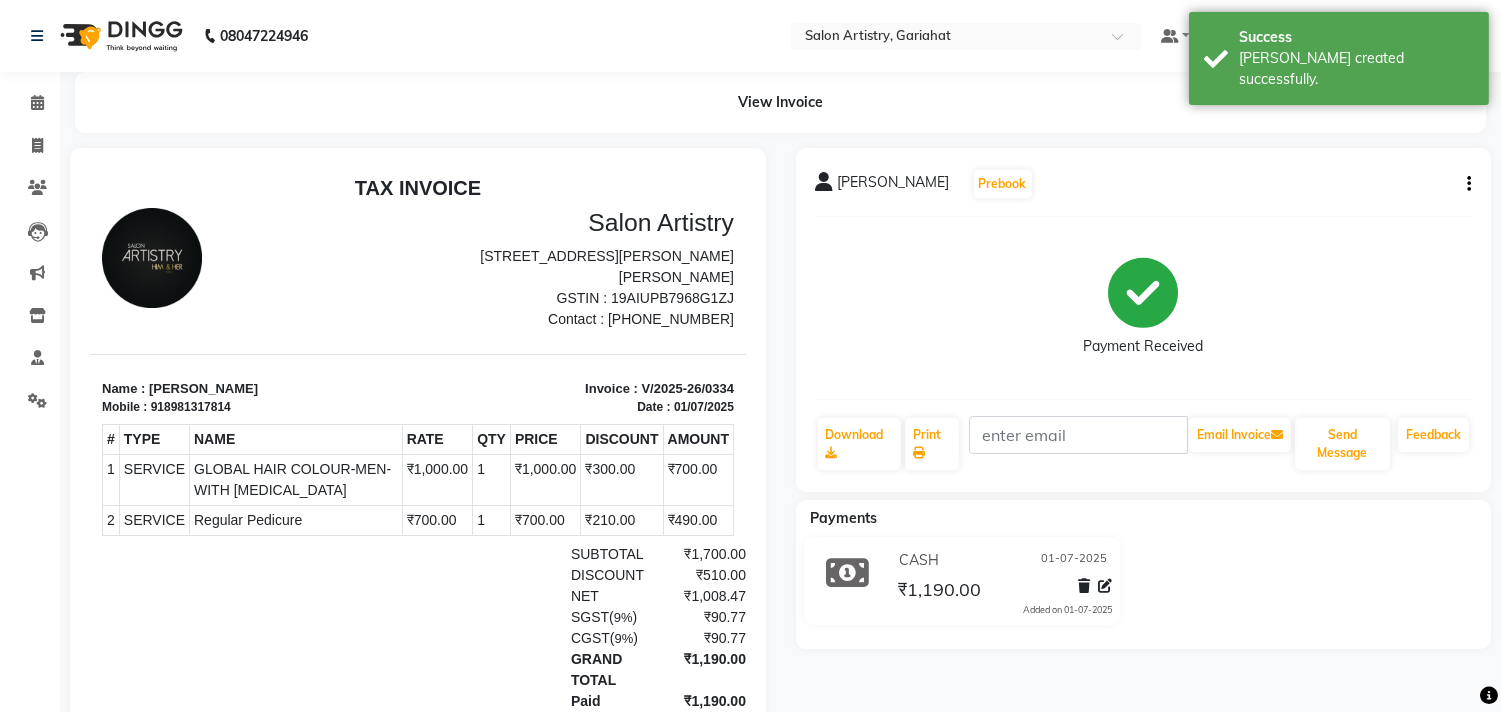 click on "Calendar" 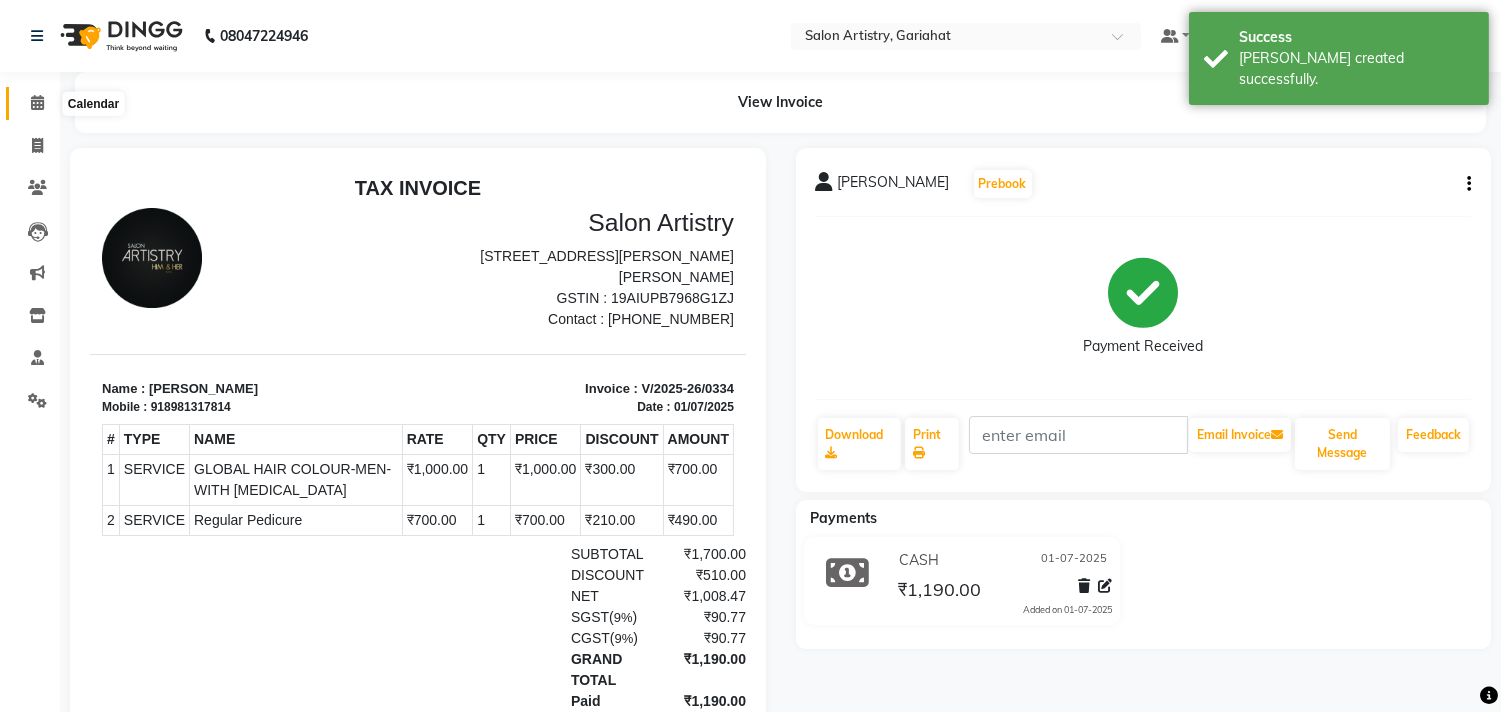 click 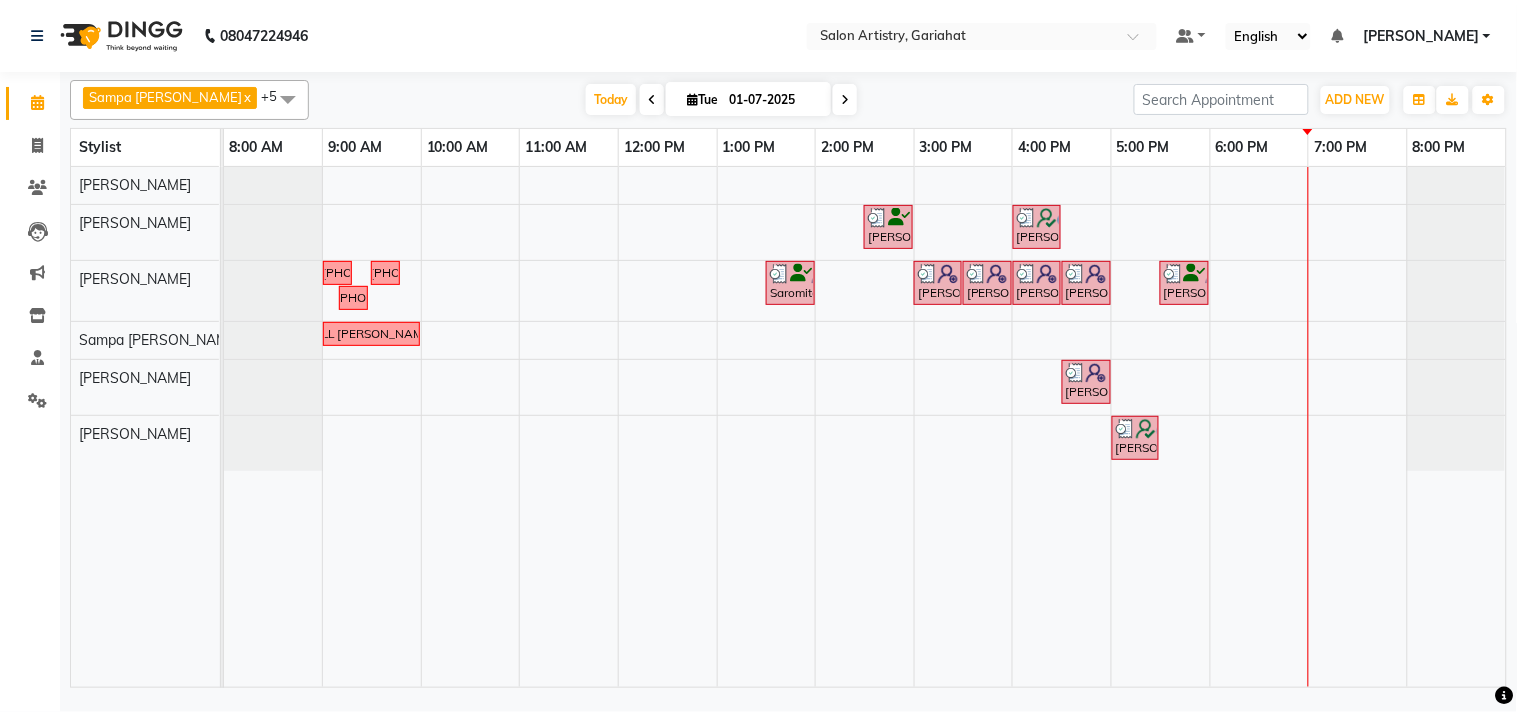 click on "[PERSON_NAME], TK02, 02:30 PM-03:00 PM, Cut - Hair Cut (Sr Stylist) (Wash & Conditioning)     [PERSON_NAME], TK04, 04:00 PM-04:30 PM, GLOBAL HAIR COLOUR-MEN-WITH [MEDICAL_DATA]  followup call..[PHONE_NUMBER]   follow up call
[PHONE_NUMBER]      Saromita [PERSON_NAME], TK01, 01:30 PM-02:00 PM, Waxing - Argan Oil Wax - Full Waxing (Hands, Legs, Peel Off Under Arms)     Priyanka Karan, TK03, 03:00 PM-03:30 PM, Waxing - Peel Off Waxing - Brazilian     Priyanka Karan, TK03, 03:30 PM-04:00 PM, Waxing - Peel Off Waxing - Face     [PERSON_NAME], TK03, 04:00 PM-04:30 PM, Waxing - Argan Oil Wax - Full Waxing (Hands, Legs, Peel Off Under Arms)     Priyanka Karan, TK03, 04:30 PM-05:00 PM, Threading - Eyebrows     [PERSON_NAME], TK05, 05:30 PM-06:00 PM, Facial - Radiance - The Therapist Recommended  followup call
[PHONE_NUMBER]   FOLLOWUP CALL  [PERSON_NAME] 8420718101      [PERSON_NAME], TK03, 04:30 PM-05:00 PM, Oil Massage - Olive Oil     [PERSON_NAME], TK04, 05:00 PM-05:30 PM, Regular Pedicure" at bounding box center [865, 427] 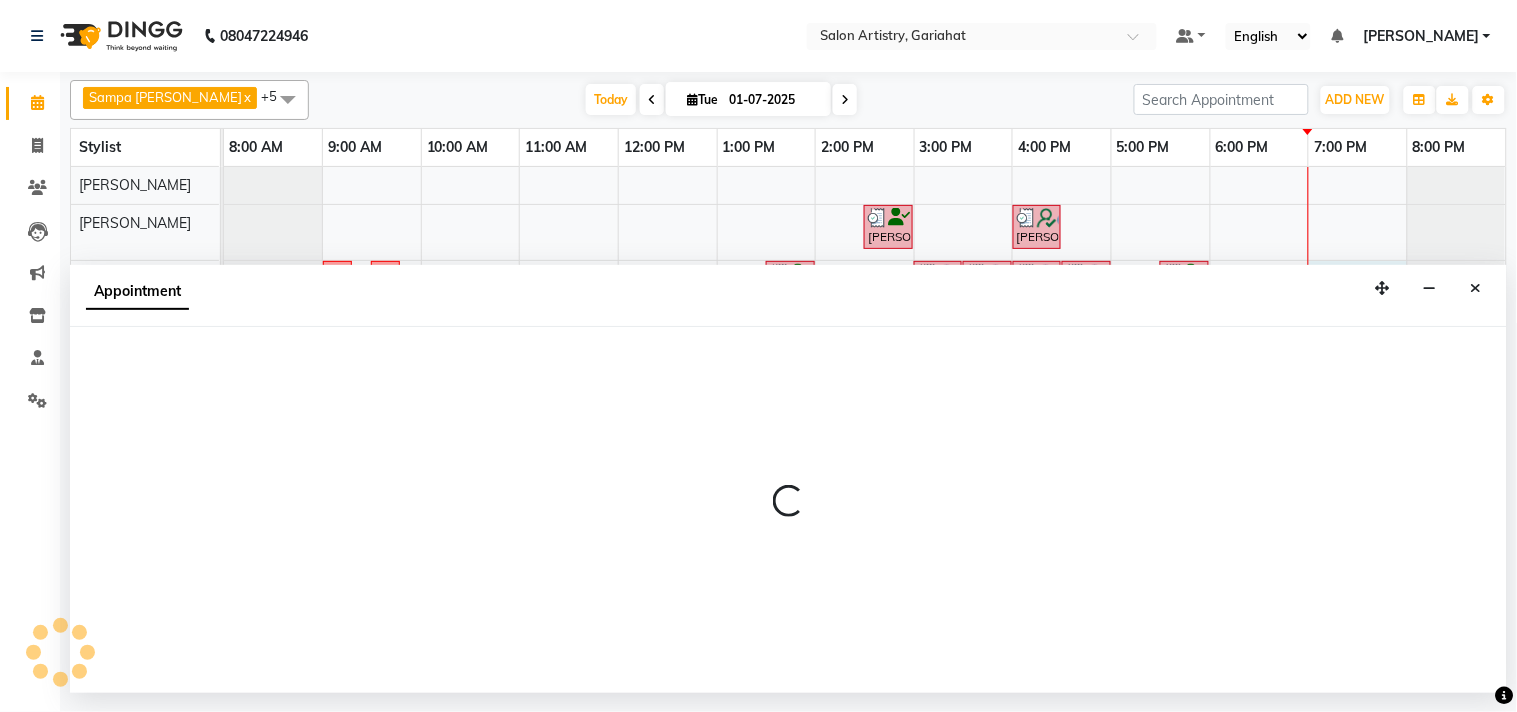 select on "82200" 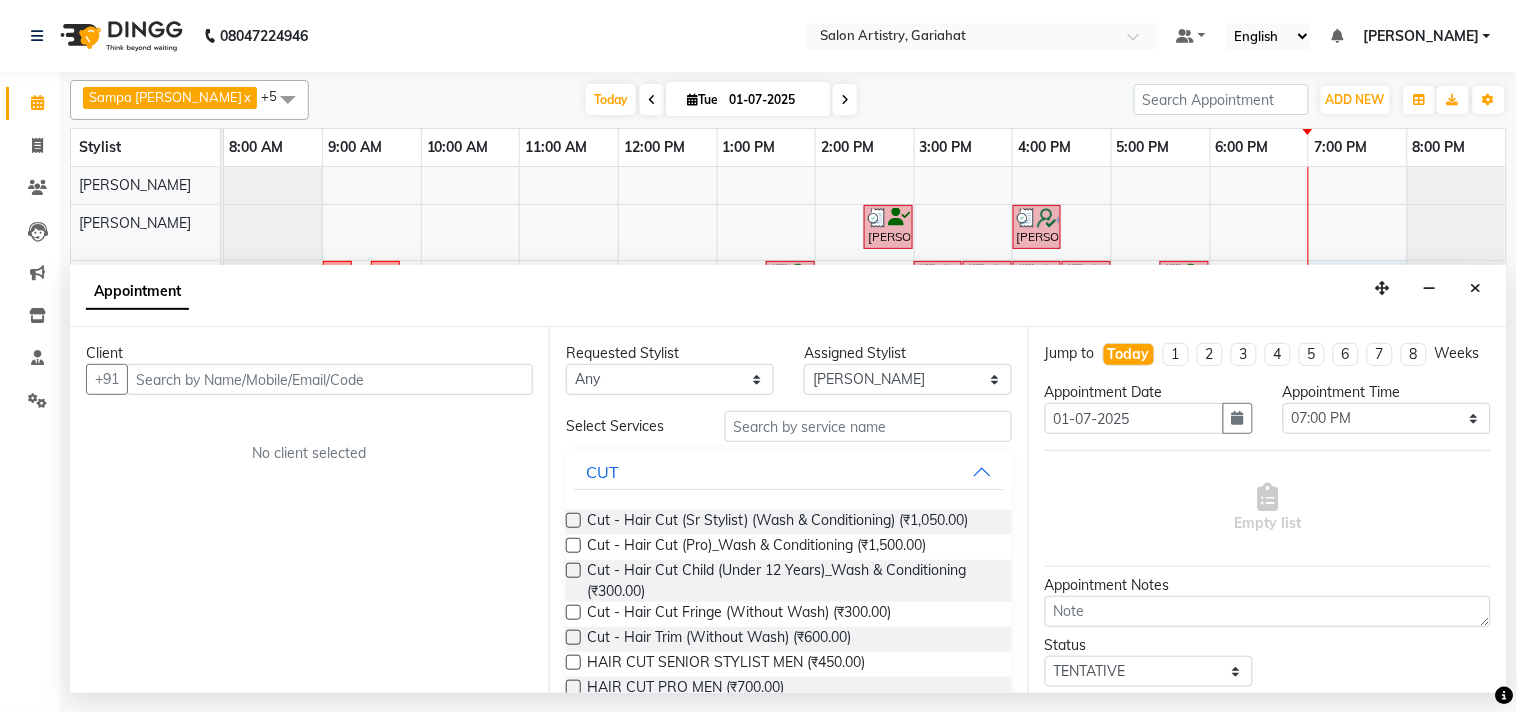 click at bounding box center [330, 379] 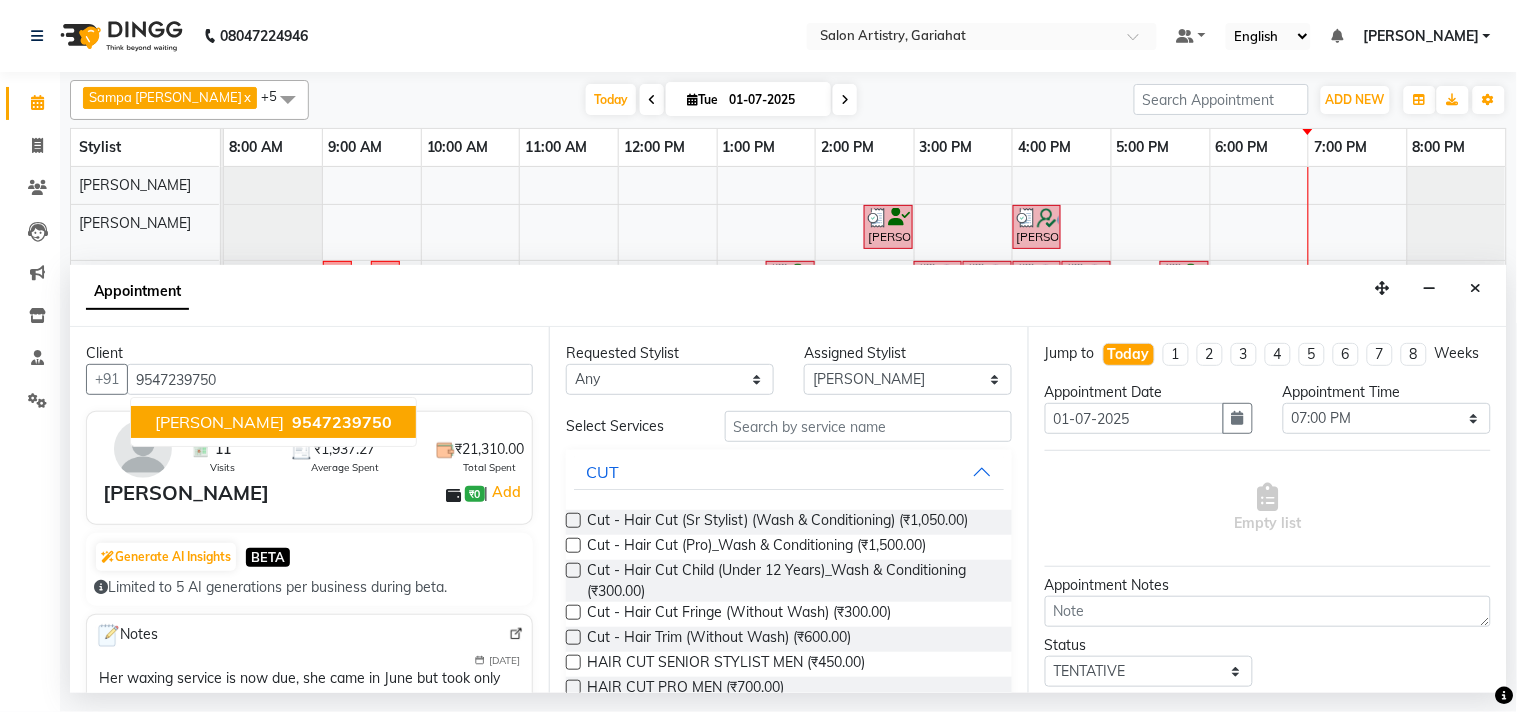 click on "9547239750" at bounding box center [342, 422] 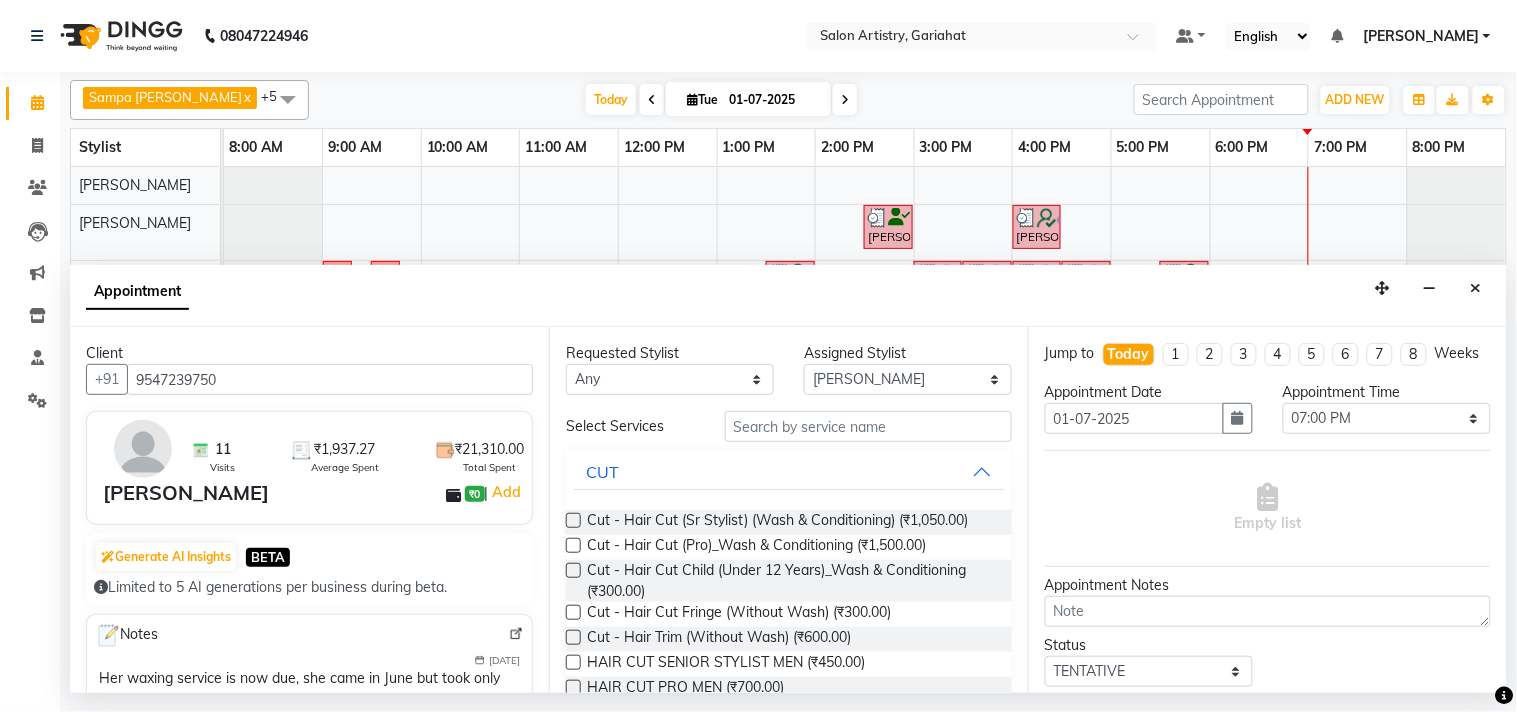 type on "9547239750" 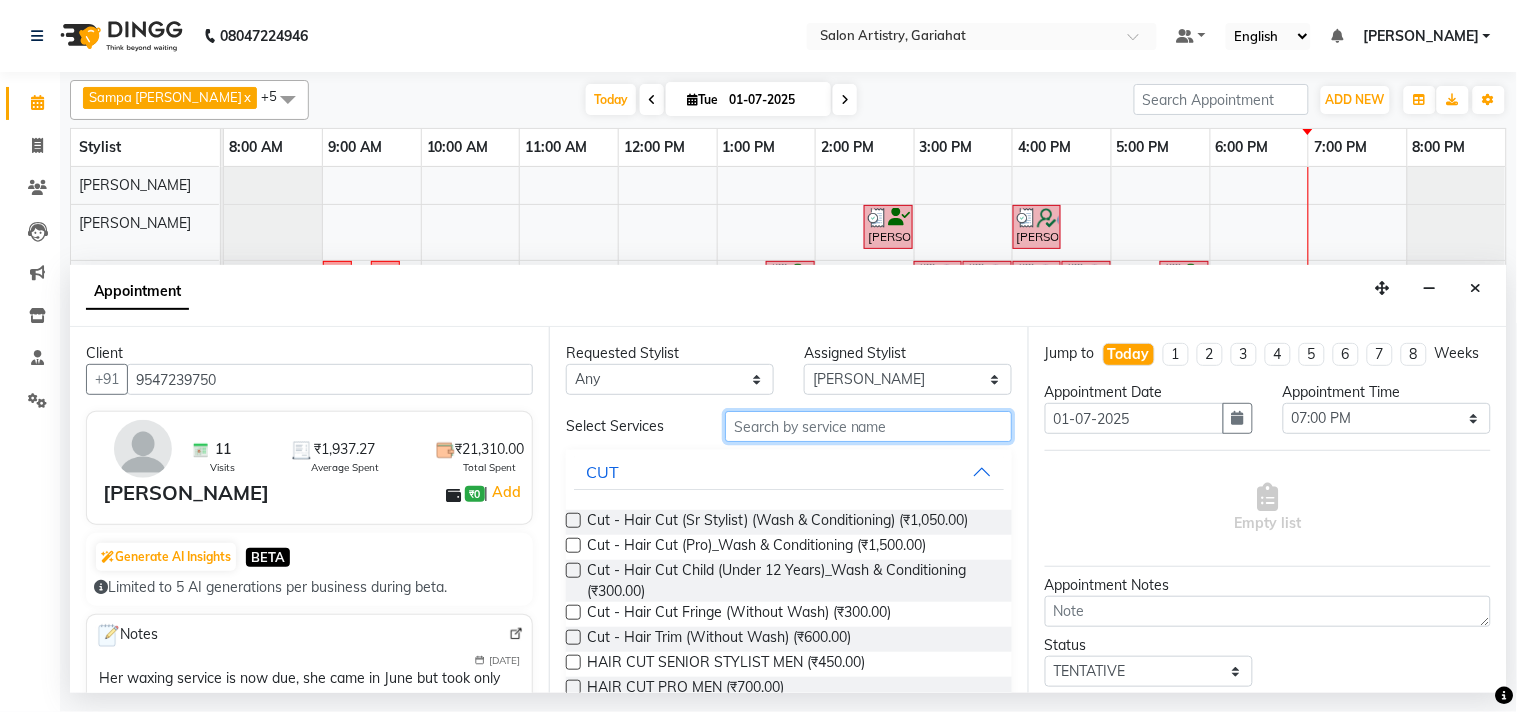 click at bounding box center [868, 426] 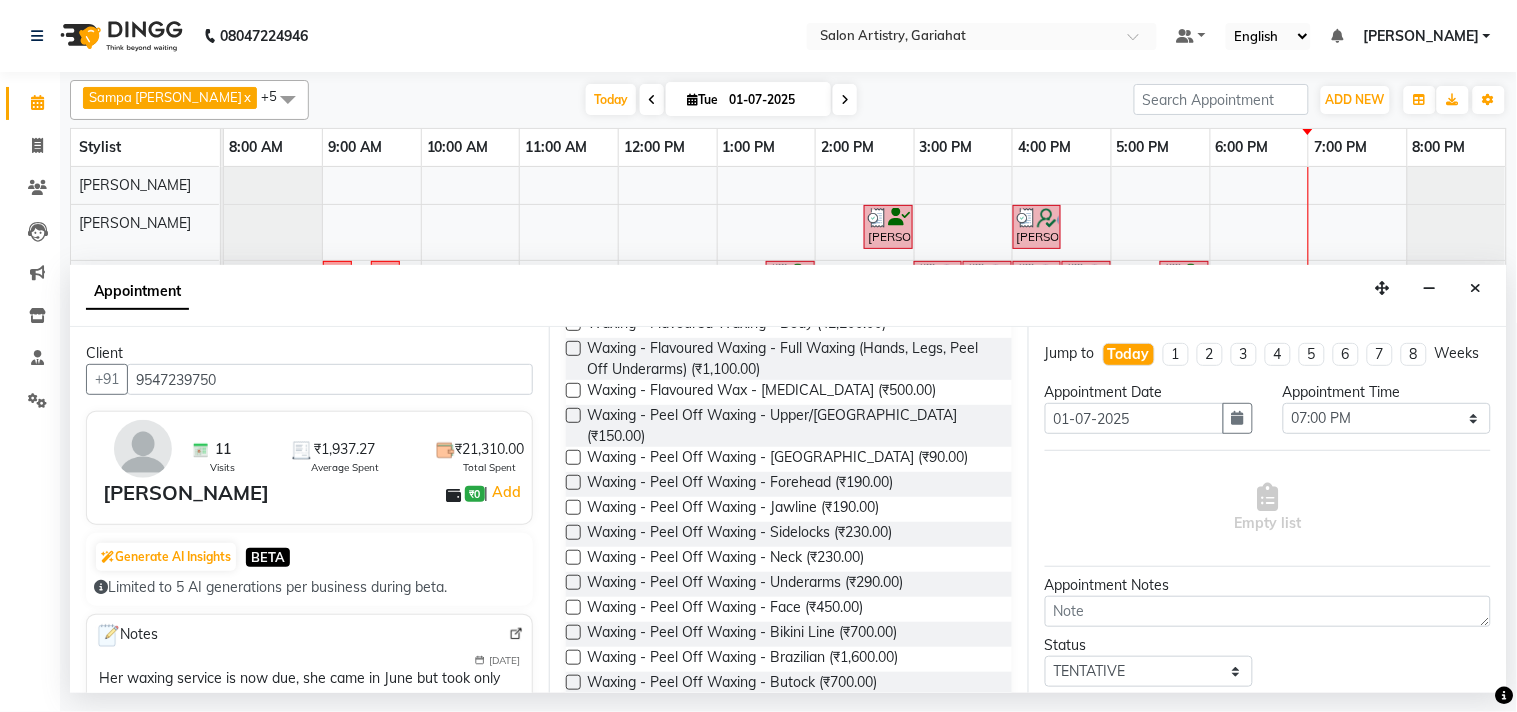 scroll, scrollTop: 333, scrollLeft: 0, axis: vertical 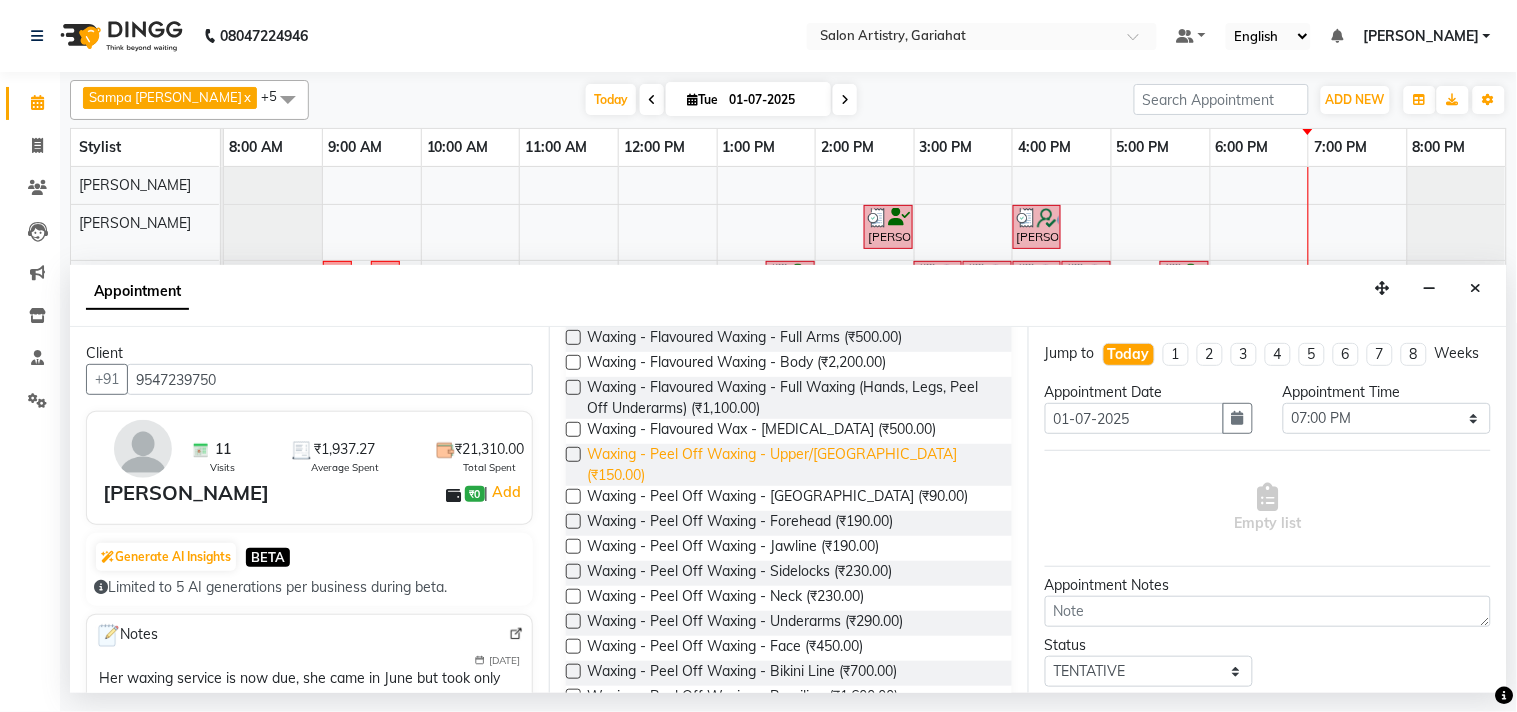type on "wax" 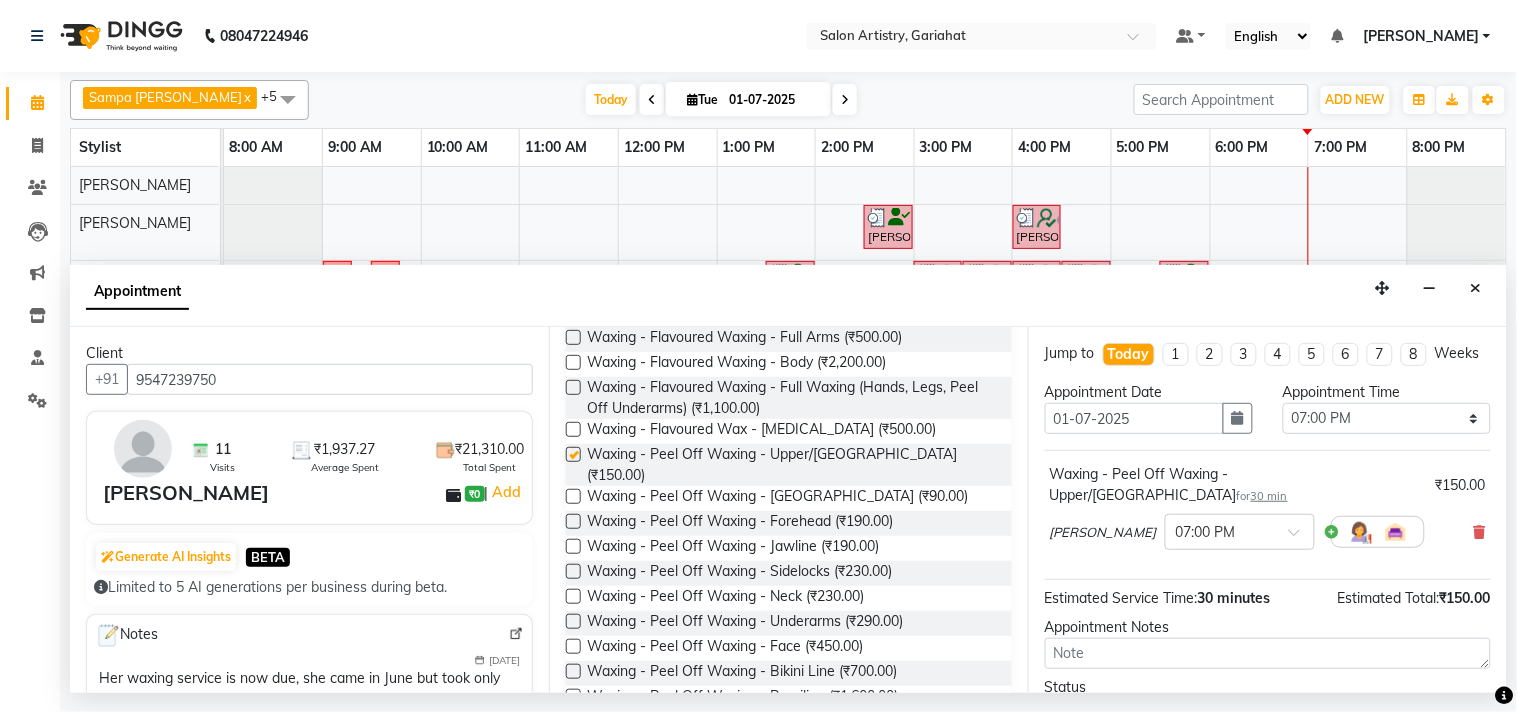 checkbox on "false" 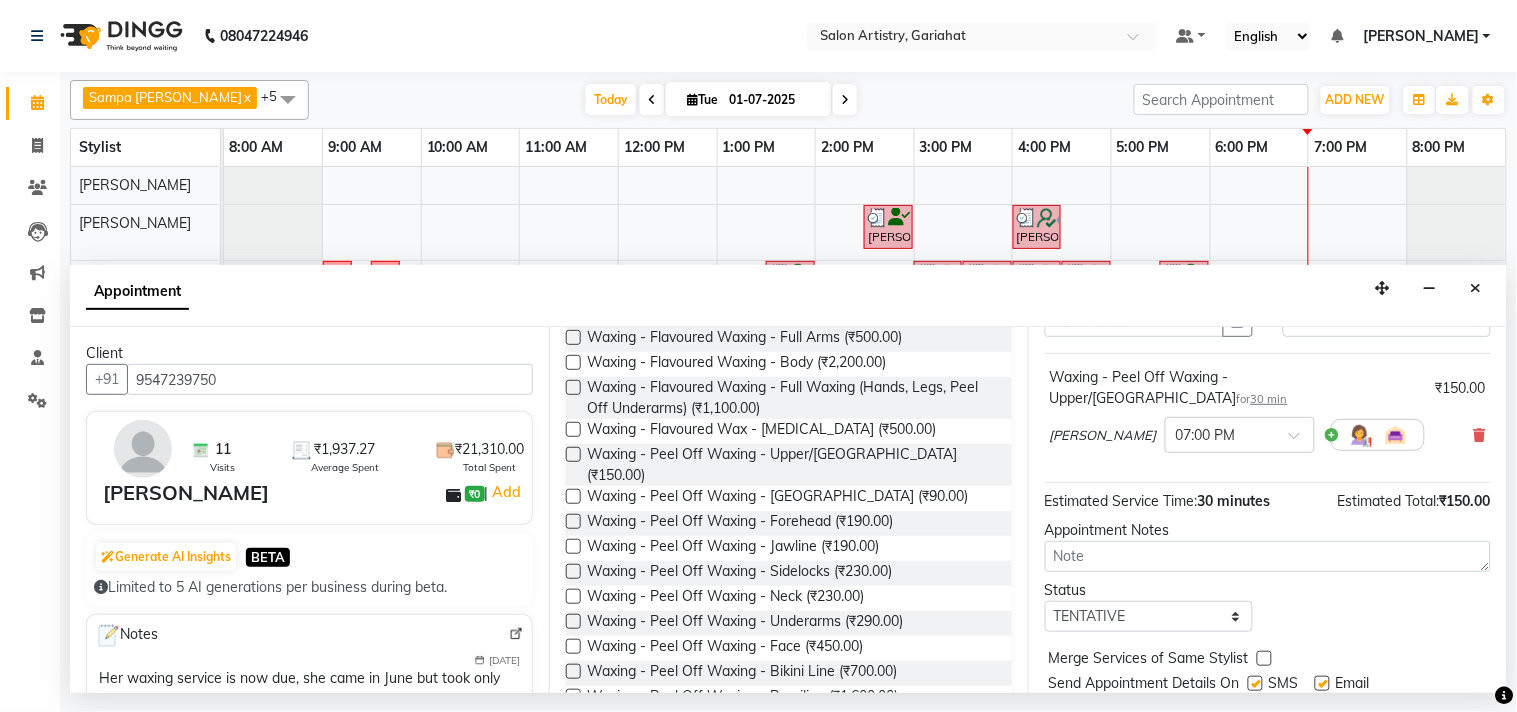 scroll, scrollTop: 161, scrollLeft: 0, axis: vertical 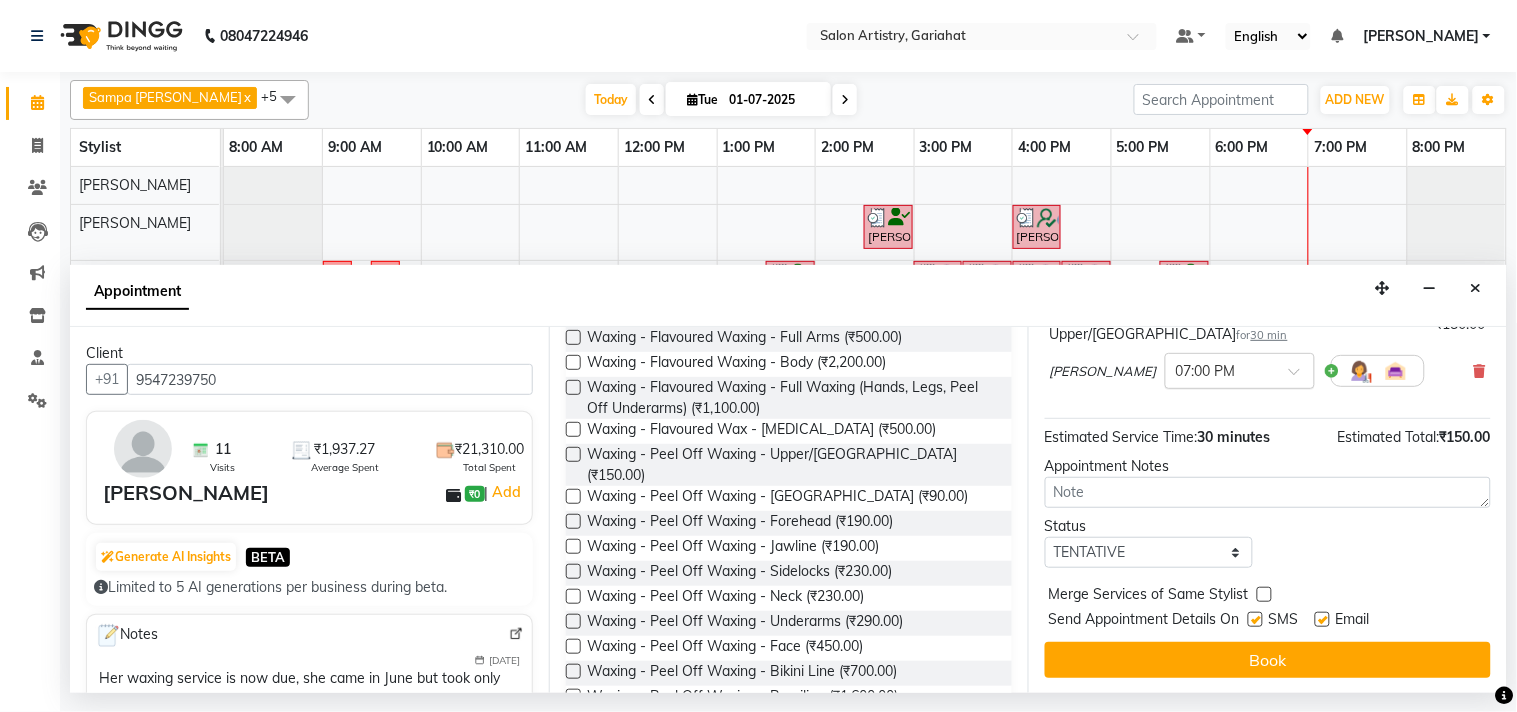 drag, startPoint x: 1202, startPoint y: 366, endPoint x: 1198, endPoint y: 383, distance: 17.464249 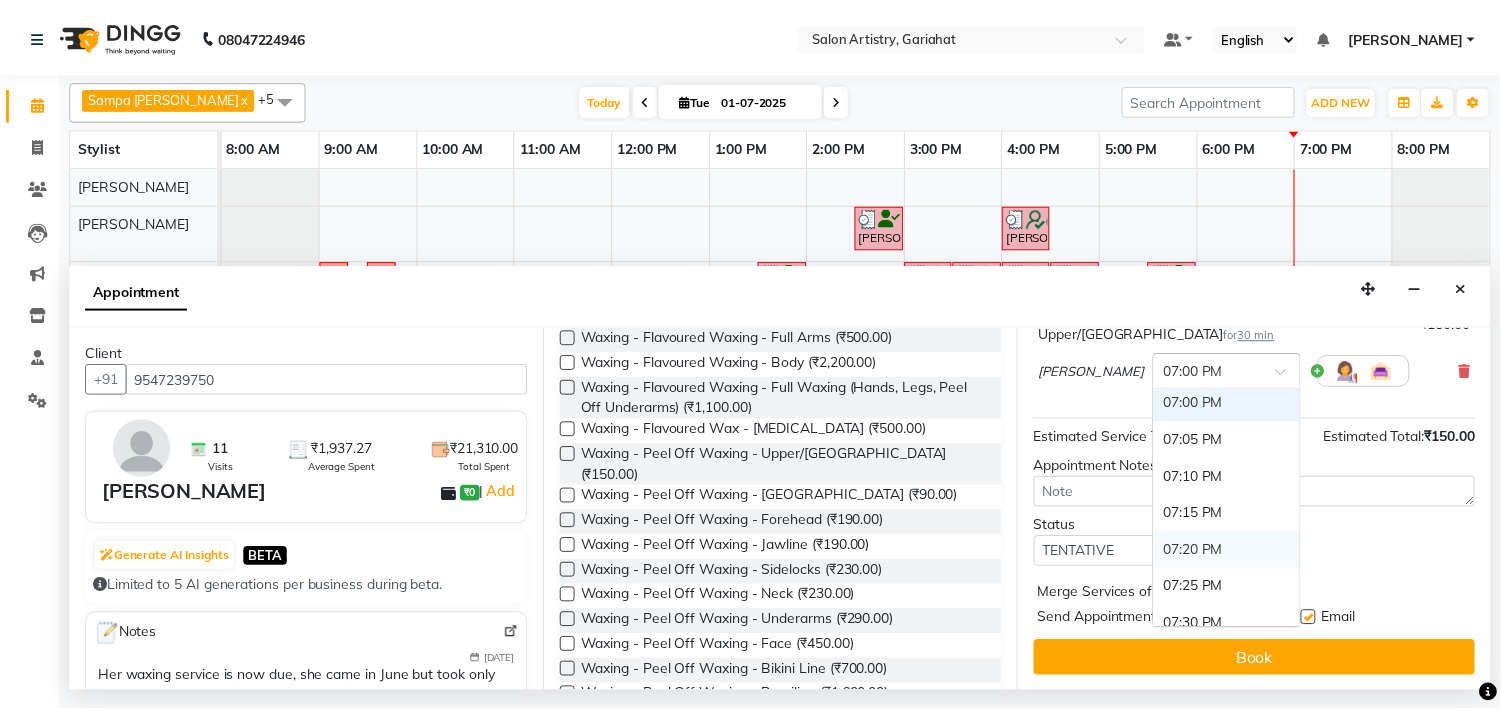 scroll, scrollTop: 4635, scrollLeft: 0, axis: vertical 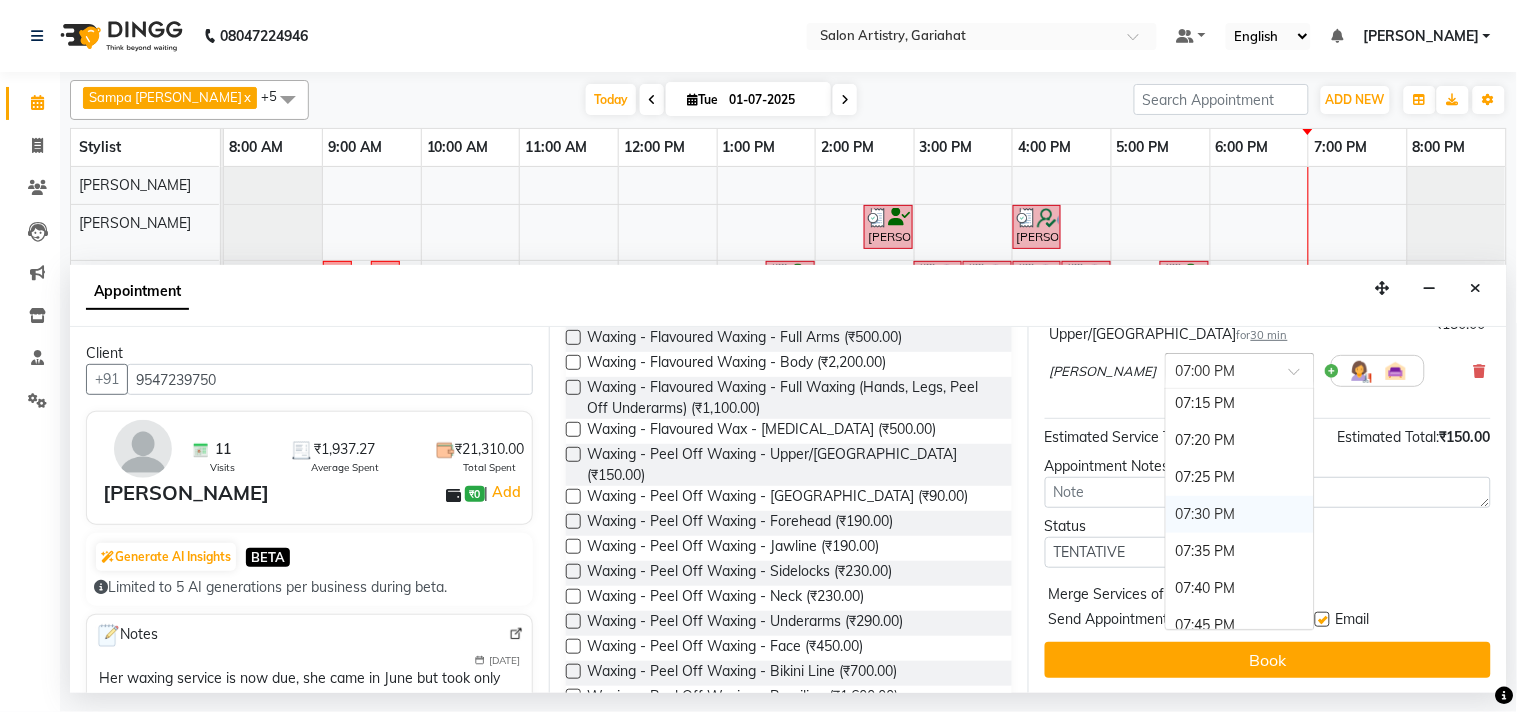 click on "07:30 PM" at bounding box center [1240, 514] 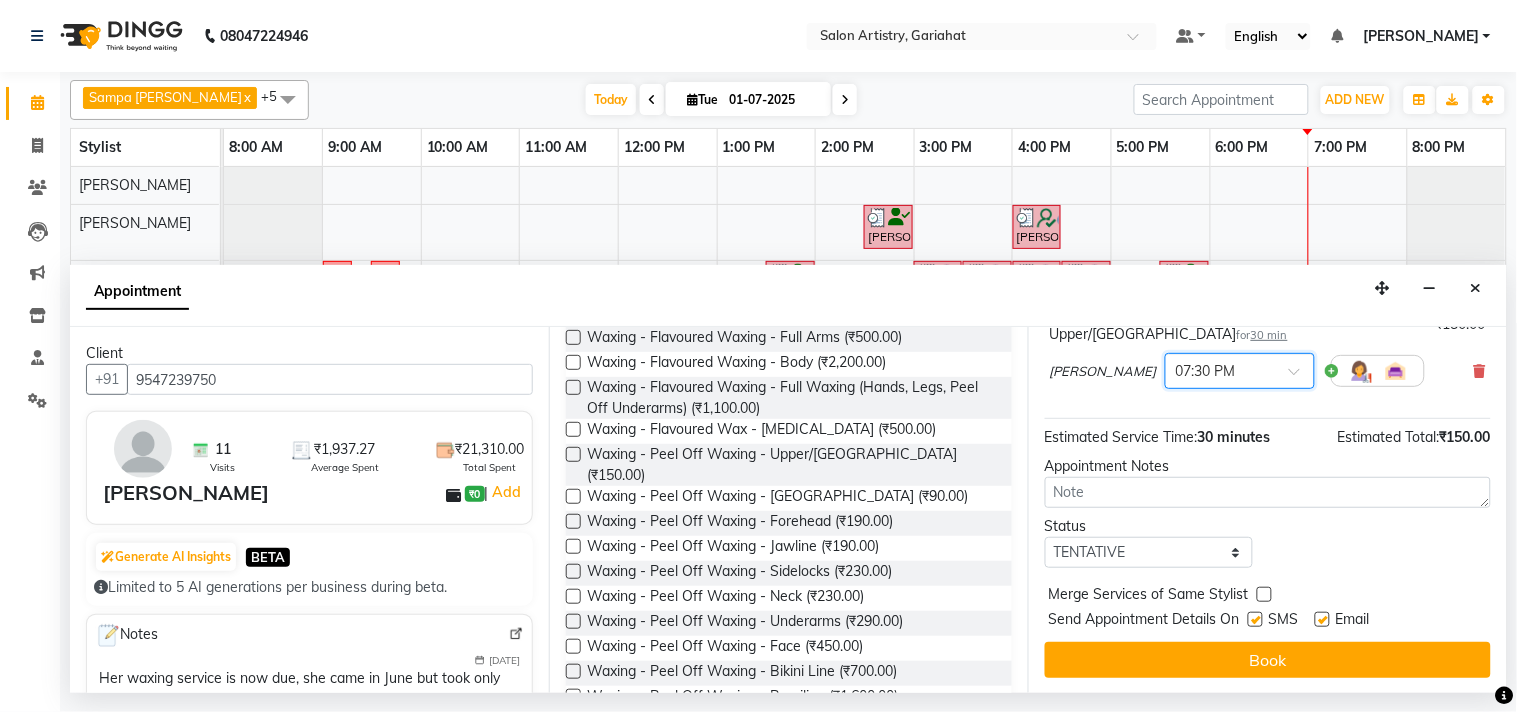 click on "Book" at bounding box center (1268, 660) 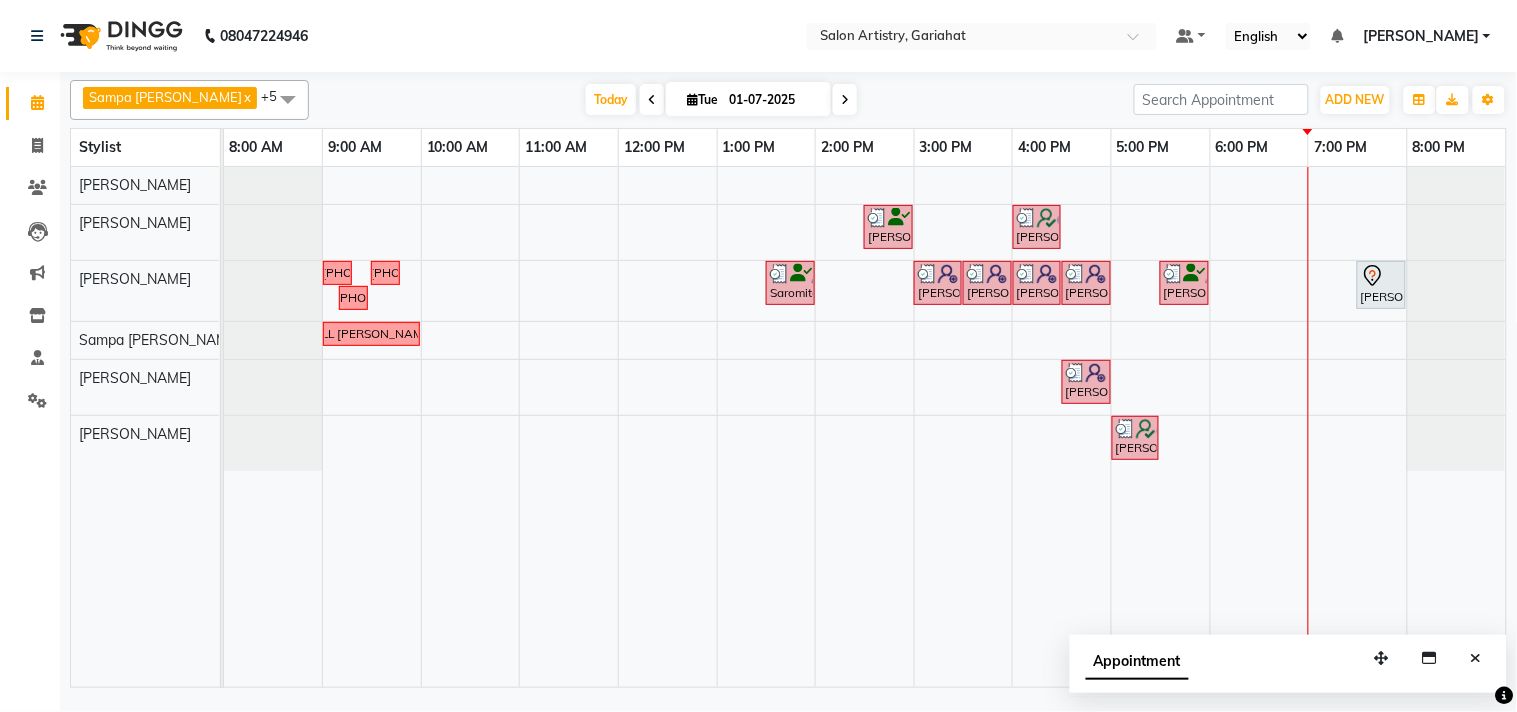 click at bounding box center (1476, 658) 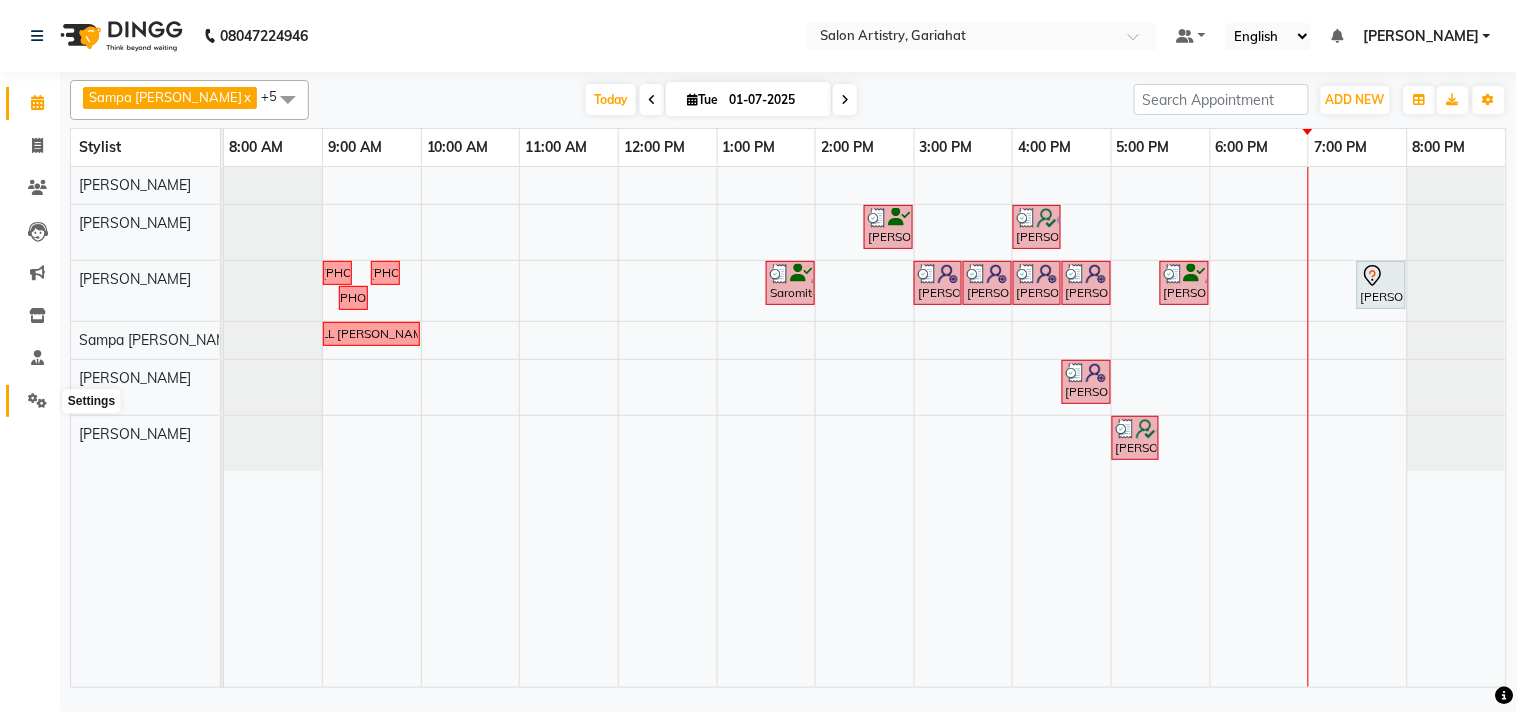 click 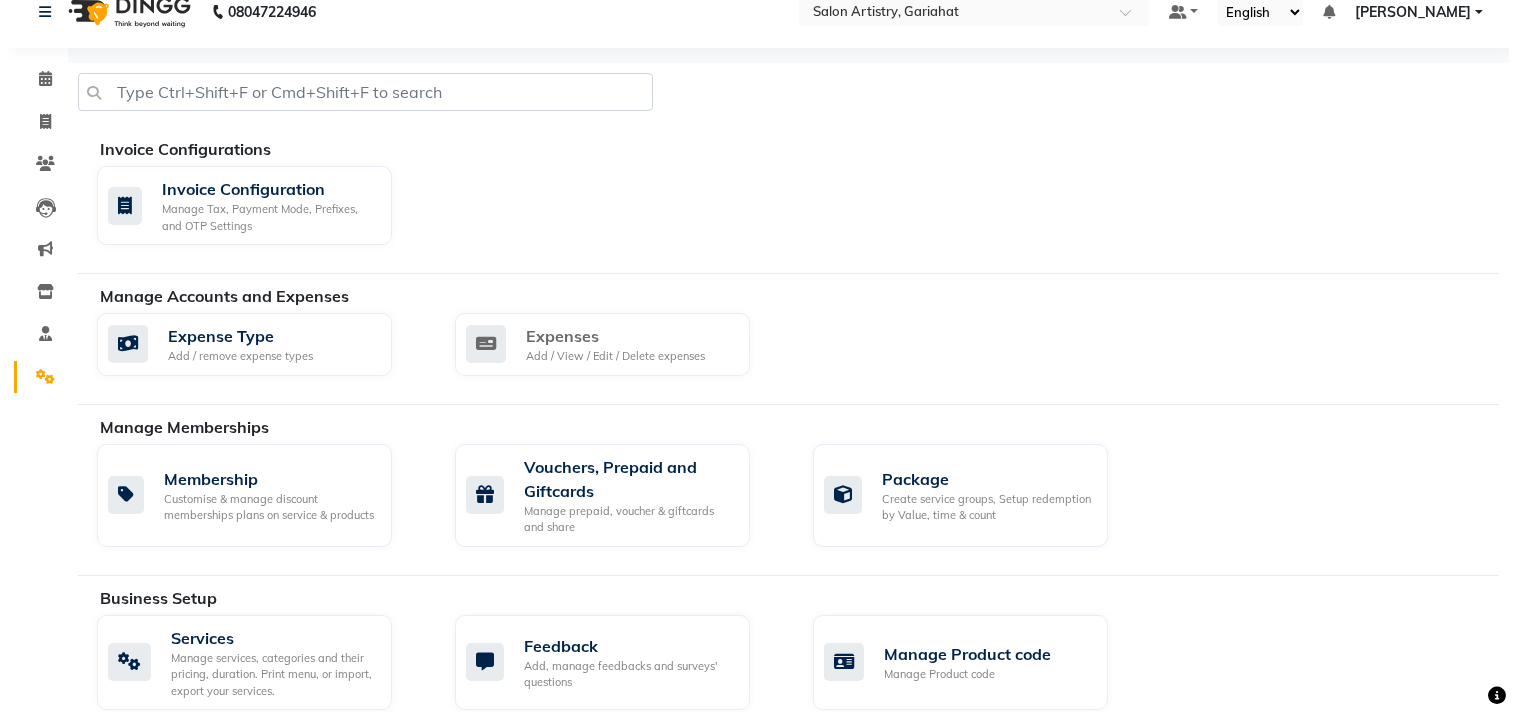 scroll, scrollTop: 0, scrollLeft: 0, axis: both 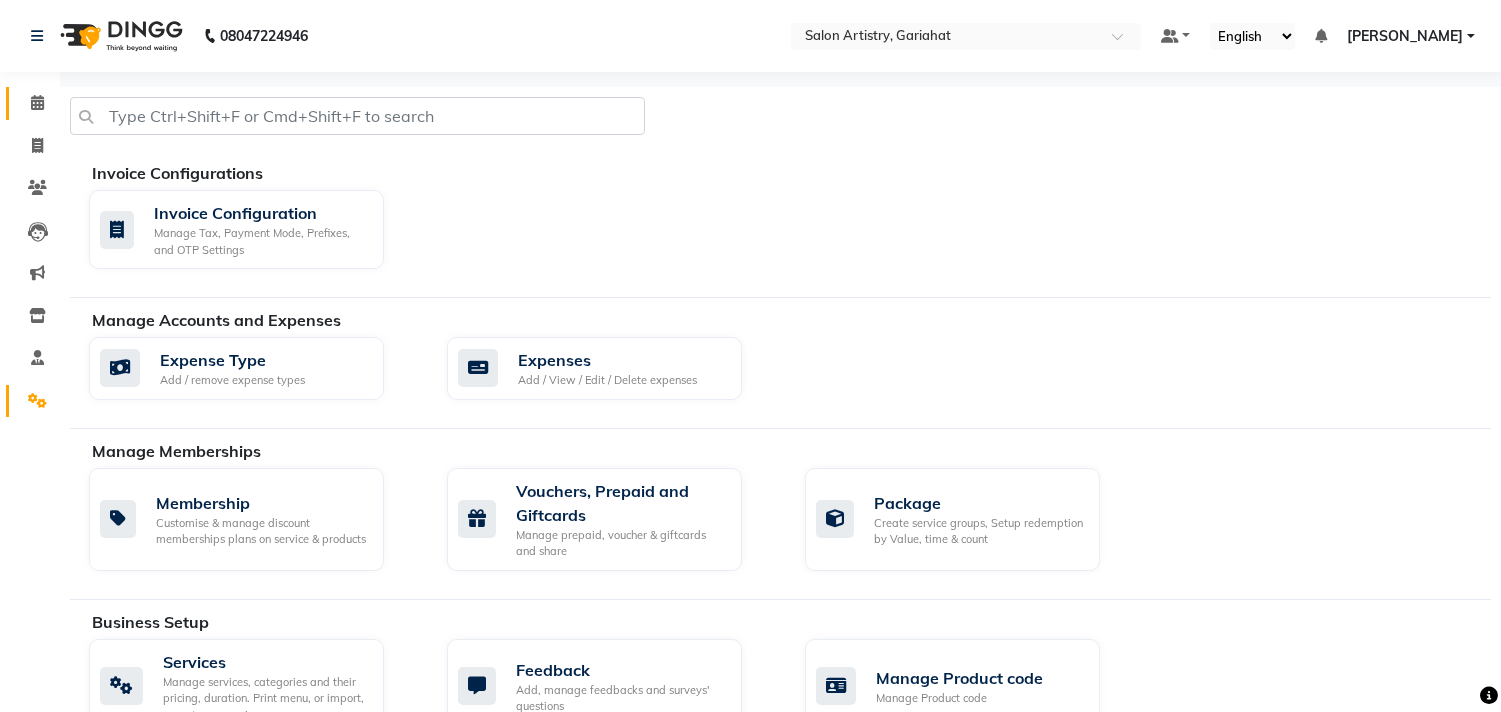 click on "Calendar" 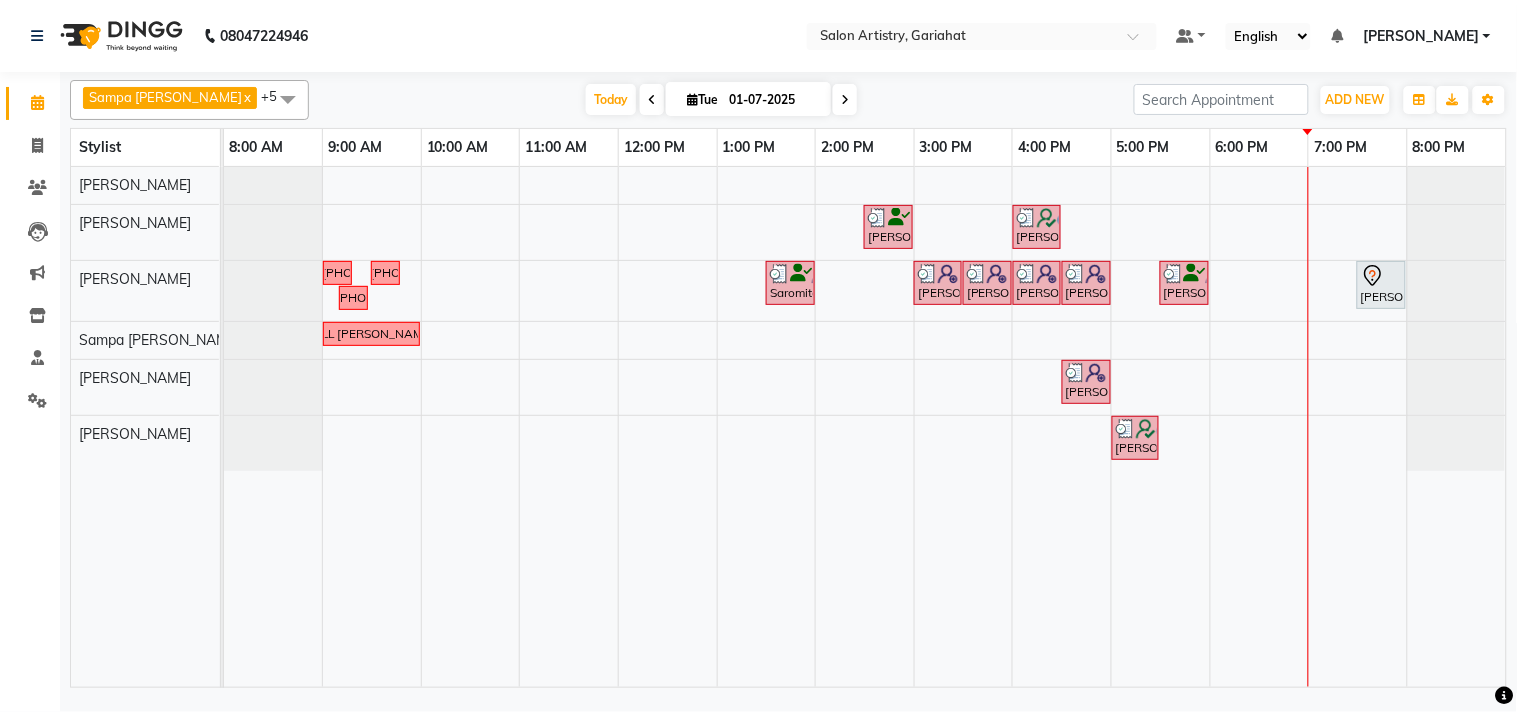 click at bounding box center [845, 99] 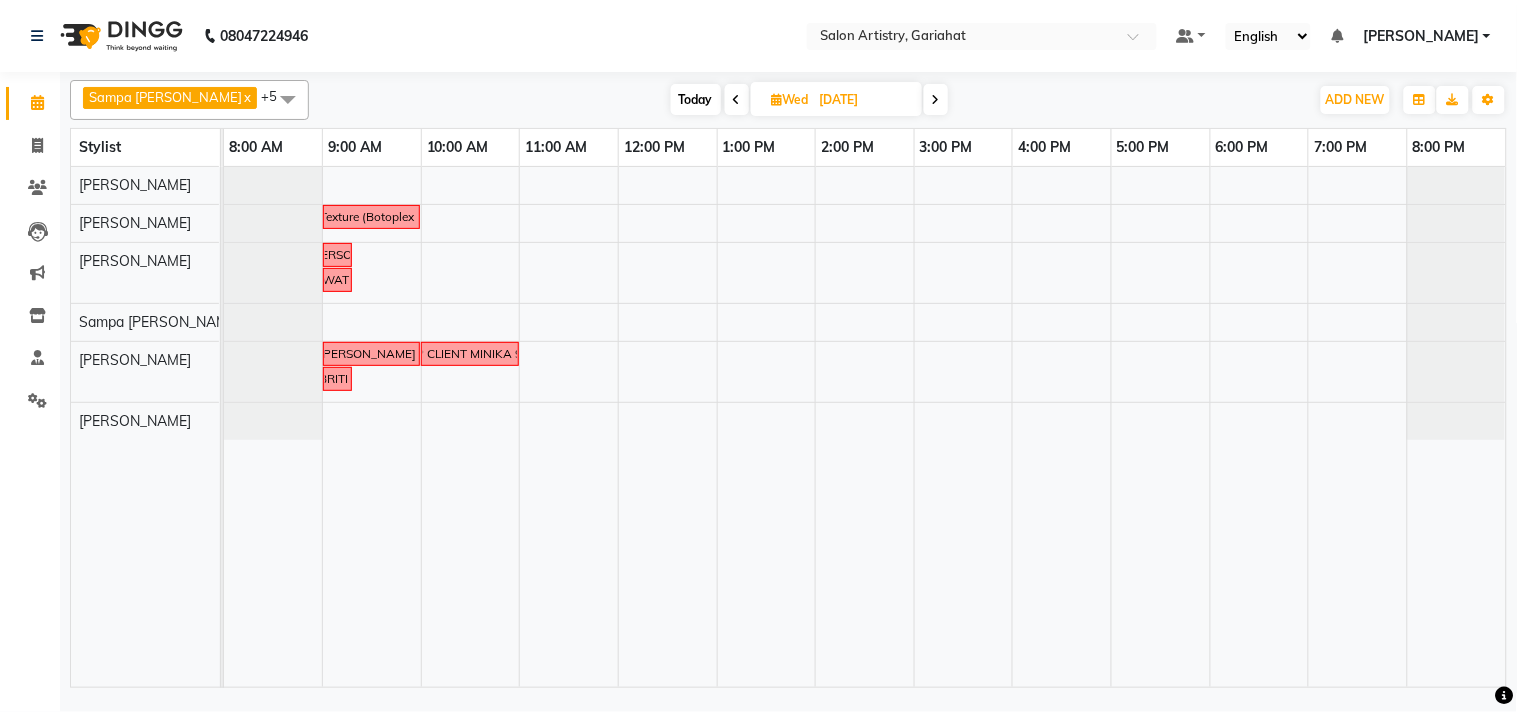 click at bounding box center [737, 99] 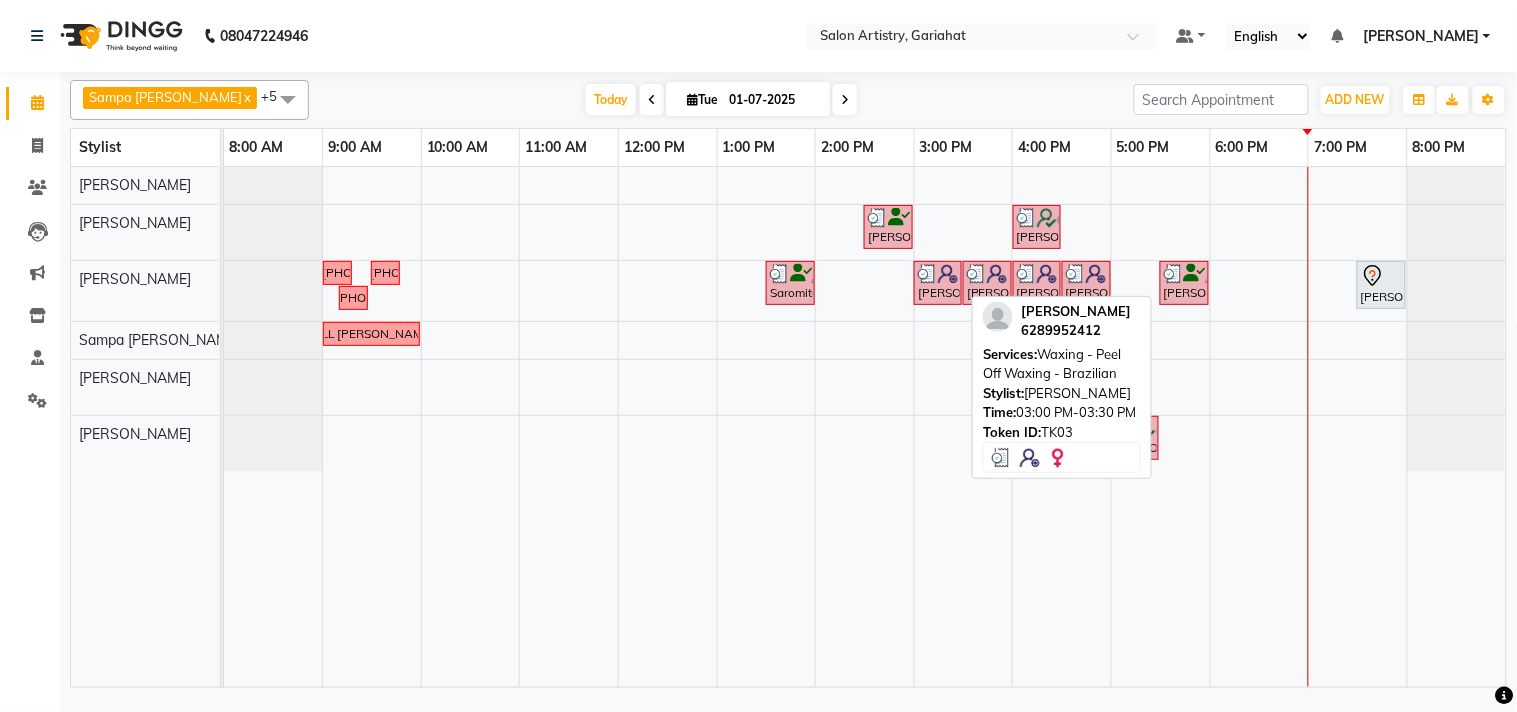 click on "[PERSON_NAME], TK03, 03:00 PM-03:30 PM, Waxing - Peel Off Waxing - Brazilian" at bounding box center [938, 283] 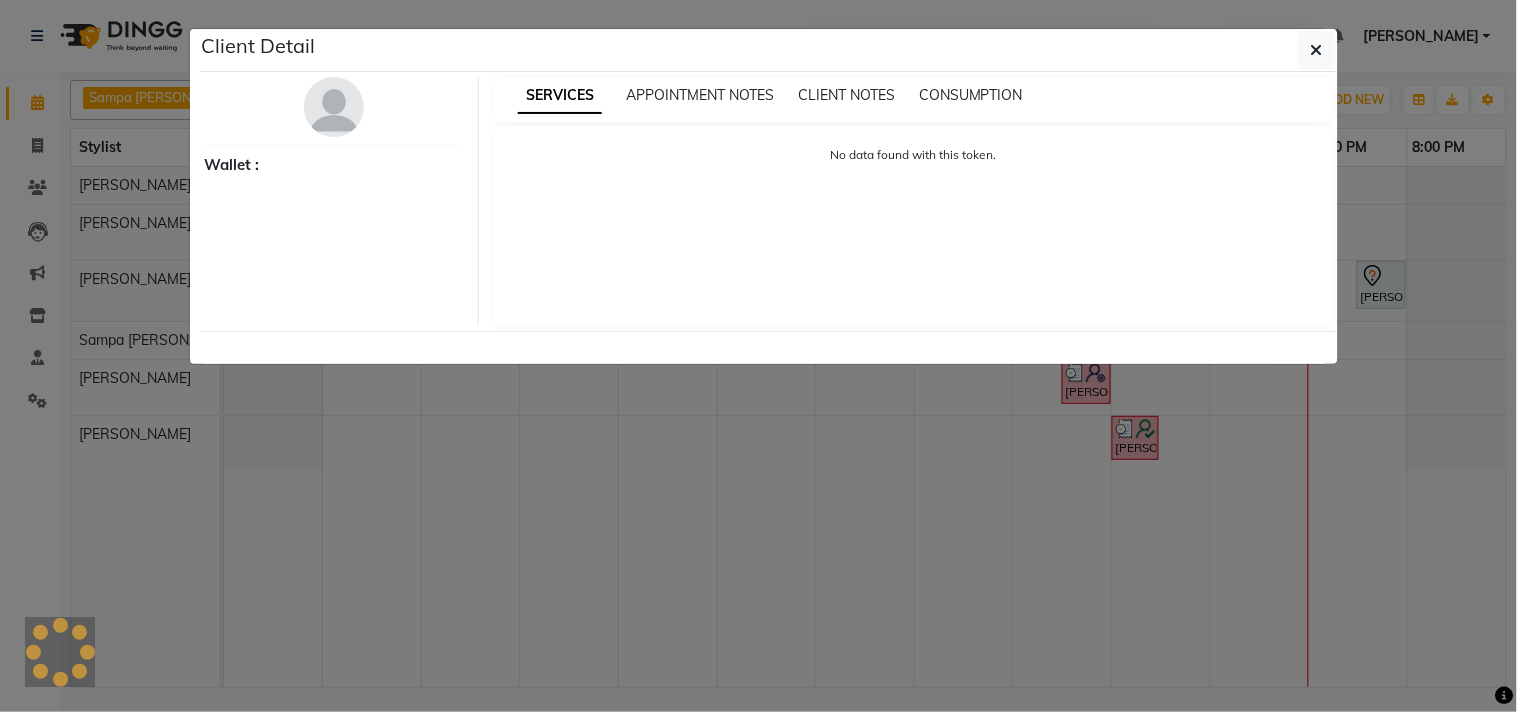 select on "3" 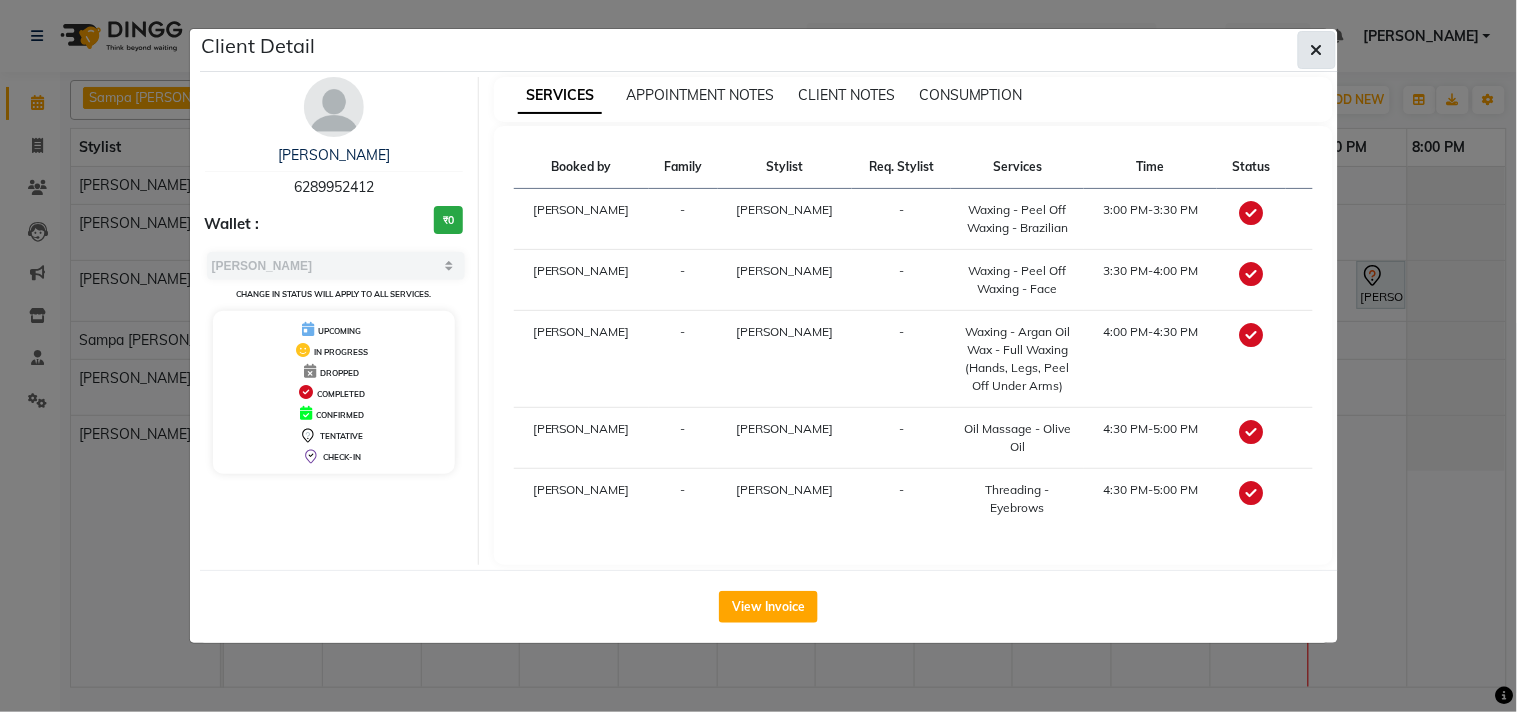 click 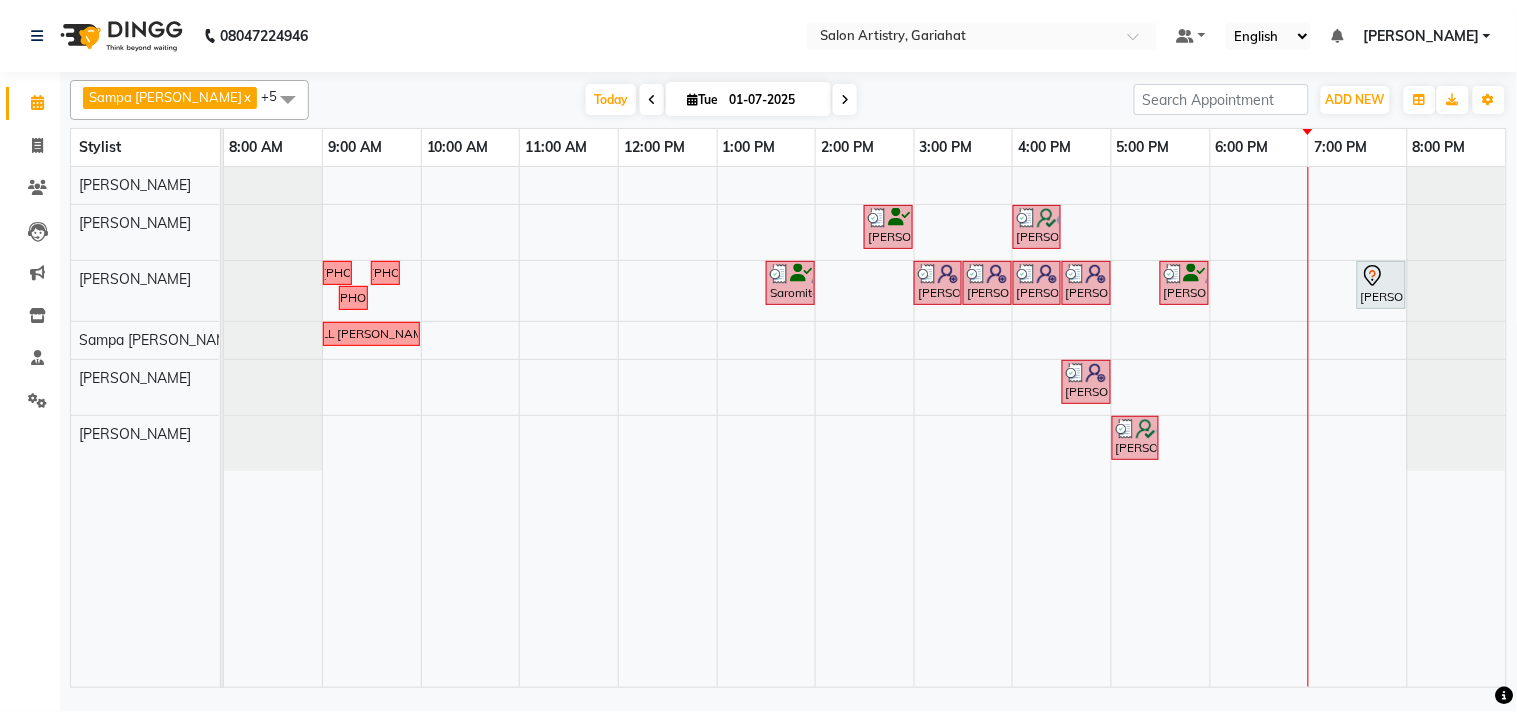 click at bounding box center (845, 99) 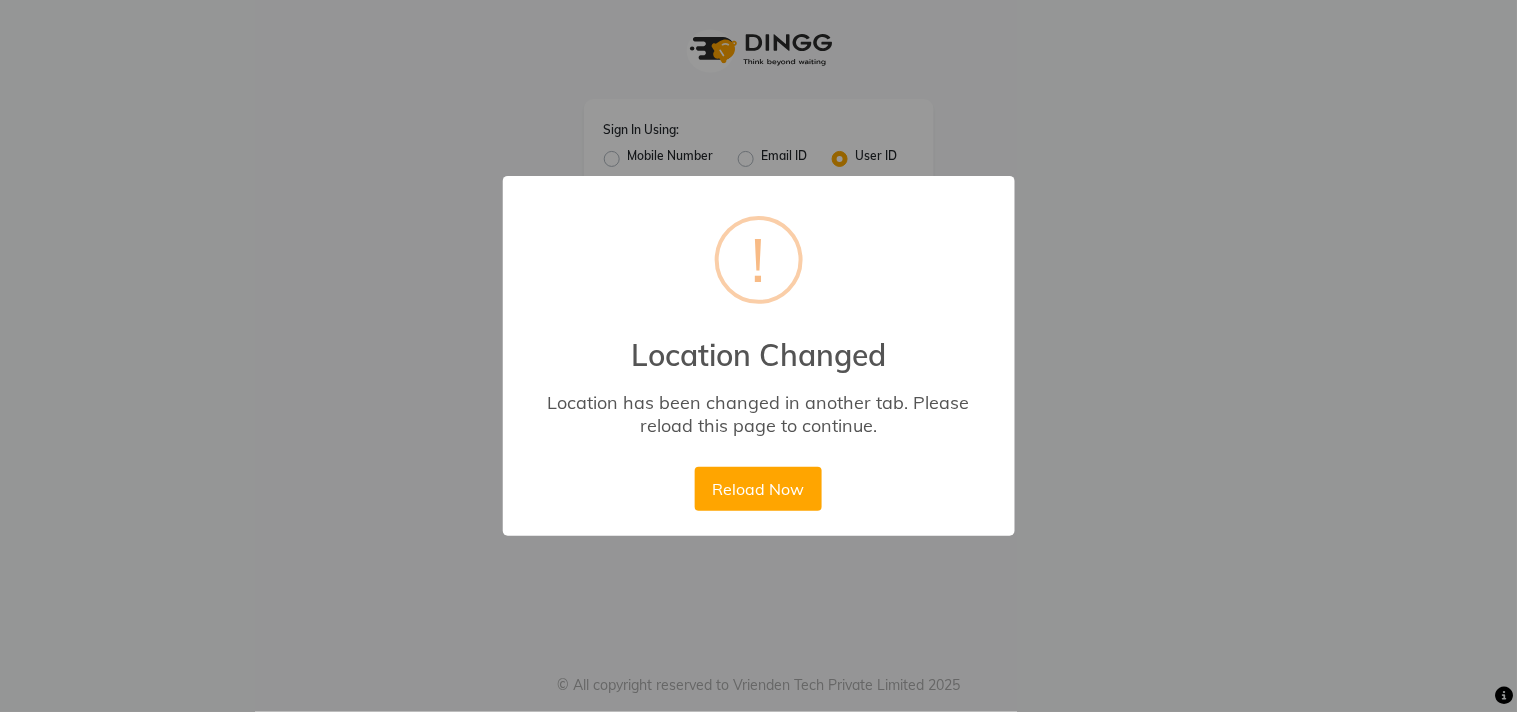 drag, startPoint x: 760, startPoint y: 453, endPoint x: 762, endPoint y: 463, distance: 10.198039 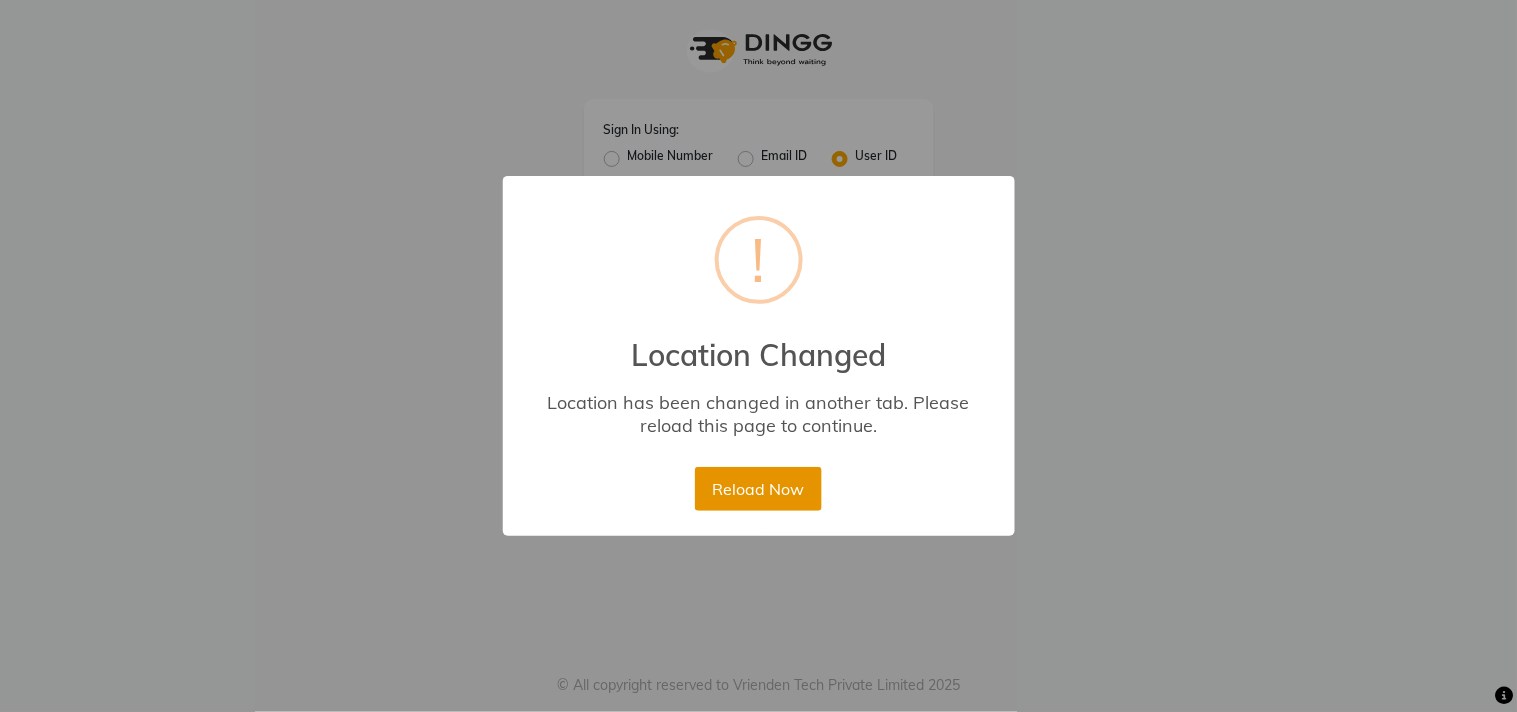 click on "Reload Now" at bounding box center [758, 489] 